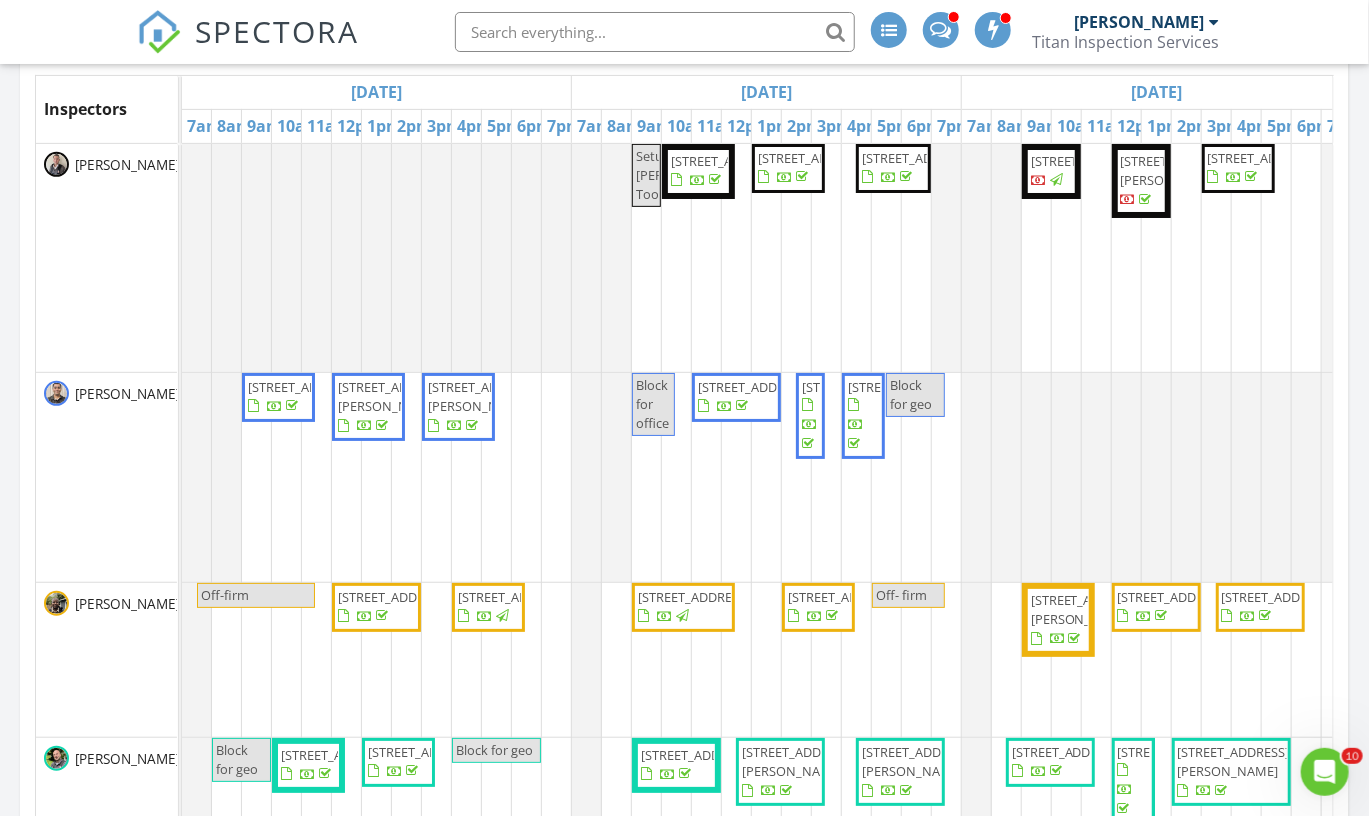 scroll, scrollTop: 0, scrollLeft: 0, axis: both 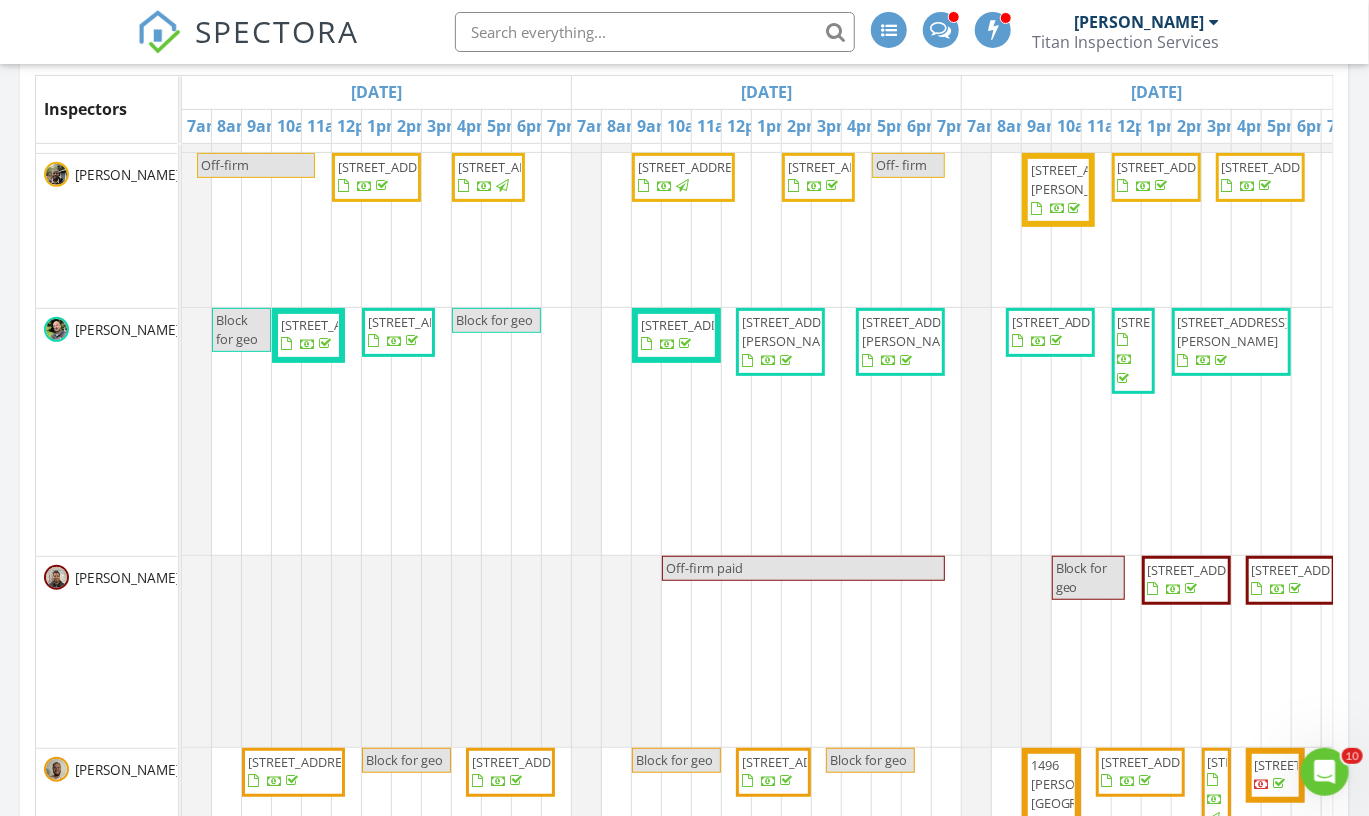 click on "SPECTORA
Jaime Martinez
Titan Inspection Services
Role:
Inspector
Dashboard
New Inspection
Inspections
Calendar
Conversations
Tasks
Reporting
Equipment
Settings
What's New
Sign Out" at bounding box center [684, 32] 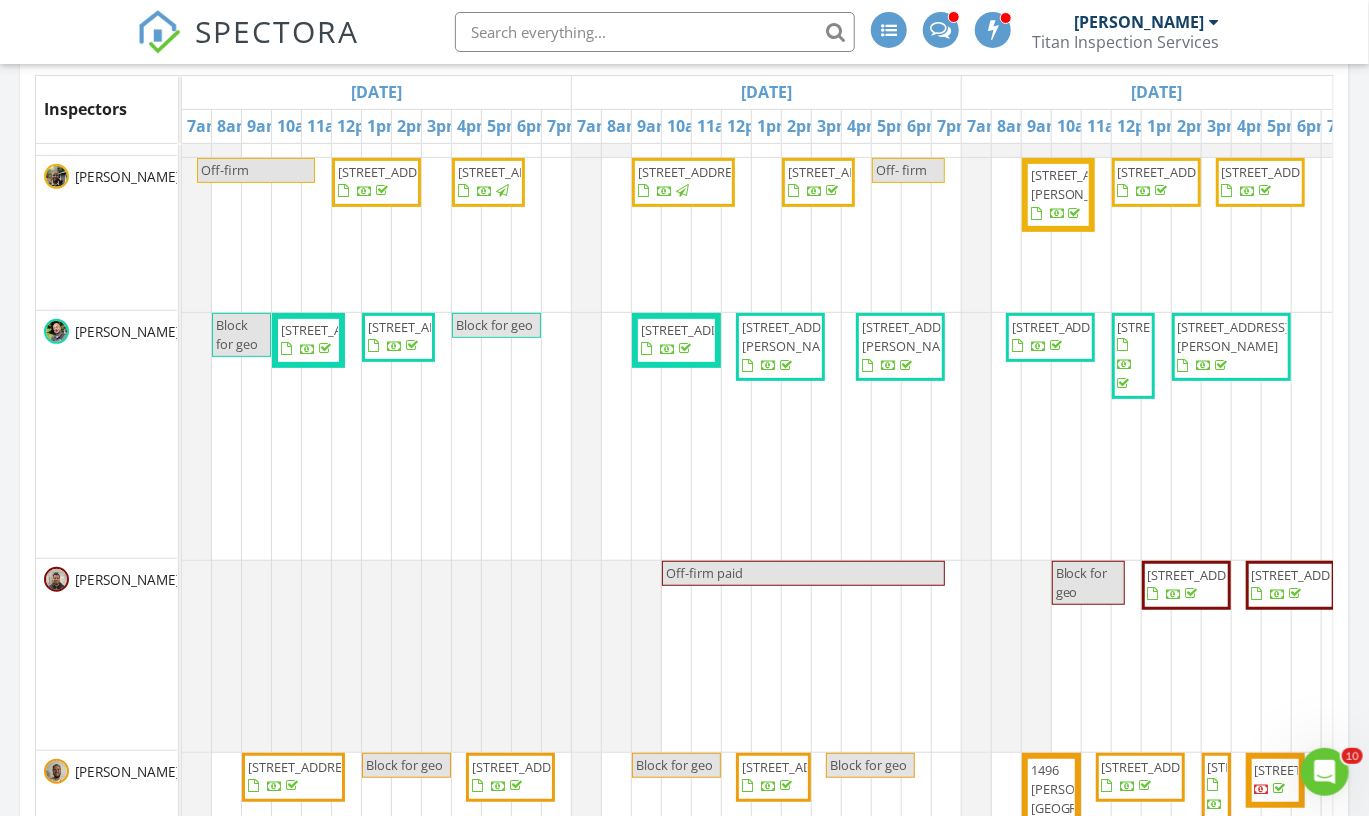 scroll, scrollTop: 295, scrollLeft: 0, axis: vertical 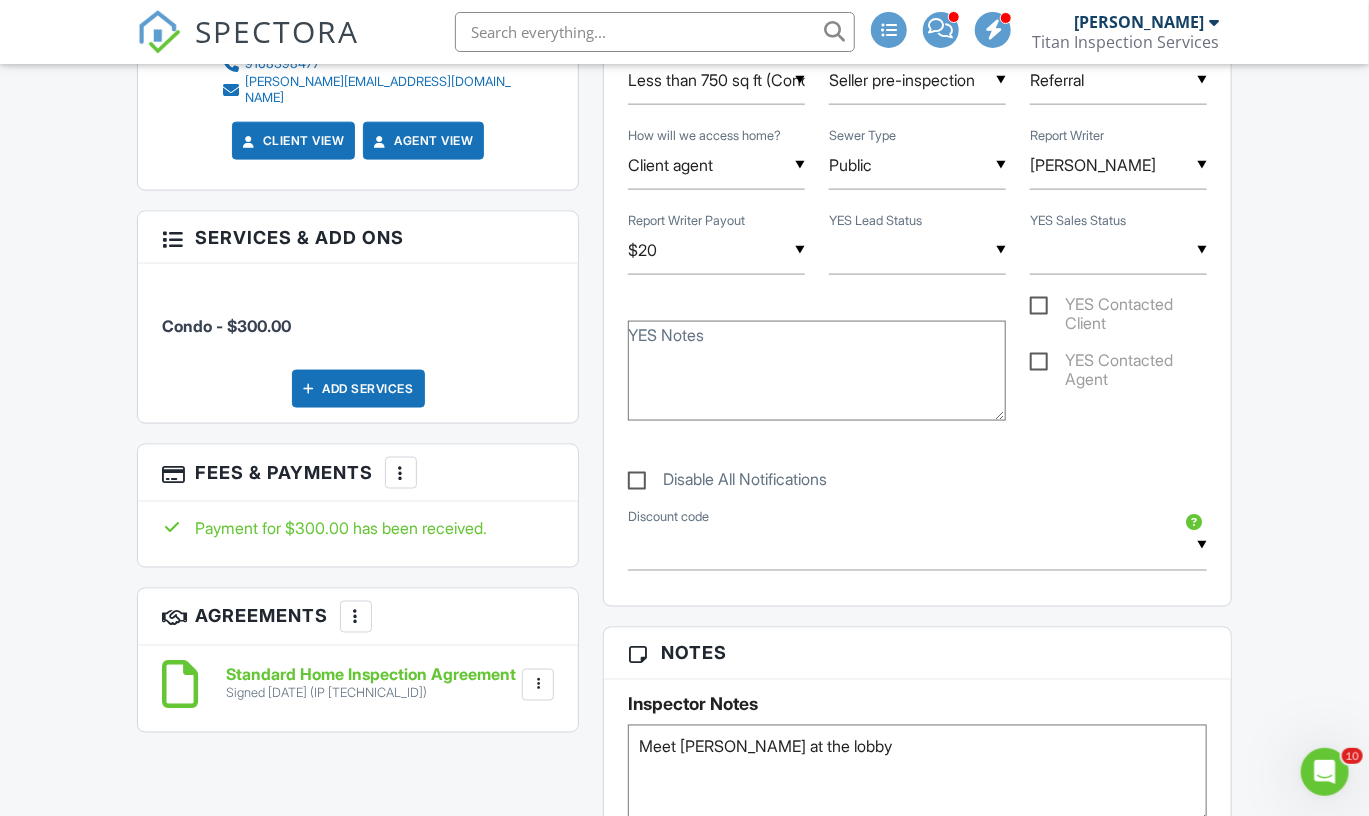 click at bounding box center (917, 250) 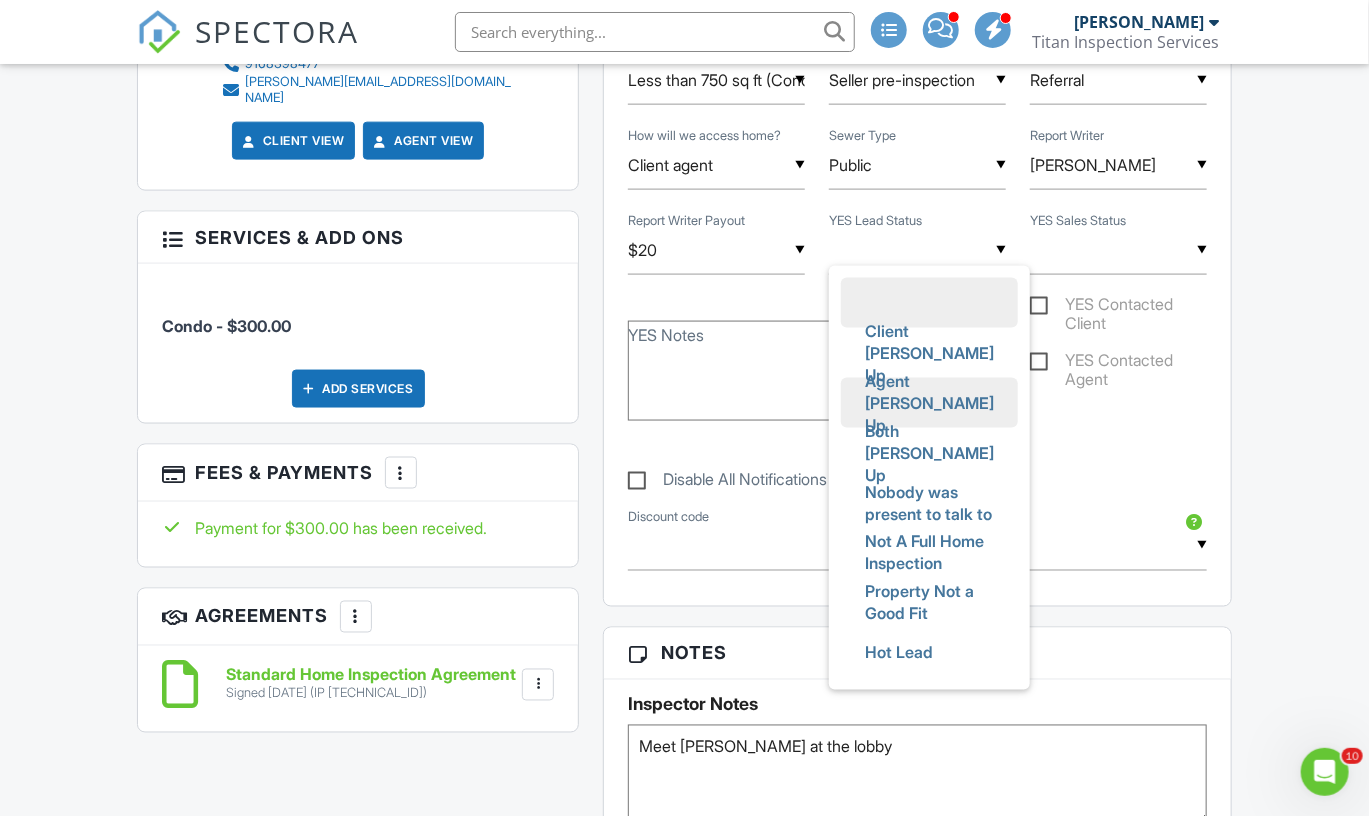 click on "Agent [PERSON_NAME] Up" at bounding box center (929, 403) 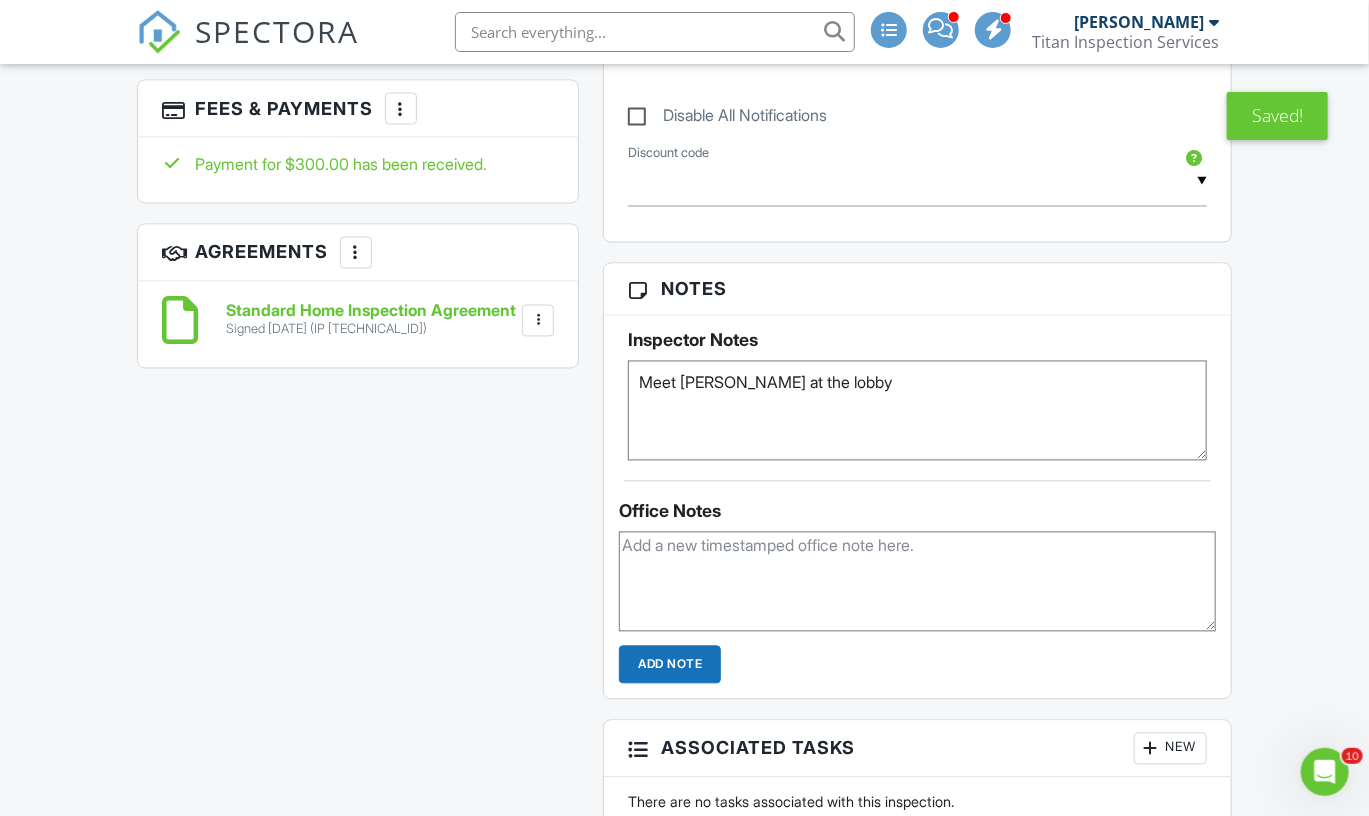 scroll, scrollTop: 1571, scrollLeft: 0, axis: vertical 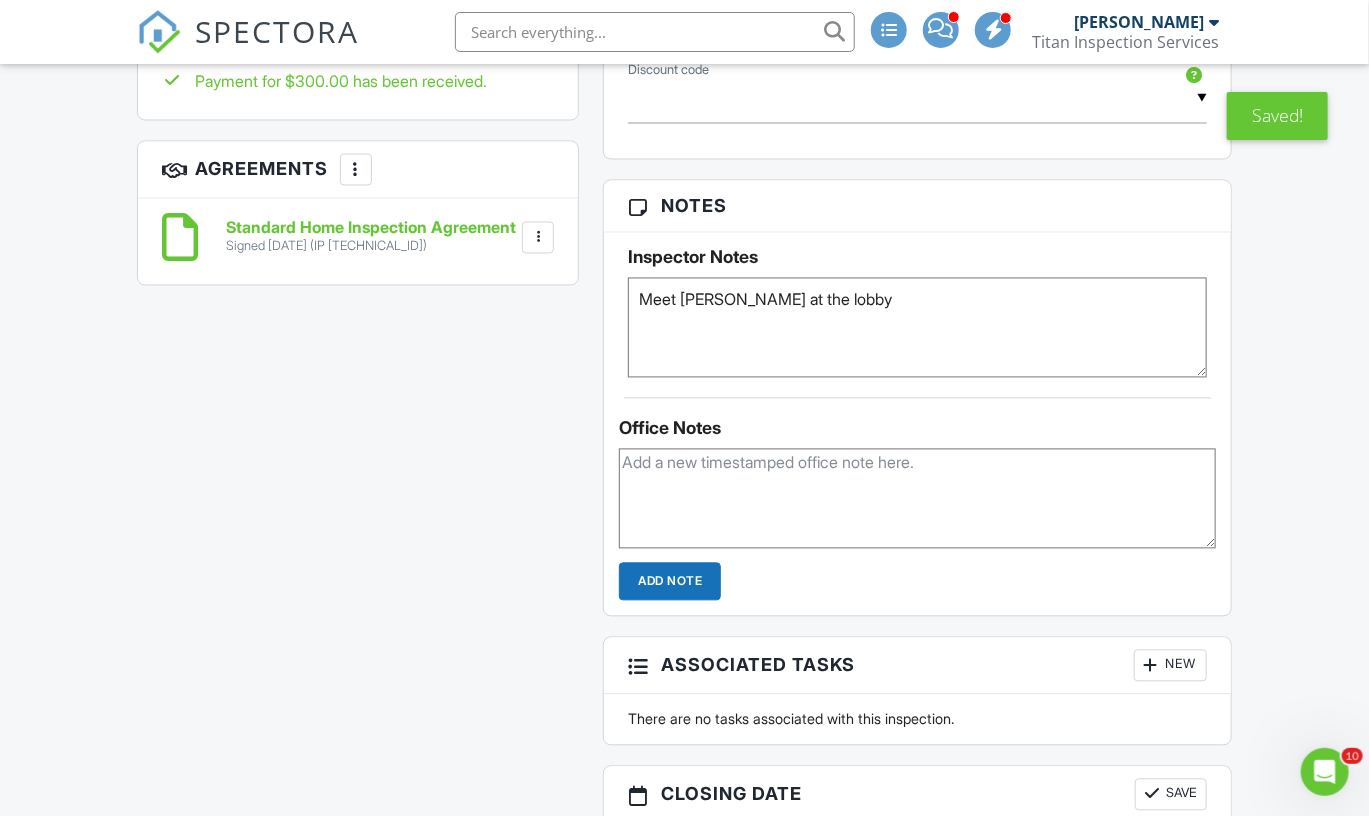 click at bounding box center (917, 499) 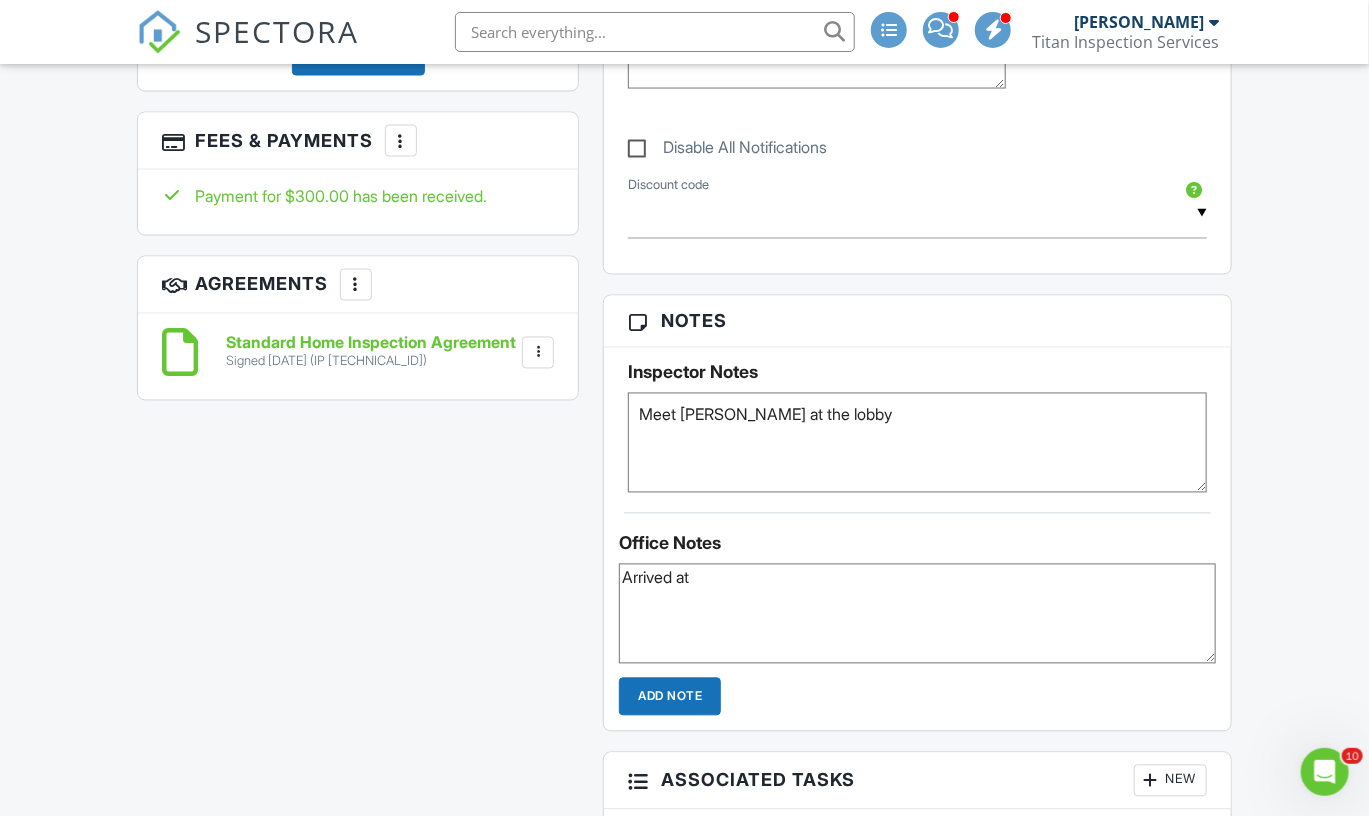 scroll, scrollTop: 1461, scrollLeft: 0, axis: vertical 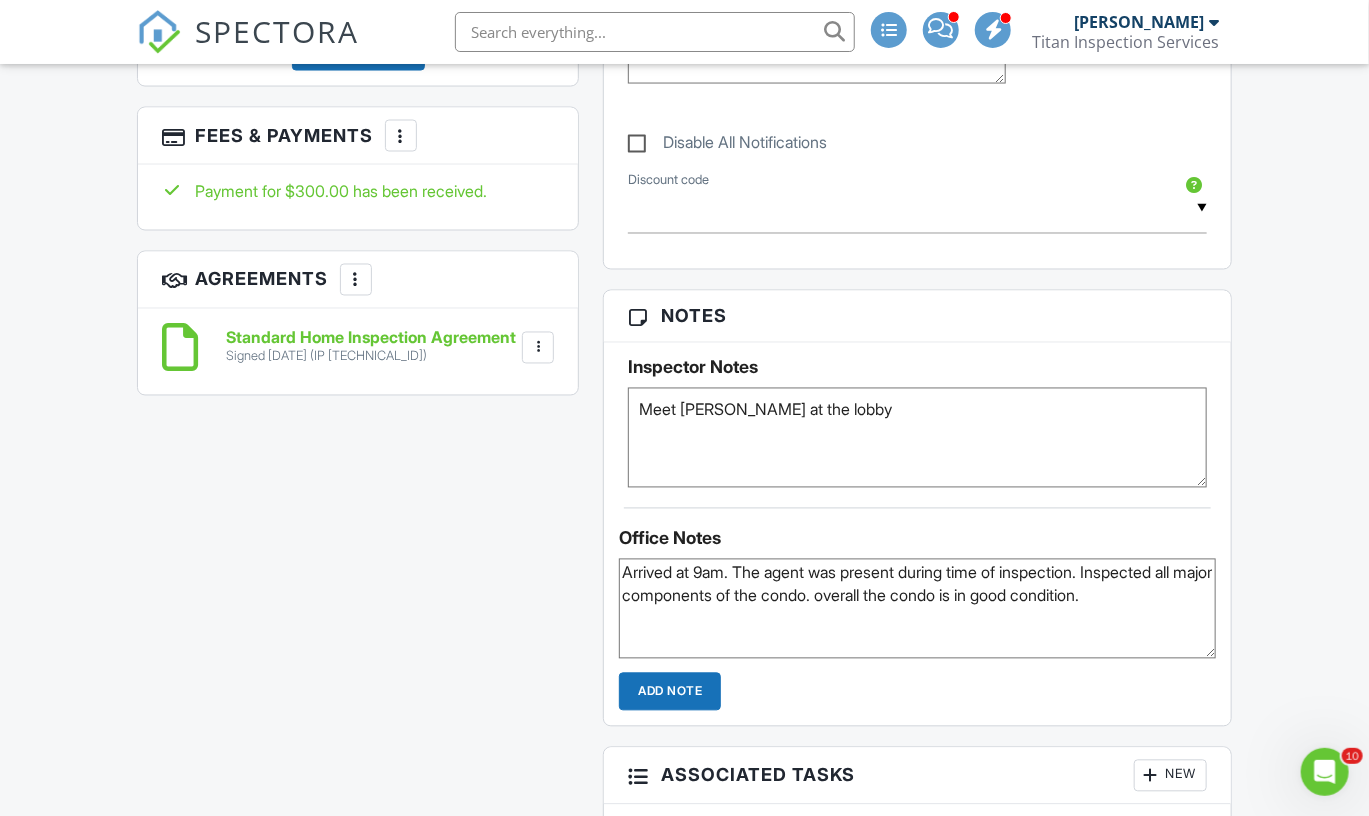click on "Arrived at 9am. The agent was present during time of inspection. Inspected all major components of the condo. overall the condo is in good condition." at bounding box center [917, 609] 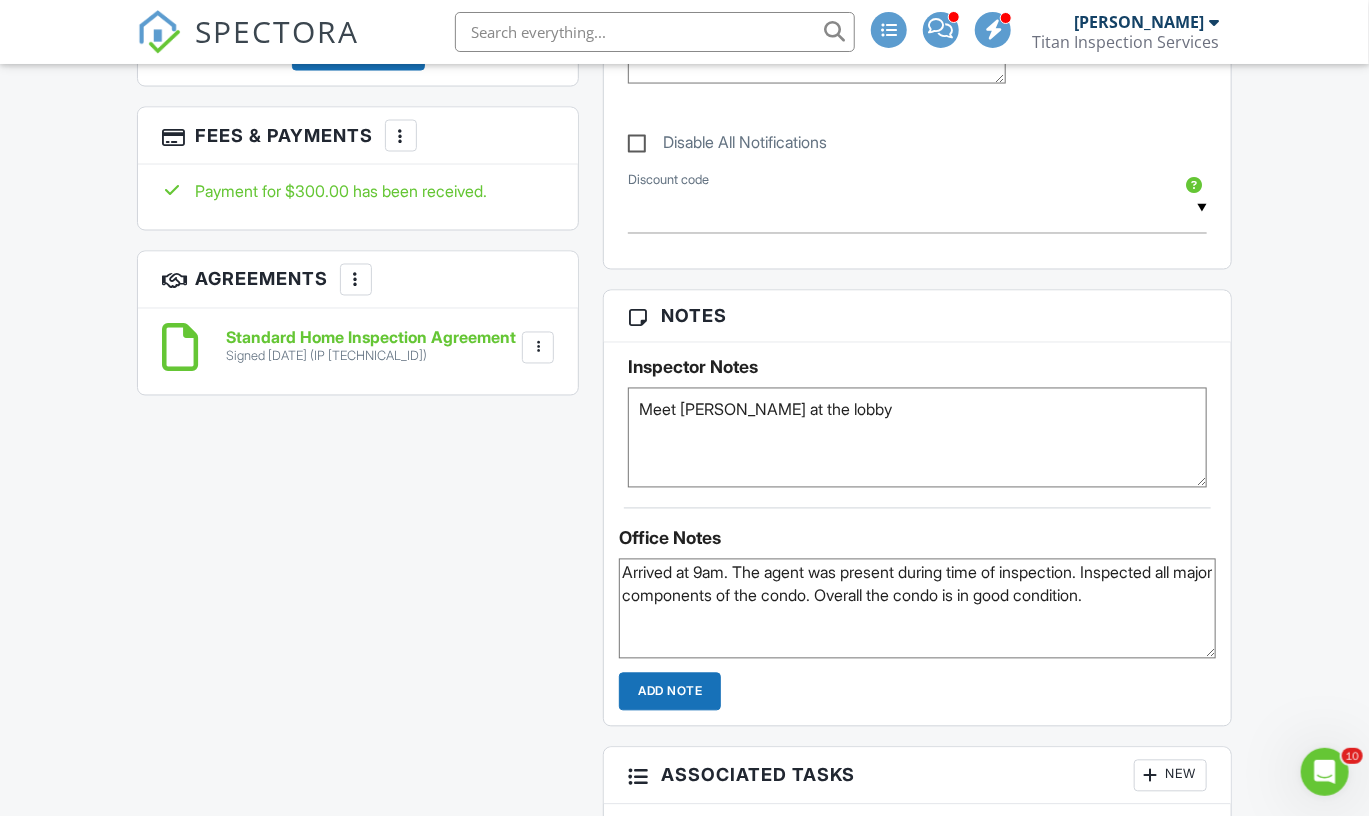 click on "Arrived at 9am. The agent was present during time of inspection. Inspected all major components of the condo. Overall the condo is in good condition." at bounding box center [917, 609] 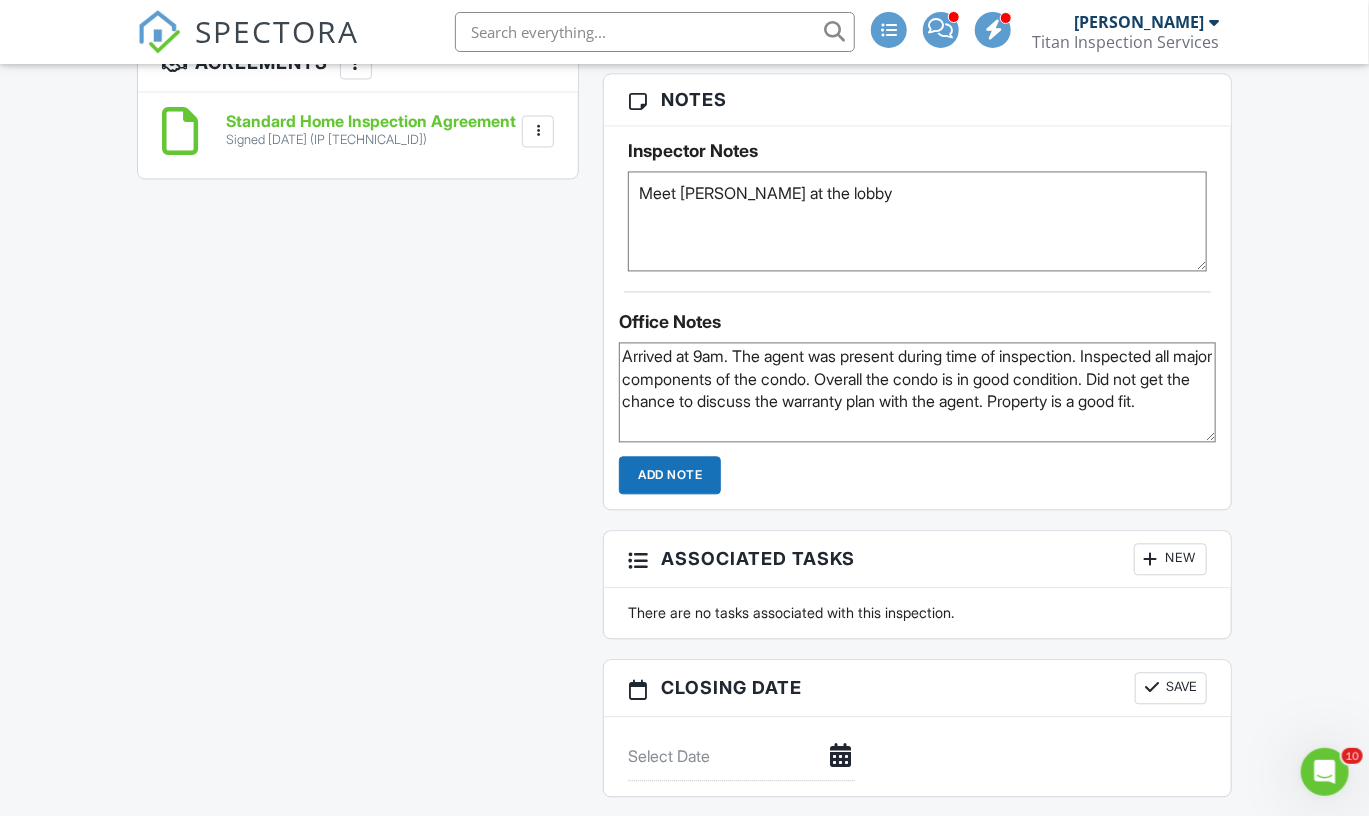 scroll, scrollTop: 1681, scrollLeft: 0, axis: vertical 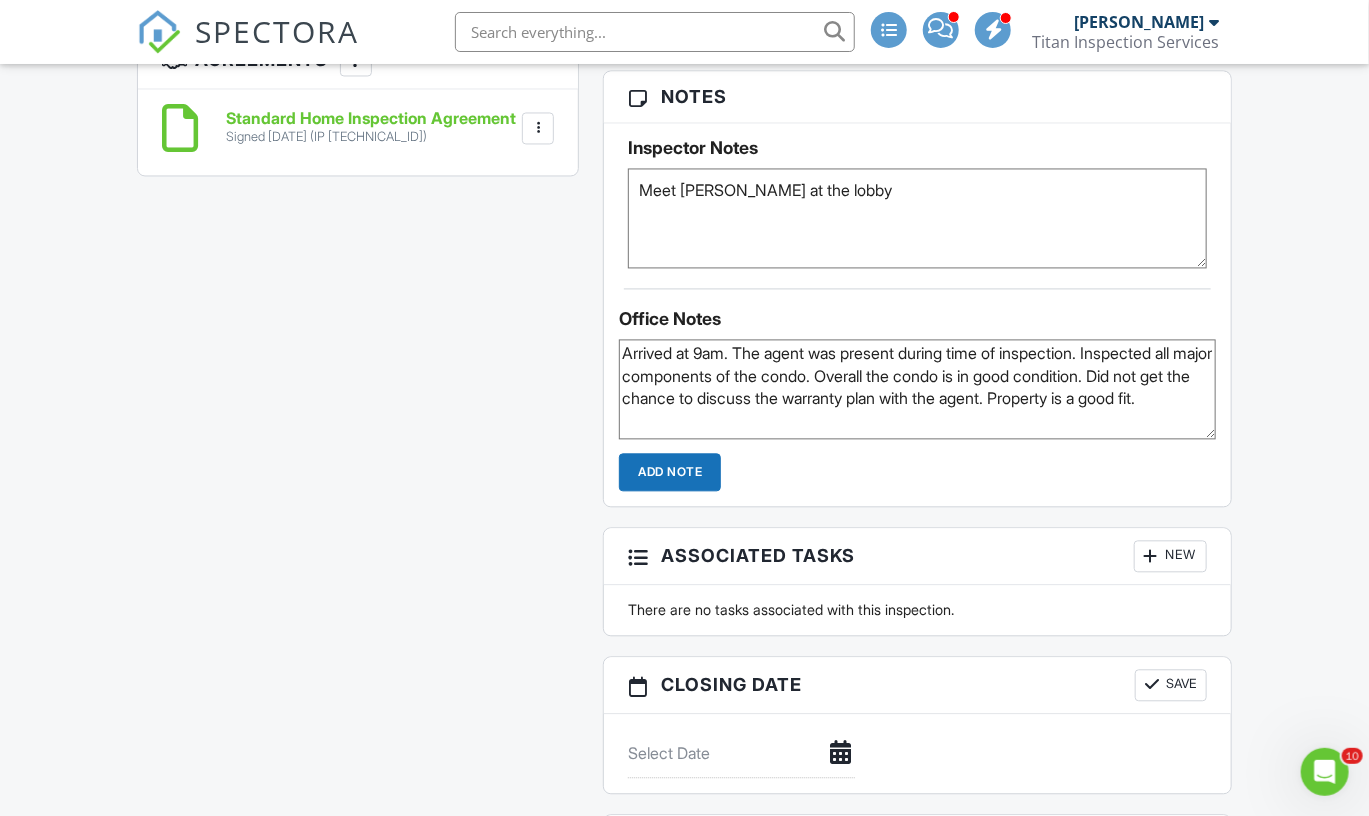 type on "Arrived at 9am. The agent was present during time of inspection. Inspected all major components of the condo. Overall the condo is in good condition. Did not get the chance to discuss the warranty plan with the agent. Property is a good fit." 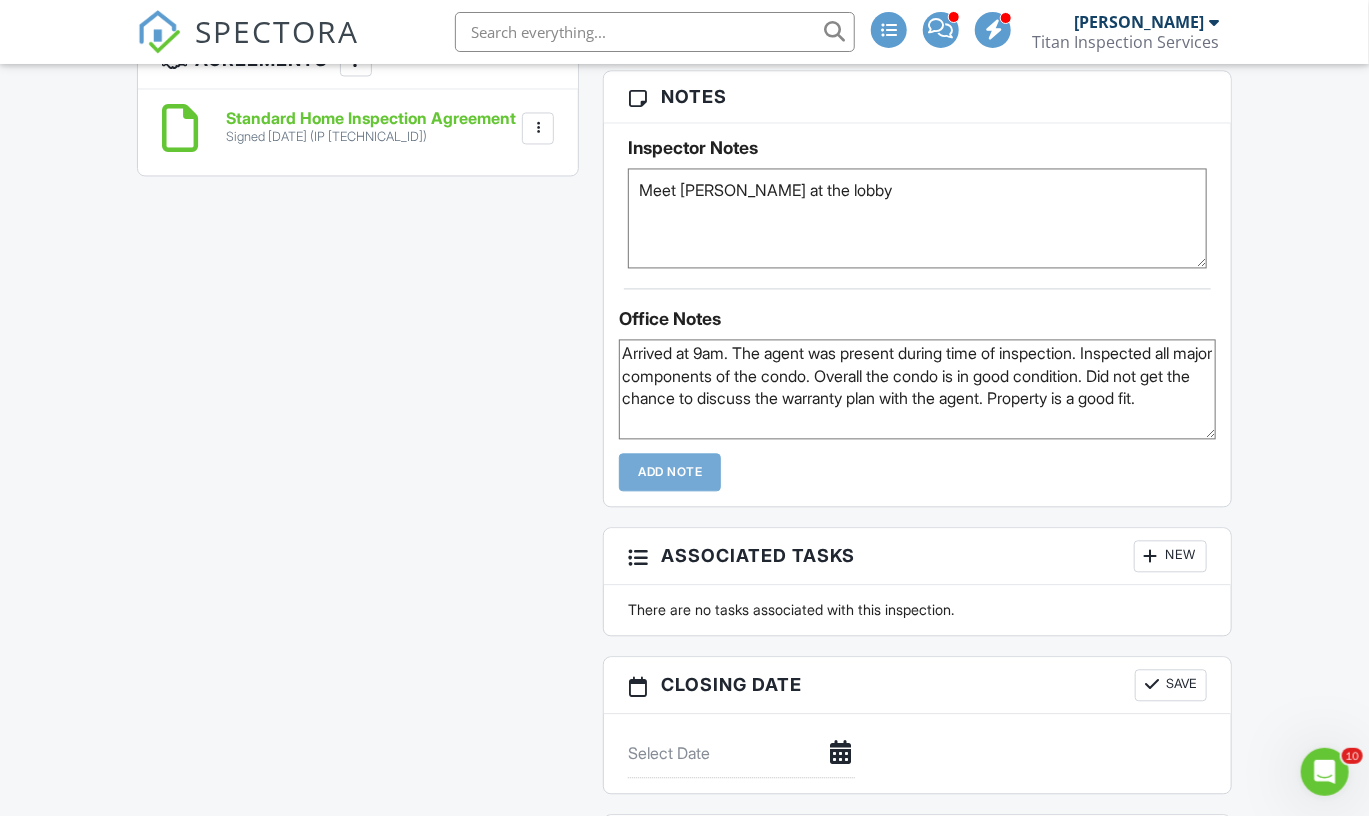 type 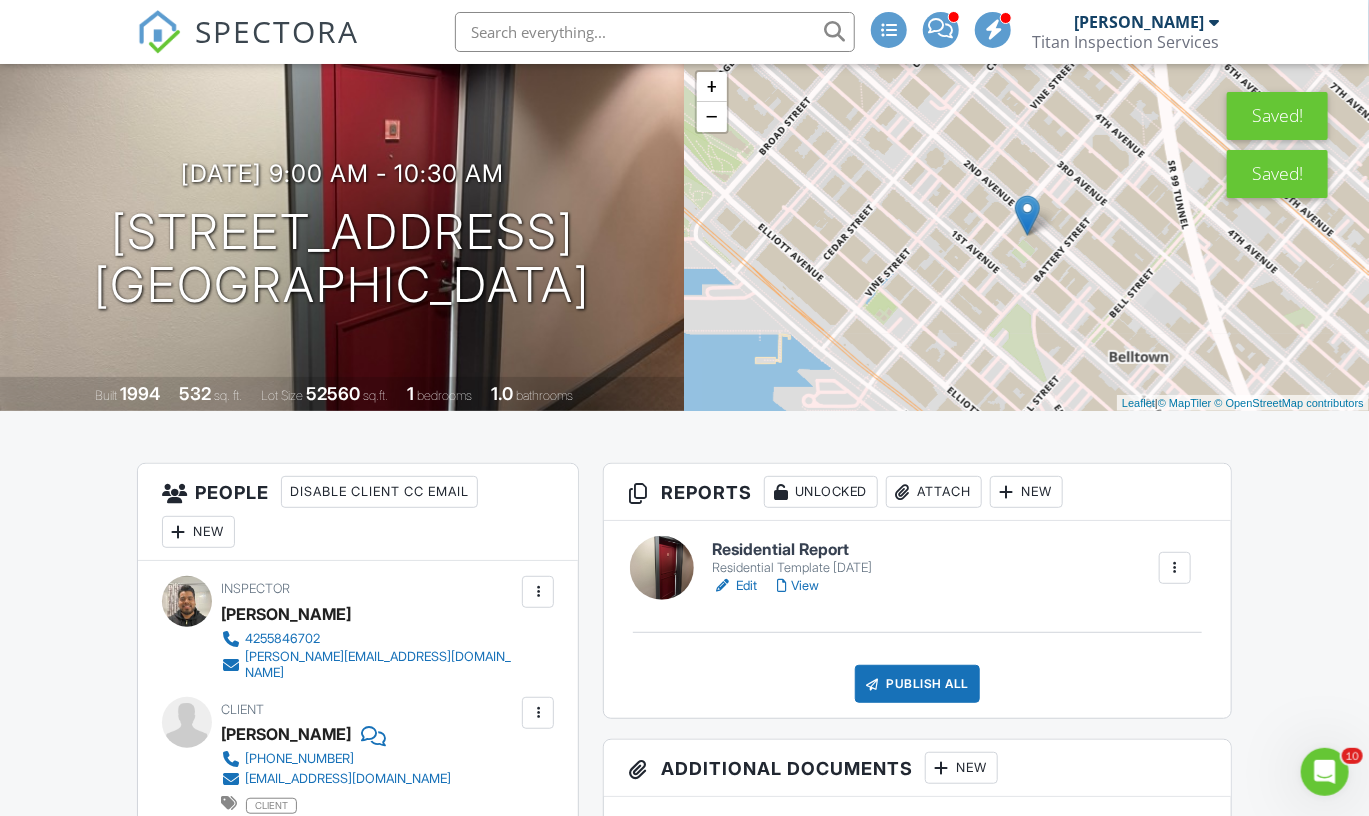 scroll, scrollTop: 95, scrollLeft: 0, axis: vertical 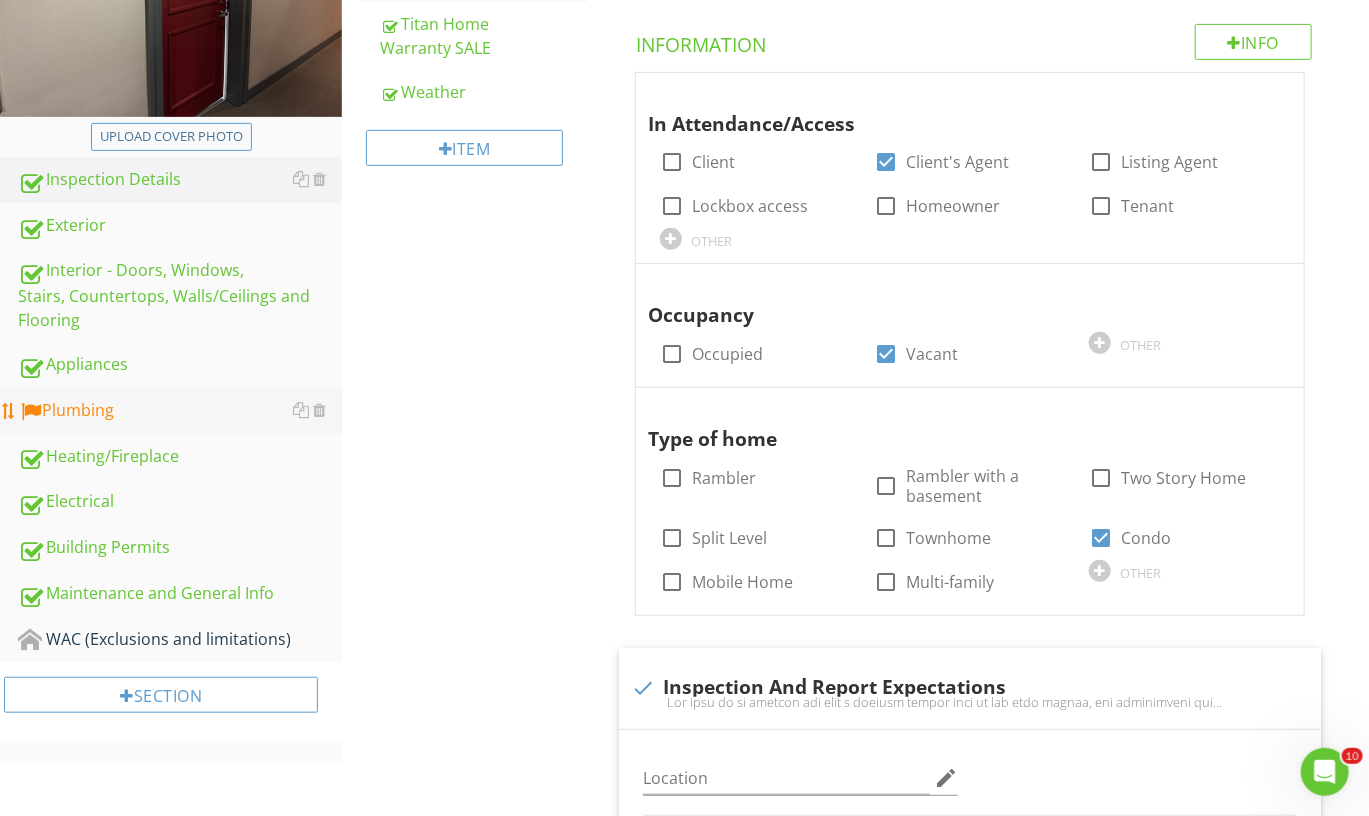 click on "Plumbing" at bounding box center [180, 411] 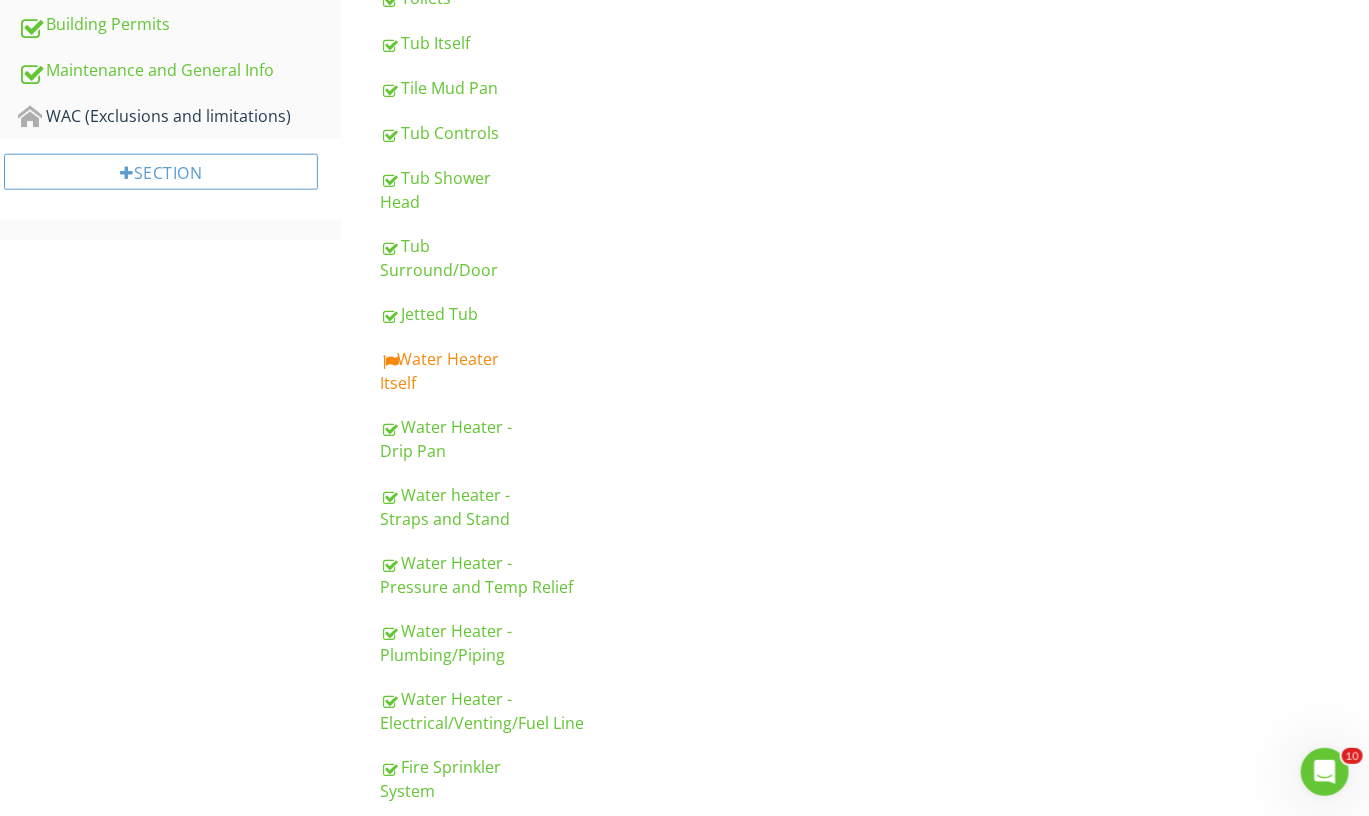 scroll, scrollTop: 865, scrollLeft: 0, axis: vertical 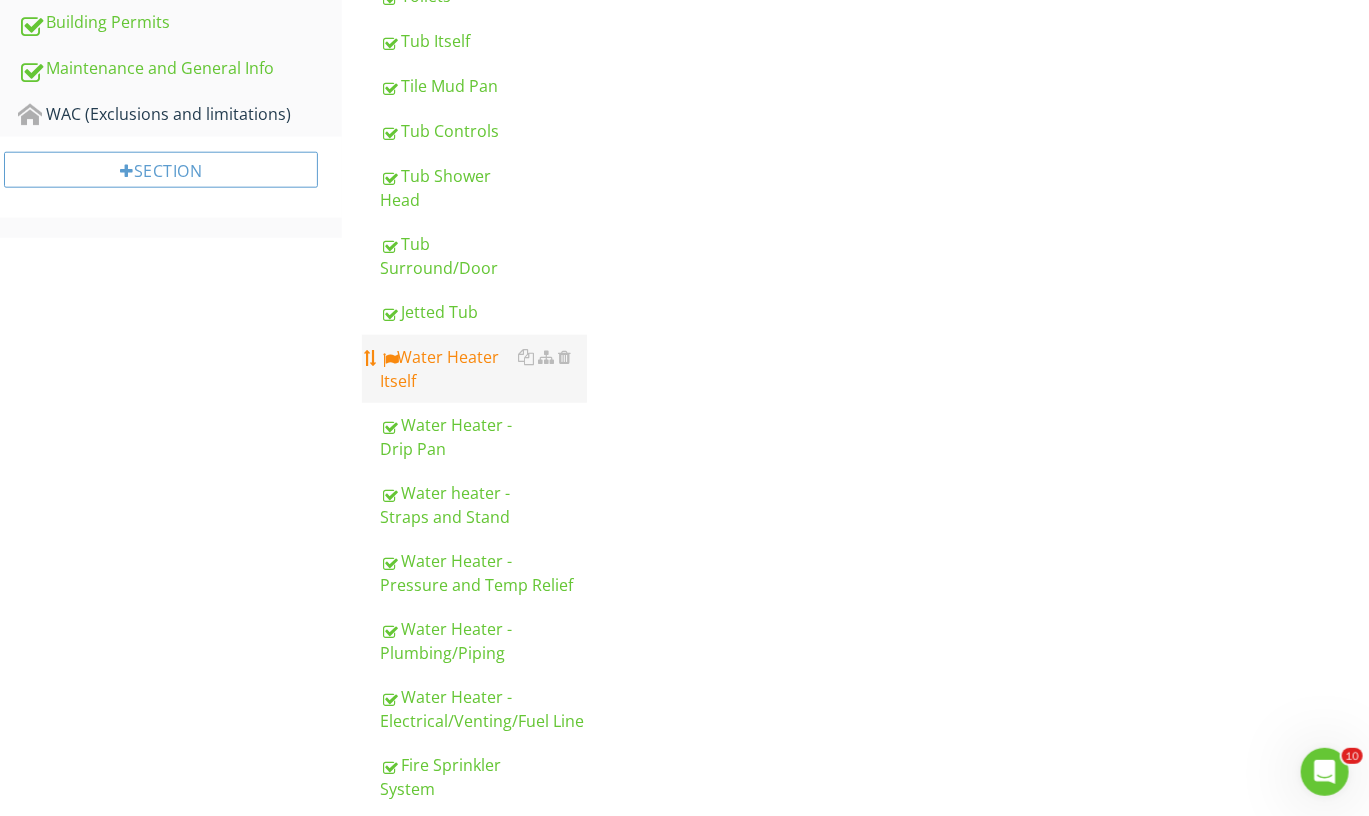 click on "Water Heater Itself" at bounding box center (483, 369) 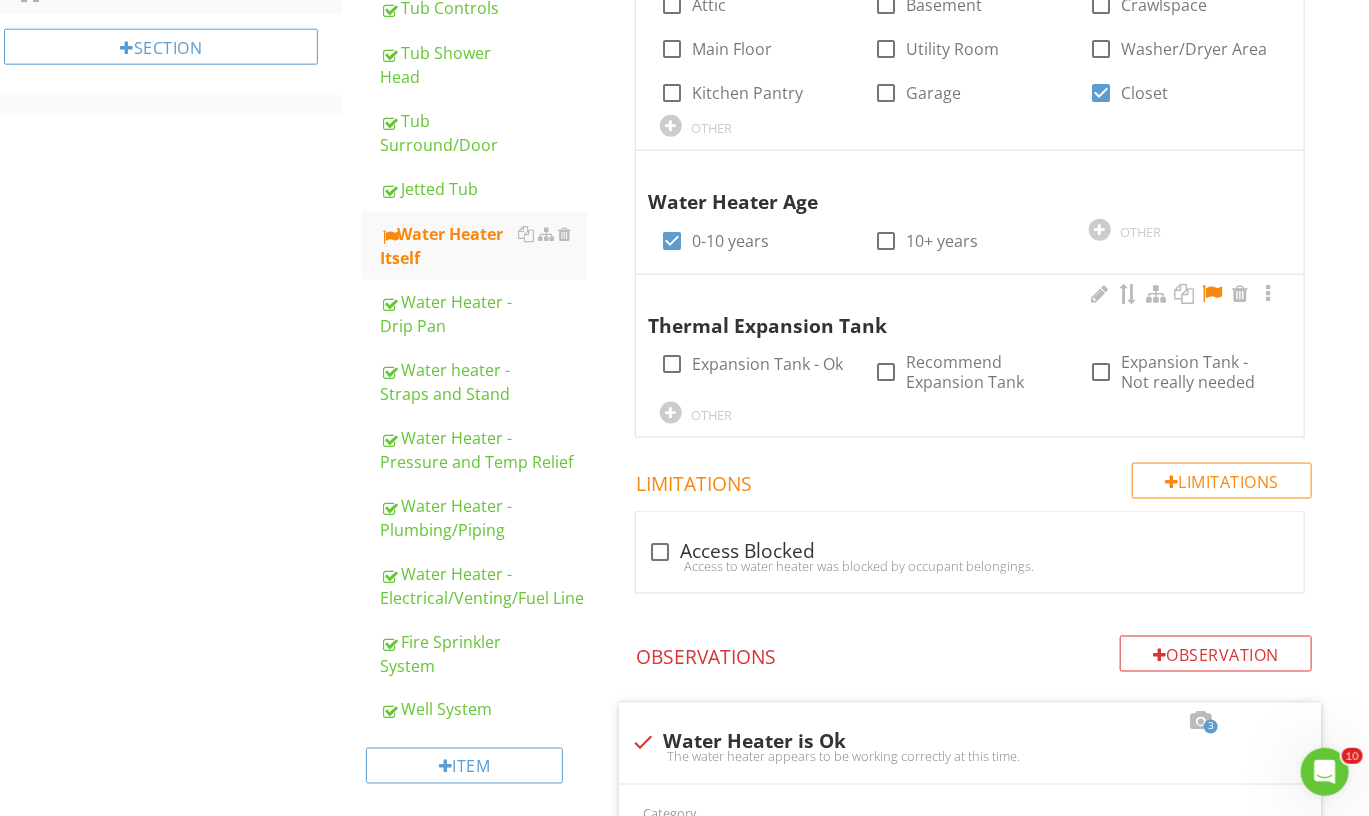 scroll, scrollTop: 1029, scrollLeft: 0, axis: vertical 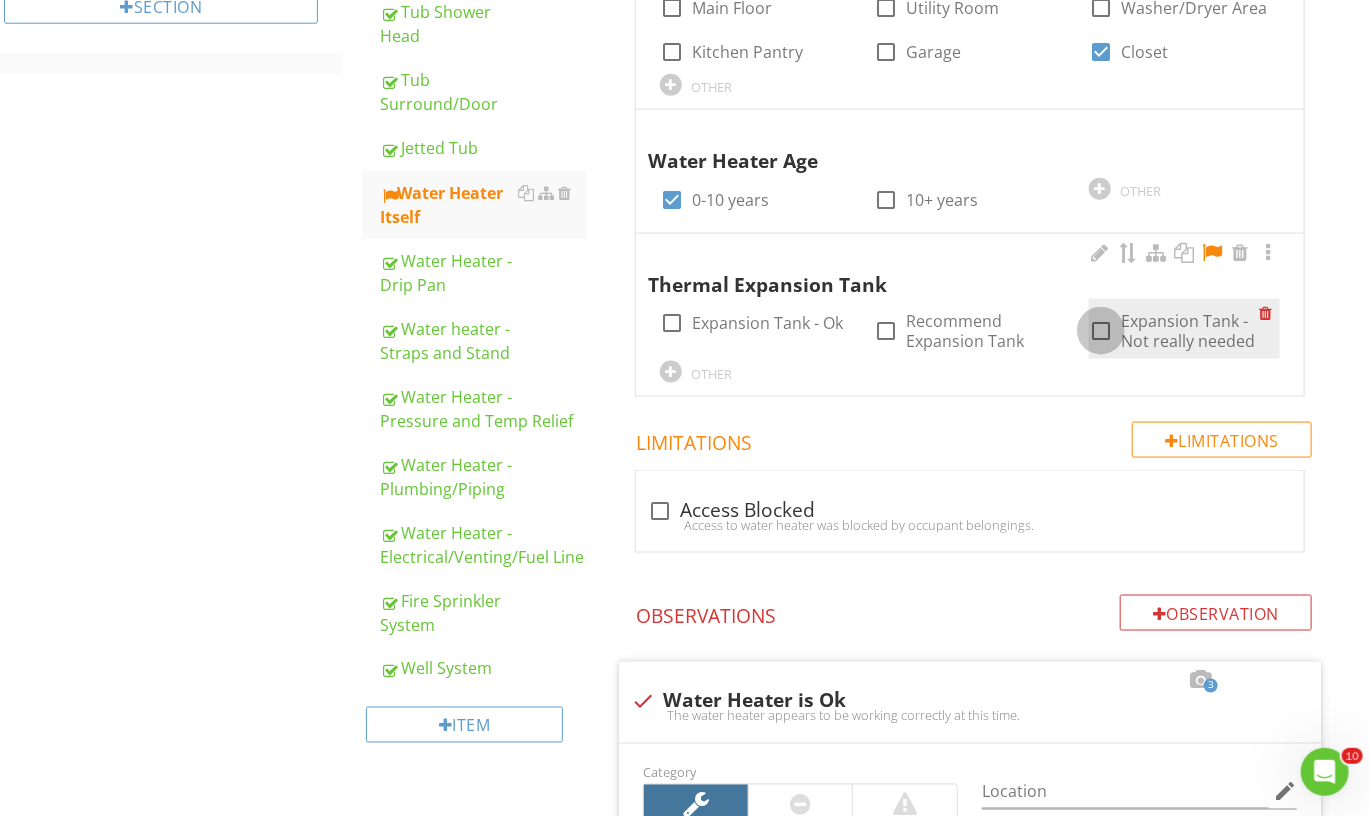 click at bounding box center [1101, 331] 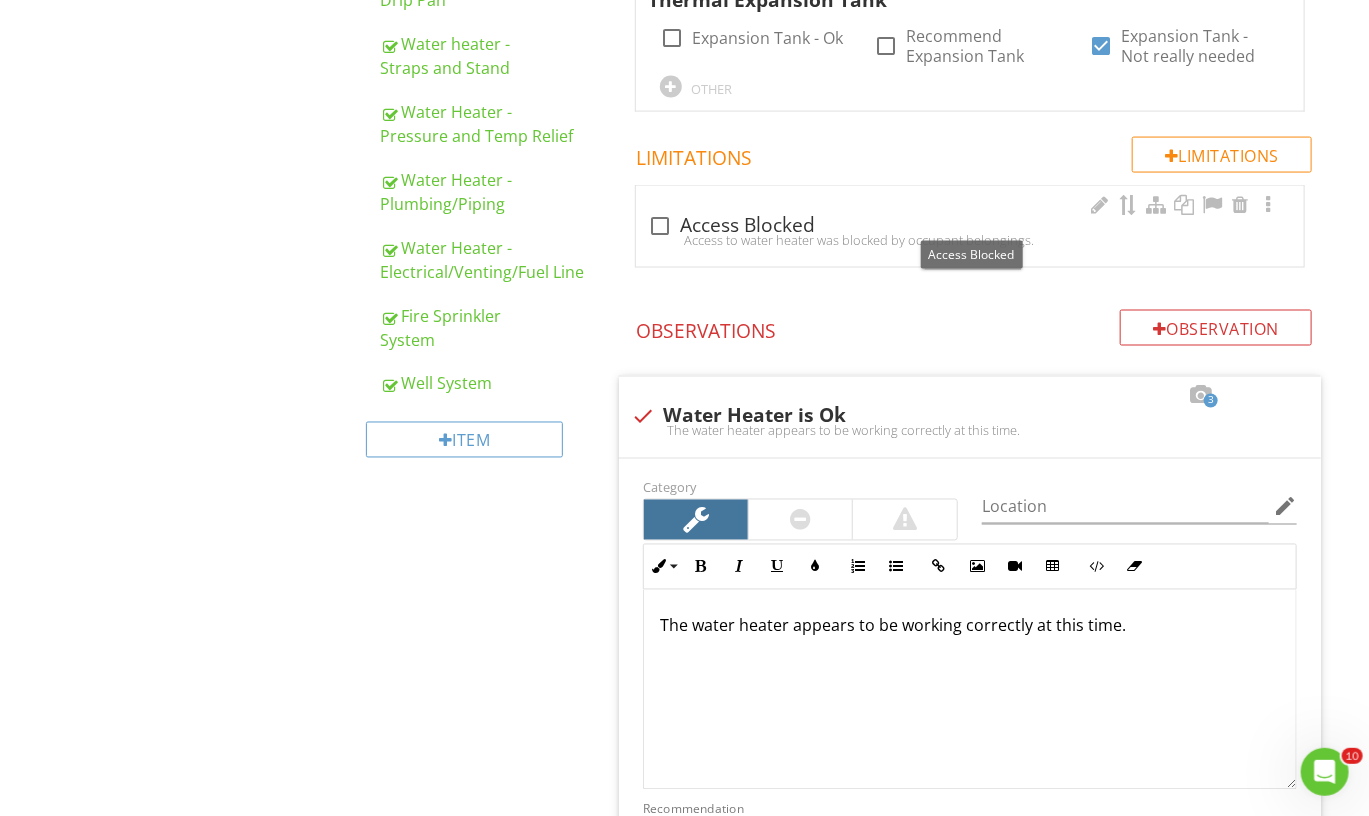 scroll, scrollTop: 1535, scrollLeft: 0, axis: vertical 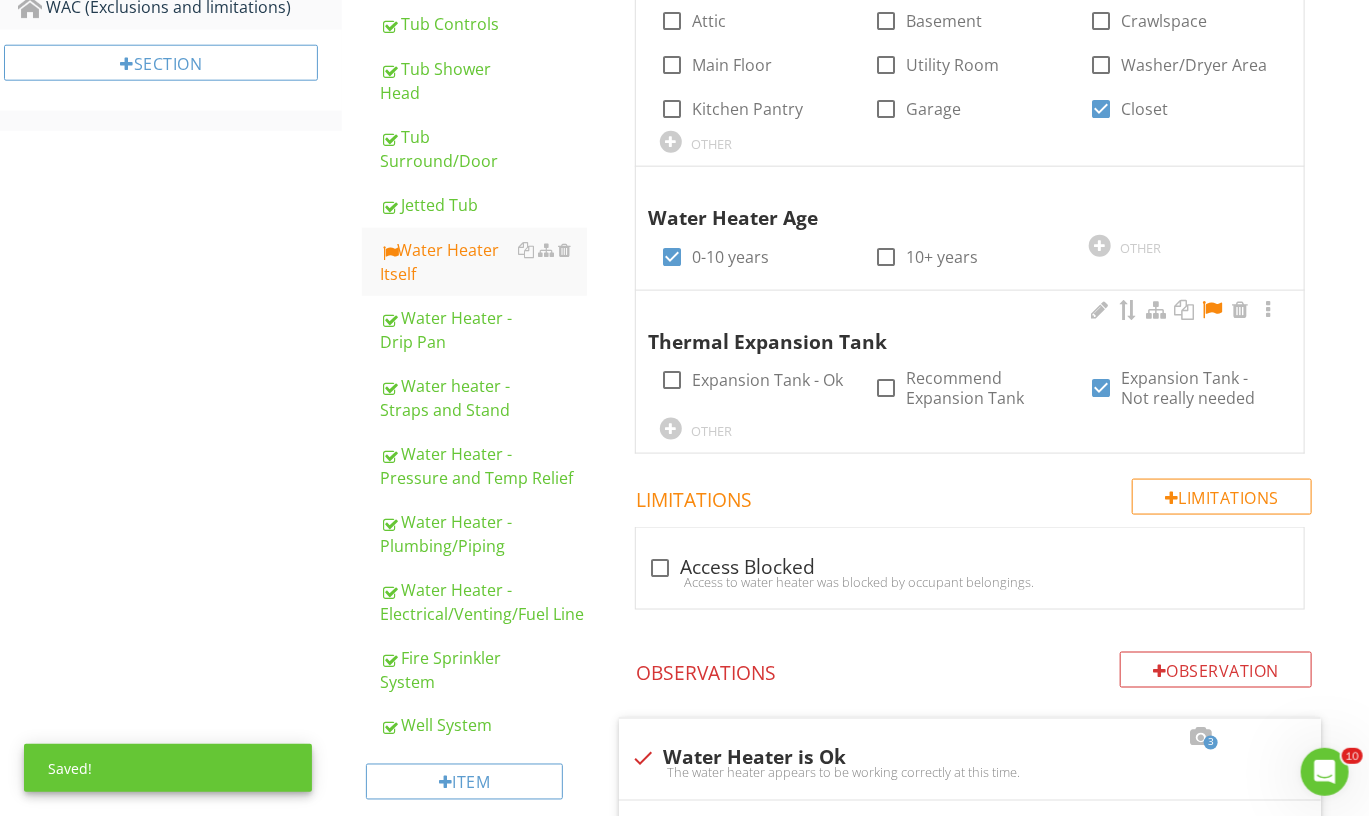click at bounding box center [1212, 310] 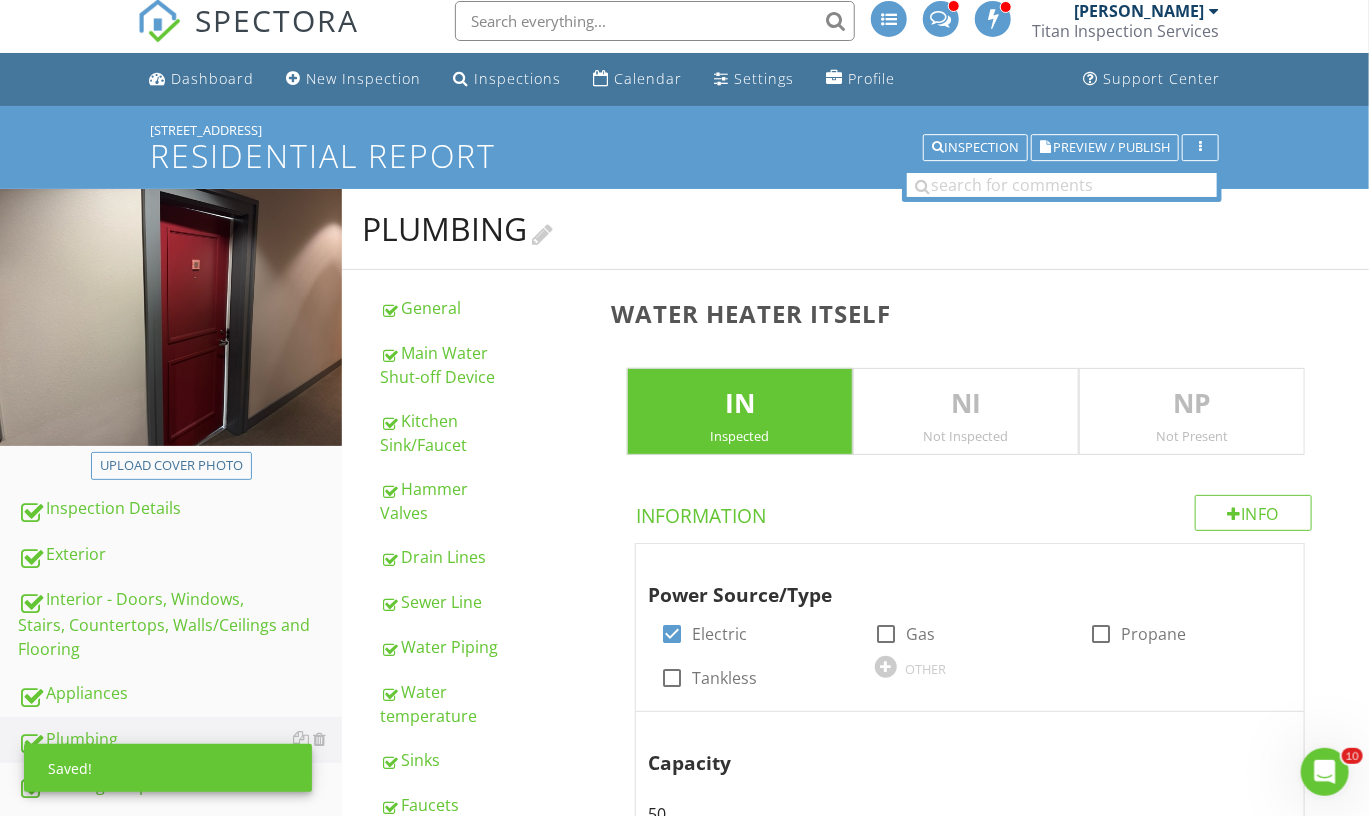 scroll, scrollTop: 4, scrollLeft: 0, axis: vertical 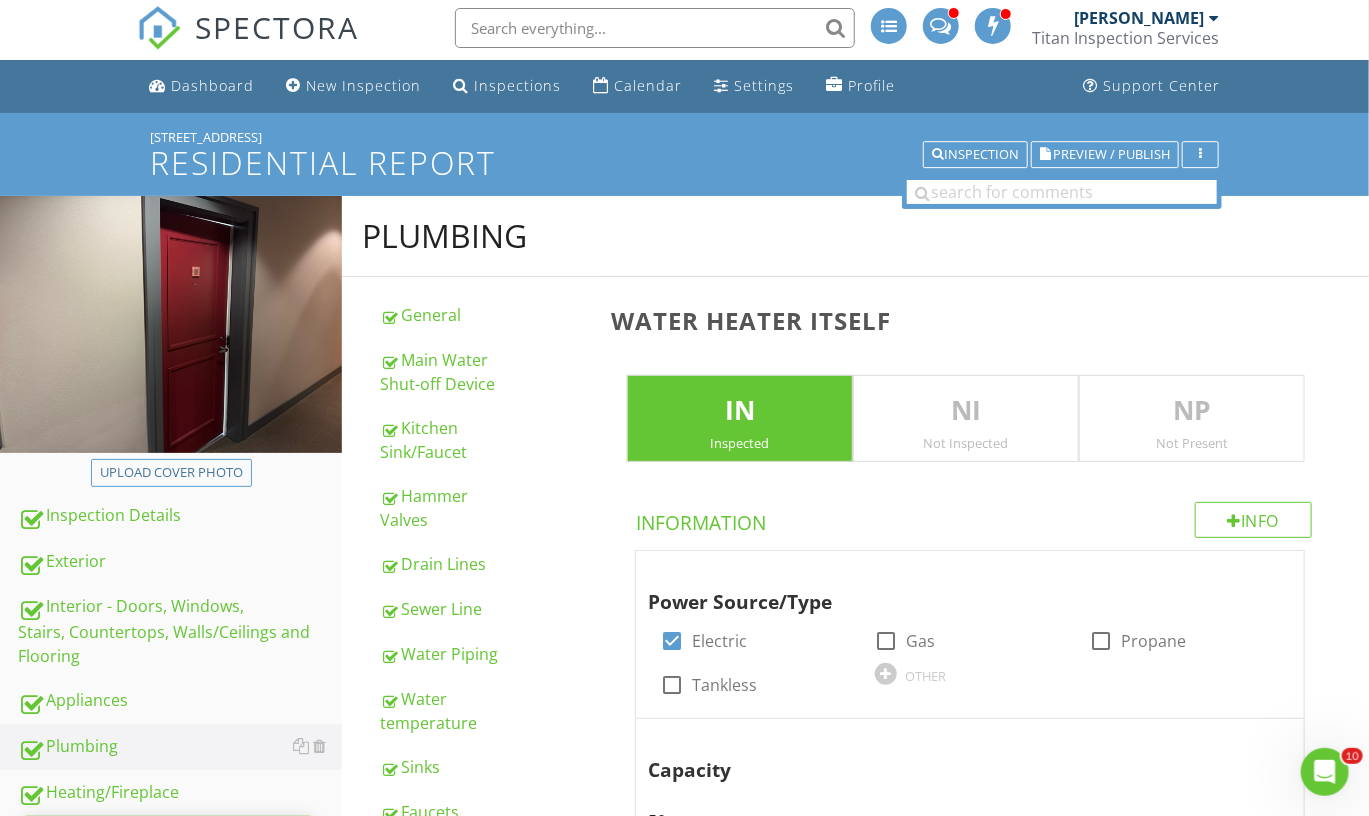 click on "Plumbing" at bounding box center (855, 236) 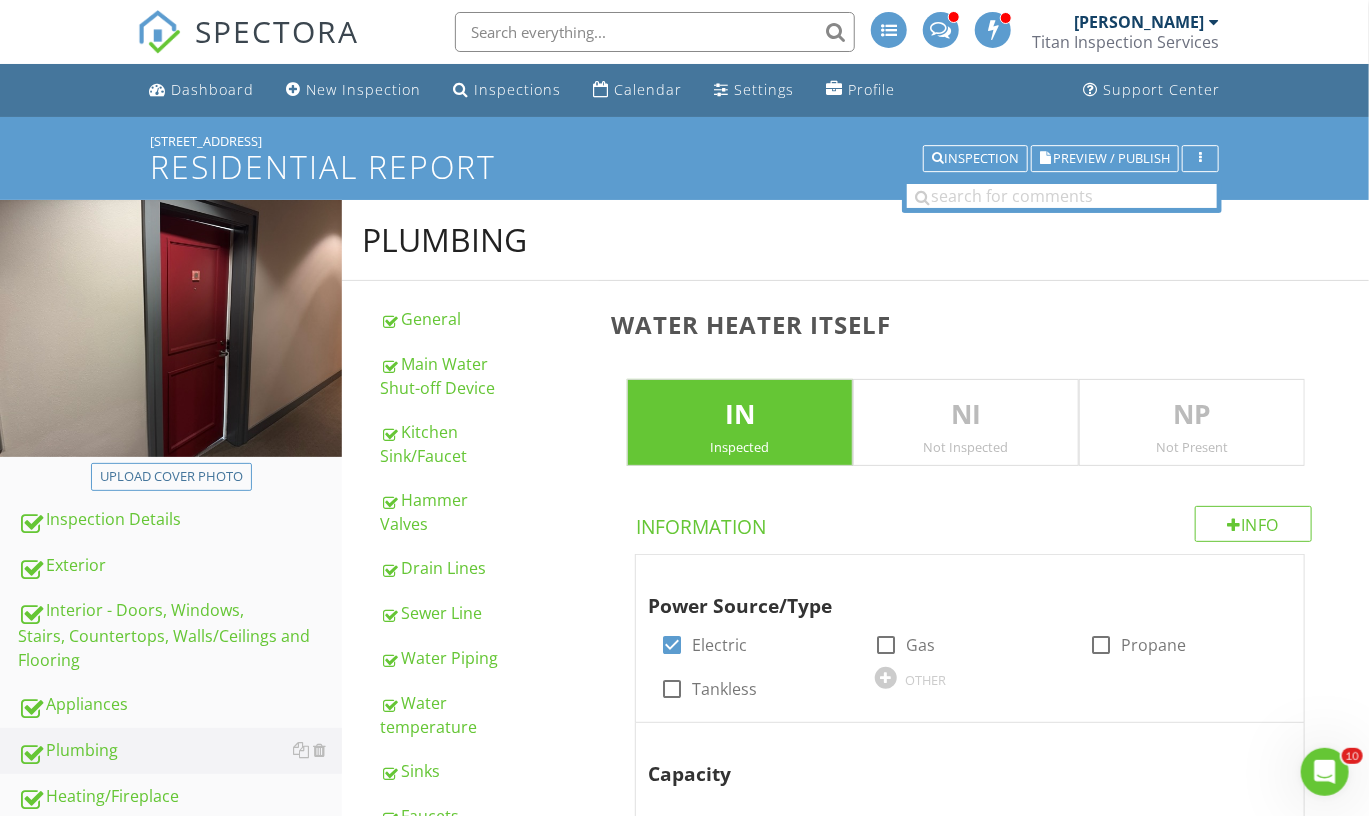 scroll, scrollTop: 0, scrollLeft: 0, axis: both 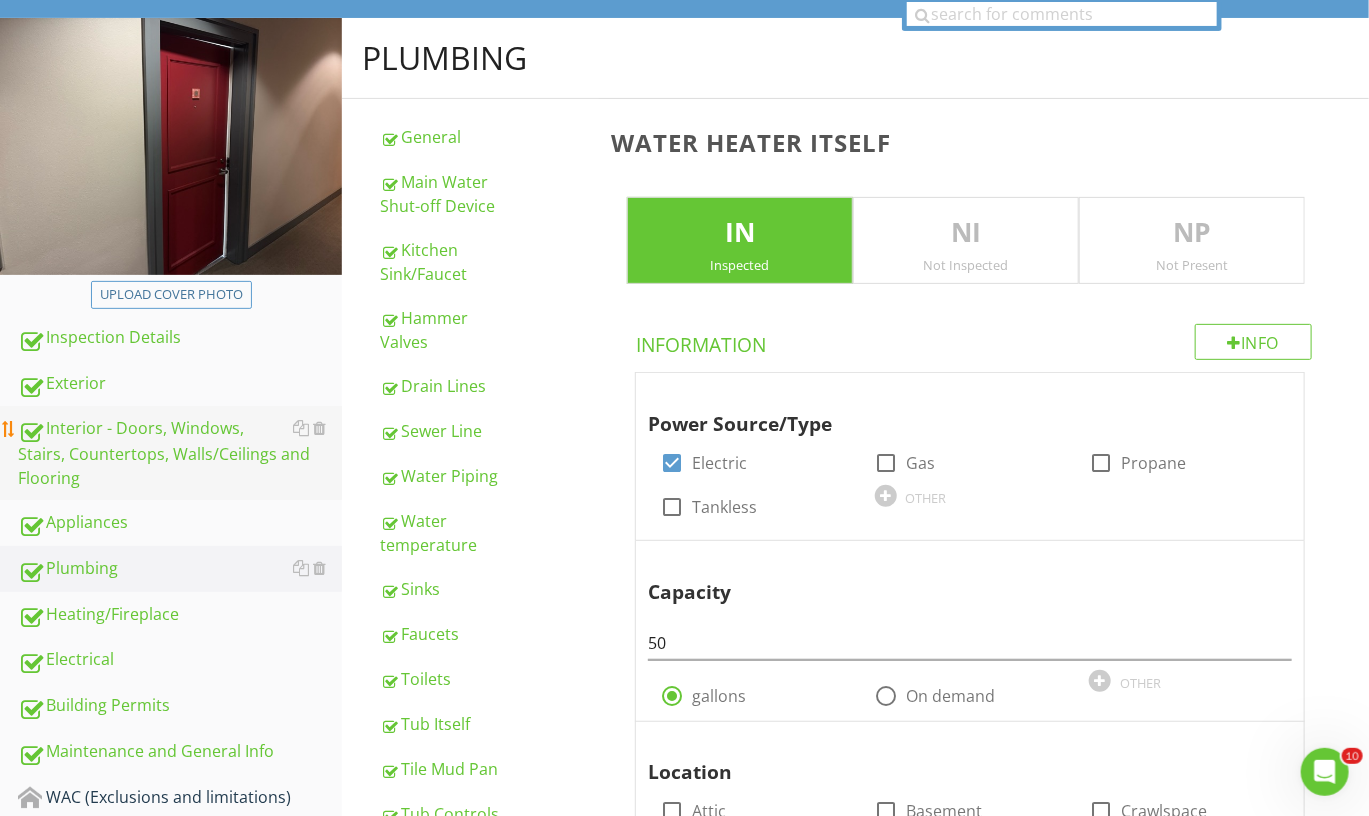 click on "Interior - Doors, Windows, Stairs, Countertops, Walls/Ceilings and Flooring" at bounding box center (180, 453) 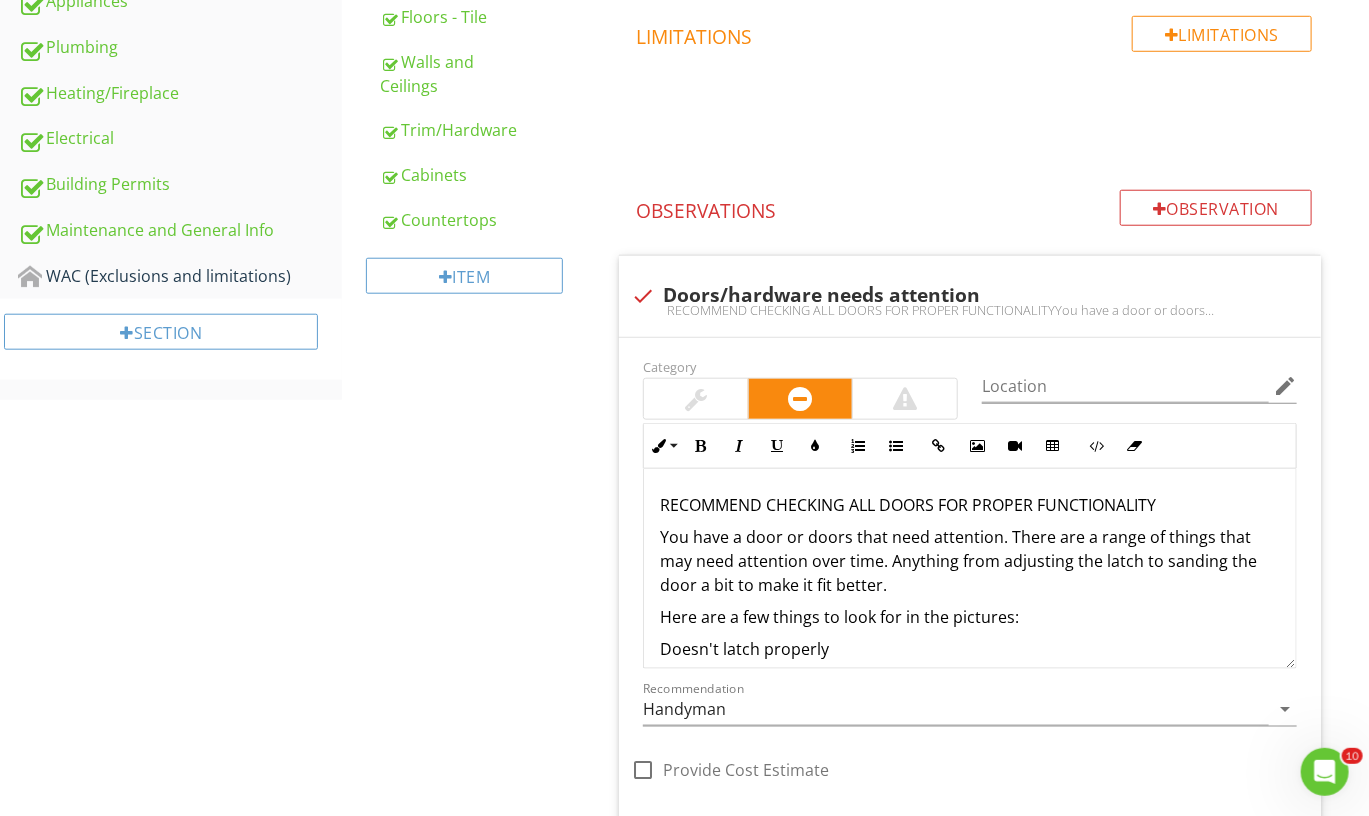 scroll, scrollTop: 776, scrollLeft: 0, axis: vertical 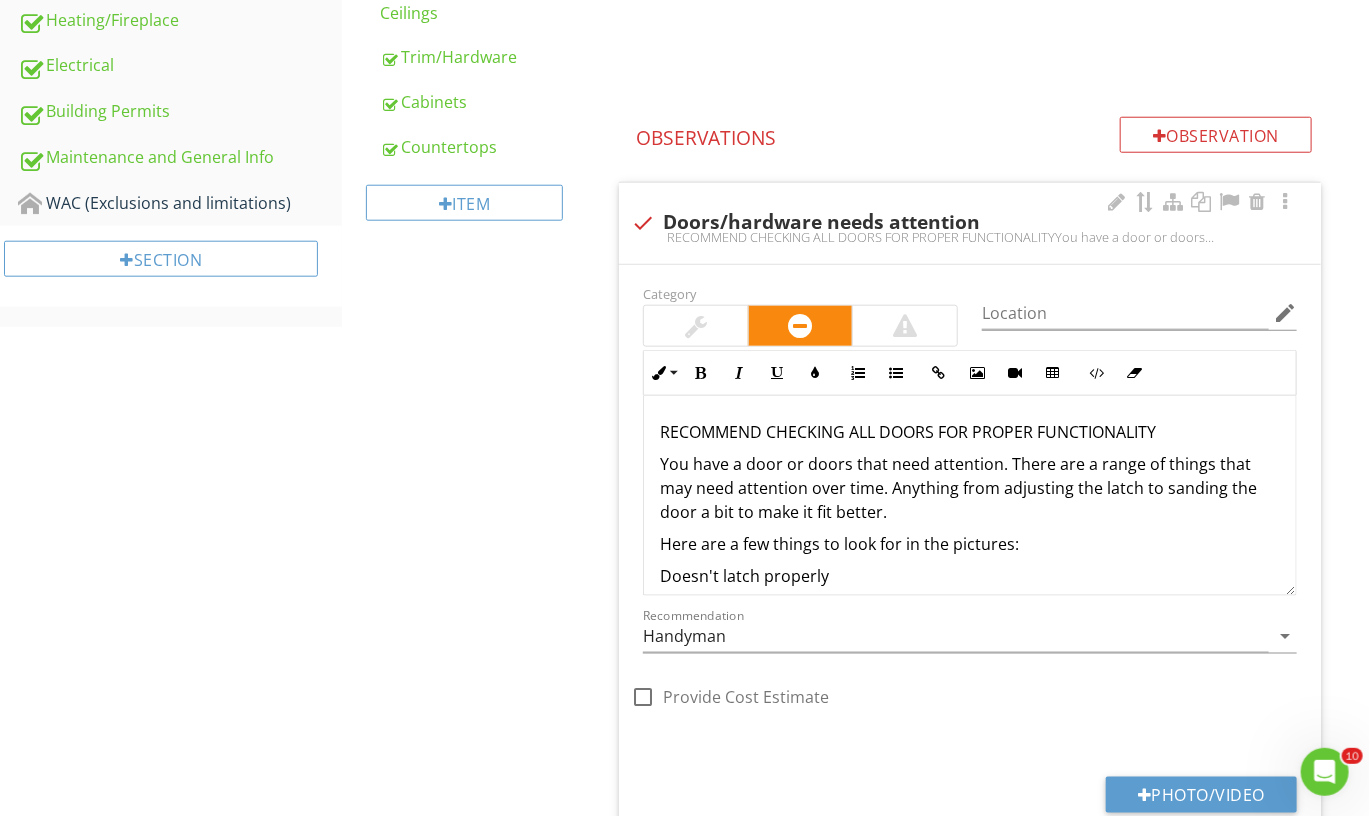 click on "check
Doors/hardware needs attention
RECOMMEND CHECKING ALL DOORS FOR PROPER FUNCTIONALITYYou have a door or doors that need attention. There are a range of things that may need attention over time. Anything from adjusting the latch to sanding the door a bit to make it fit better. Here are a few things to look for in the pictures:Doesn't latch properlyDoor sticksNo strike plate to latch intoNo door stopEdge of door needs to be sanded and painted to close without catchingHinge is looseDoor scrapes the carpetCloset door guide at the bottom is missingMissing discs for closet doorsHinges are painted overDoor is not set level and may swing back openPocket door sticksDoor needs touch up paintDoors of some minor damage" at bounding box center [970, 223] 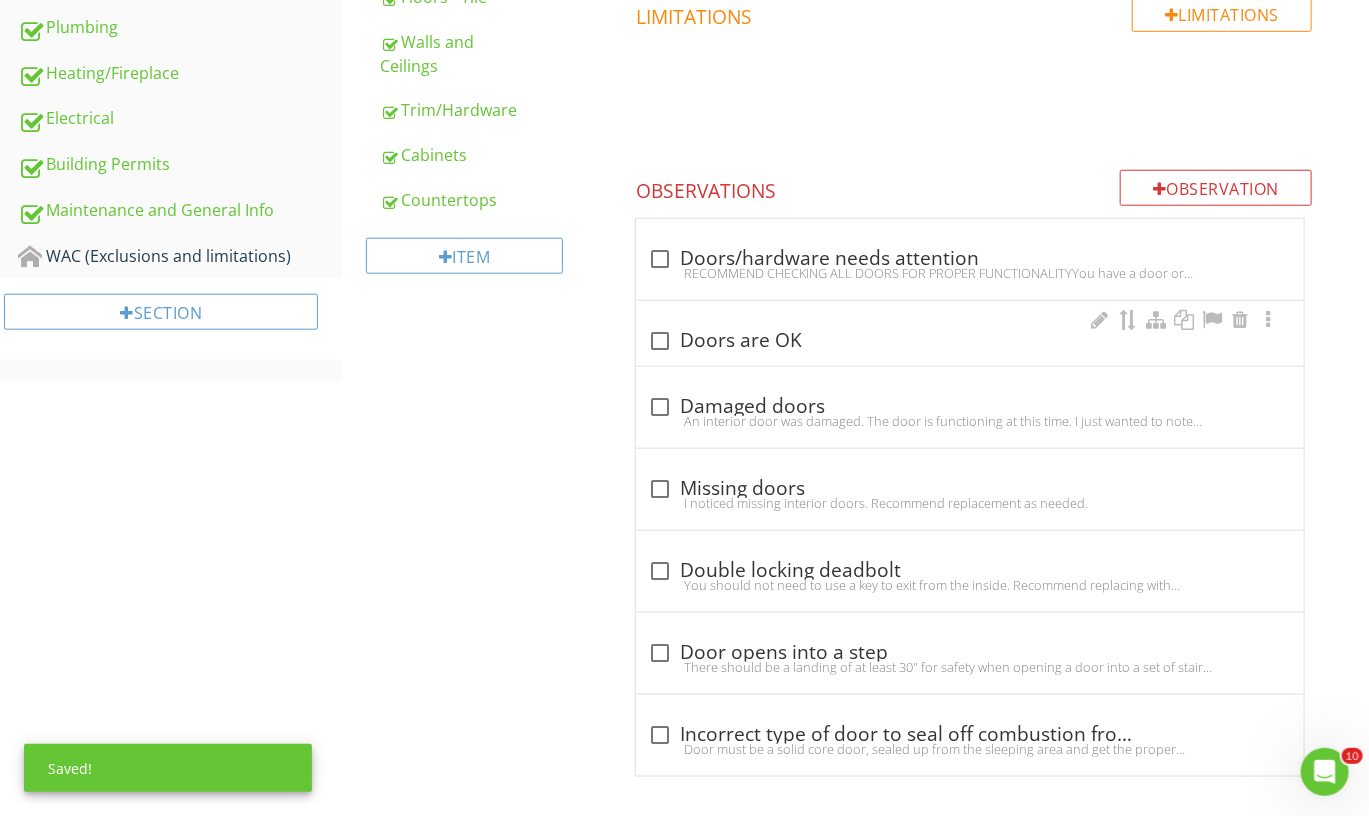 click at bounding box center [660, 341] 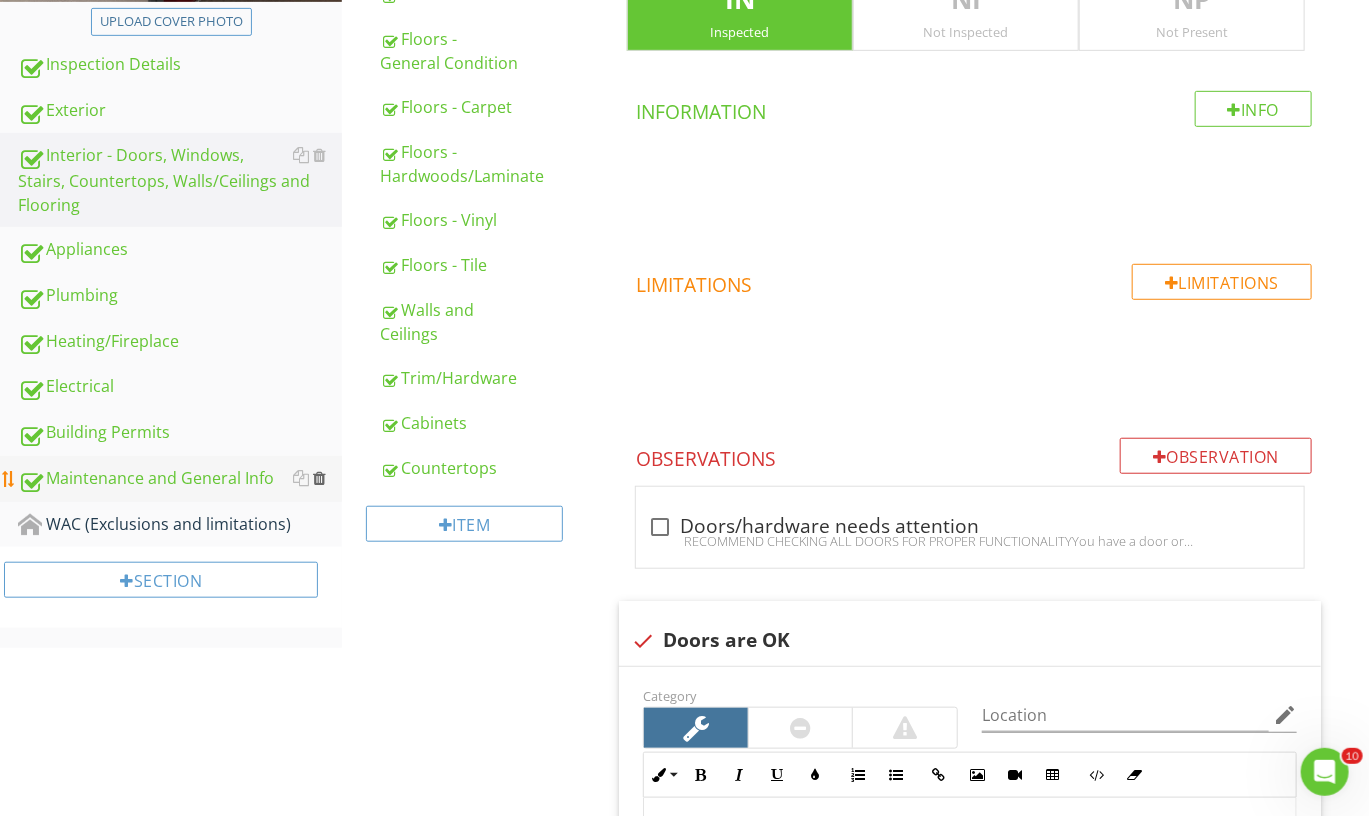scroll, scrollTop: 438, scrollLeft: 0, axis: vertical 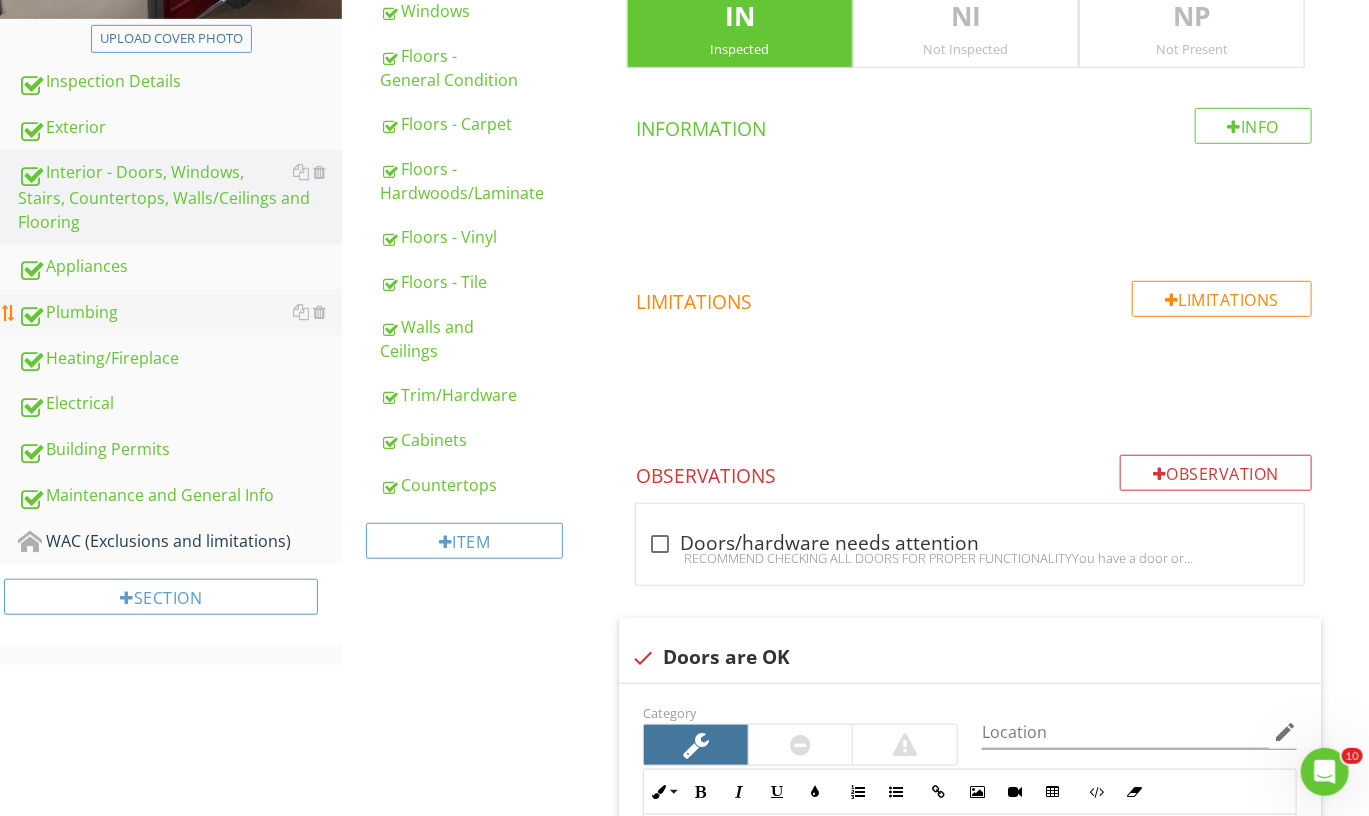click on "Plumbing" at bounding box center (180, 313) 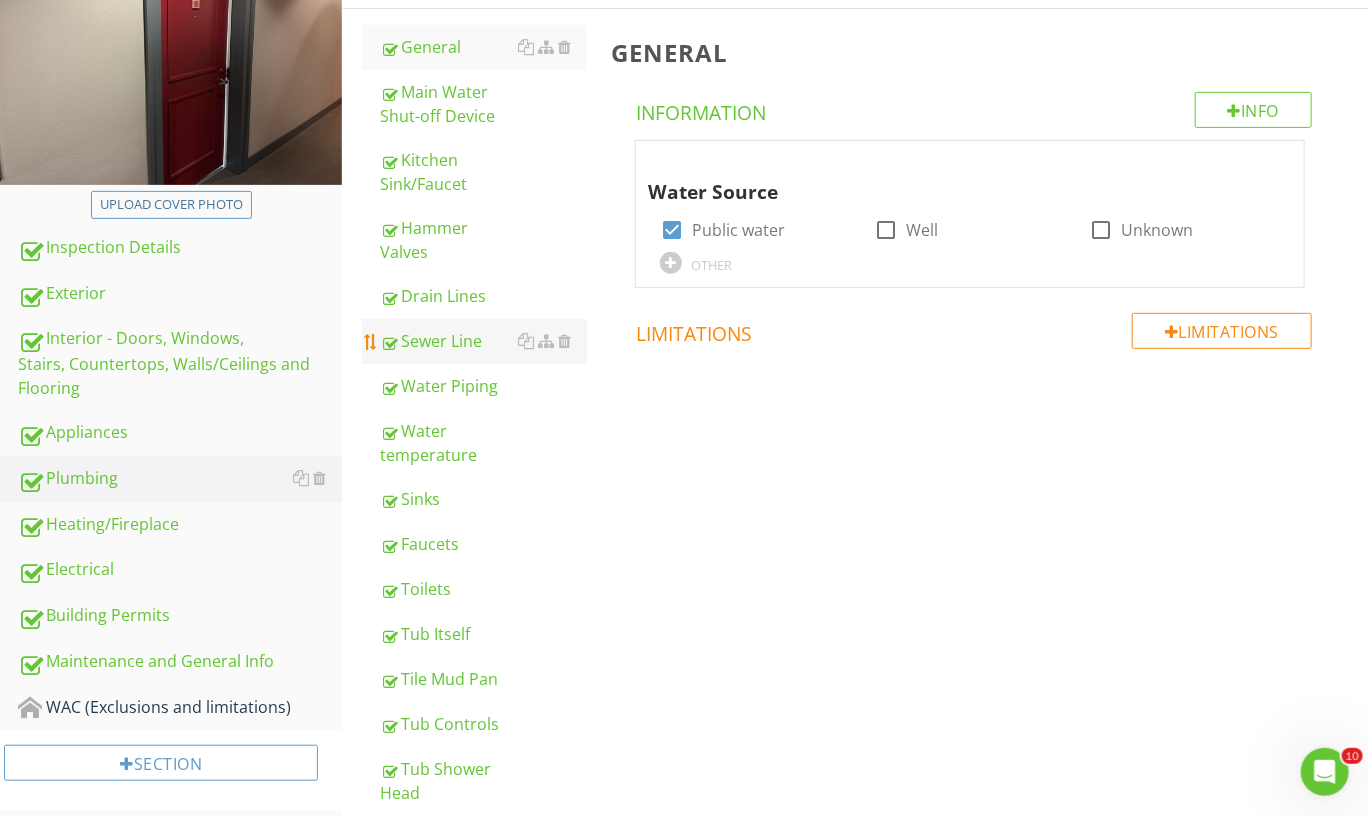 click on "Sewer Line" at bounding box center (483, 341) 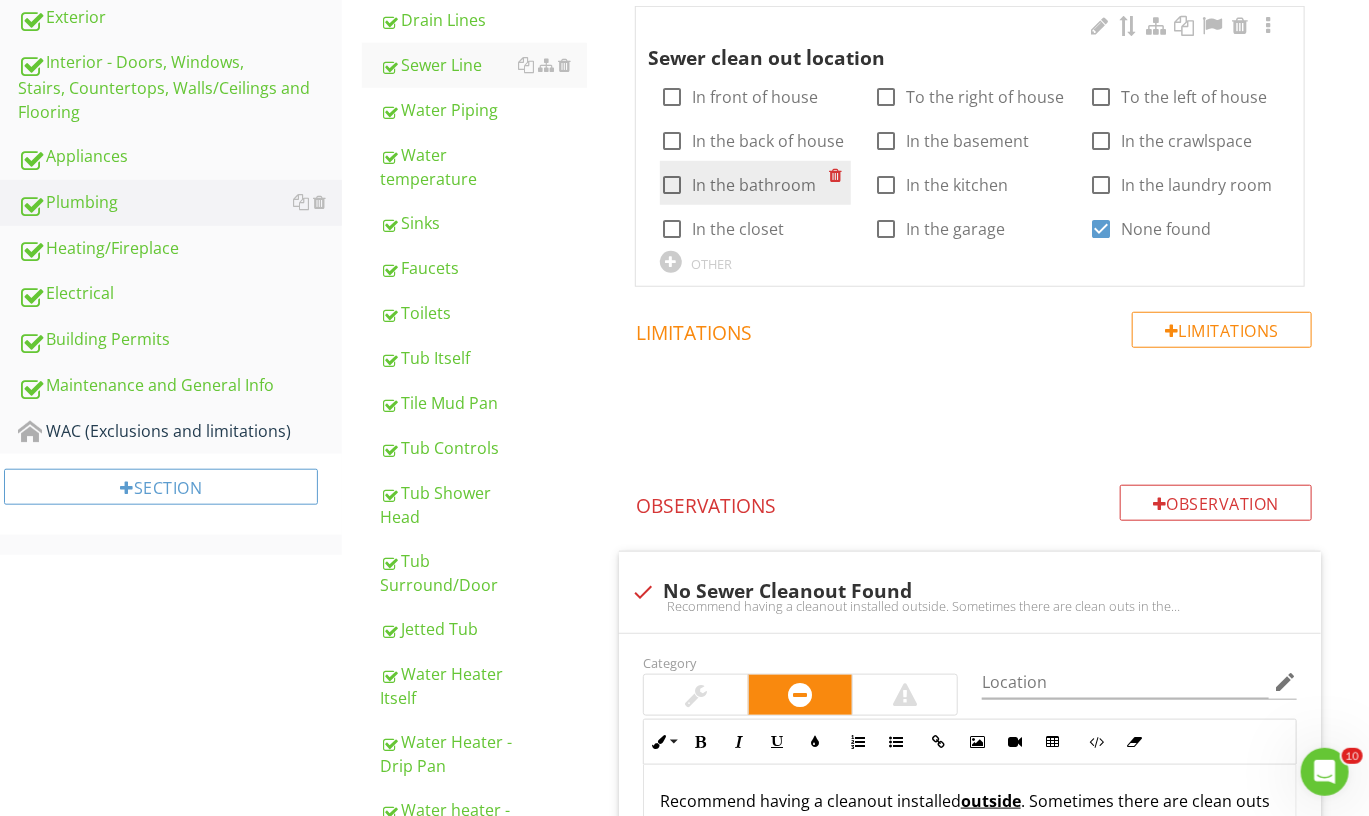 scroll, scrollTop: 729, scrollLeft: 0, axis: vertical 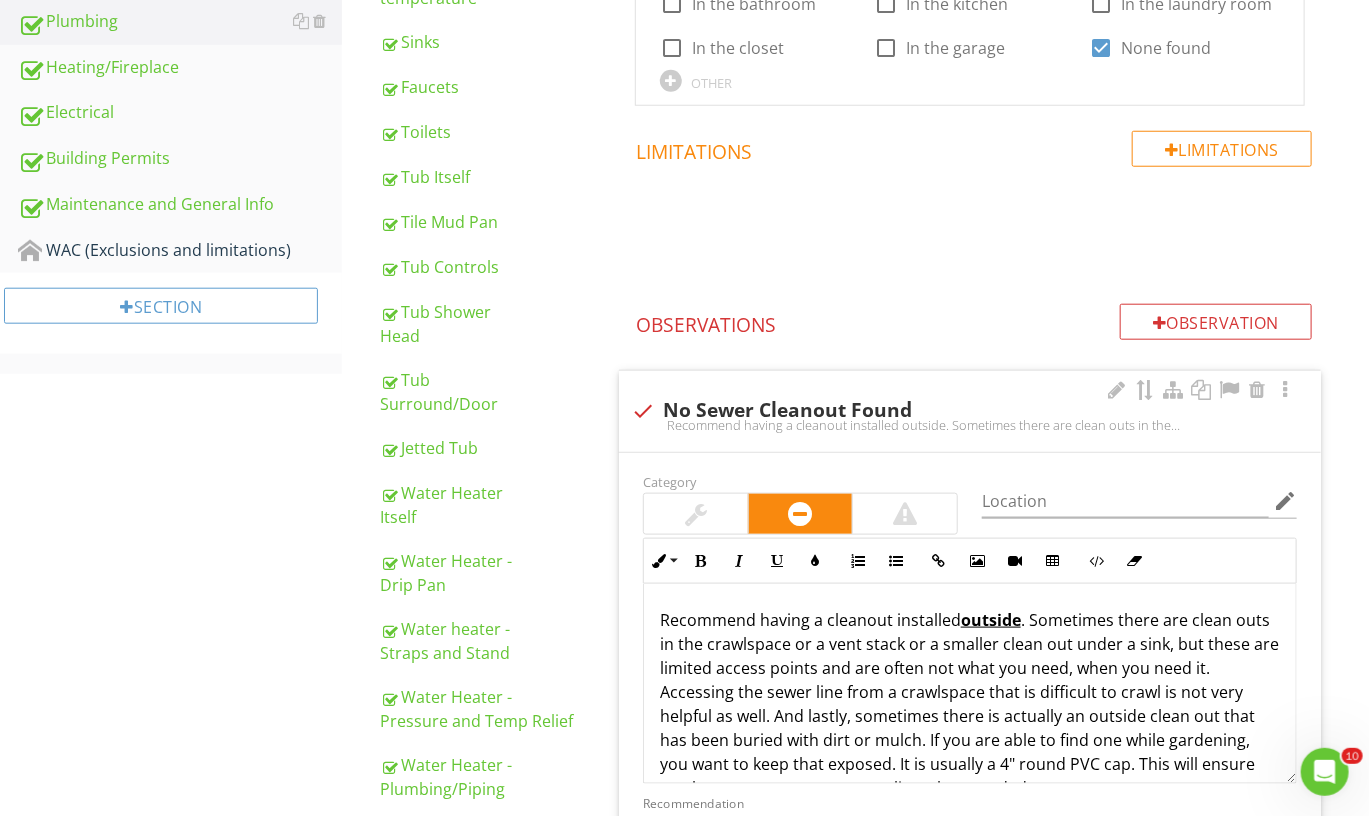 click at bounding box center (643, 411) 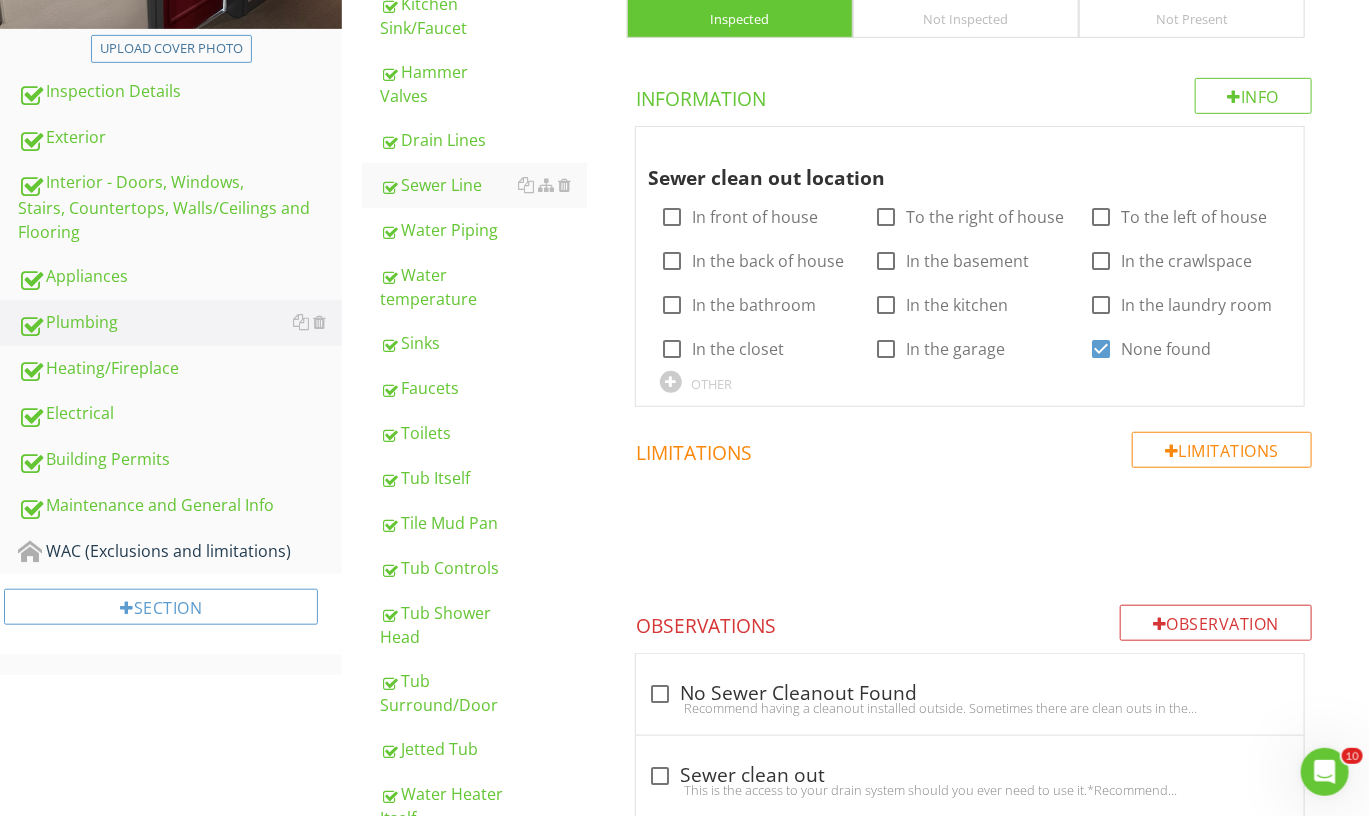 scroll, scrollTop: 405, scrollLeft: 0, axis: vertical 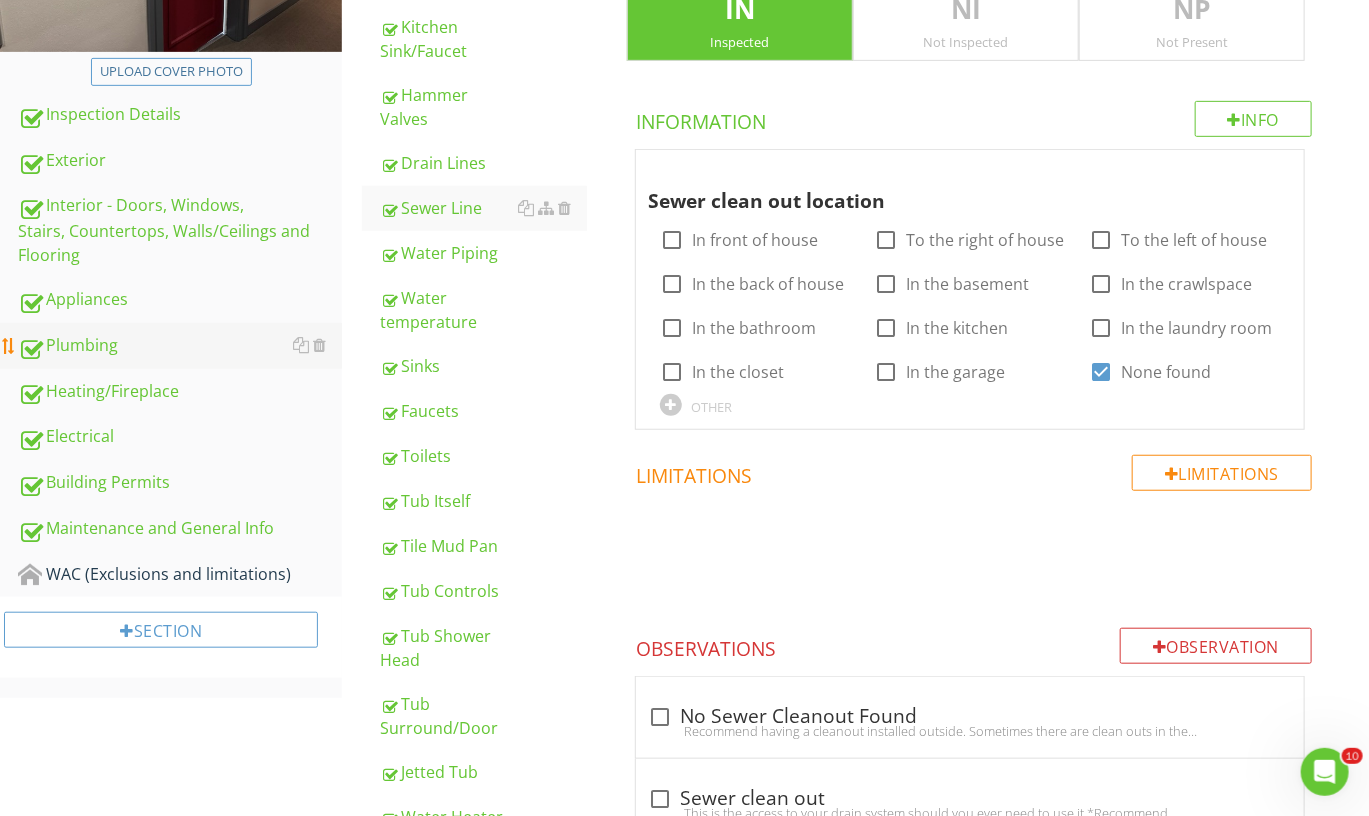 click on "Plumbing" at bounding box center [180, 346] 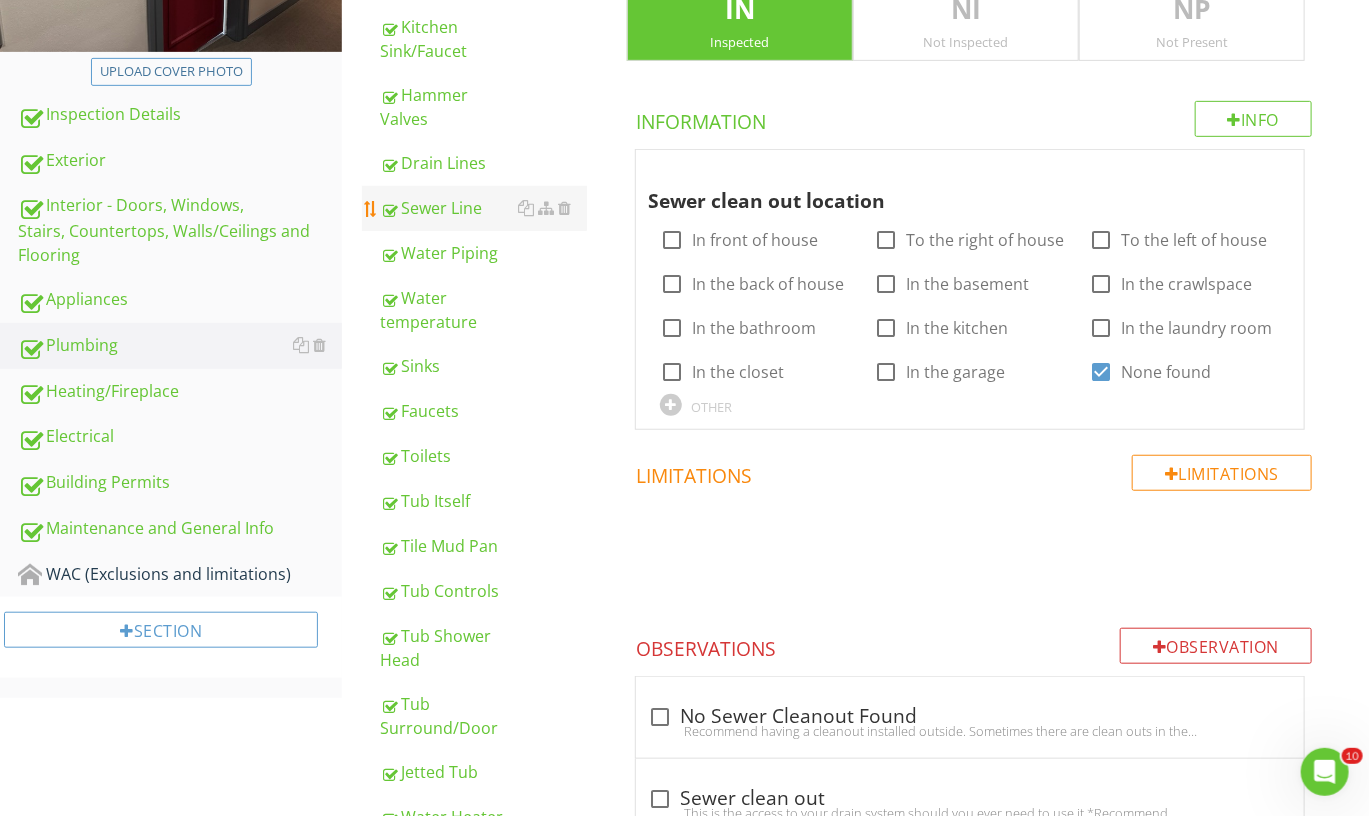 click on "Sewer Line" at bounding box center (483, 208) 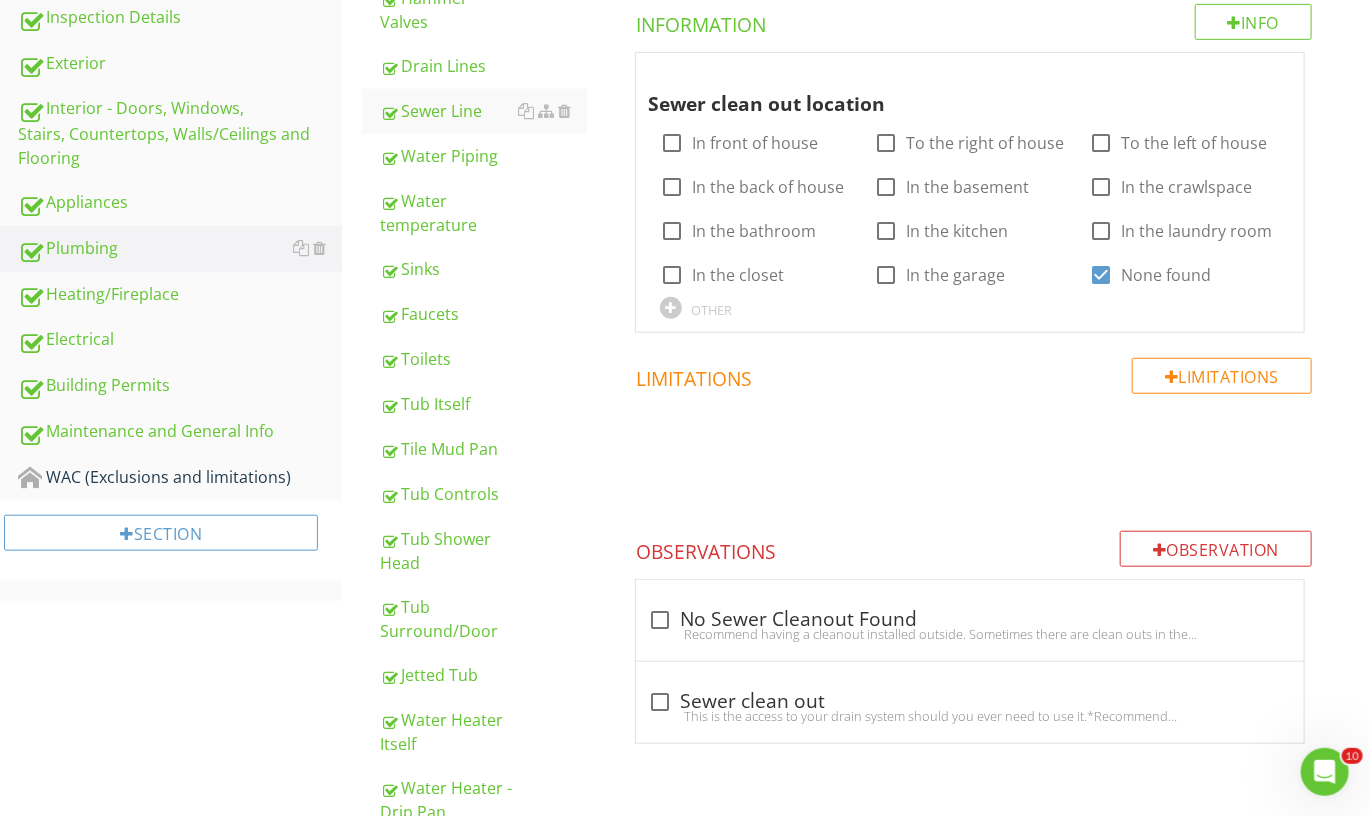 scroll, scrollTop: 430, scrollLeft: 0, axis: vertical 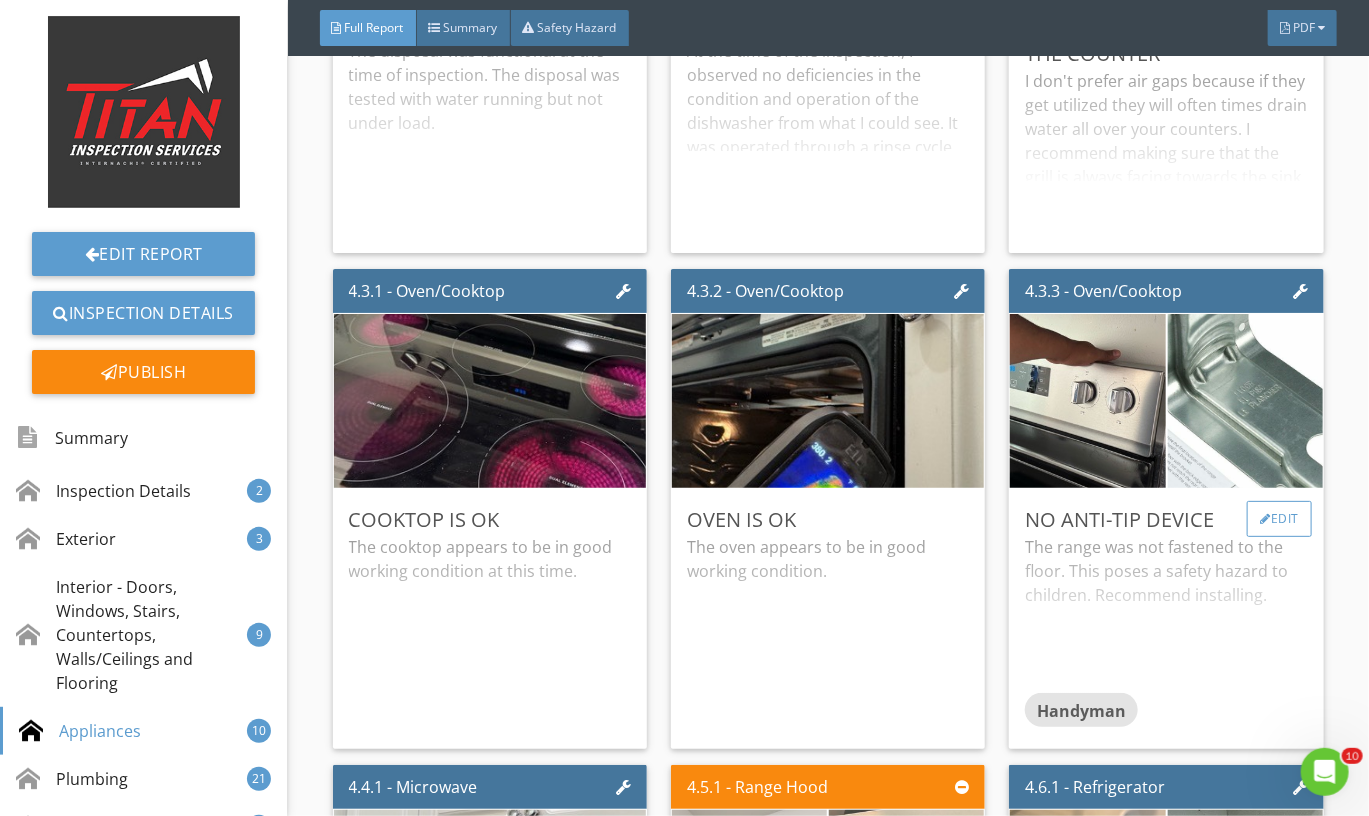 click on "Edit" at bounding box center [1279, 519] 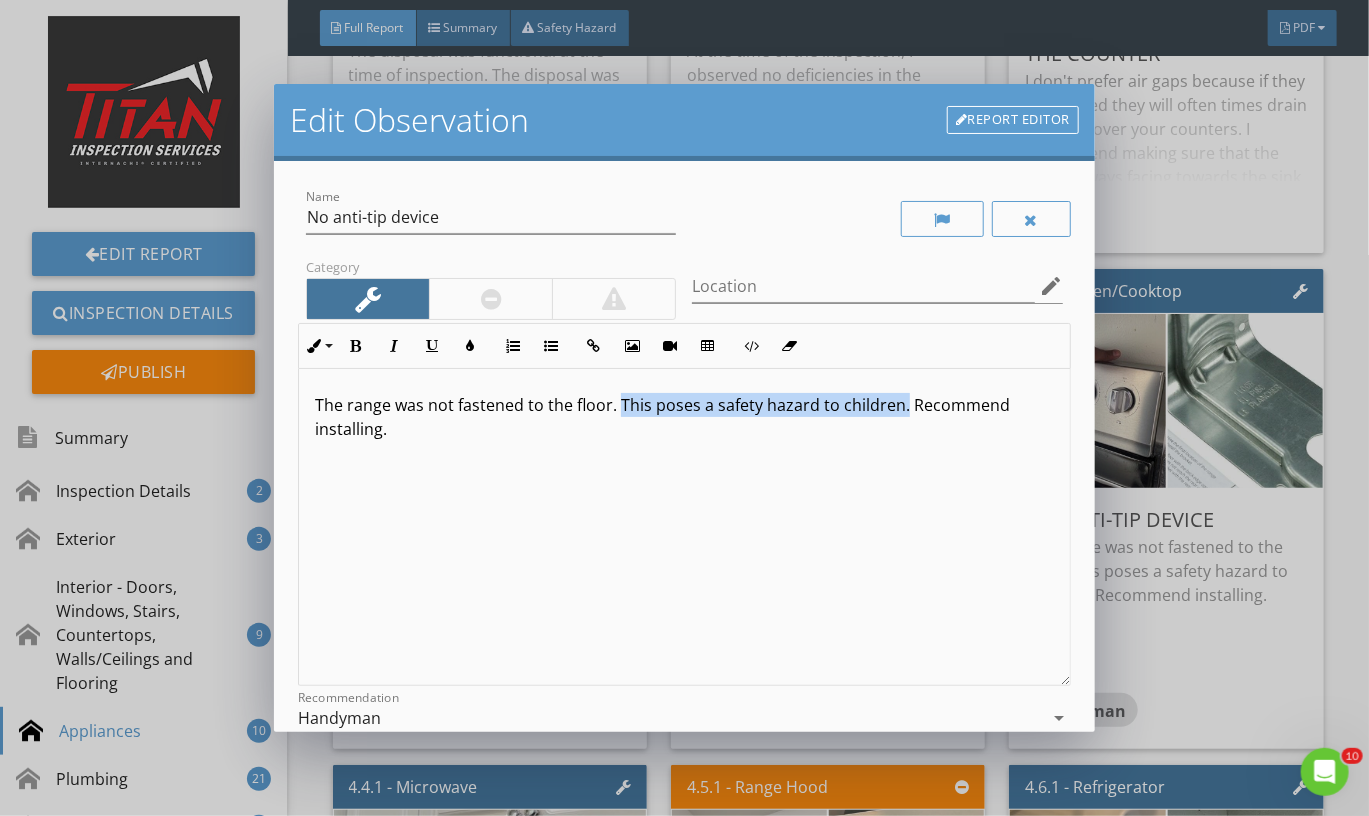 drag, startPoint x: 918, startPoint y: 407, endPoint x: 628, endPoint y: 407, distance: 290 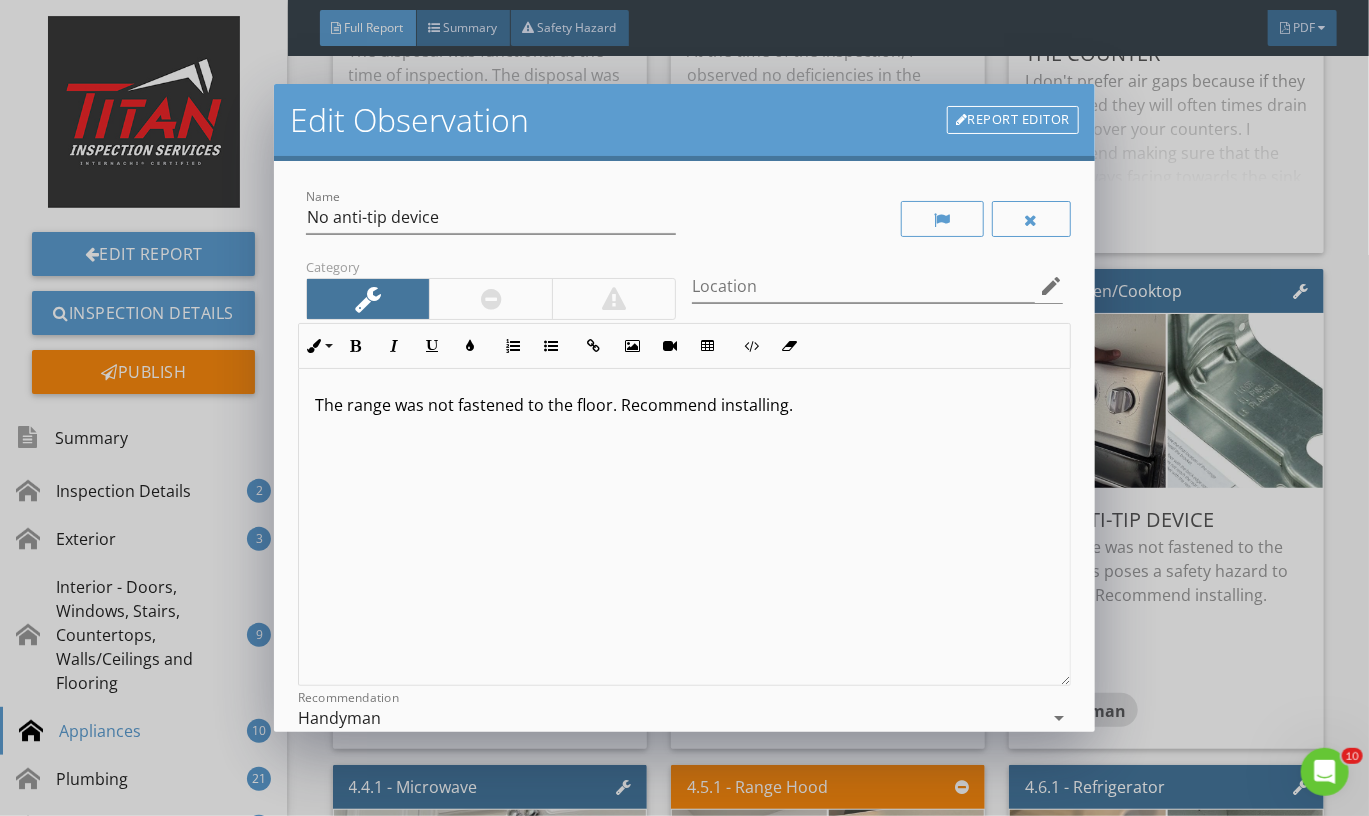 scroll, scrollTop: 1, scrollLeft: 0, axis: vertical 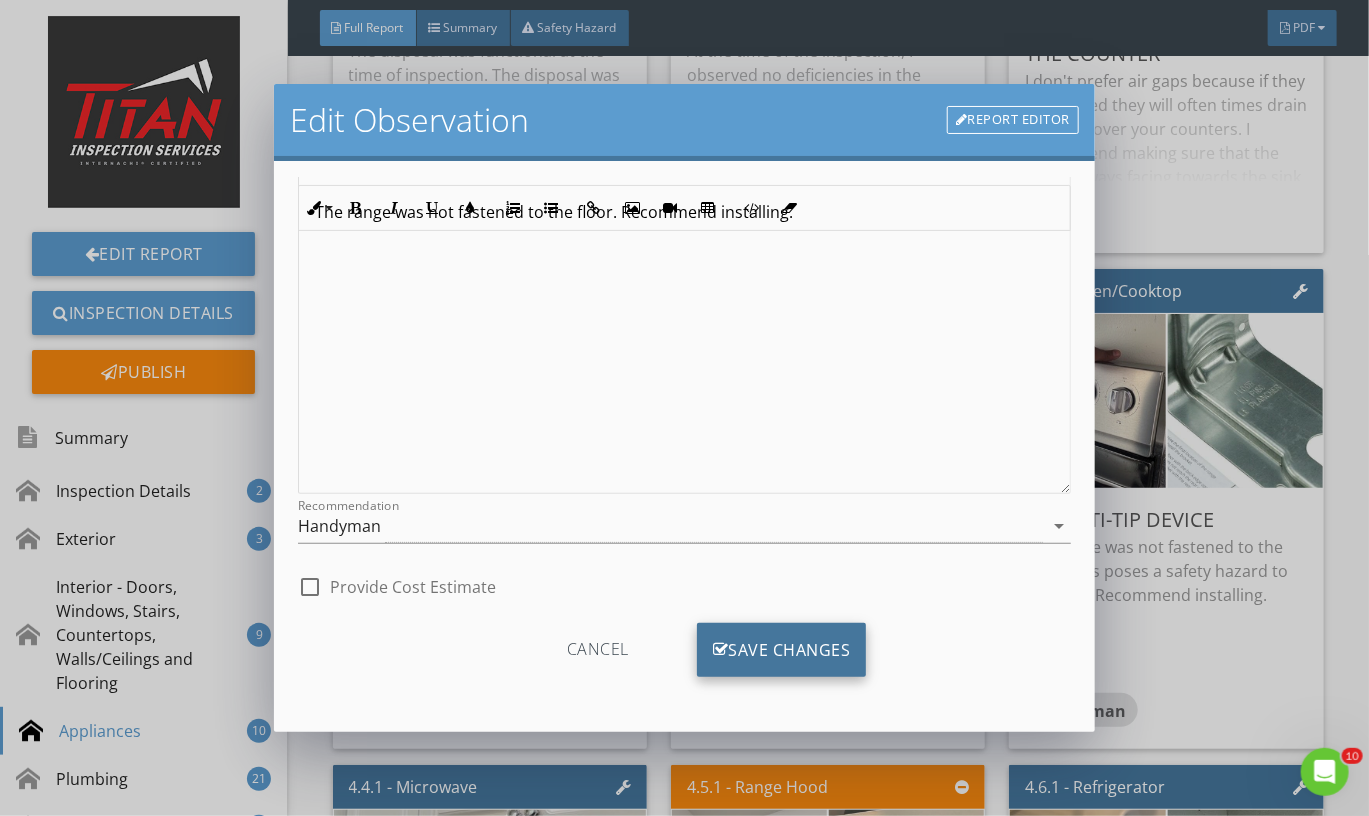 click on "Save Changes" at bounding box center [782, 650] 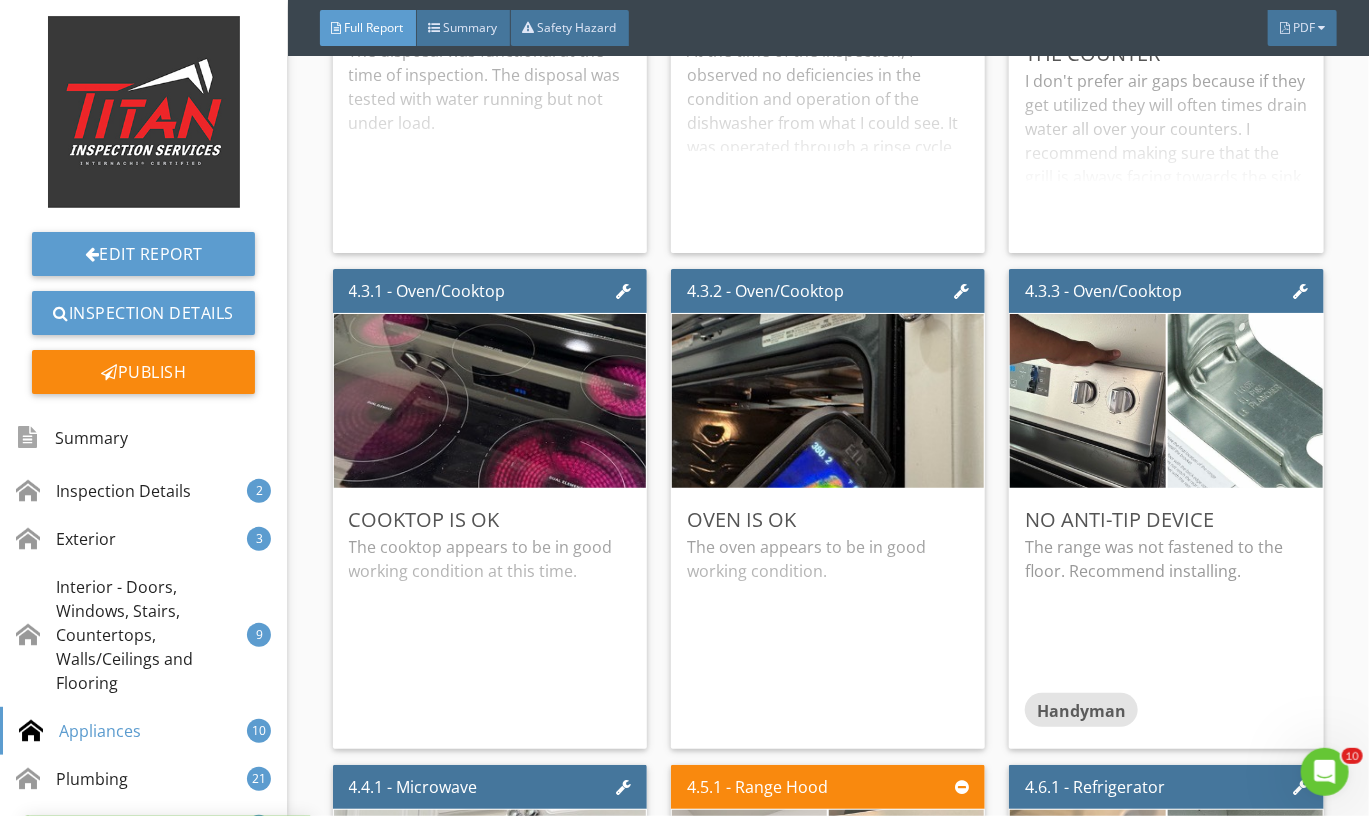 scroll, scrollTop: 0, scrollLeft: 0, axis: both 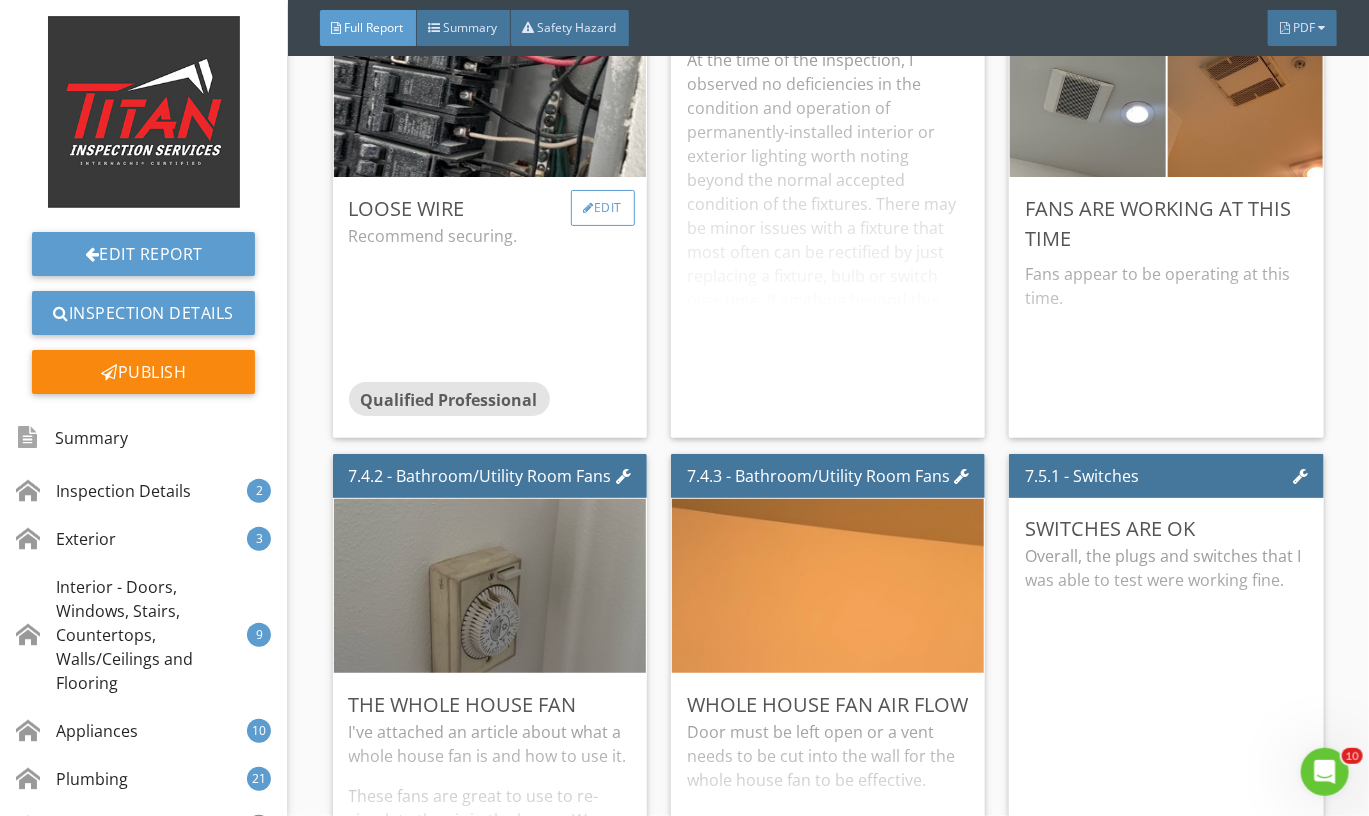 click on "Edit" at bounding box center [603, 208] 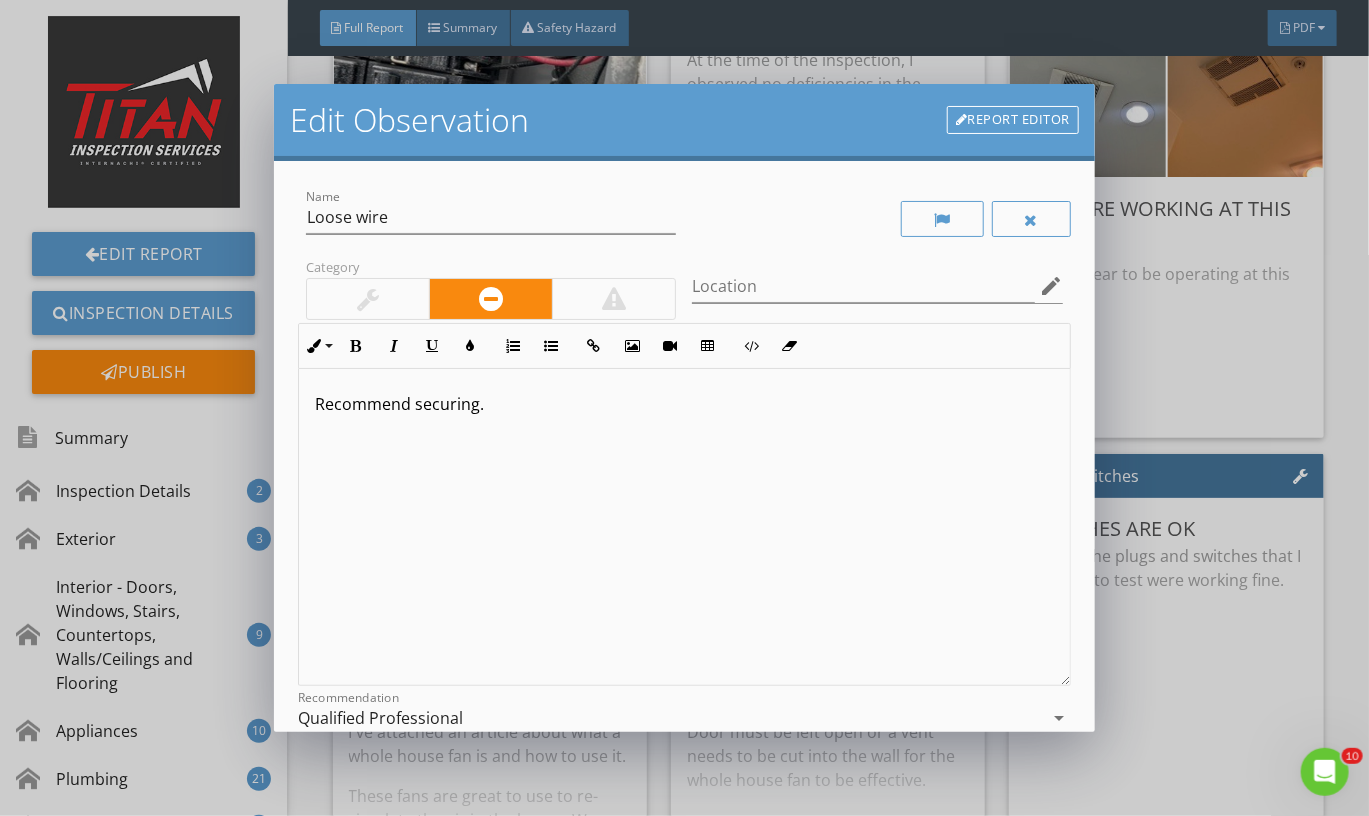 scroll, scrollTop: 1, scrollLeft: 0, axis: vertical 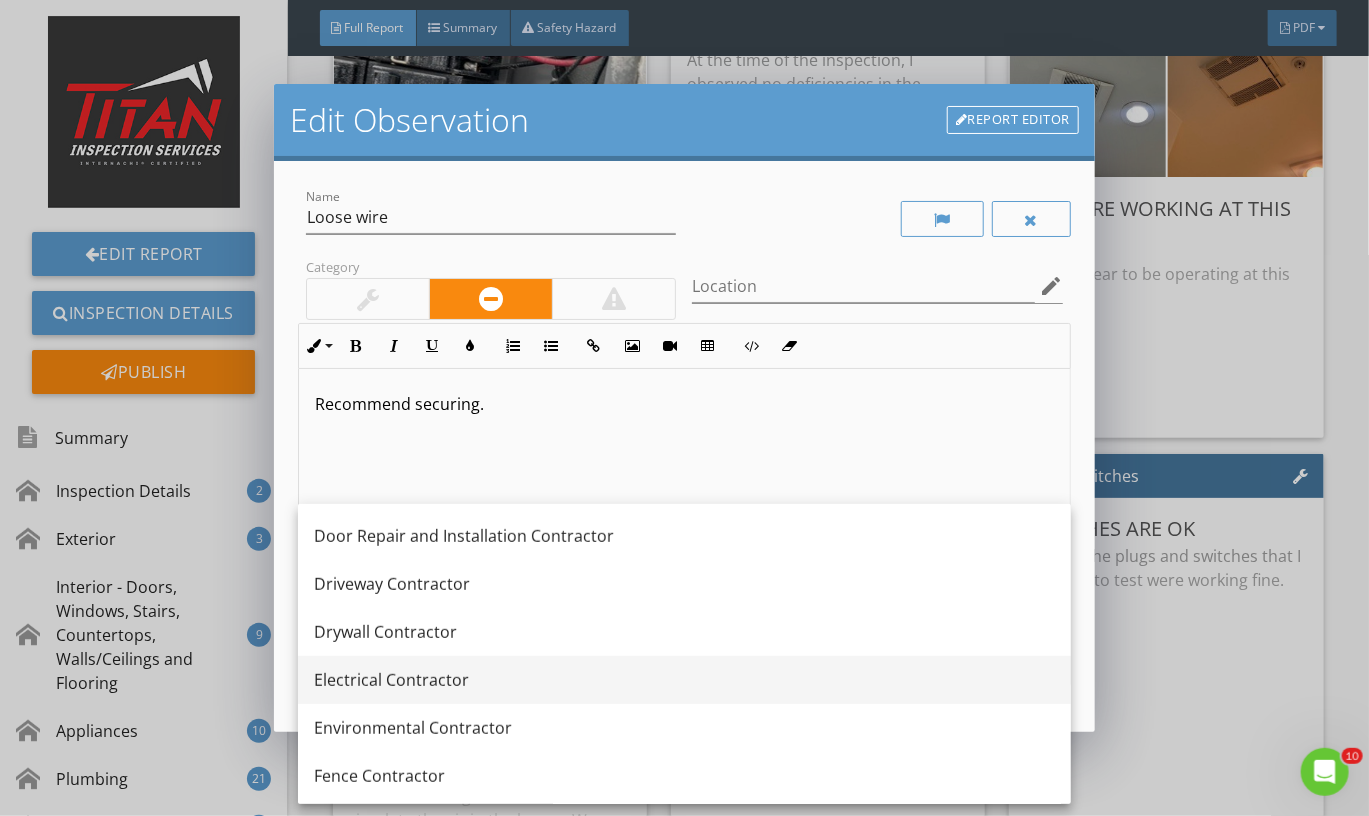 click on "Electrical Contractor" at bounding box center (684, 680) 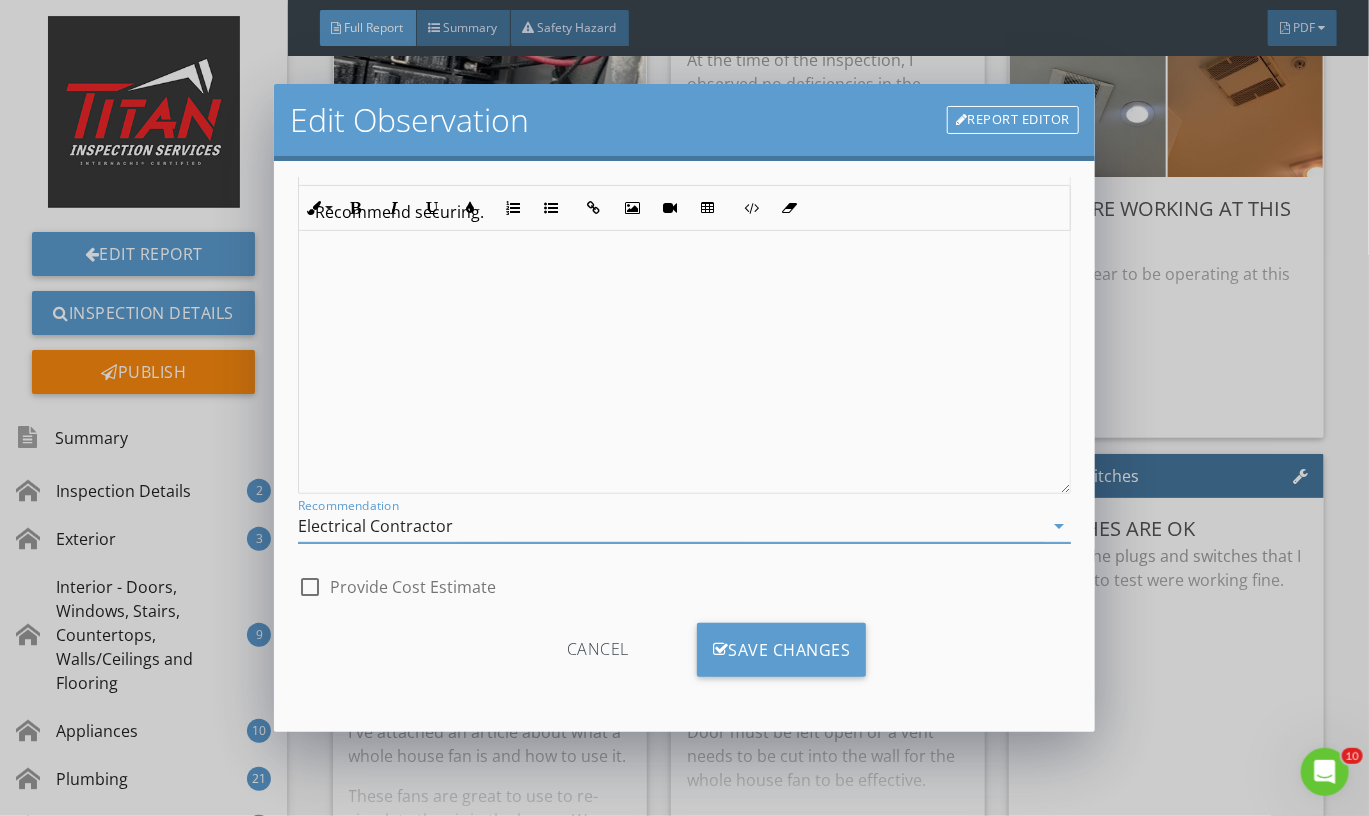 scroll, scrollTop: 191, scrollLeft: 0, axis: vertical 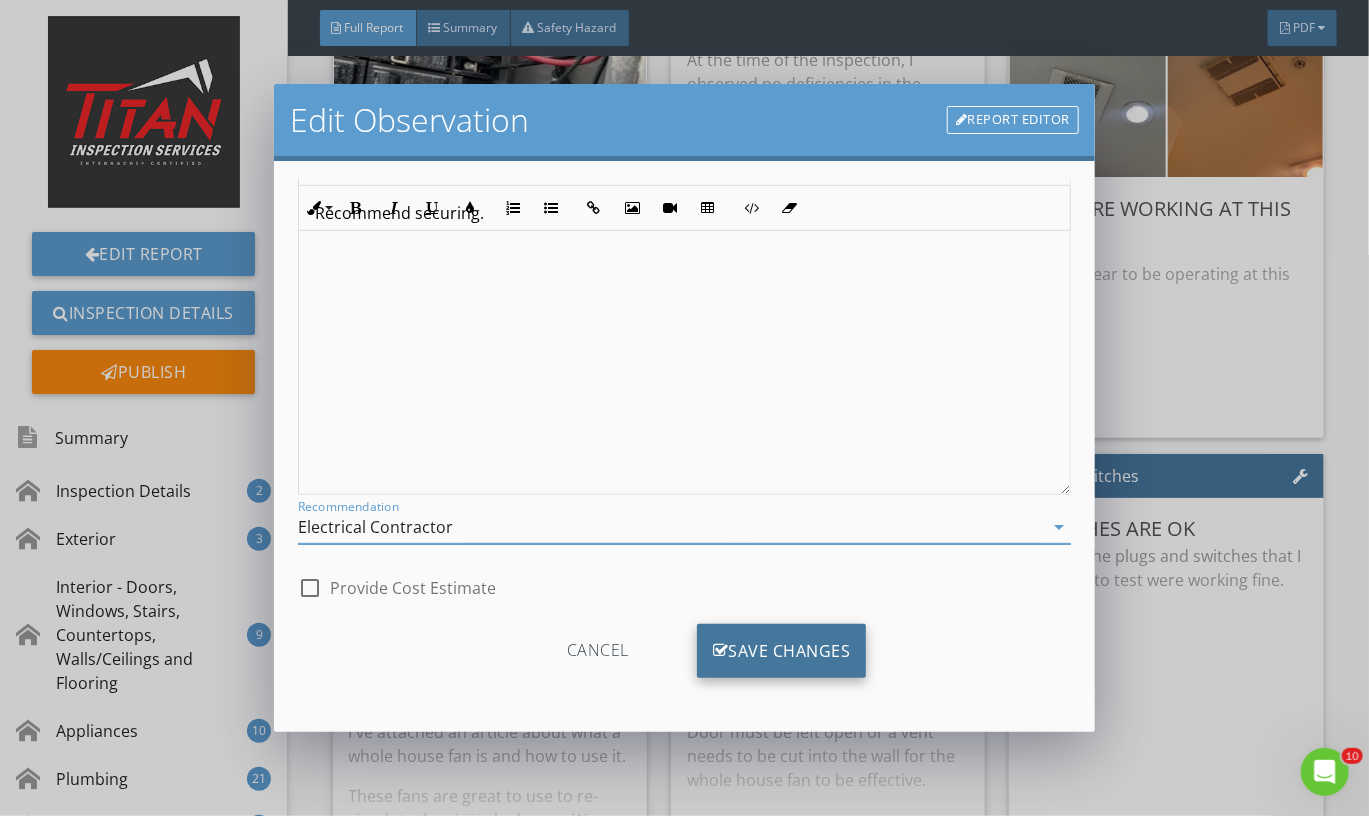 click on "Save Changes" at bounding box center (782, 651) 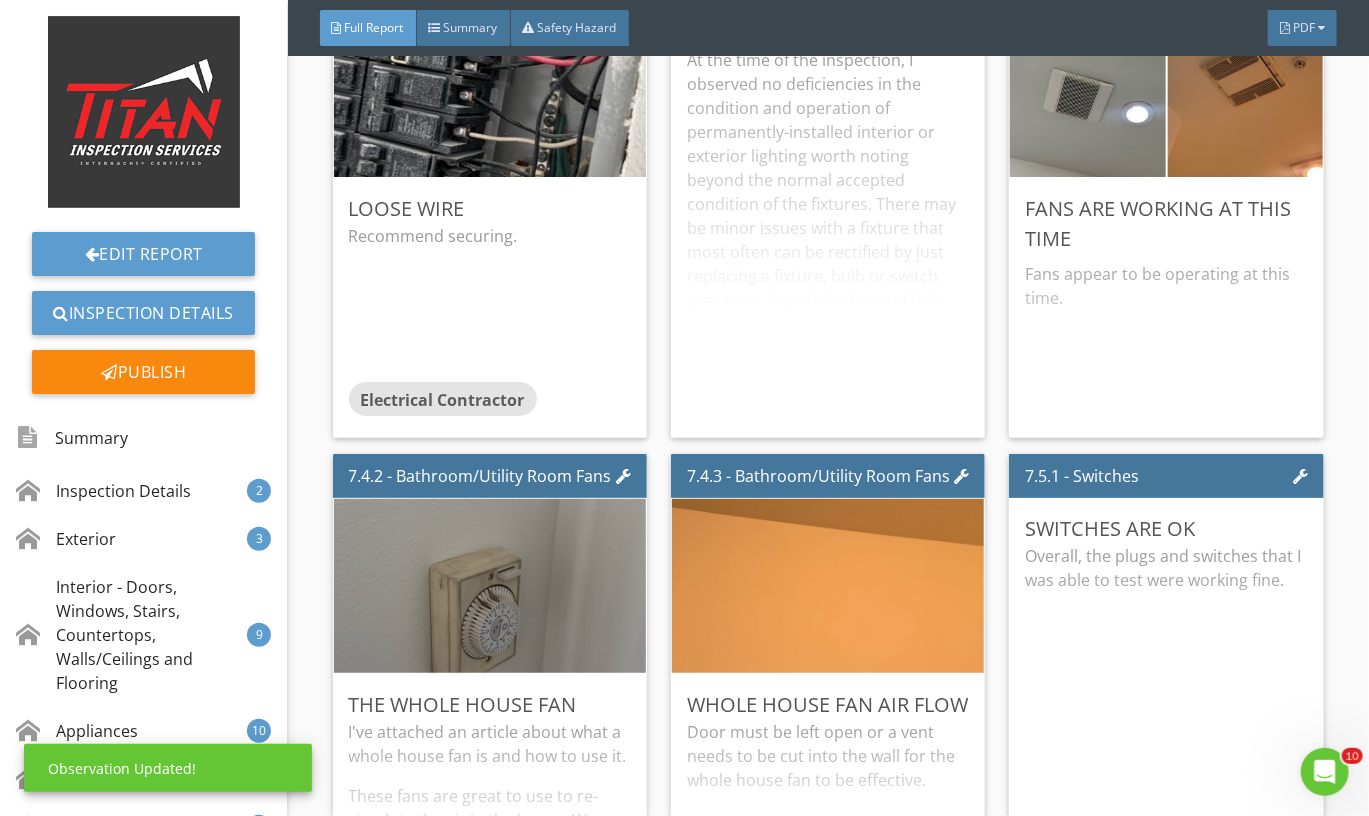 scroll, scrollTop: 0, scrollLeft: 0, axis: both 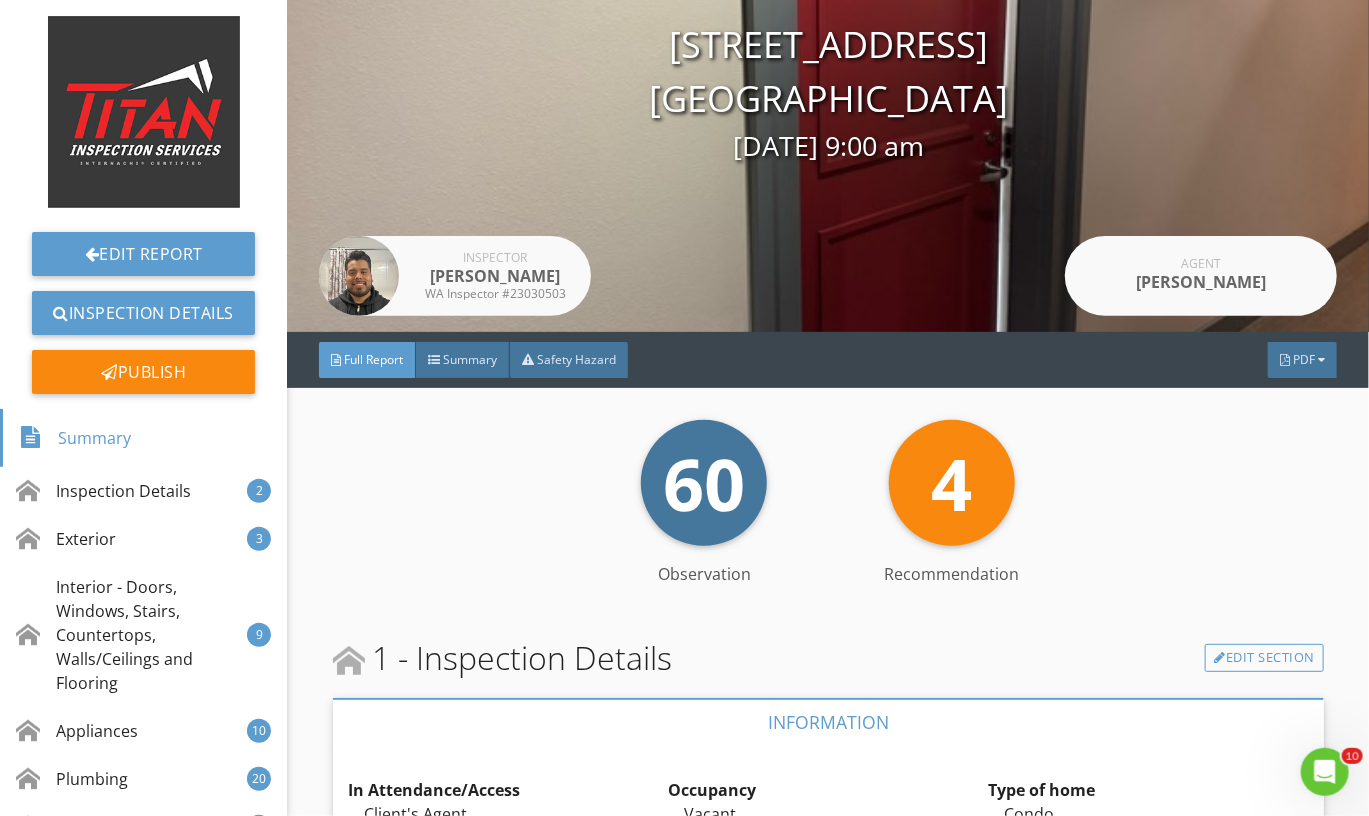 click on "Full Report     Summary     Safety Hazard     PDF" at bounding box center [828, 360] 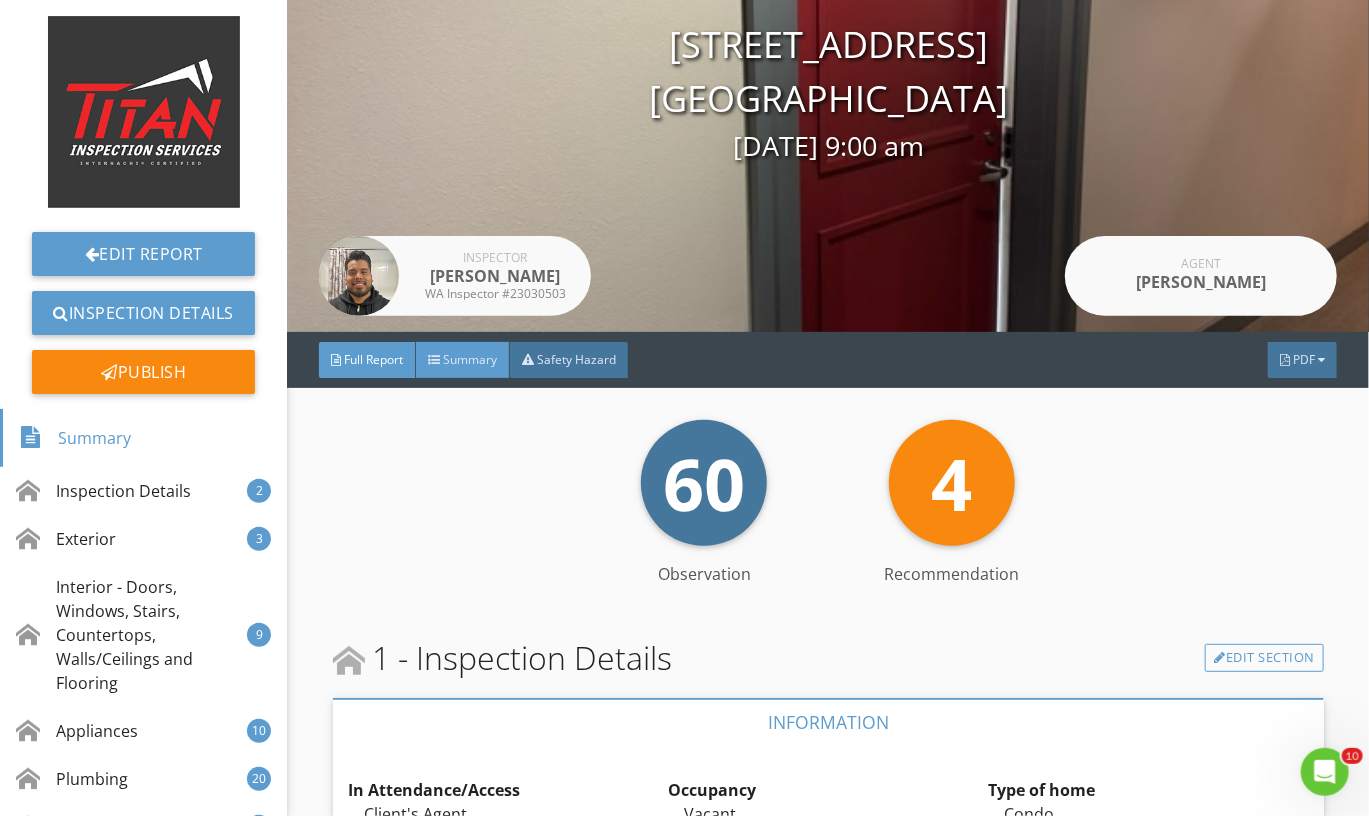 click on "Summary" at bounding box center [470, 359] 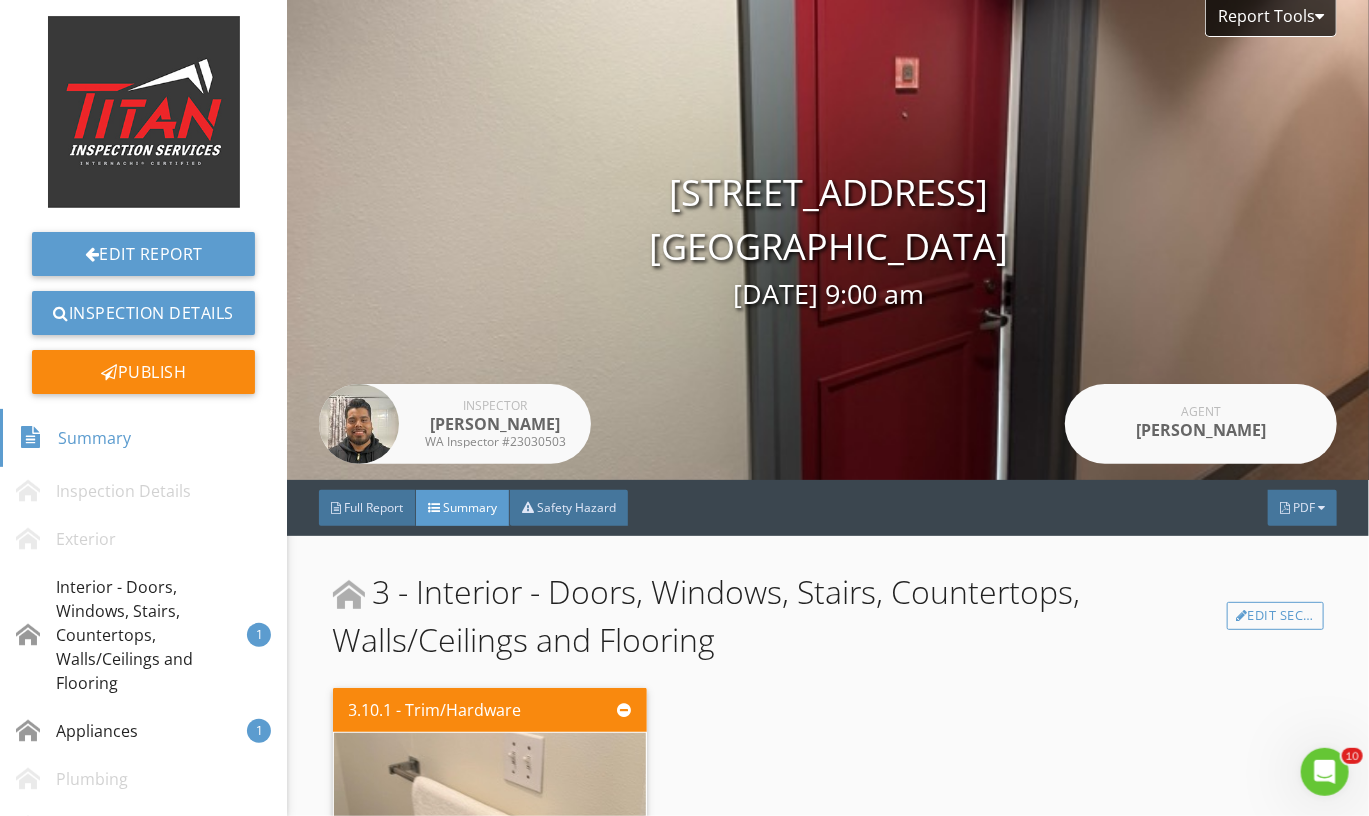 scroll, scrollTop: 0, scrollLeft: 0, axis: both 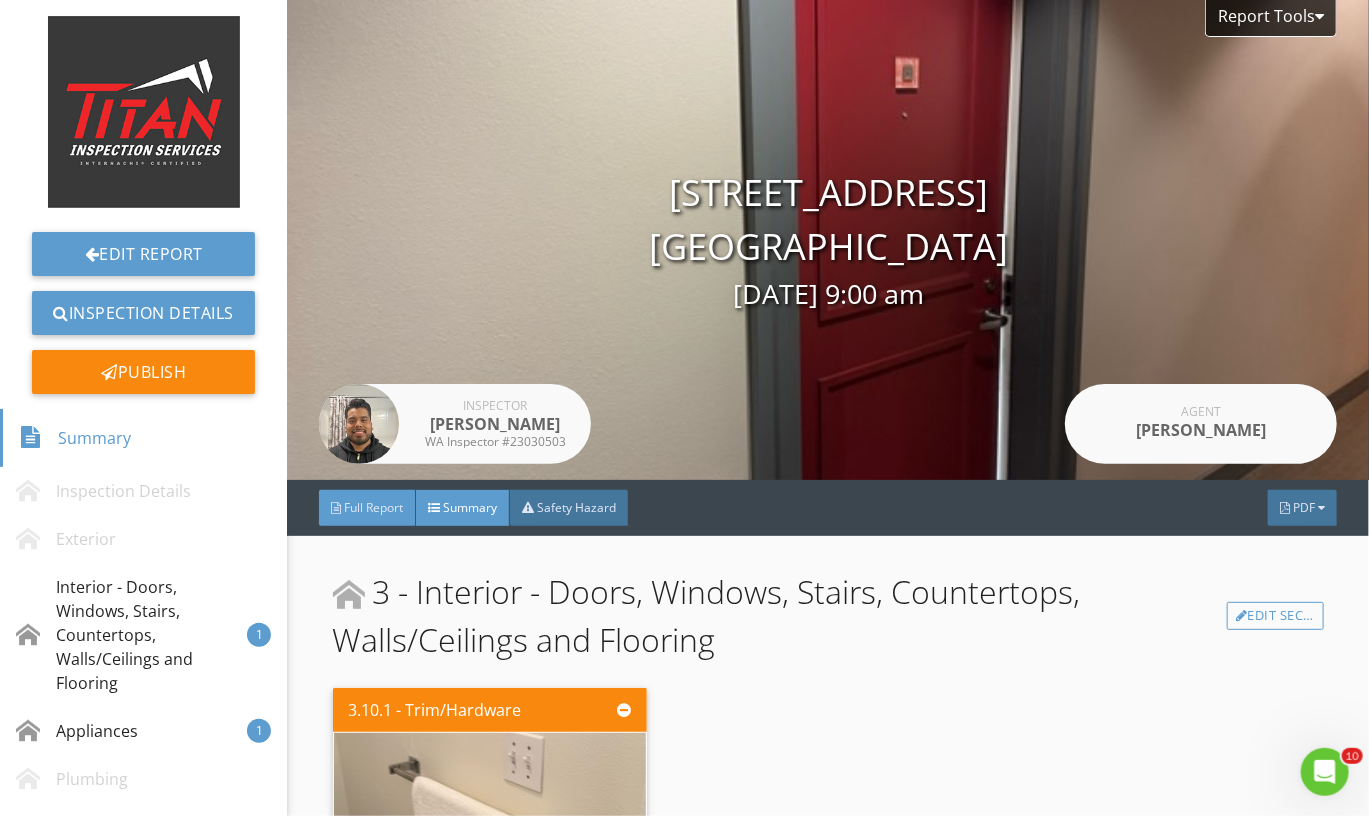 click on "Full Report" at bounding box center (373, 507) 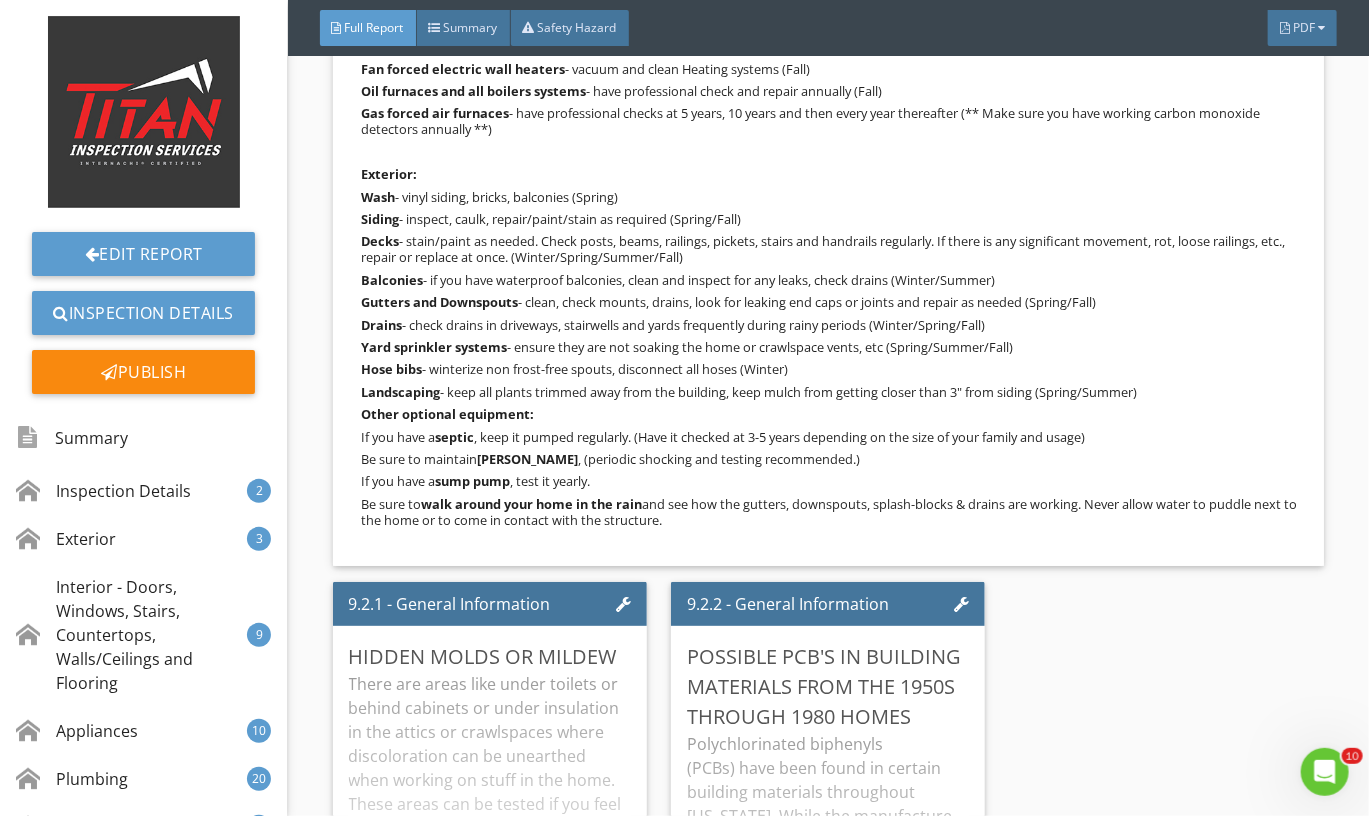 scroll, scrollTop: 17547, scrollLeft: 0, axis: vertical 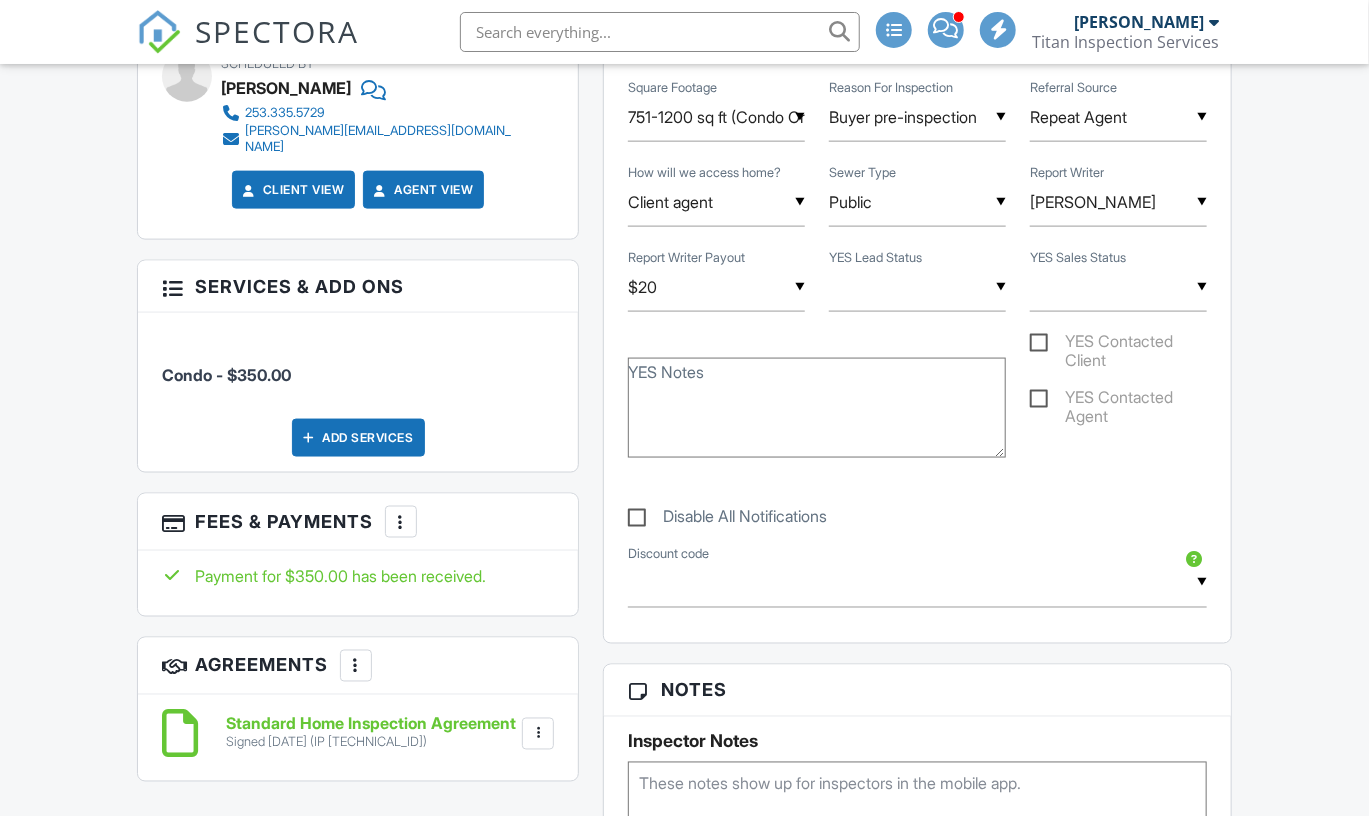 drag, startPoint x: 935, startPoint y: 292, endPoint x: 922, endPoint y: 305, distance: 18.384777 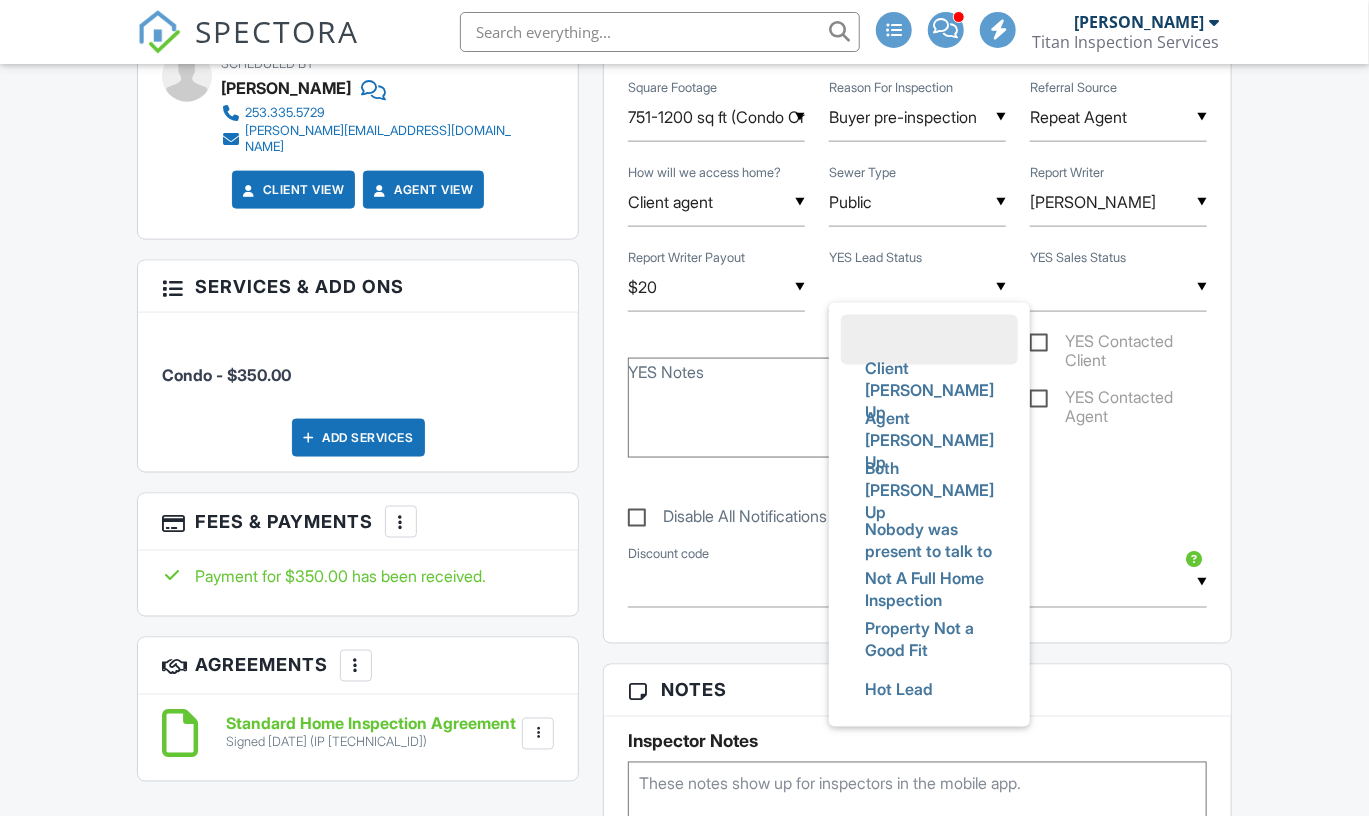 click at bounding box center [917, 287] 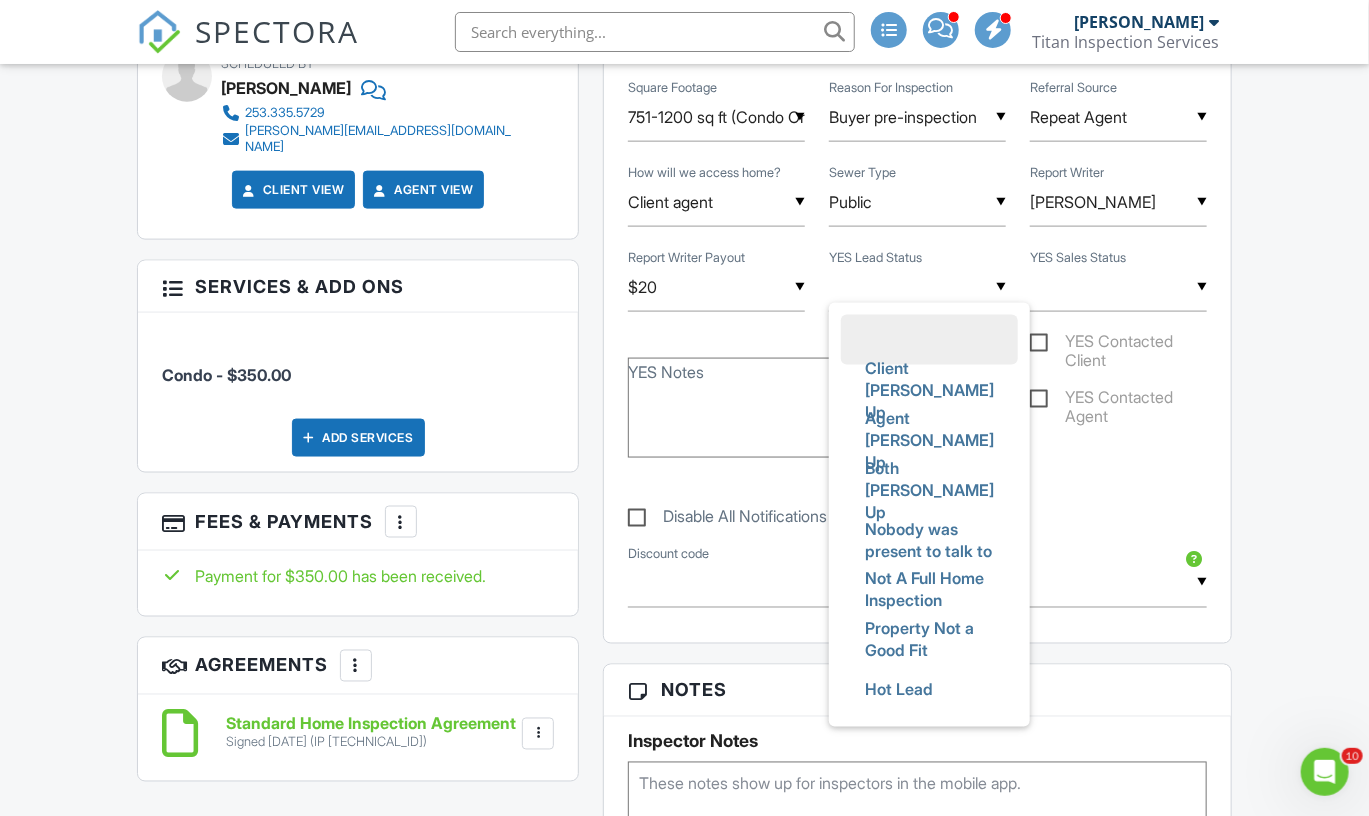 scroll, scrollTop: 0, scrollLeft: 0, axis: both 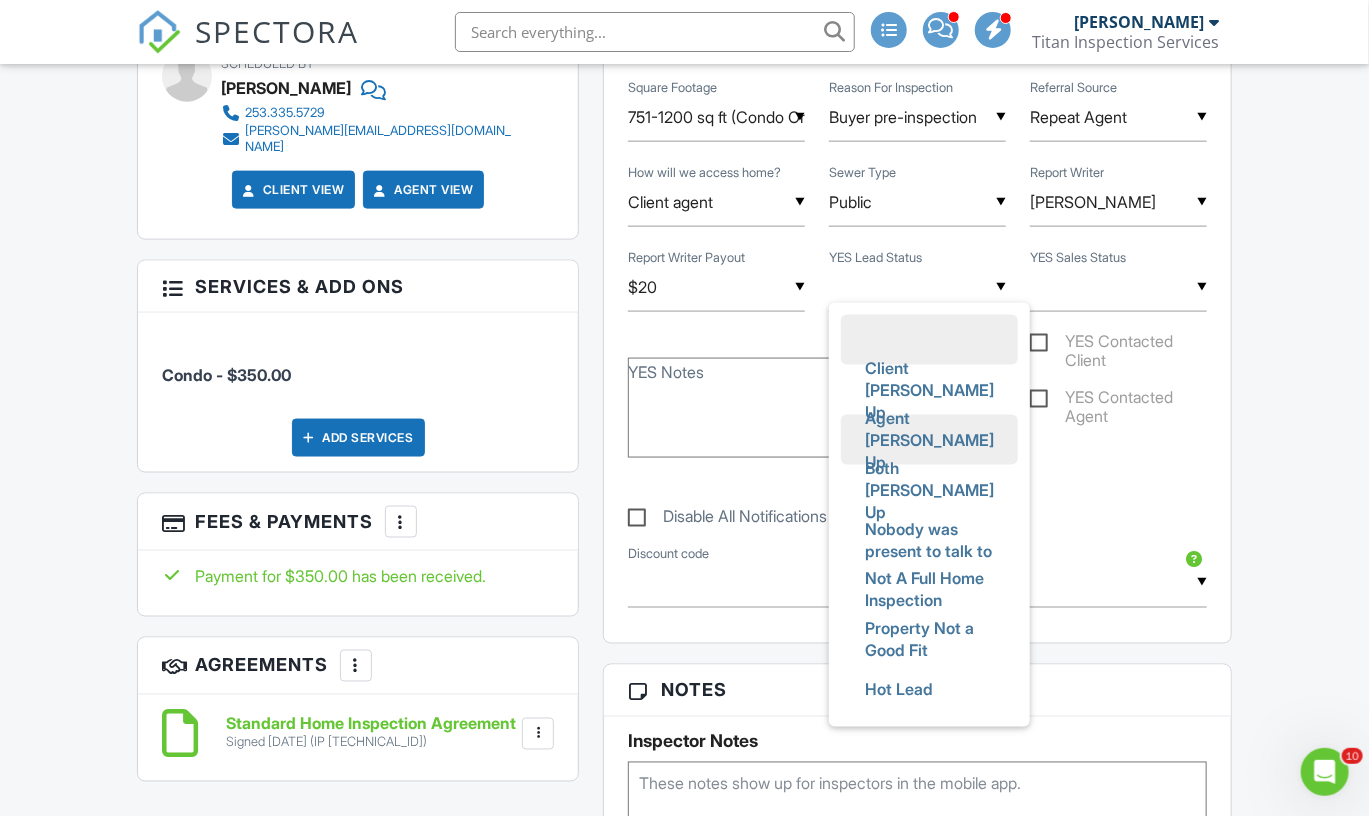 click on "Agent [PERSON_NAME] Up" at bounding box center (929, 440) 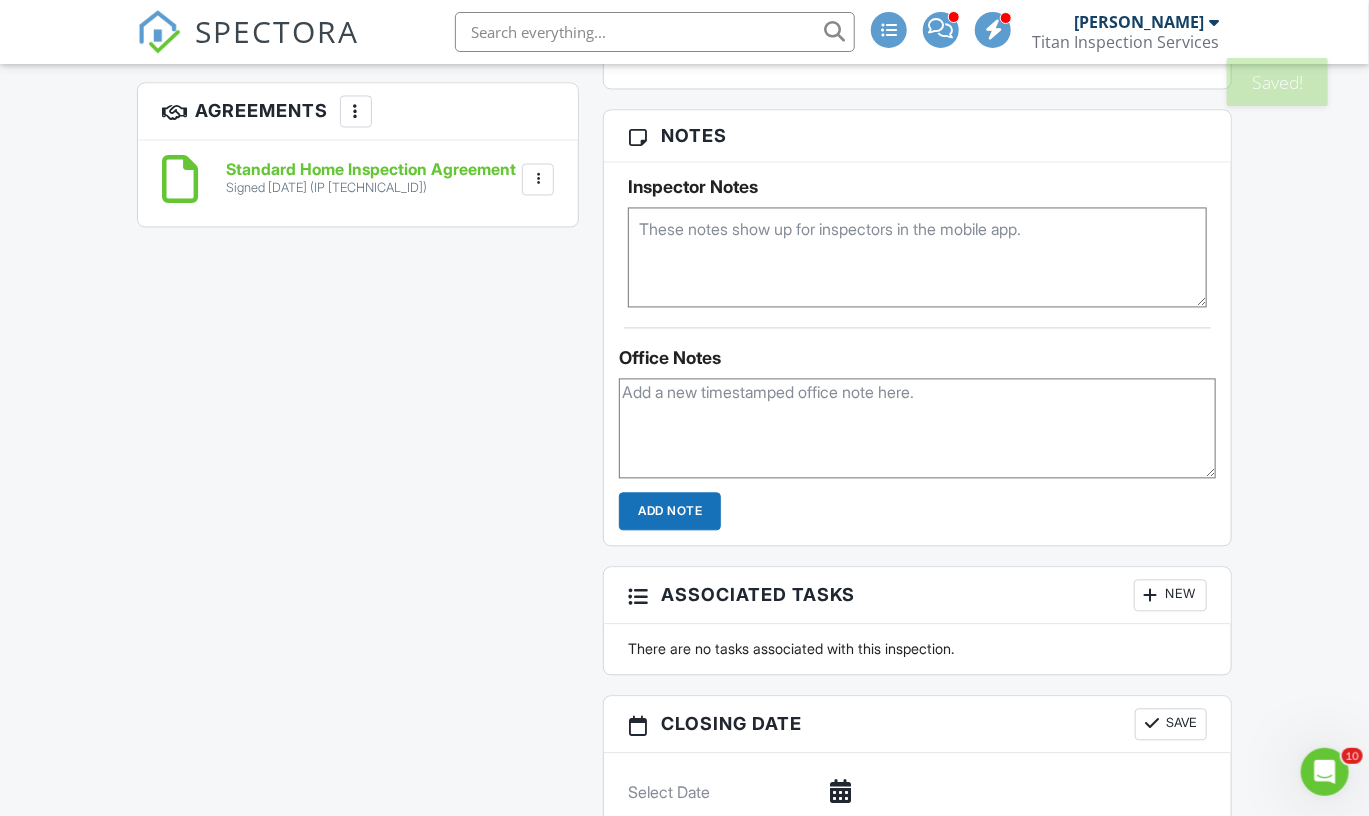 scroll, scrollTop: 1690, scrollLeft: 0, axis: vertical 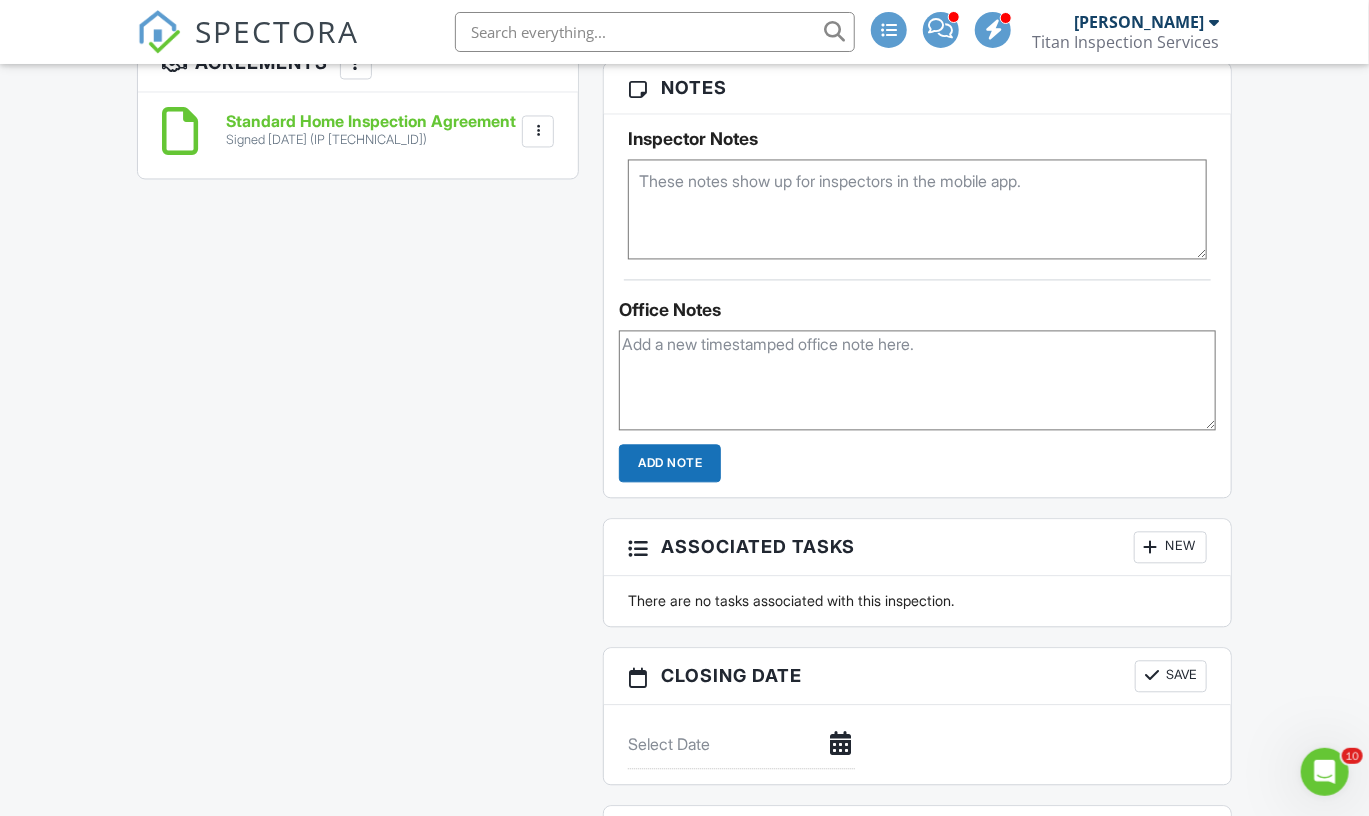click at bounding box center (917, 380) 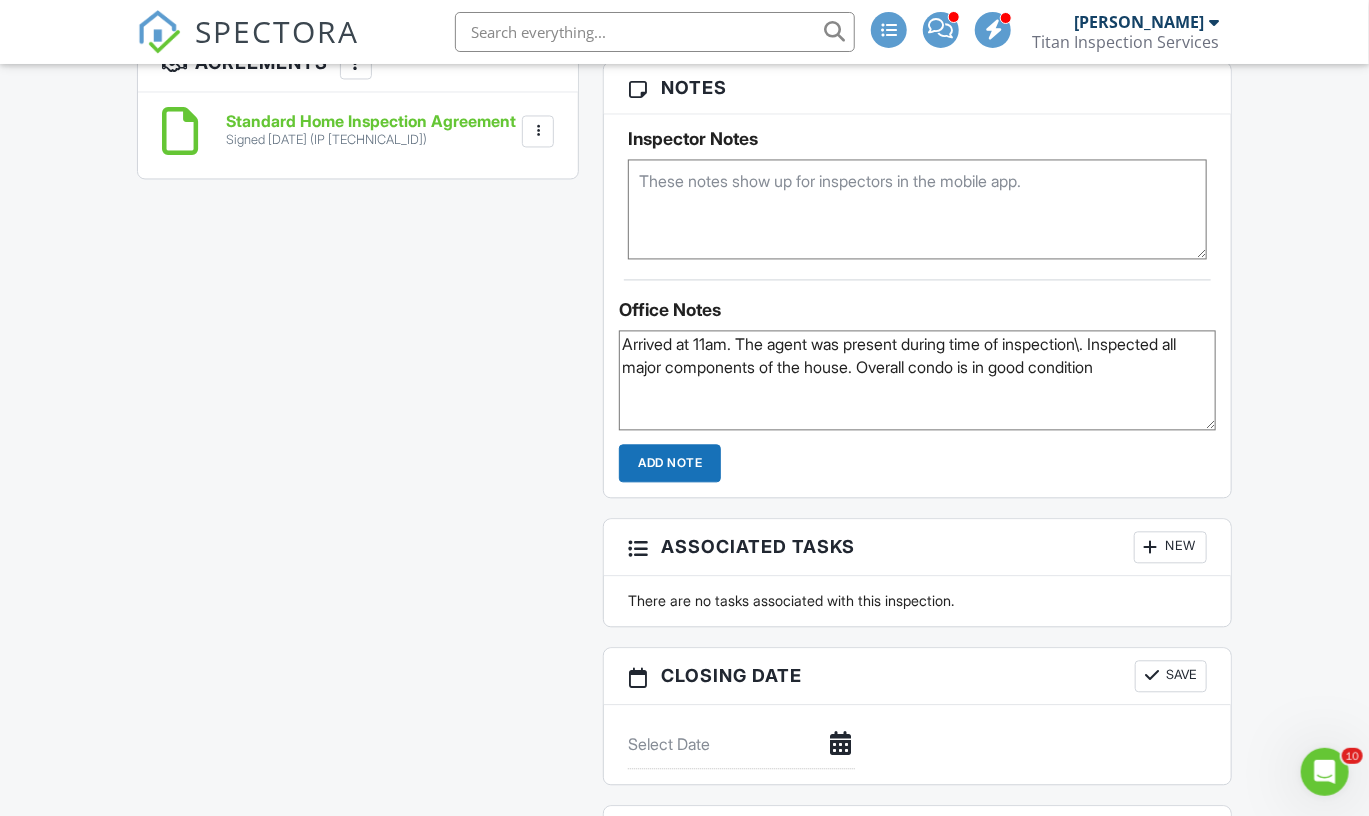 click on "Arrived at 11am. The agent was present during time of inspection\. Inspected all major components of the house. Overall condo is in good condition" at bounding box center (917, 380) 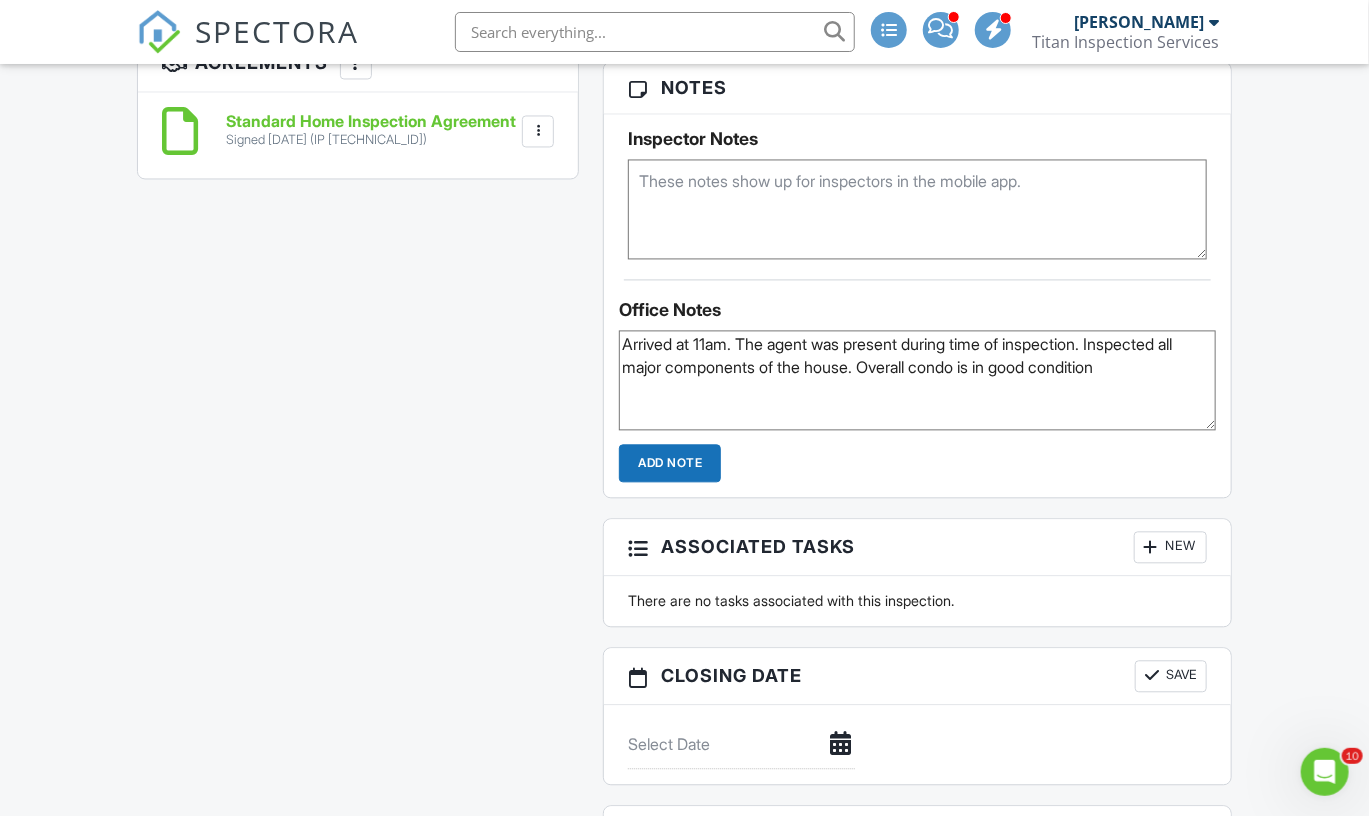 click on "Arrived at 11am. The agent was present during time of inspection. Inspected all major components of the house. Overall condo is in good condition" at bounding box center (917, 380) 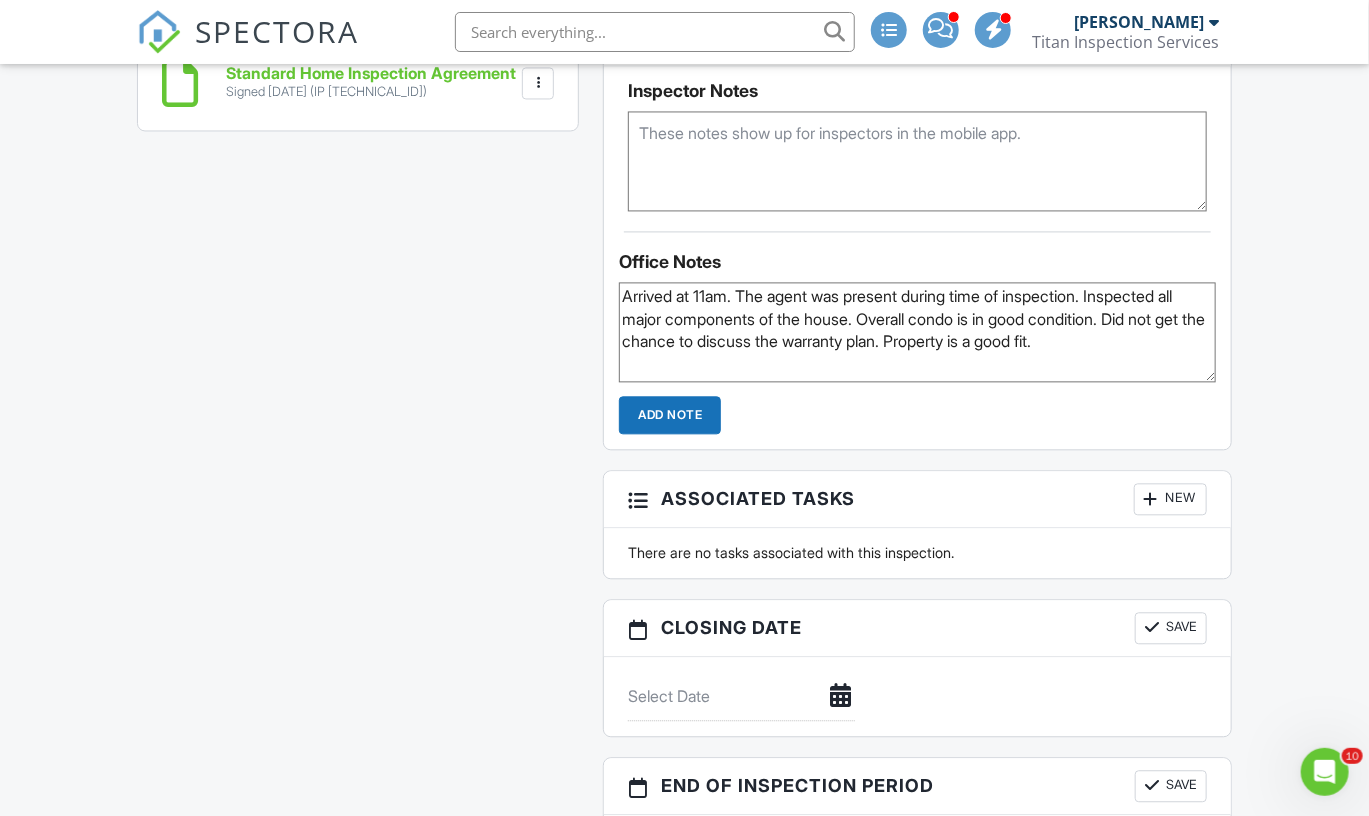 scroll, scrollTop: 1711, scrollLeft: 0, axis: vertical 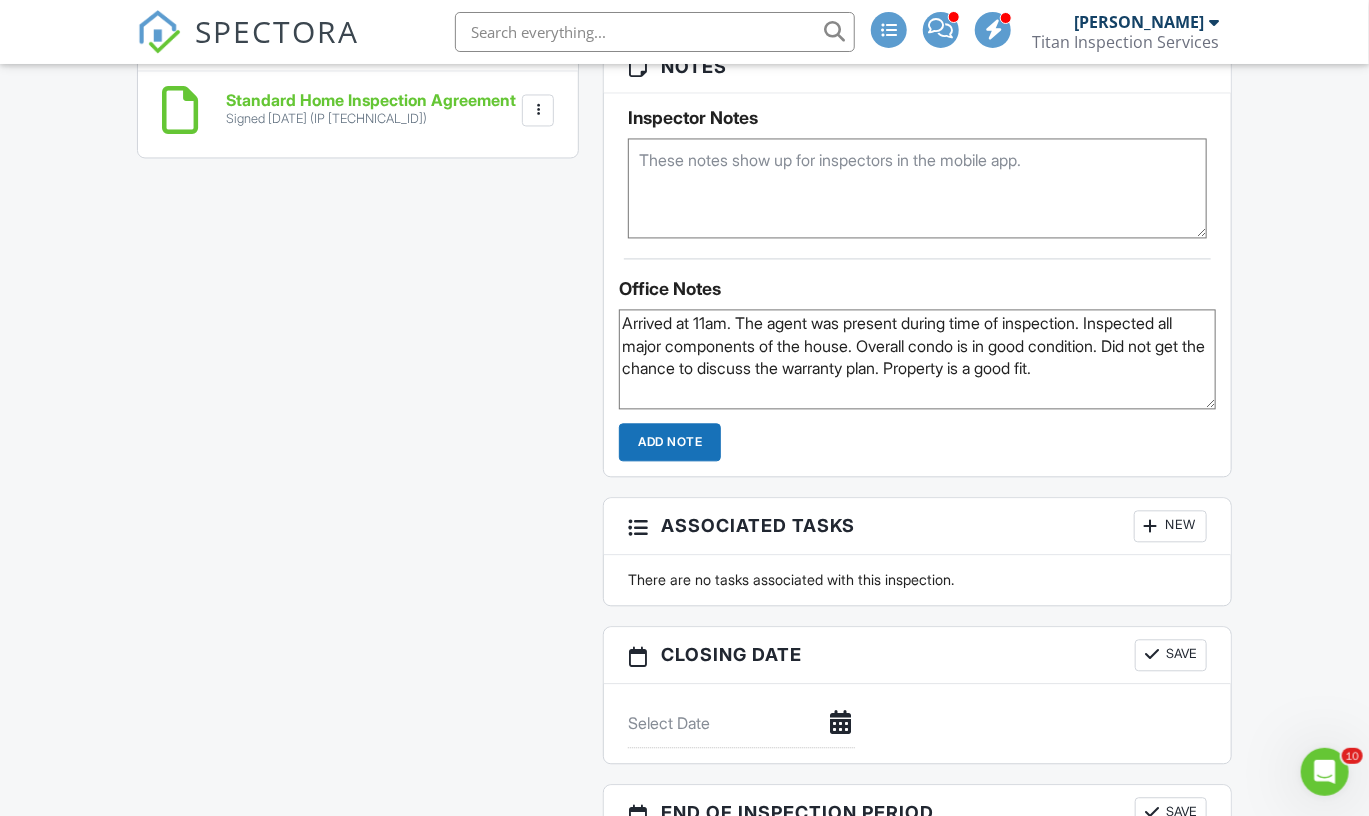 type on "Arrived at 11am. The agent was present during time of inspection. Inspected all major components of the house. Overall condo is in good condition. Did not get the chance to discuss the warranty plan. Property is a good fit." 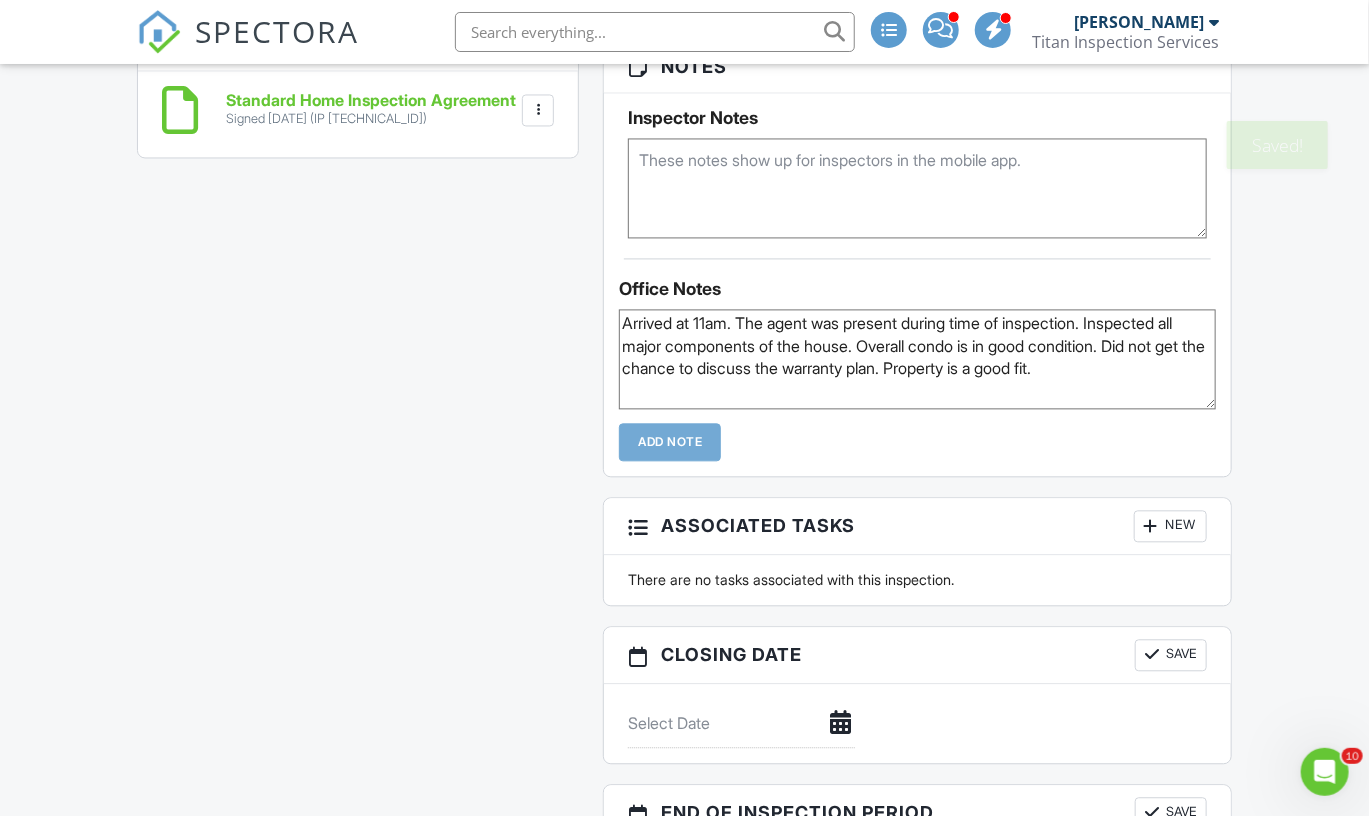type 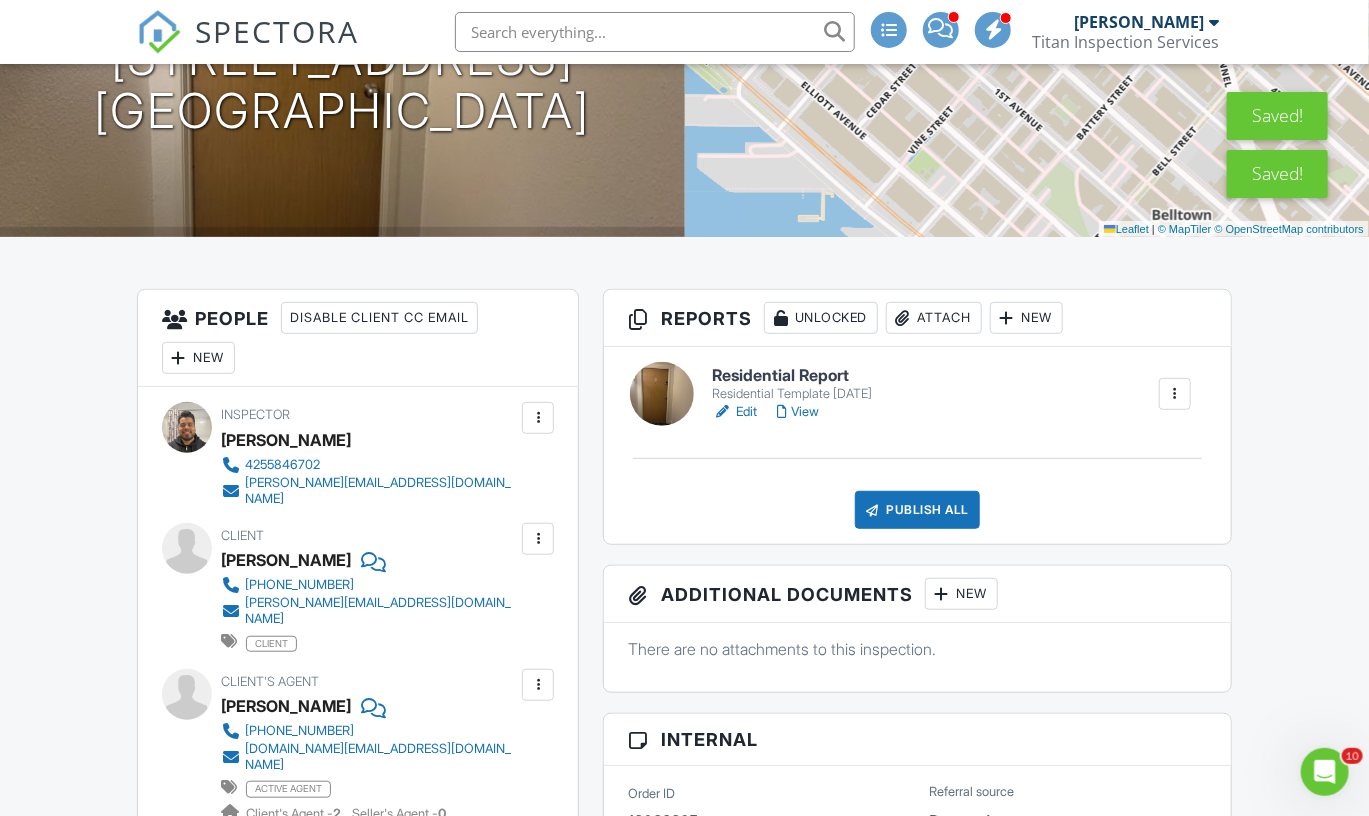 scroll, scrollTop: 301, scrollLeft: 0, axis: vertical 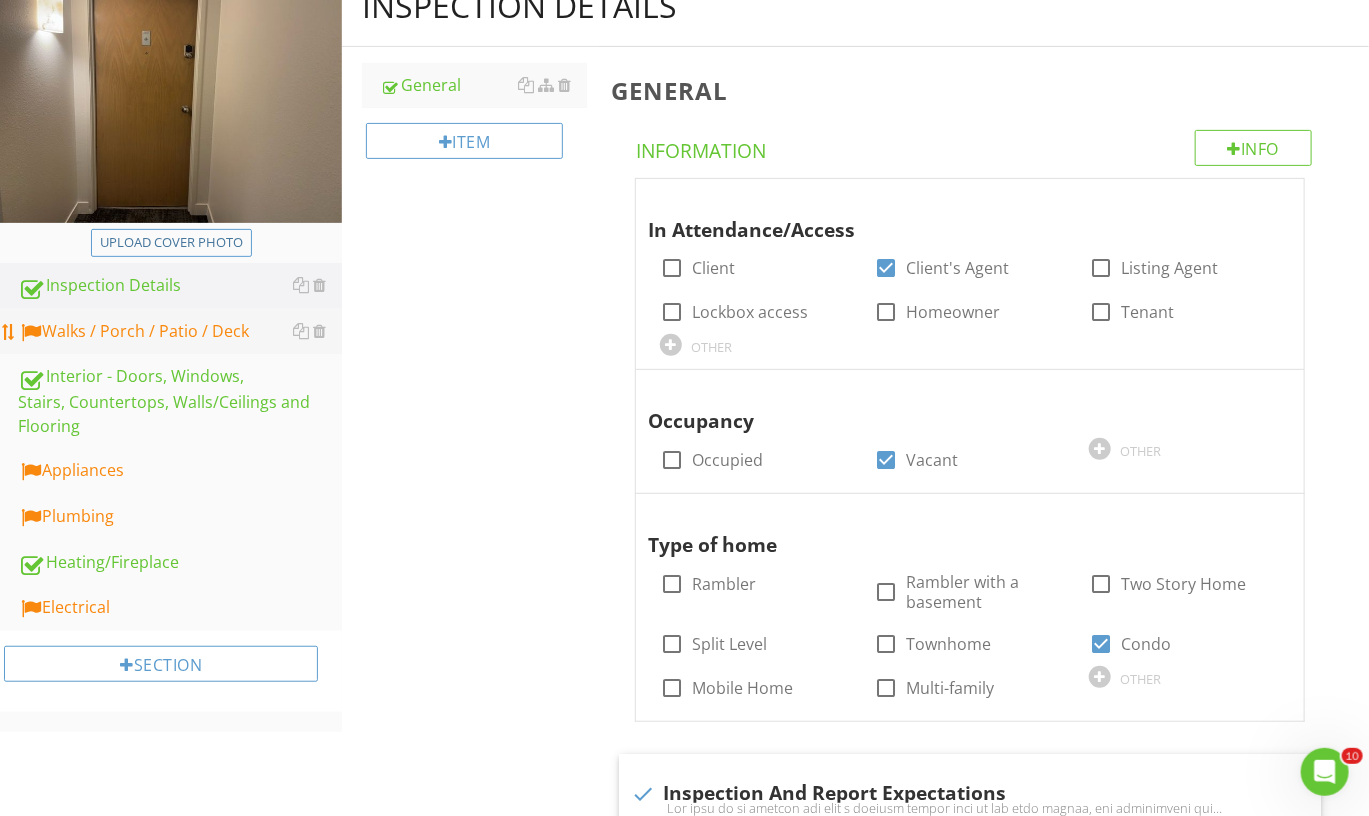 click on "Walks / Porch / Patio / Deck" at bounding box center (180, 332) 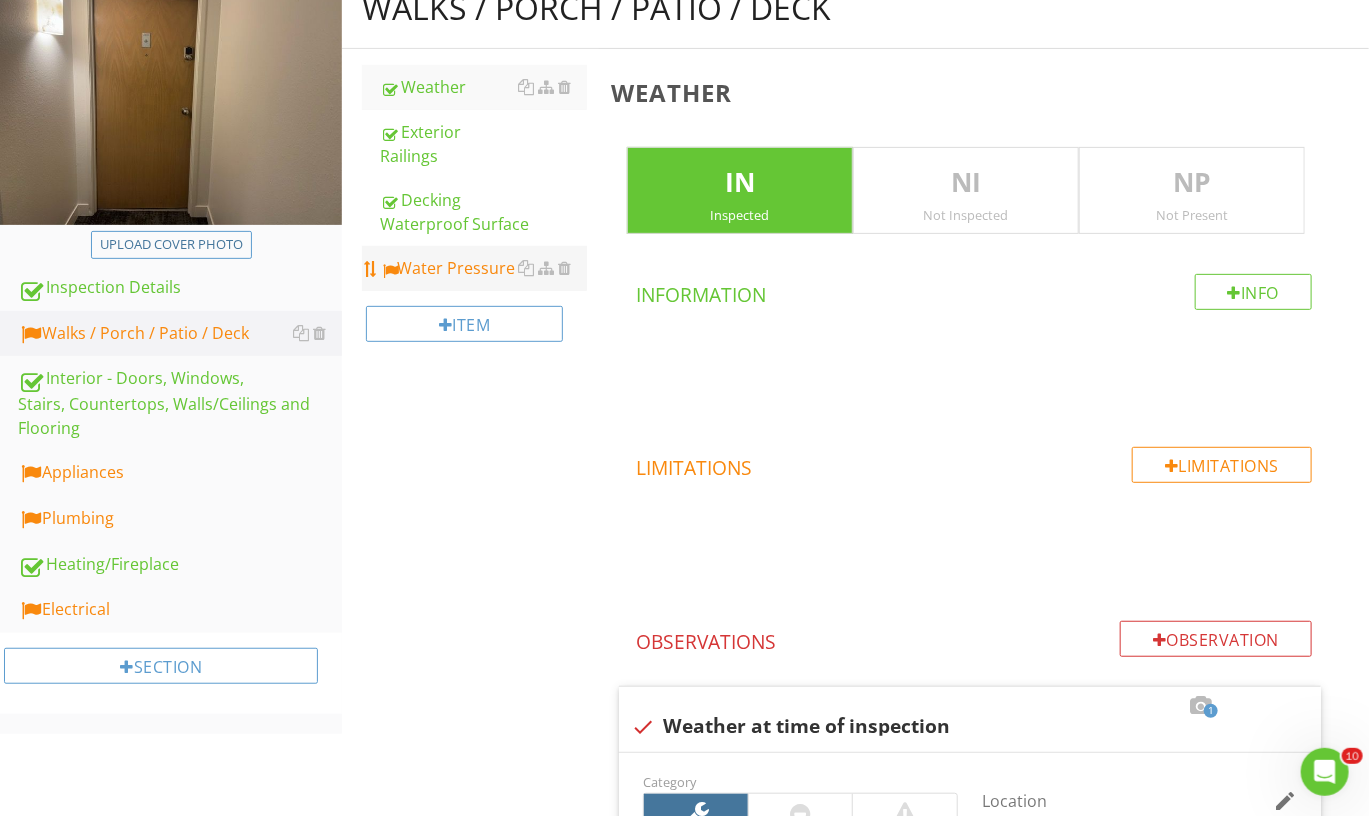 click on "Water Pressure" at bounding box center (483, 268) 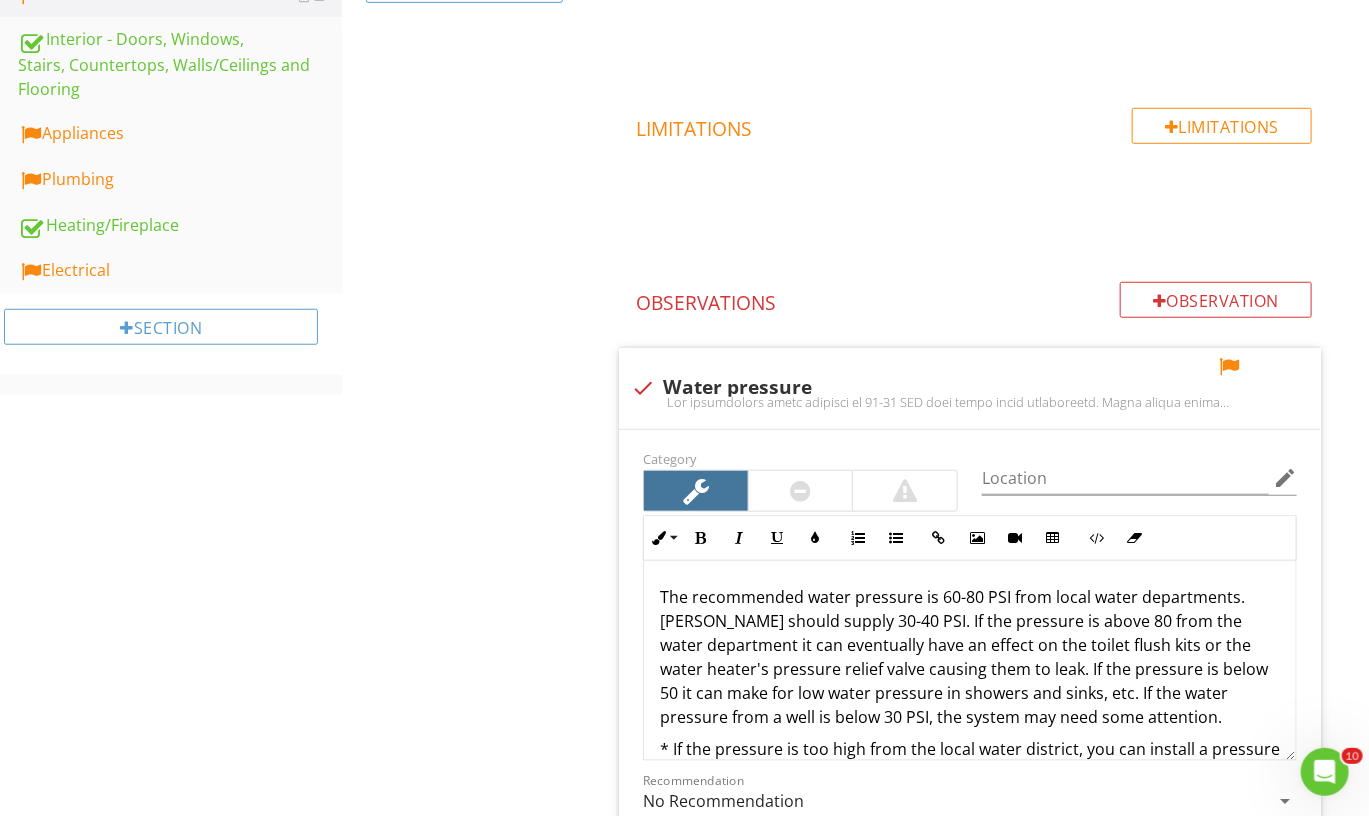 scroll, scrollTop: 582, scrollLeft: 0, axis: vertical 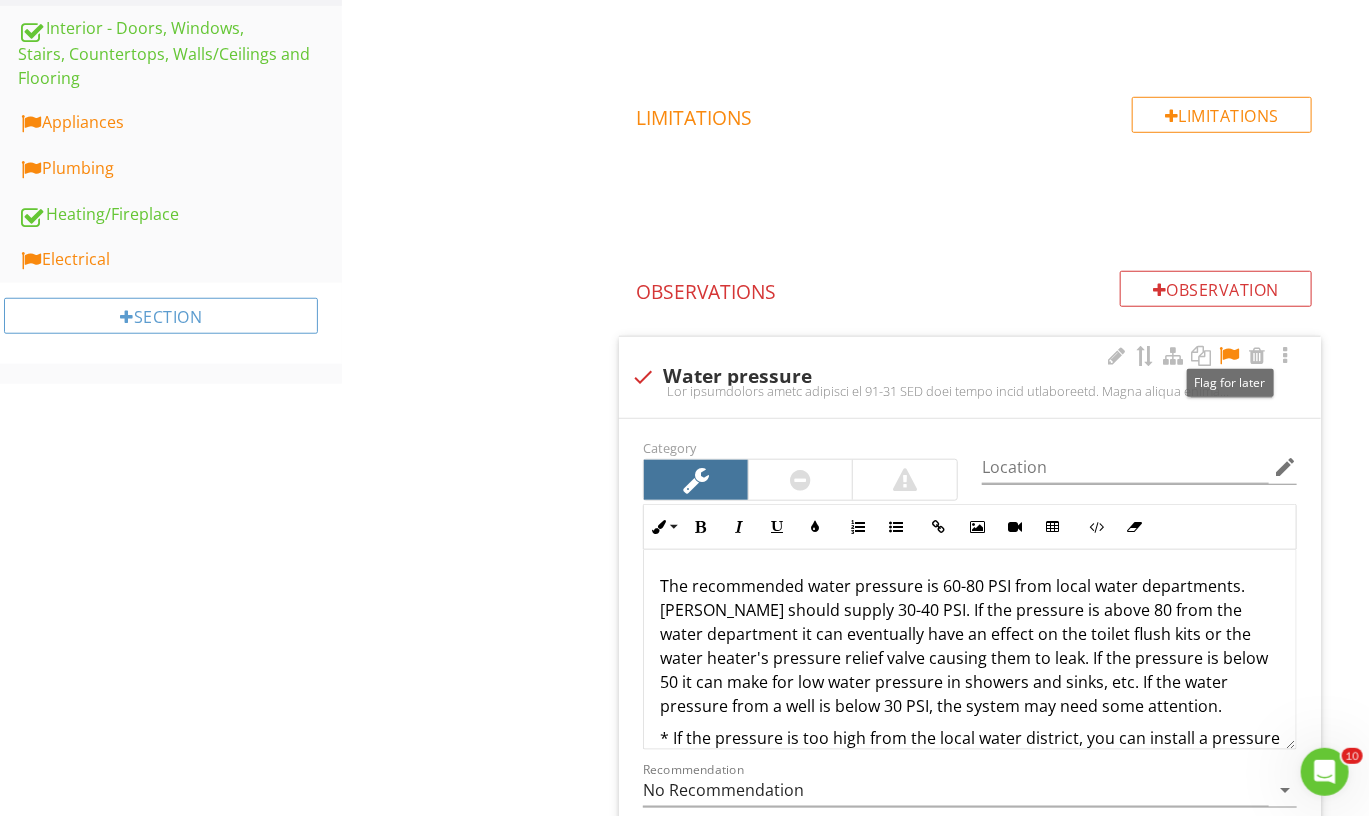 click at bounding box center (1229, 356) 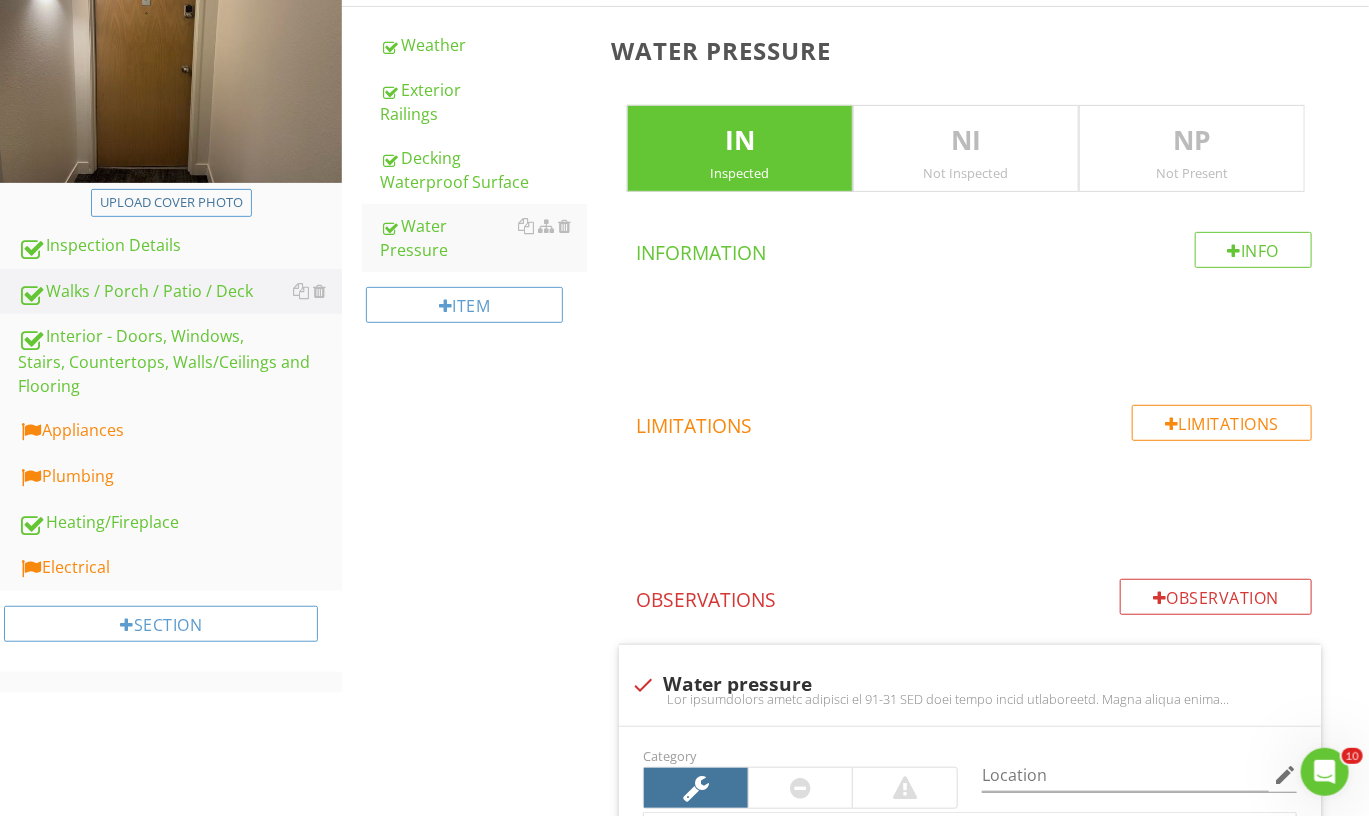 scroll, scrollTop: 272, scrollLeft: 0, axis: vertical 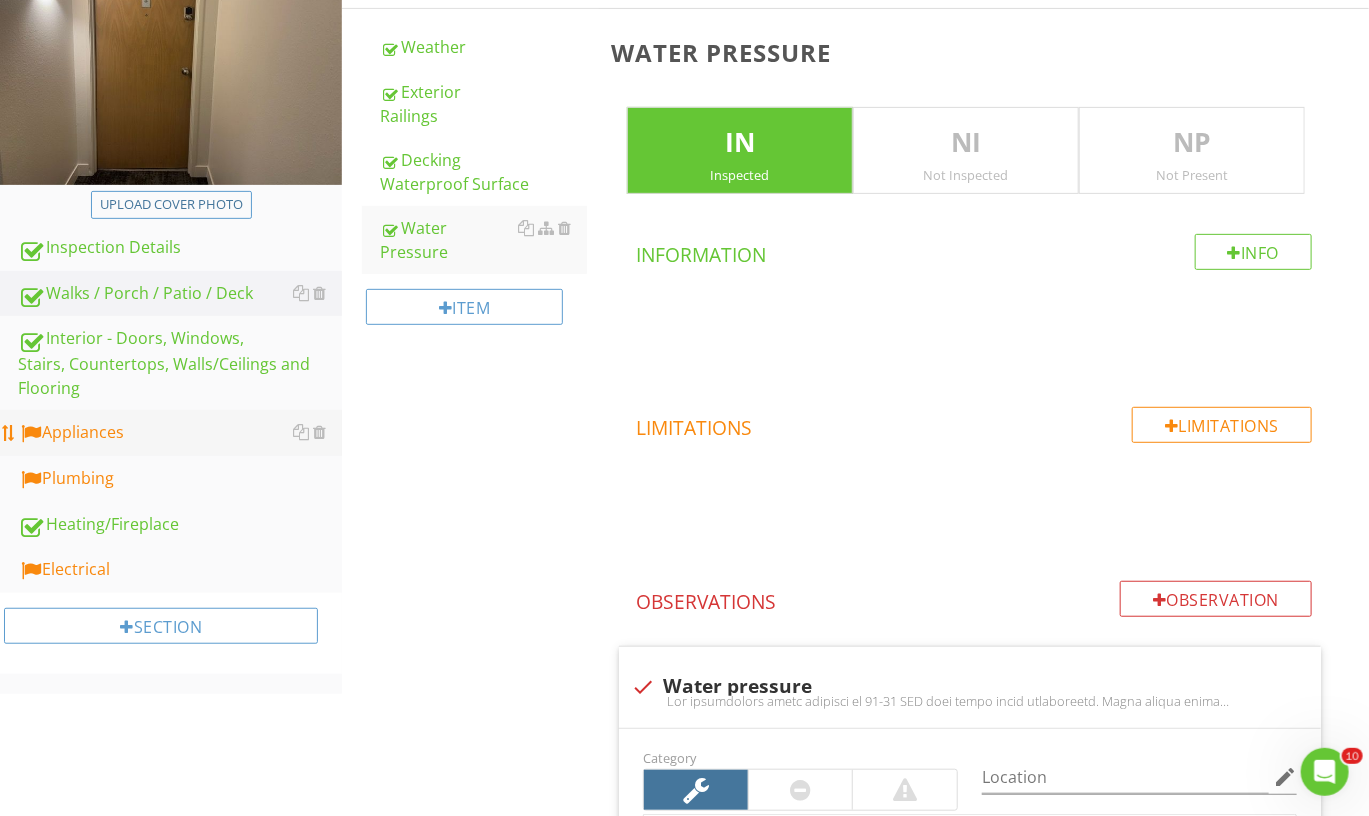 click on "Appliances" at bounding box center (180, 433) 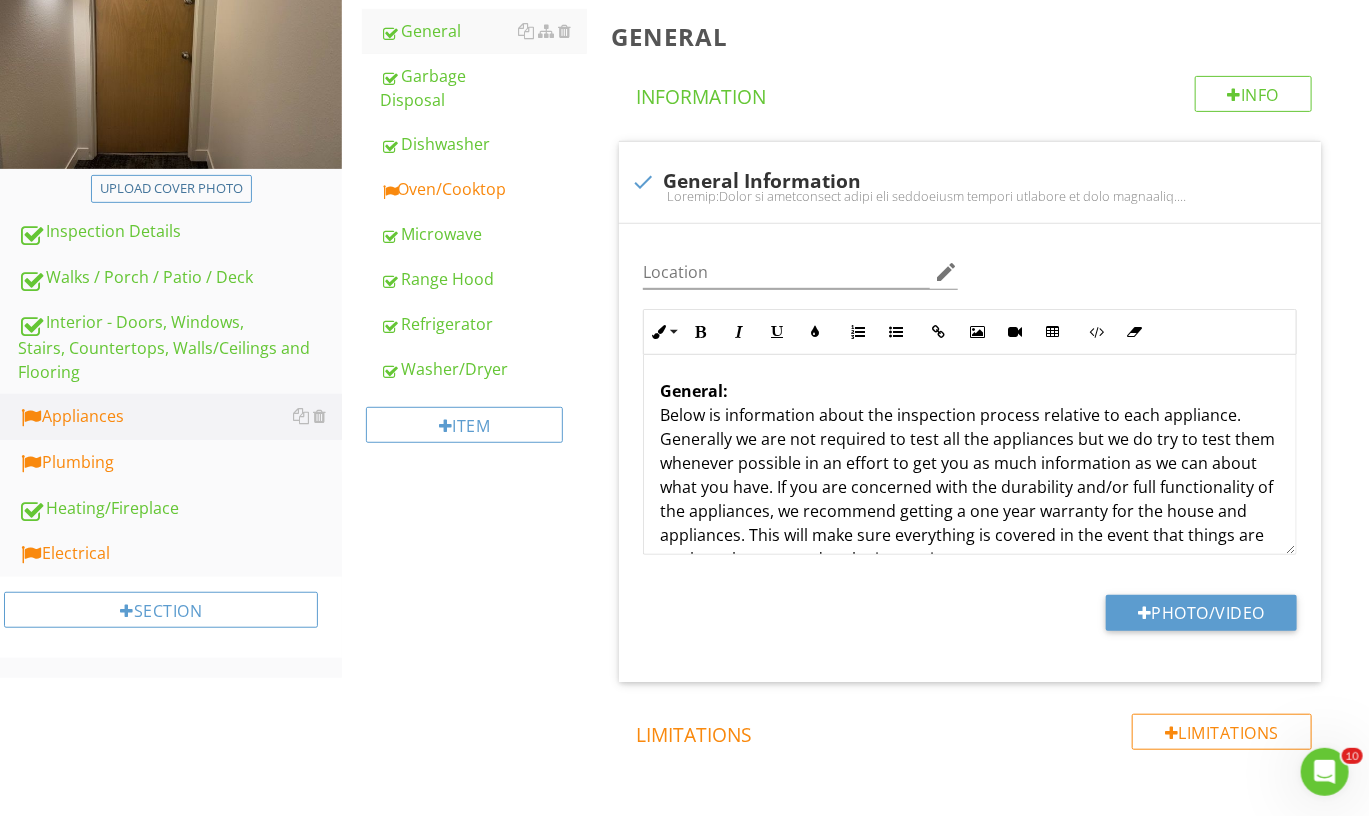 scroll, scrollTop: 247, scrollLeft: 0, axis: vertical 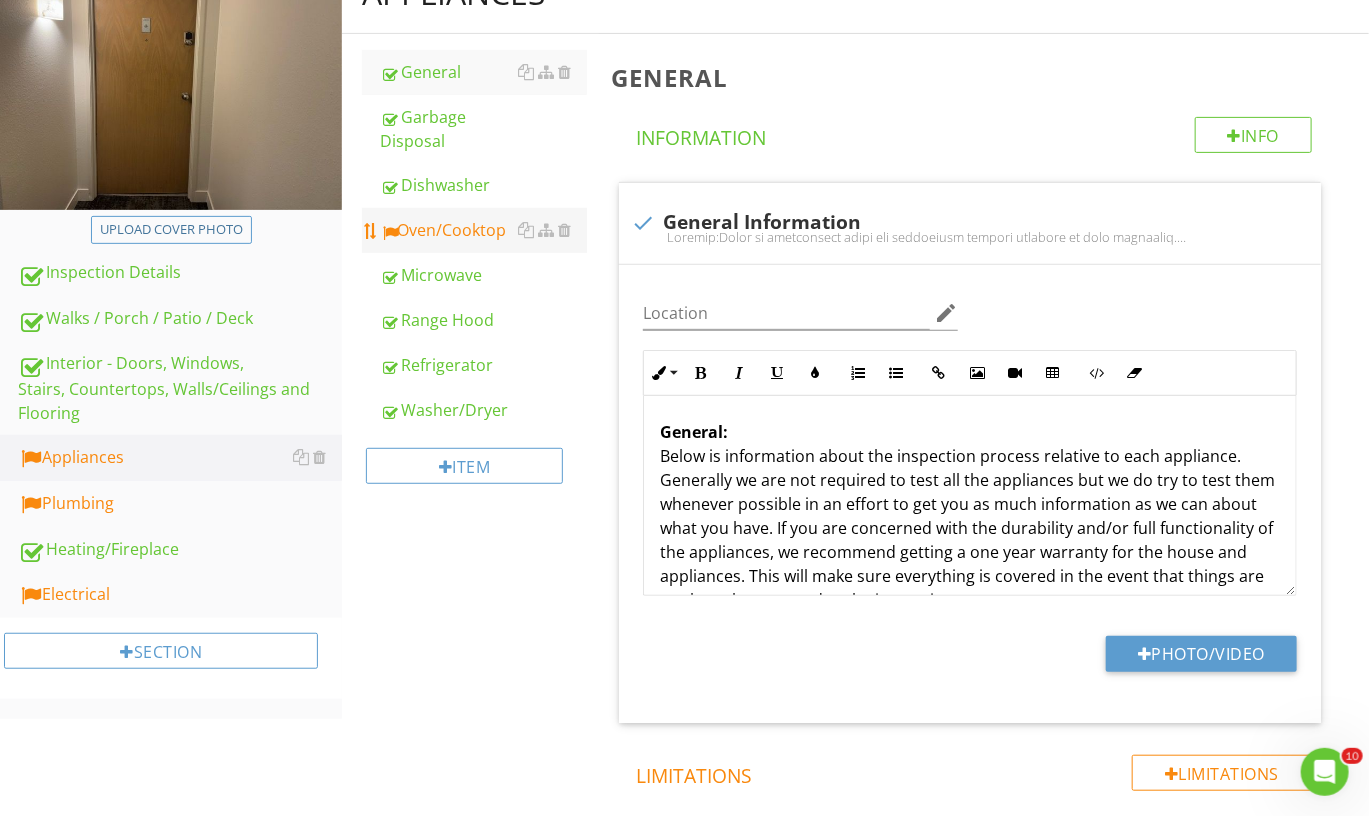 click on "Oven/Cooktop" at bounding box center [483, 230] 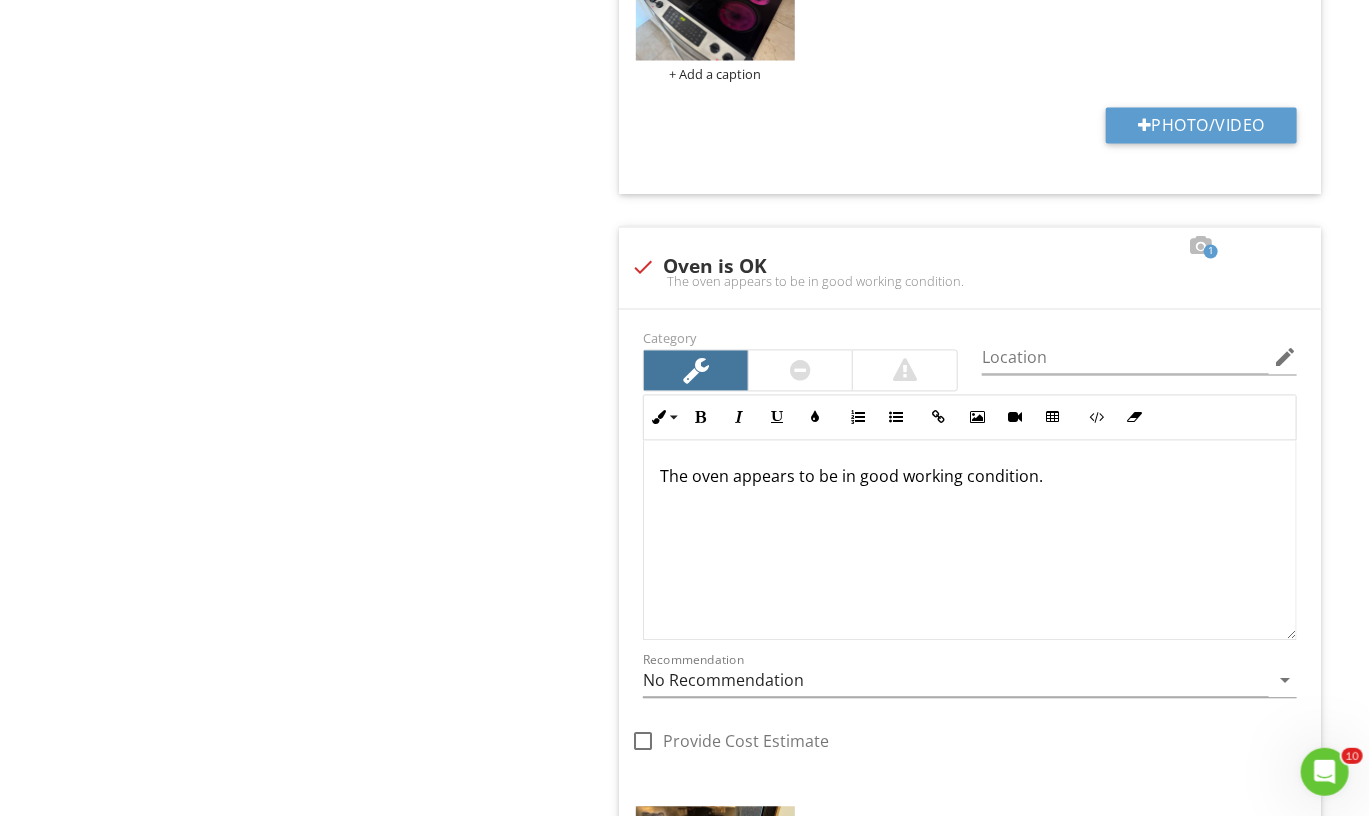scroll, scrollTop: 1668, scrollLeft: 0, axis: vertical 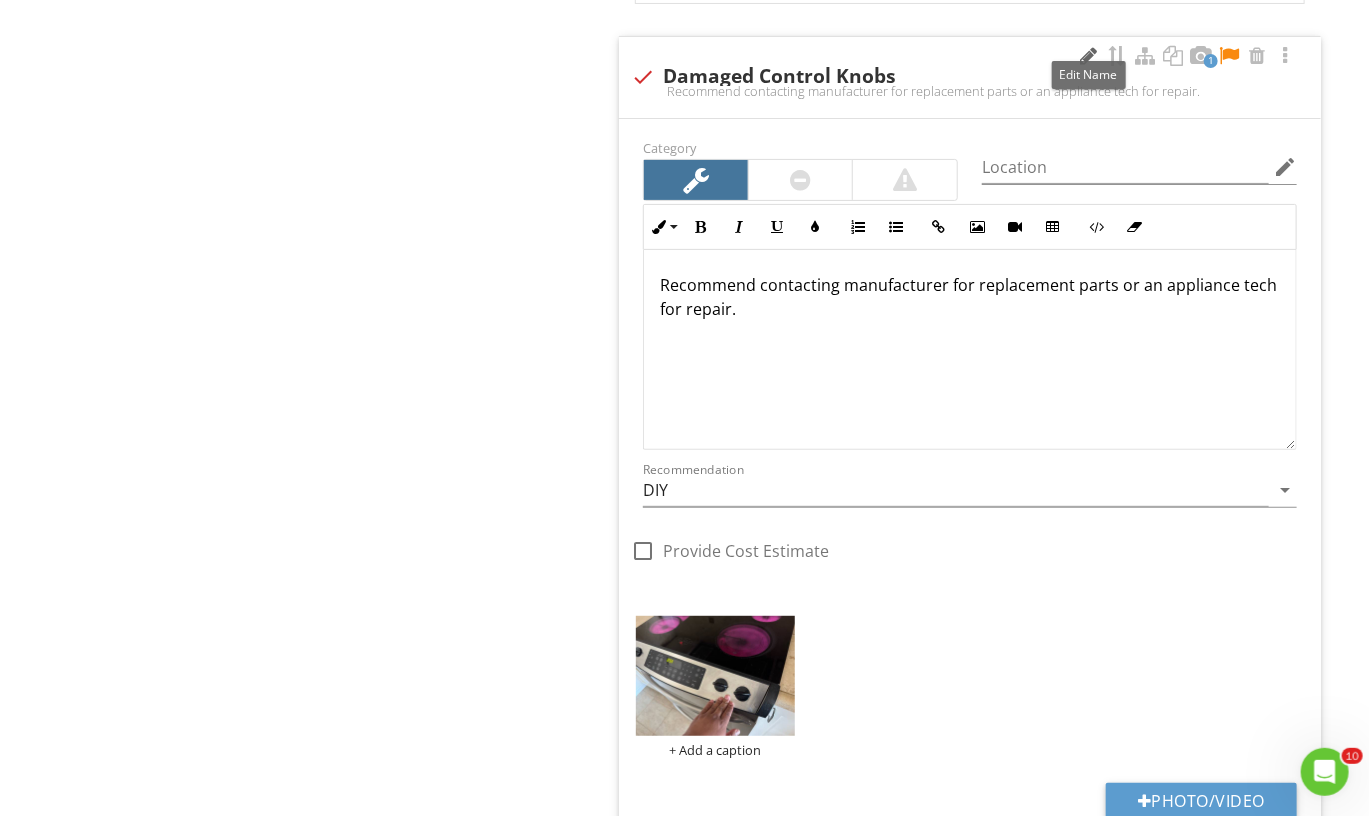 click at bounding box center [1089, 56] 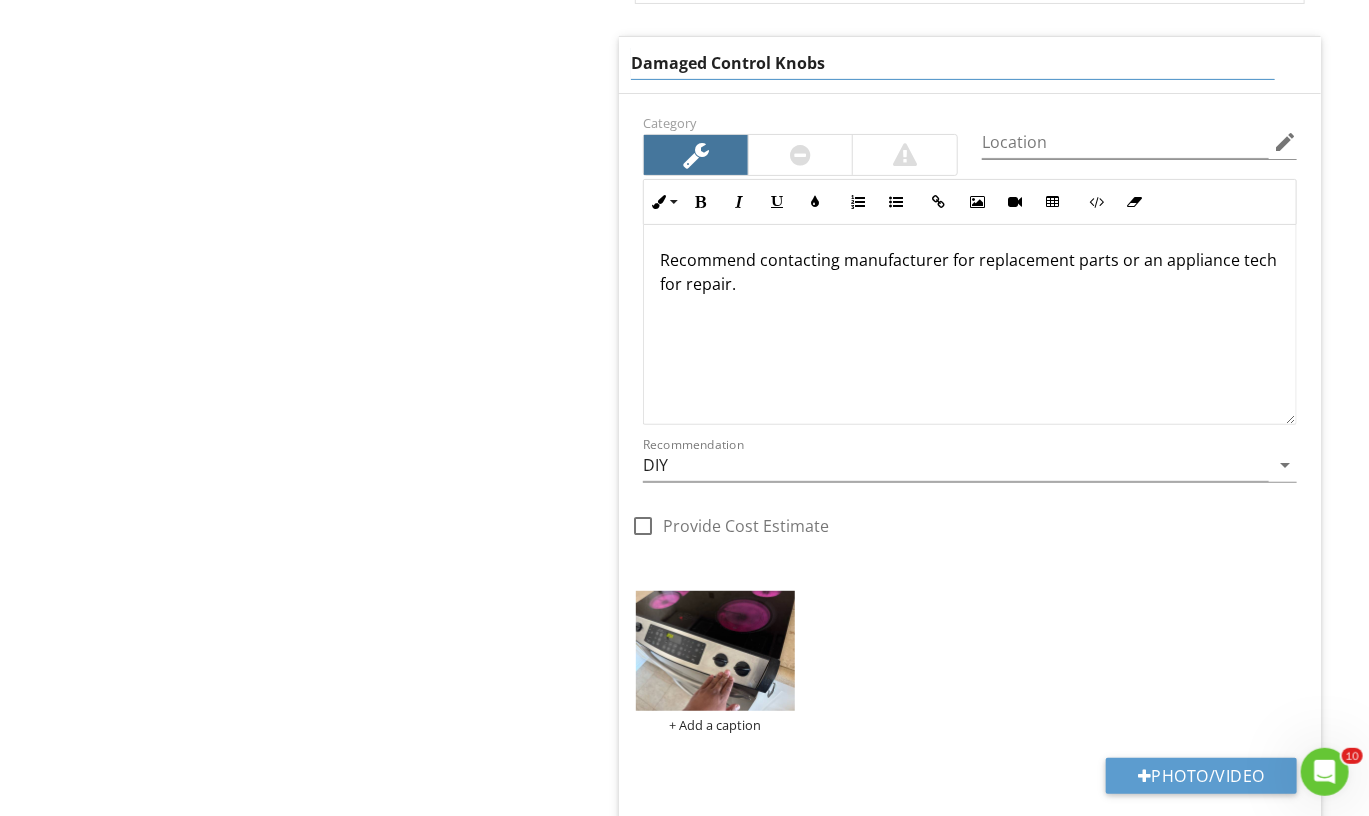 drag, startPoint x: 712, startPoint y: 44, endPoint x: 607, endPoint y: 54, distance: 105.47511 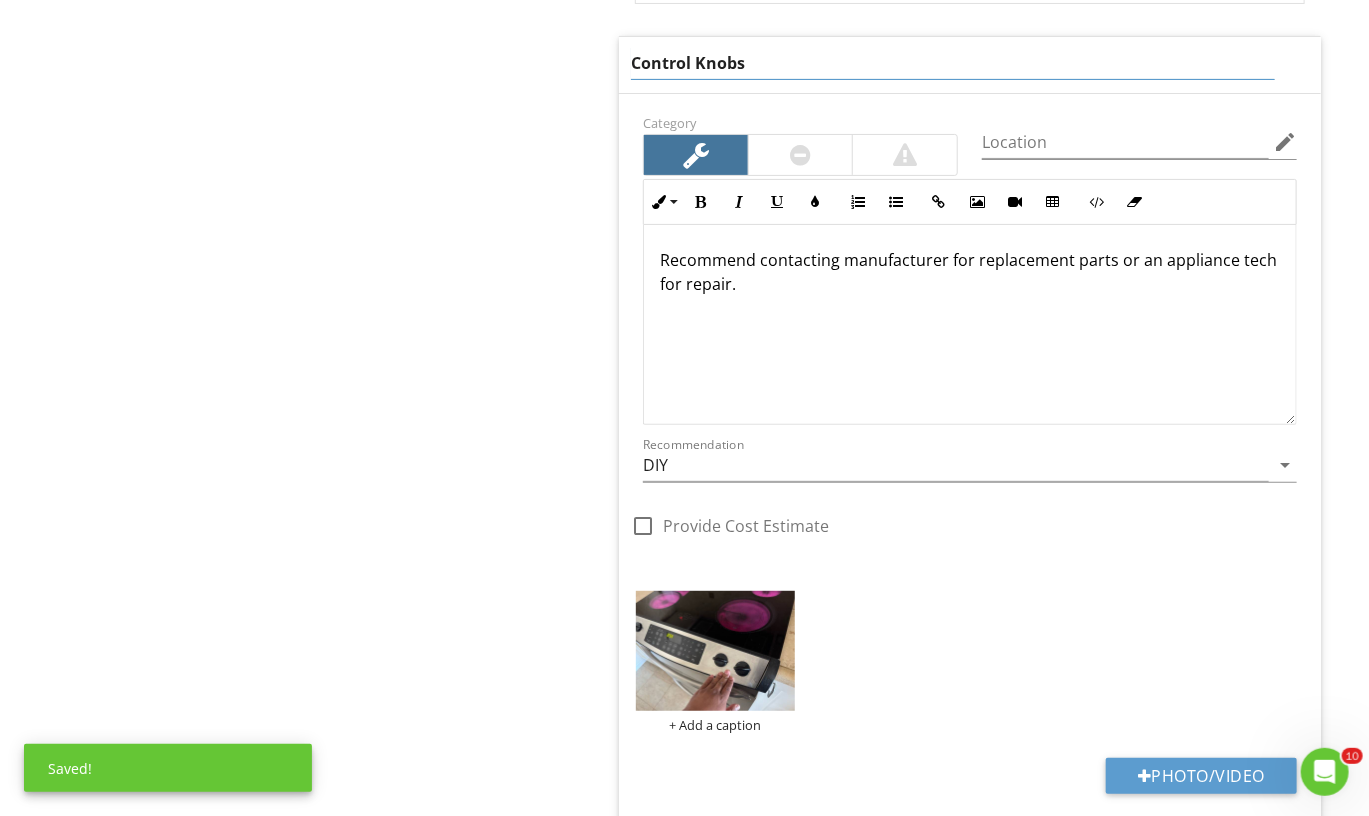 click on "Control Knobs" at bounding box center [953, 63] 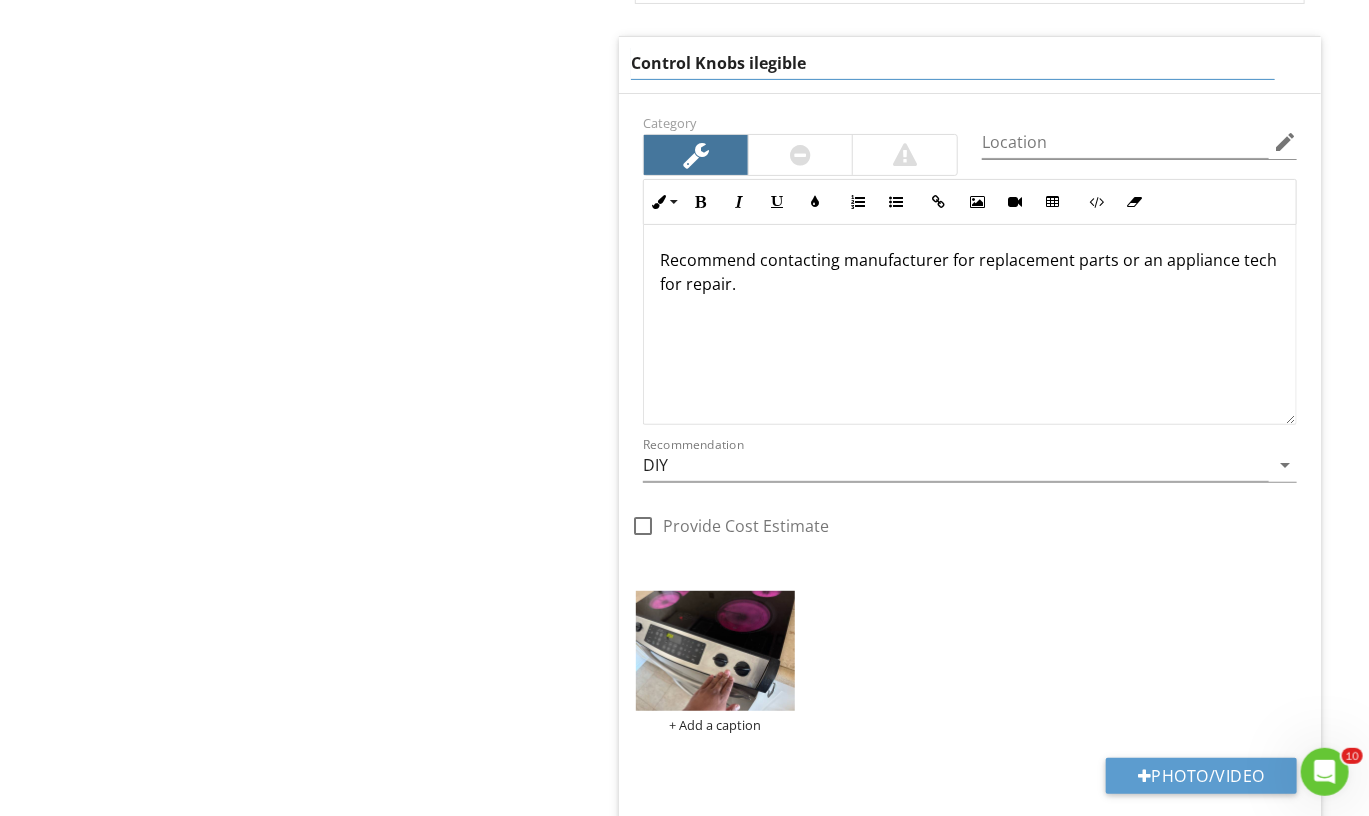 type on "Control Knobs ilegible" 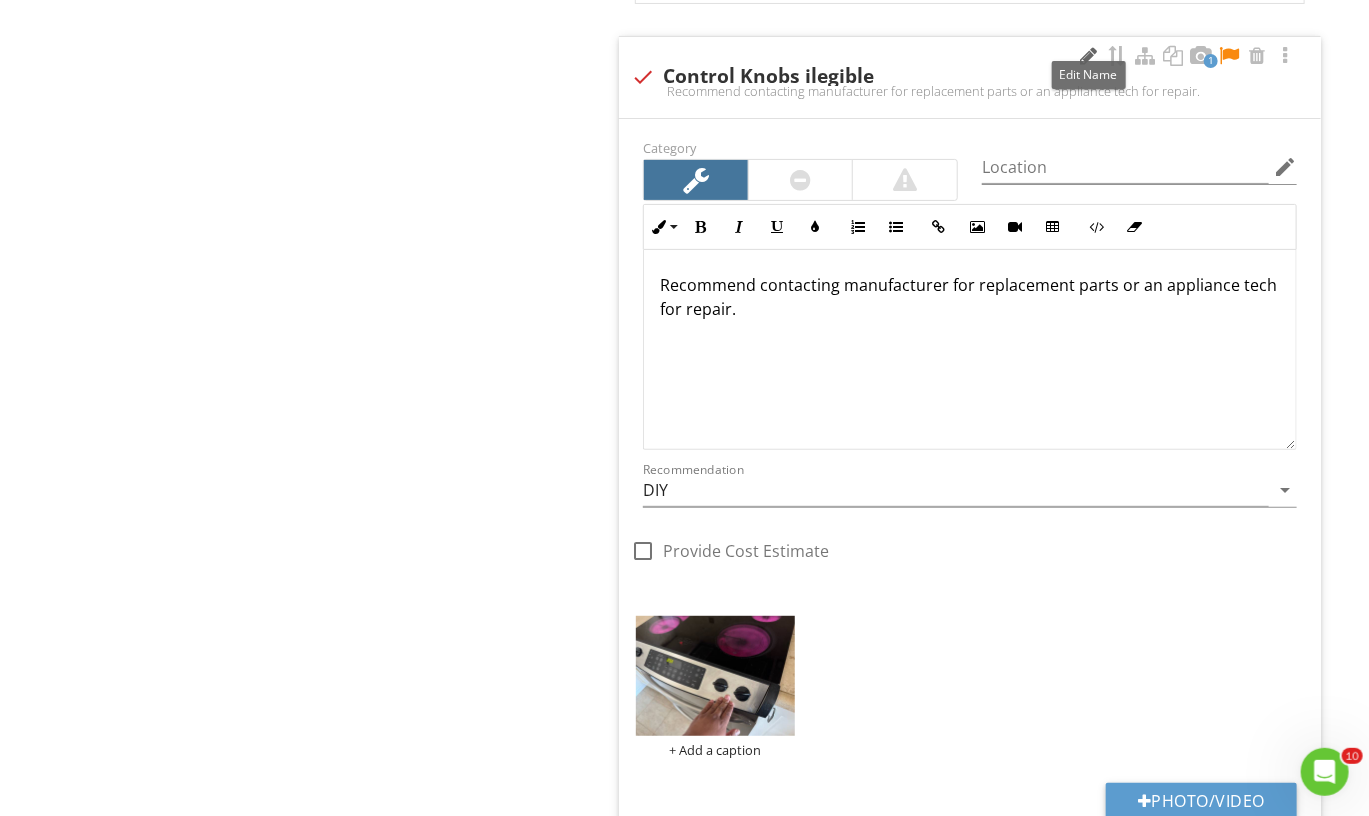 click at bounding box center (1089, 56) 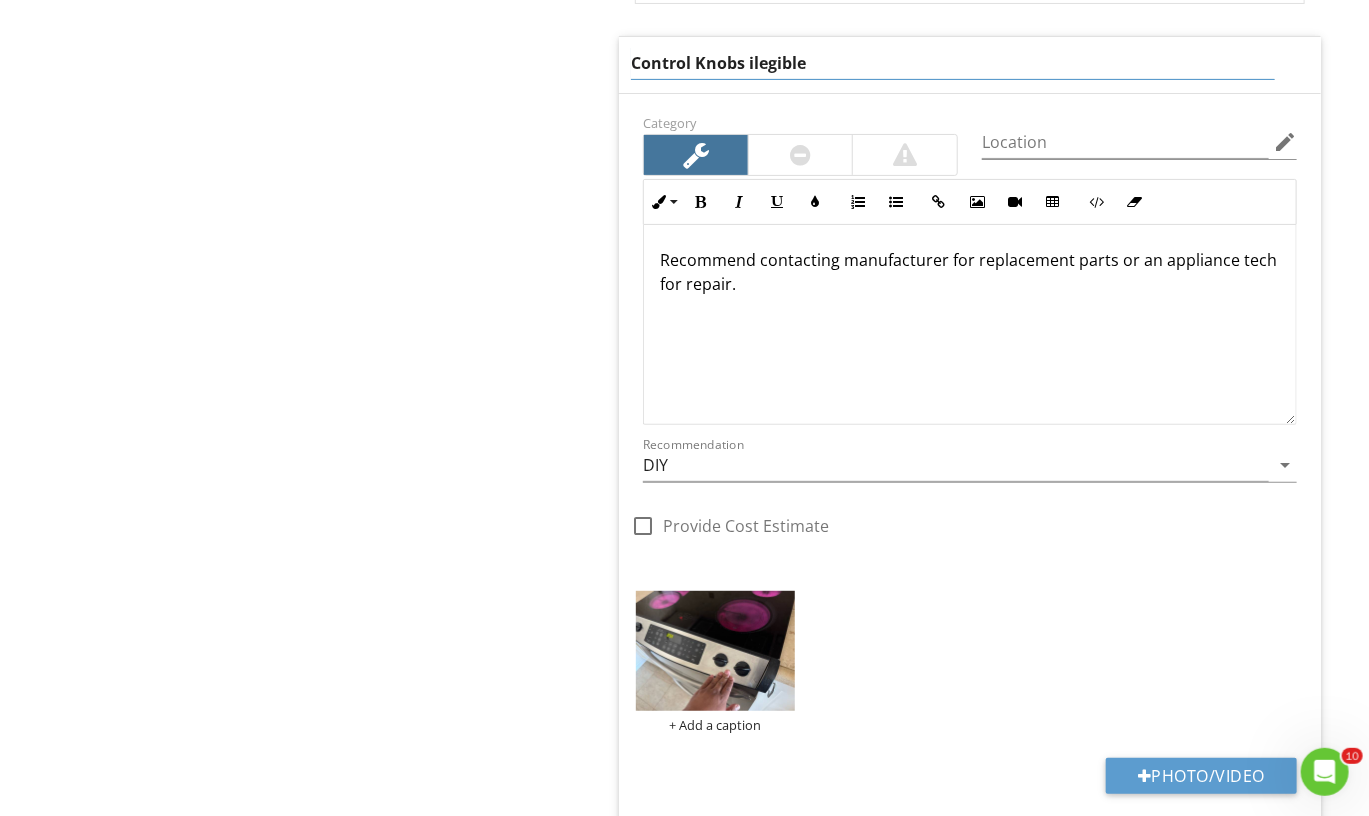 click on "Control Knobs ilegible" at bounding box center [953, 63] 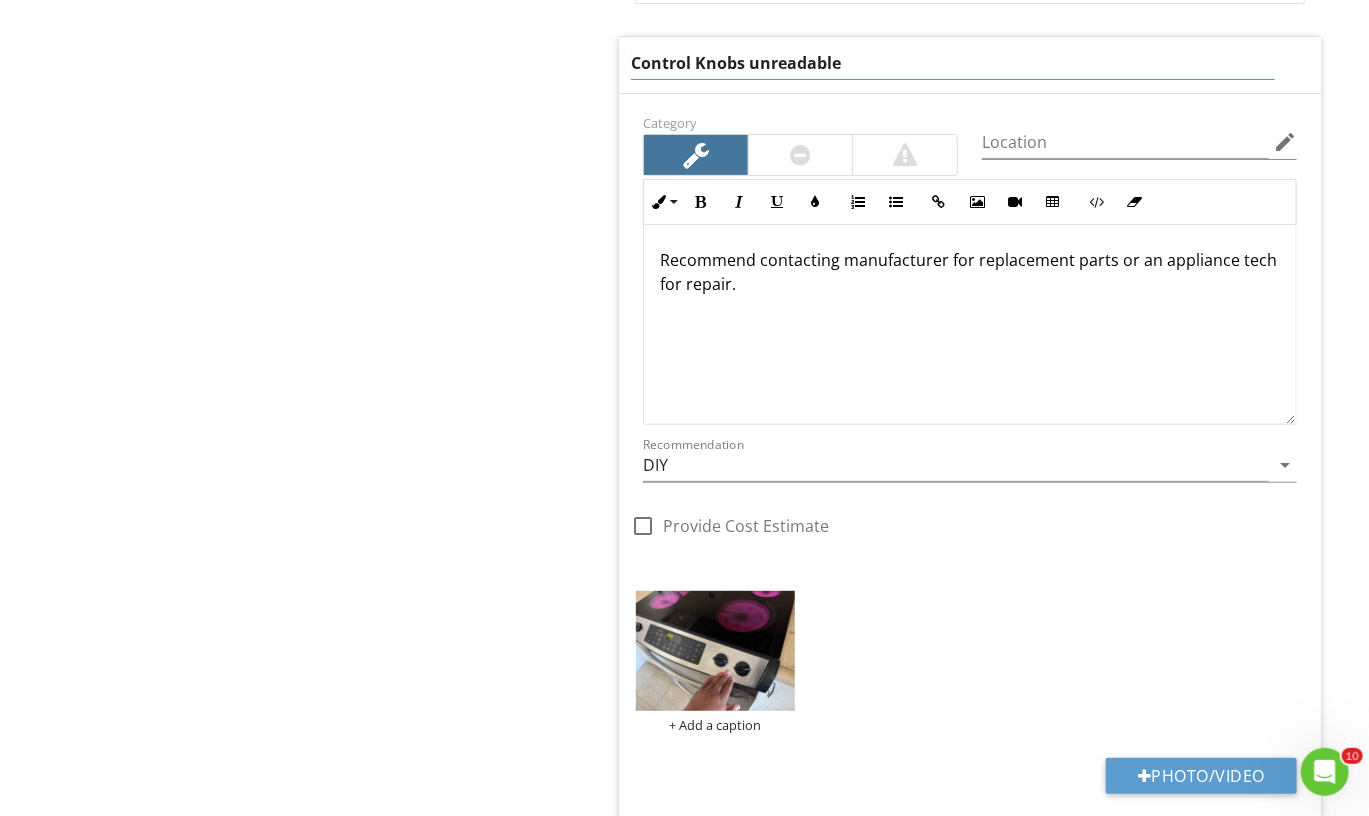 type on "Control Knobs unreadable" 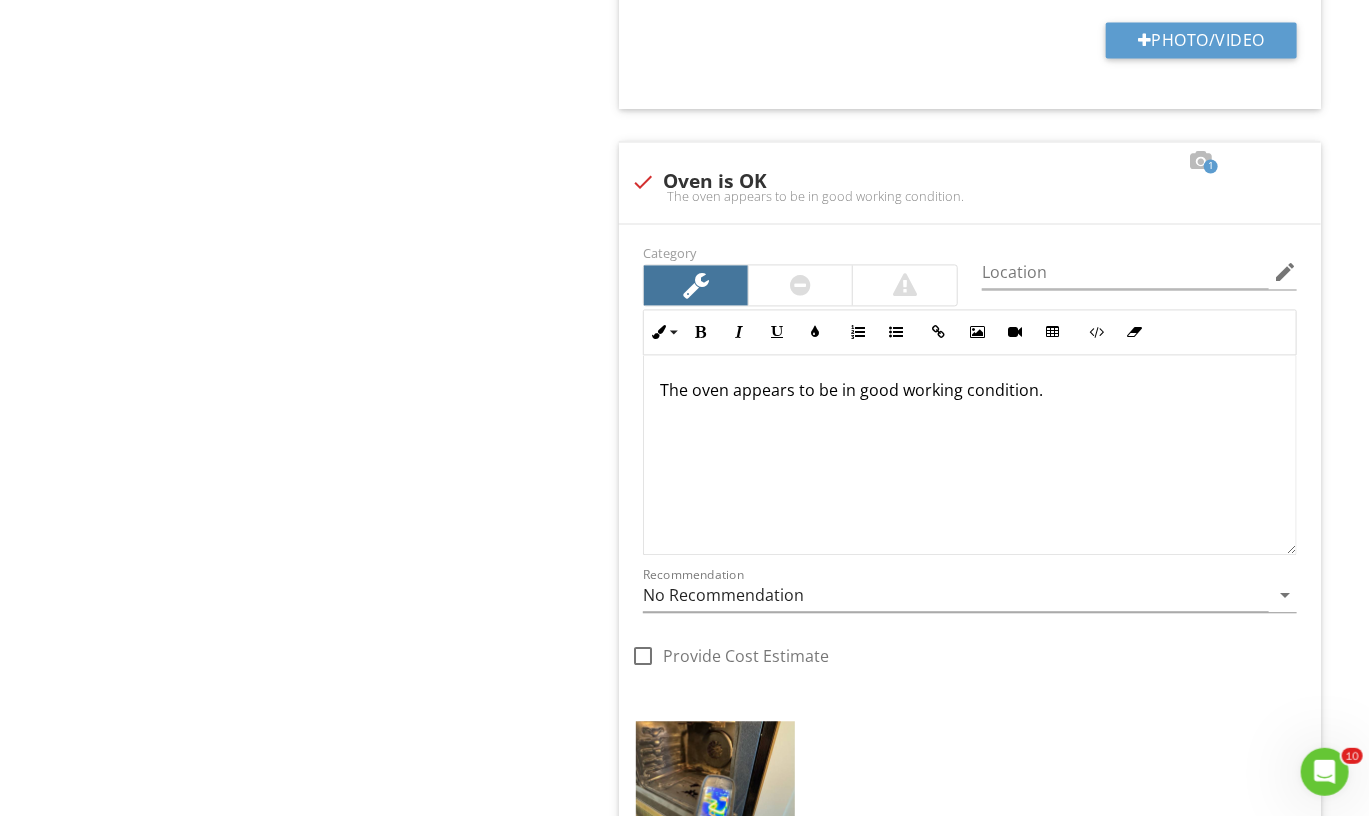 scroll, scrollTop: 1632, scrollLeft: 0, axis: vertical 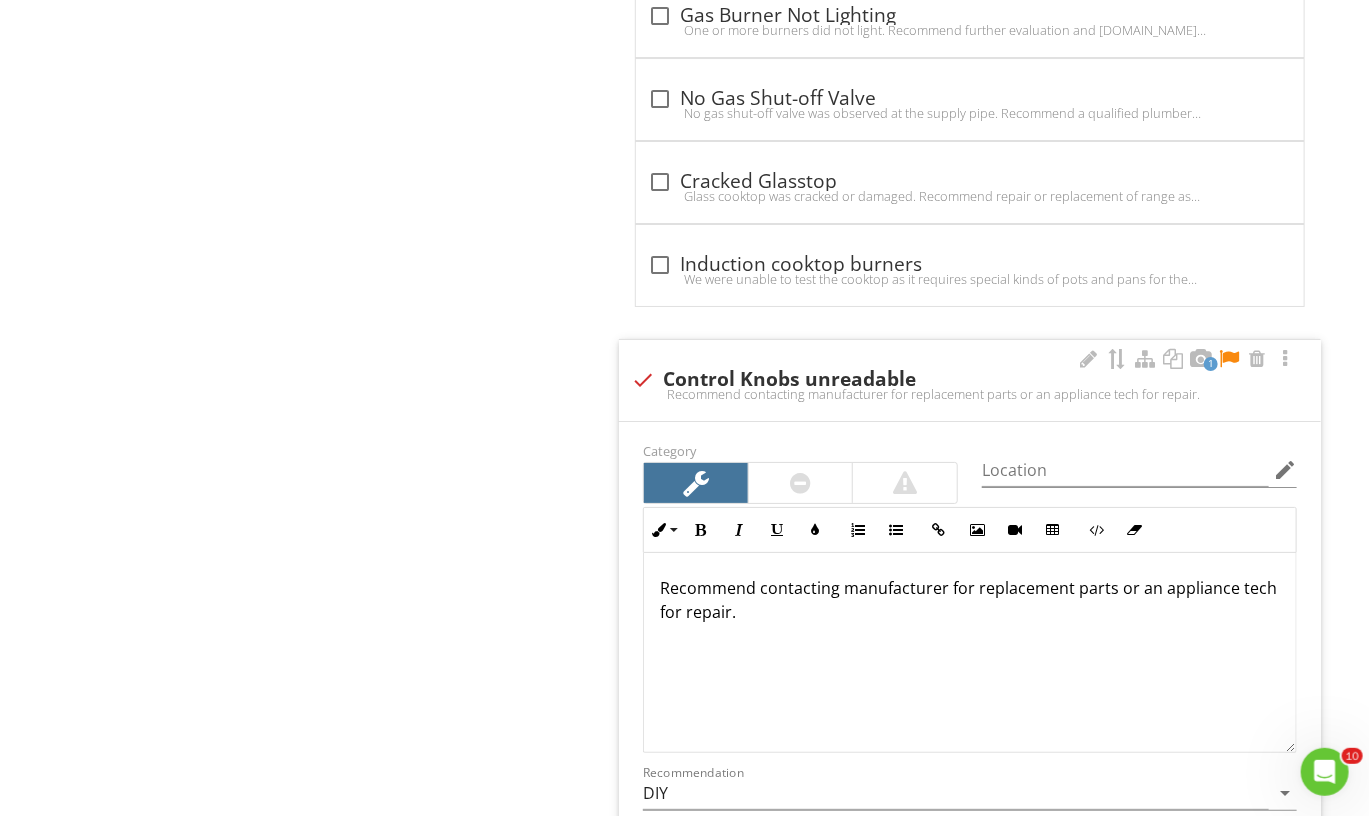 click on "Recommend contacting manufacturer for replacement parts or an appliance tech for repair." at bounding box center [970, 652] 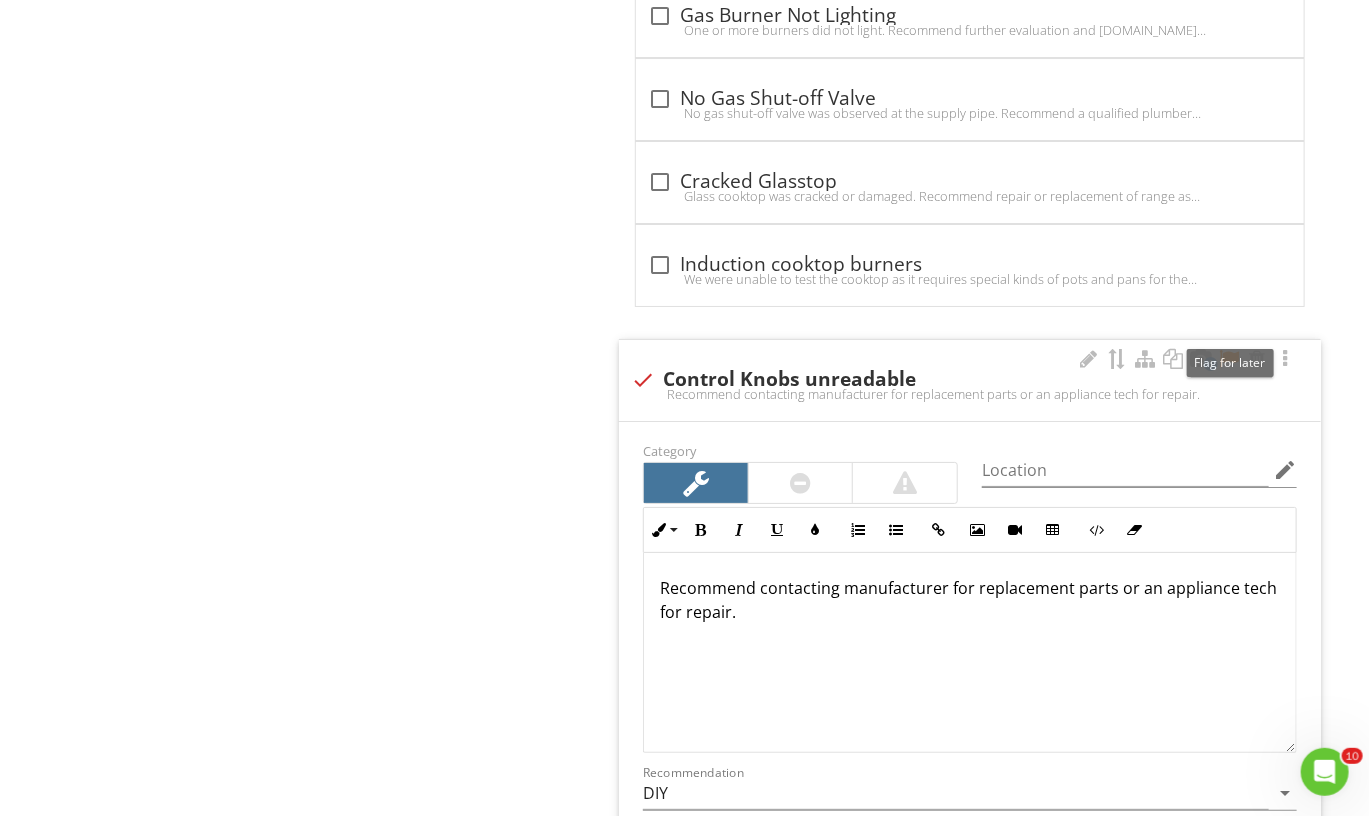 click at bounding box center (1229, 359) 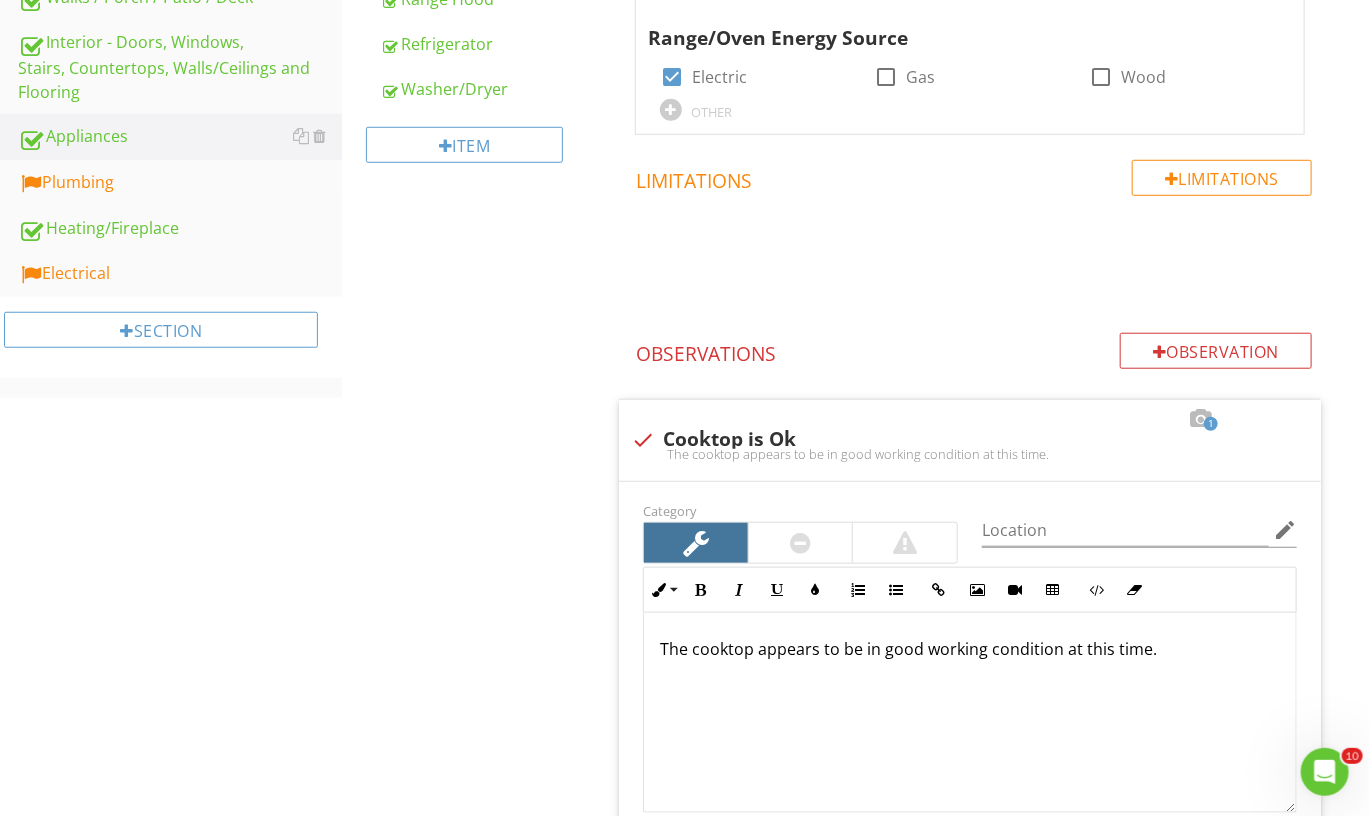scroll, scrollTop: 585, scrollLeft: 0, axis: vertical 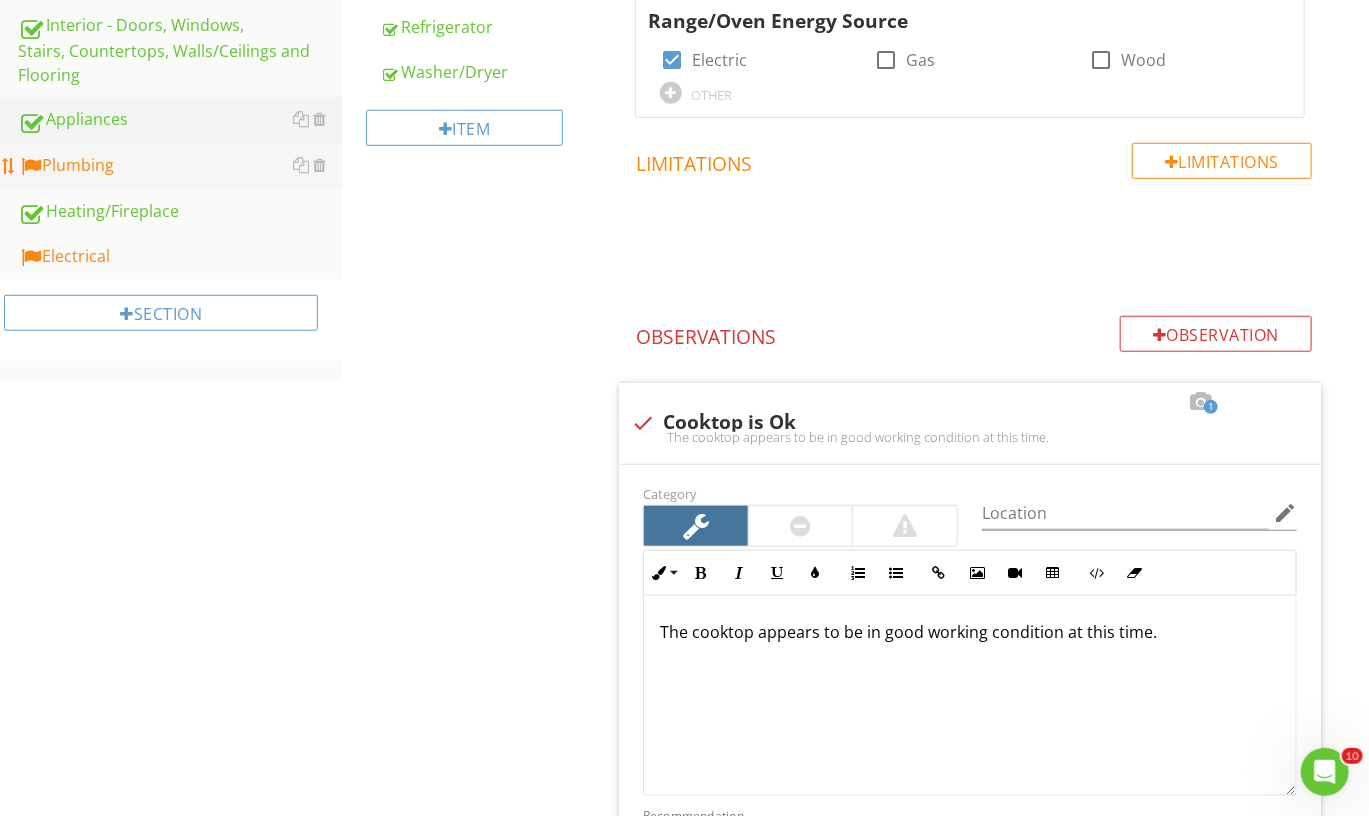 click on "Plumbing" at bounding box center [180, 166] 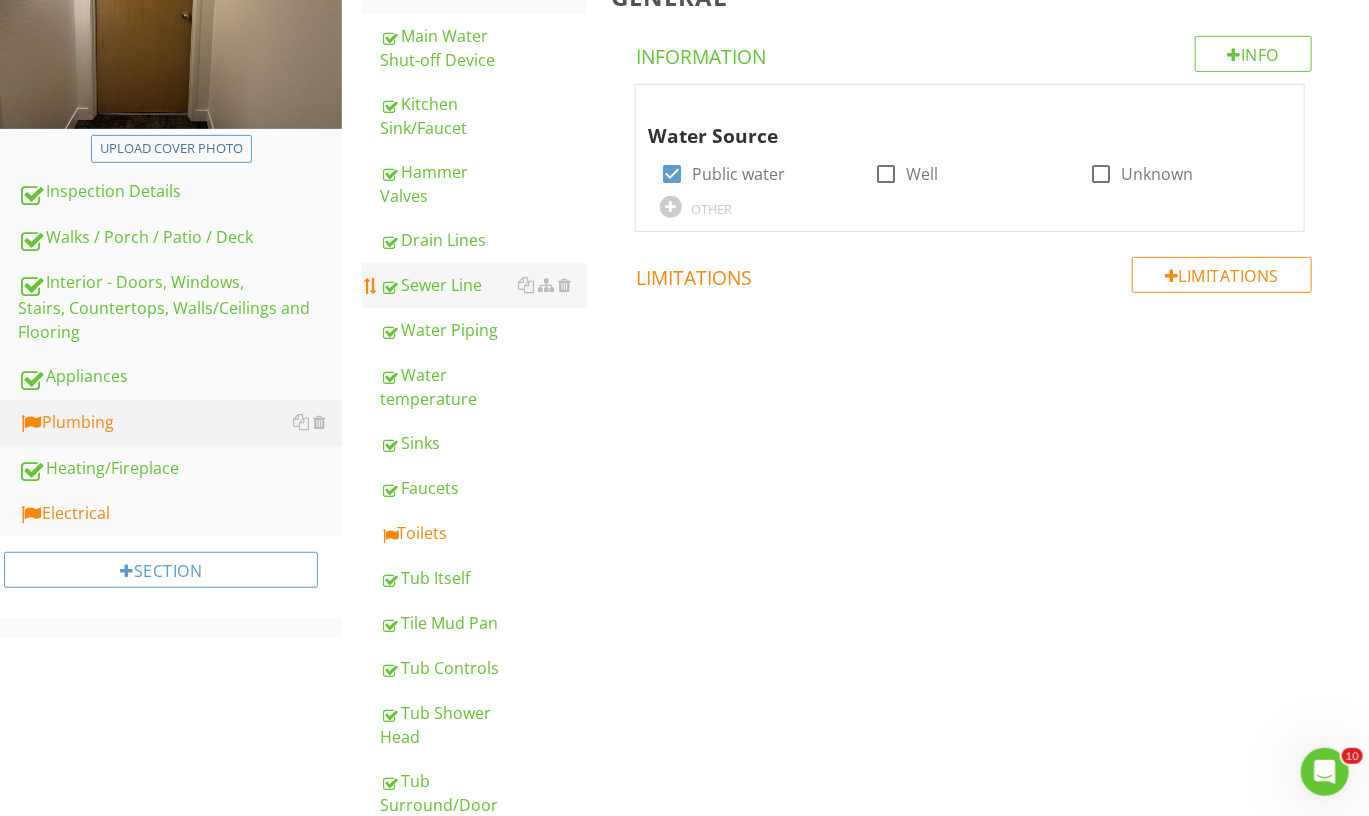 scroll, scrollTop: 367, scrollLeft: 0, axis: vertical 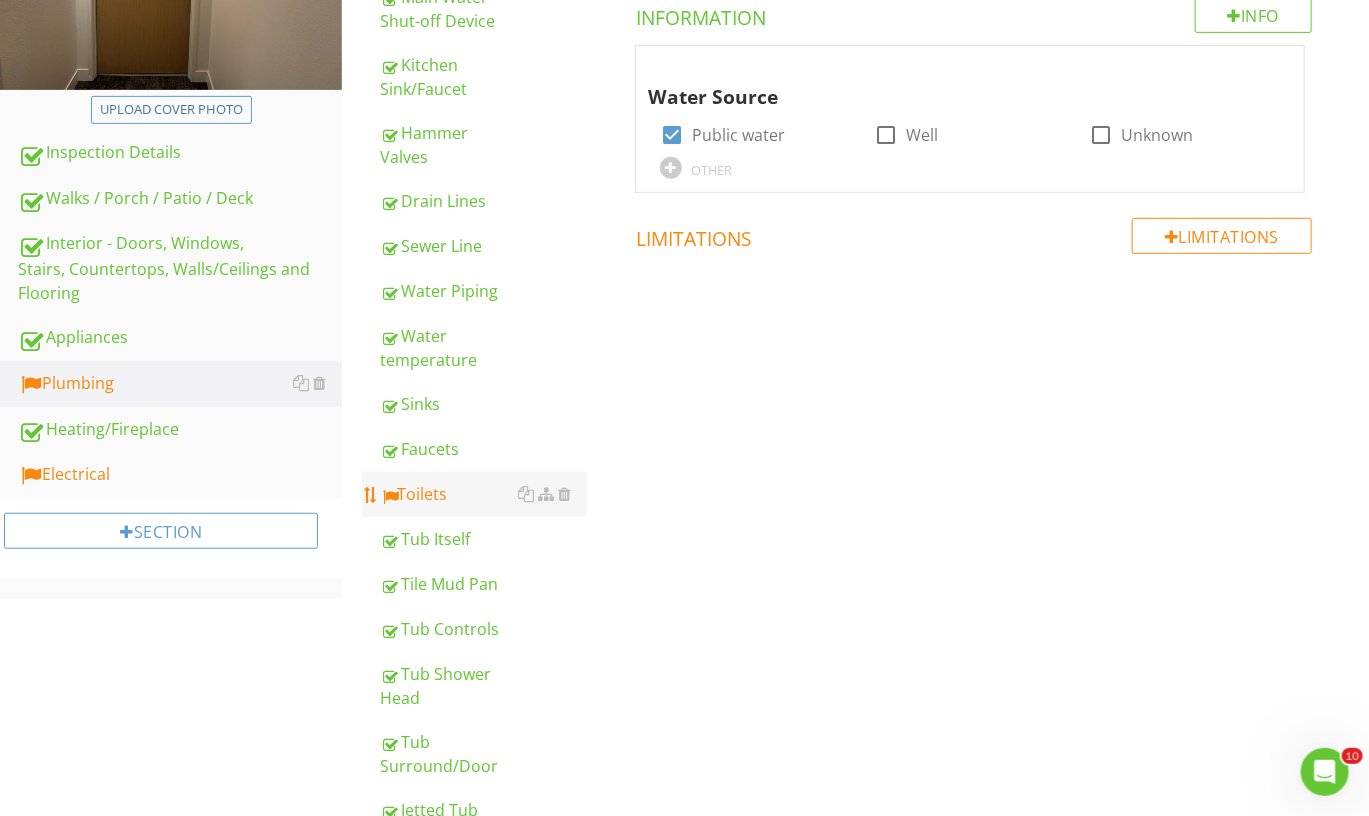 click on "Toilets" at bounding box center (483, 494) 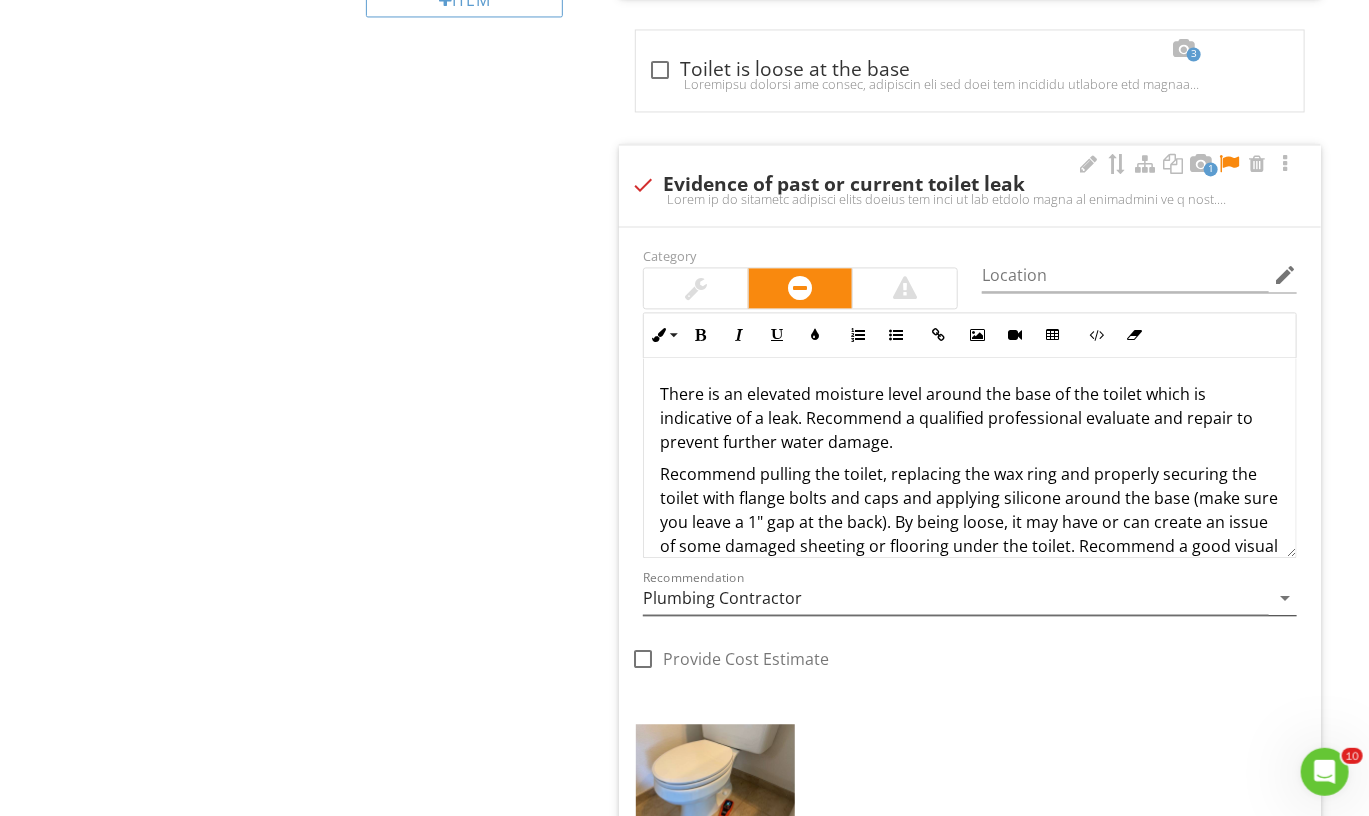 scroll, scrollTop: 1756, scrollLeft: 0, axis: vertical 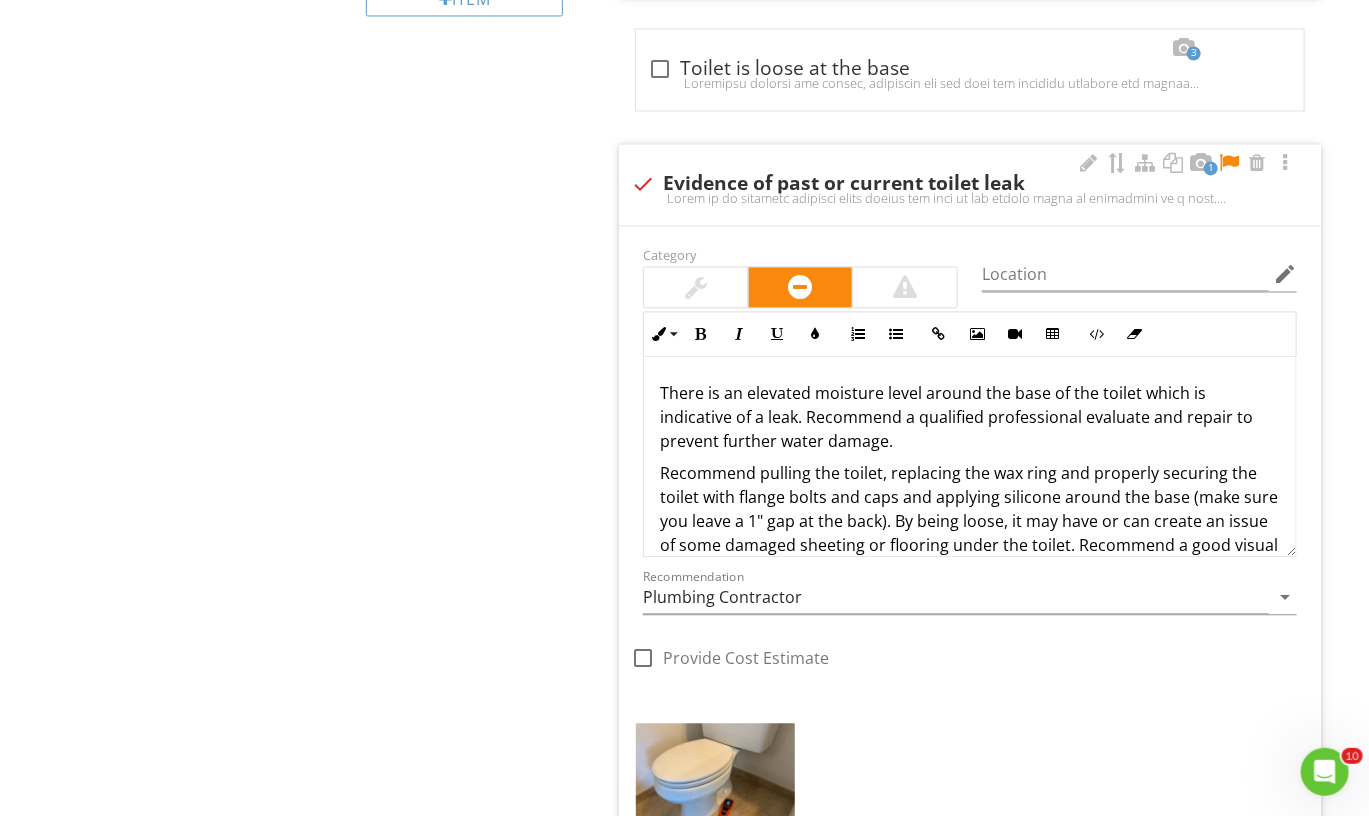 click on "Category                 Location edit       Inline Style XLarge Large Normal Small Light Small/Light Bold Italic Underline Colors Ordered List Unordered List Insert Link Insert Image Insert Video Insert Table Code View Clear Formatting There is an elevated moisture level around the base of the toilet which is indicative of a leak. Recommend a qualified professional evaluate and repair to prevent further water damage.  Recommend pulling the toilet, replacing the wax ring and properly securing the toilet with flange bolts and caps and applying silicone around the base (make sure you leave a 1" gap at the back). By being loose, it may have or can create an issue of some damaged sheeting or flooring under the toilet. Recommend a good visual inspection, treating the area as needed with something like RMR-86 and making any of the repairs as needed when resetting the toilet.  Link for RMR-86: Click here for the link Link to what a flange looks like Link to what the toilet bolts can look like in place  ." at bounding box center [970, 601] 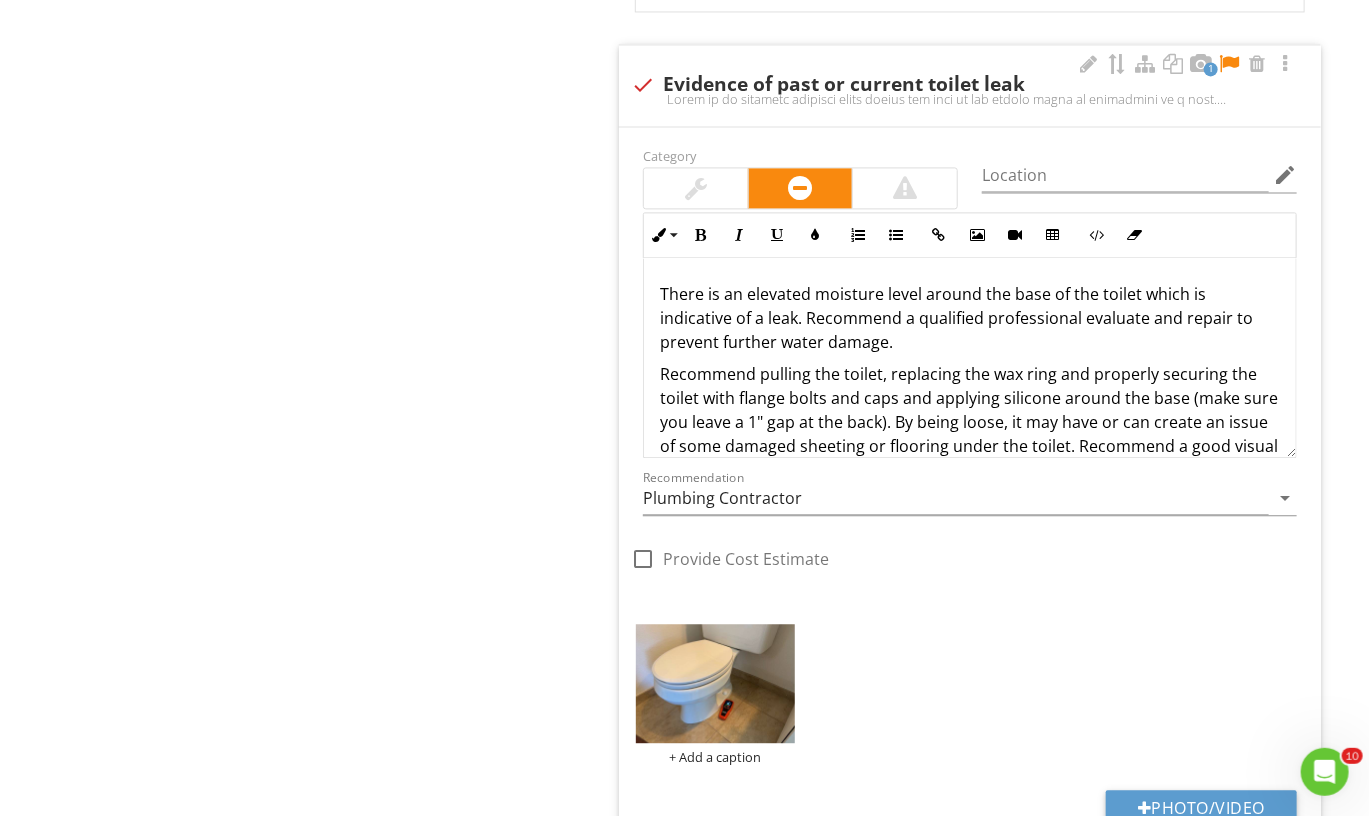 scroll, scrollTop: 1847, scrollLeft: 0, axis: vertical 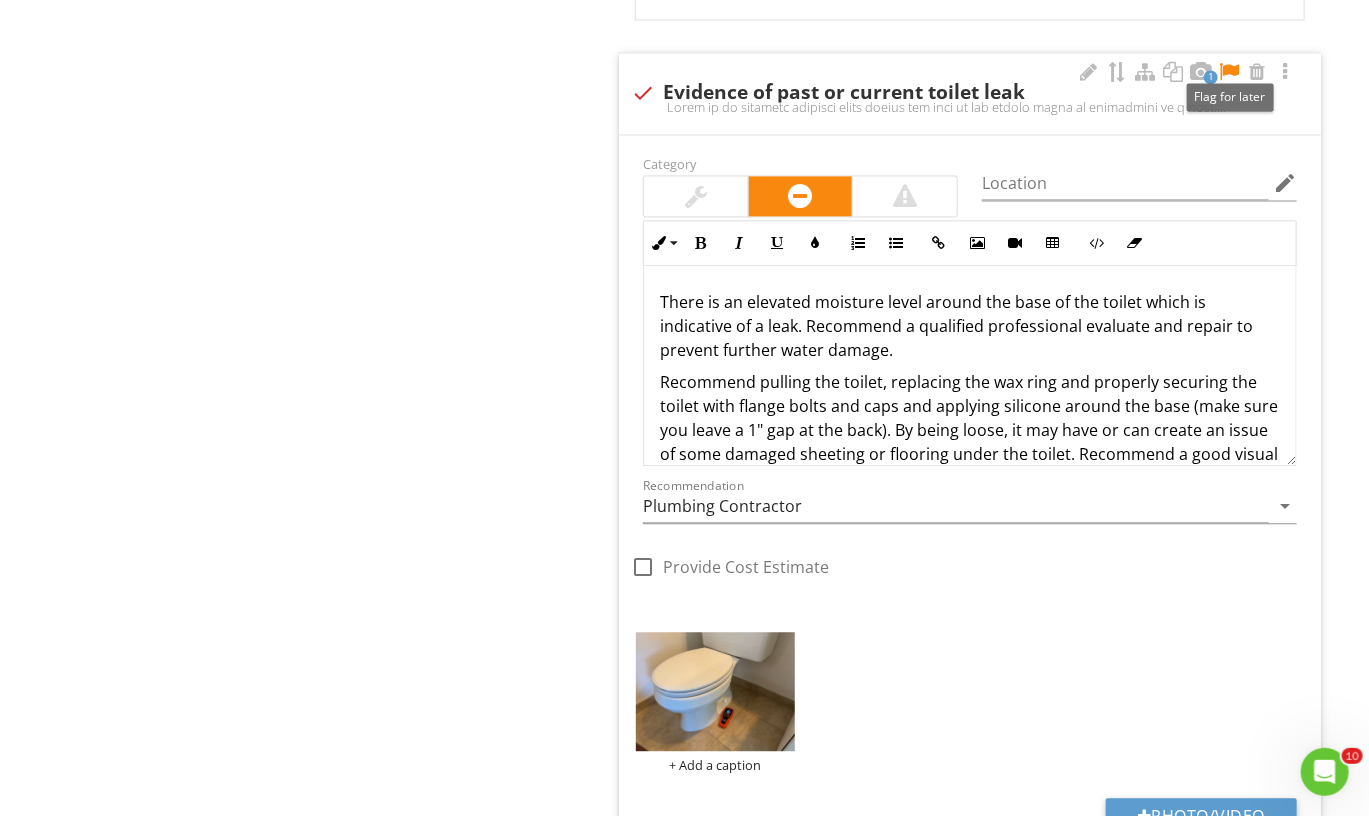 click at bounding box center [1229, 72] 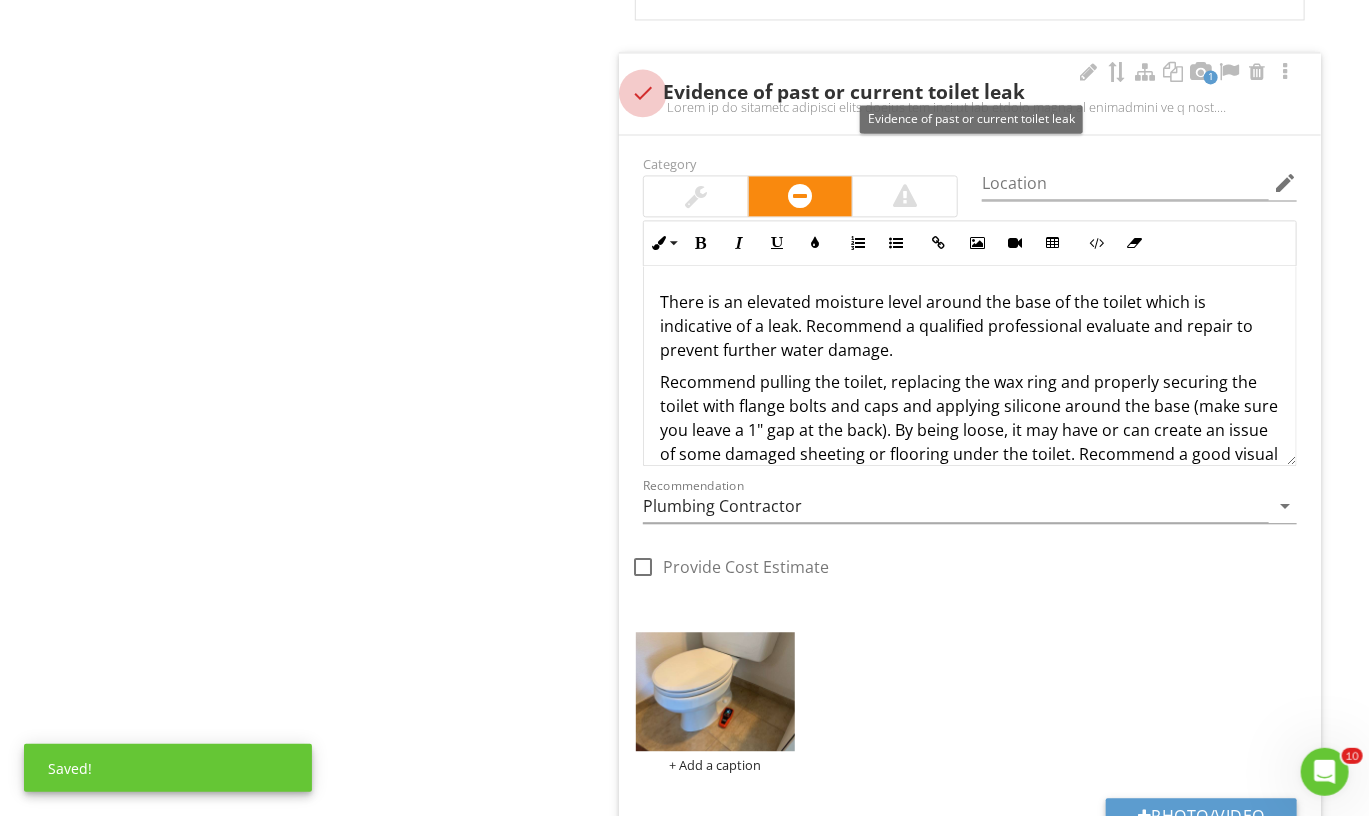 click at bounding box center (643, 93) 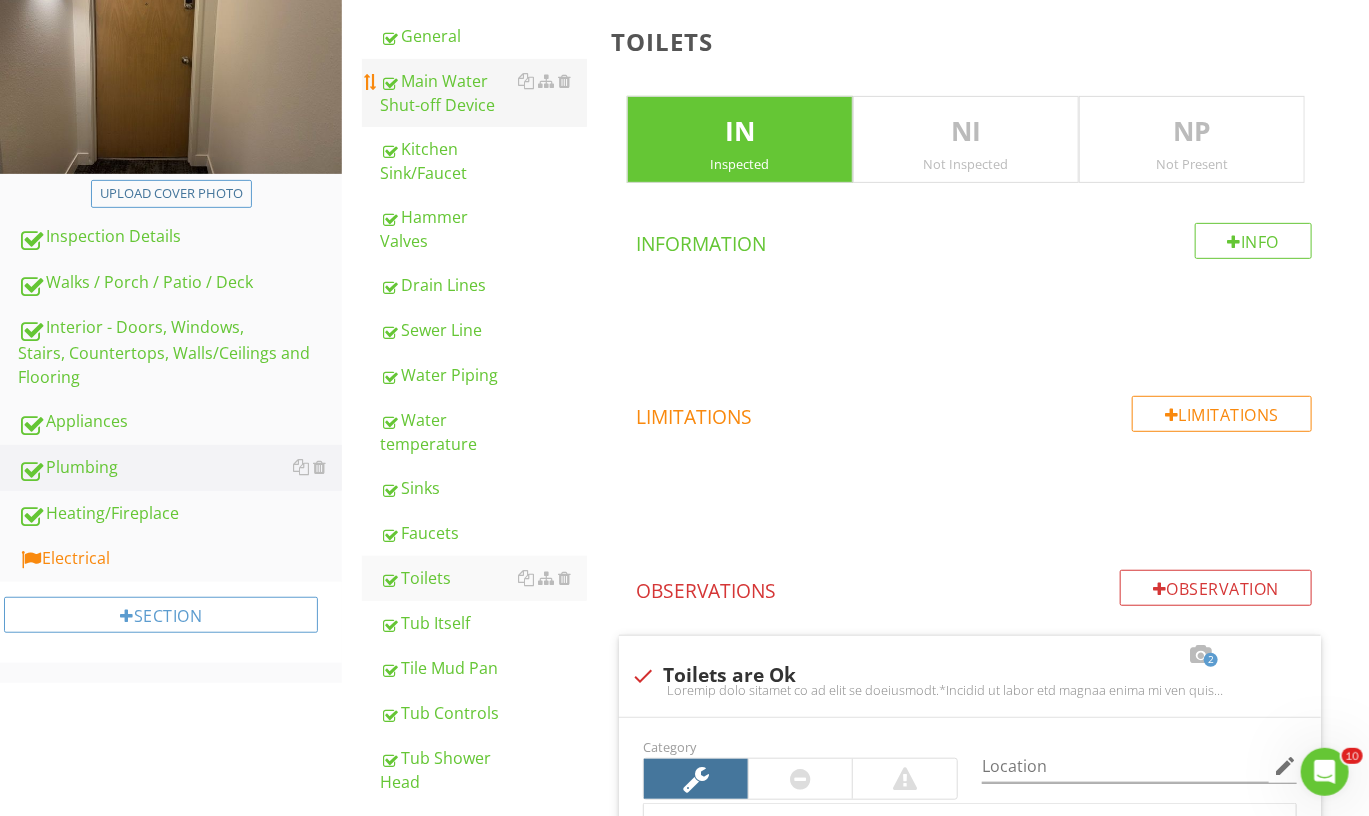 scroll, scrollTop: 208, scrollLeft: 0, axis: vertical 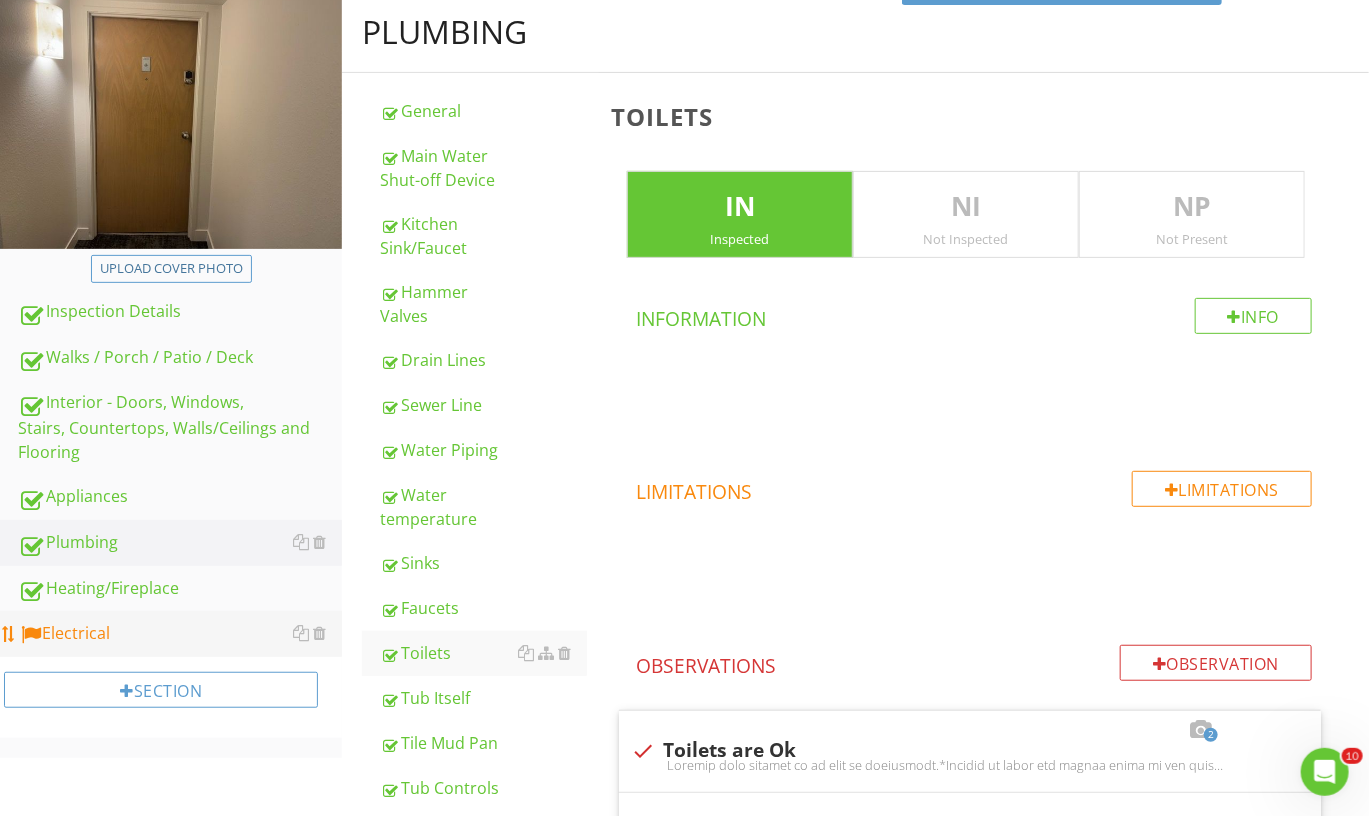 click on "Electrical" at bounding box center (180, 634) 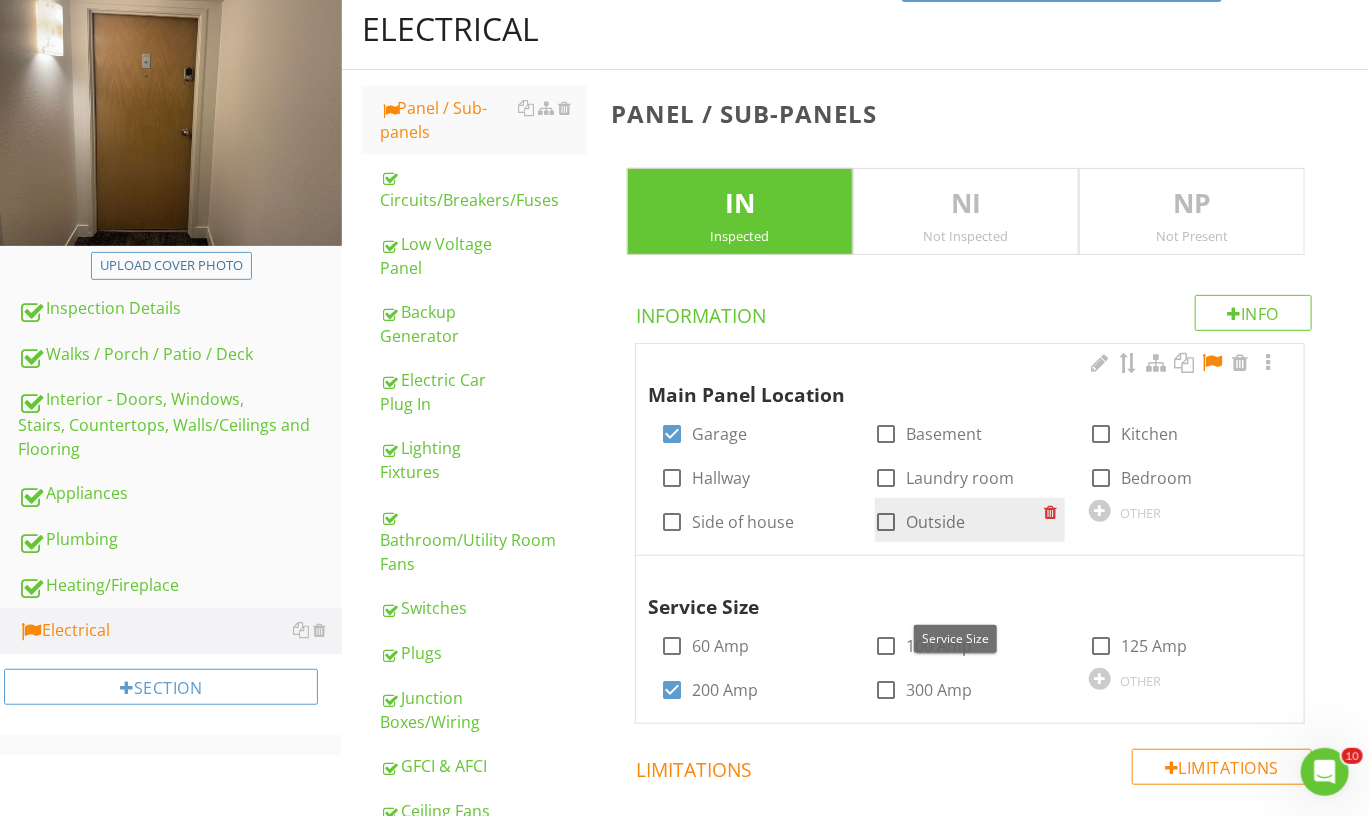 scroll, scrollTop: 208, scrollLeft: 0, axis: vertical 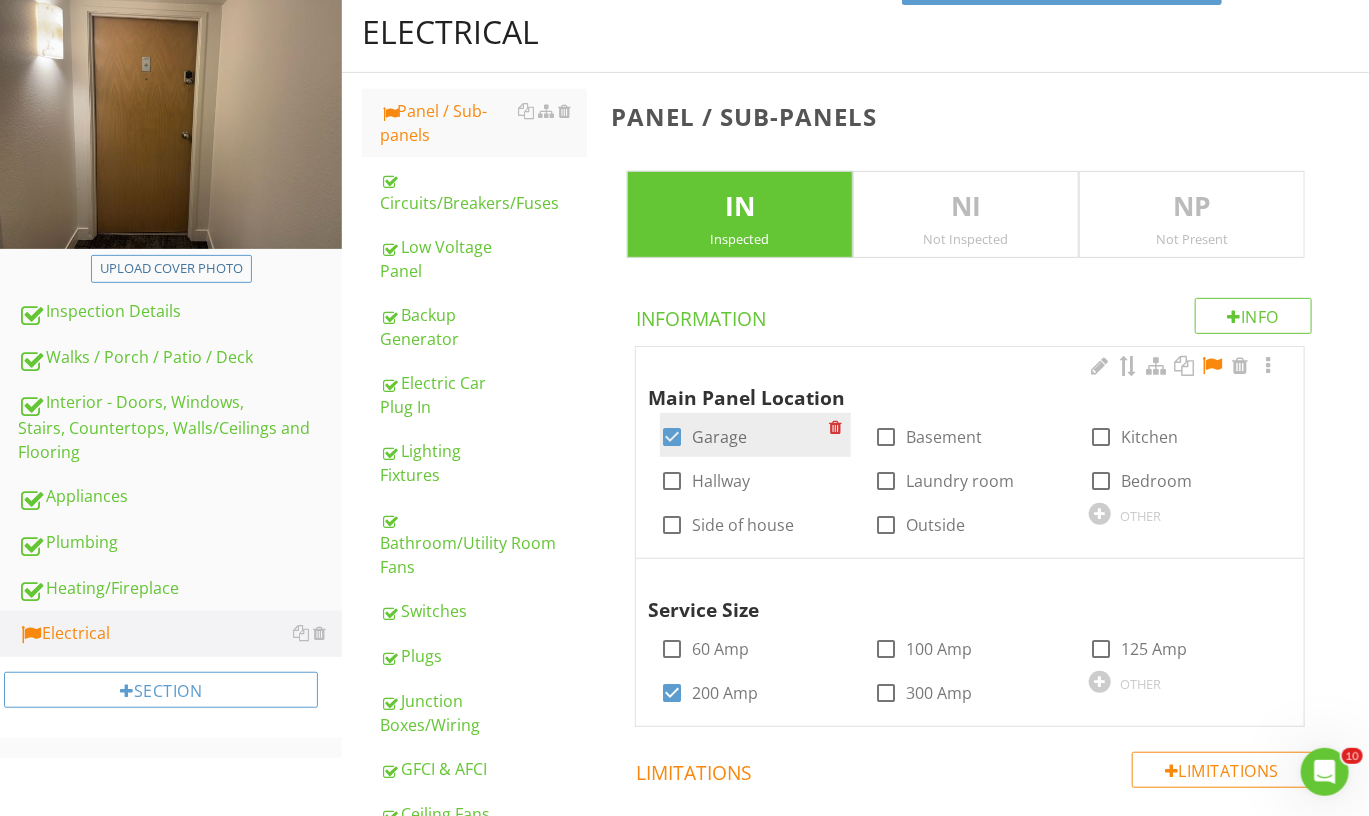 click at bounding box center [672, 437] 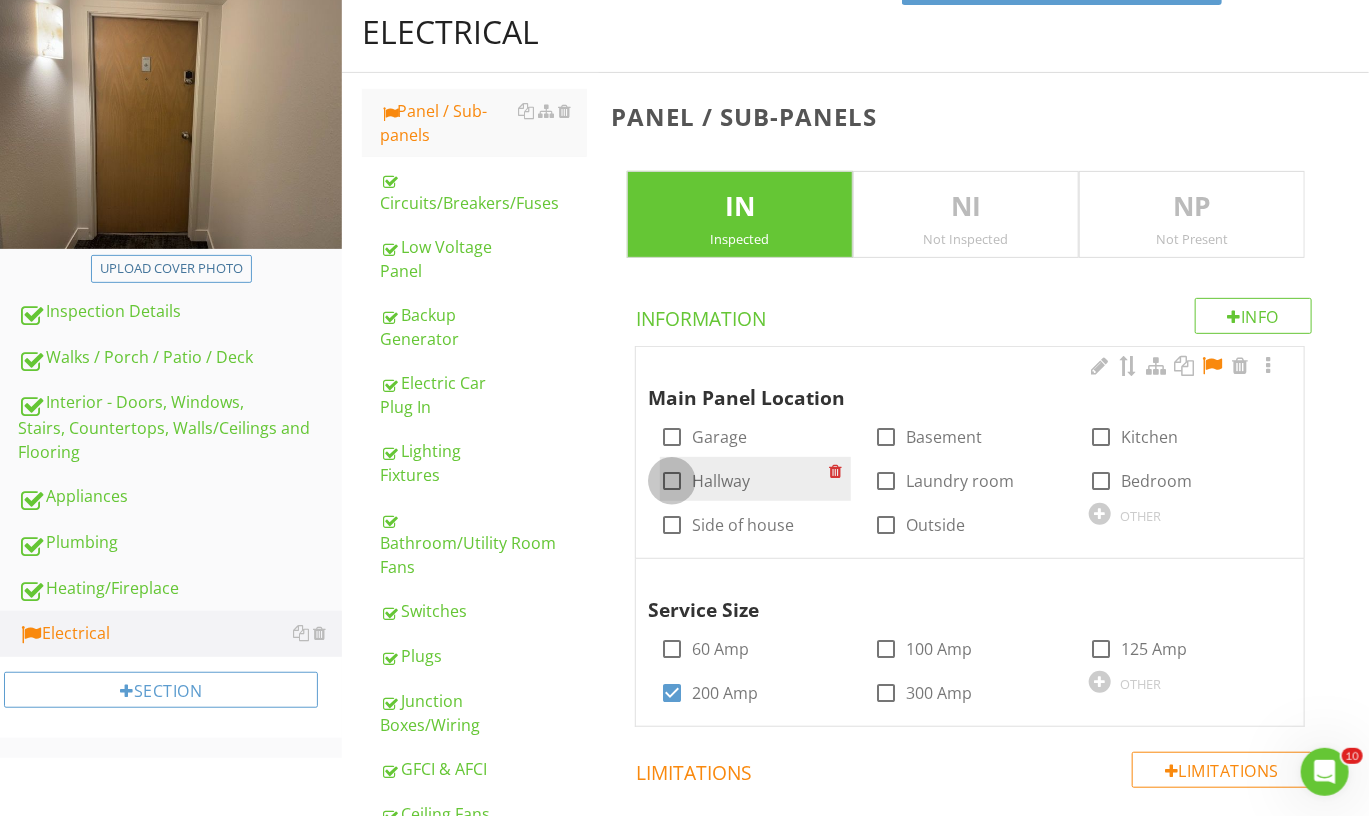 click at bounding box center [672, 481] 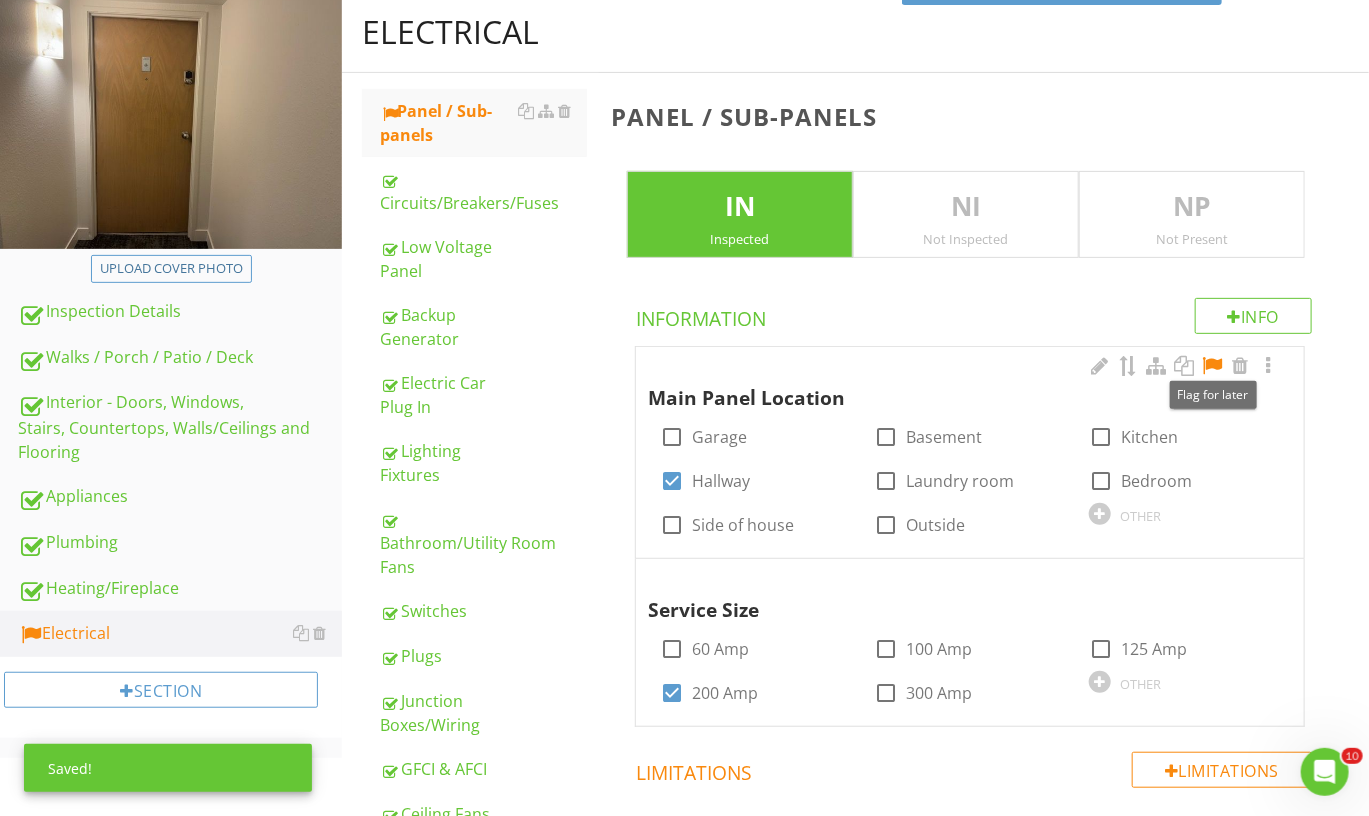 click at bounding box center [1212, 366] 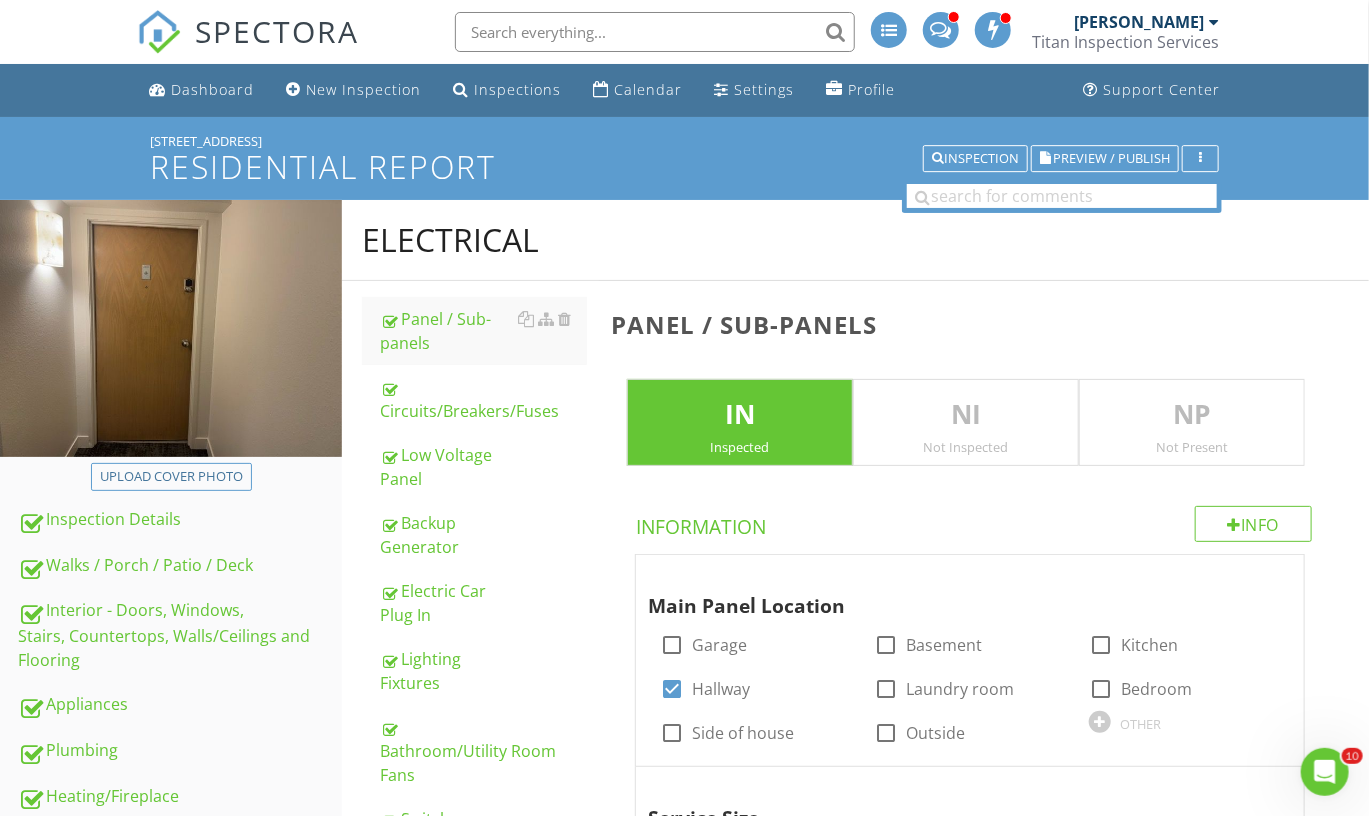 scroll, scrollTop: 0, scrollLeft: 0, axis: both 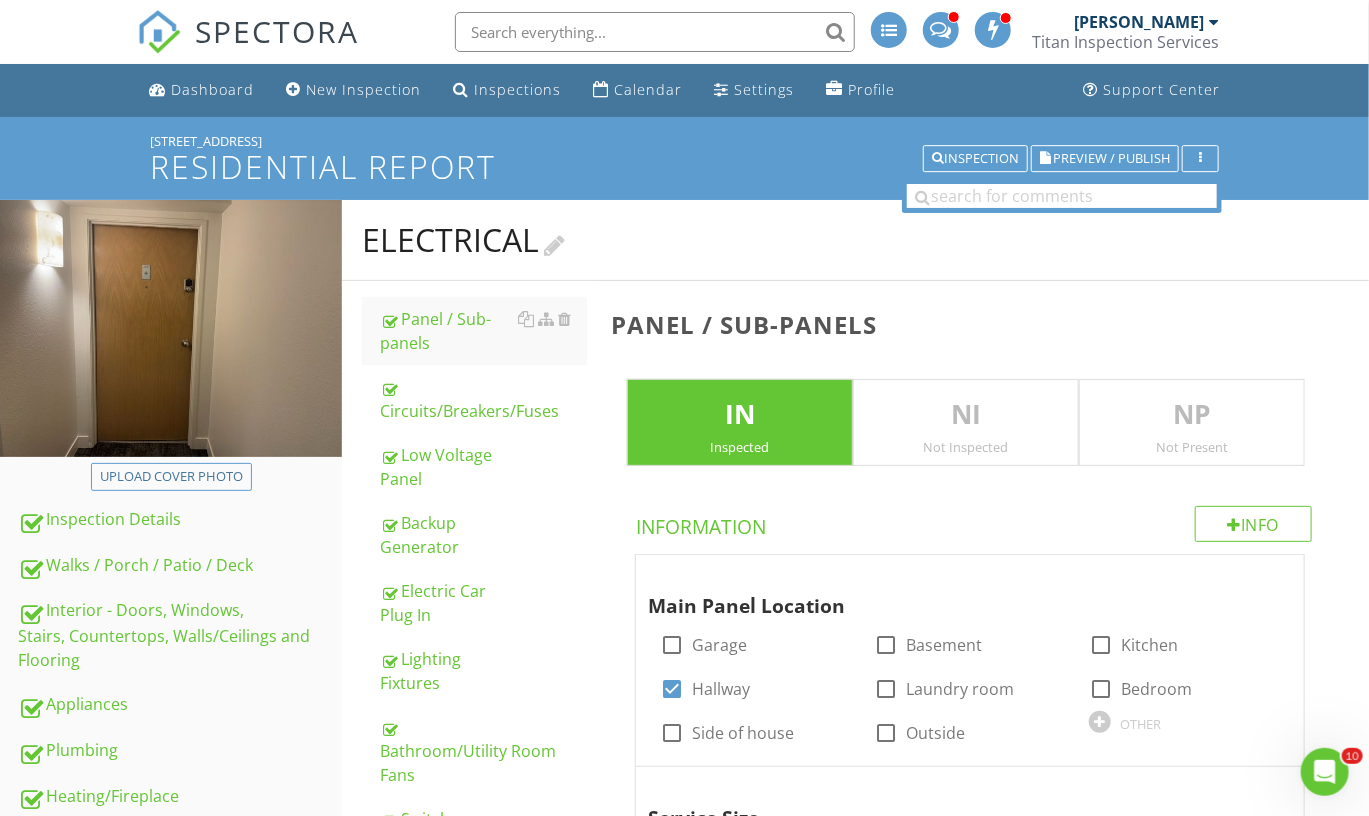 click on "Electrical" at bounding box center (855, 240) 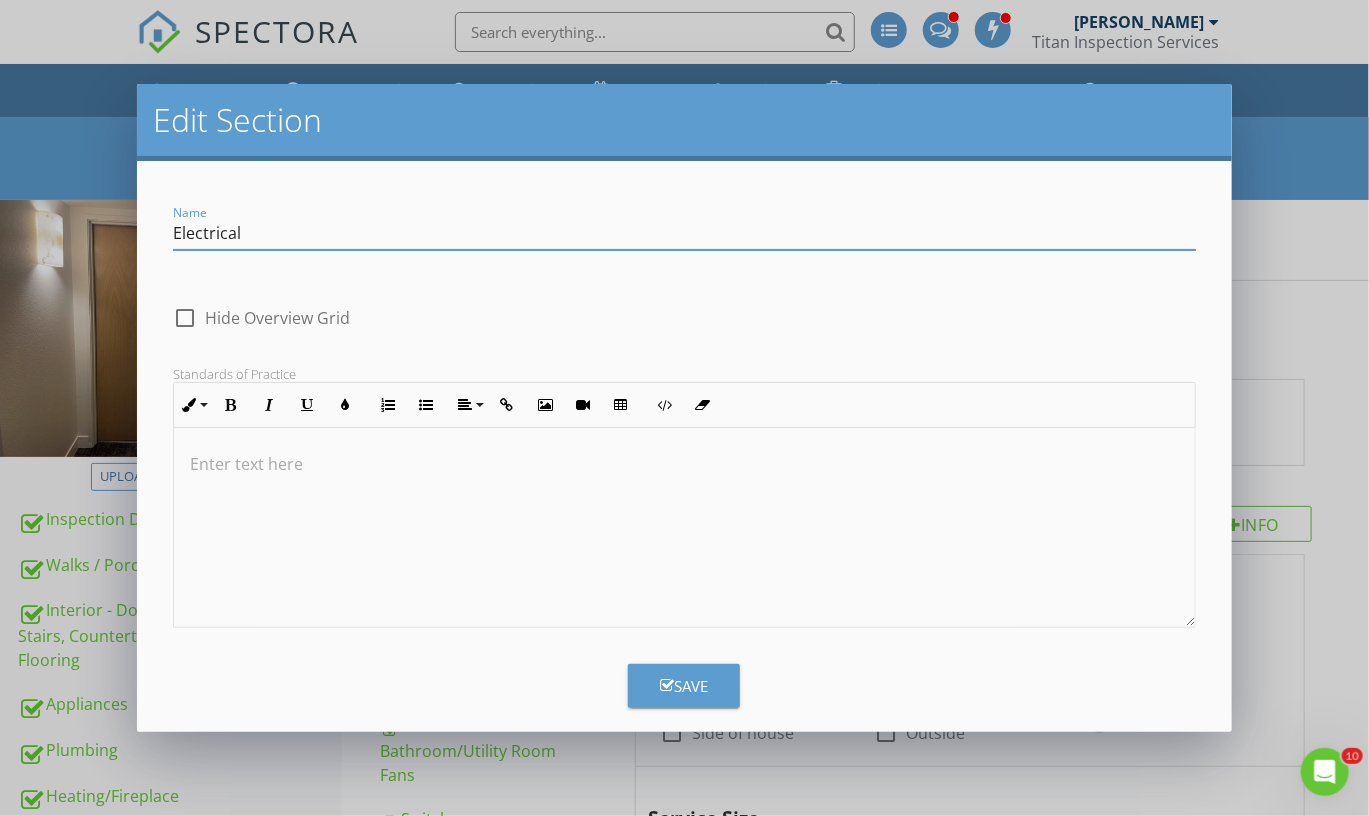 click on "Edit Section     Name Electrical       check_box_outline_blank Hide Overview Grid     Standards of Practice   Inline Style XLarge Large Normal Small Light Small/Light Bold Italic Underline Colors Ordered List Unordered List Align Align Left Align Center Align Right Align Justify Insert Link Insert Image Insert Video Insert Table Code View Clear Formatting Enter text here
Save" at bounding box center [684, 408] 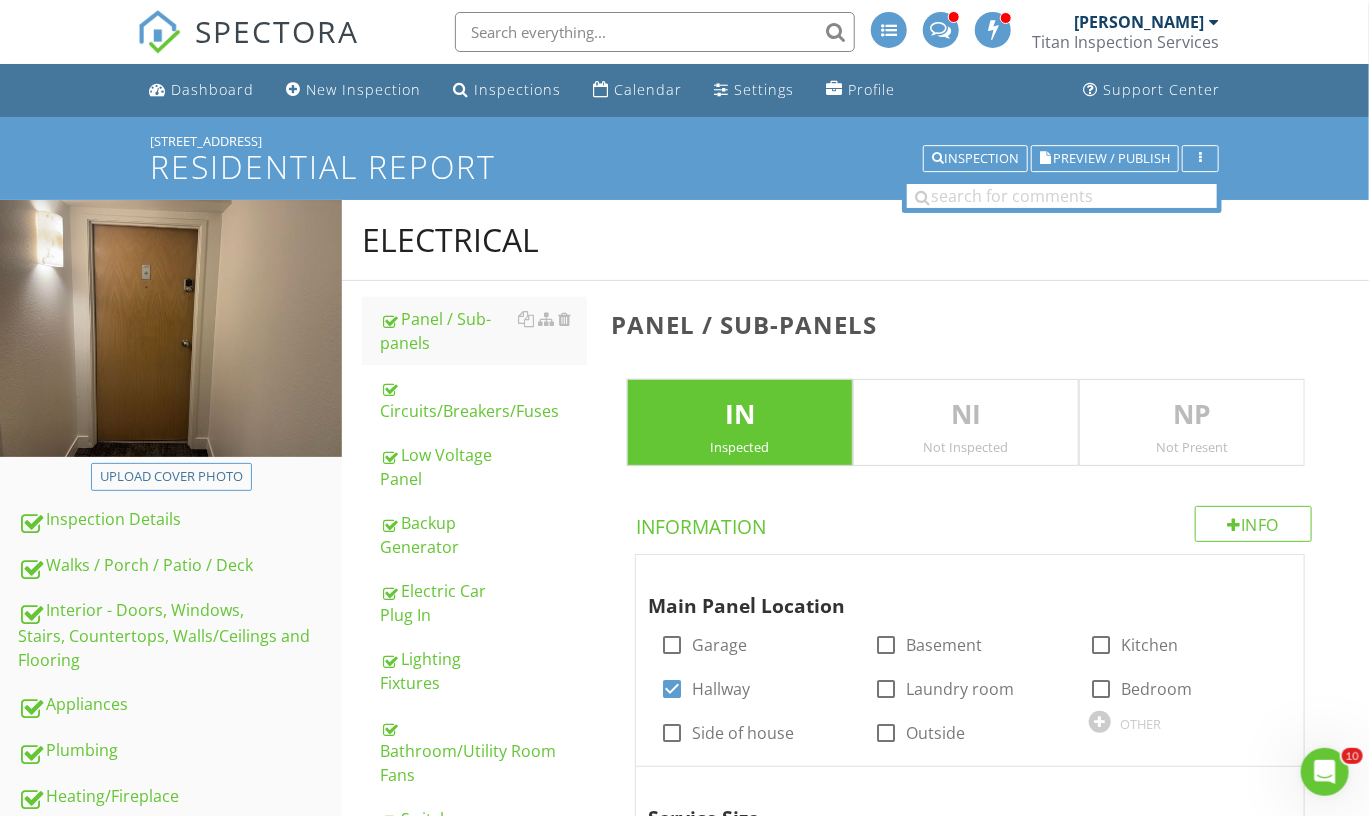click on "121 Vine St #2405
Residential Report
Inspection
Preview / Publish" at bounding box center (684, 158) 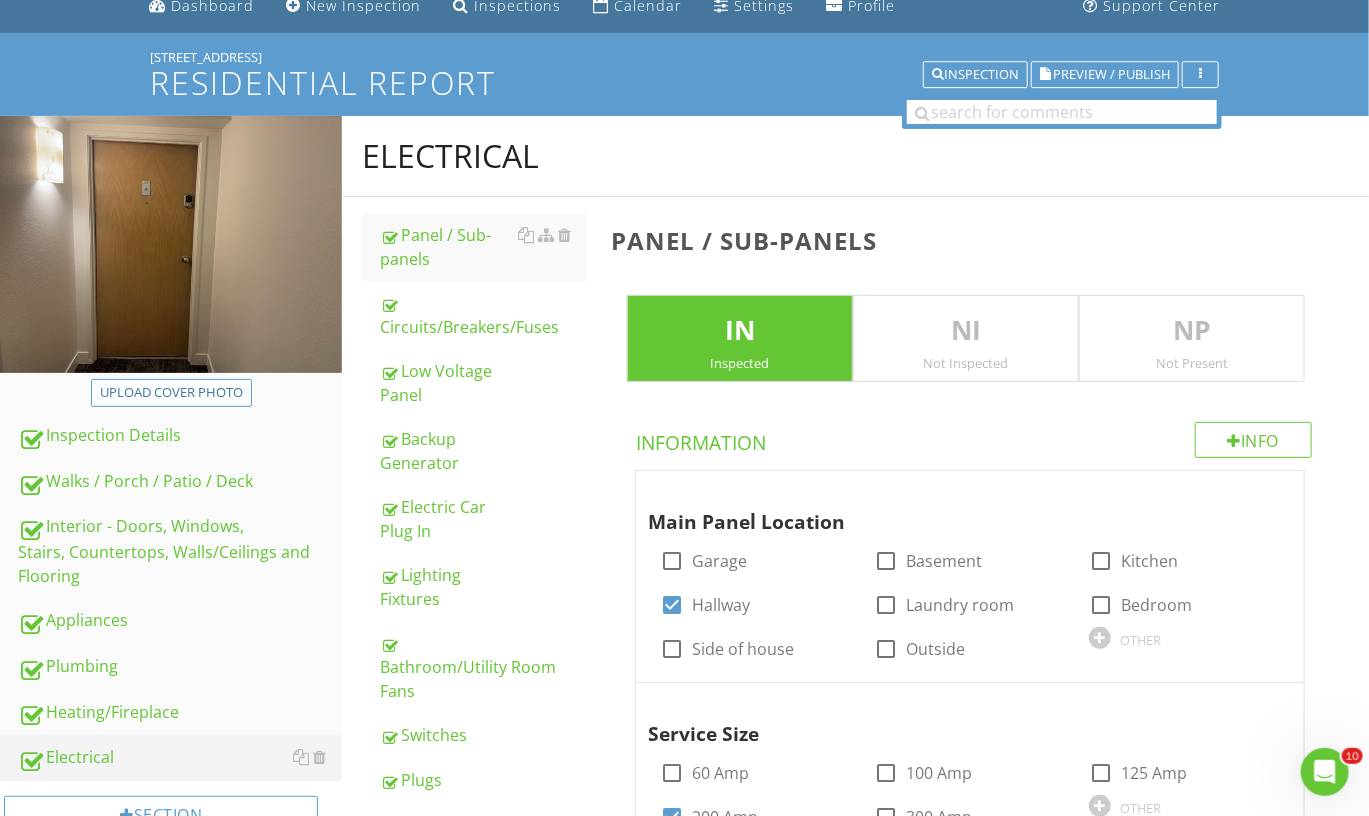 scroll, scrollTop: 121, scrollLeft: 0, axis: vertical 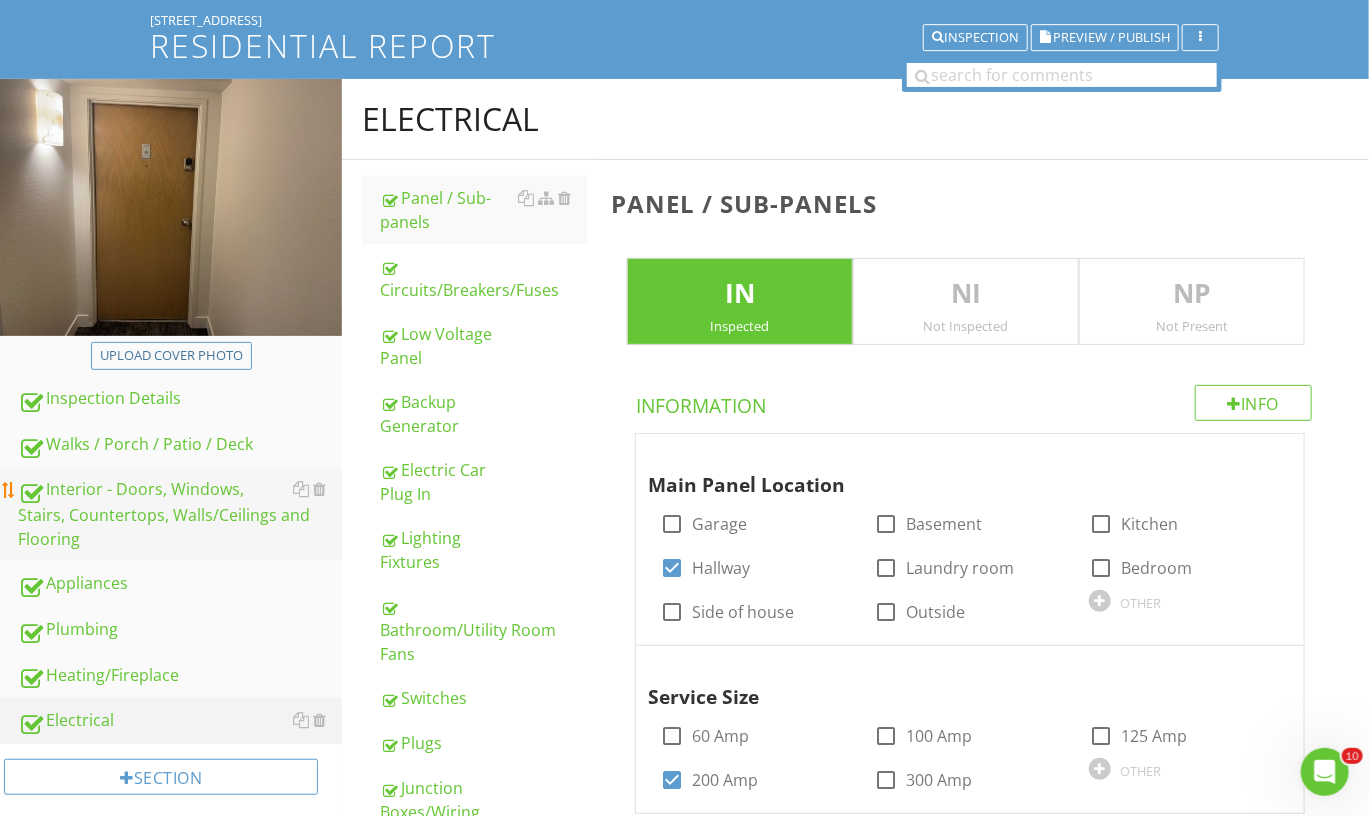 click on "Interior - Doors, Windows, Stairs, Countertops, Walls/Ceilings and Flooring" at bounding box center [180, 514] 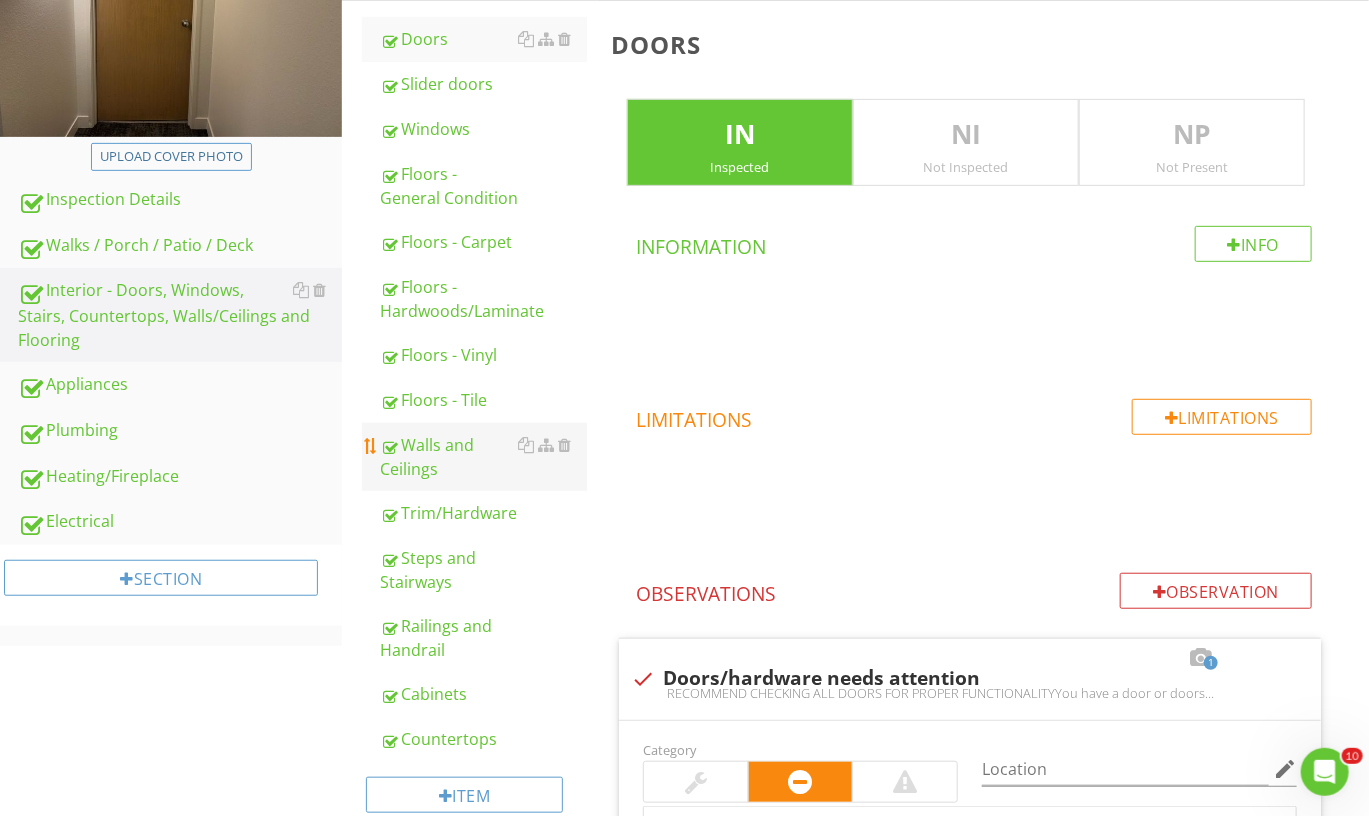 scroll, scrollTop: 335, scrollLeft: 0, axis: vertical 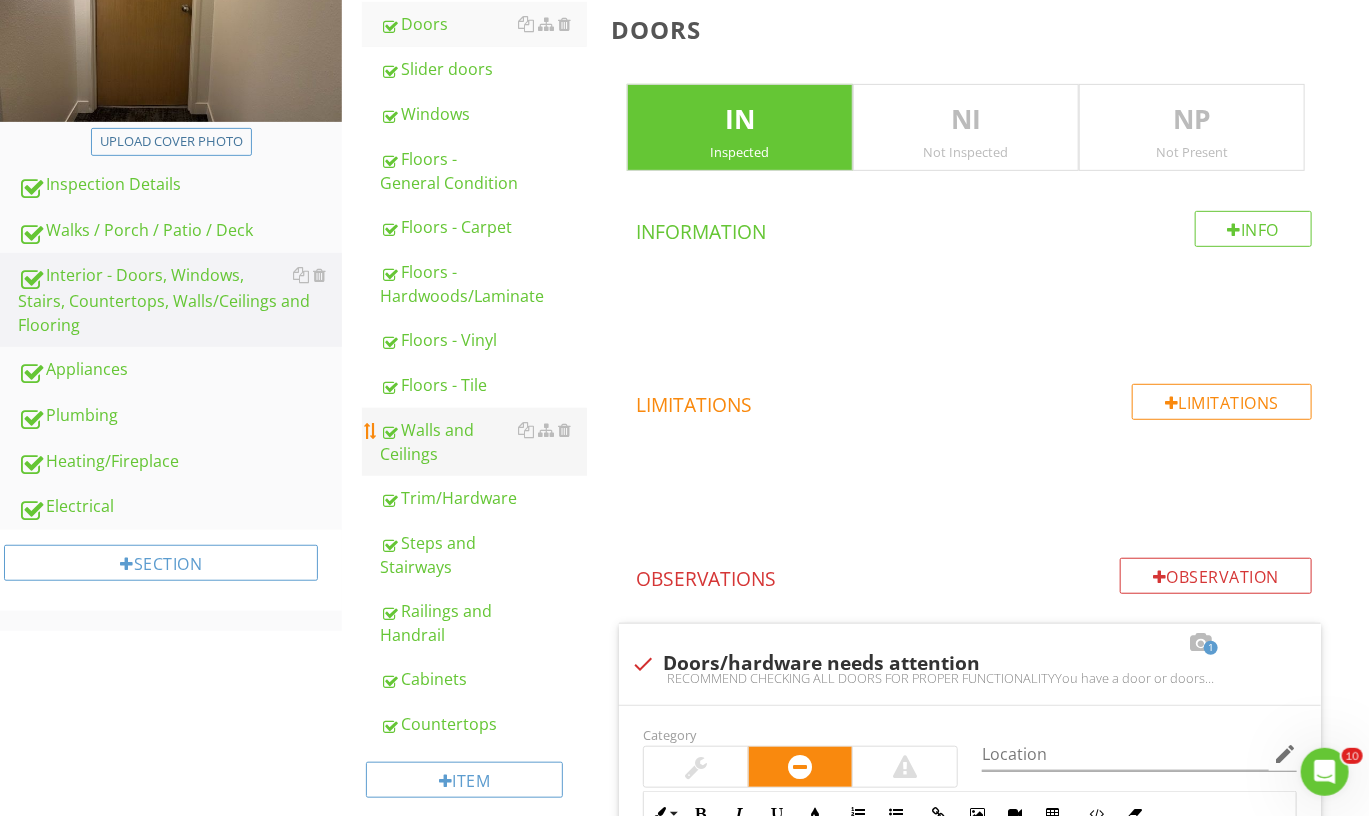 click on "Walls and Ceilings" at bounding box center (483, 442) 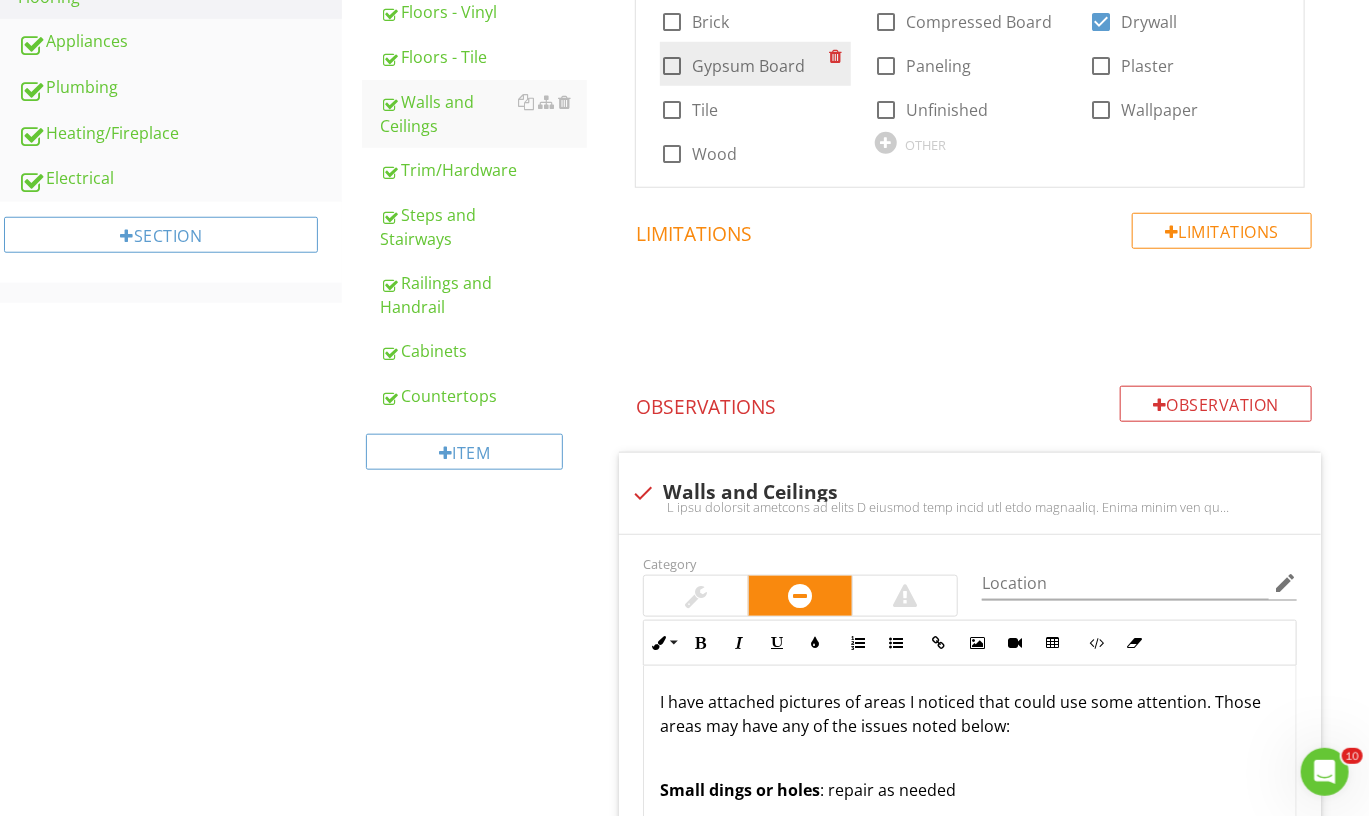 scroll, scrollTop: 1042, scrollLeft: 0, axis: vertical 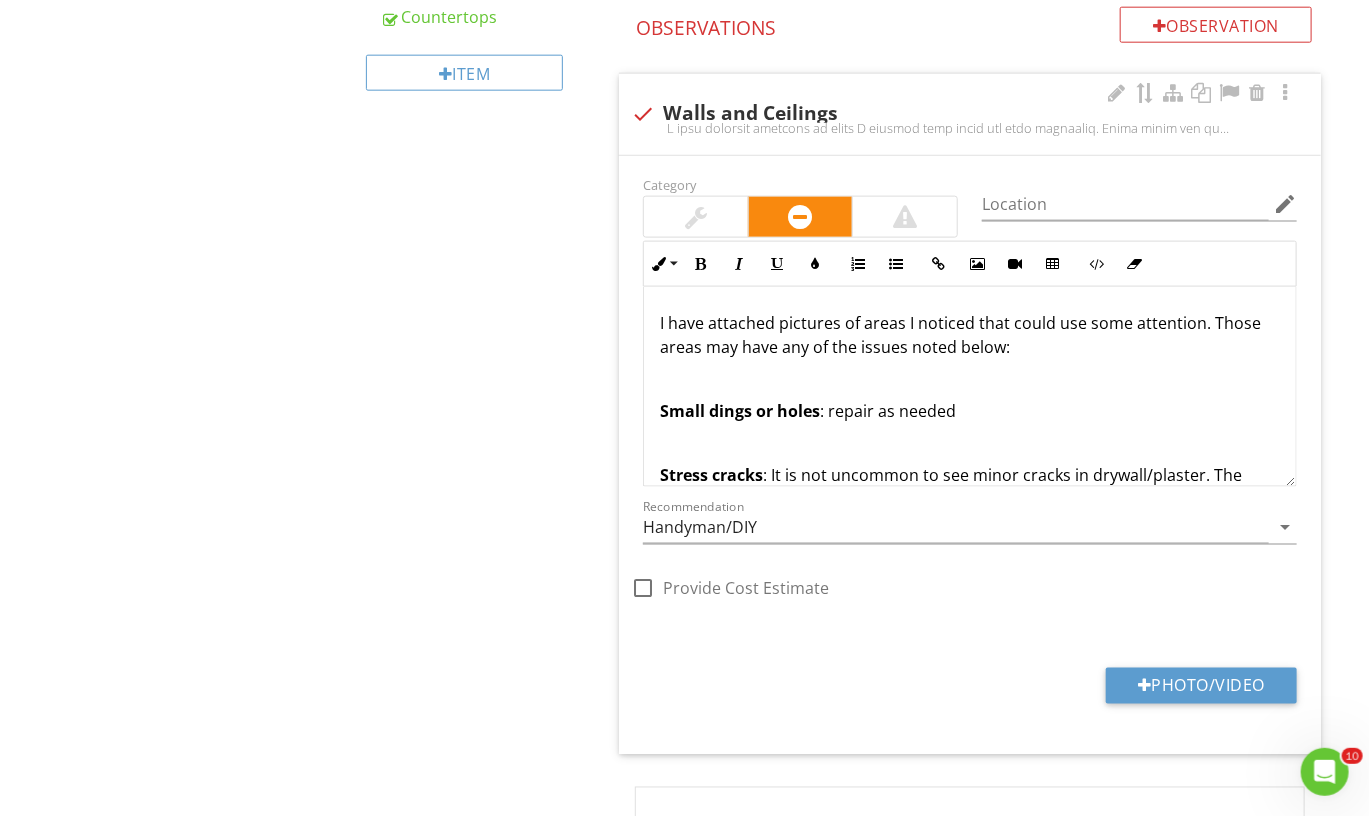 click at bounding box center [643, 114] 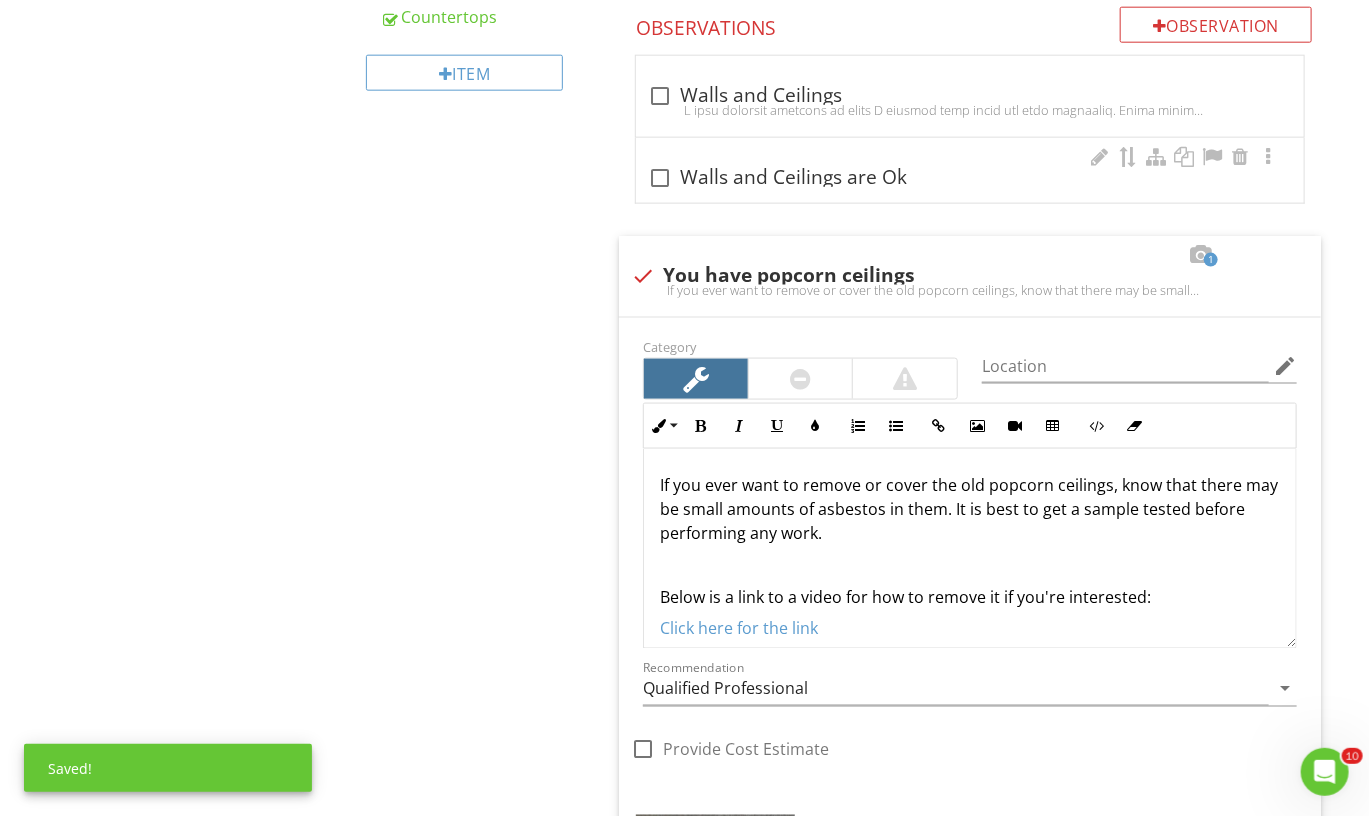 click at bounding box center (660, 178) 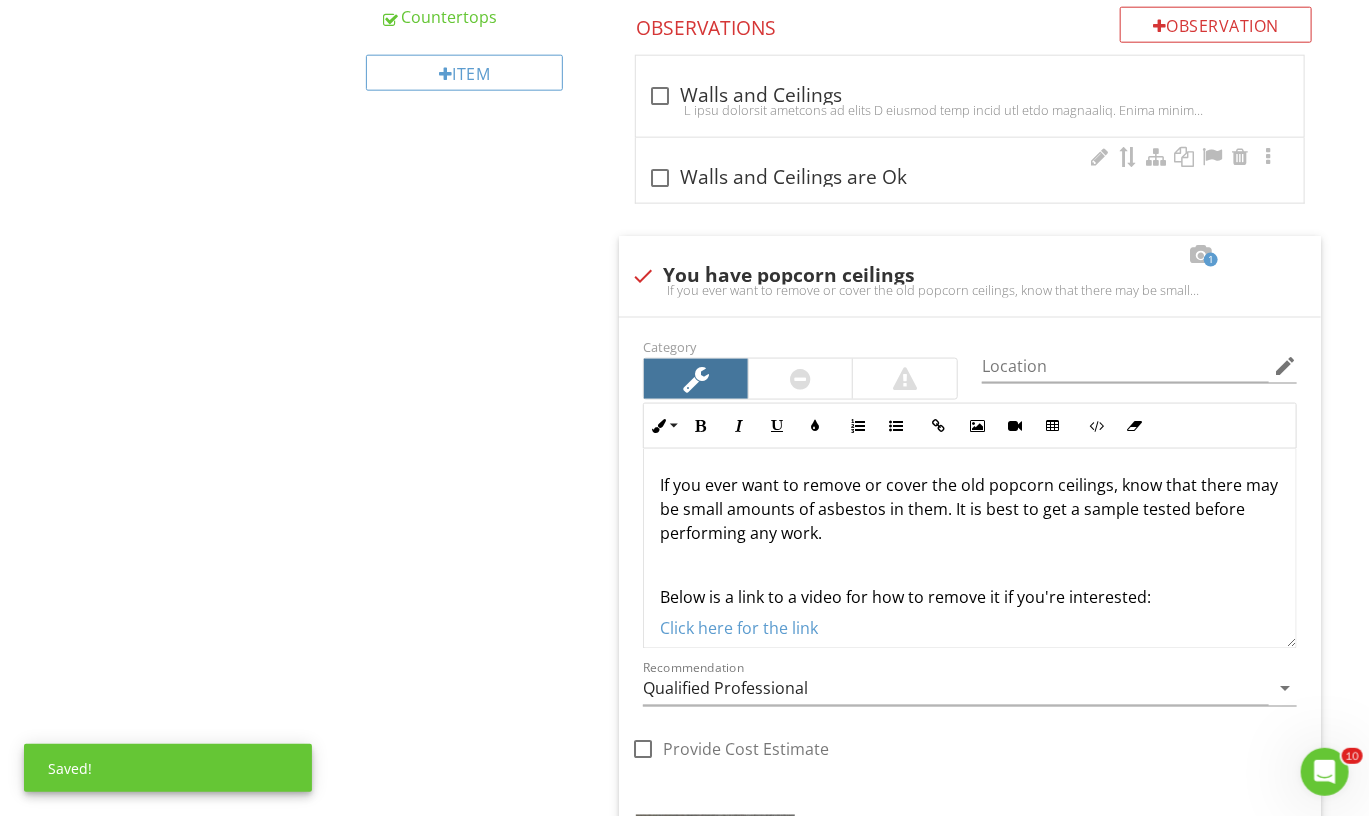 checkbox on "true" 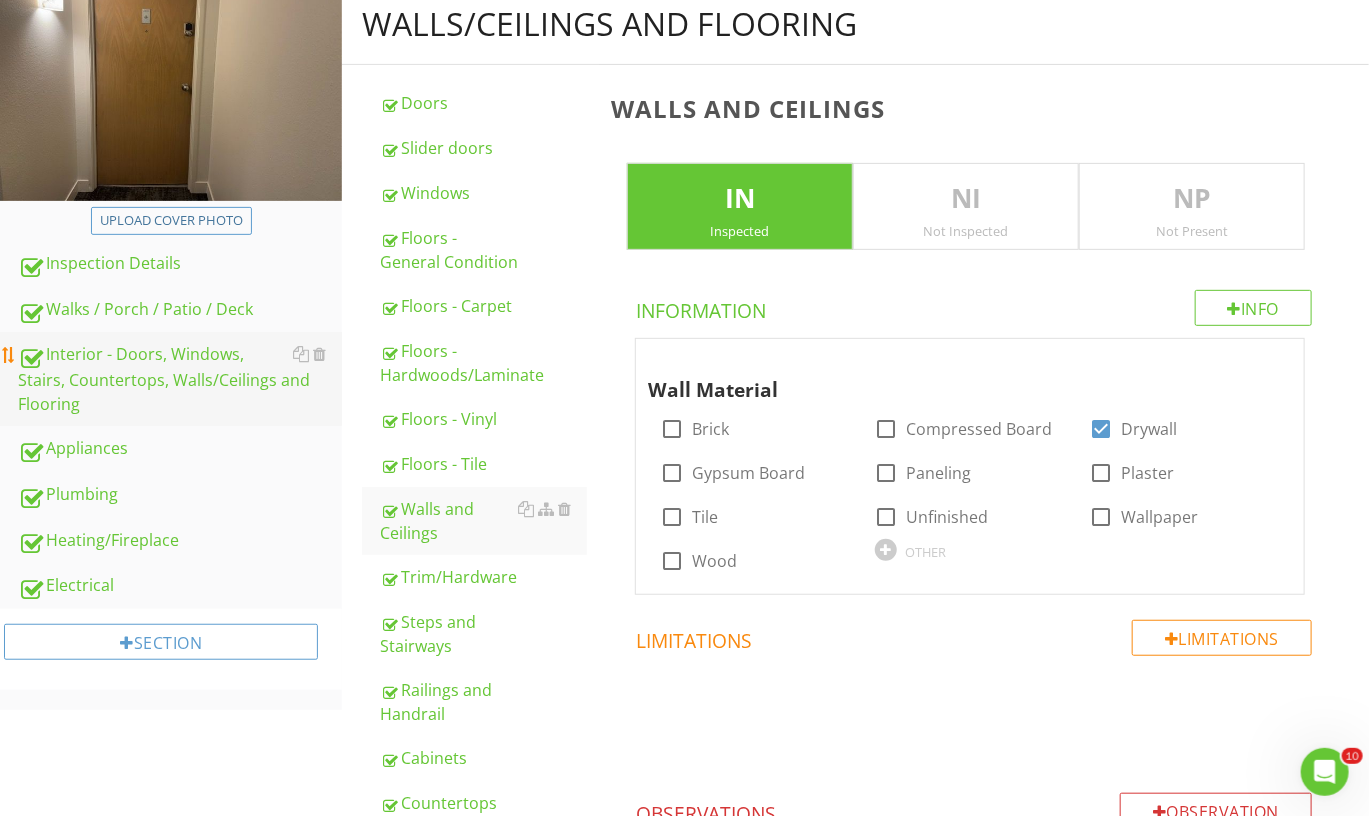 scroll, scrollTop: 264, scrollLeft: 0, axis: vertical 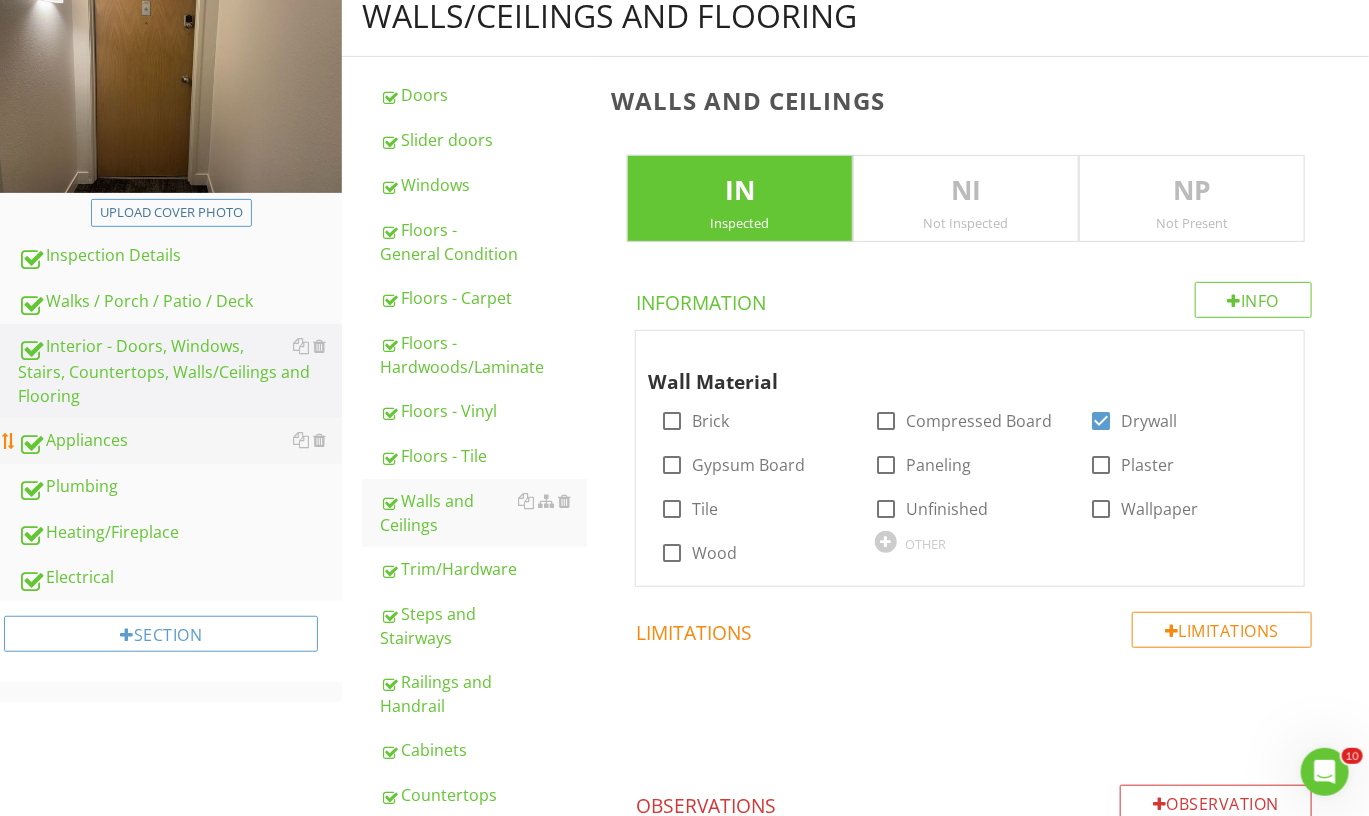 click on "Appliances" at bounding box center (180, 441) 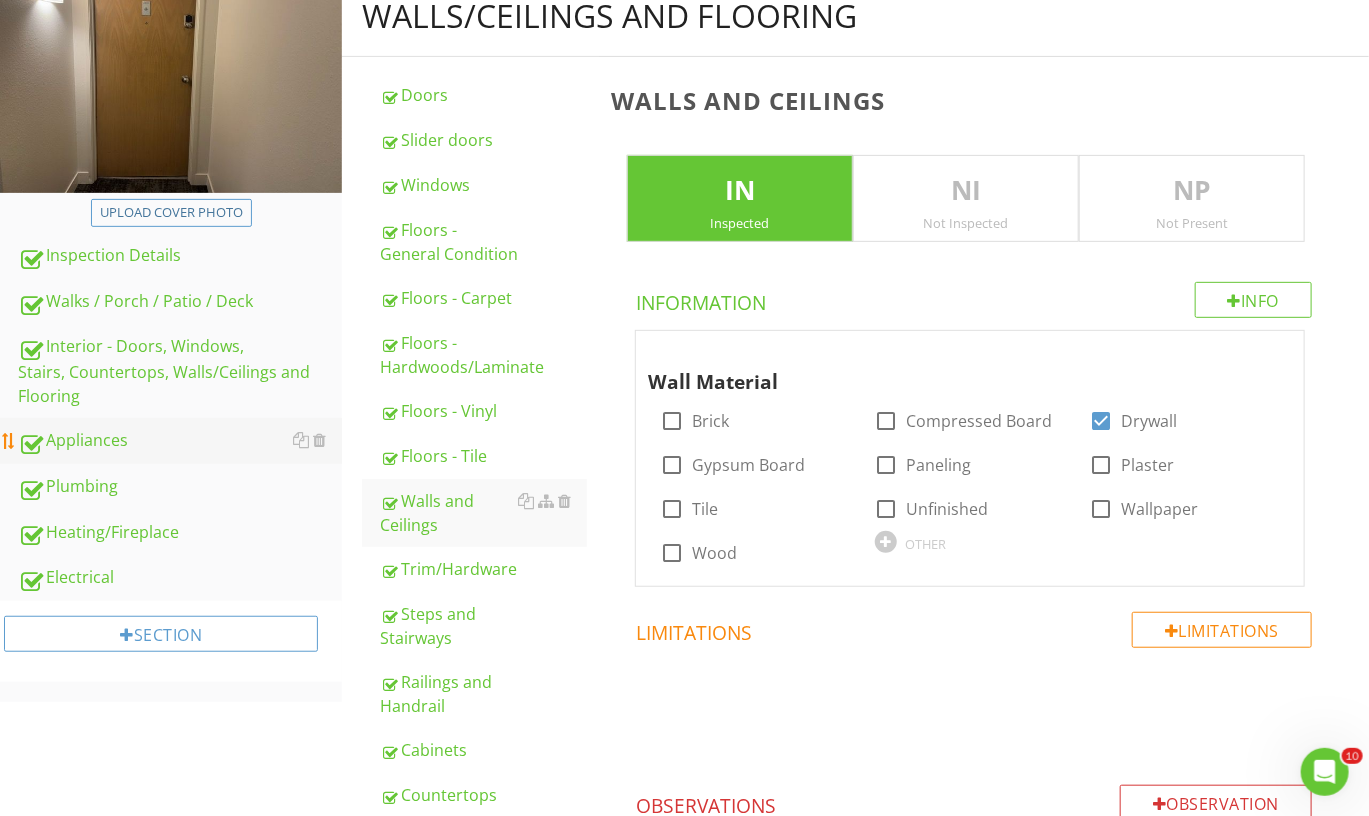 scroll, scrollTop: 263, scrollLeft: 0, axis: vertical 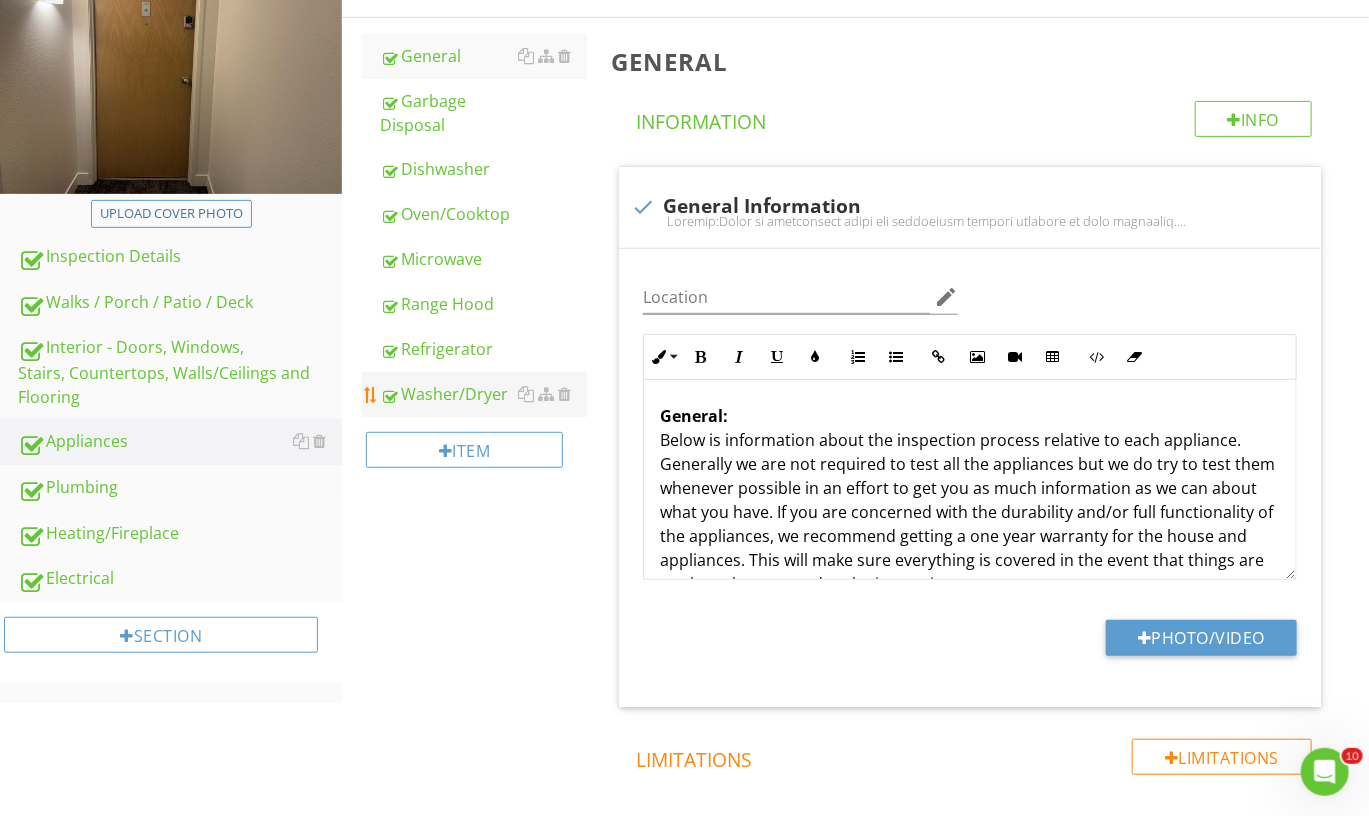 click on "Washer/Dryer" at bounding box center [483, 394] 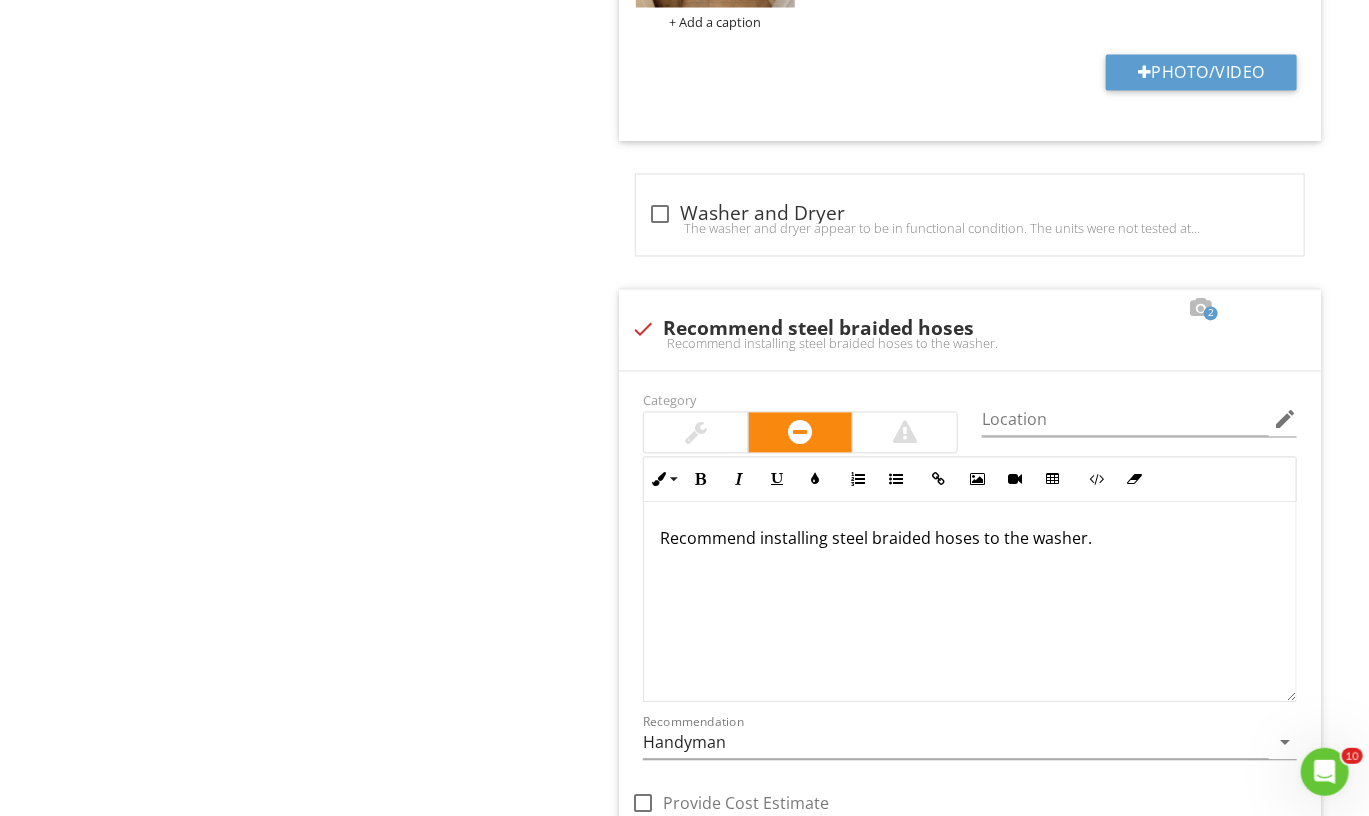 scroll, scrollTop: 1737, scrollLeft: 0, axis: vertical 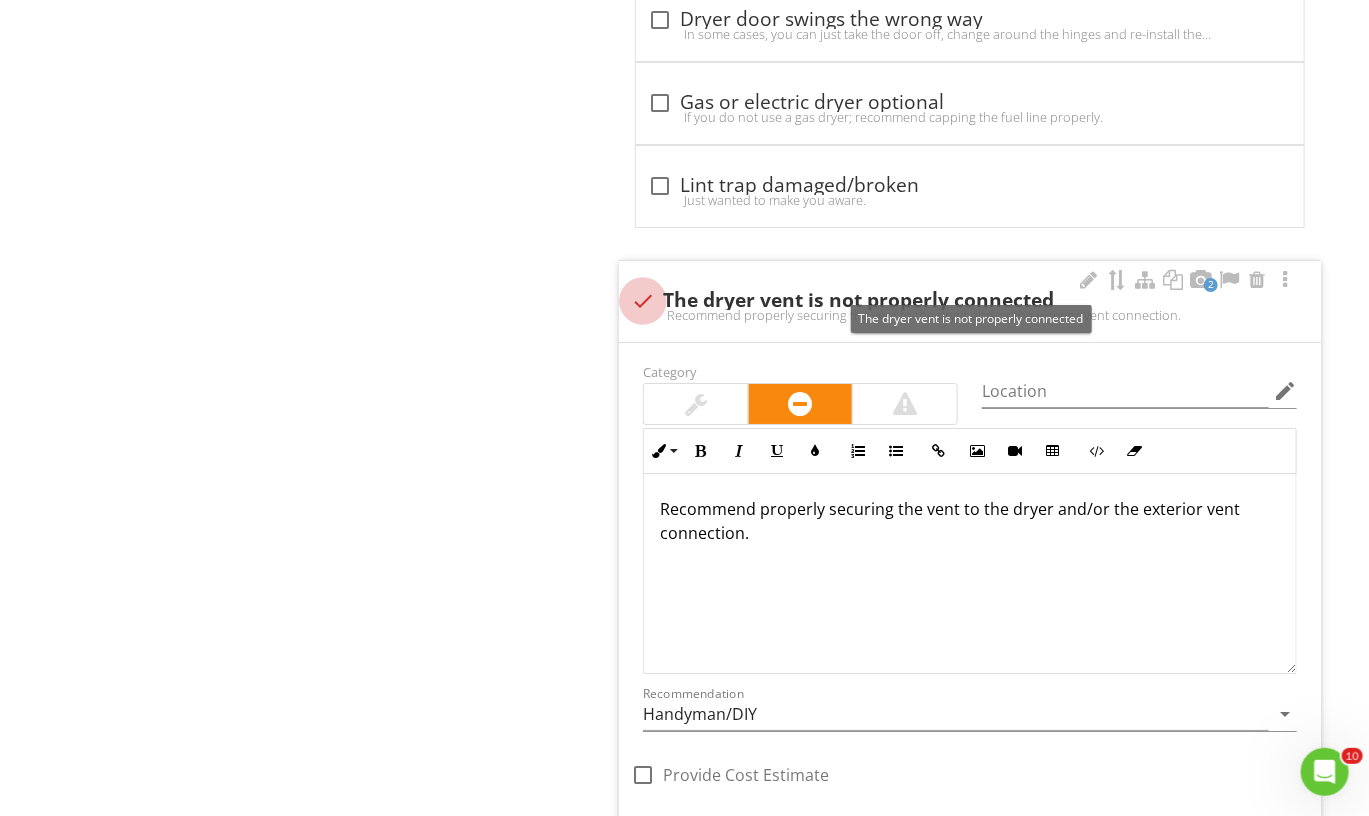 click at bounding box center (643, 301) 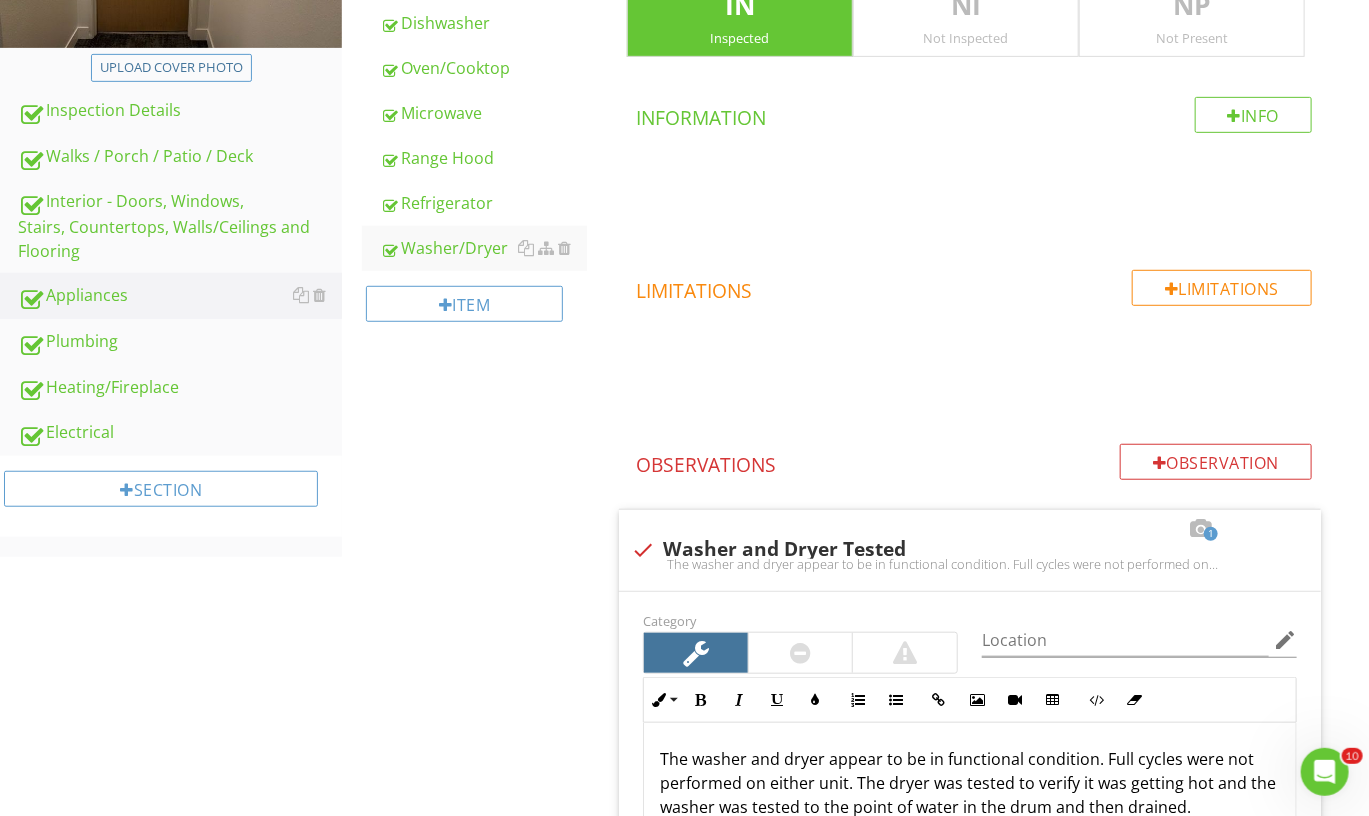 scroll, scrollTop: 408, scrollLeft: 0, axis: vertical 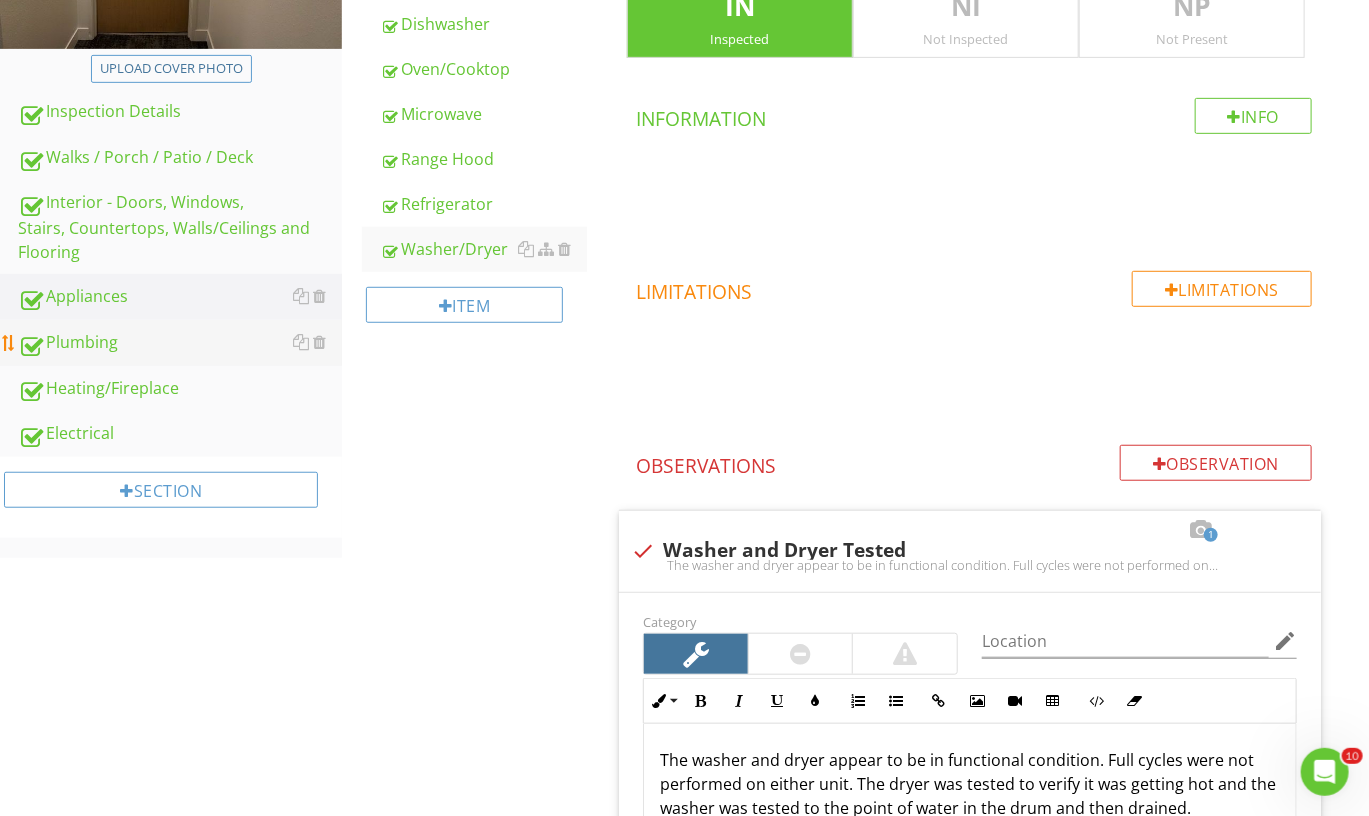 click on "Plumbing" at bounding box center (180, 343) 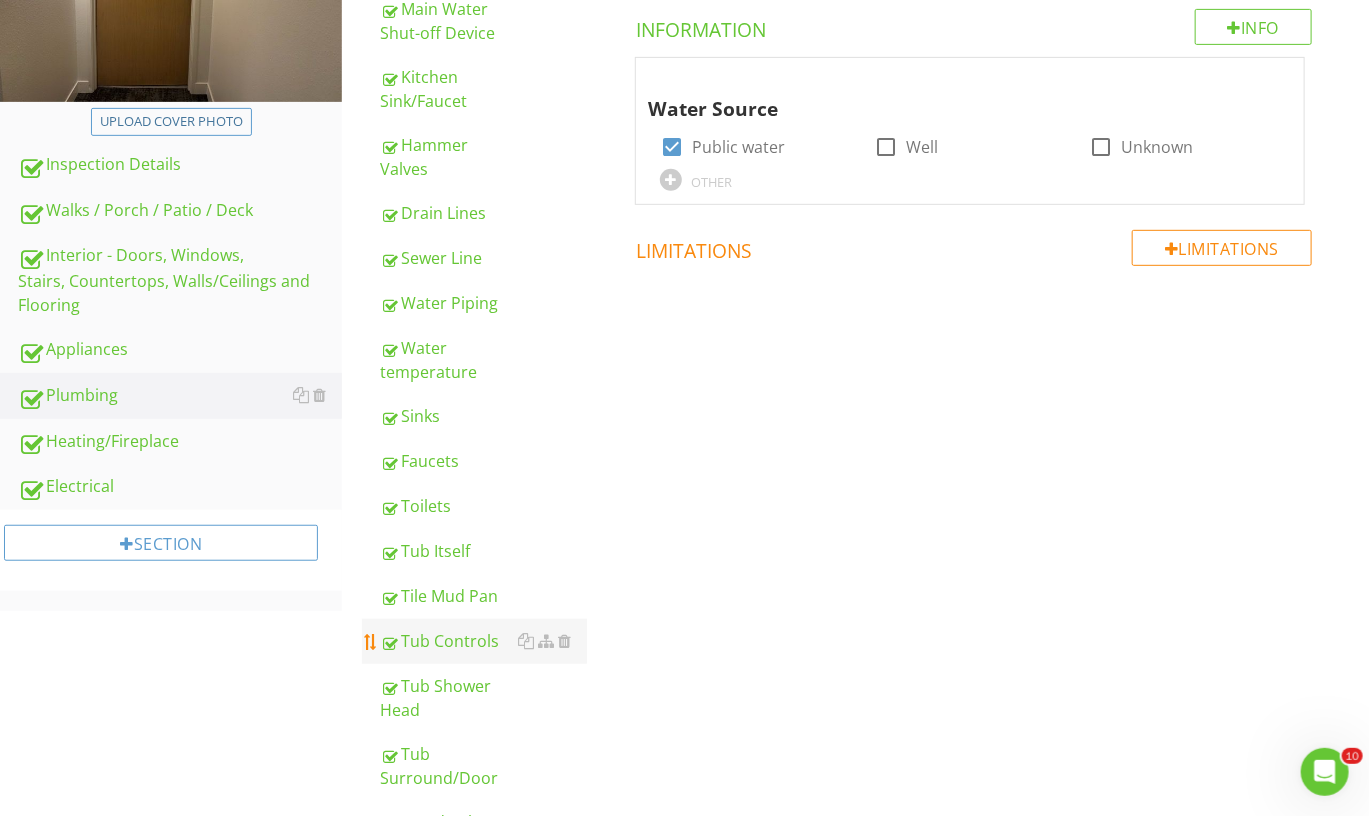 scroll, scrollTop: 310, scrollLeft: 0, axis: vertical 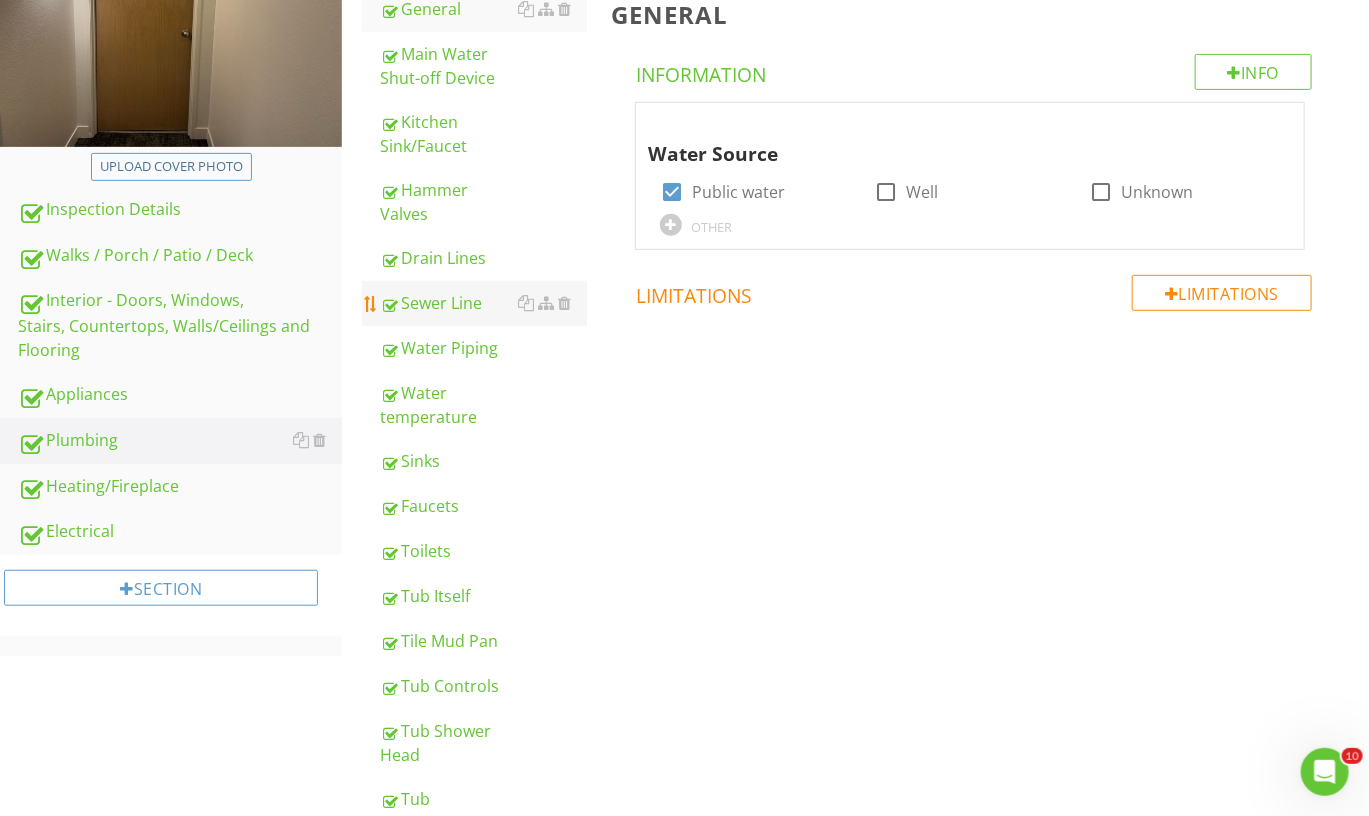 click on "Sewer Line" at bounding box center (483, 303) 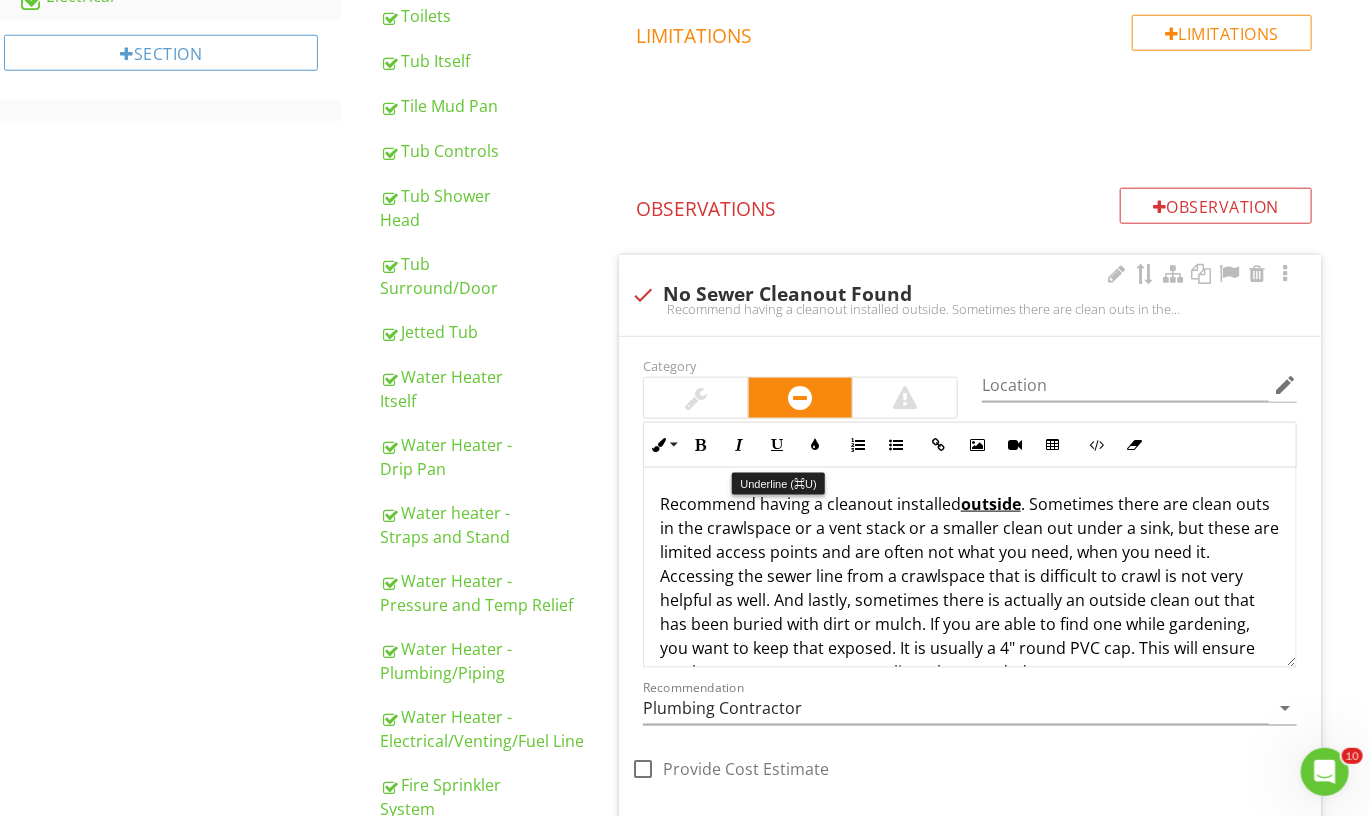 scroll, scrollTop: 849, scrollLeft: 0, axis: vertical 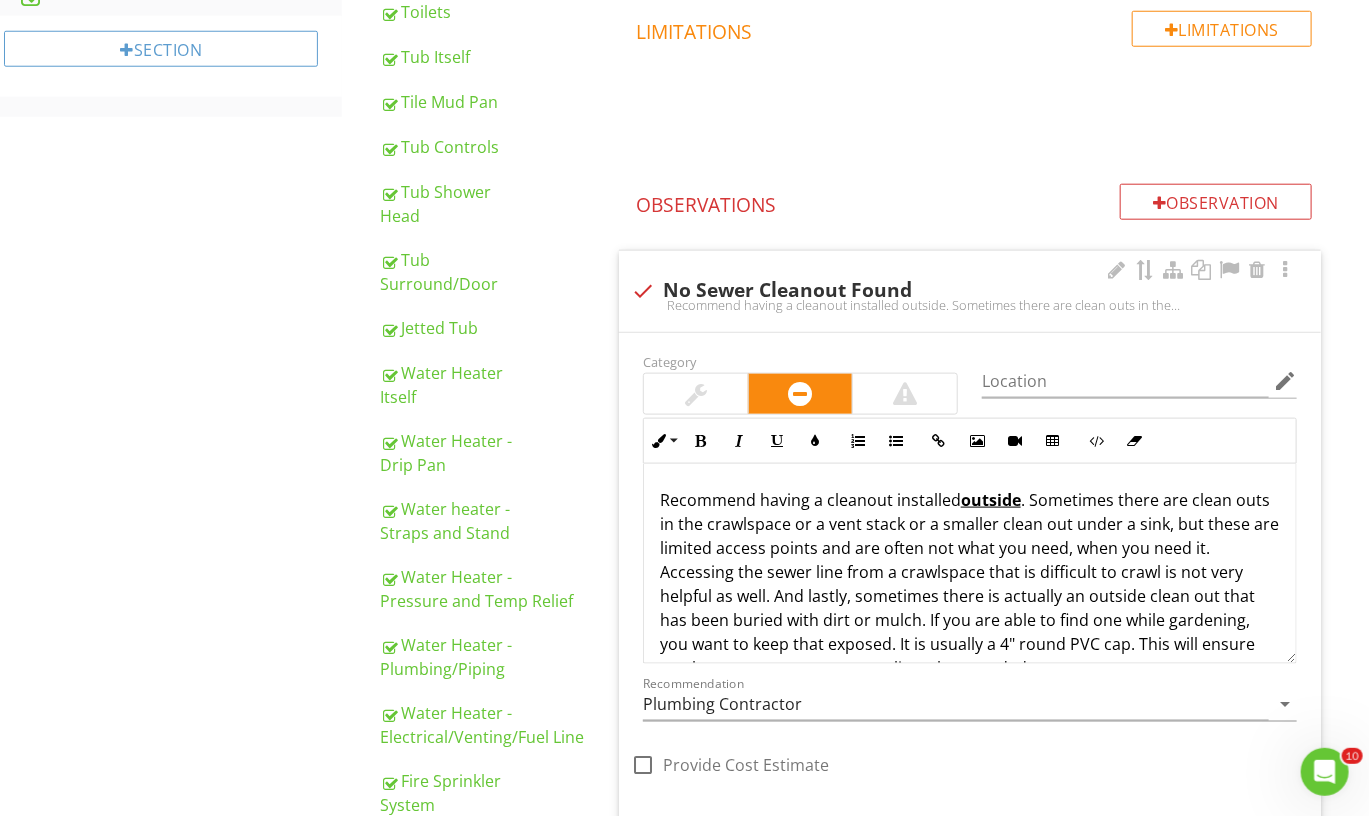 click on "Recommend having a cleanout installed outside. Sometimes there are clean outs in the crawlspace or a vent stack or a smaller clean out under a sink, but these are limited access points and are often not what you need, when you need it. Accessing the sewer line from a crawlspace that is difficult to crawl is not very helpful as well. And lastly, sometimes there is actually an outside clean out that has been buried with dirt or mulch. If you are able to find one while gardening, you want to keep that exposed. It is usually a 4" round PVC cap. This will ensure you have access to your sewer line when needed.*If you haven't already done so, we recommend getting a sewer scope so you can get eyes on your sewer line to verify the current condition. There could be issues that you can only figure out once you put a sewer camera down there to take a look. After all of our experience in scoping sewer lines, we now recommend that everyone gets a sewer scope to verify its condition." at bounding box center [970, 305] 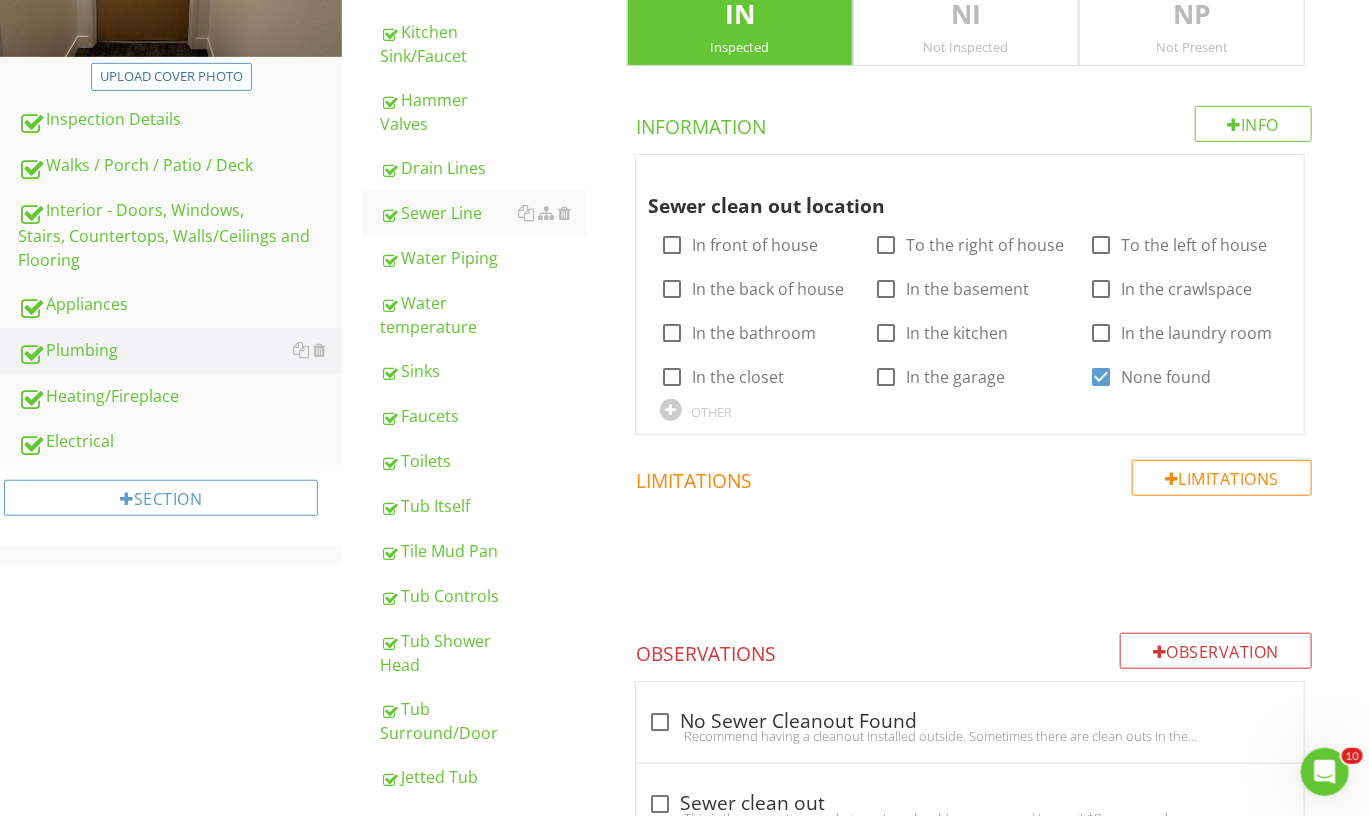 scroll, scrollTop: 448, scrollLeft: 0, axis: vertical 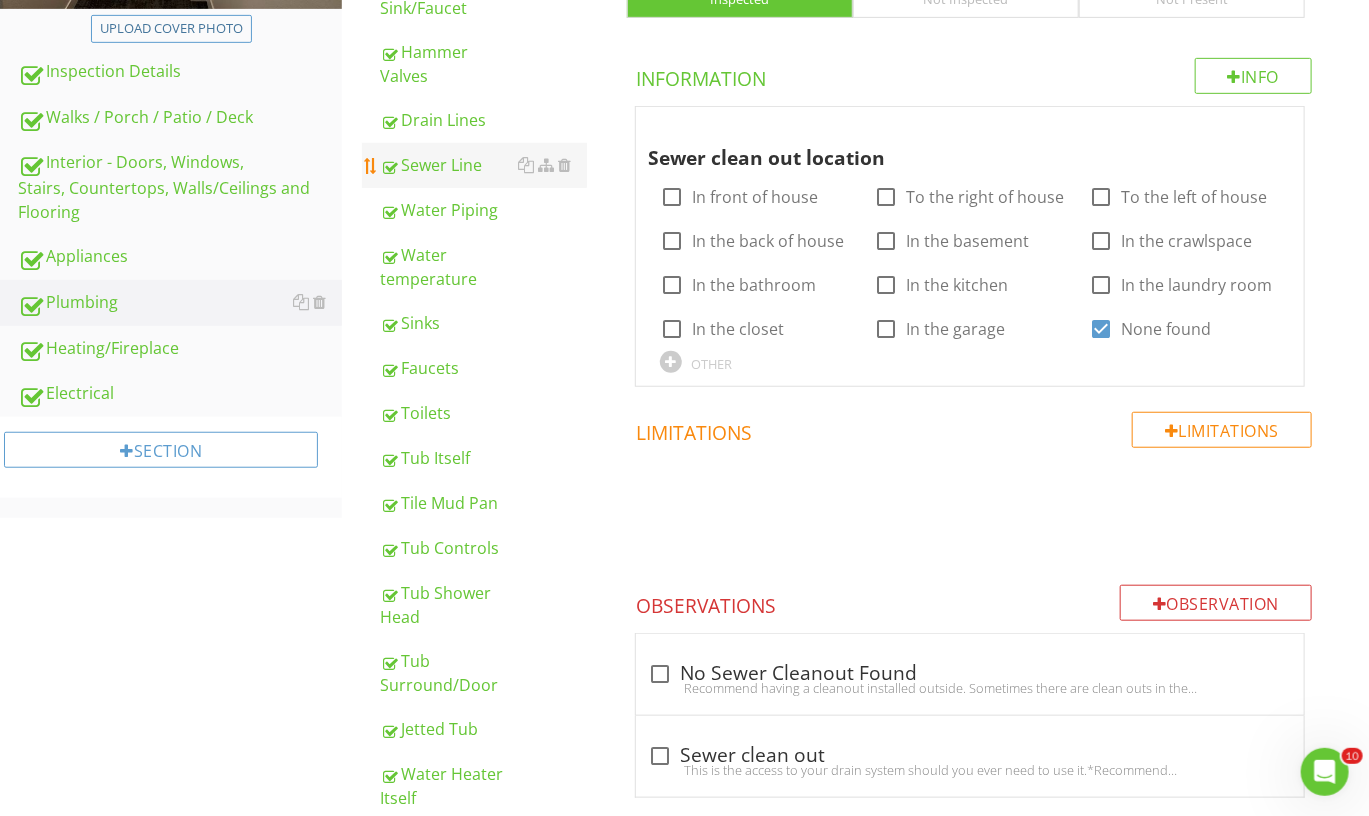 click on "Sewer Line" at bounding box center [483, 165] 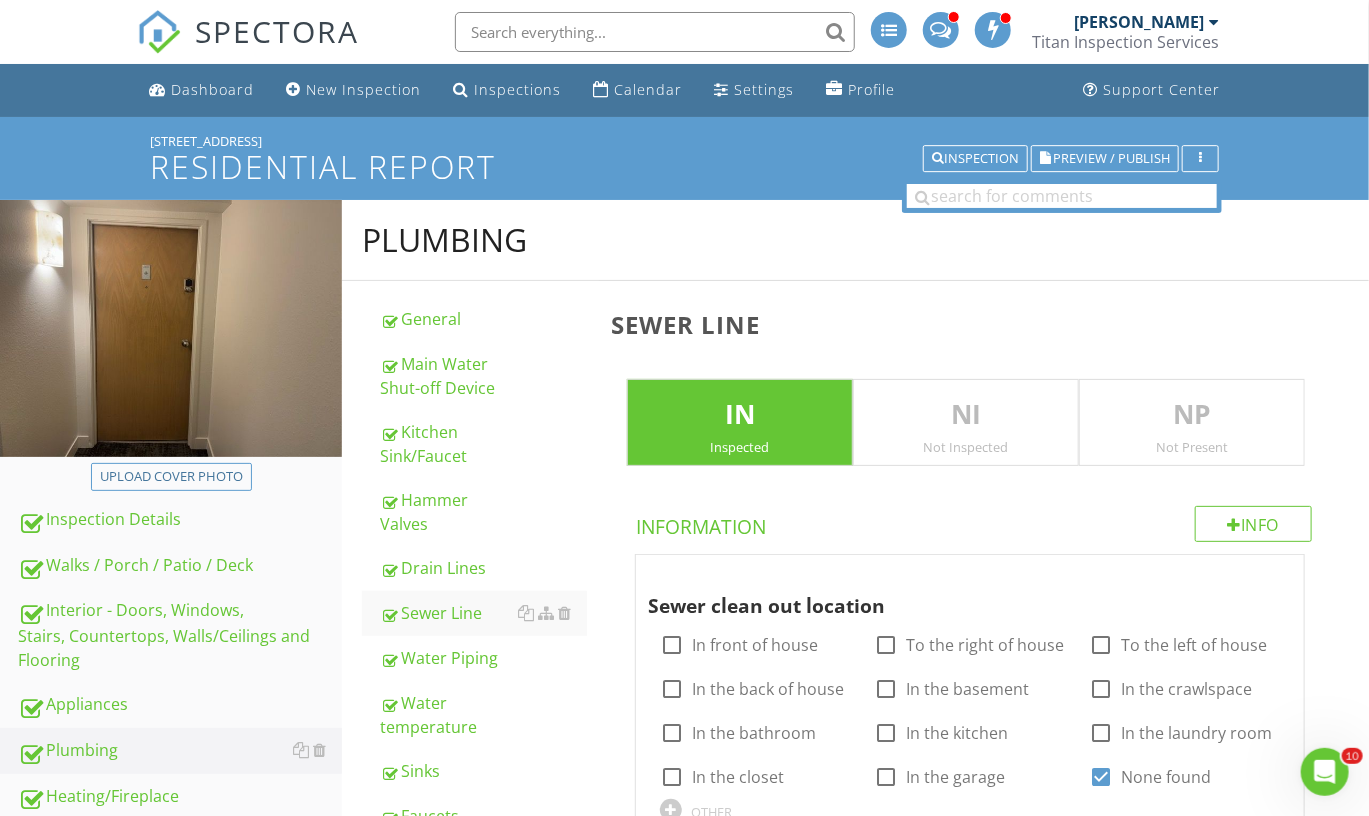 scroll, scrollTop: 0, scrollLeft: 0, axis: both 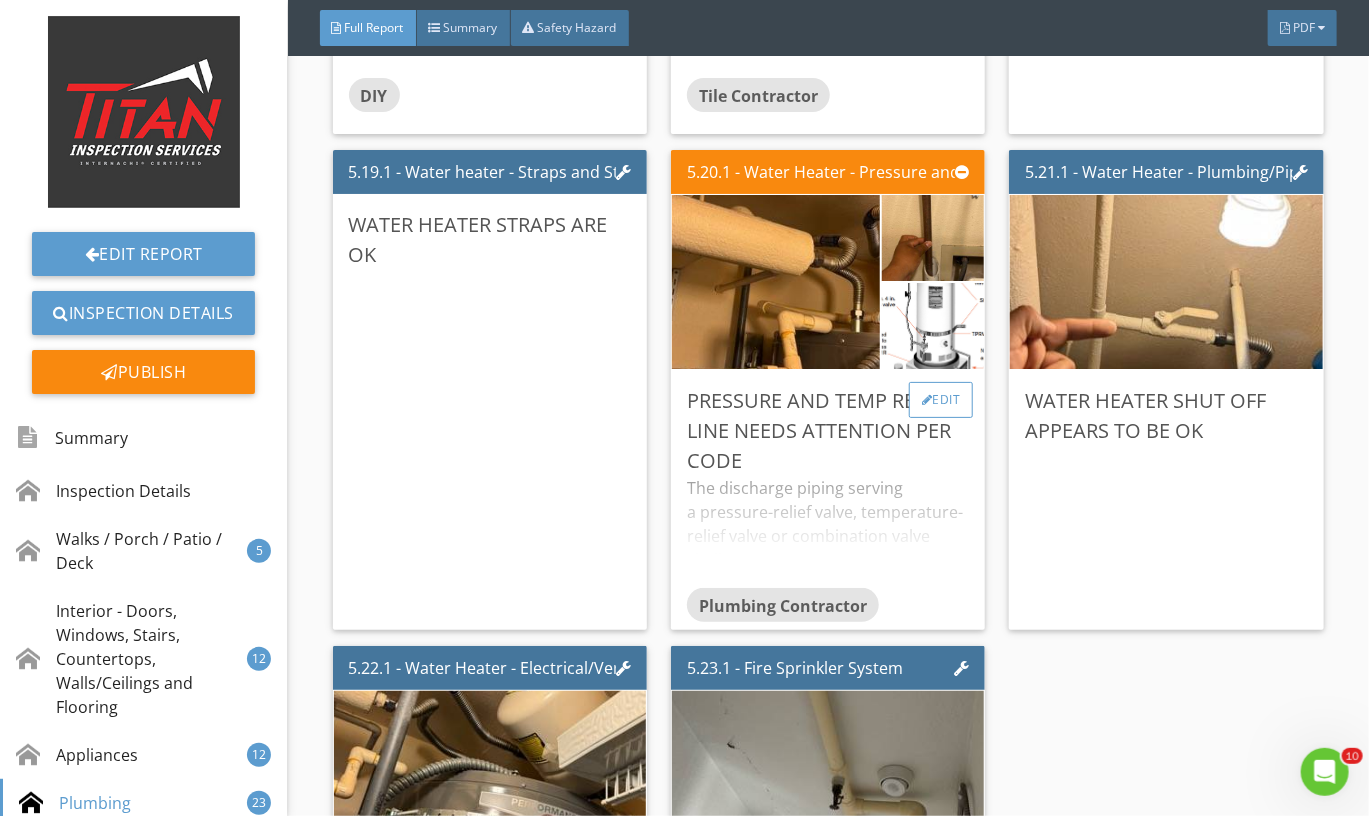 click on "Edit" at bounding box center [941, 400] 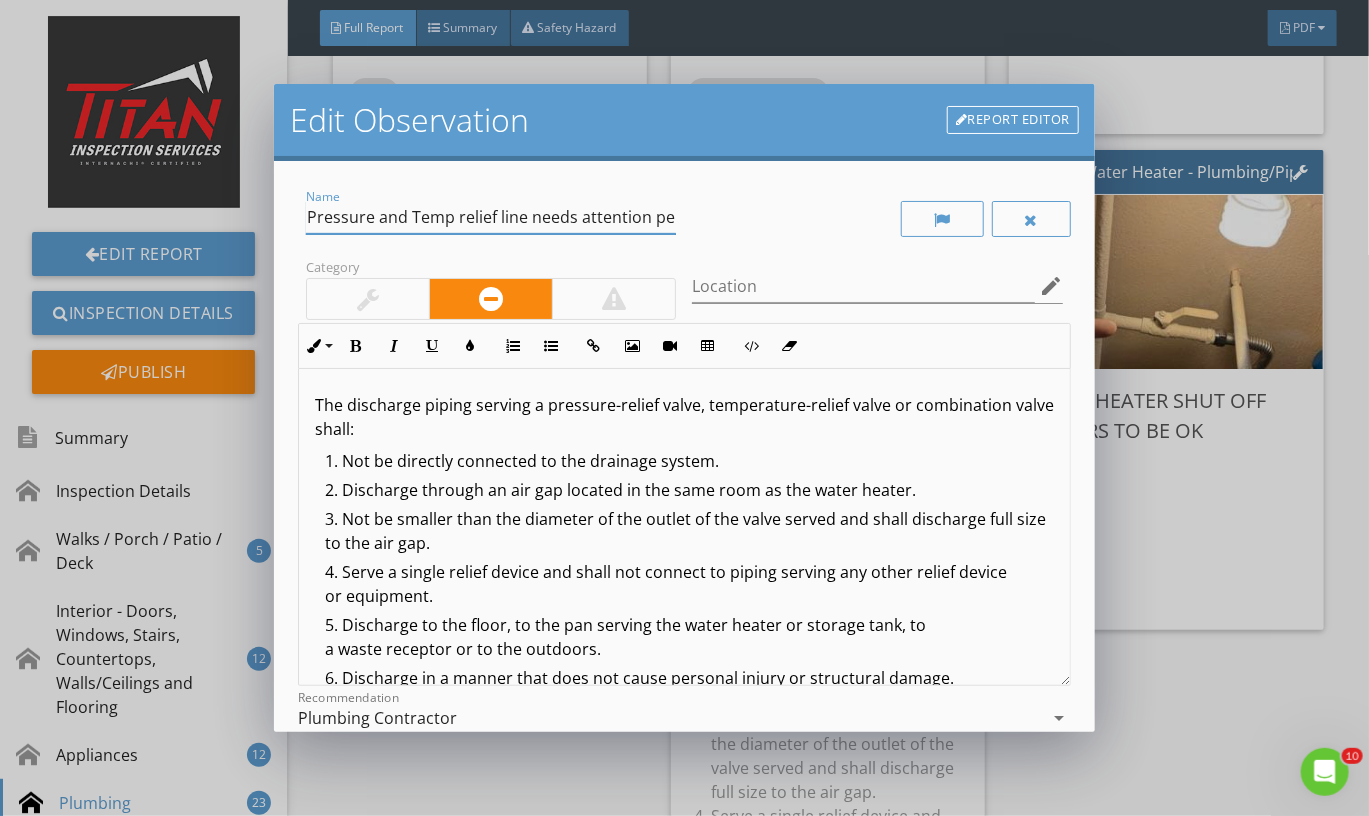 click on "Pressure and Temp relief line needs attention per code" at bounding box center [491, 217] 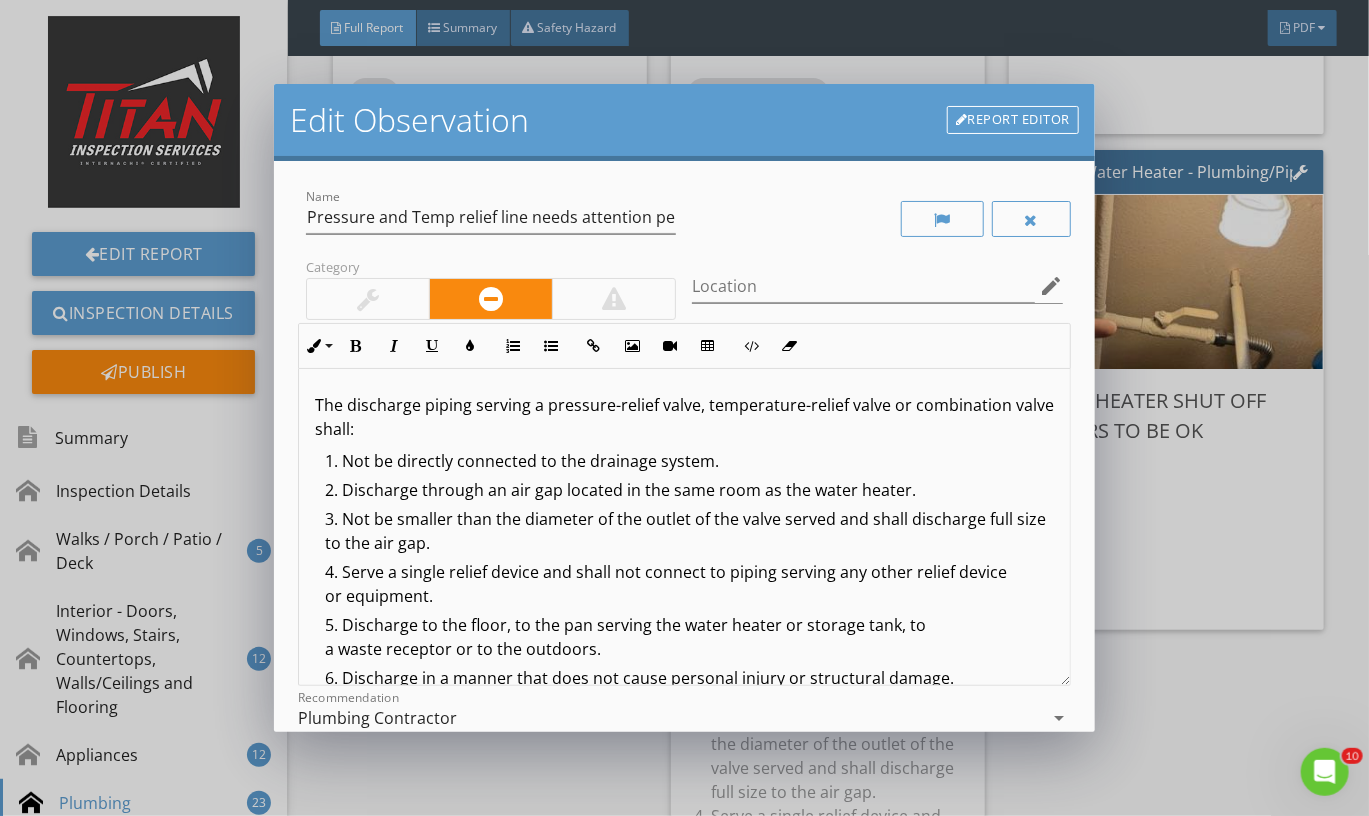 click at bounding box center [368, 299] 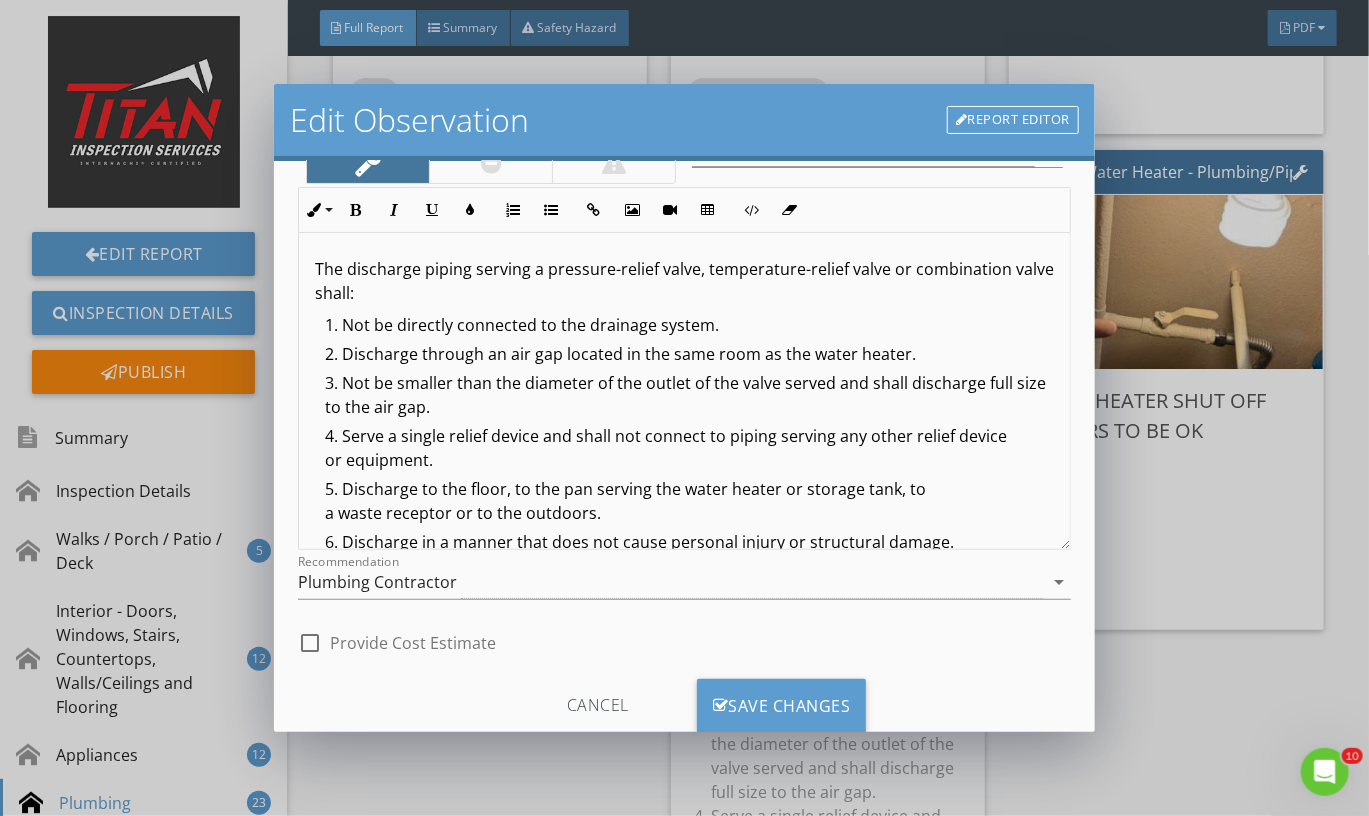 scroll, scrollTop: 131, scrollLeft: 0, axis: vertical 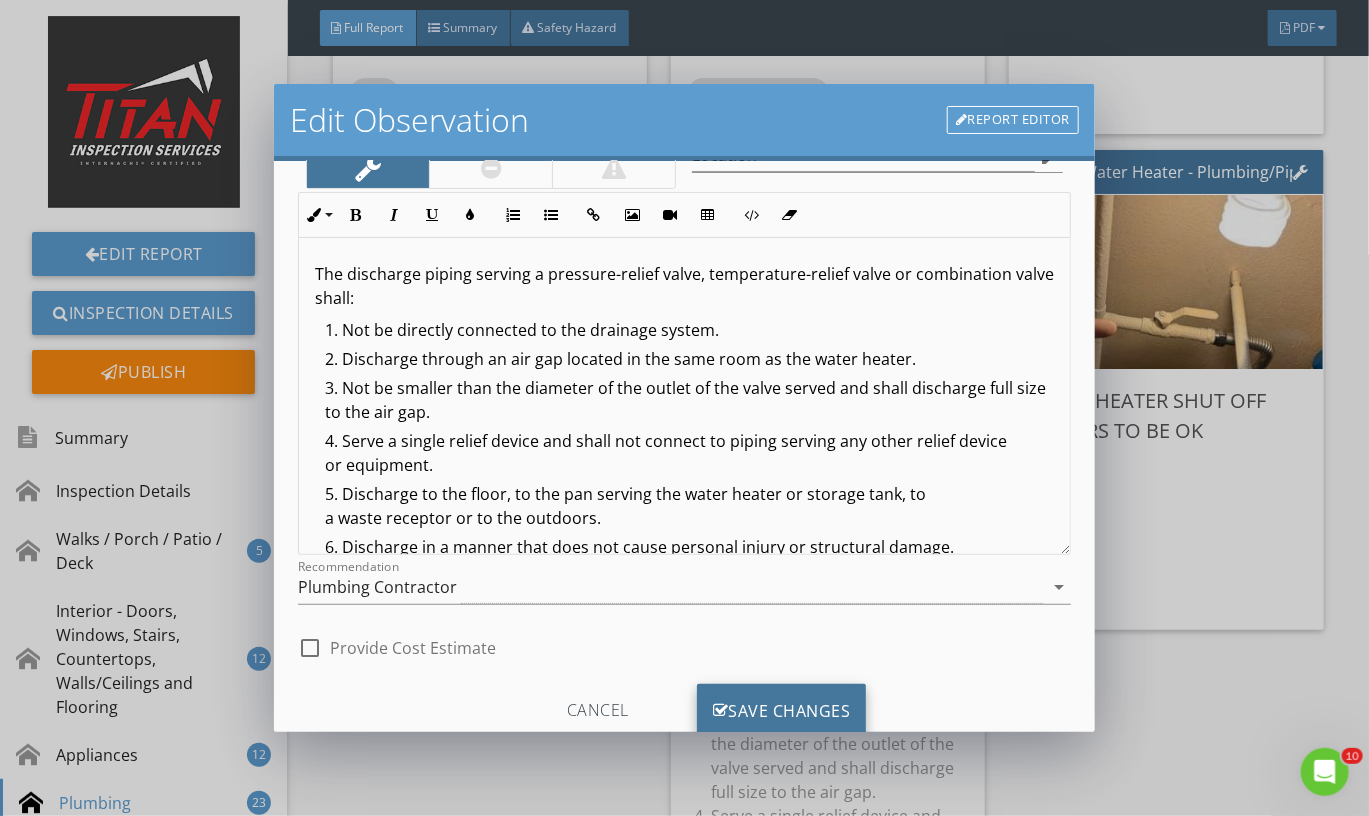 click on "Save Changes" at bounding box center [782, 711] 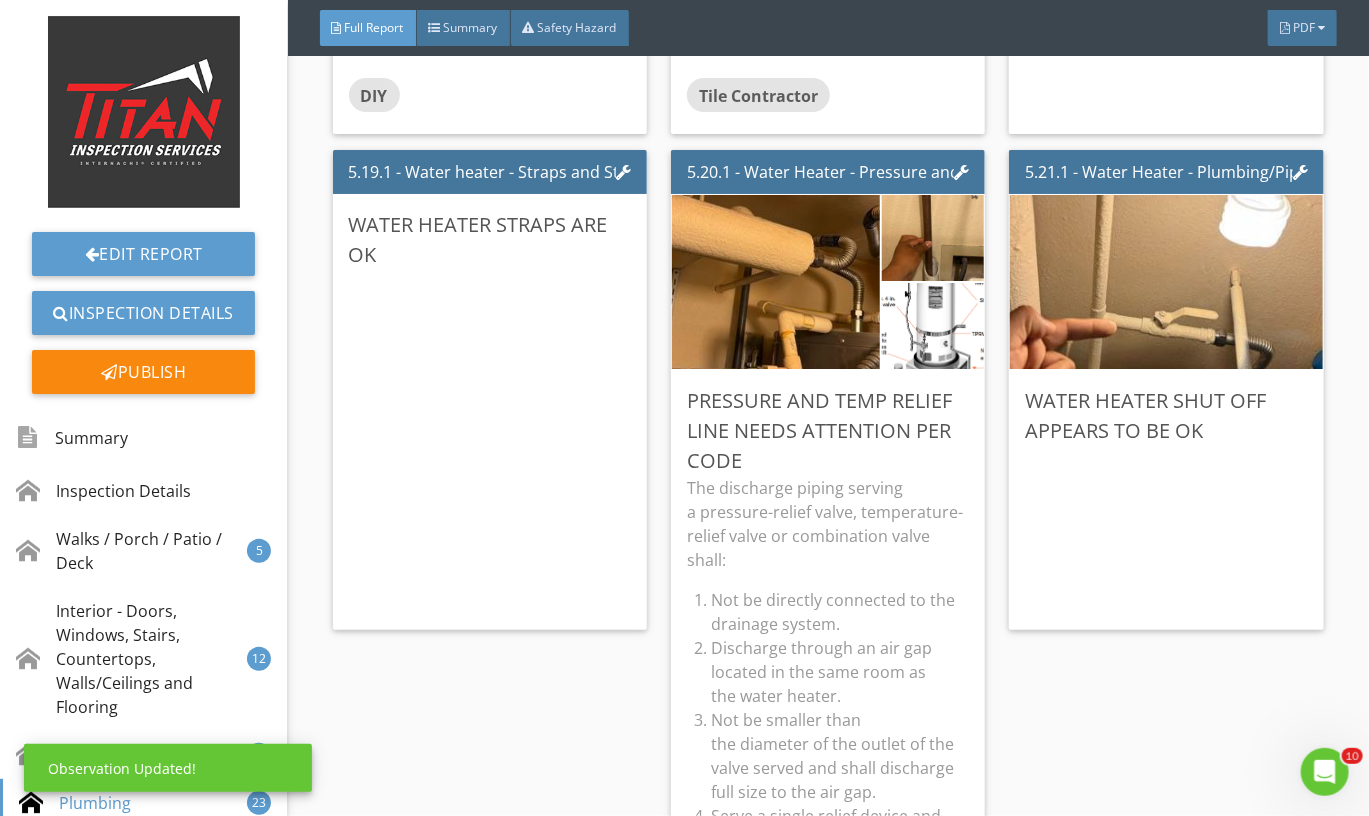 scroll, scrollTop: 0, scrollLeft: 0, axis: both 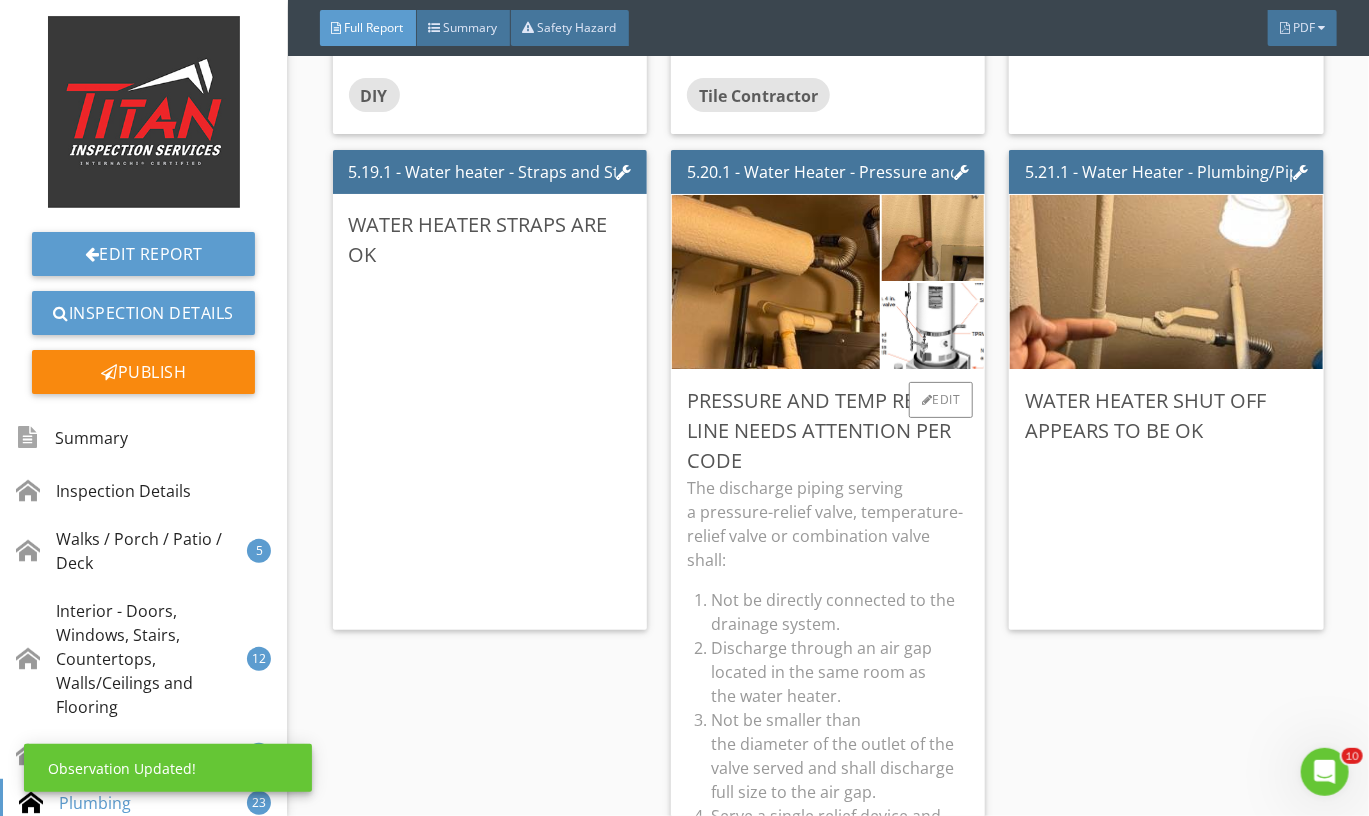 click on "The discharge piping serving a pressure-relief valve, temperature-relief valve or combination valve shall: Not be directly connected to the drainage system. Discharge through an air gap located in the same room as the water heater. Not be smaller than the diameter of the outlet of the valve served and shall discharge full size to the air gap. Serve a single relief device and shall not connect to piping serving any other relief device or equipment. Discharge to the floor, to the pan serving the water heater or storage tank, to a waste receptor or to the outdoors. Discharge in a manner that does not cause personal injury or structural damage. Discharge to a termination point that is readily observable by the building occupants. Not be trapped. Be installed to flow by gravity. Not terminate more than 6 inches (152 mm) above the floor or waste receptor.  Not have a threaded connection at the end of the piping. Not have valves or tee fittings." at bounding box center (828, 1133) 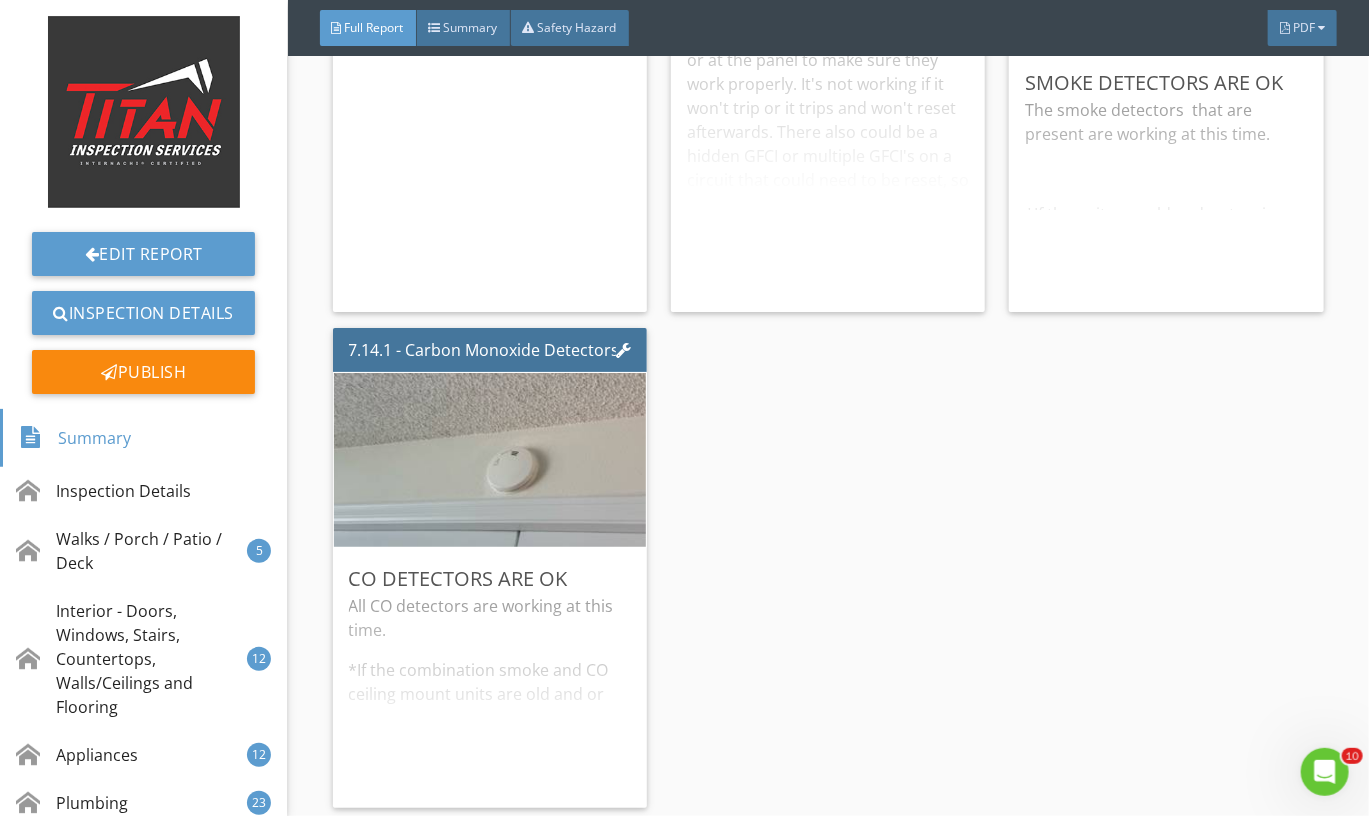 scroll, scrollTop: 16820, scrollLeft: 0, axis: vertical 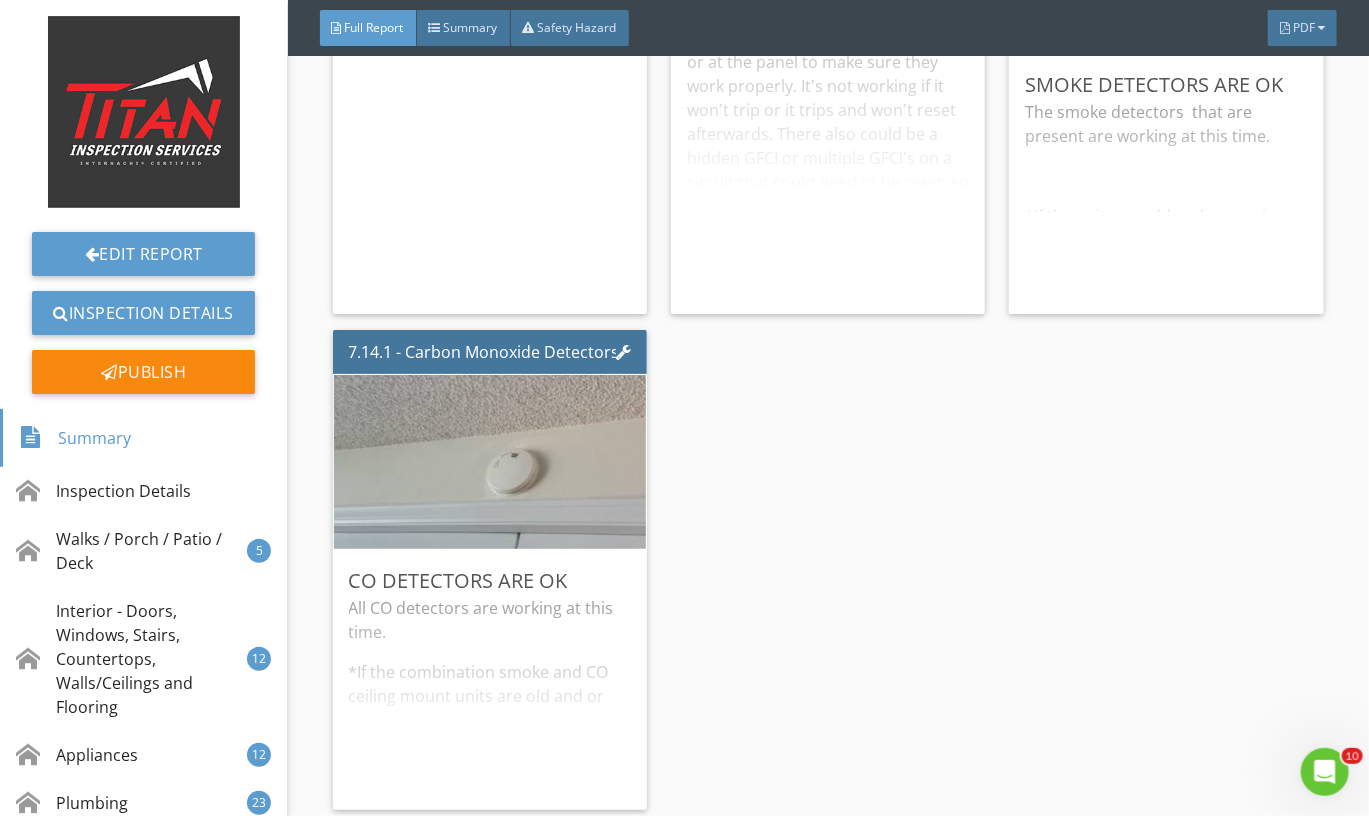 click on "7.1.1 - Panel / Sub-panels
Panel is Ok
The electric panel appears to be operational at this time.
Edit
7.2.1 - Circuits/Breakers/Fuses
Branch circuit wiring is Ok
I found no issues with branch circuit wiring at the panel. *If you see that people have changed a circuit or re-wired something in the house it's not something that always requires an electrician. You can work on electrical in our state as a homeowner if you know what to do.  *I always recommend talking to your real estate agent, home inspector or a trusted family member prior to venturing into anything electrical.
Edit
7.6.1 - Lighting Fixtures
Light needs attention
DIY
Edit
7.7.1 - Bathroom/Utility Room Fans
Fans are working at this time
Edit" at bounding box center [828, -174] 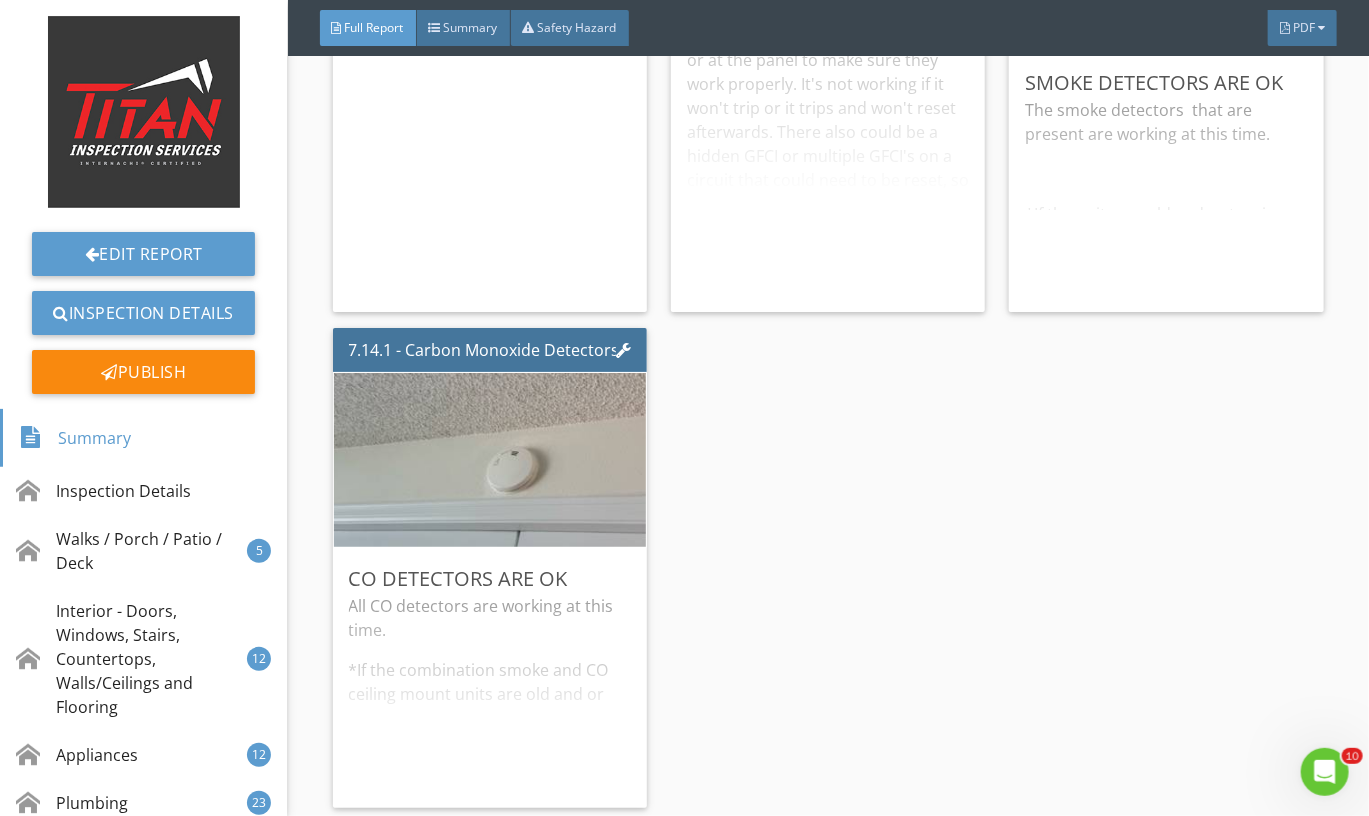 scroll, scrollTop: 16820, scrollLeft: 0, axis: vertical 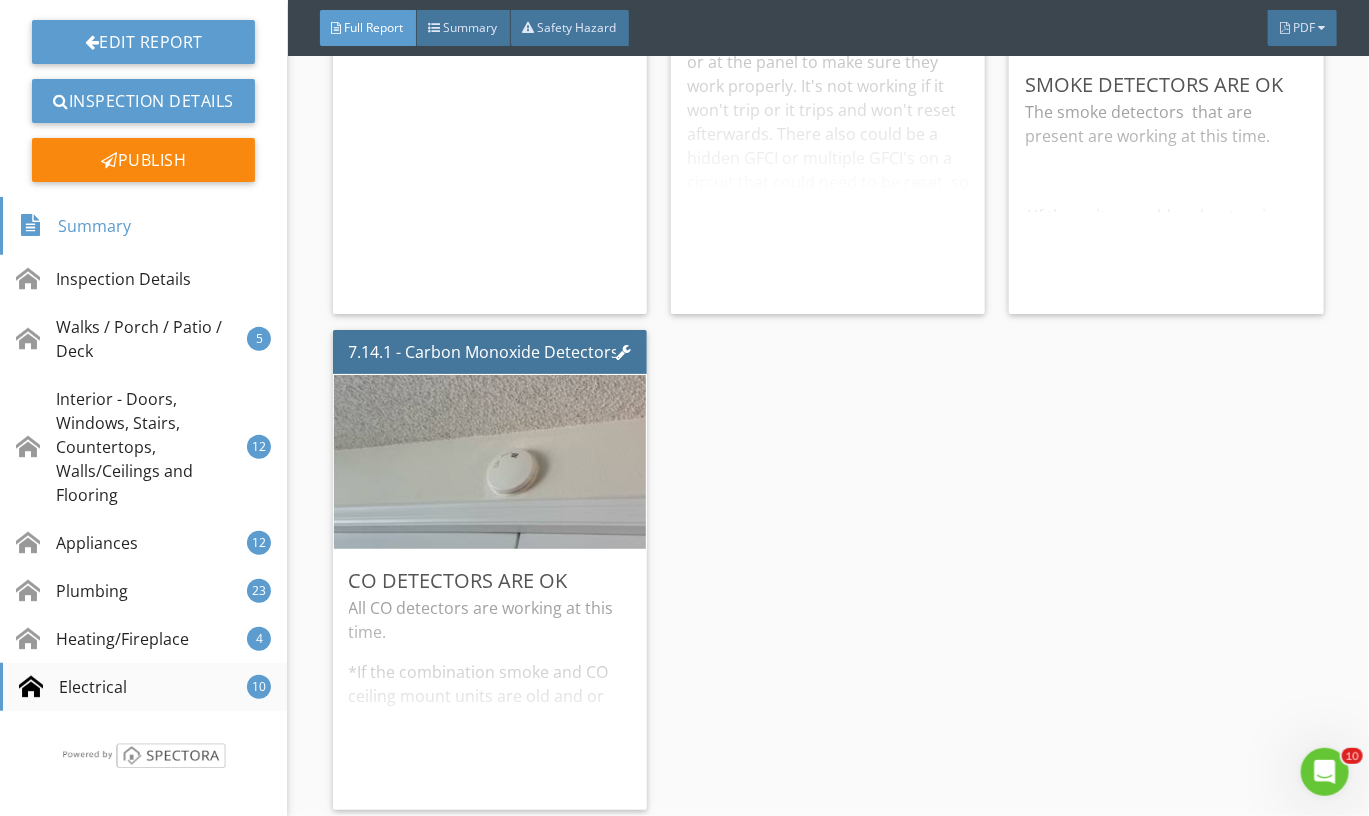 click on "Electrical" at bounding box center [73, 687] 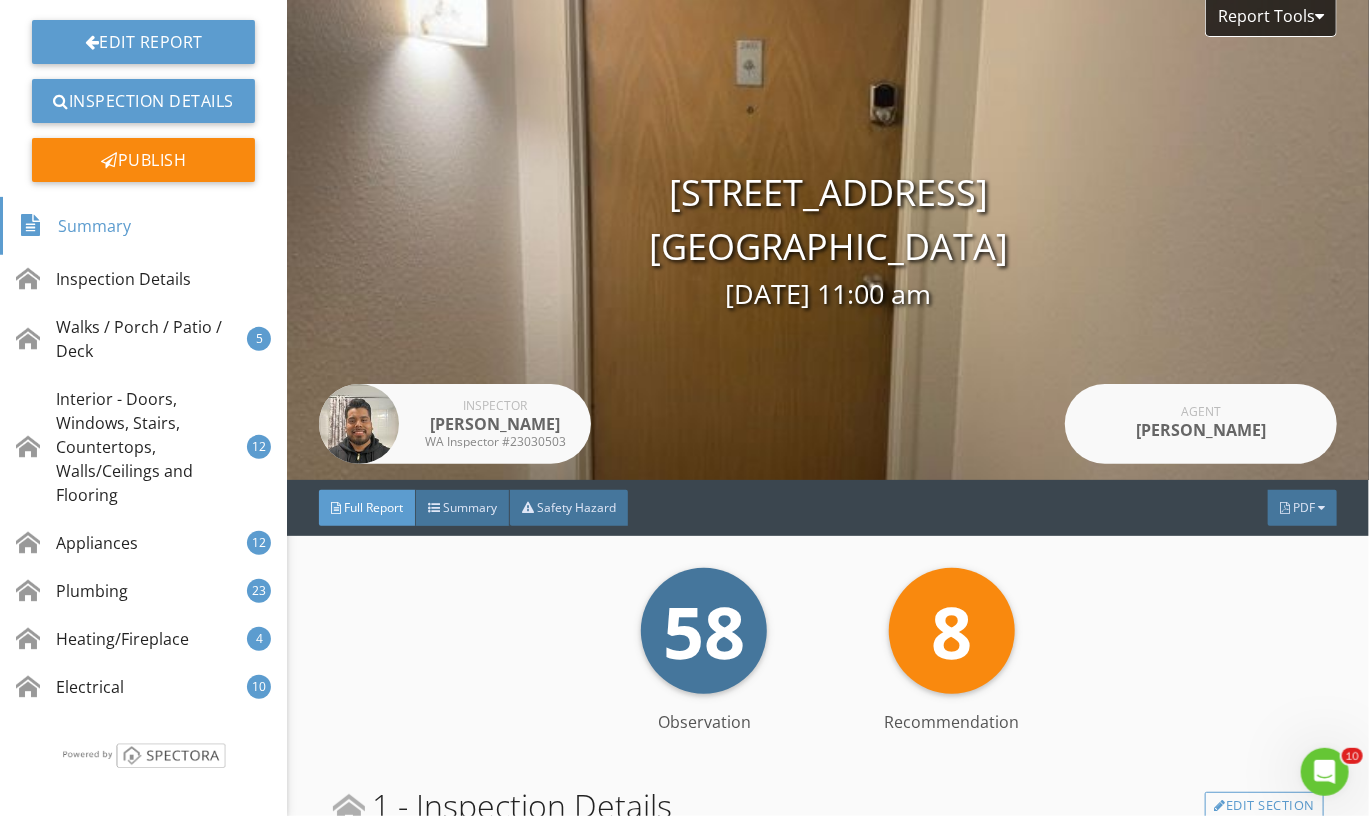 scroll, scrollTop: 0, scrollLeft: 0, axis: both 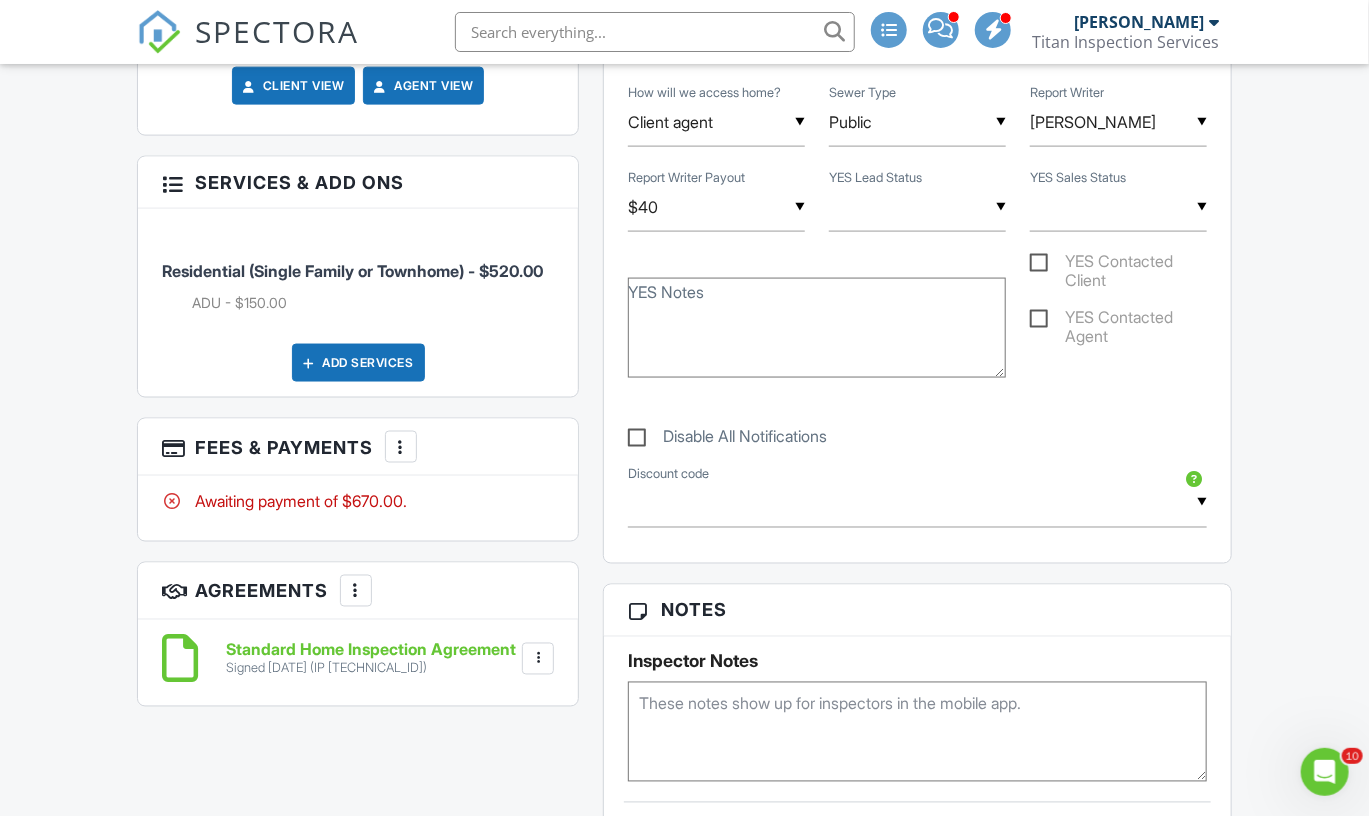 click at bounding box center (917, 207) 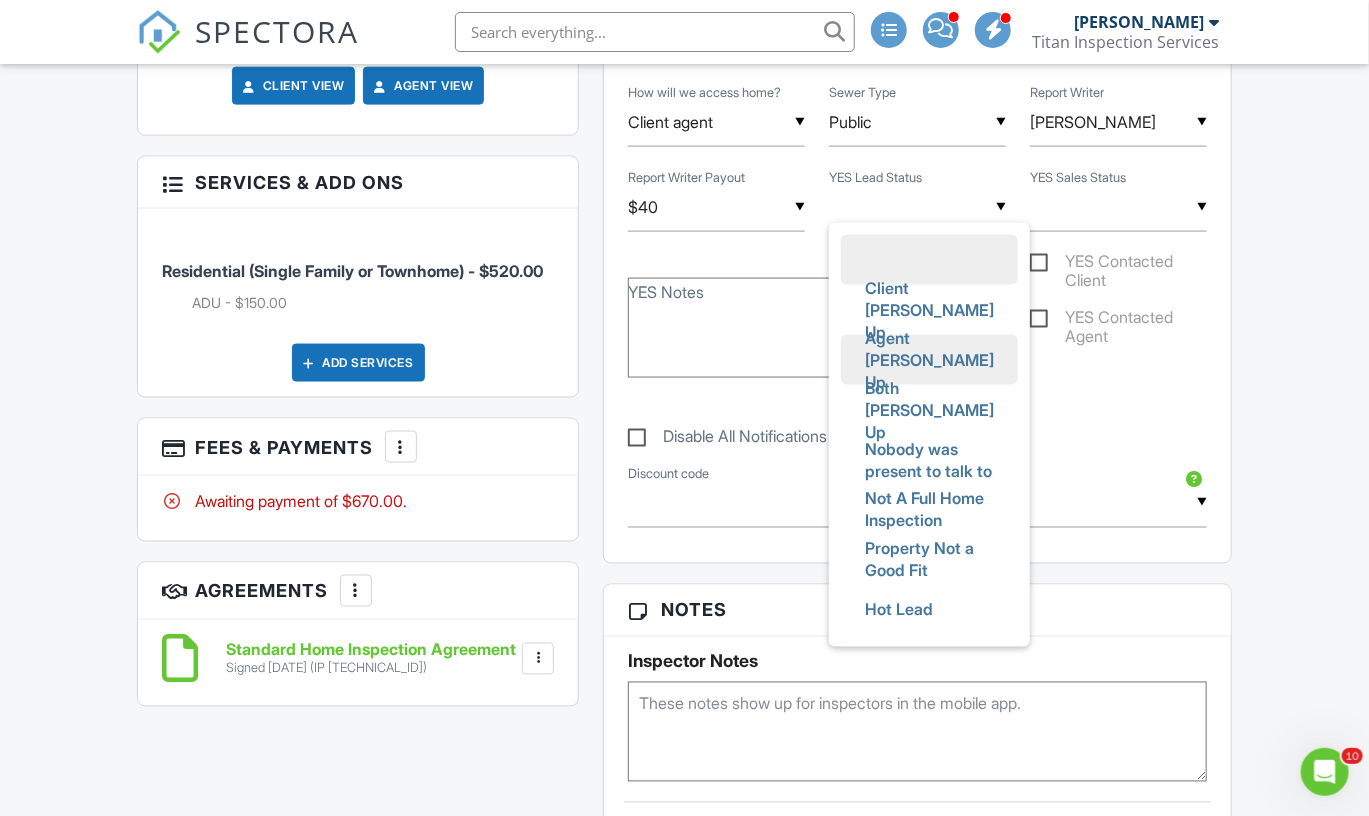 click on "Agent Teed Up" at bounding box center (929, 360) 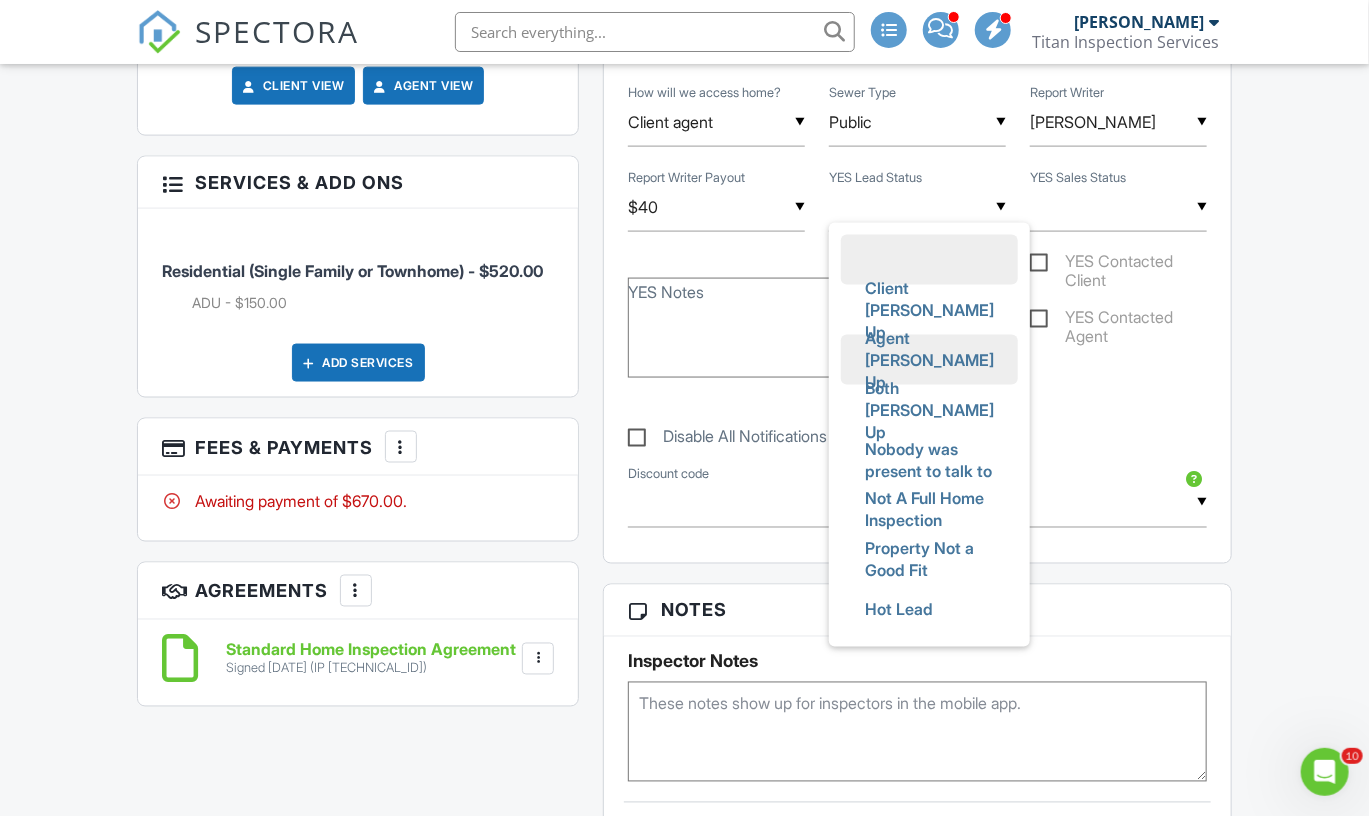 type on "Agent Teed Up" 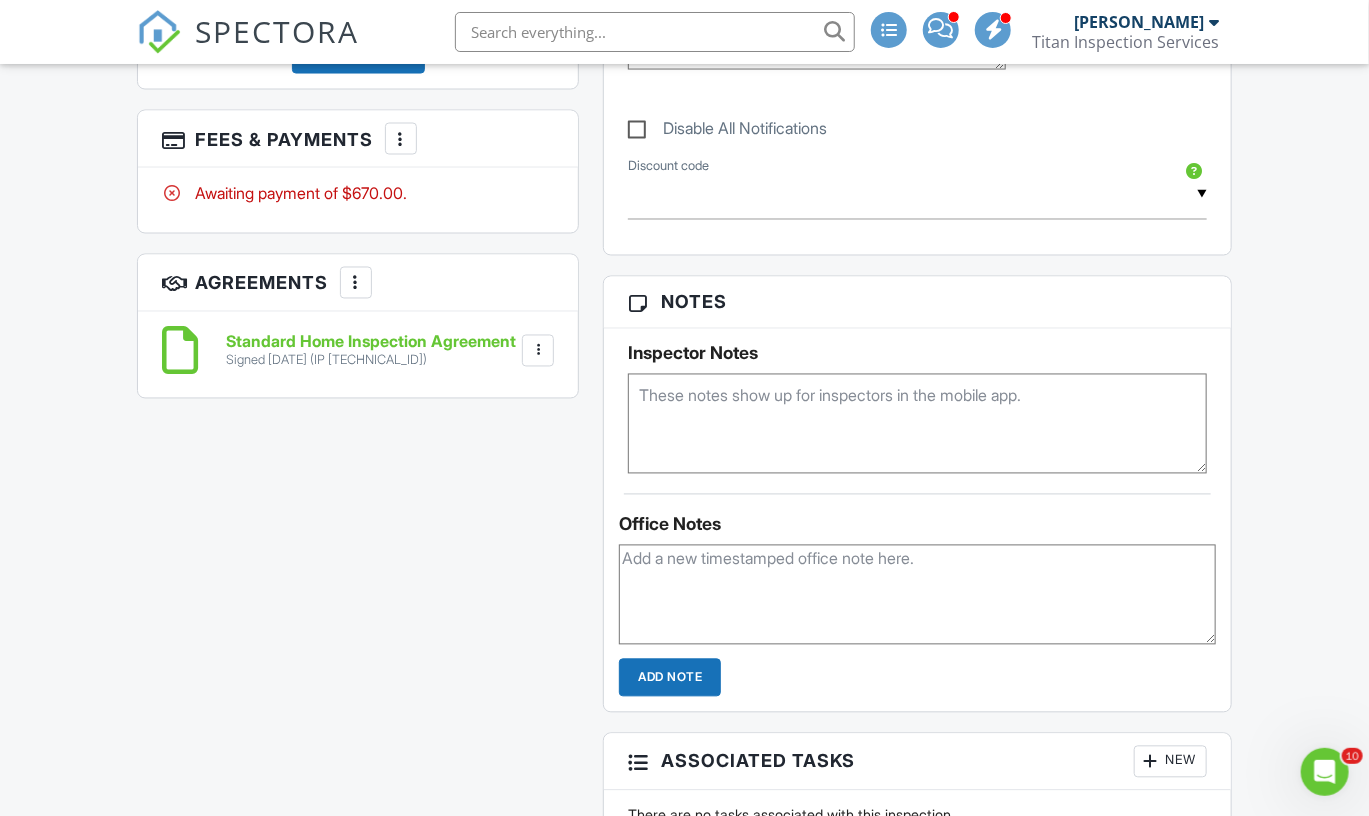 scroll, scrollTop: 1548, scrollLeft: 0, axis: vertical 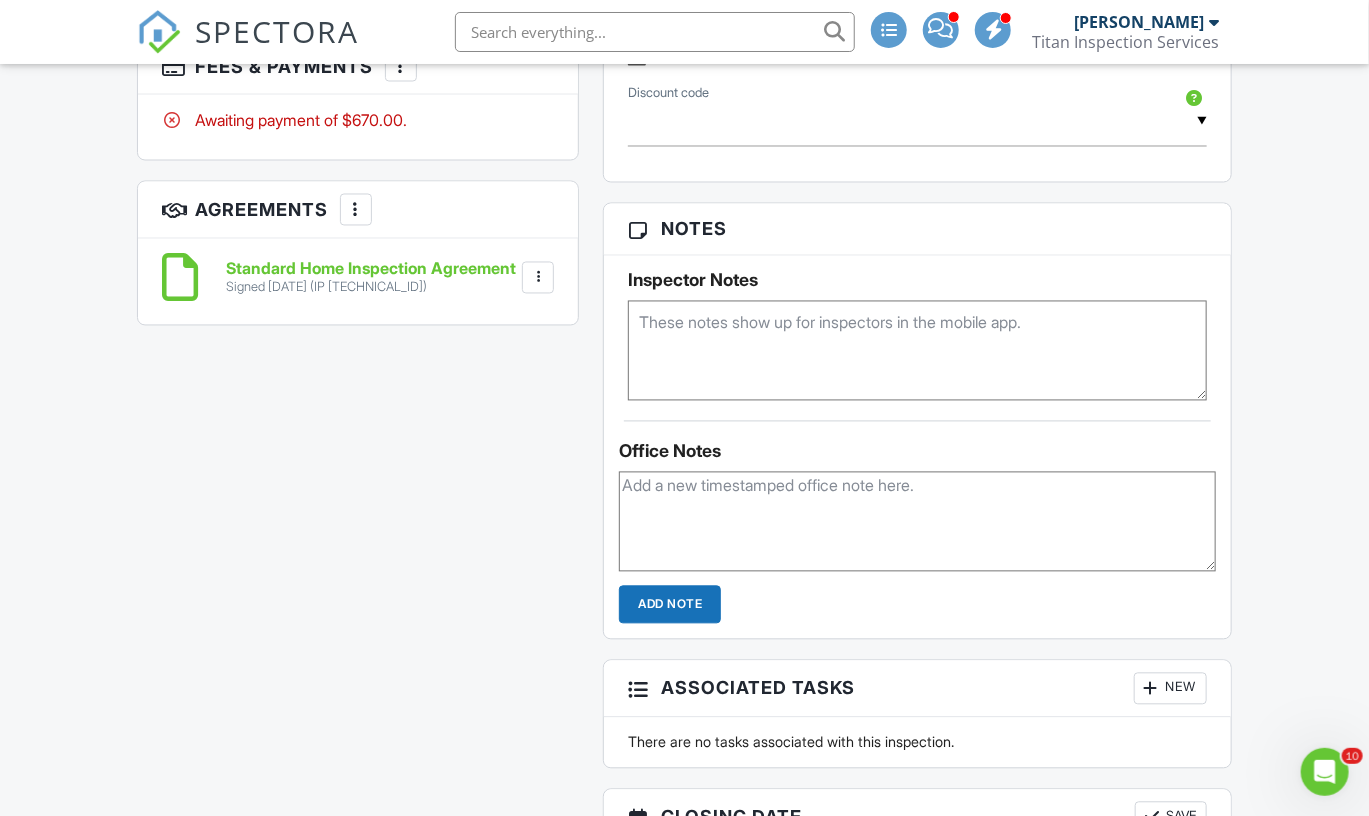 click at bounding box center [917, 522] 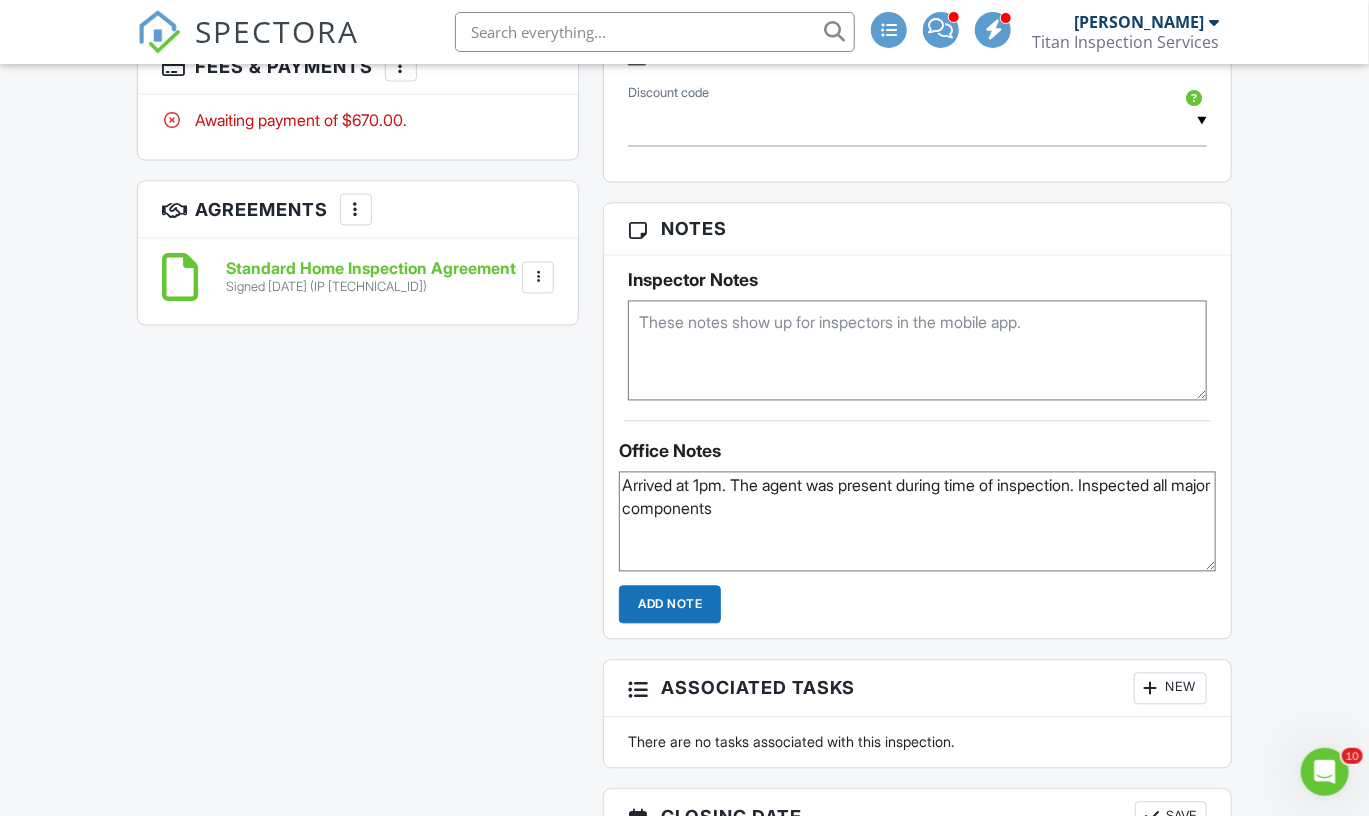 click on "Arrived at 1pm. The agent was present during time of inspection. Inspected all major components" at bounding box center [917, 522] 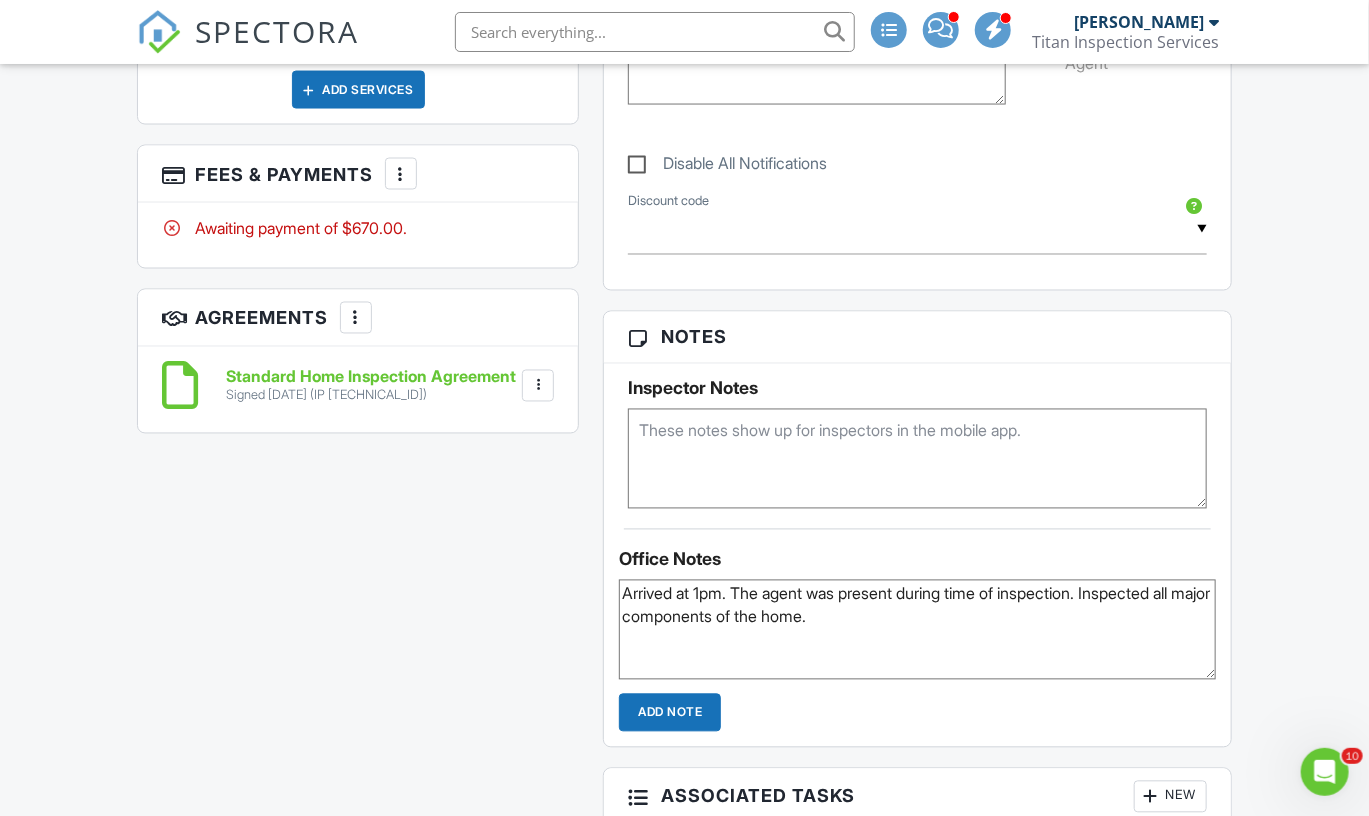 scroll, scrollTop: 1470, scrollLeft: 0, axis: vertical 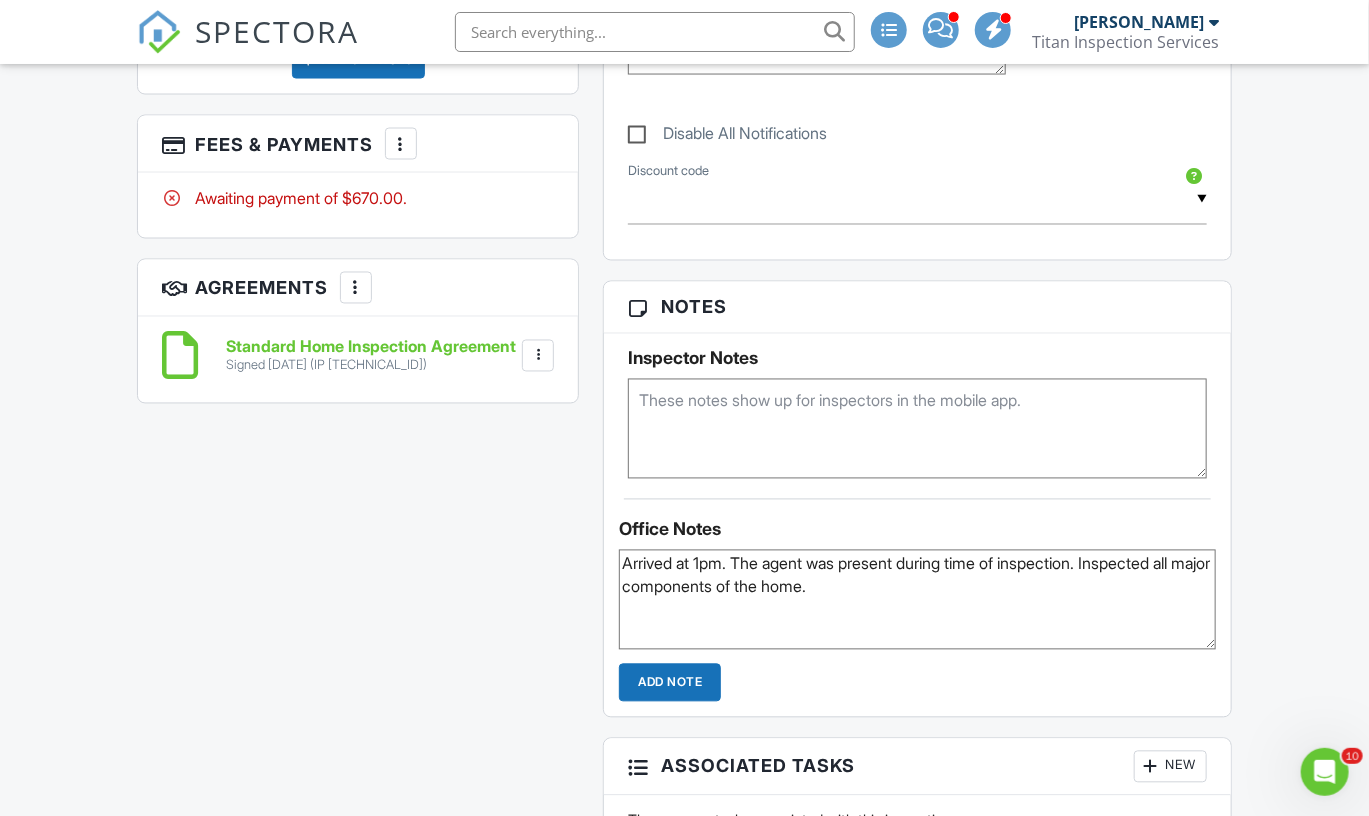 click on "Arrived at 1pm. The agent was present during time of inspection. Inspected all major components of the home." at bounding box center [917, 600] 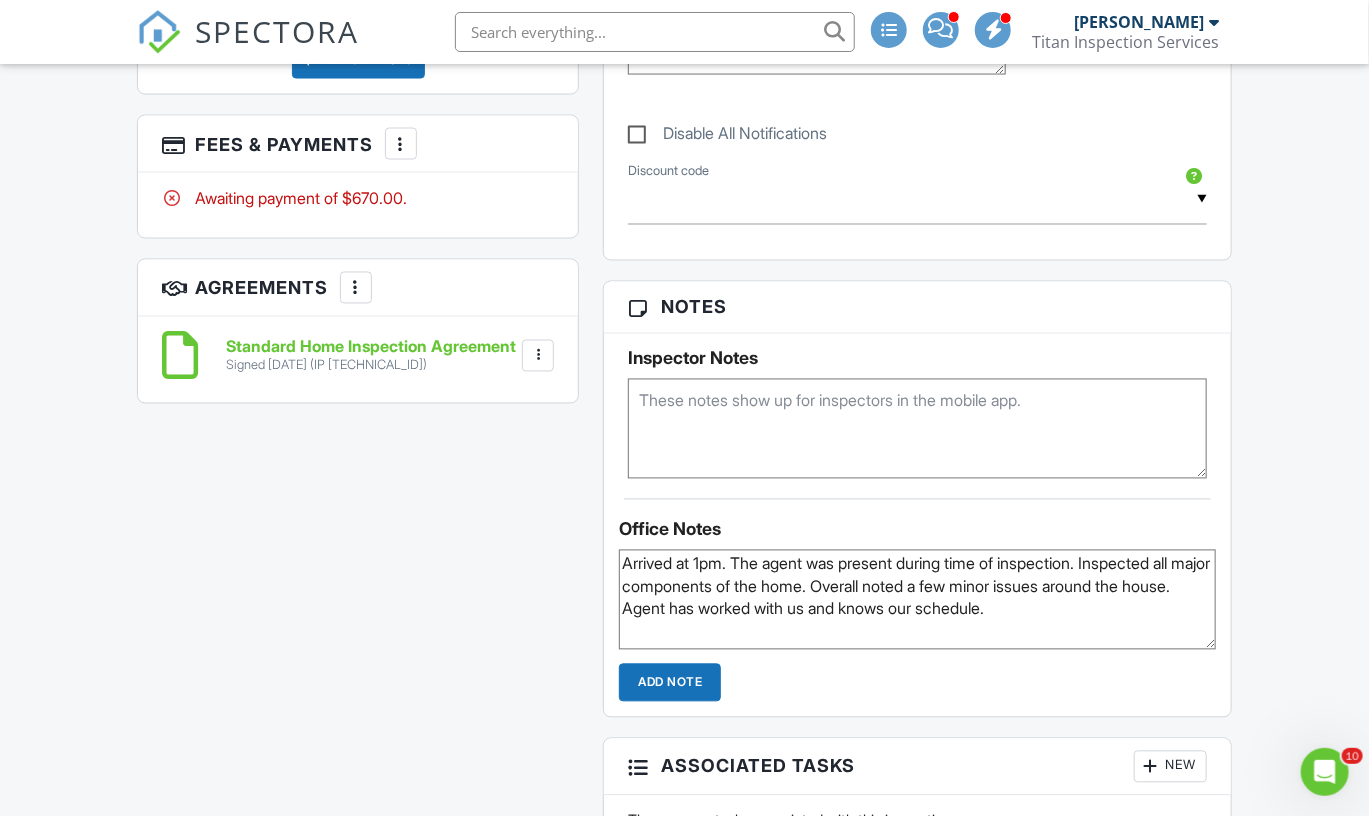 click on "All emails and texts are disabled for this inspection!
All emails and texts have been disabled for this inspection. This may have happened due to someone manually disabling them or this inspection being unconfirmed when it was scheduled. To re-enable emails and texts for this inspection, click the button below.
Turn on emails and texts
Reports
Locked
Attach
New
Residential Report
Residential Template 10-18-2023
Edit
View
Quick Publish
Copy
Delete
Publish All
Checking report completion
Publish report?
This will make this report available to your client and/or agent. It will not send out a notification.
To send an email, use 'Publish All' below or jump into the report and use the 'Publish' button there.
Cancel
Publish
Share archived report
To
Subject
Text
XLarge" at bounding box center [684, 149] 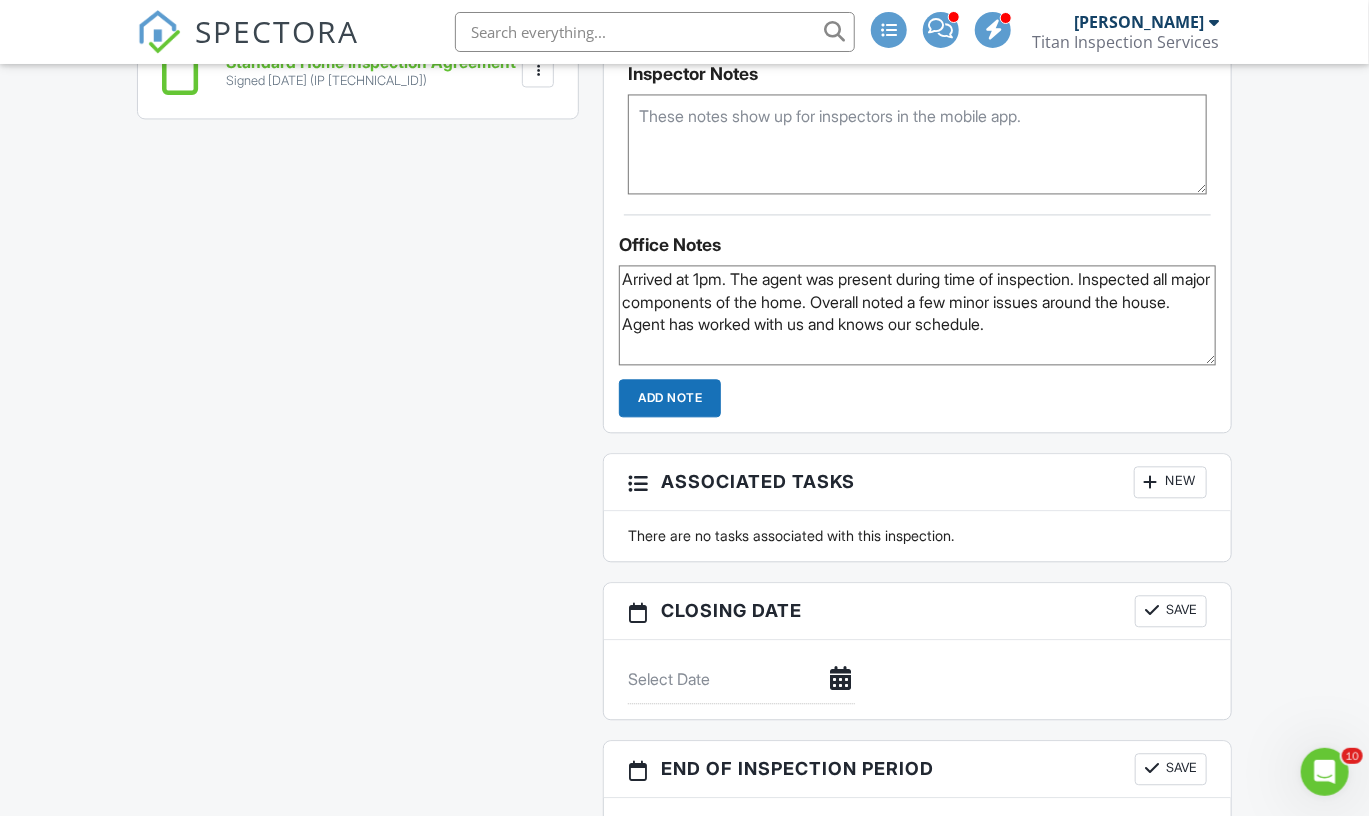 scroll, scrollTop: 1745, scrollLeft: 0, axis: vertical 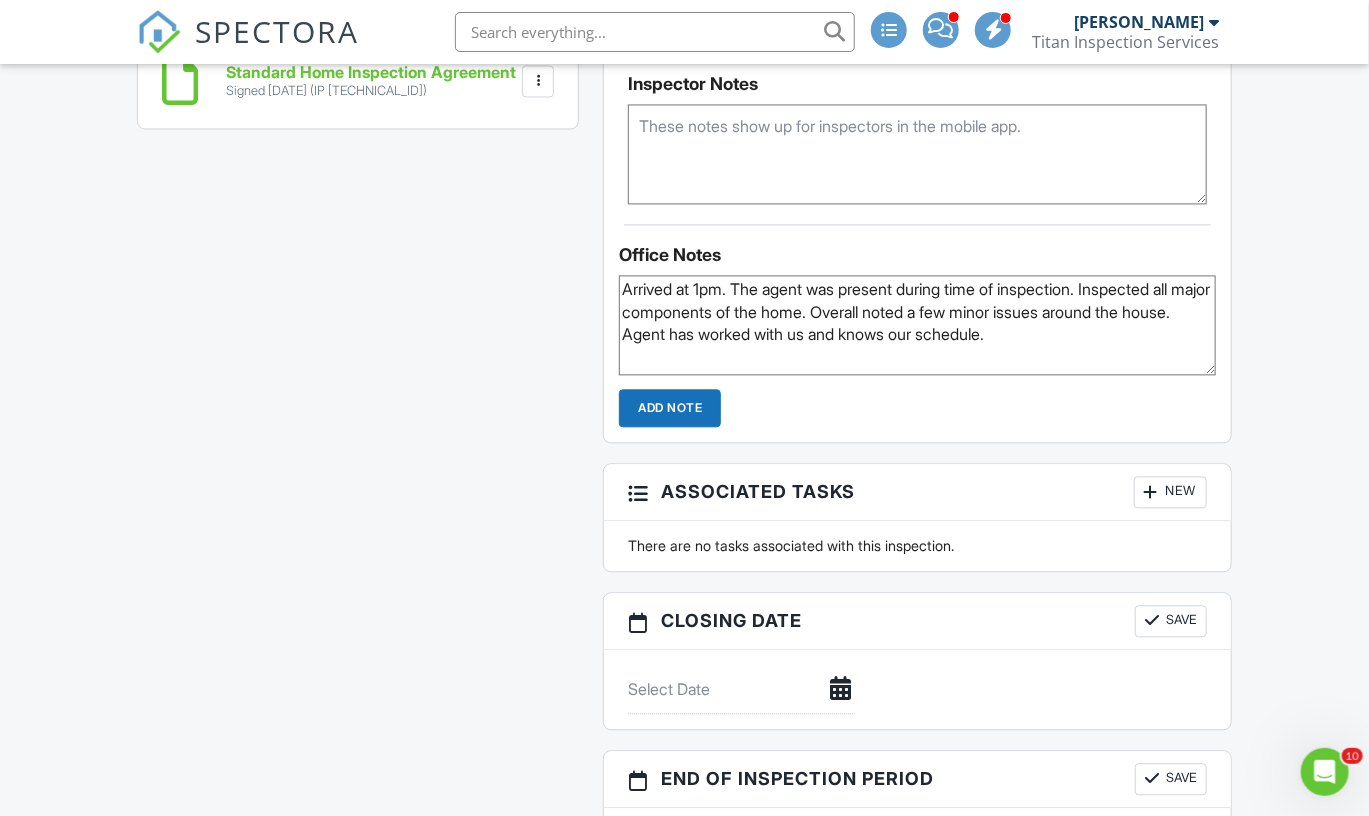 click on "Arrived at 1pm. The agent was present during time of inspection. Inspected all major components of the home. Overall noted a few minor issues around the house. Agent has worked with us and knows our schedule." at bounding box center (917, 325) 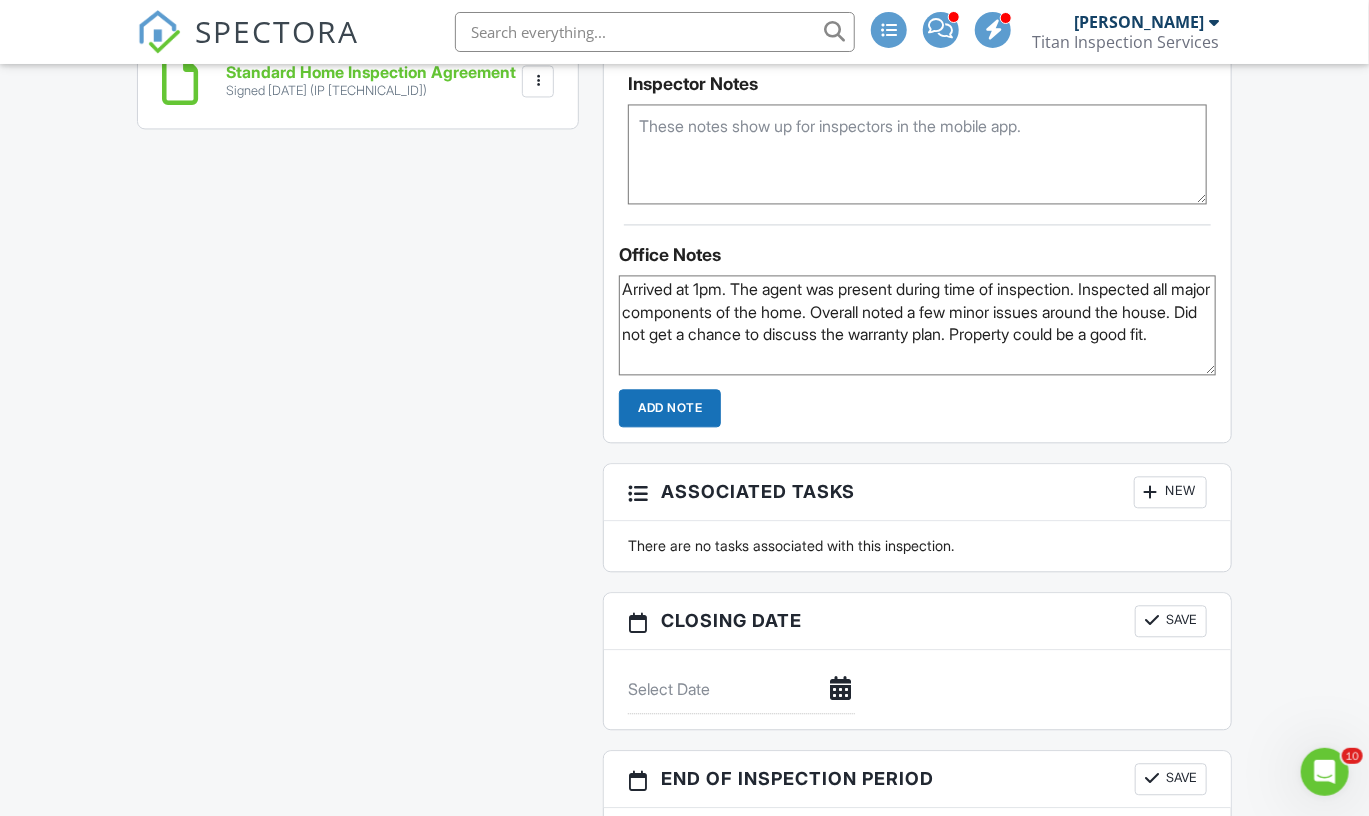 type on "Arrived at 1pm. The agent was present during time of inspection. Inspected all major components of the home. Overall noted a few minor issues around the house. Did not get a chance to discuss the warranty plan. Property could be a good fit." 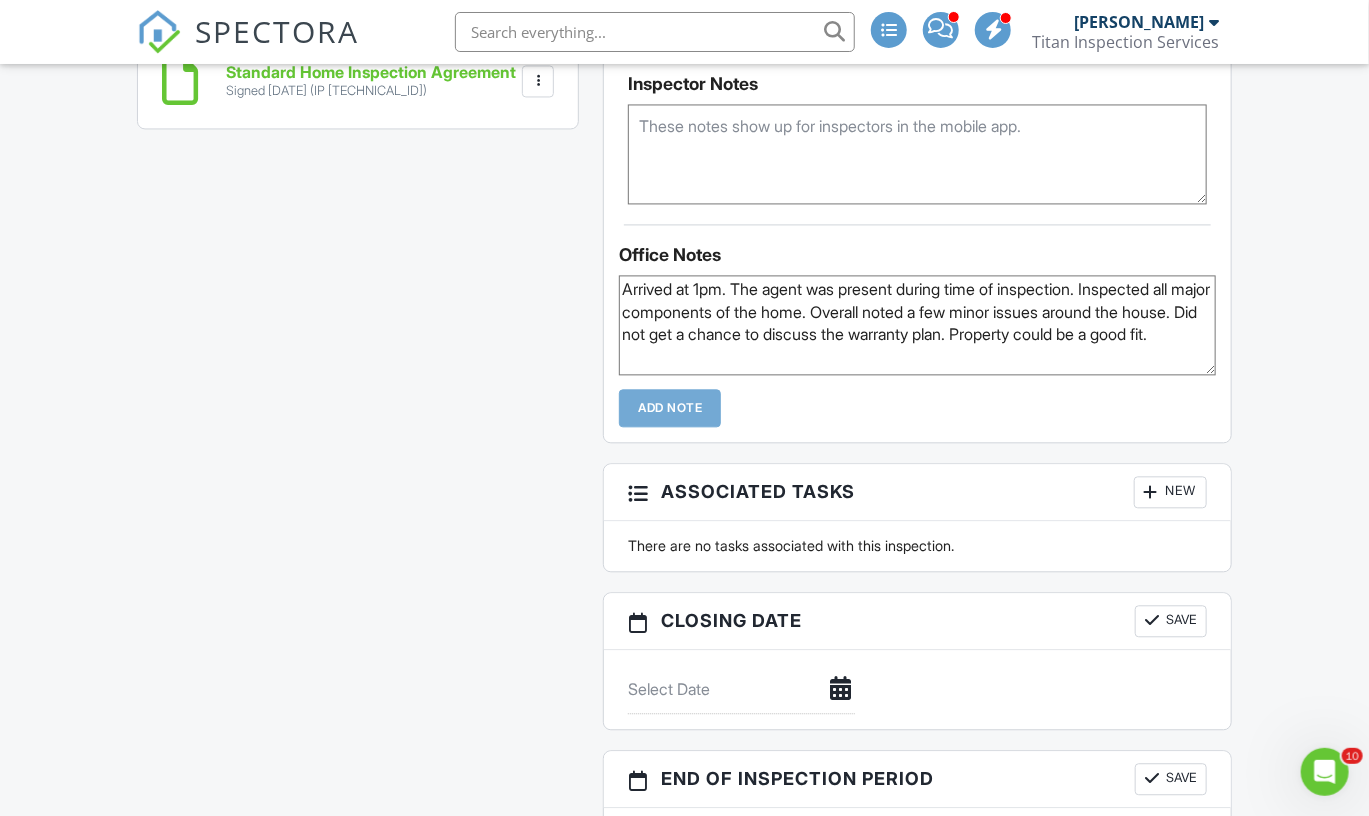 type 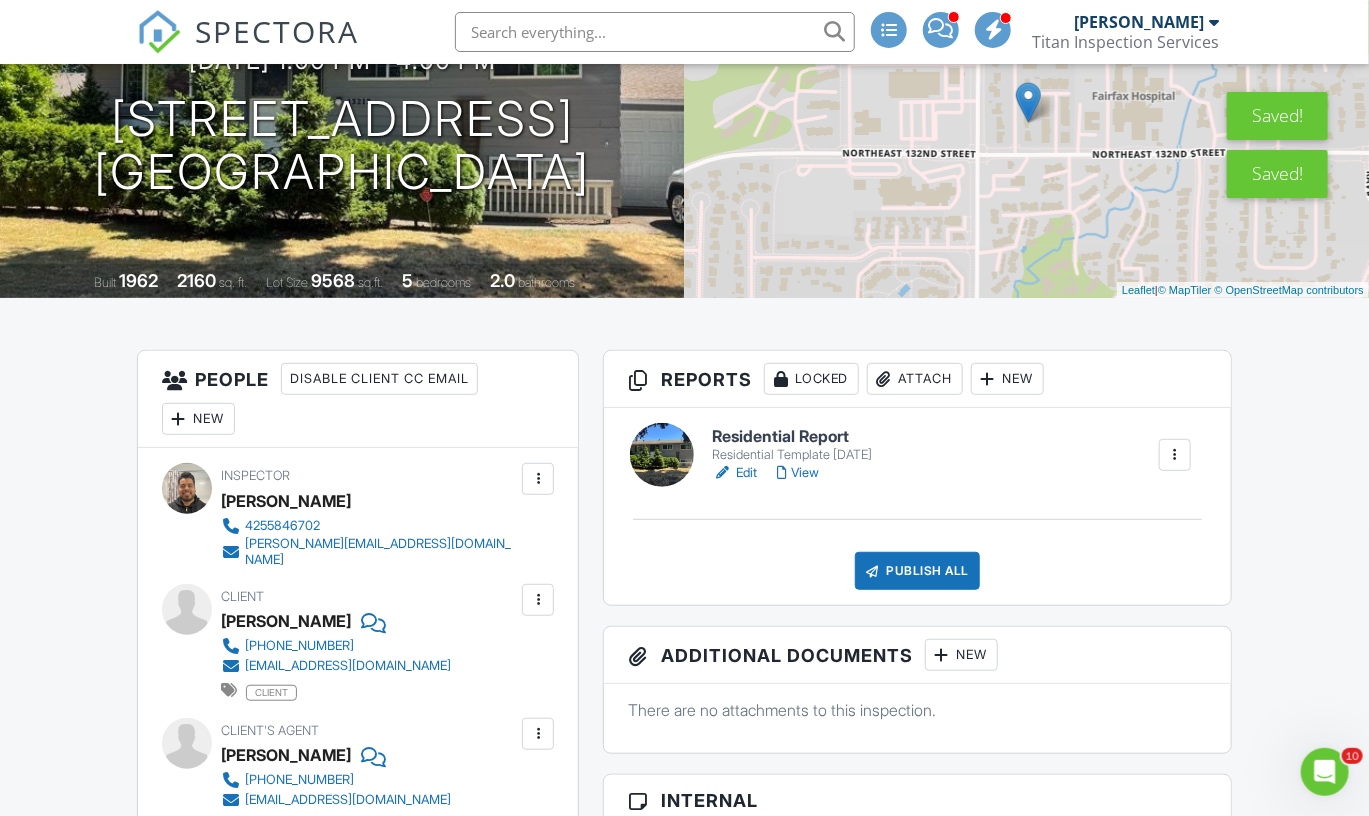 scroll, scrollTop: 229, scrollLeft: 0, axis: vertical 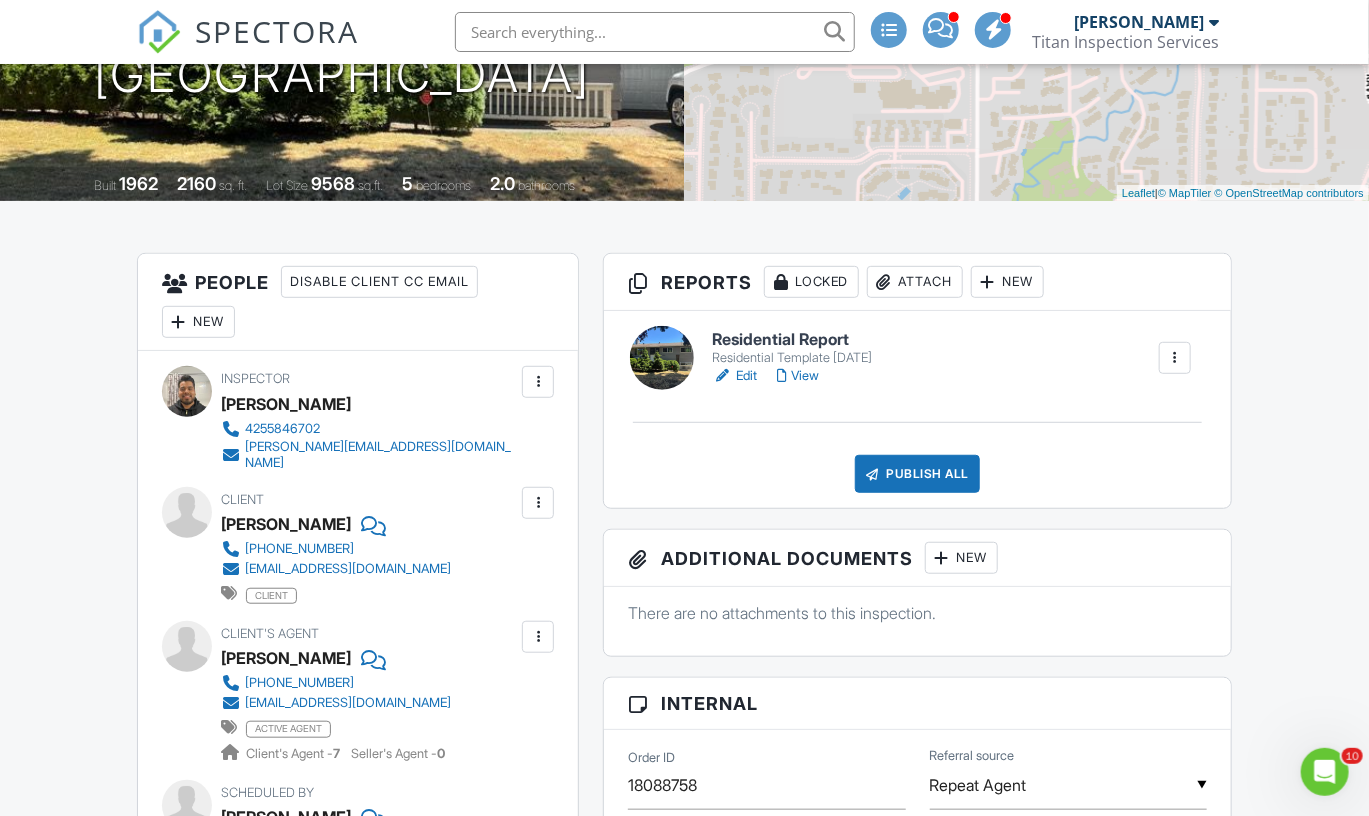 click on "Residential Report
Residential Template 10-18-2023
Edit
View
Quick Publish
Copy
Delete
Publish All
Checking report completion" at bounding box center (917, 409) 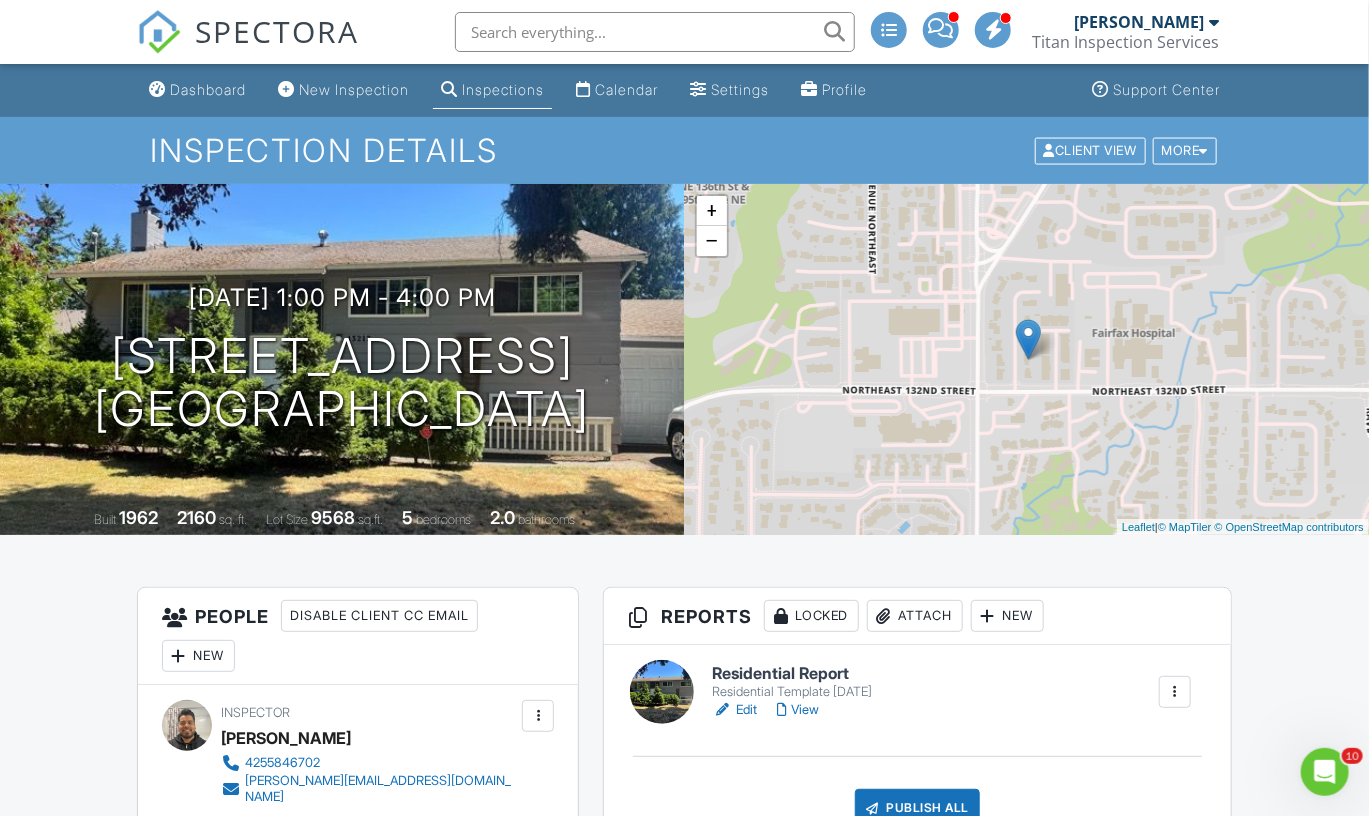 scroll, scrollTop: 0, scrollLeft: 0, axis: both 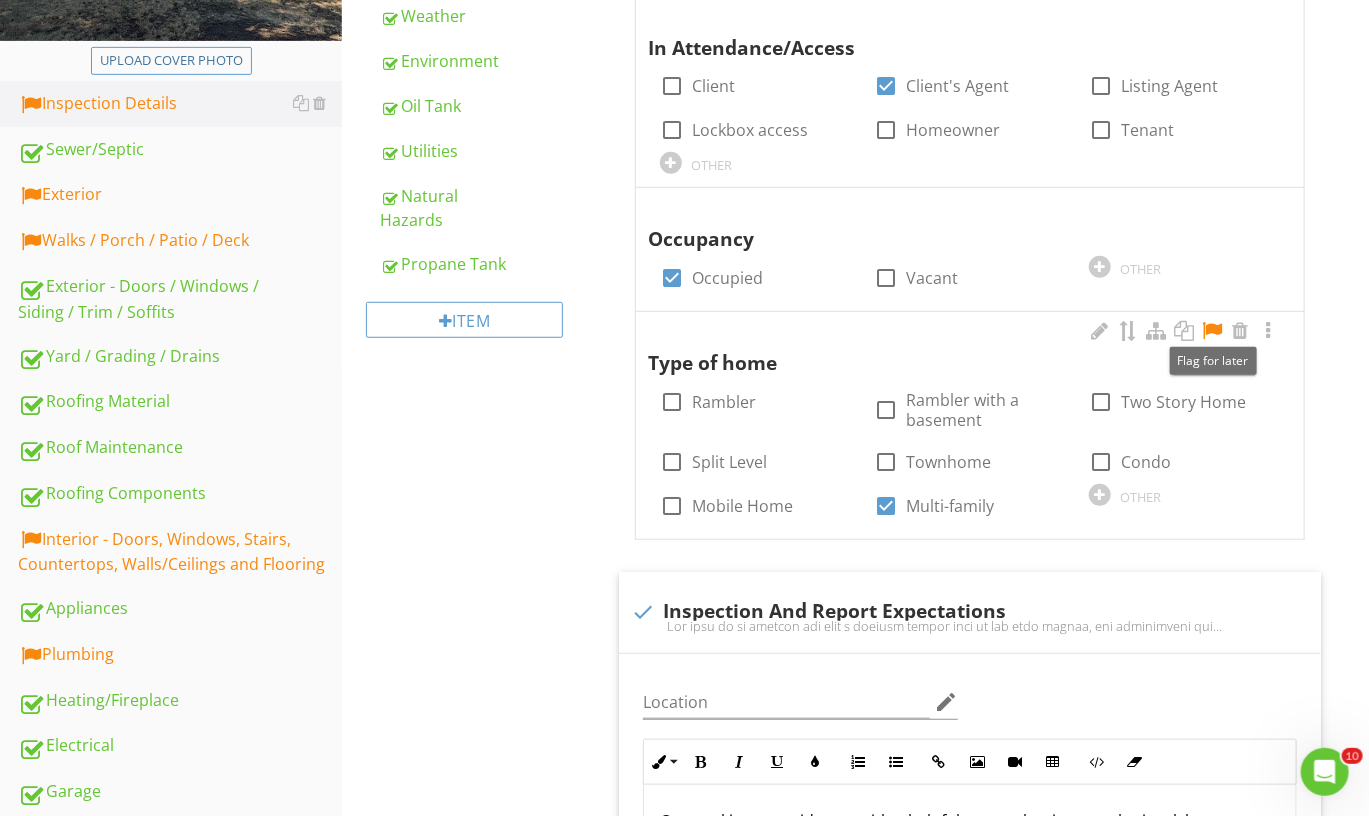 click at bounding box center [1212, 331] 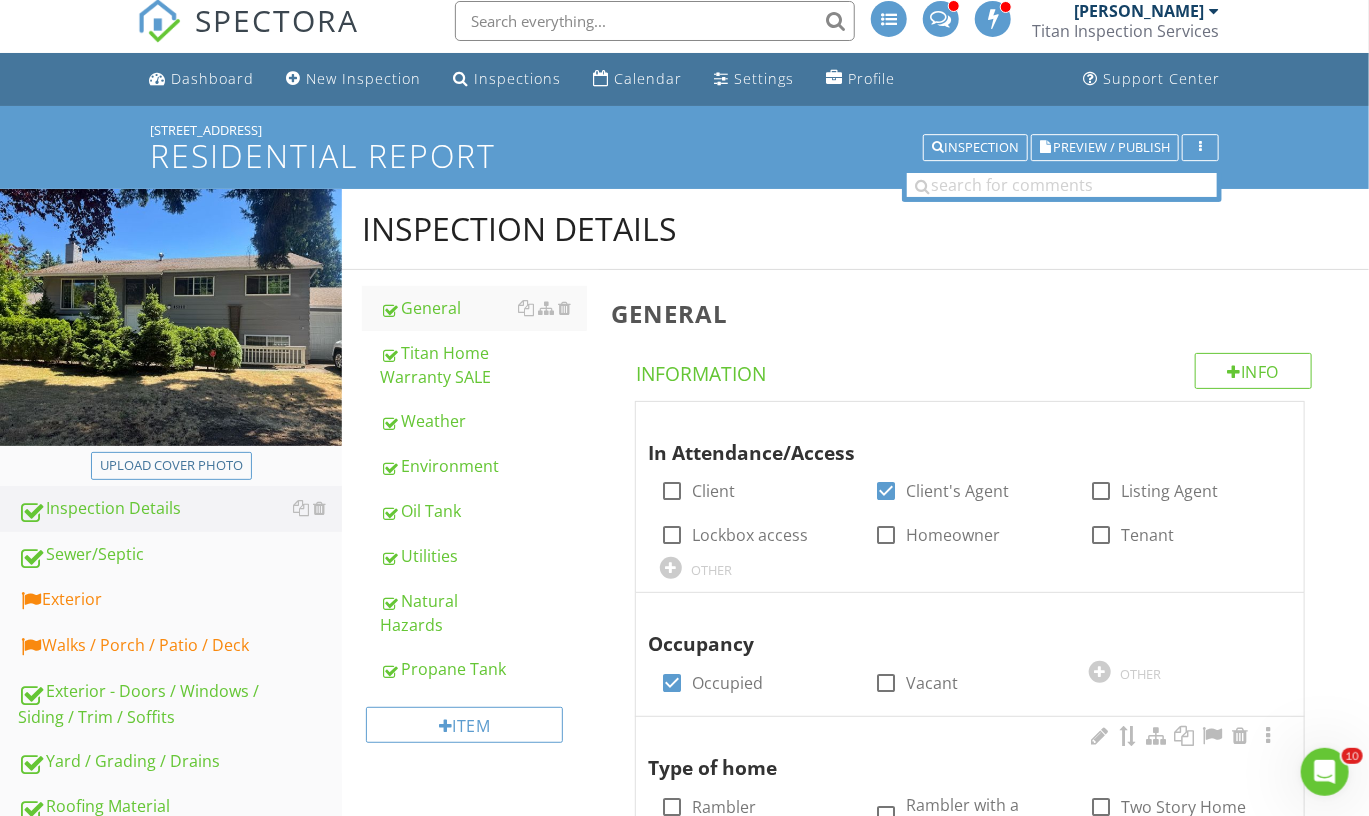 scroll, scrollTop: 10, scrollLeft: 0, axis: vertical 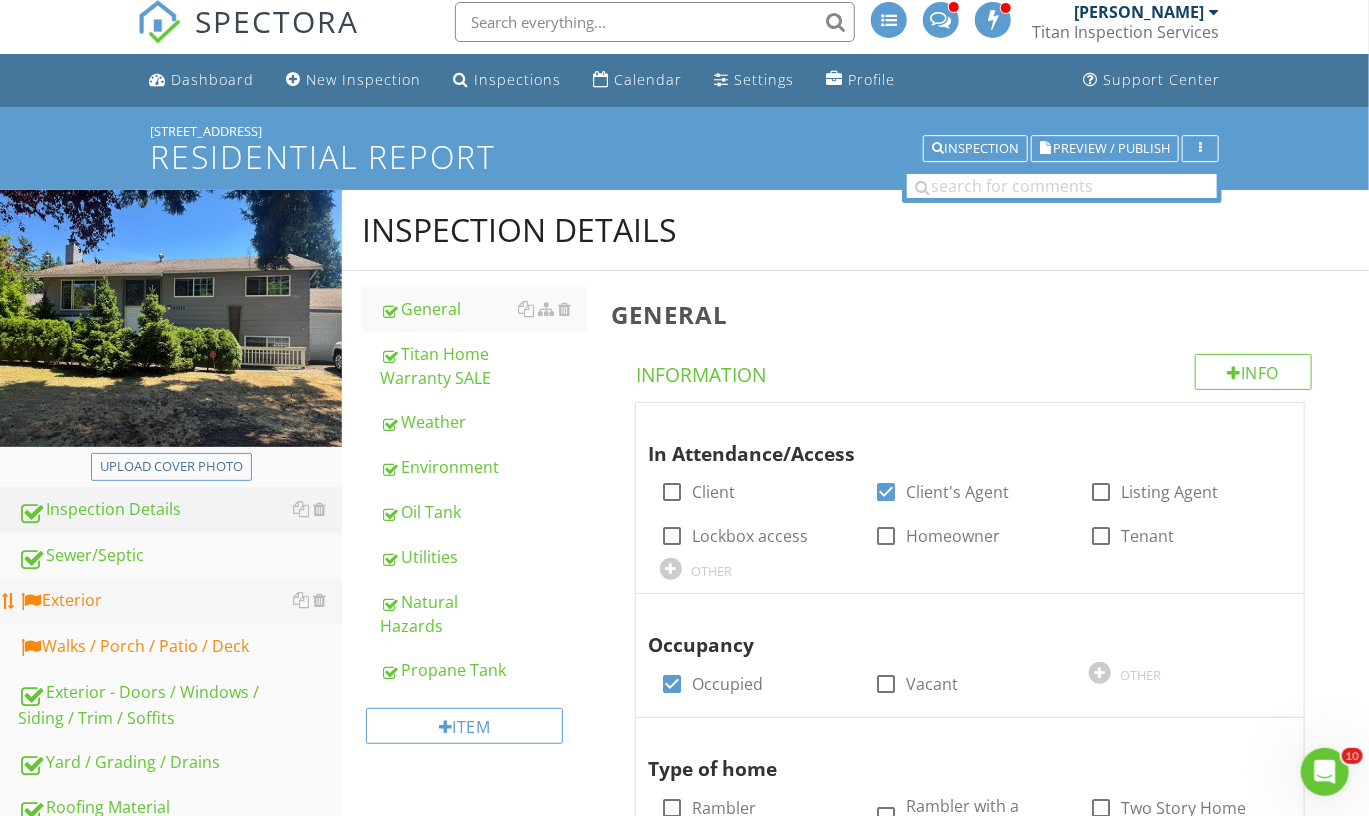 click on "Exterior" at bounding box center [180, 601] 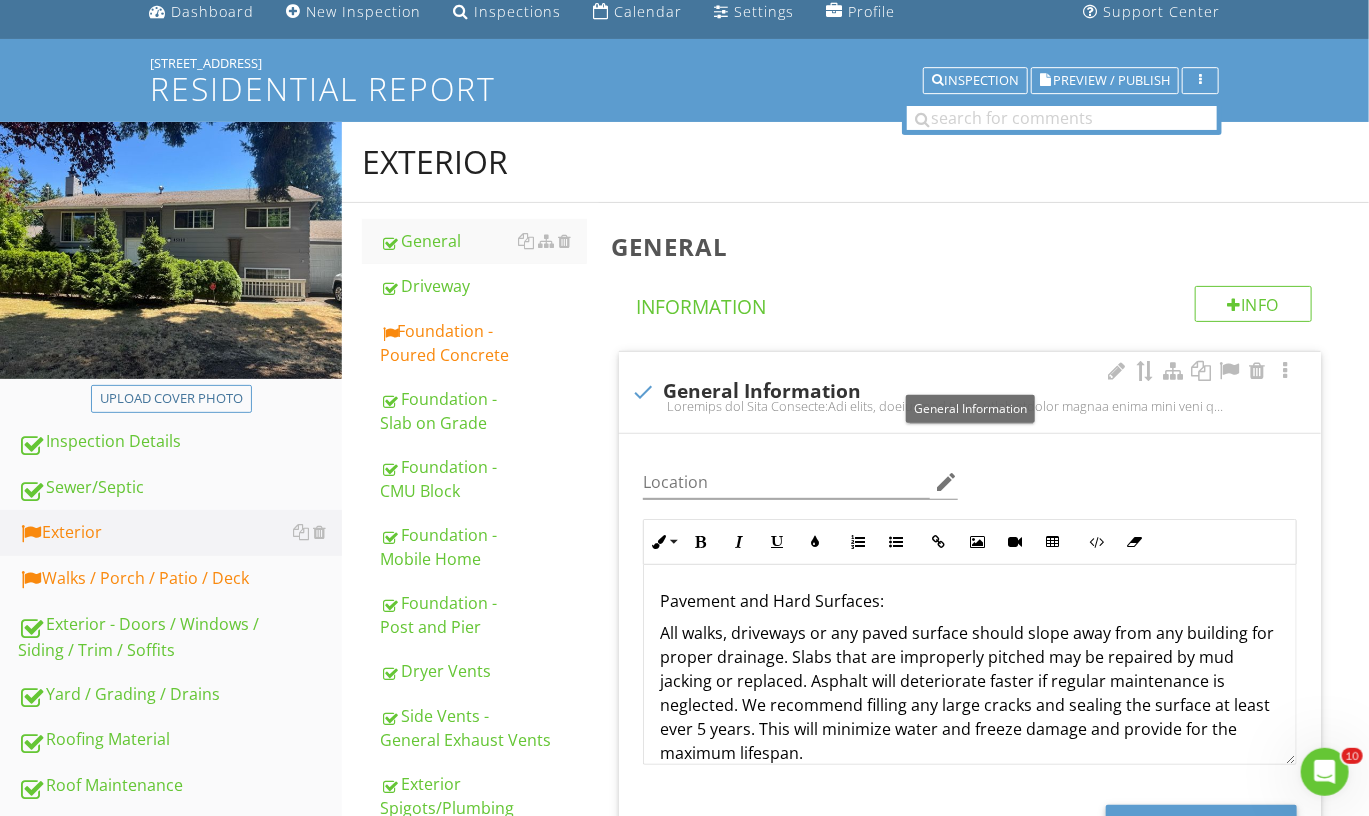 scroll, scrollTop: 130, scrollLeft: 0, axis: vertical 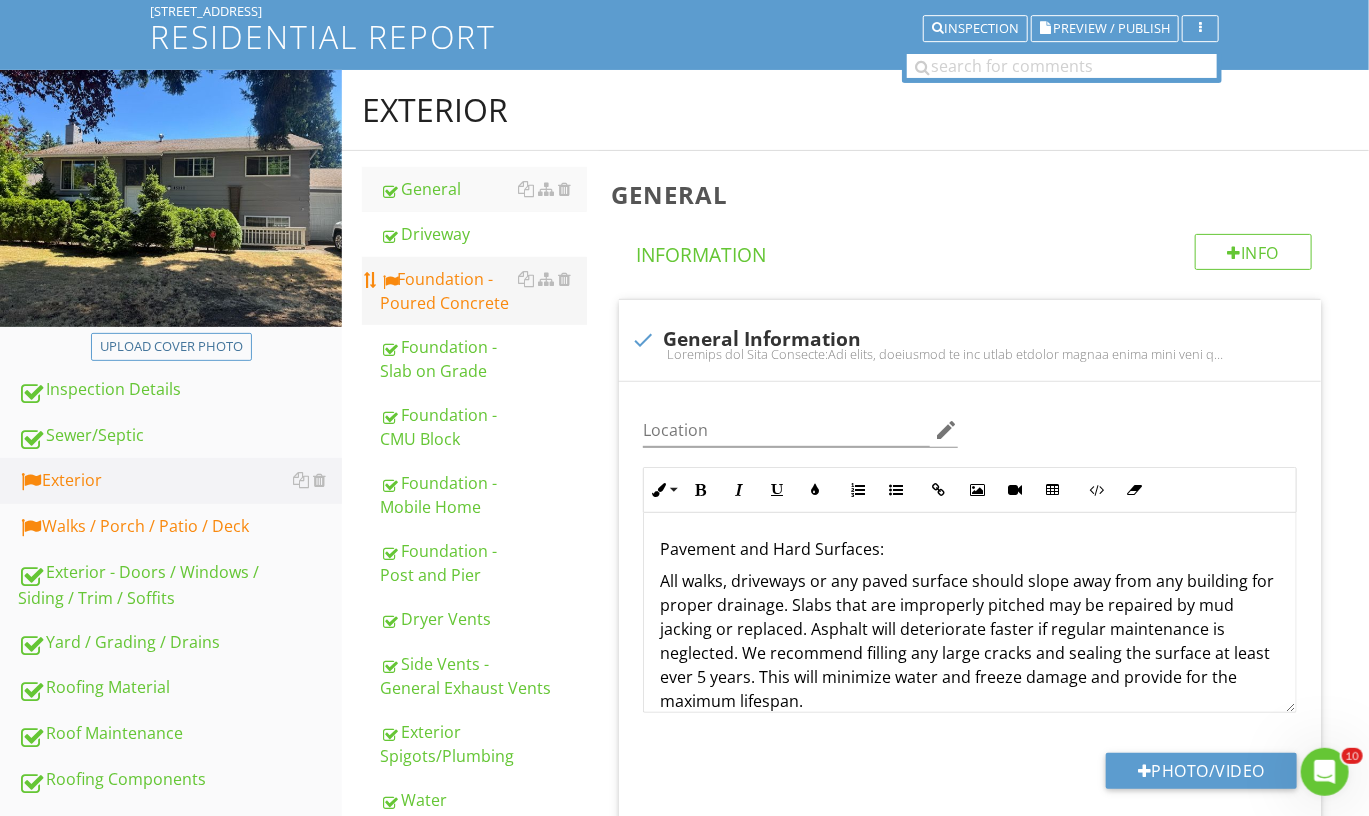 click on "Foundation - Poured Concrete" at bounding box center (483, 291) 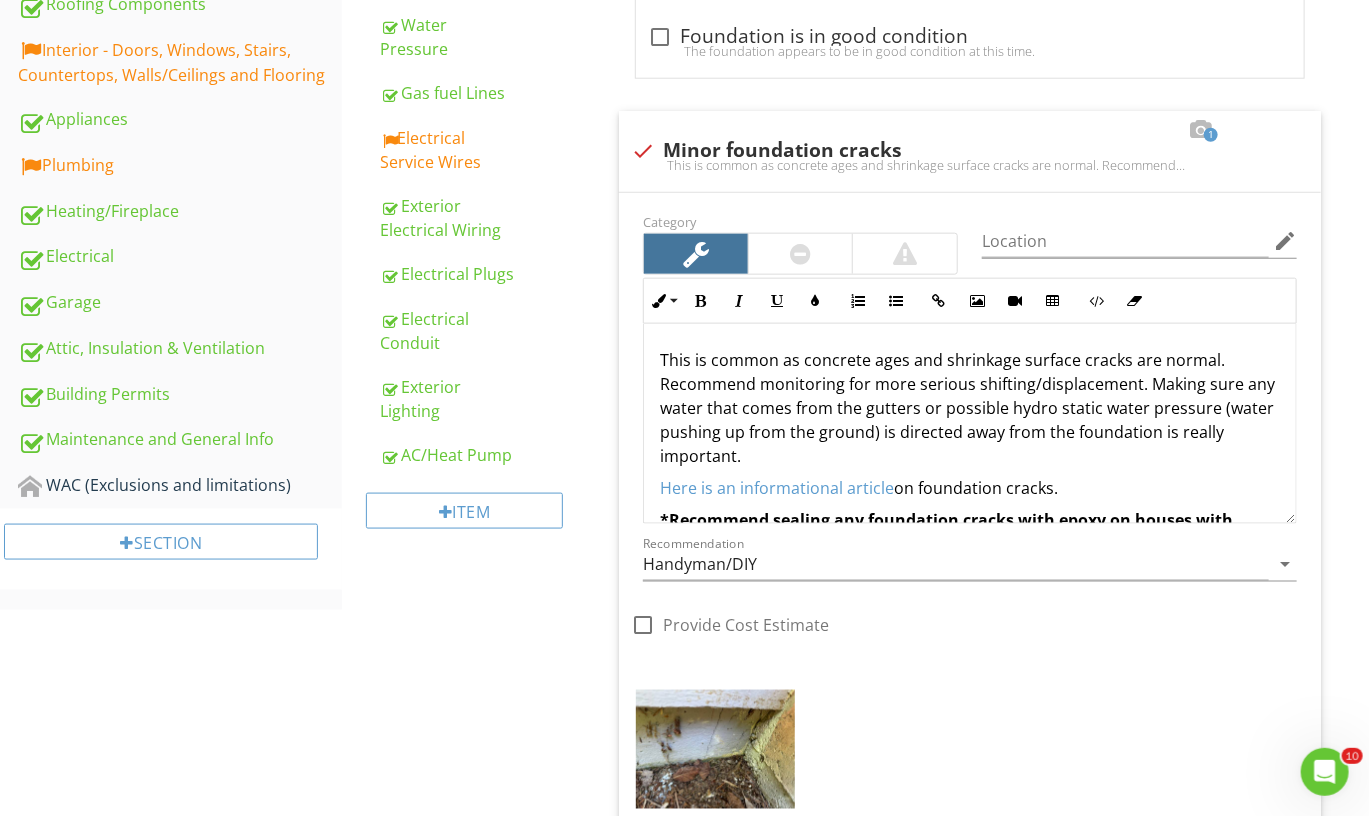 scroll, scrollTop: 954, scrollLeft: 0, axis: vertical 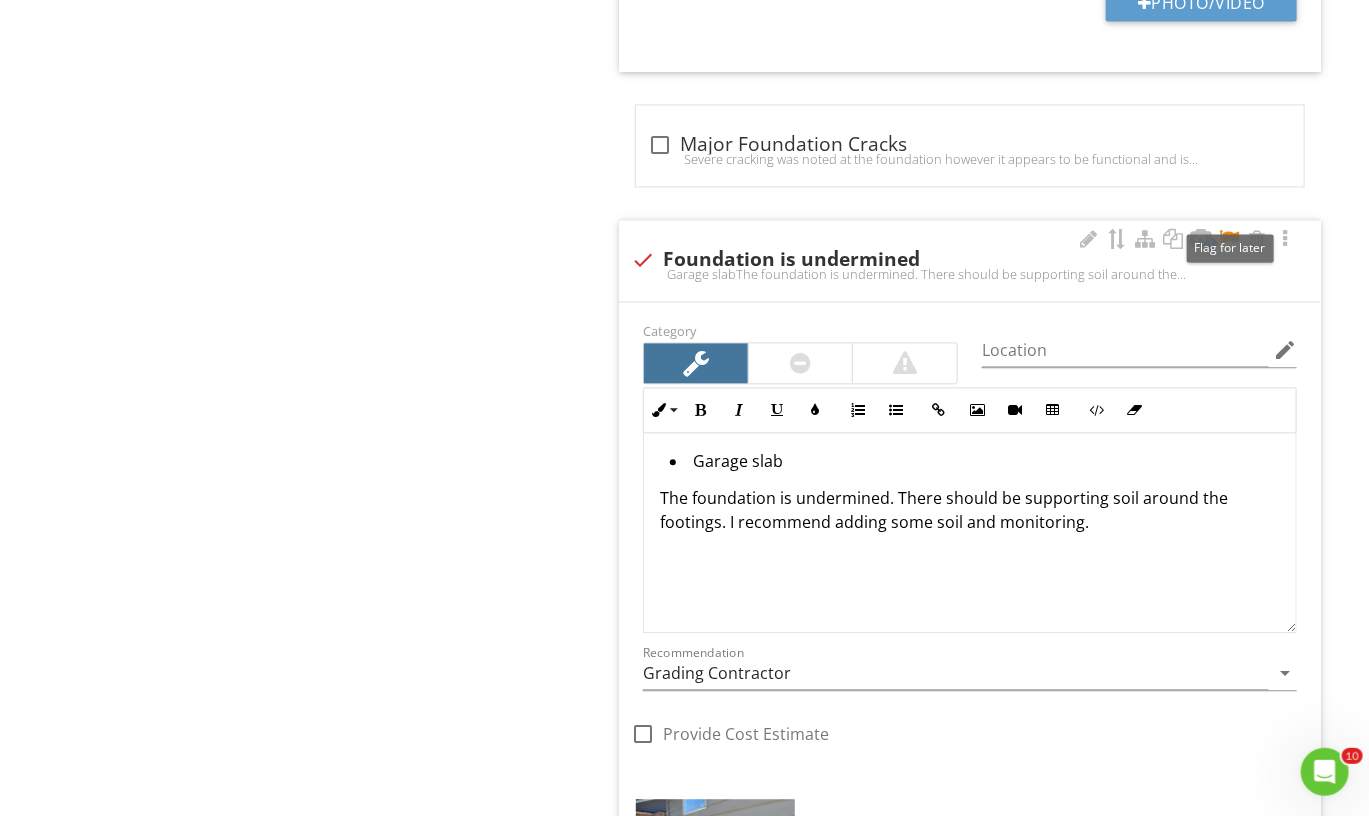 click at bounding box center [1229, 239] 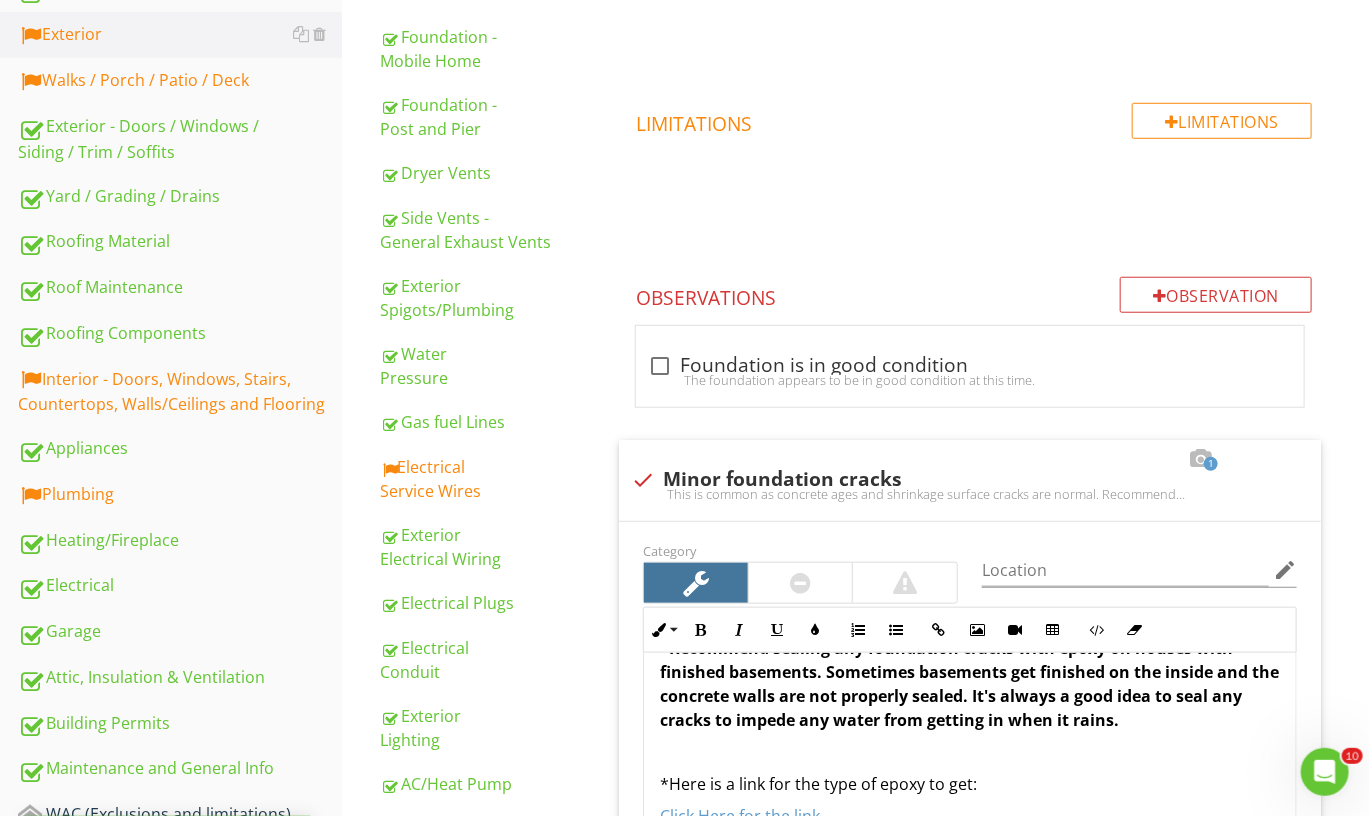 scroll, scrollTop: 589, scrollLeft: 0, axis: vertical 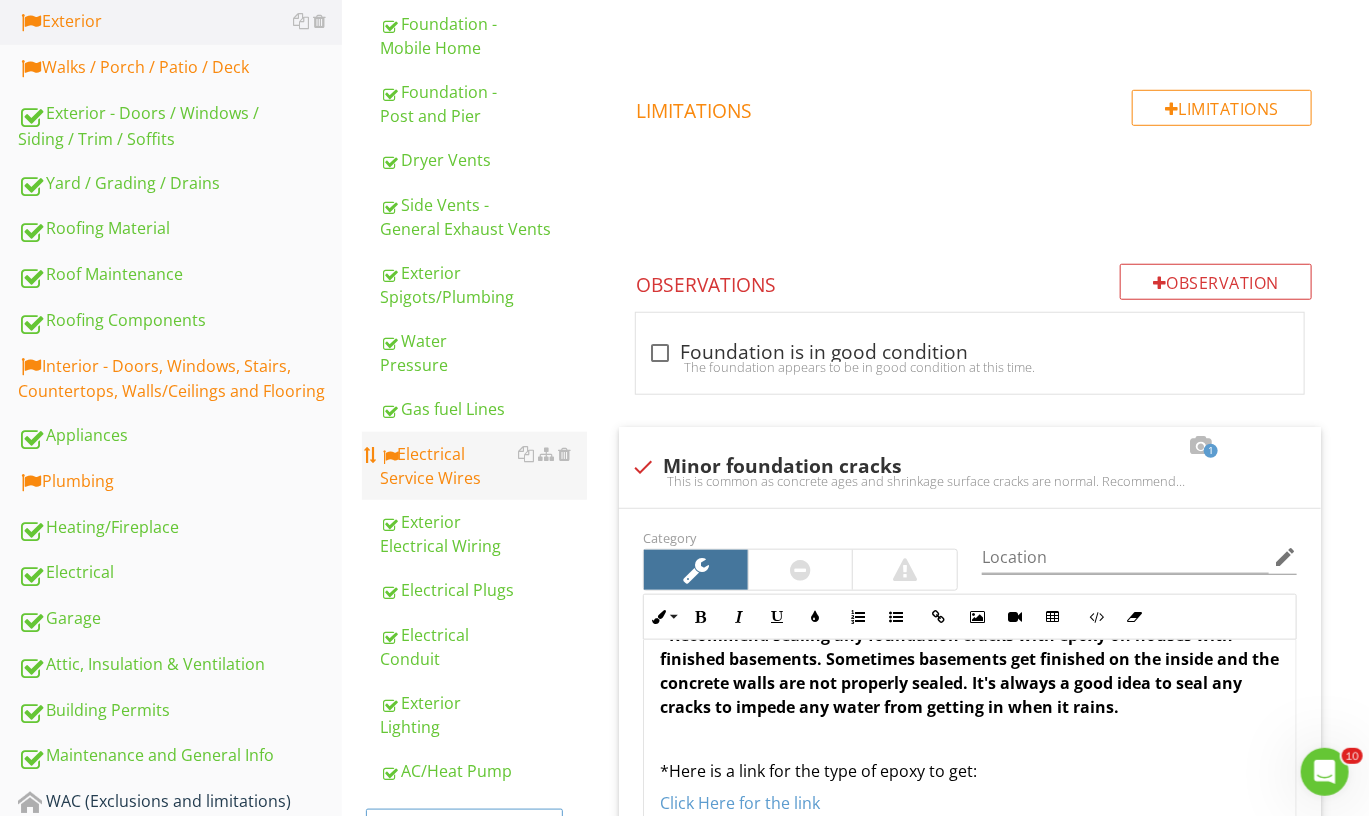 click on "Electrical Service Wires" at bounding box center [483, 466] 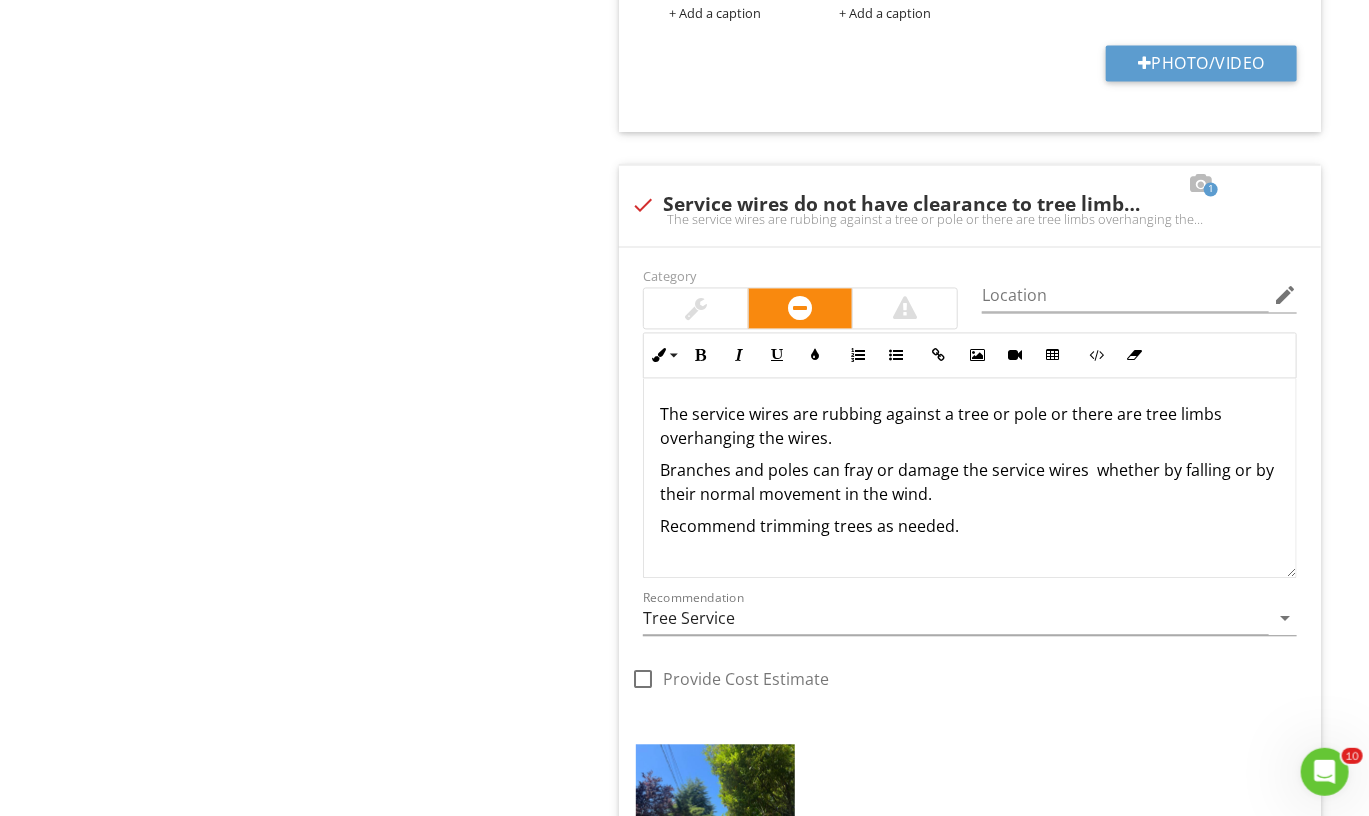 scroll, scrollTop: 1604, scrollLeft: 0, axis: vertical 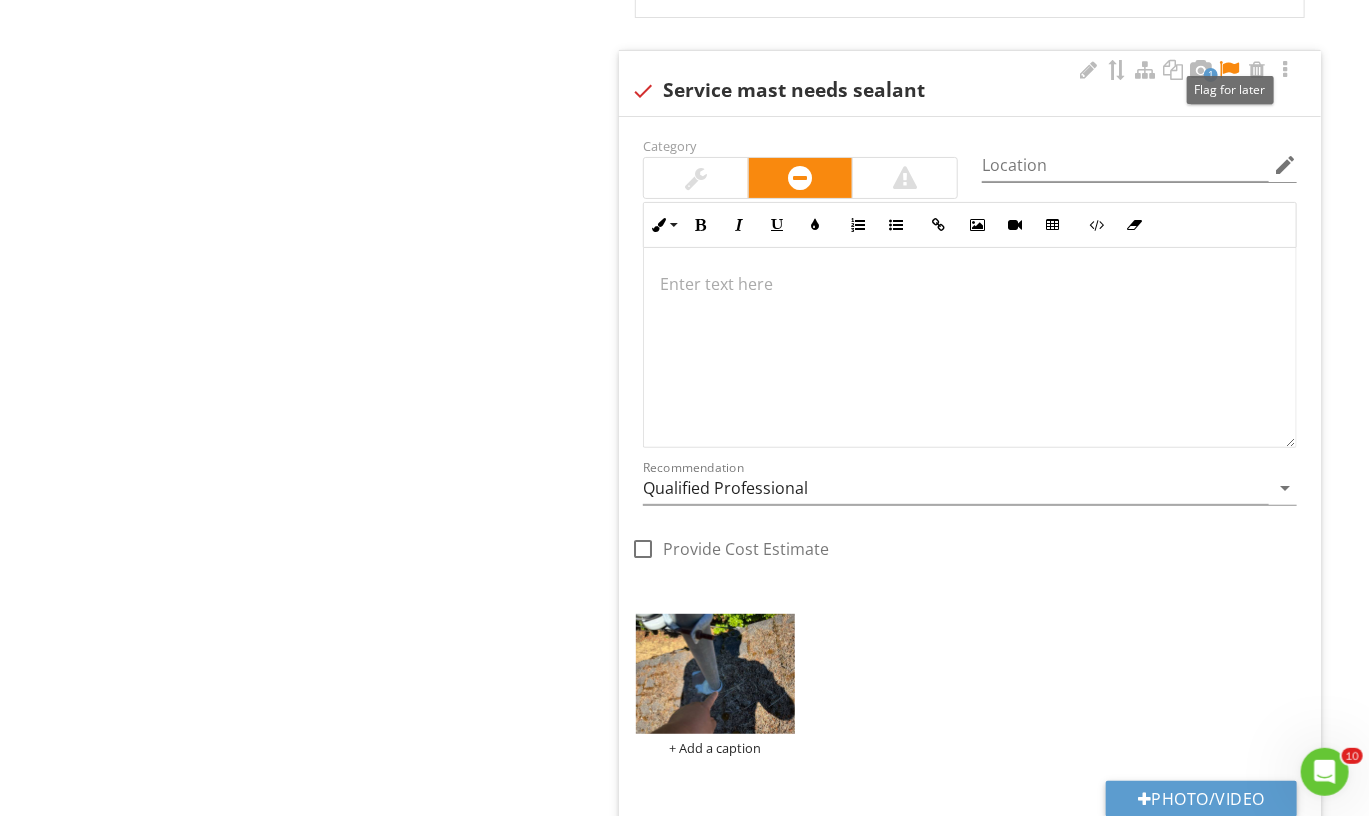 click at bounding box center [1229, 70] 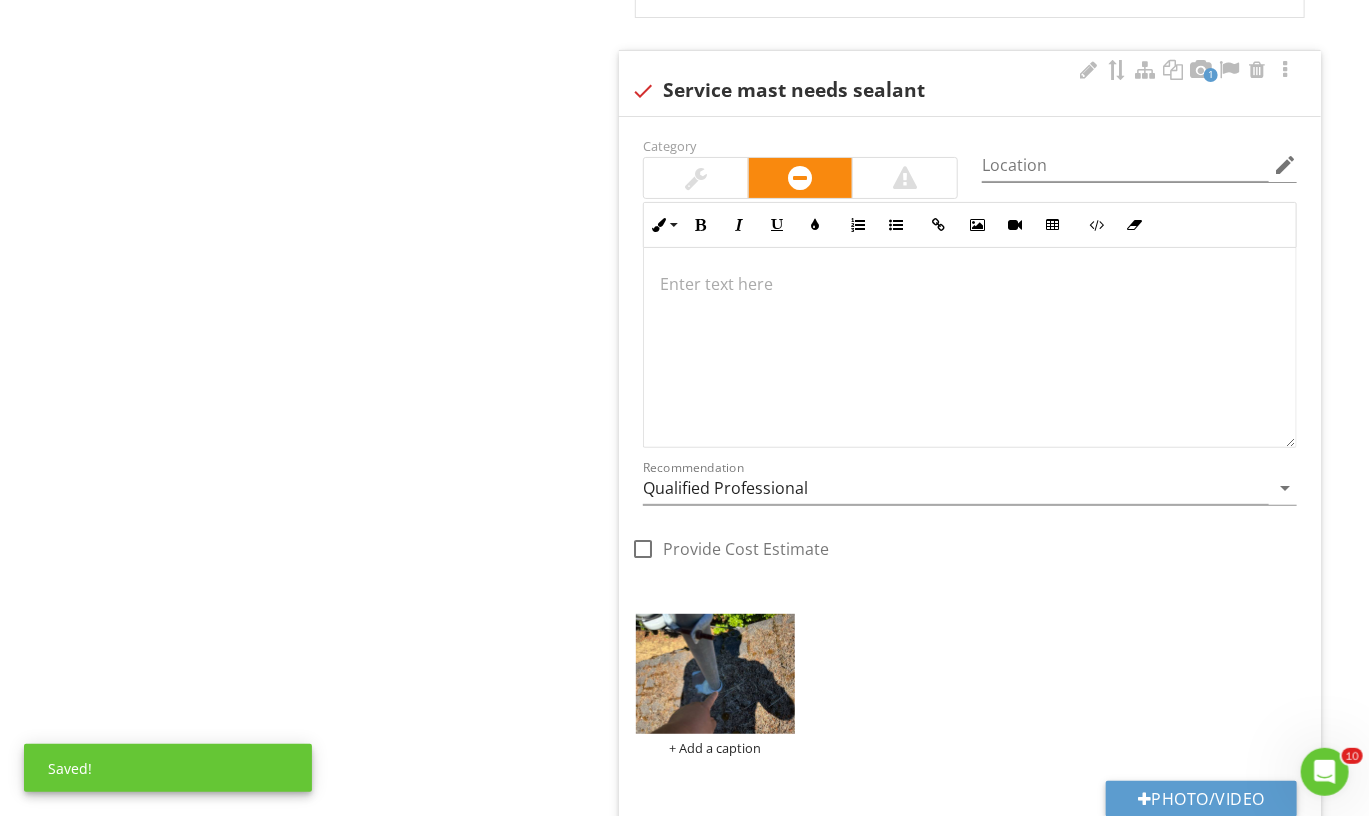click at bounding box center [970, 284] 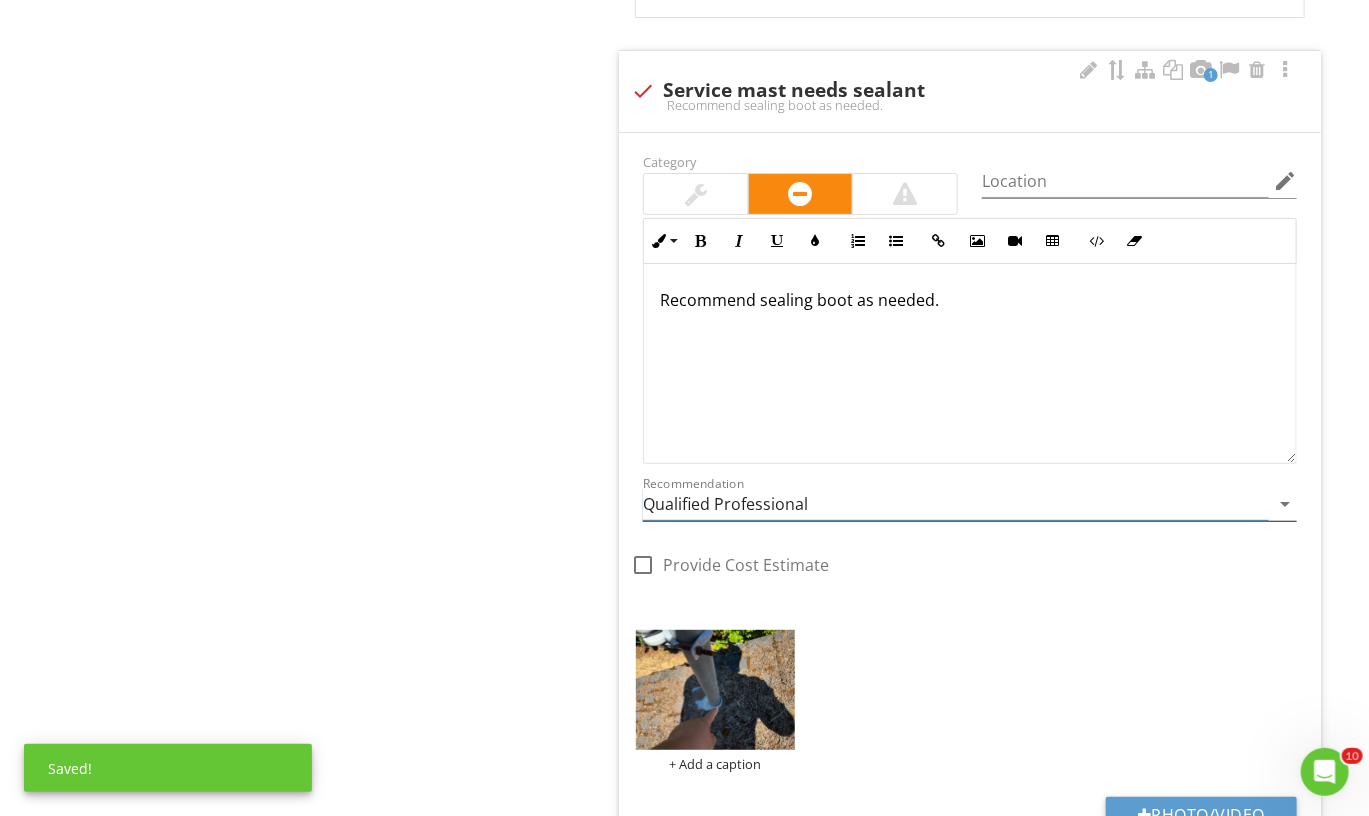 click on "Qualified Professional" at bounding box center (956, 504) 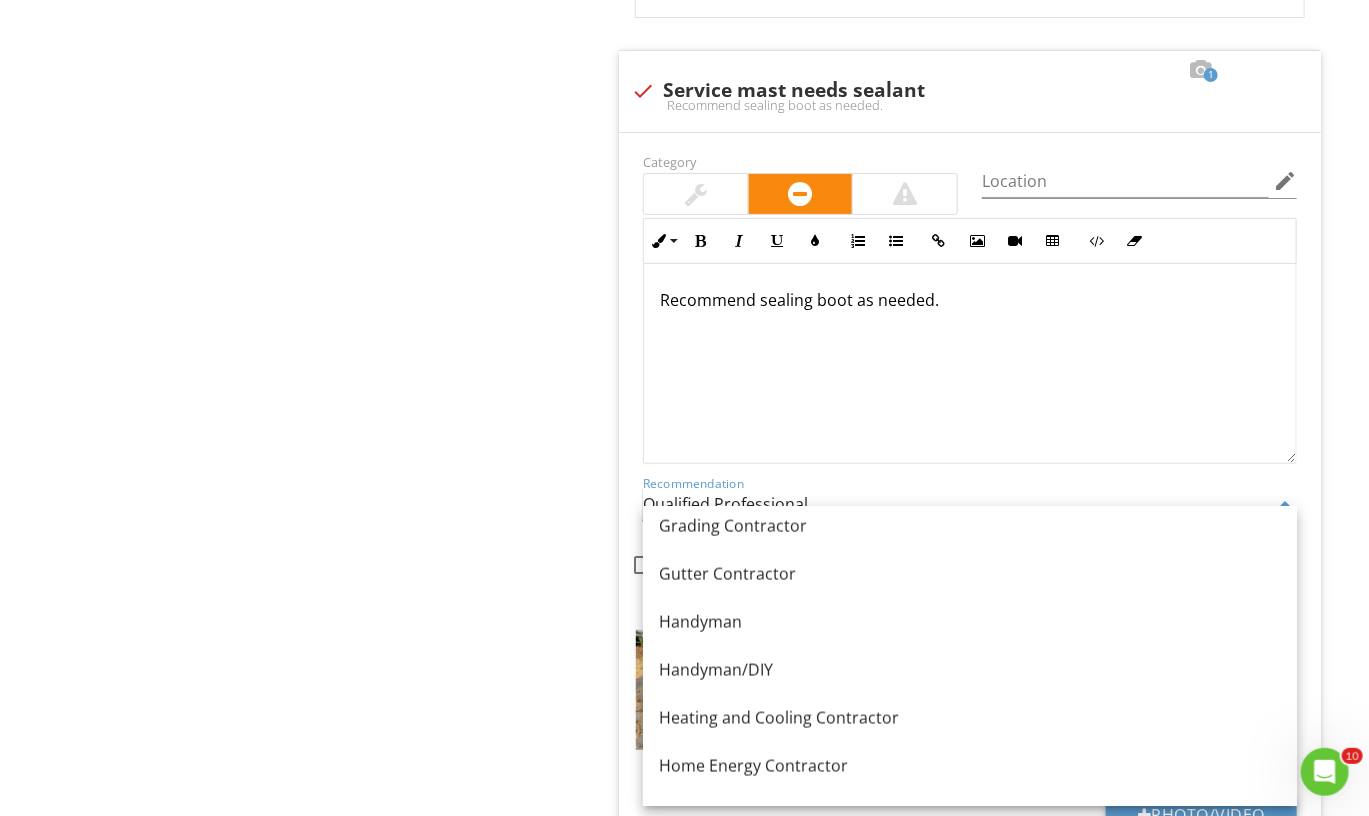 scroll, scrollTop: 1223, scrollLeft: 0, axis: vertical 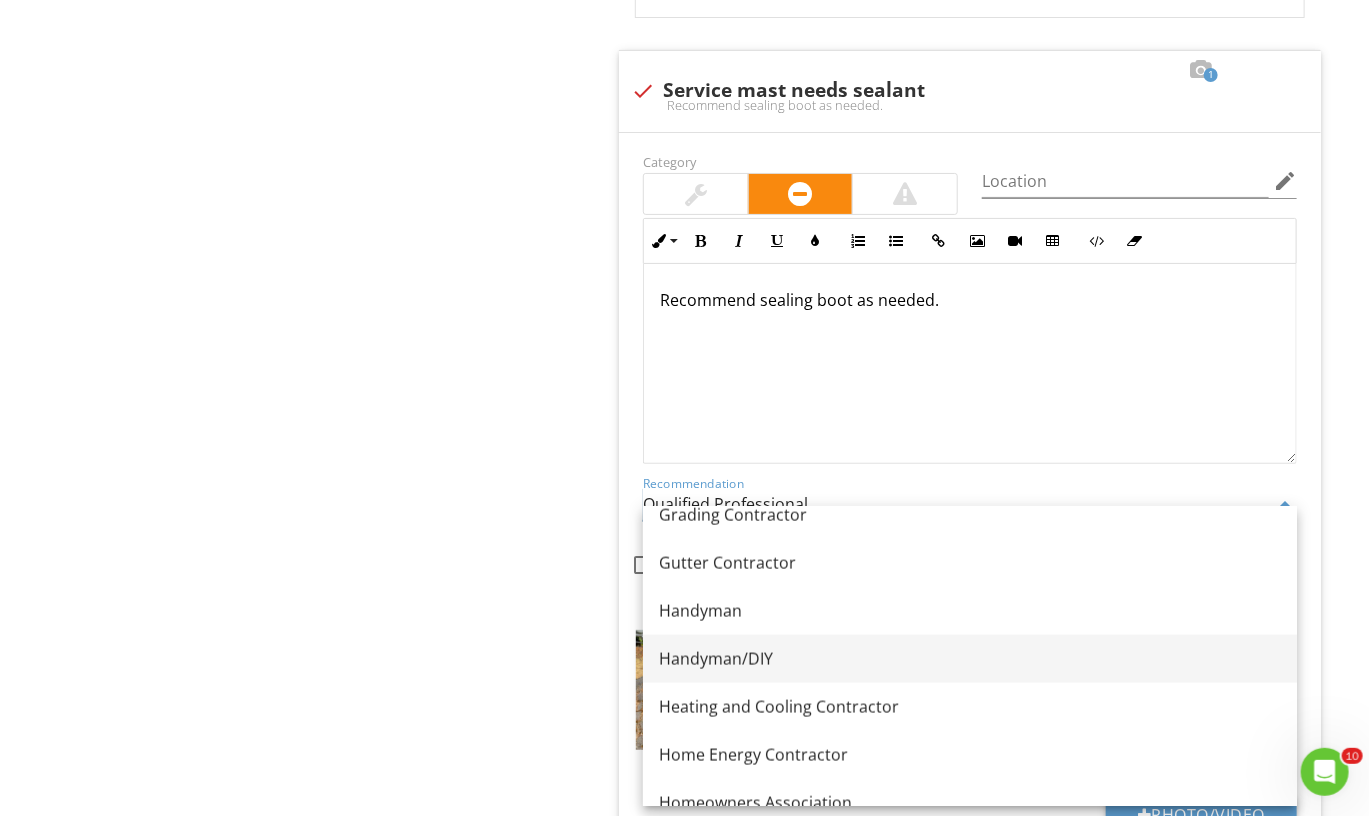 click on "Handyman/DIY" at bounding box center (970, 659) 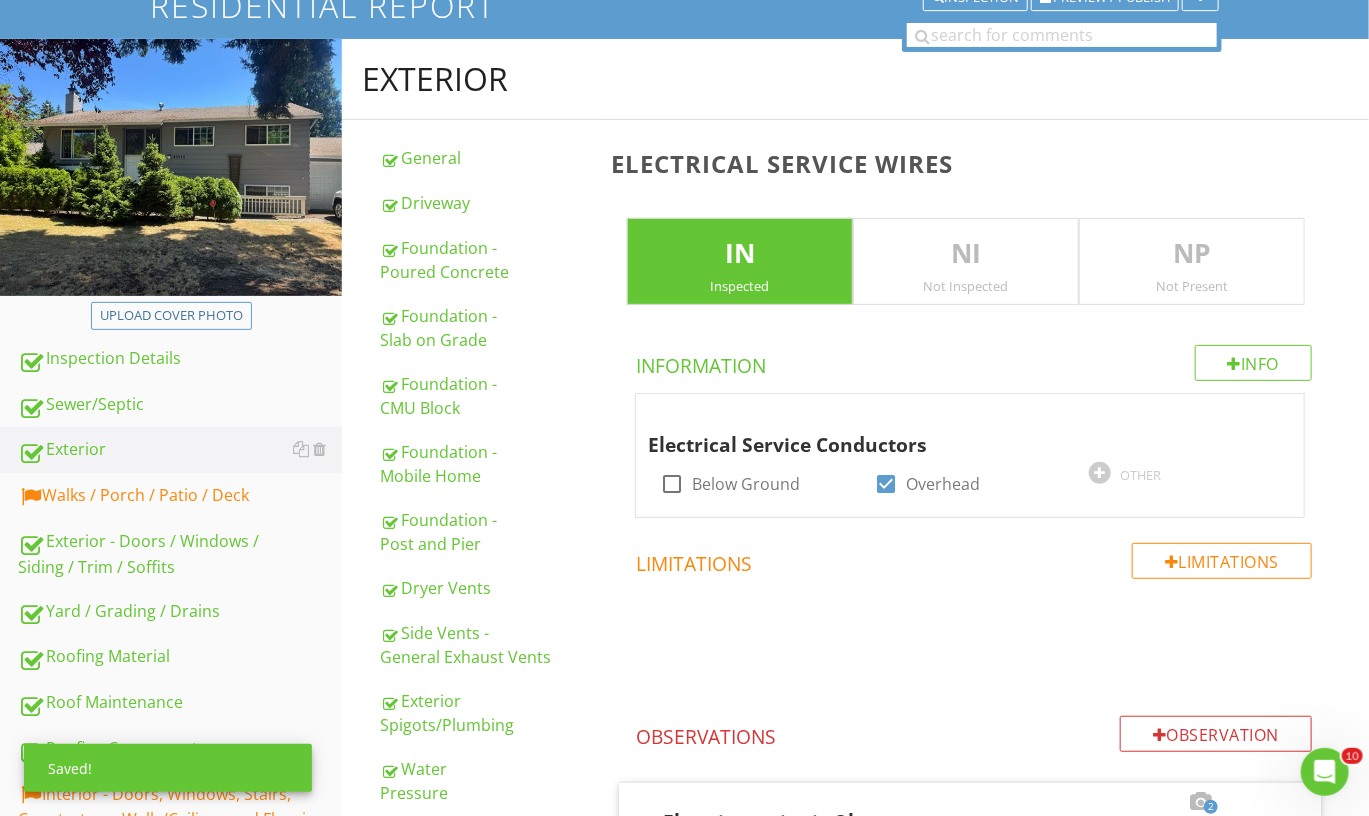scroll, scrollTop: 157, scrollLeft: 0, axis: vertical 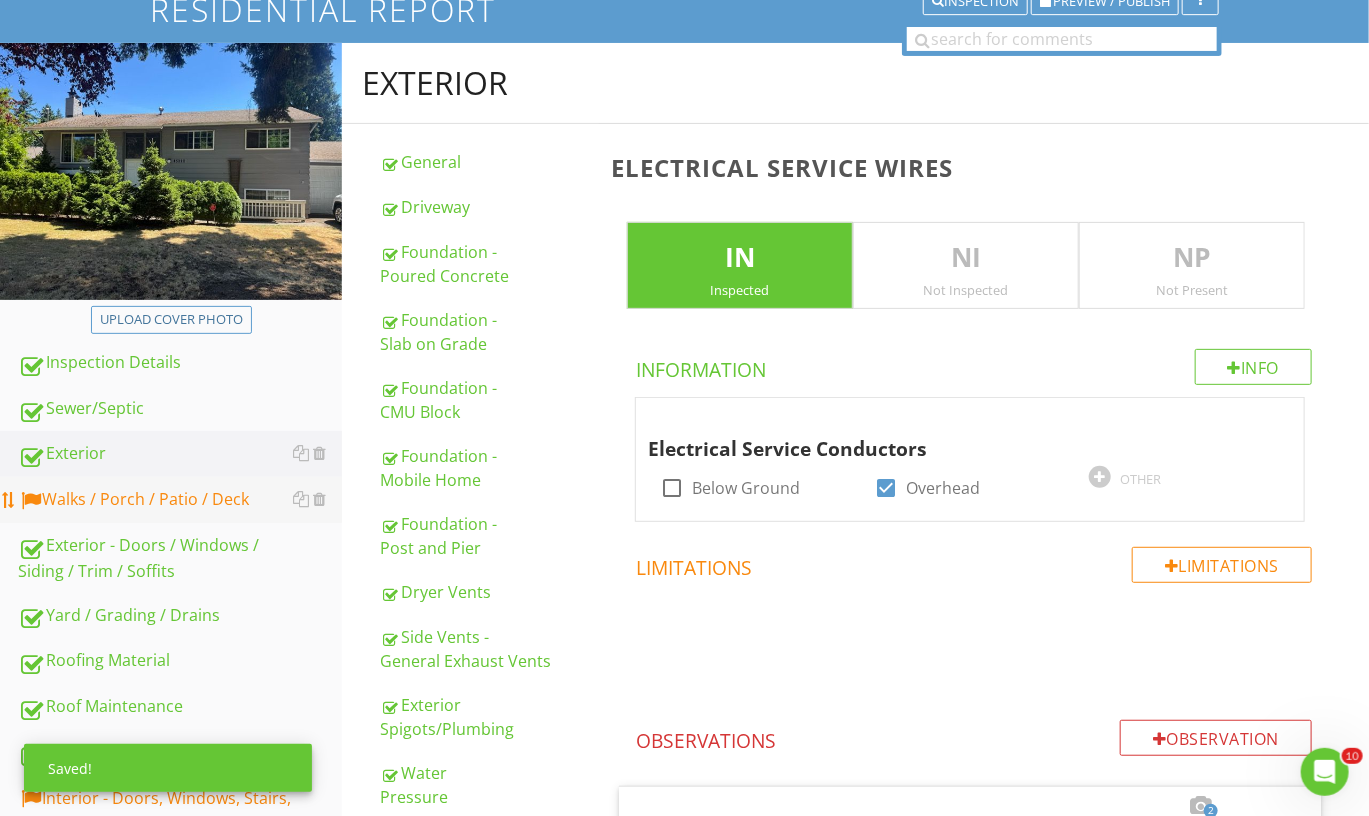 click on "Walks / Porch / Patio / Deck" at bounding box center (180, 500) 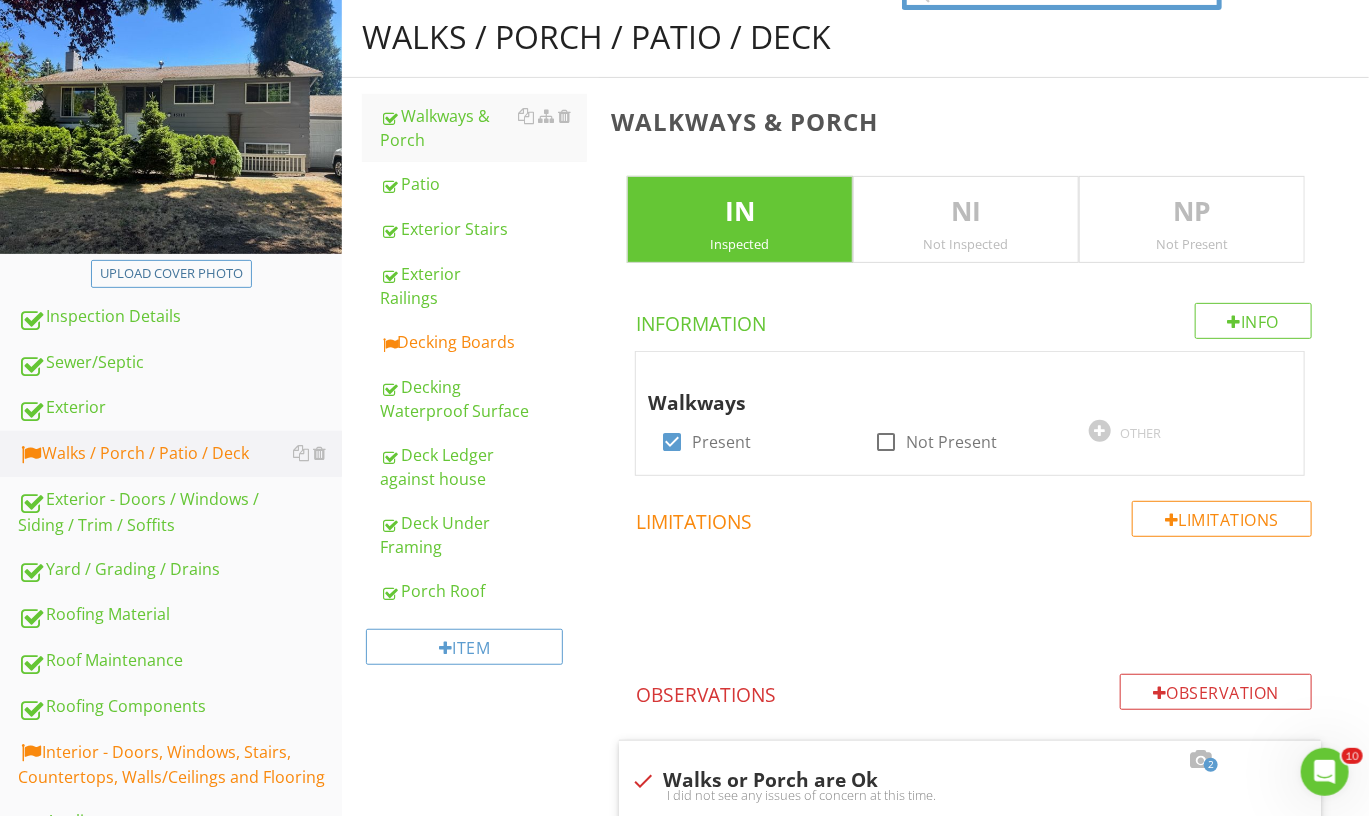 scroll, scrollTop: 307, scrollLeft: 0, axis: vertical 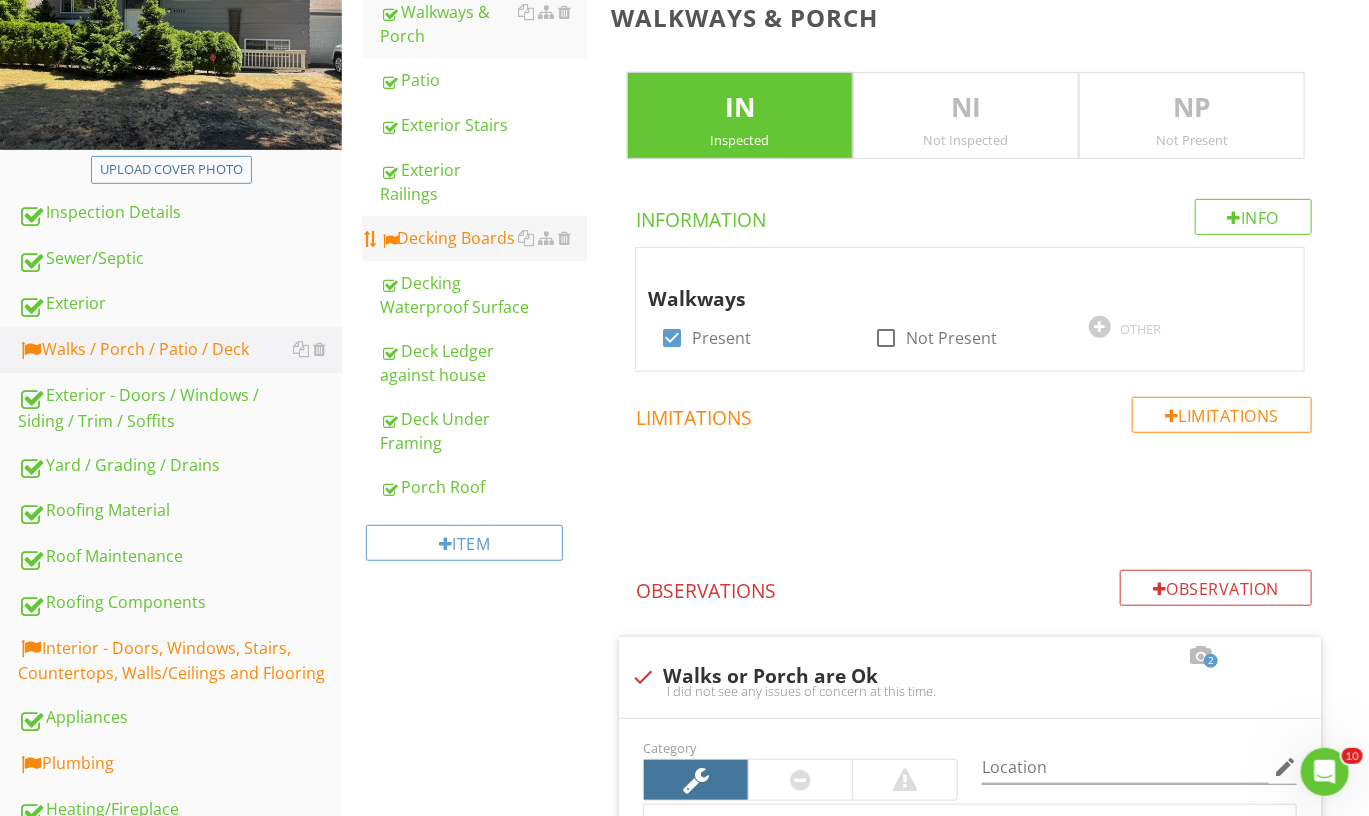 click on "Decking Boards" at bounding box center [483, 238] 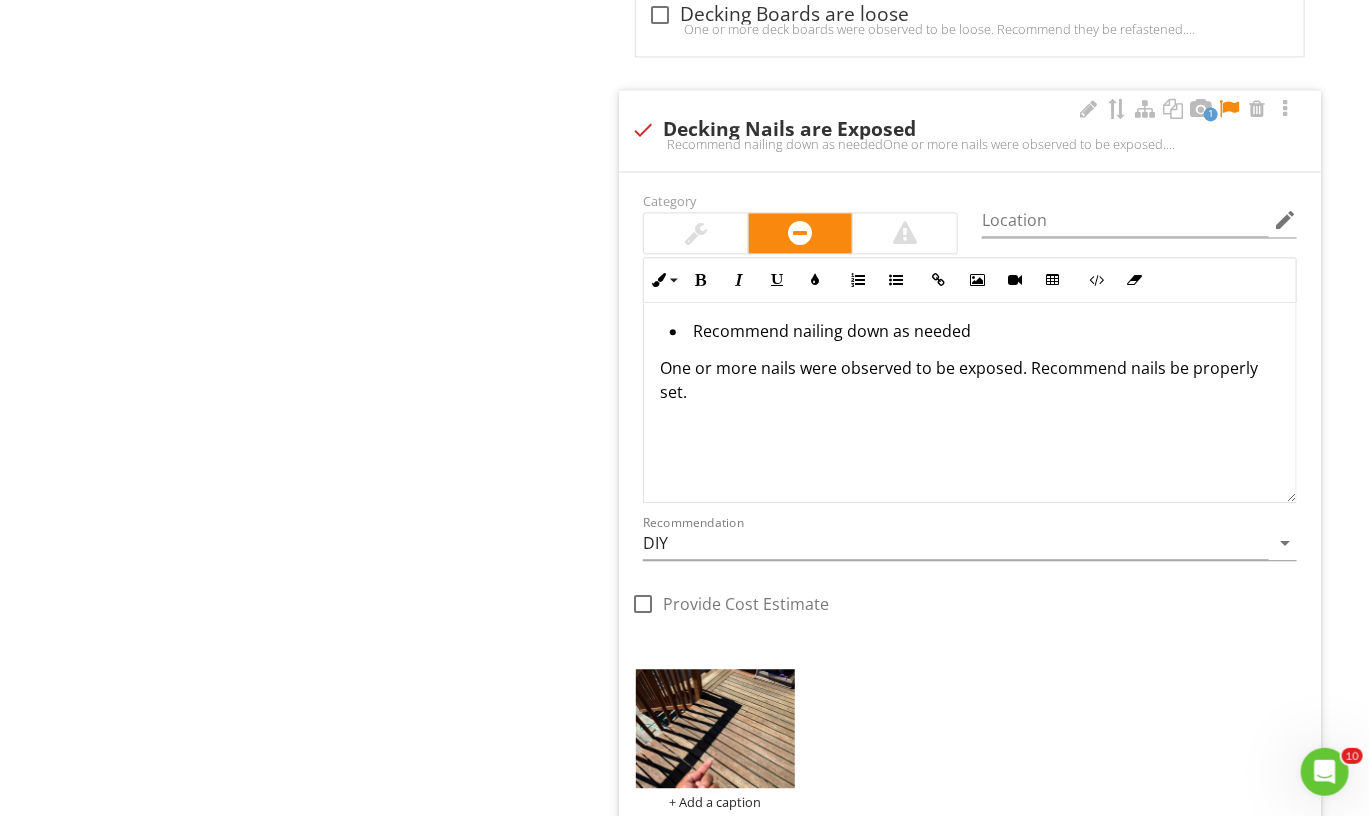 scroll, scrollTop: 1795, scrollLeft: 0, axis: vertical 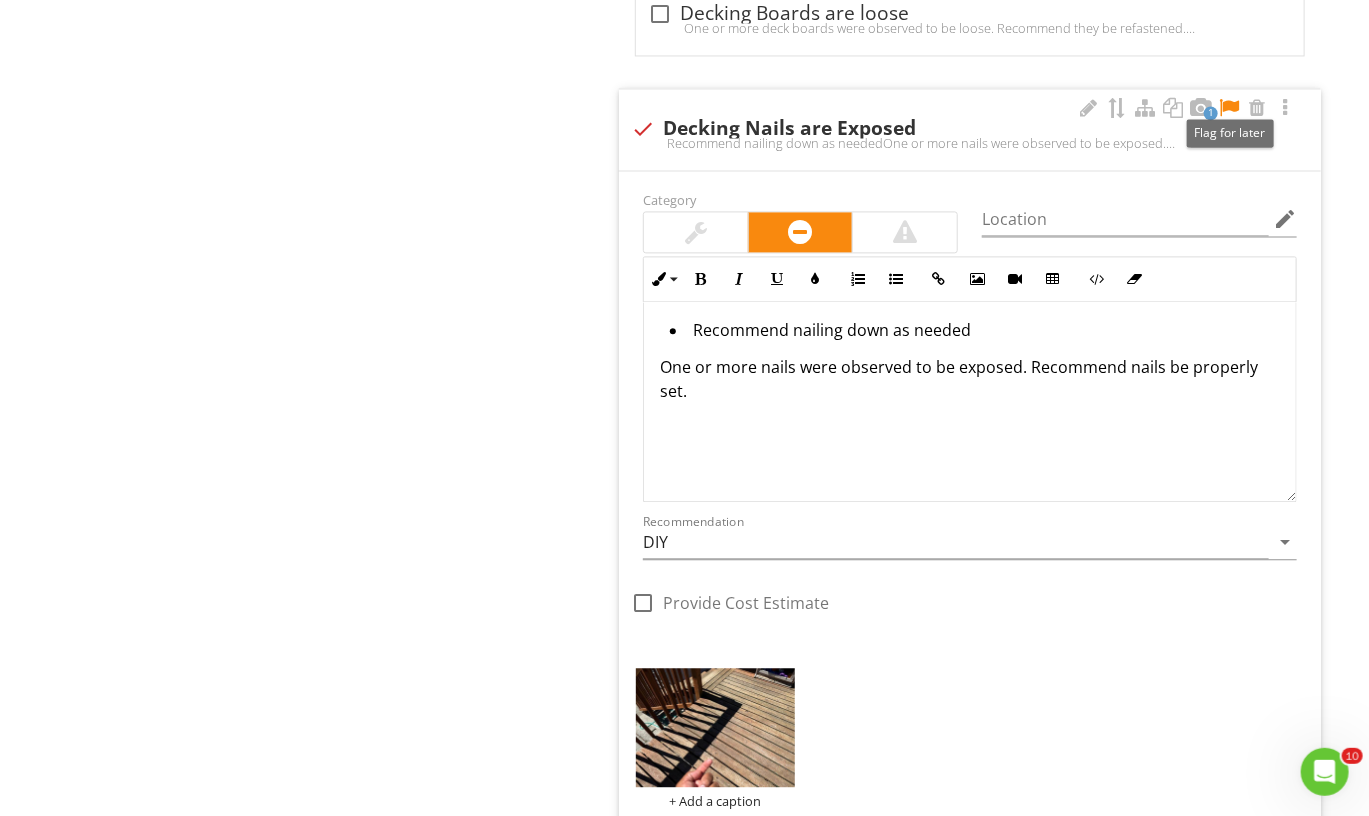 click at bounding box center [1229, 108] 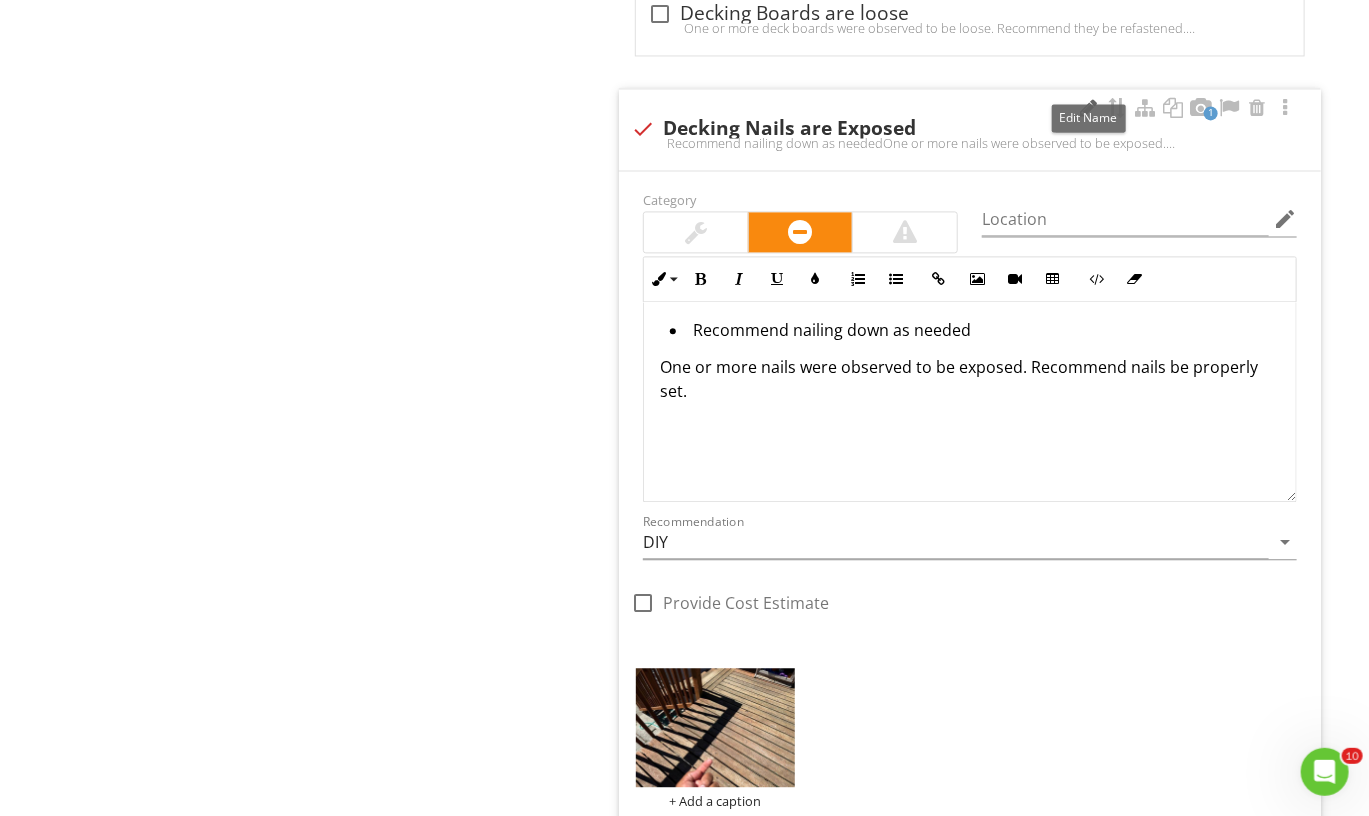 click at bounding box center [1089, 108] 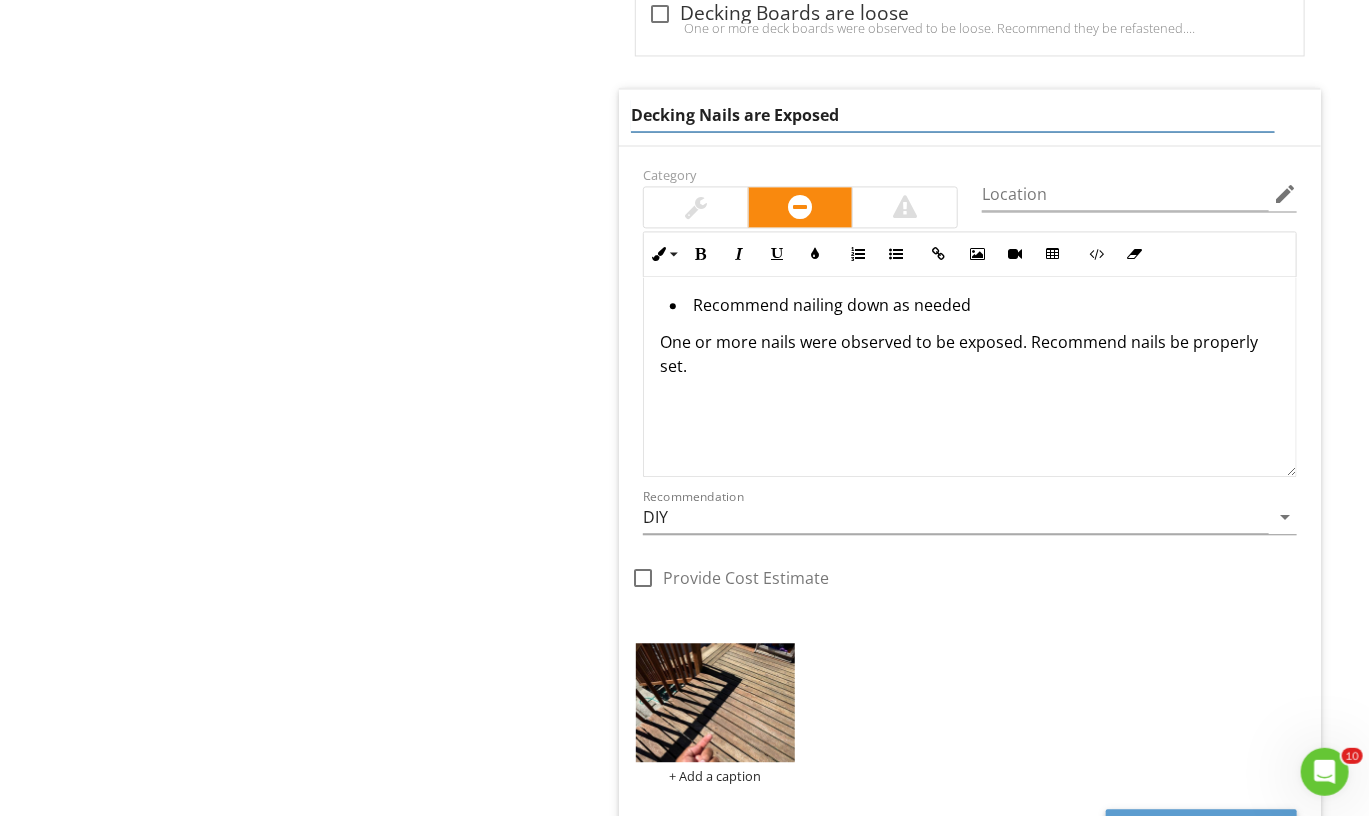 click on "Decking Nails are Exposed" at bounding box center [953, 115] 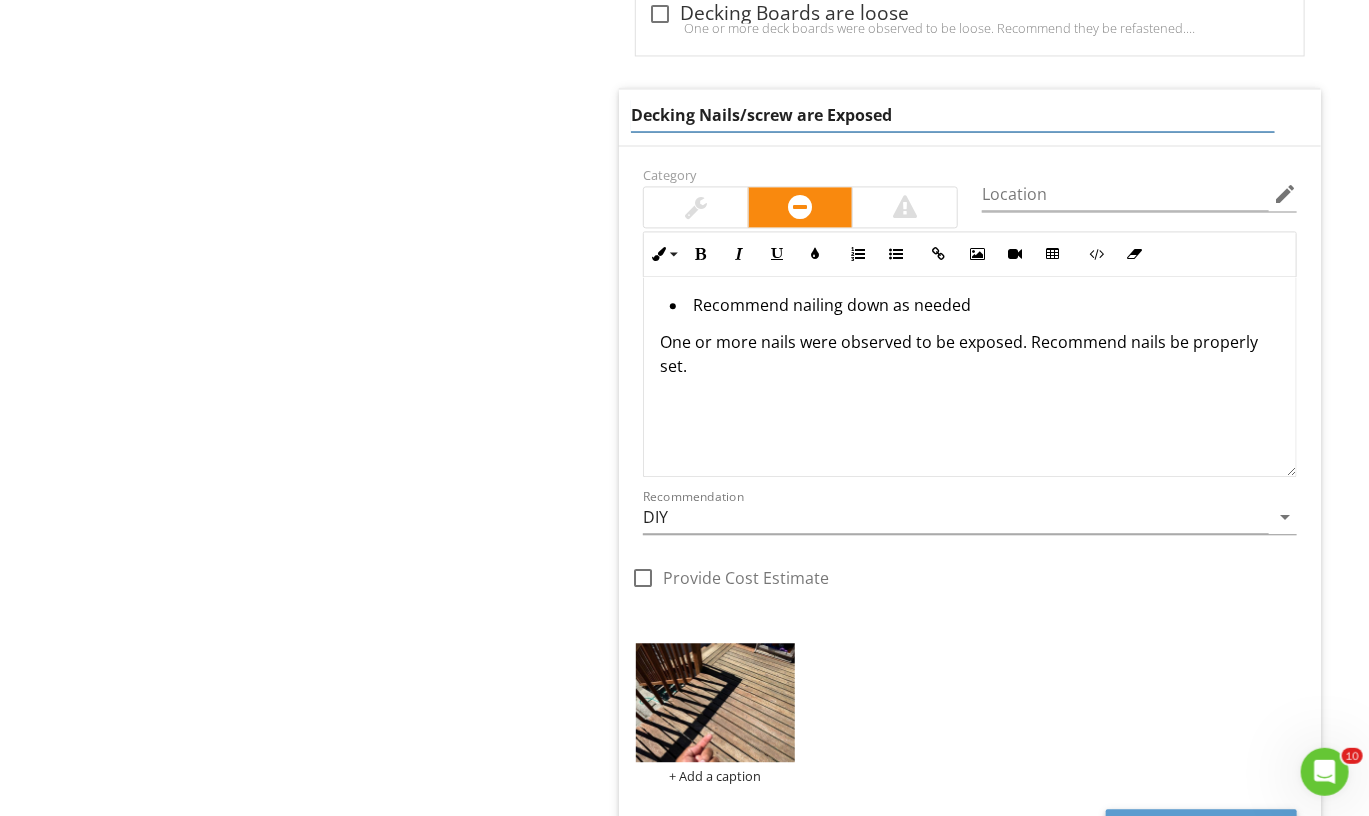 type on "Decking Nails/screws are Exposed" 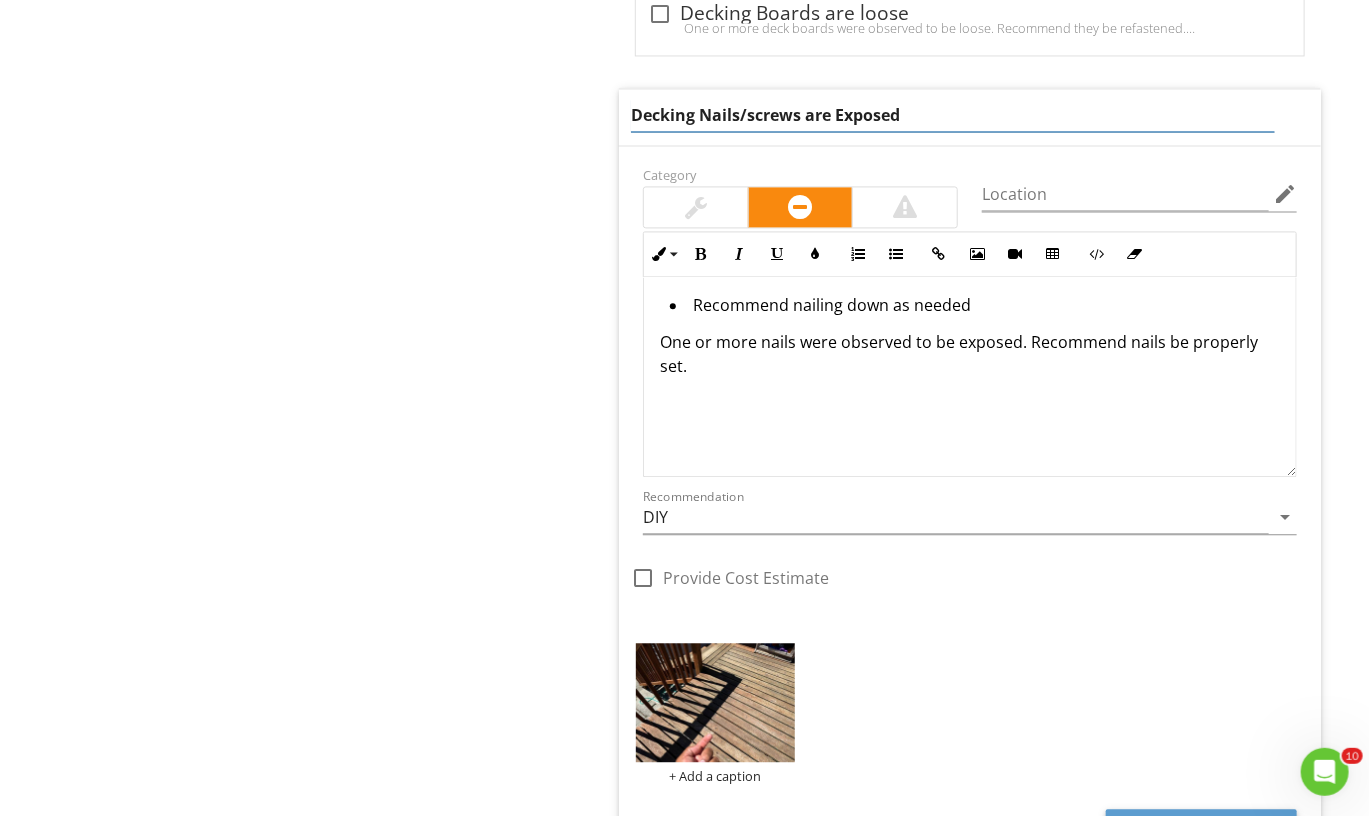 scroll, scrollTop: 20, scrollLeft: 0, axis: vertical 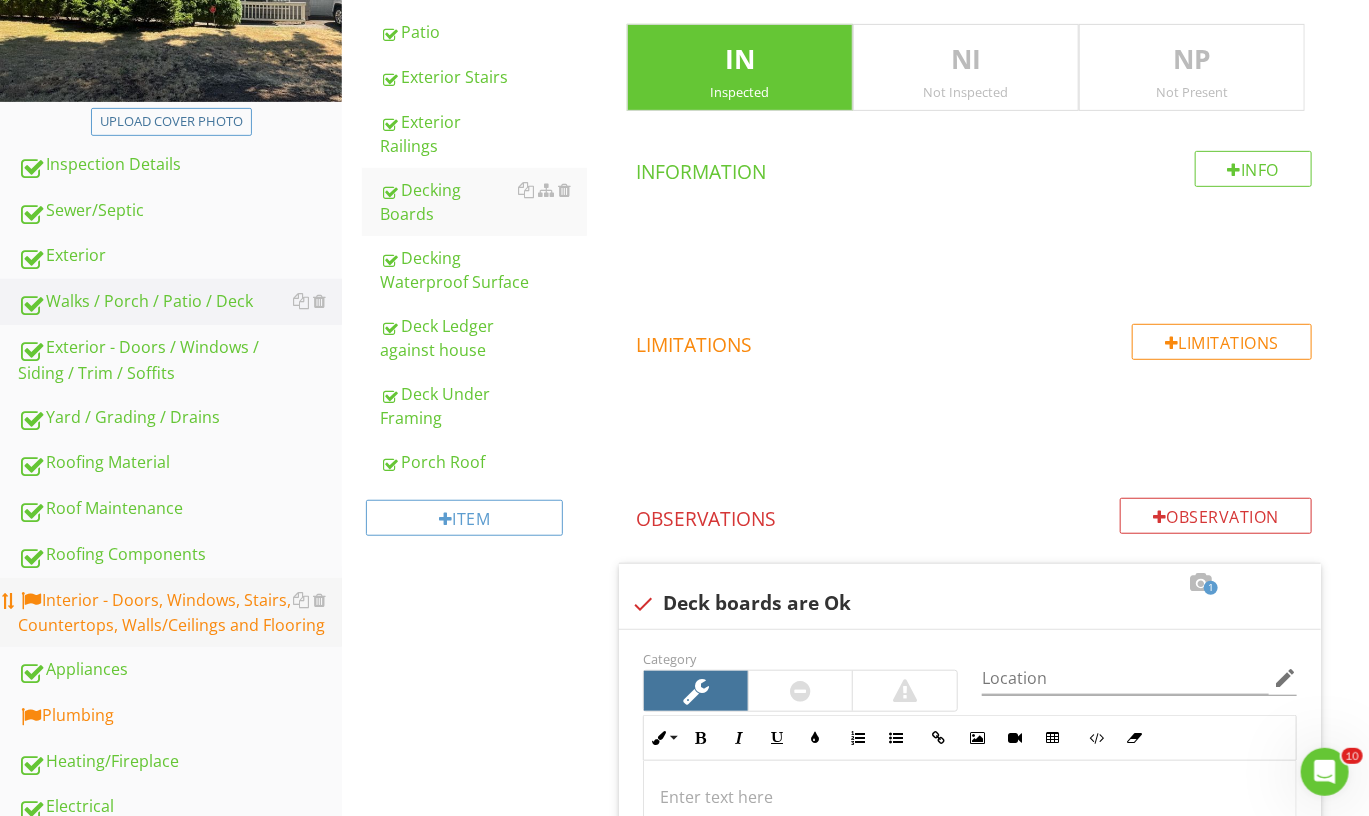 click on "Interior - Doors, Windows, Stairs, Countertops, Walls/Ceilings and Flooring" at bounding box center [180, 613] 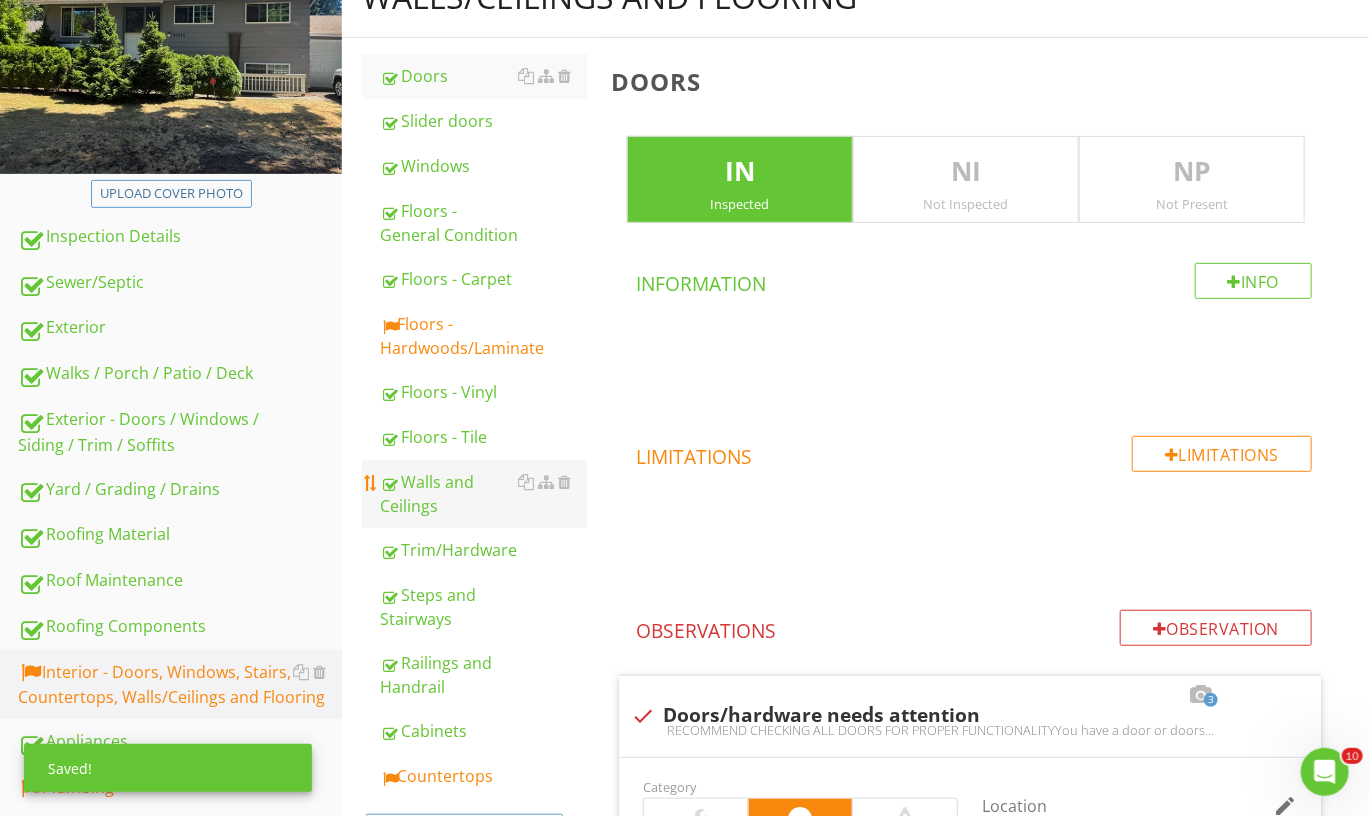 scroll, scrollTop: 281, scrollLeft: 0, axis: vertical 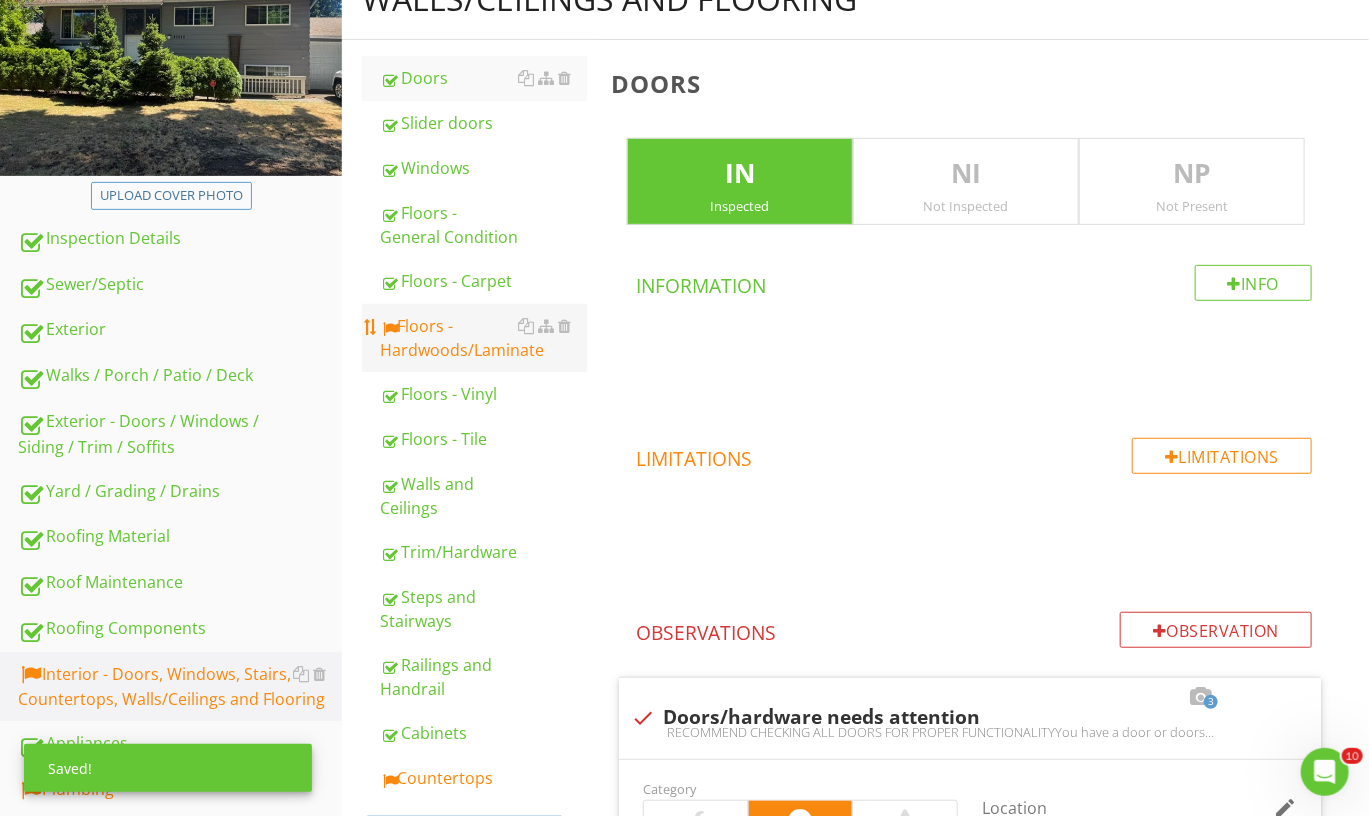 click on "Floors - Hardwoods/Laminate" at bounding box center (483, 338) 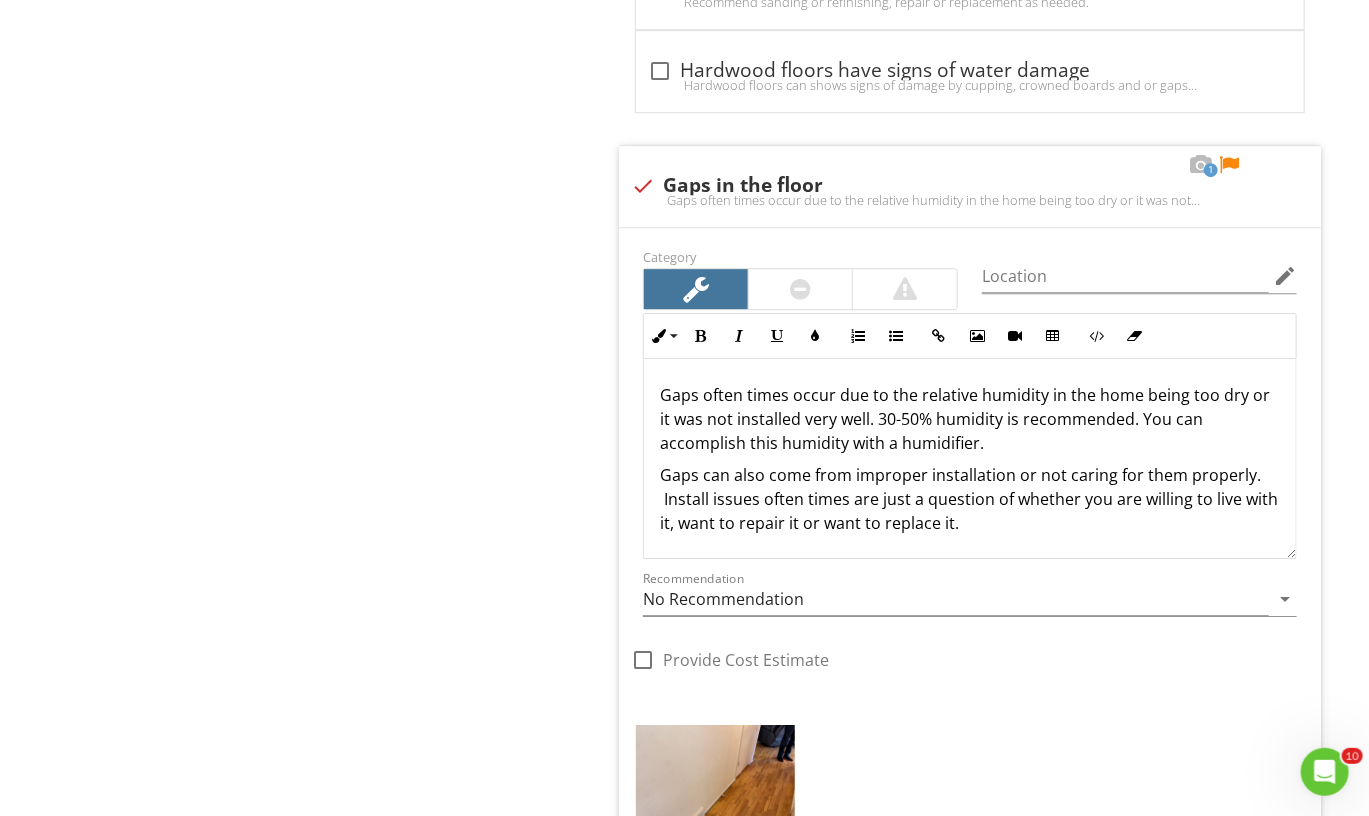 scroll, scrollTop: 2652, scrollLeft: 0, axis: vertical 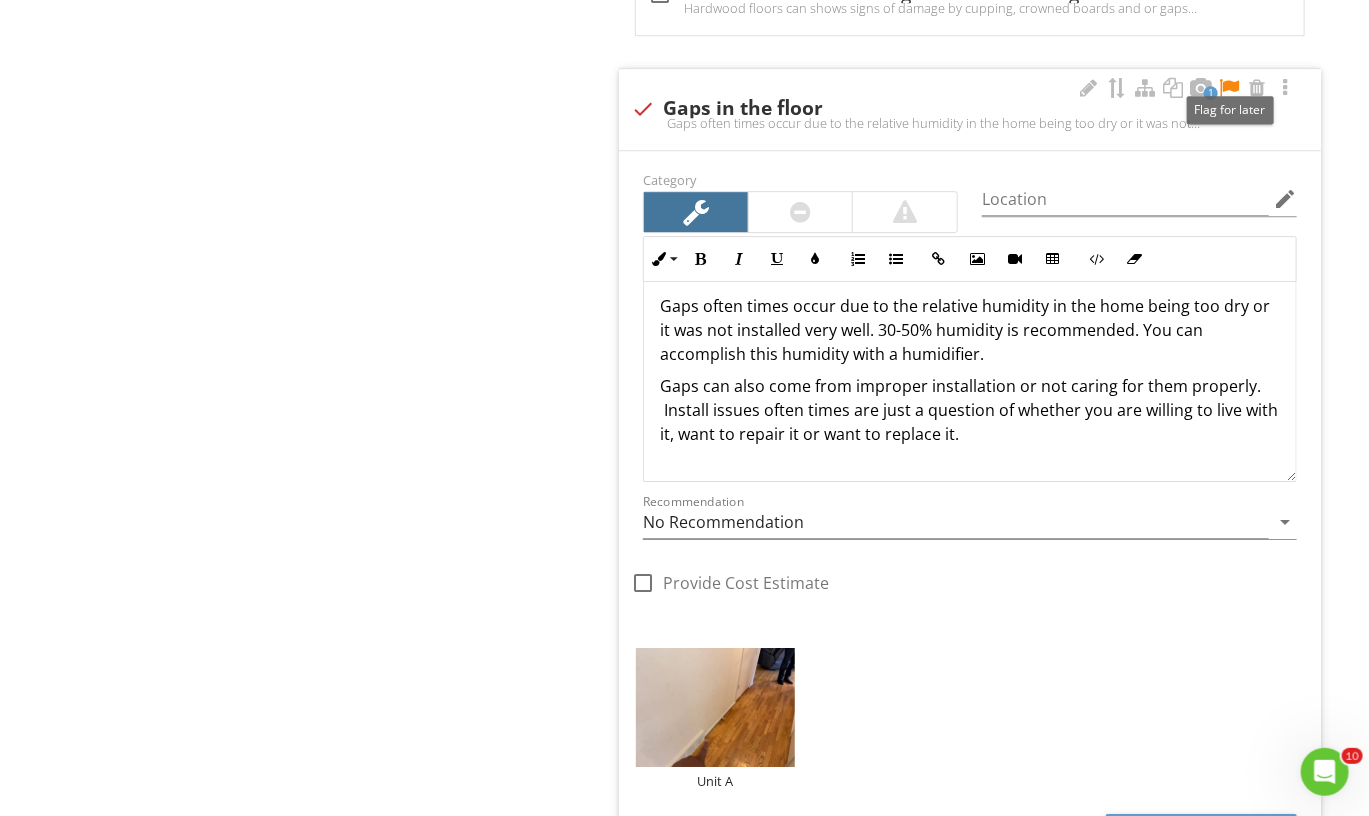 click at bounding box center (1229, 88) 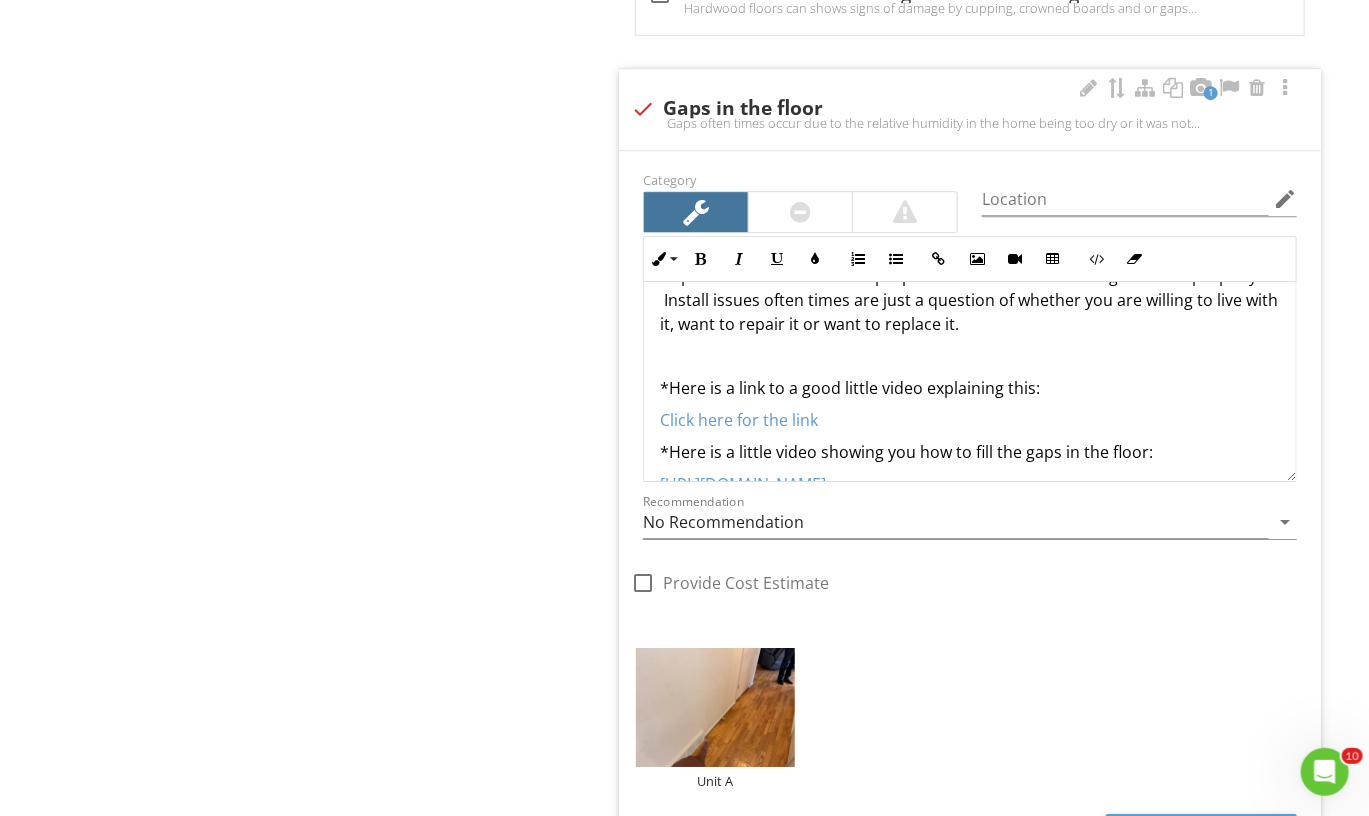 scroll, scrollTop: 127, scrollLeft: 0, axis: vertical 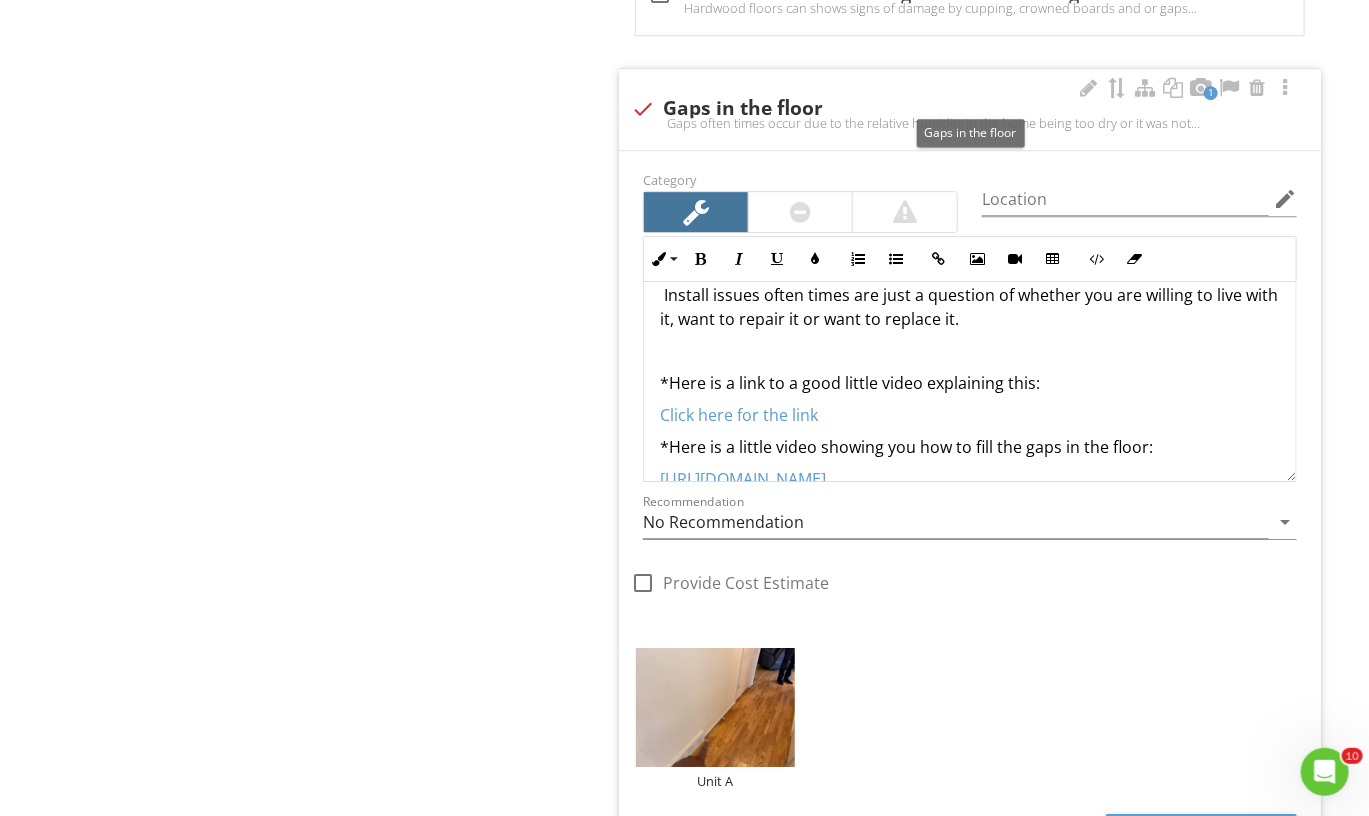 click at bounding box center (643, 109) 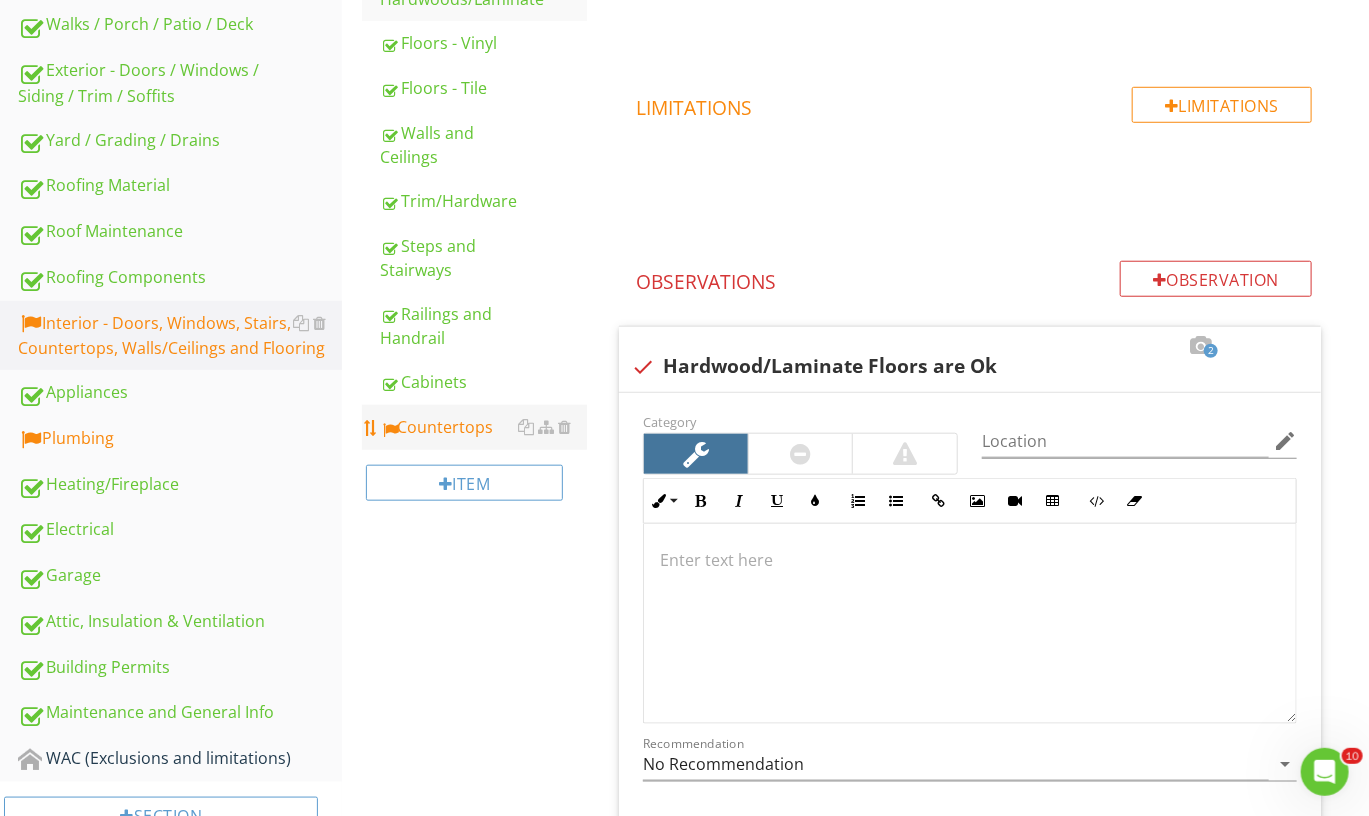 click on "Countertops" at bounding box center [483, 427] 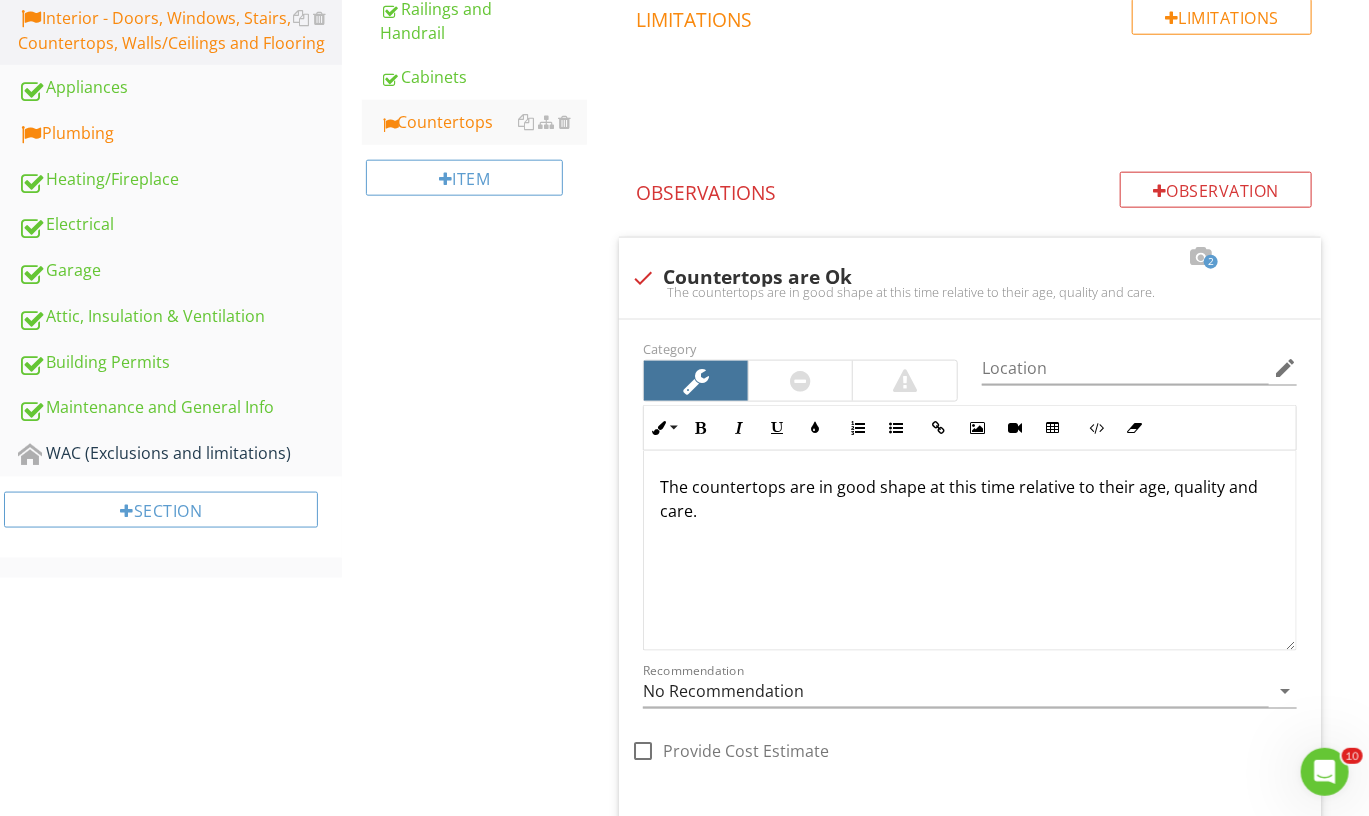 scroll, scrollTop: 978, scrollLeft: 0, axis: vertical 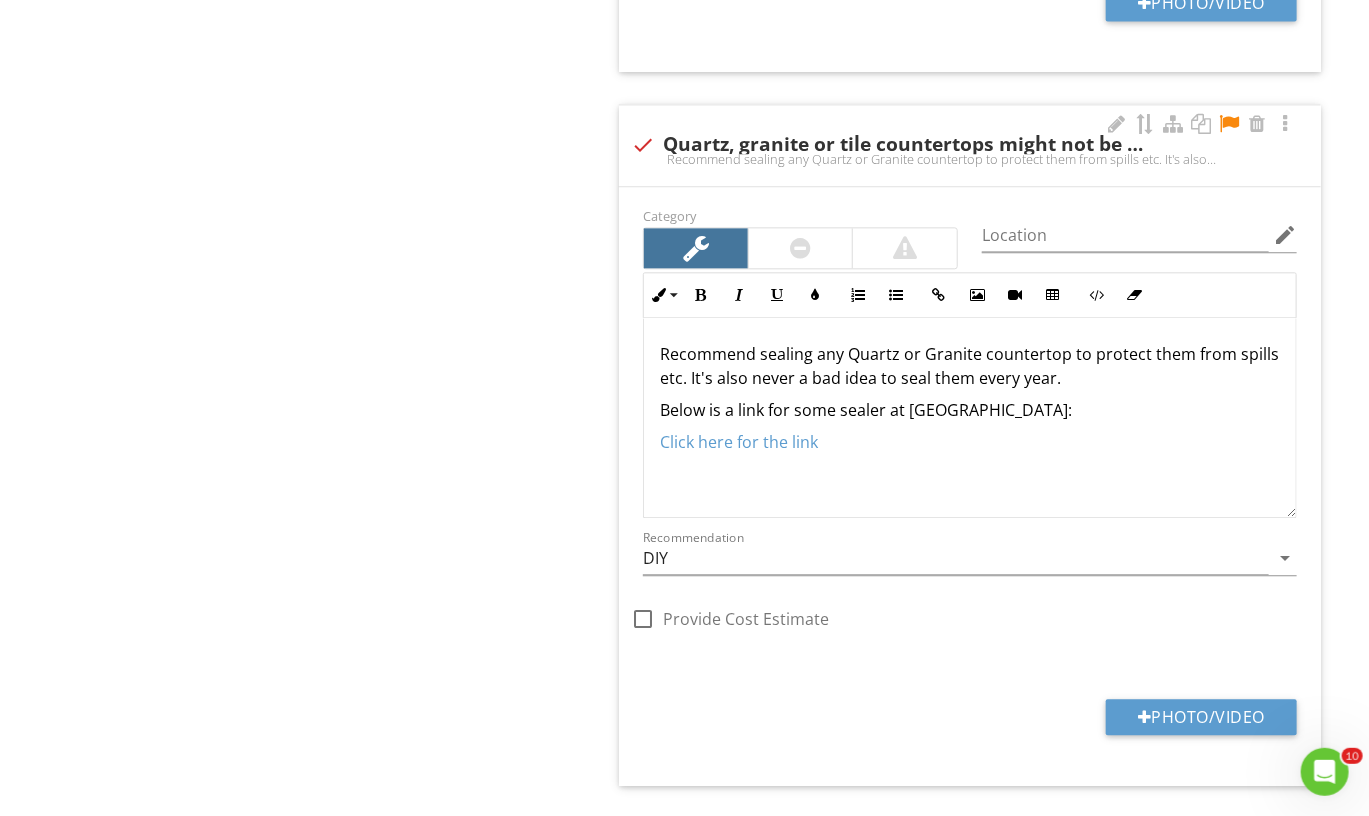 click at bounding box center [1229, 124] 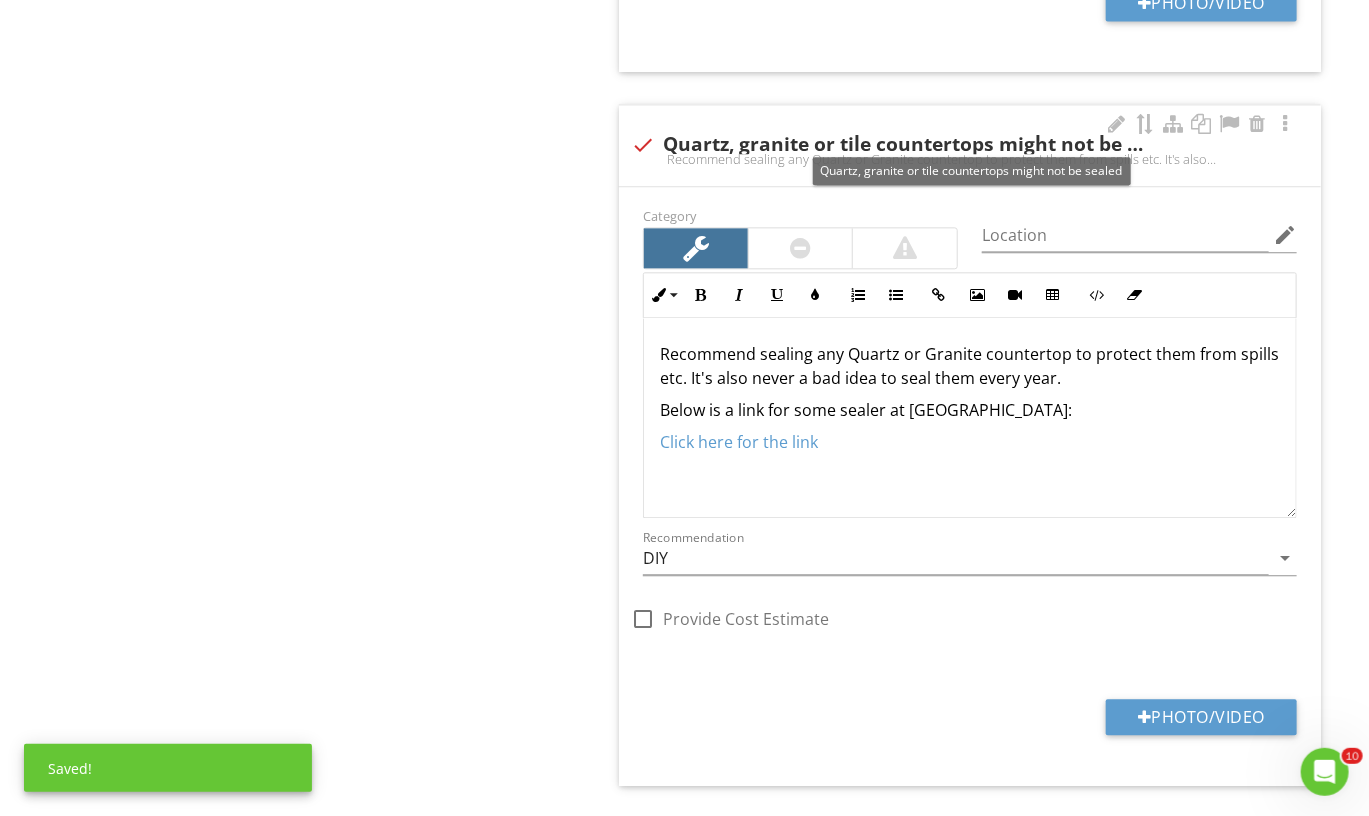 click on "check
Quartz, granite or tile countertops might not be sealed
Recommend sealing any Quartz or Granite countertop to protect them from spills etc. It's also never a bad idea to seal them every year.Below is a link for some sealer at Home Depot:Click here for the link" at bounding box center (970, 145) 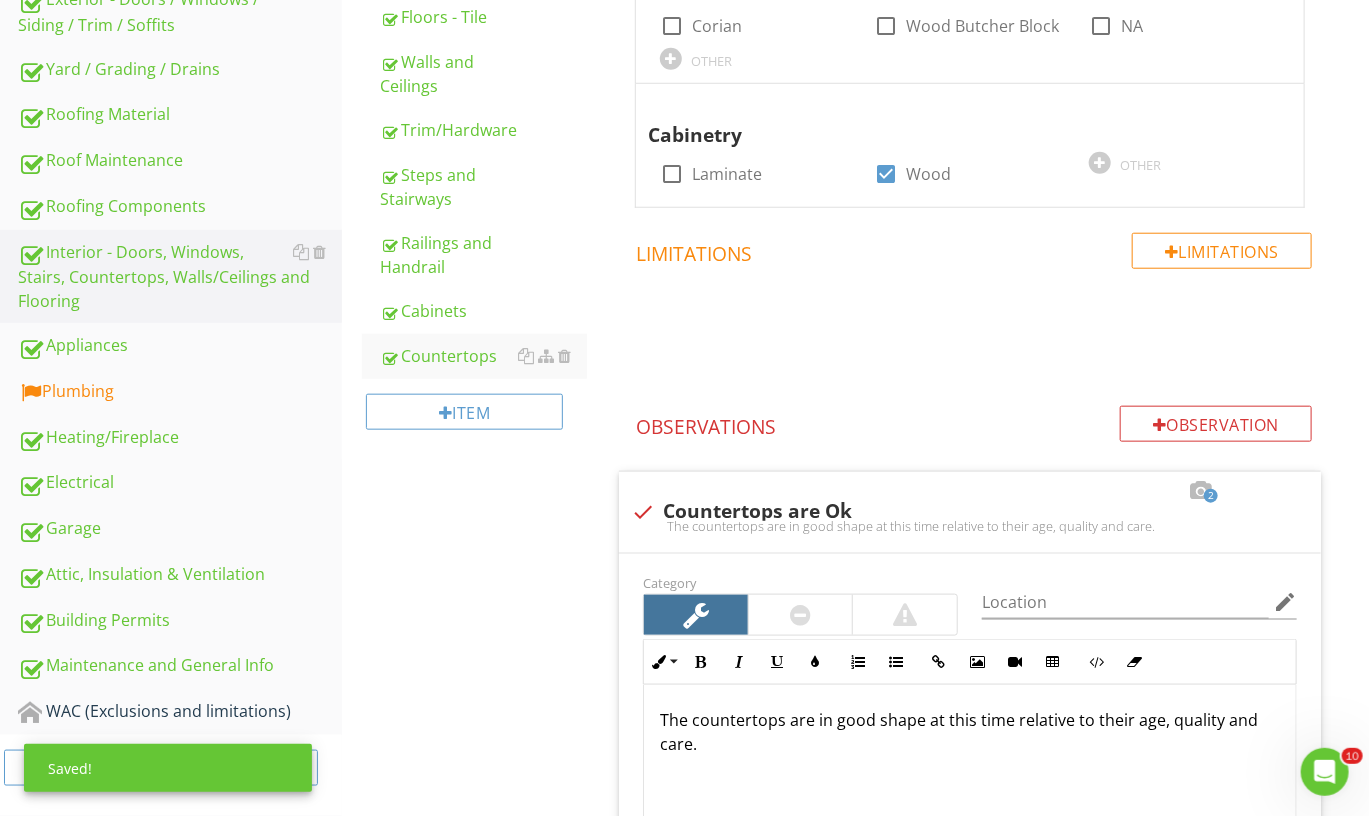 scroll, scrollTop: 610, scrollLeft: 0, axis: vertical 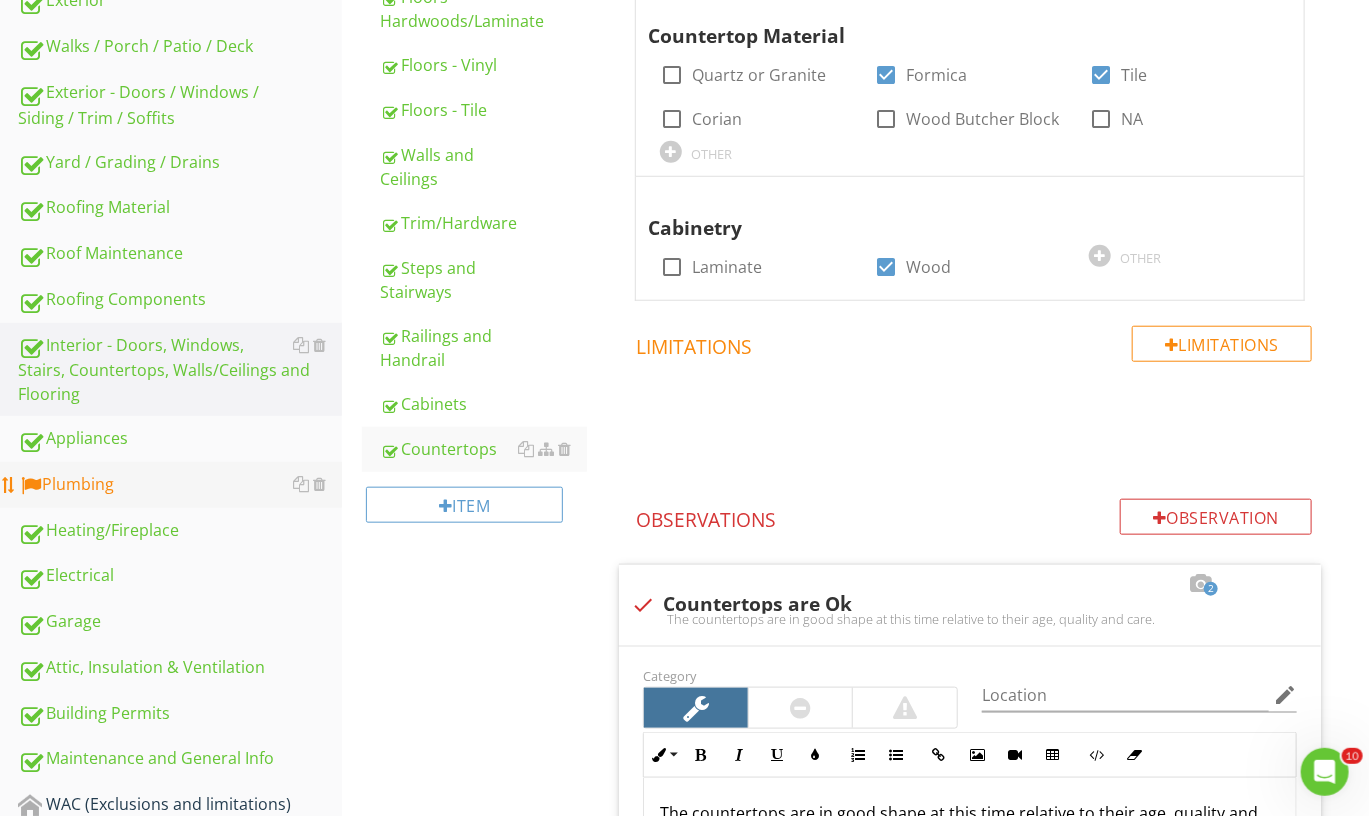 click on "Plumbing" at bounding box center [180, 485] 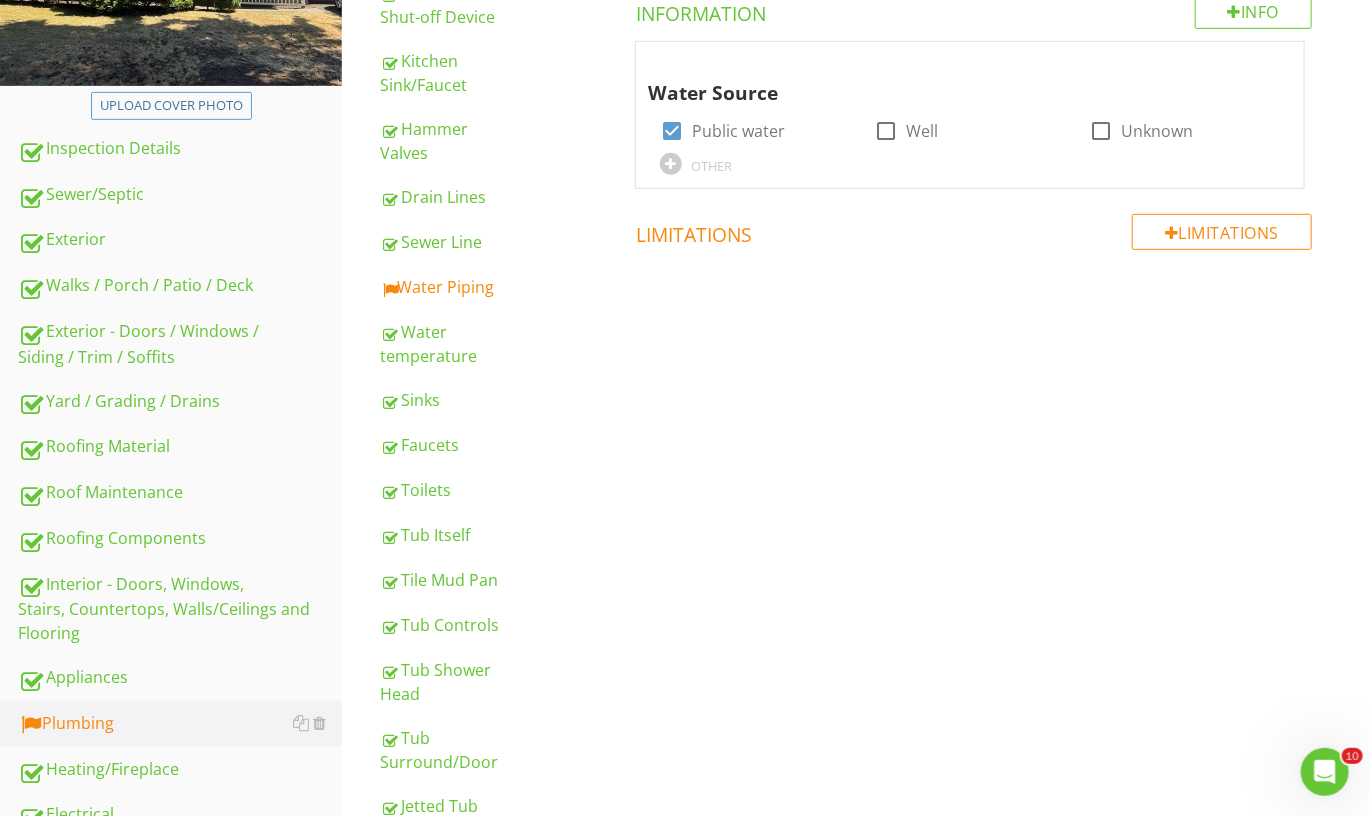 scroll, scrollTop: 347, scrollLeft: 0, axis: vertical 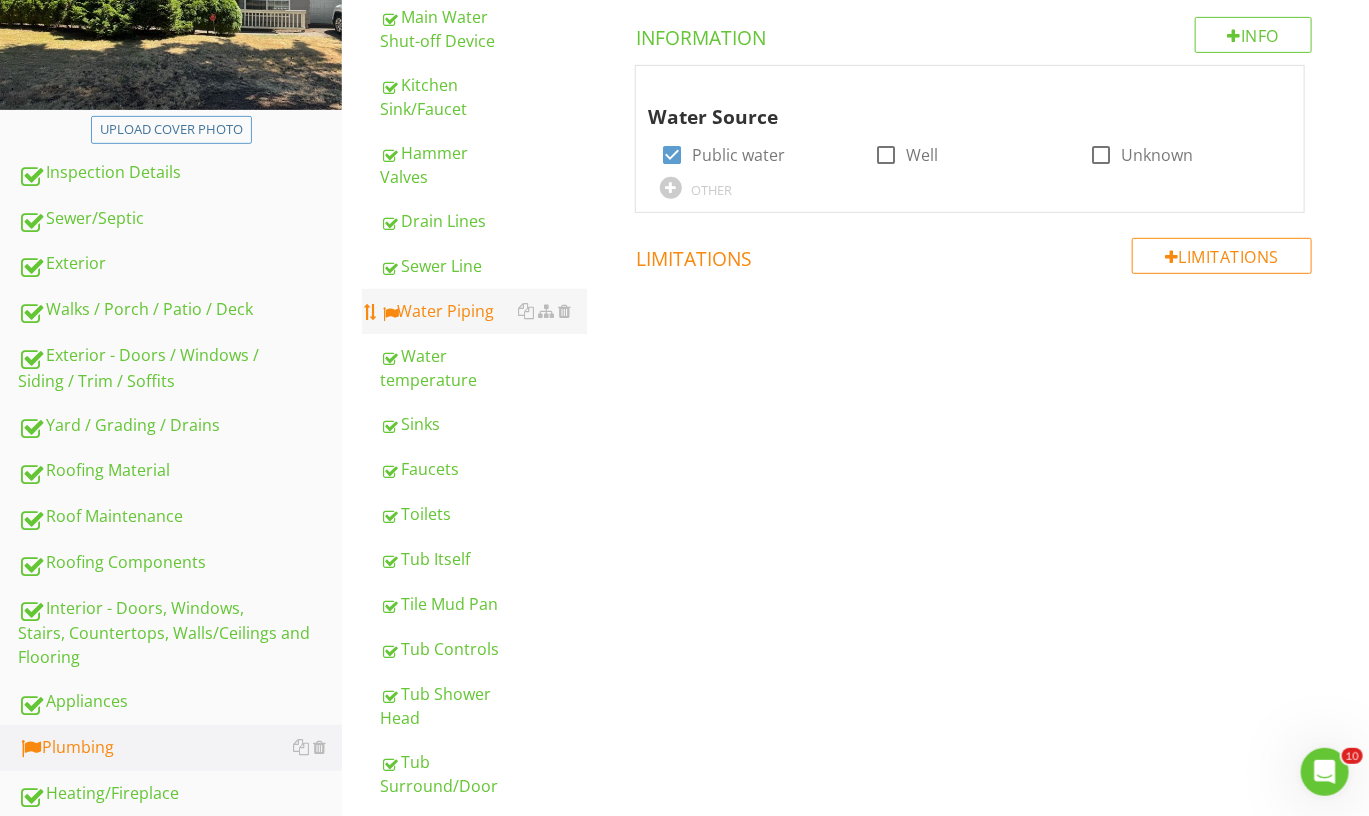 click on "Water Piping" at bounding box center [483, 311] 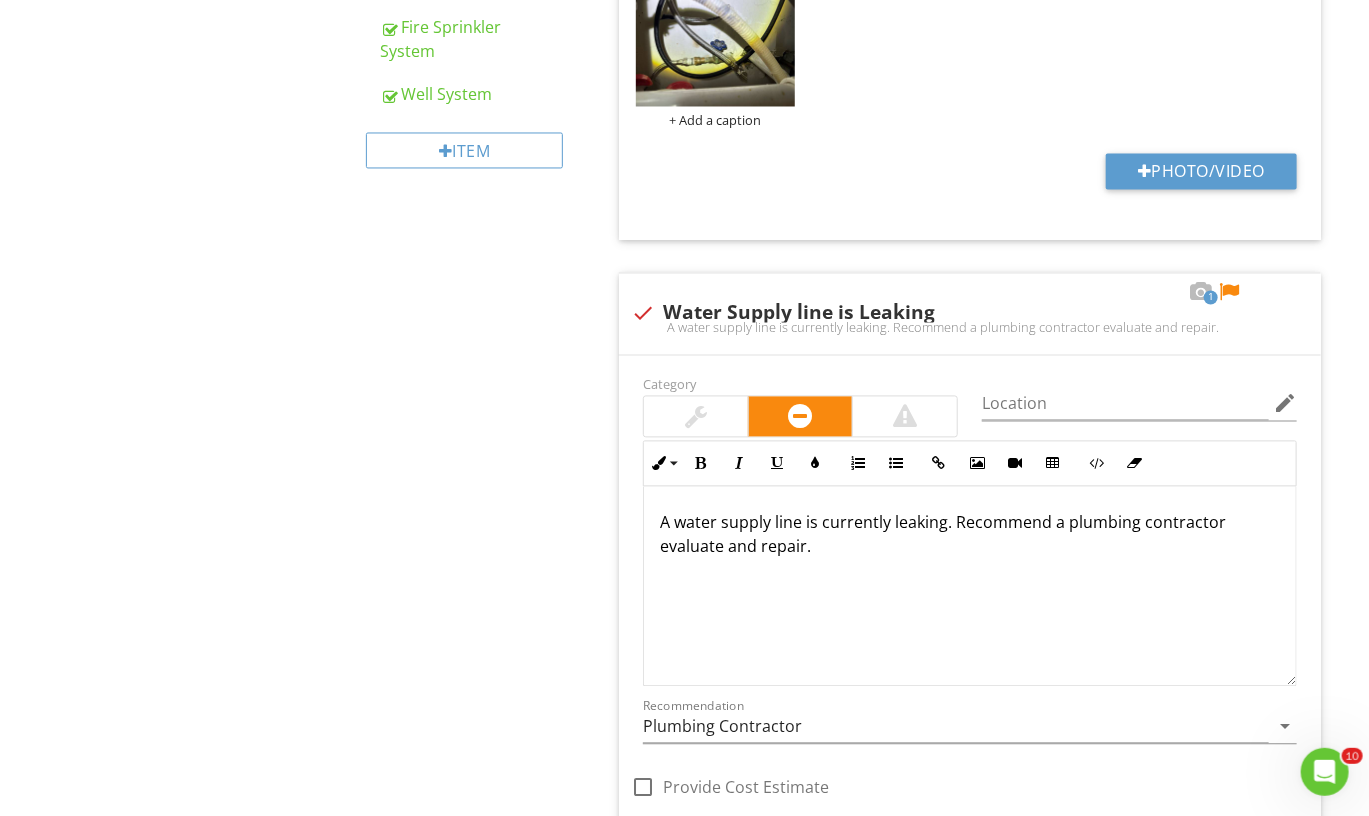 scroll, scrollTop: 1614, scrollLeft: 0, axis: vertical 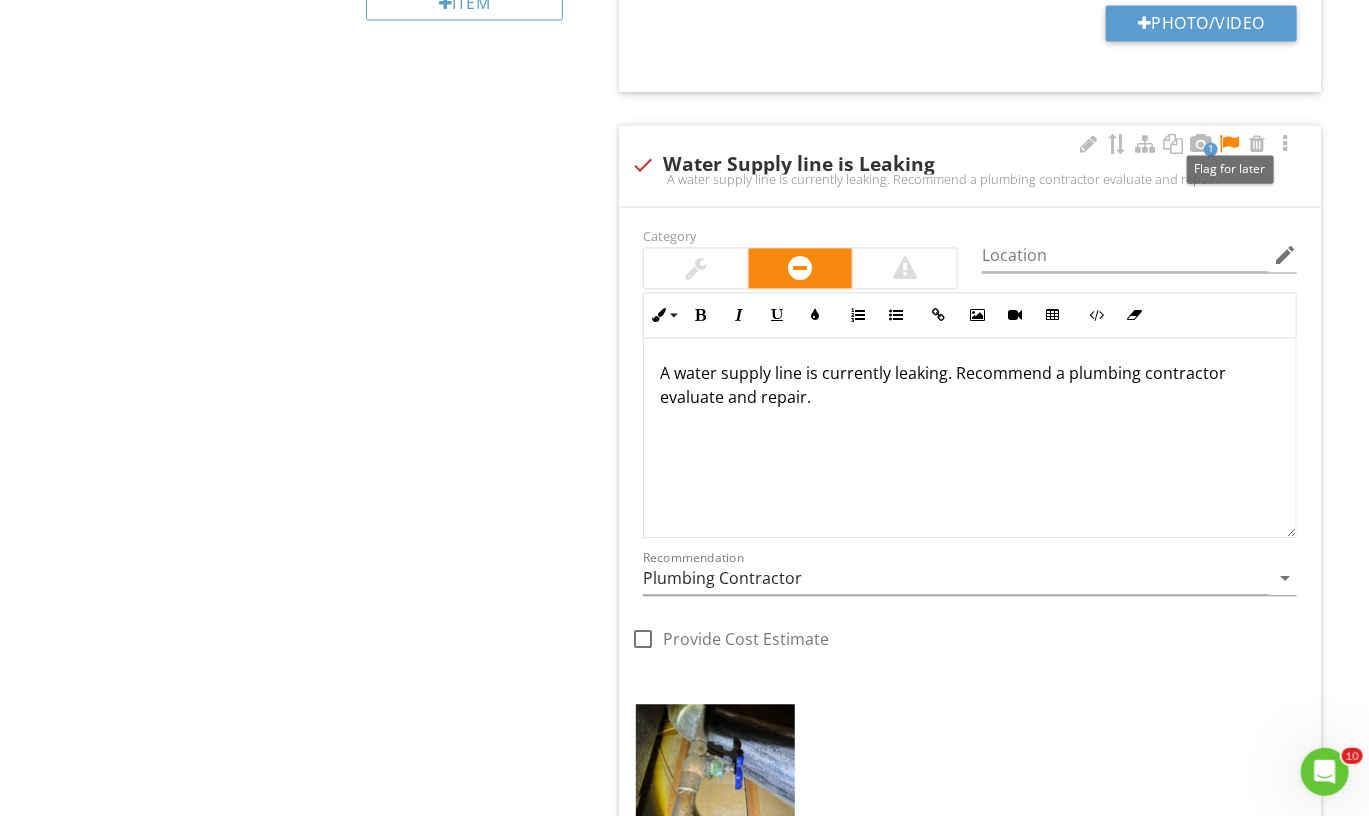click at bounding box center [1229, 144] 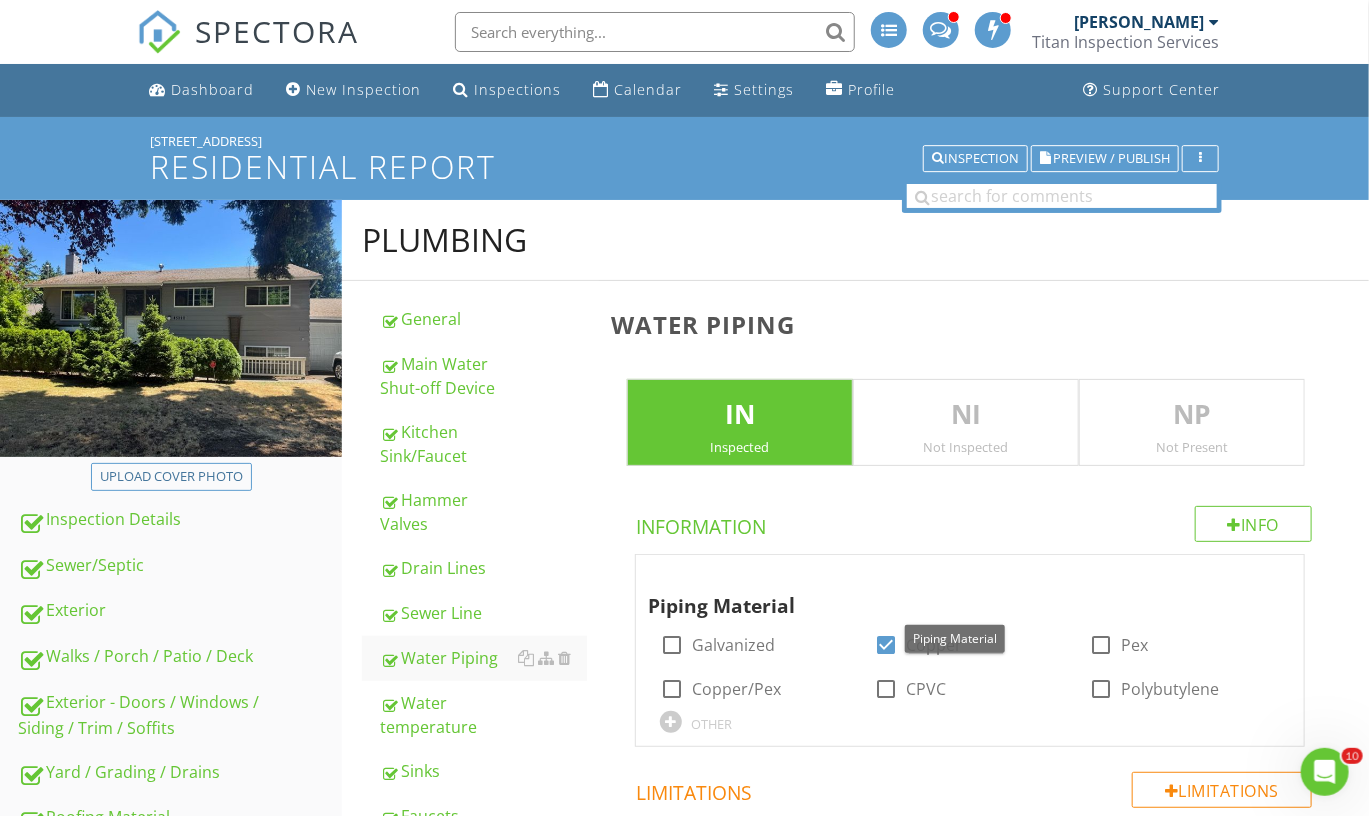 scroll, scrollTop: 0, scrollLeft: 0, axis: both 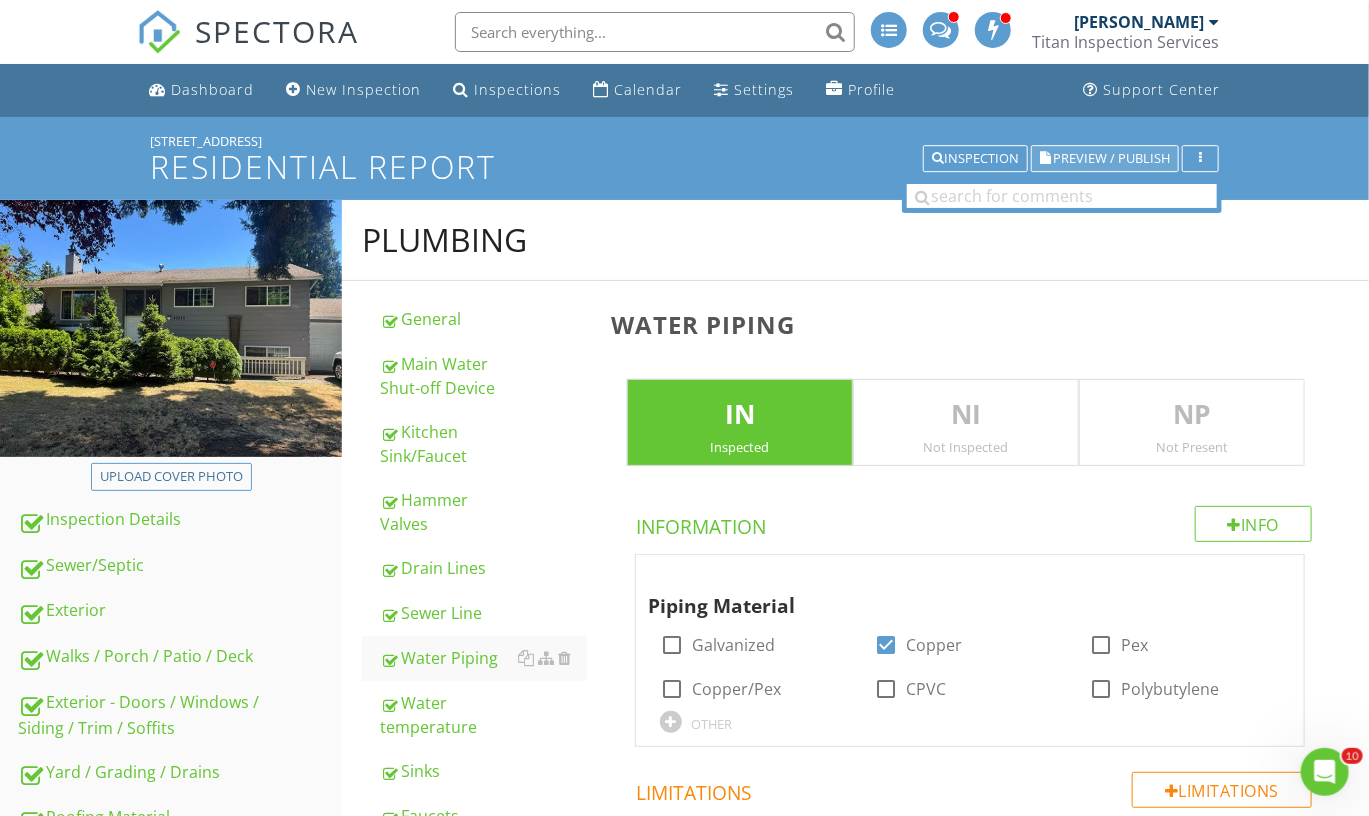 click on "Preview / Publish" at bounding box center [1111, 158] 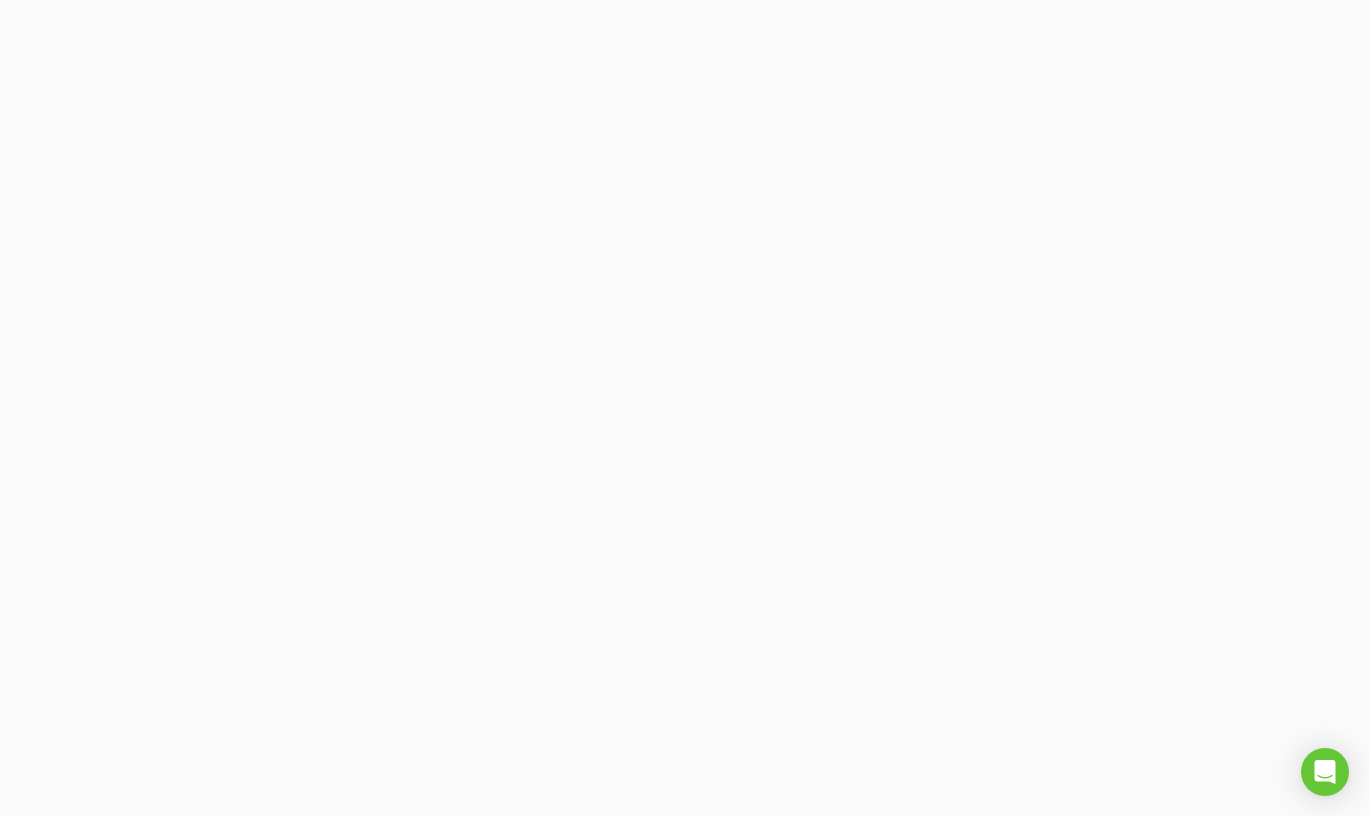 scroll, scrollTop: 0, scrollLeft: 0, axis: both 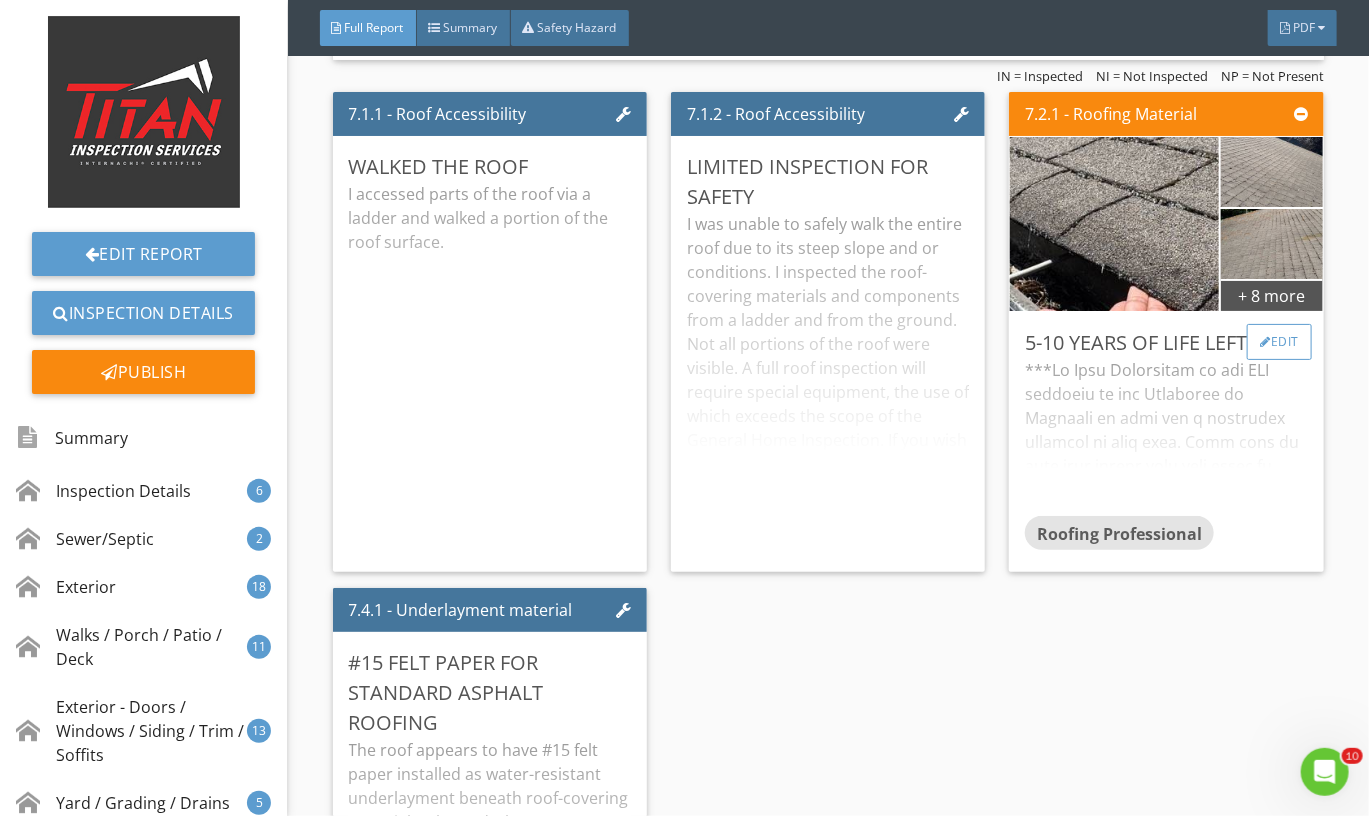 click on "Edit" at bounding box center (1279, 342) 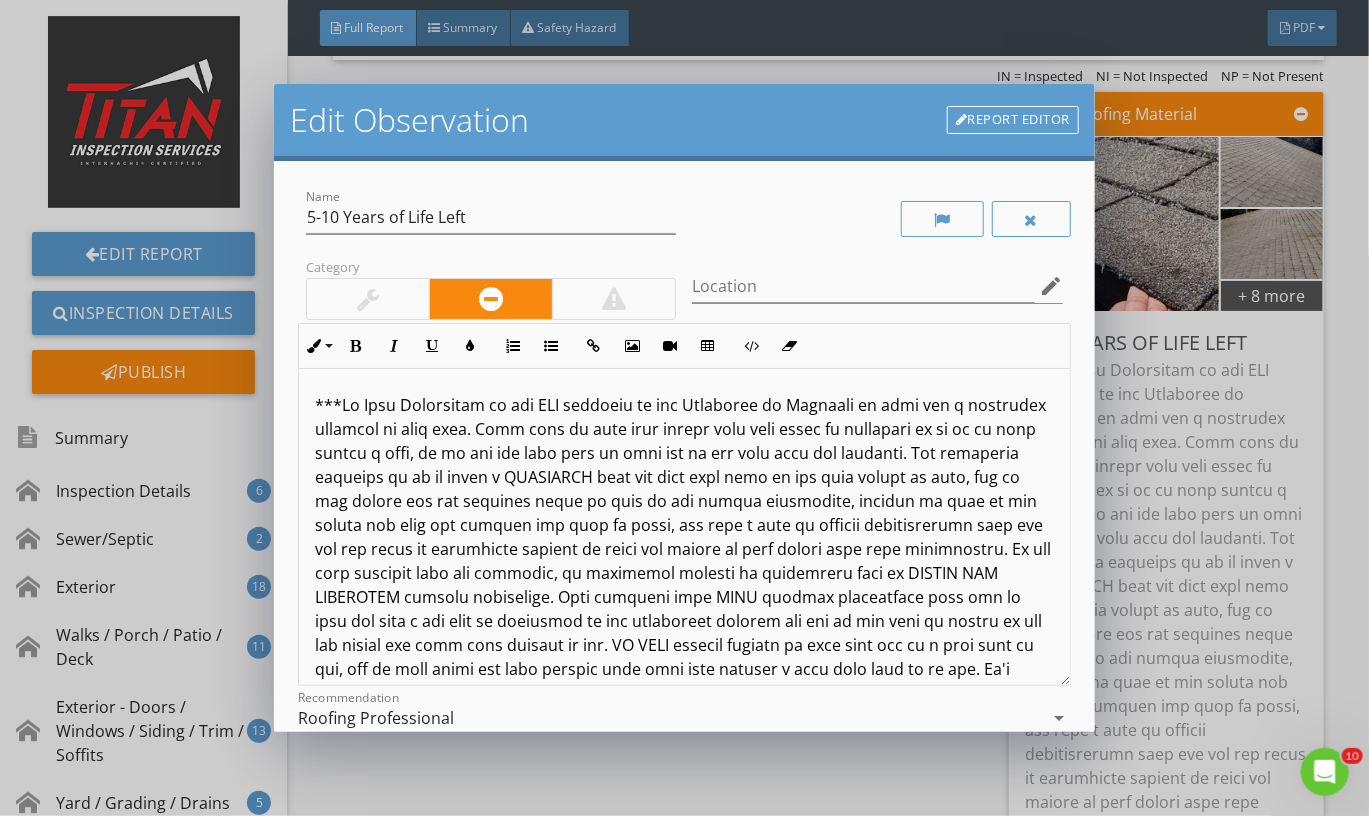 click at bounding box center (368, 299) 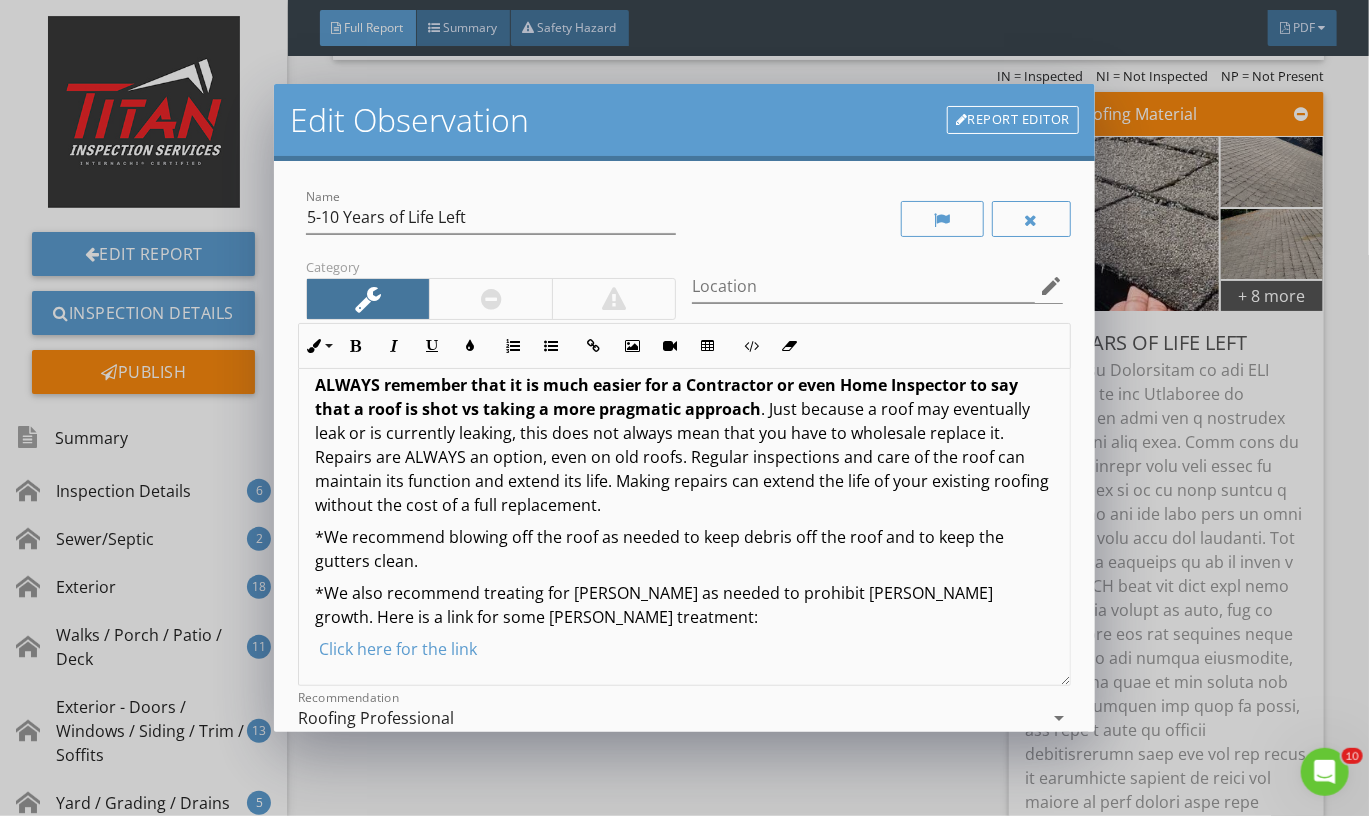 scroll, scrollTop: 1270, scrollLeft: 0, axis: vertical 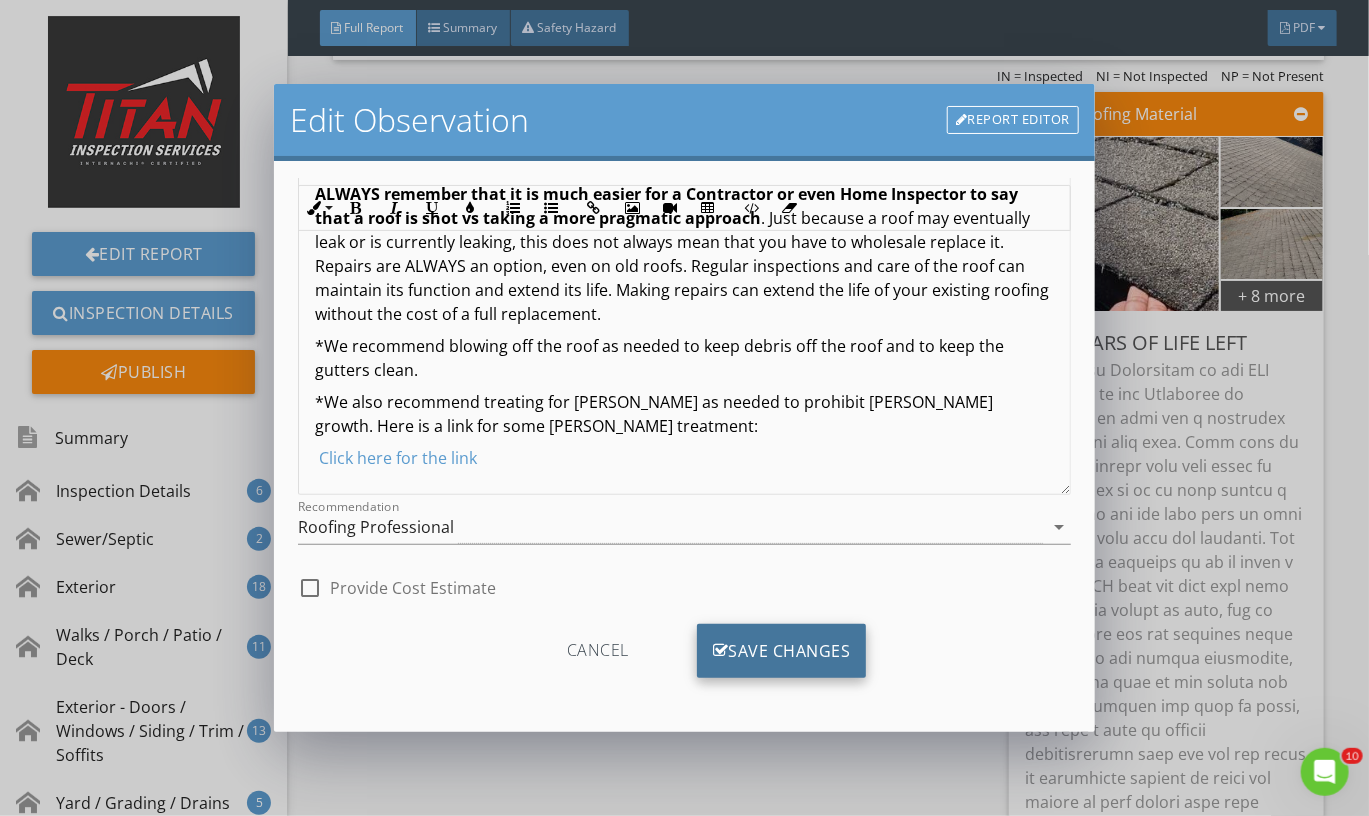 click on "Save Changes" at bounding box center [782, 651] 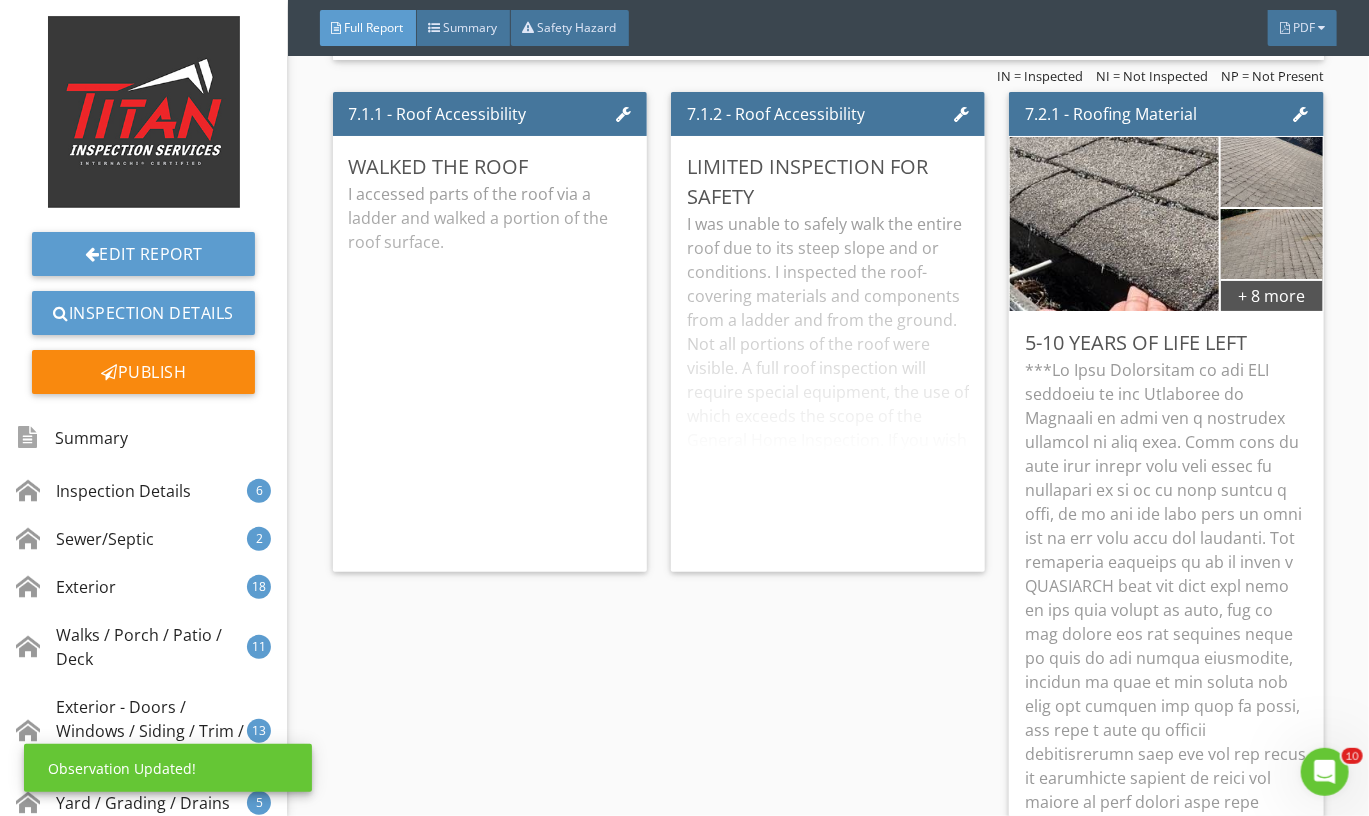 scroll, scrollTop: 0, scrollLeft: 0, axis: both 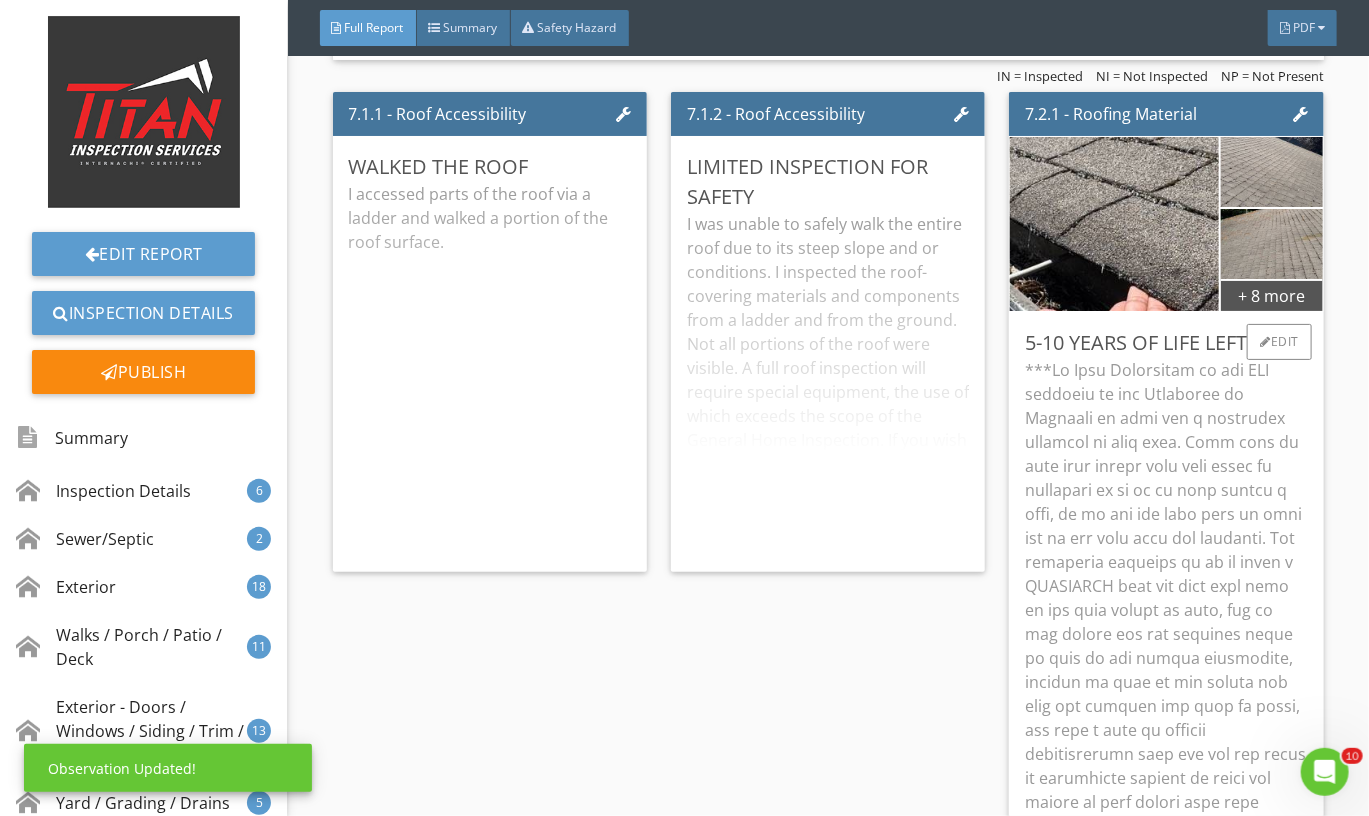 click at bounding box center (1166, 826) 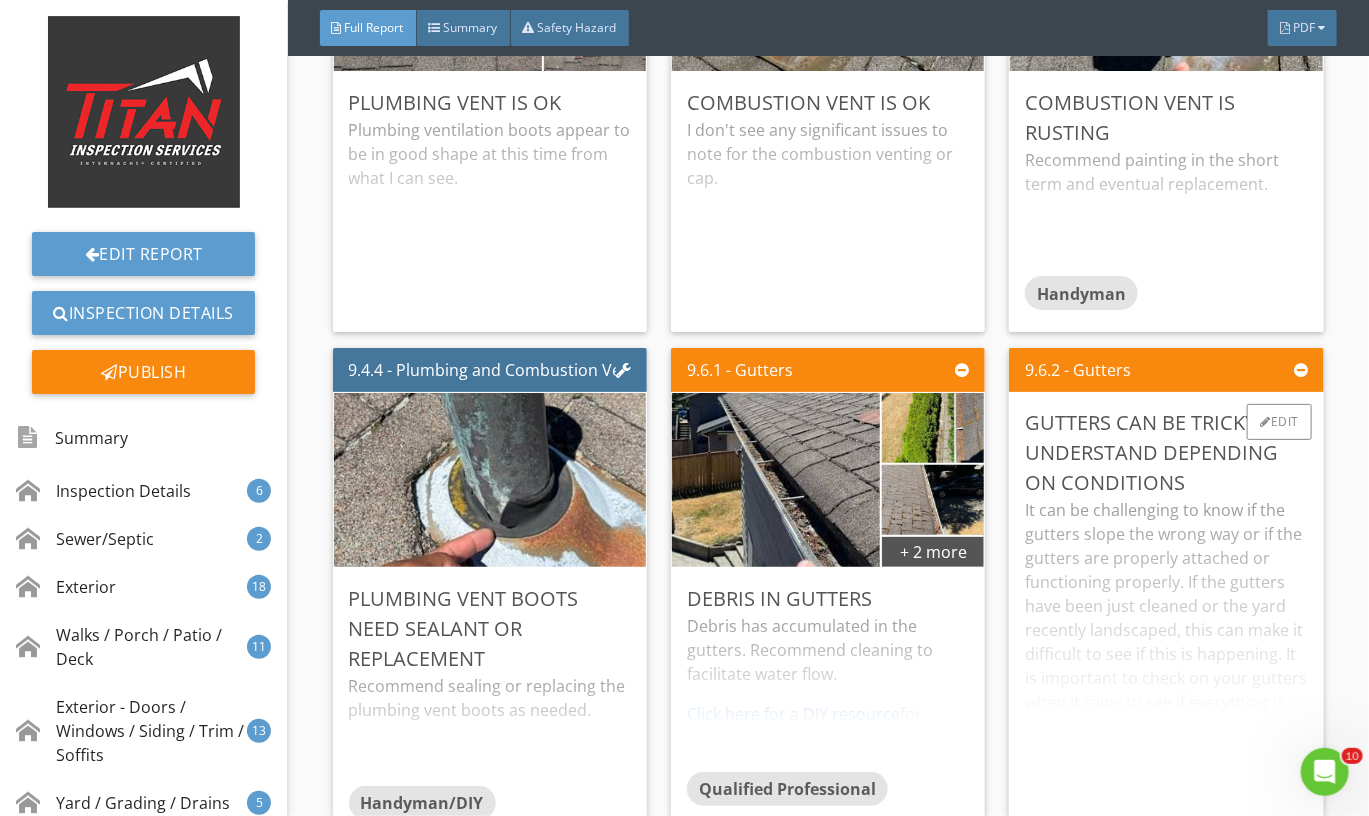 scroll, scrollTop: 17834, scrollLeft: 0, axis: vertical 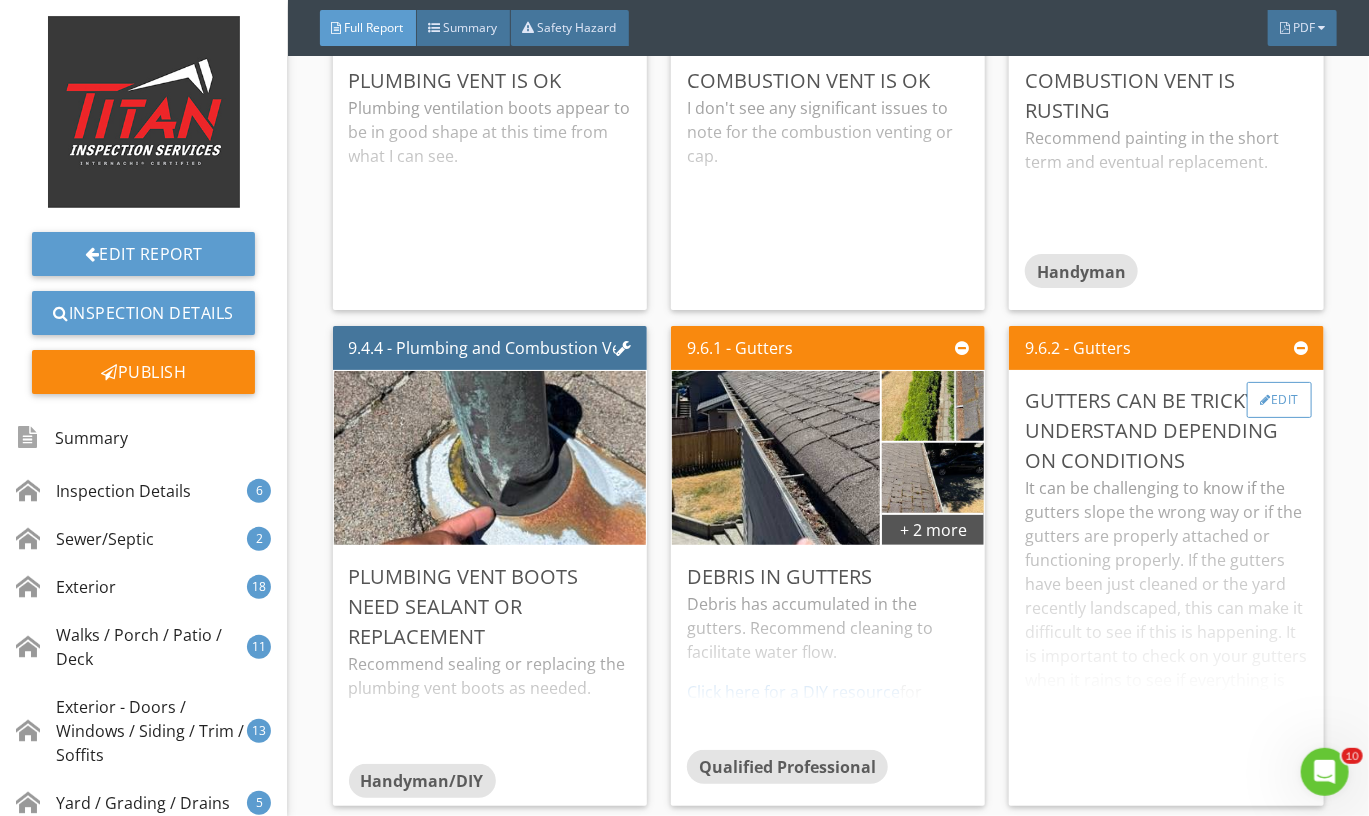 click on "Edit" at bounding box center (1279, 400) 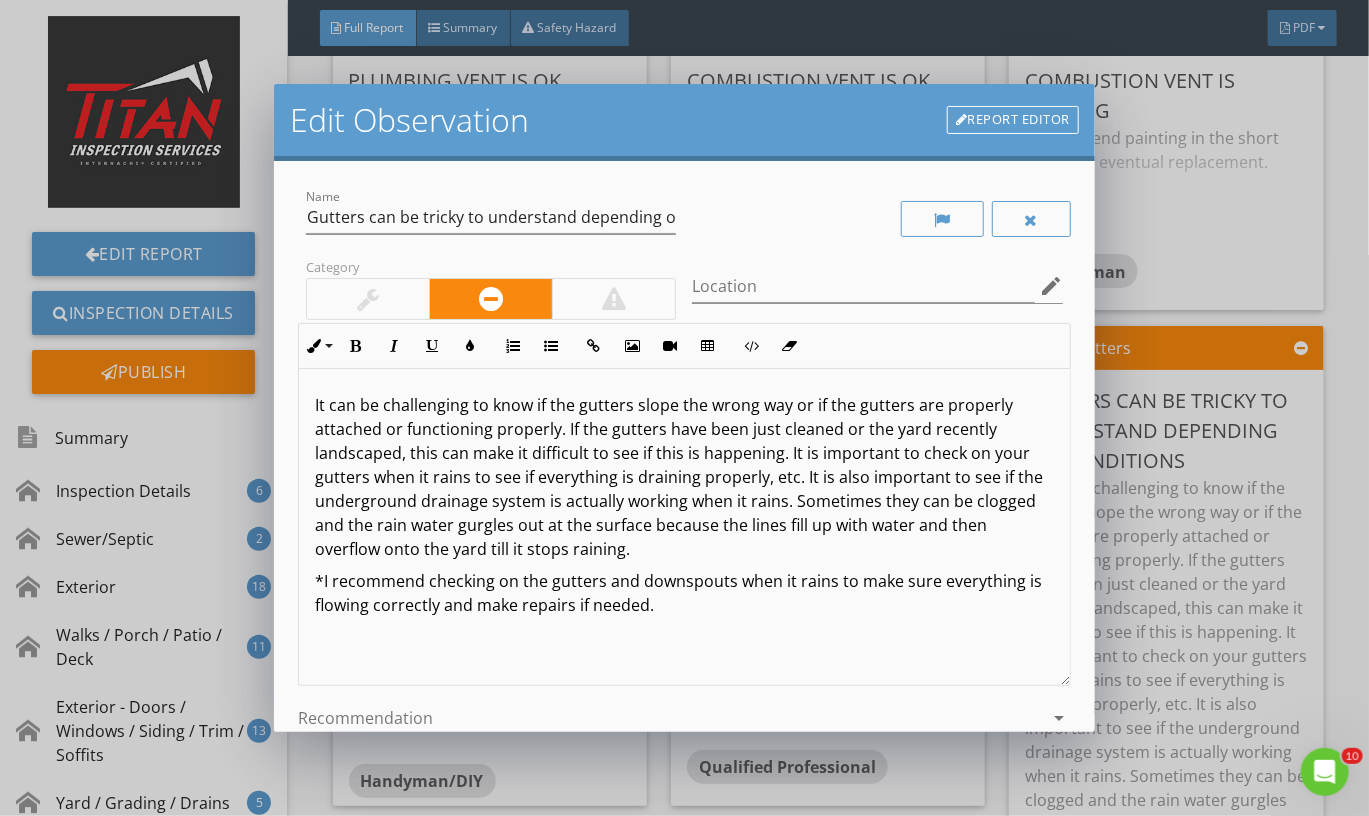 click at bounding box center (368, 299) 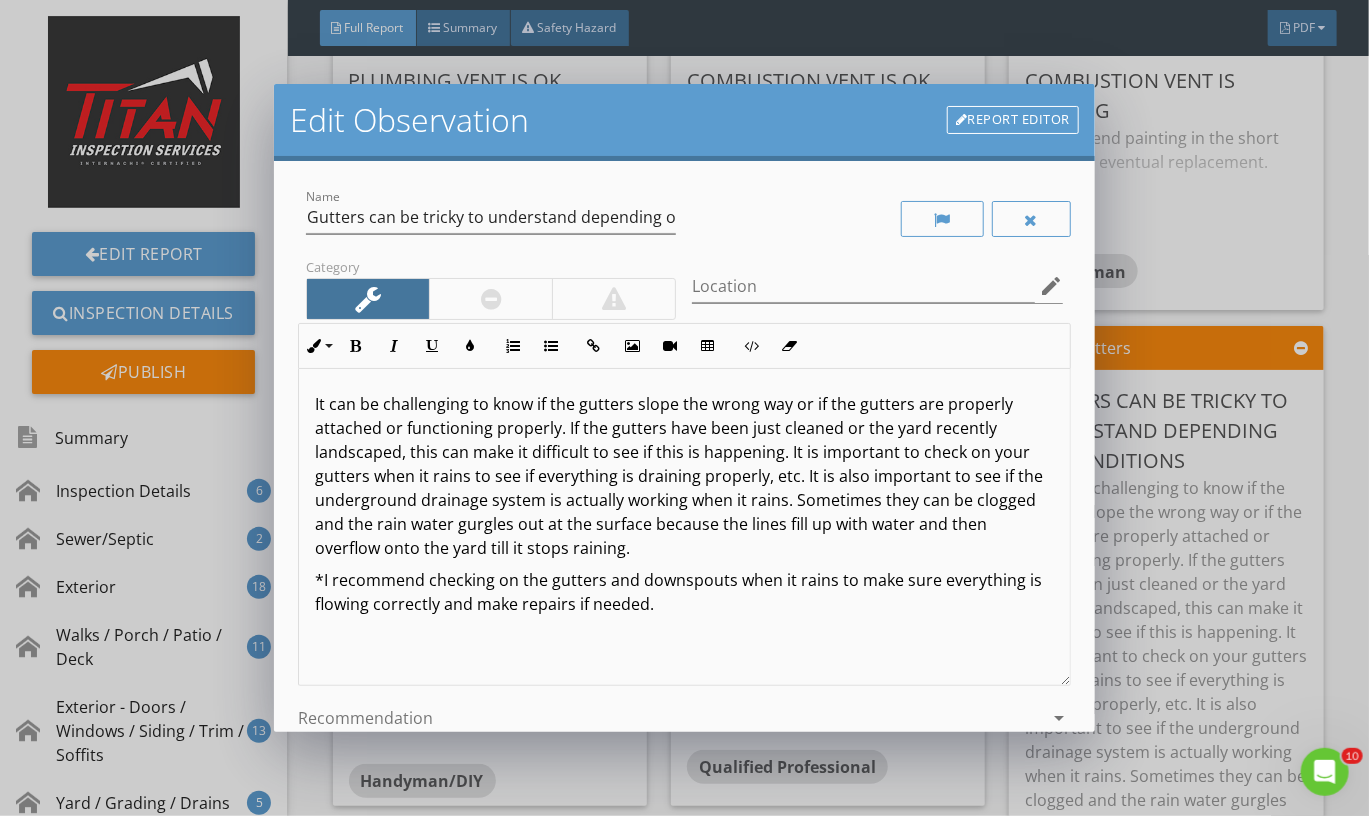 scroll, scrollTop: 1, scrollLeft: 0, axis: vertical 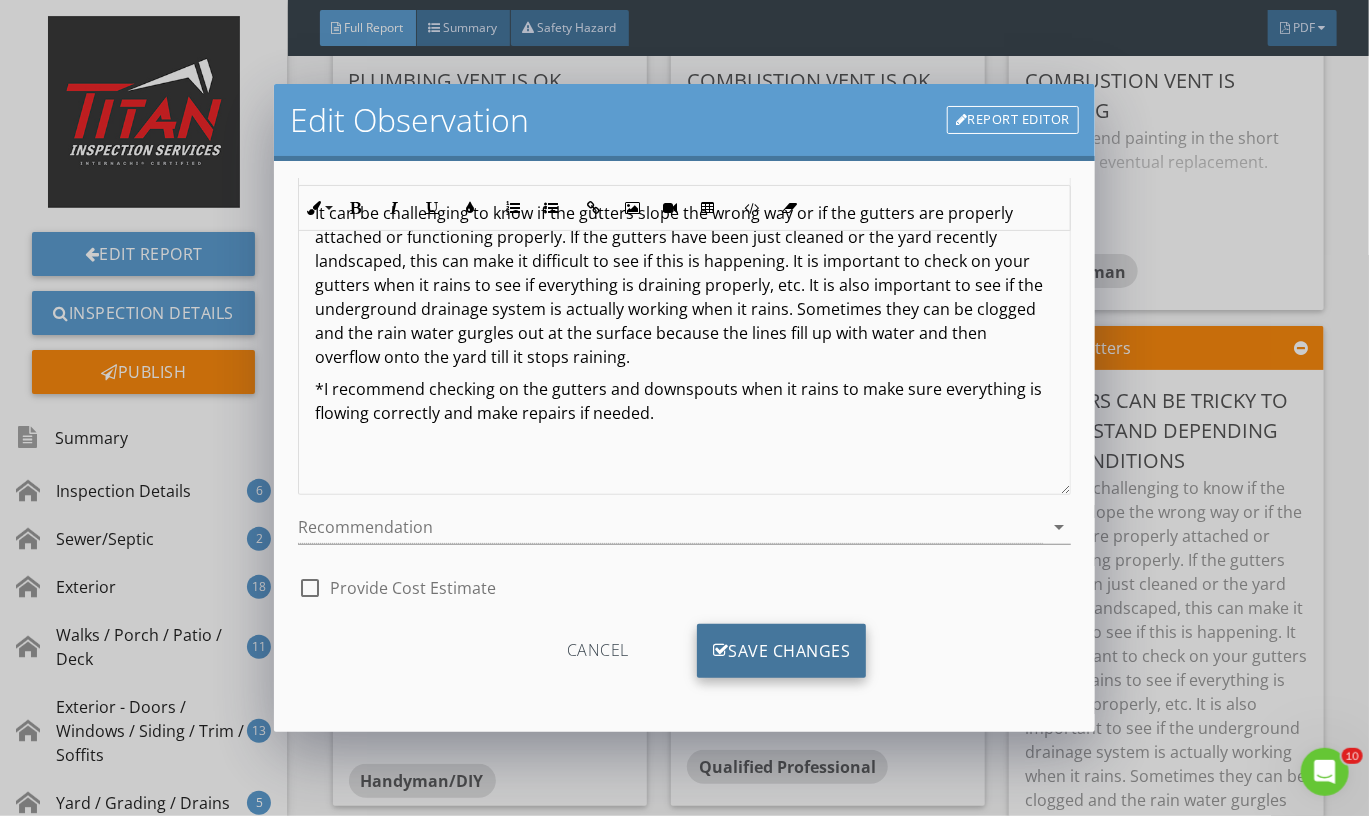 click on "Save Changes" at bounding box center (782, 651) 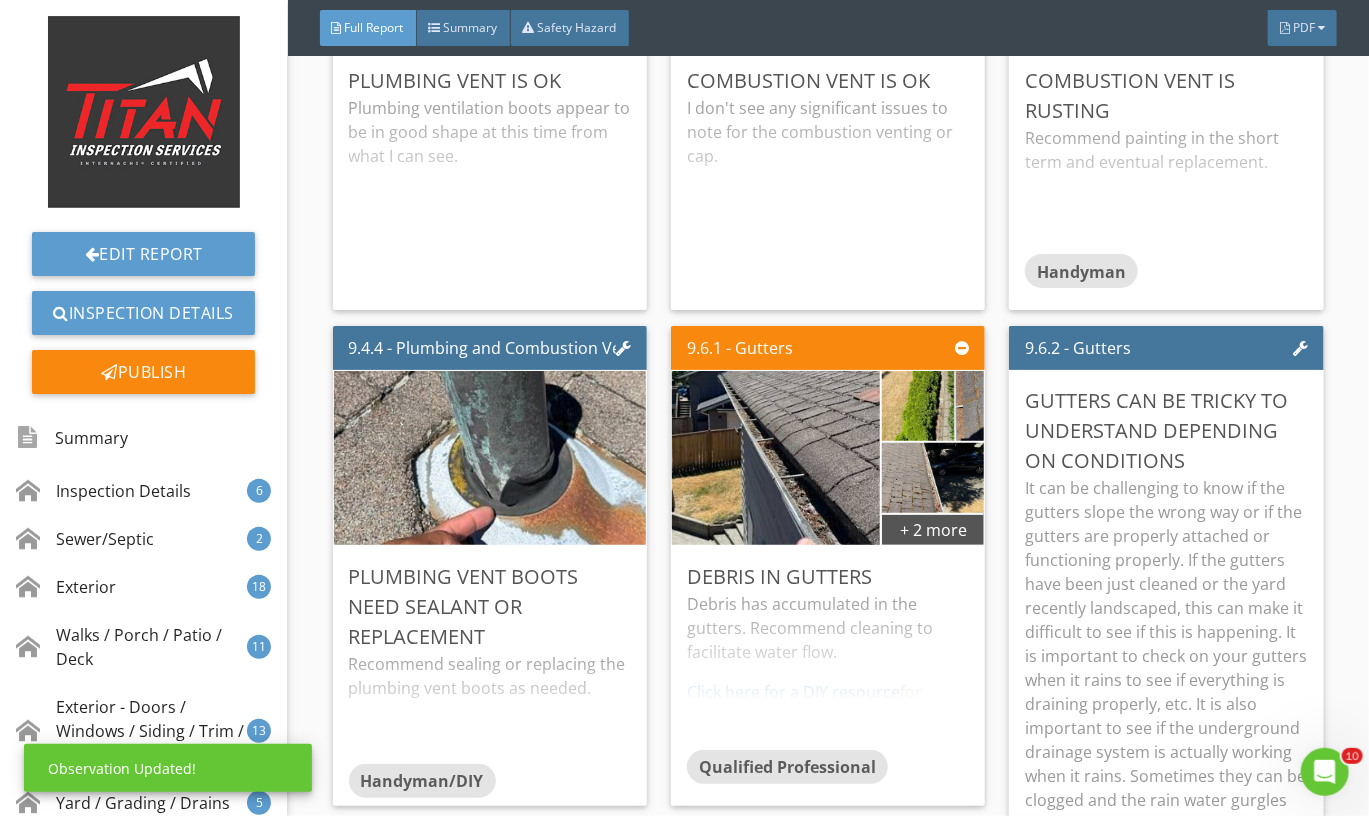 scroll, scrollTop: 0, scrollLeft: 0, axis: both 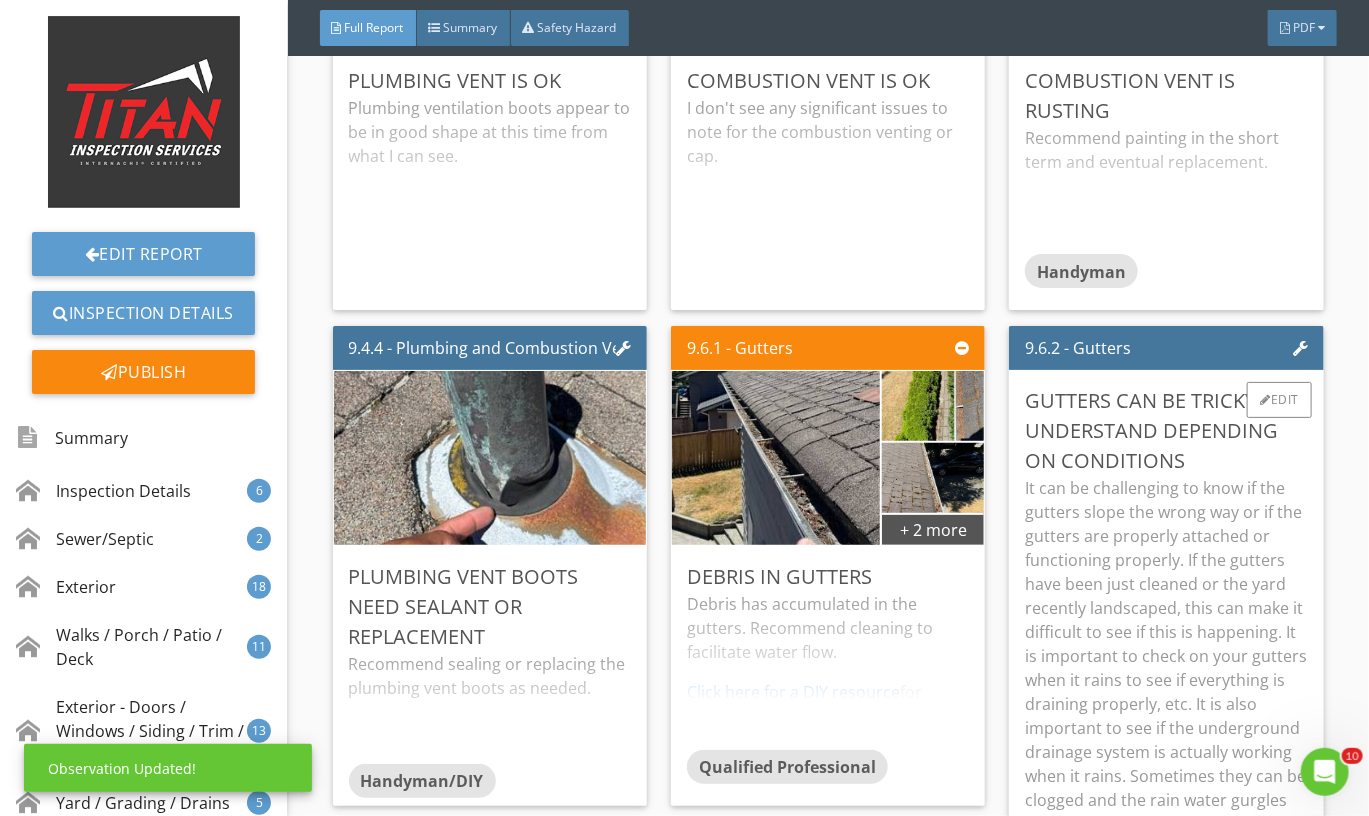 click on "It can be challenging to know if the gutters slope the wrong way or if the gutters are properly attached or functioning properly. If the gutters have been just cleaned or the yard recently landscaped, this can make it difficult to see if this is happening. It is important to check on your gutters when it rains to see if everything is draining properly, etc. It is also important to see if the underground drainage system is actually working when it rains. Sometimes they can be clogged and the rain water gurgles out at the surface because the lines fill up with water and then overflow onto the yard till it stops raining." at bounding box center (1166, 680) 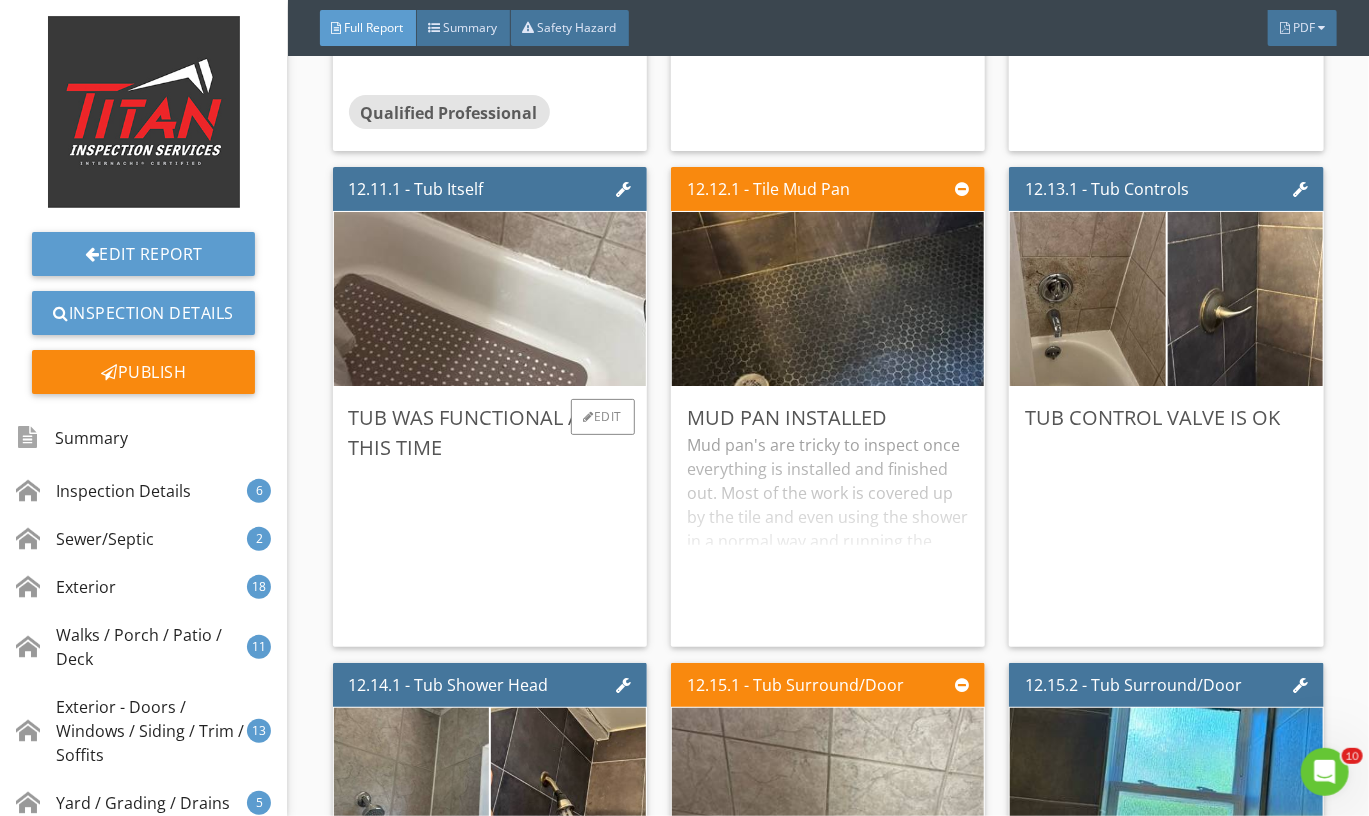 scroll, scrollTop: 29448, scrollLeft: 0, axis: vertical 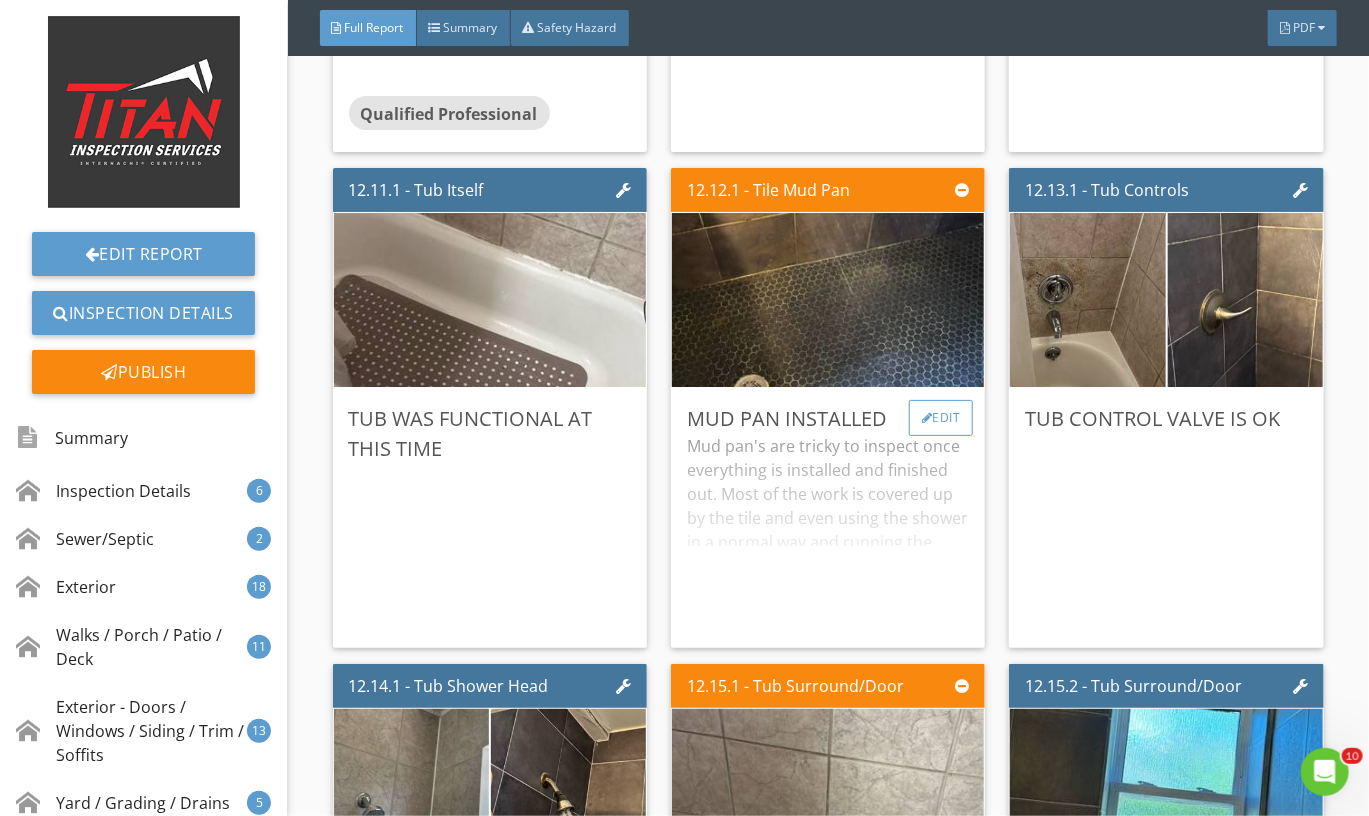 click on "Edit" at bounding box center [941, 418] 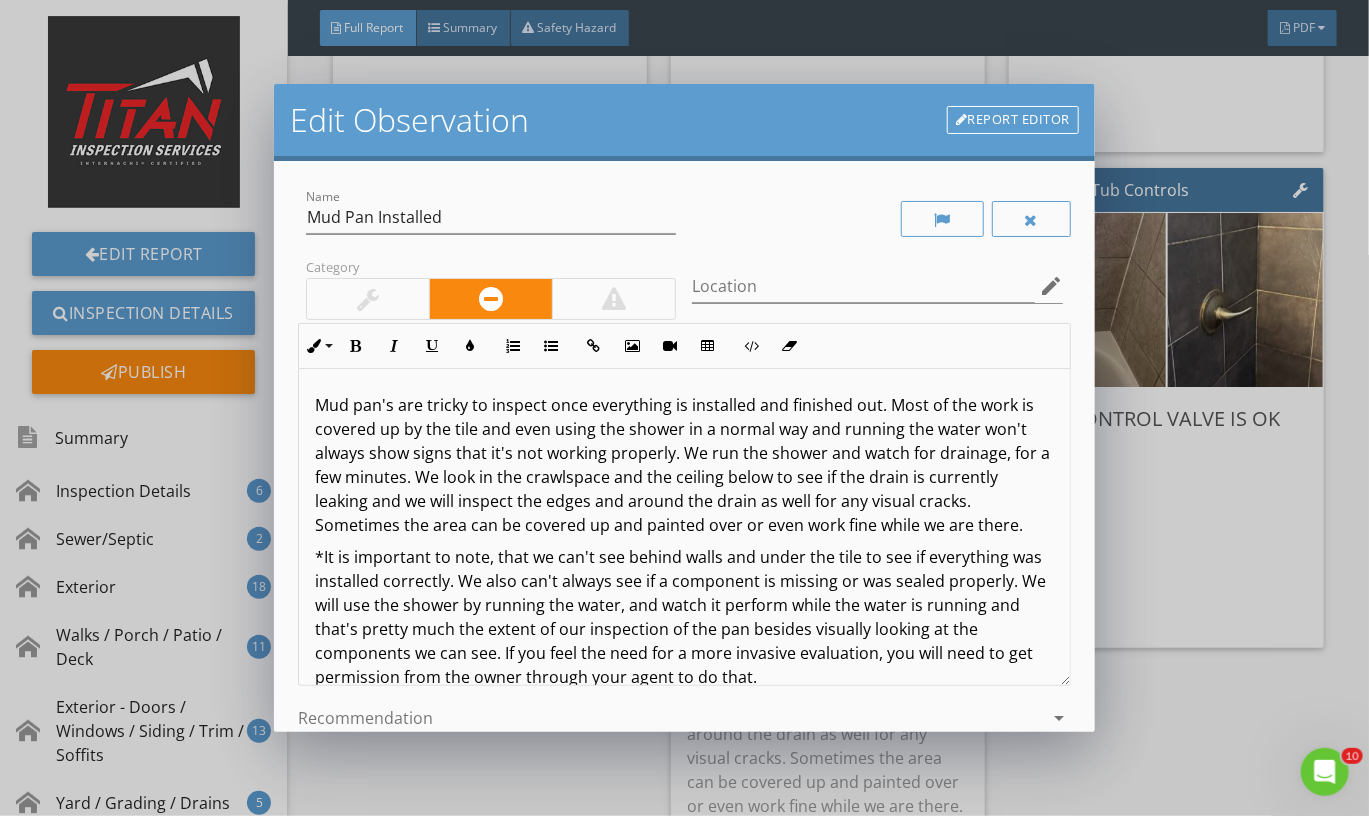 click at bounding box center (368, 299) 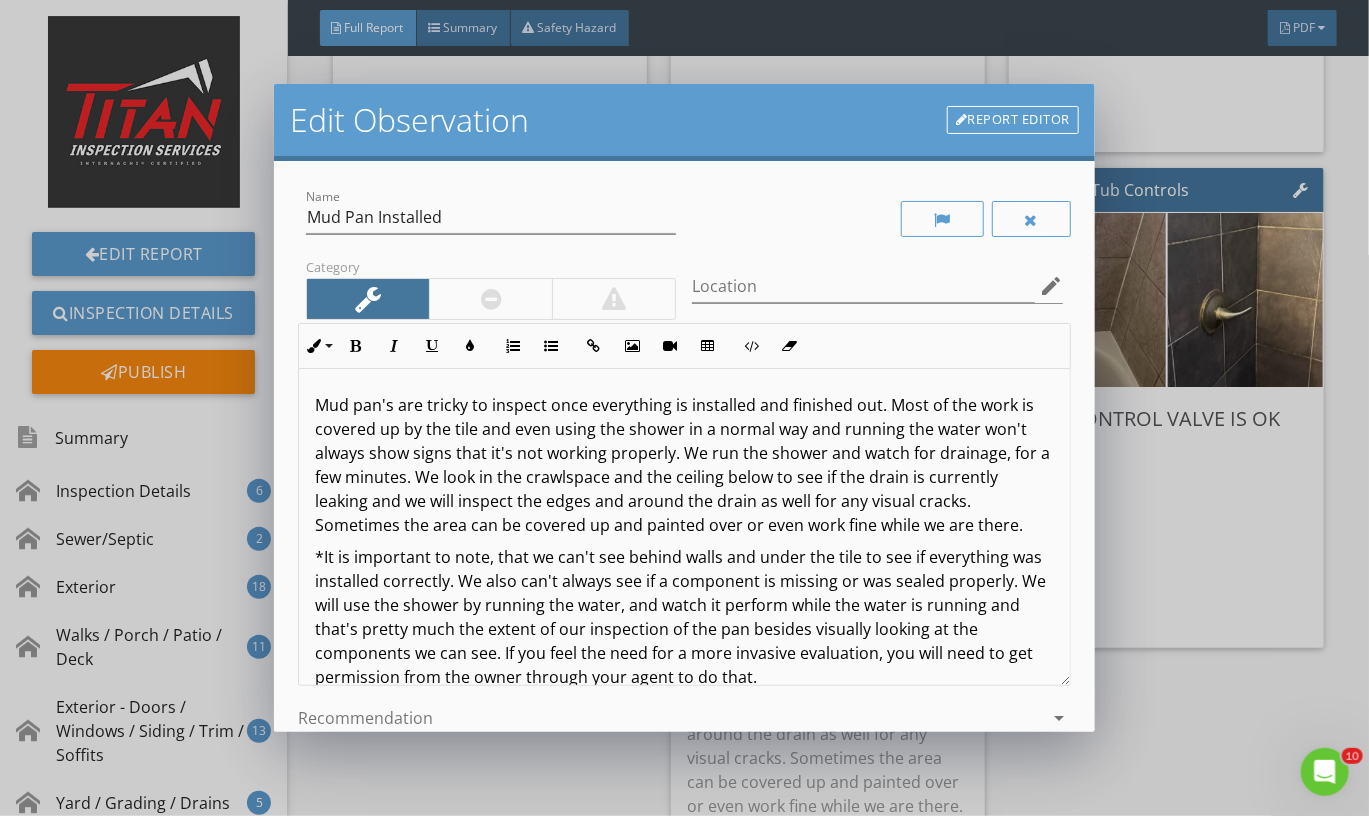 scroll, scrollTop: 594, scrollLeft: 0, axis: vertical 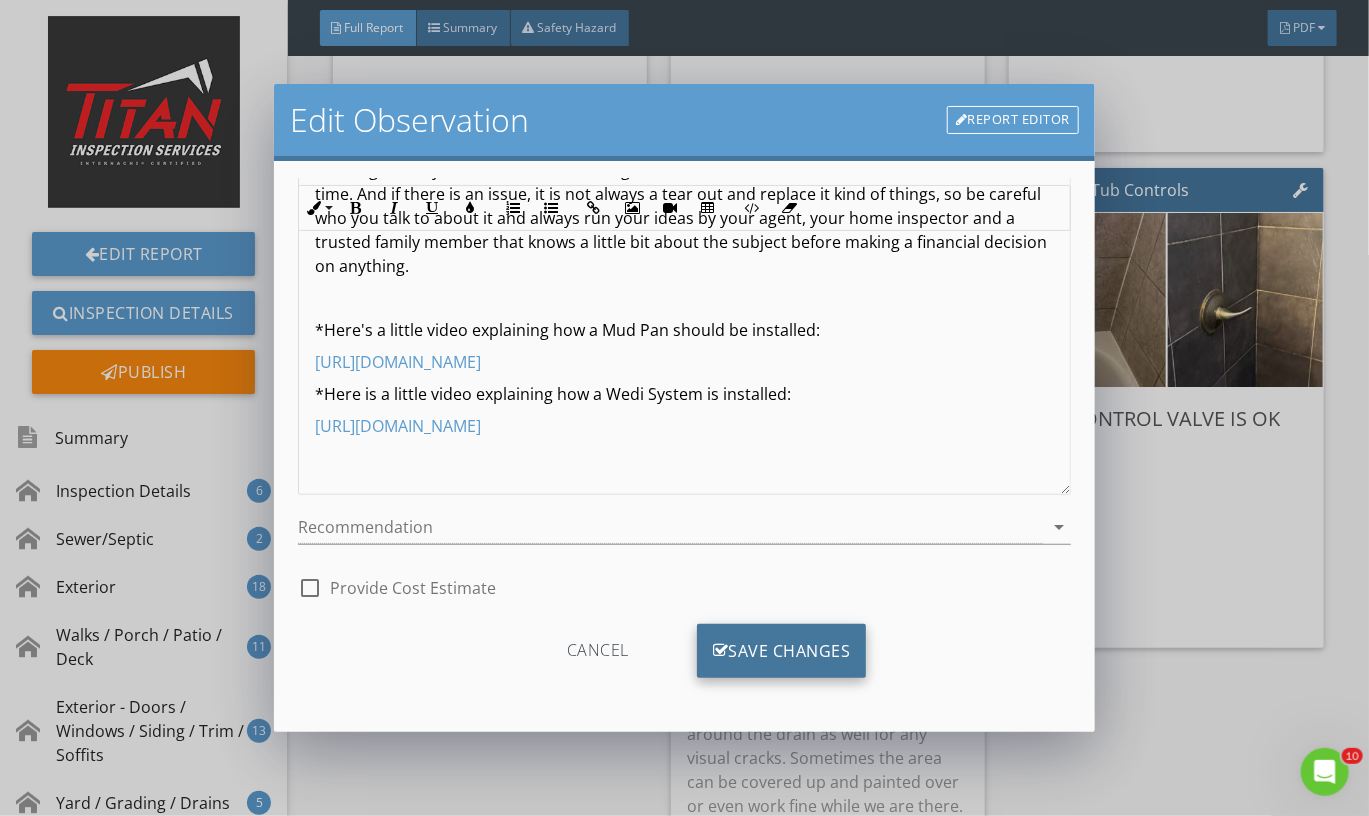 click on "Save Changes" at bounding box center (782, 651) 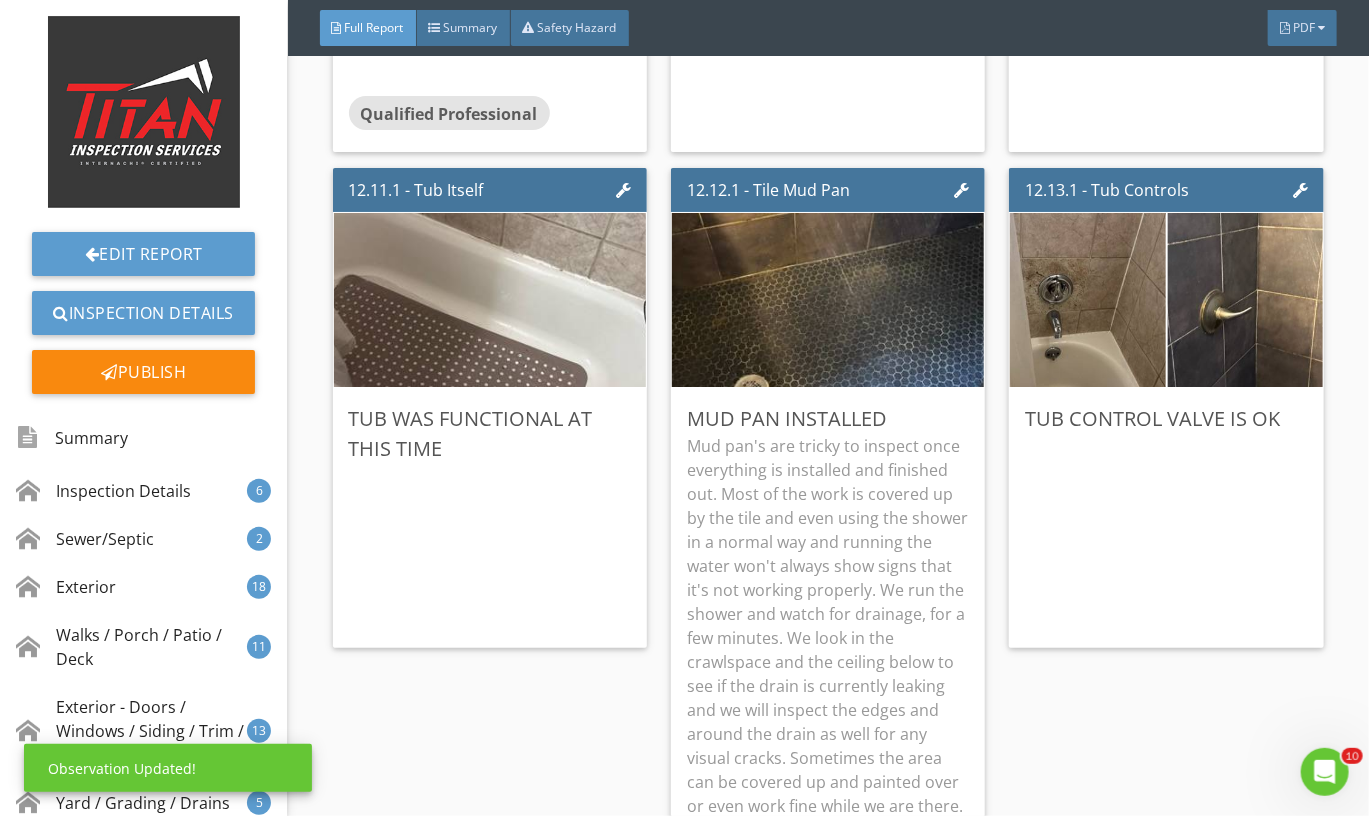 scroll, scrollTop: 0, scrollLeft: 0, axis: both 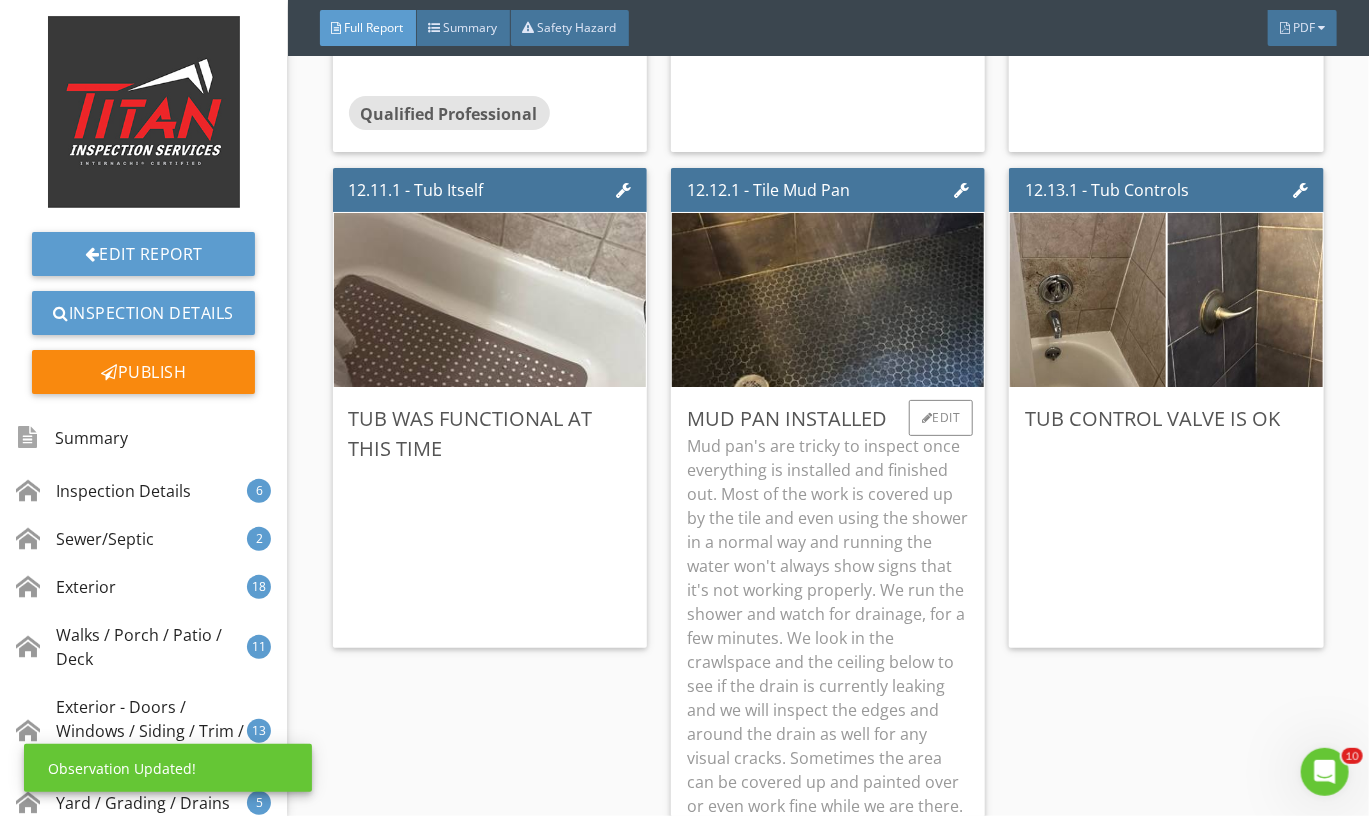 click on "Mud pan's are tricky to inspect once everything is installed and finished out. Most of the work is covered up by the tile and even using the shower in a normal way and running the water won't always show signs that it's not working properly. We run the shower and watch for drainage, for a few minutes. We look in the crawlspace and the ceiling below to see if the drain is currently leaking and we will inspect the edges and around the drain as well for any visual cracks. Sometimes the area can be covered up and painted over or even work fine while we are there." at bounding box center [828, 626] 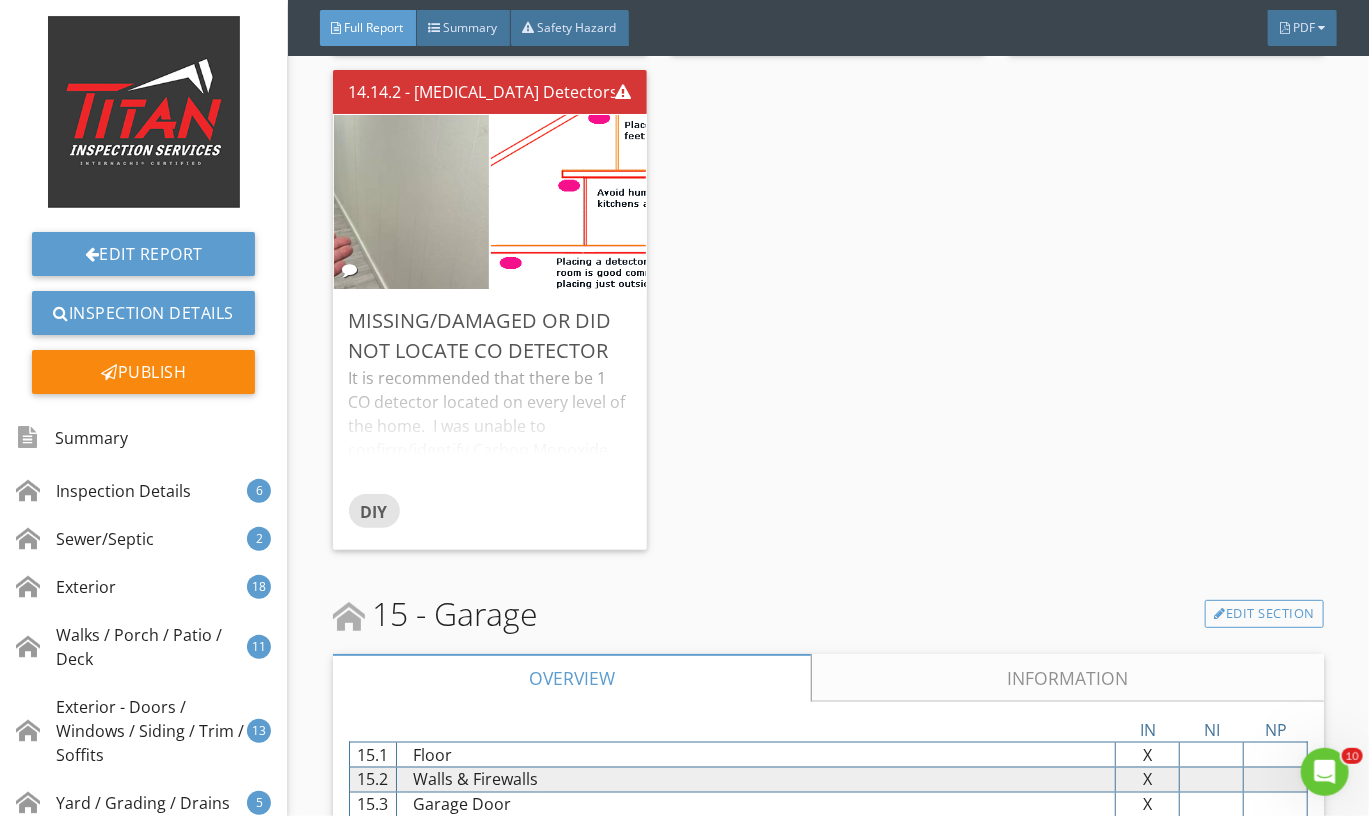 scroll, scrollTop: 37347, scrollLeft: 0, axis: vertical 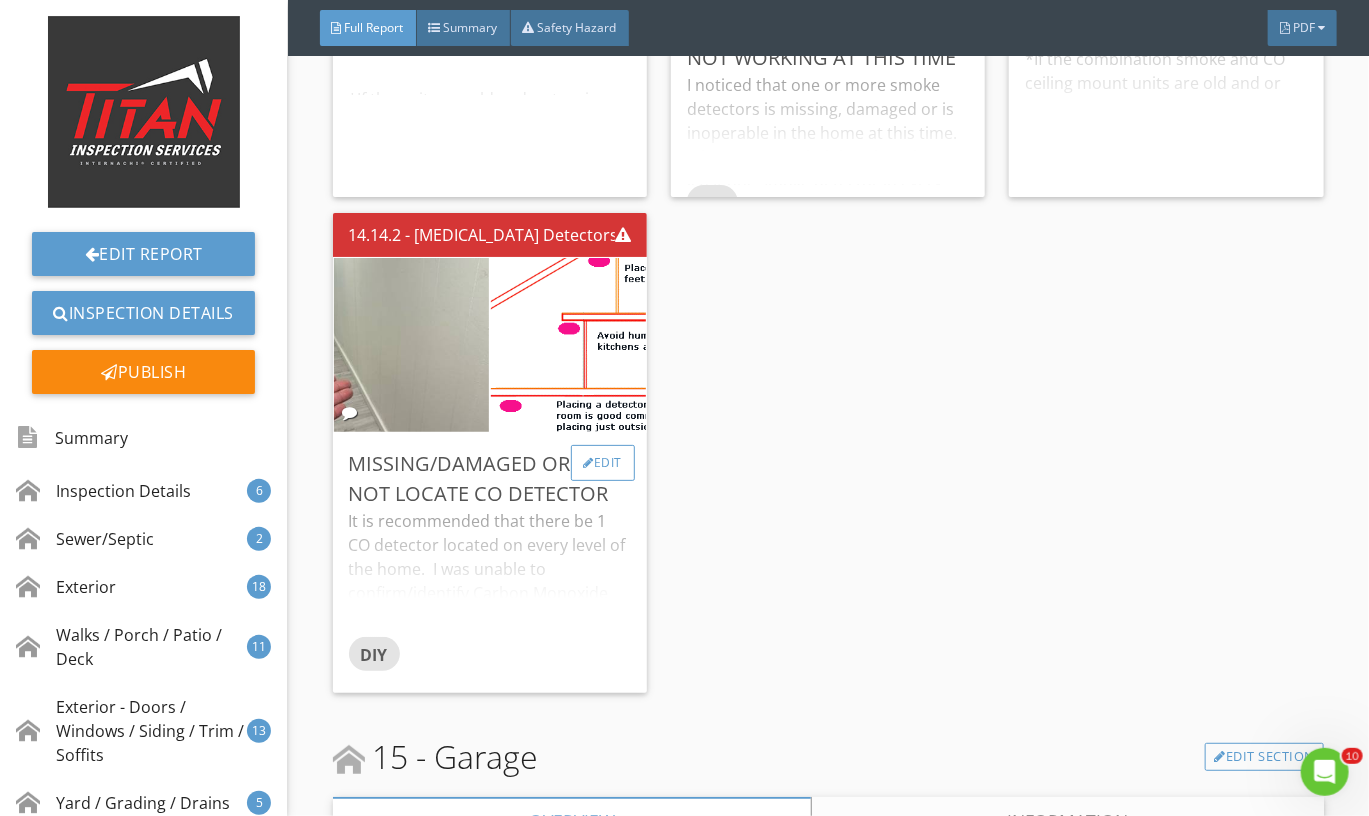click on "Edit" at bounding box center (603, 463) 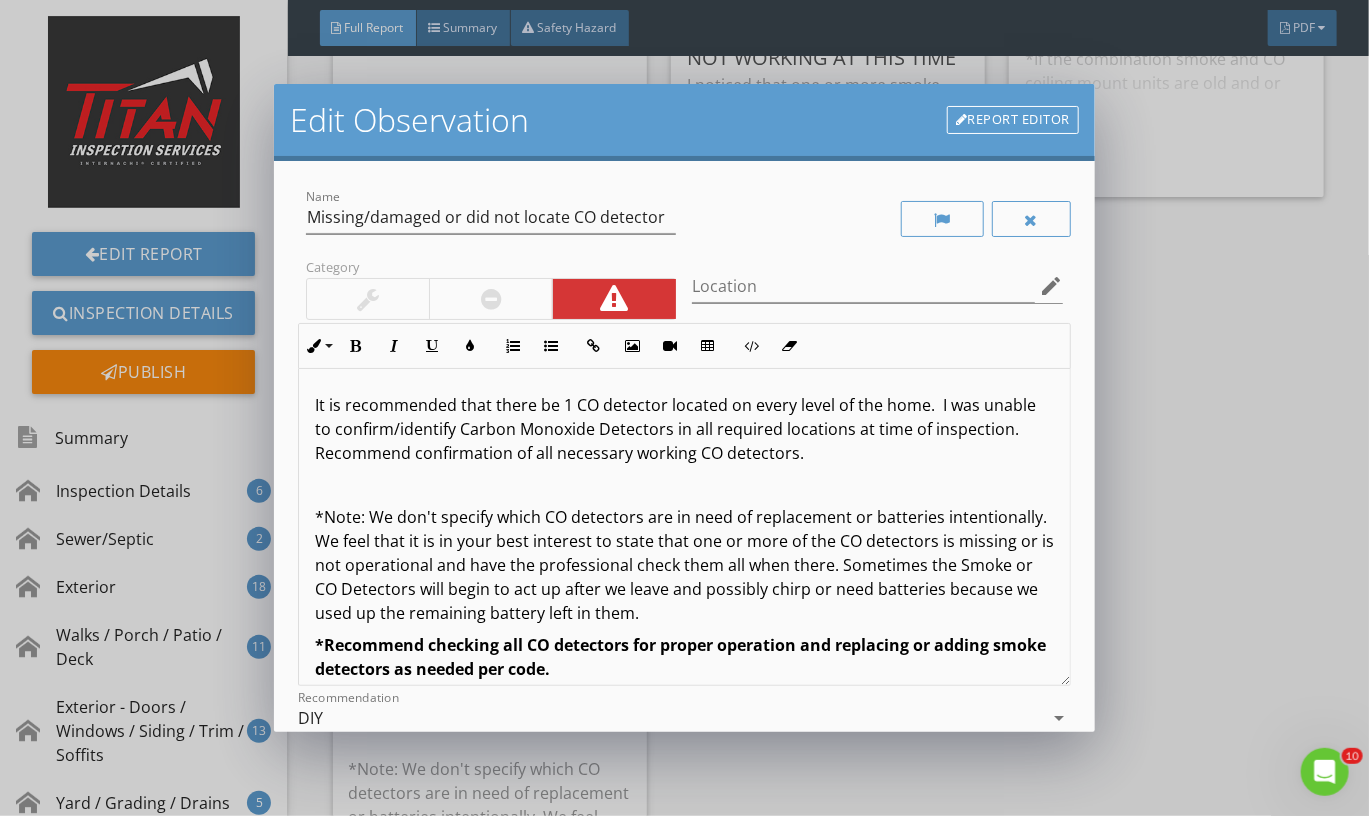 click at bounding box center [491, 299] 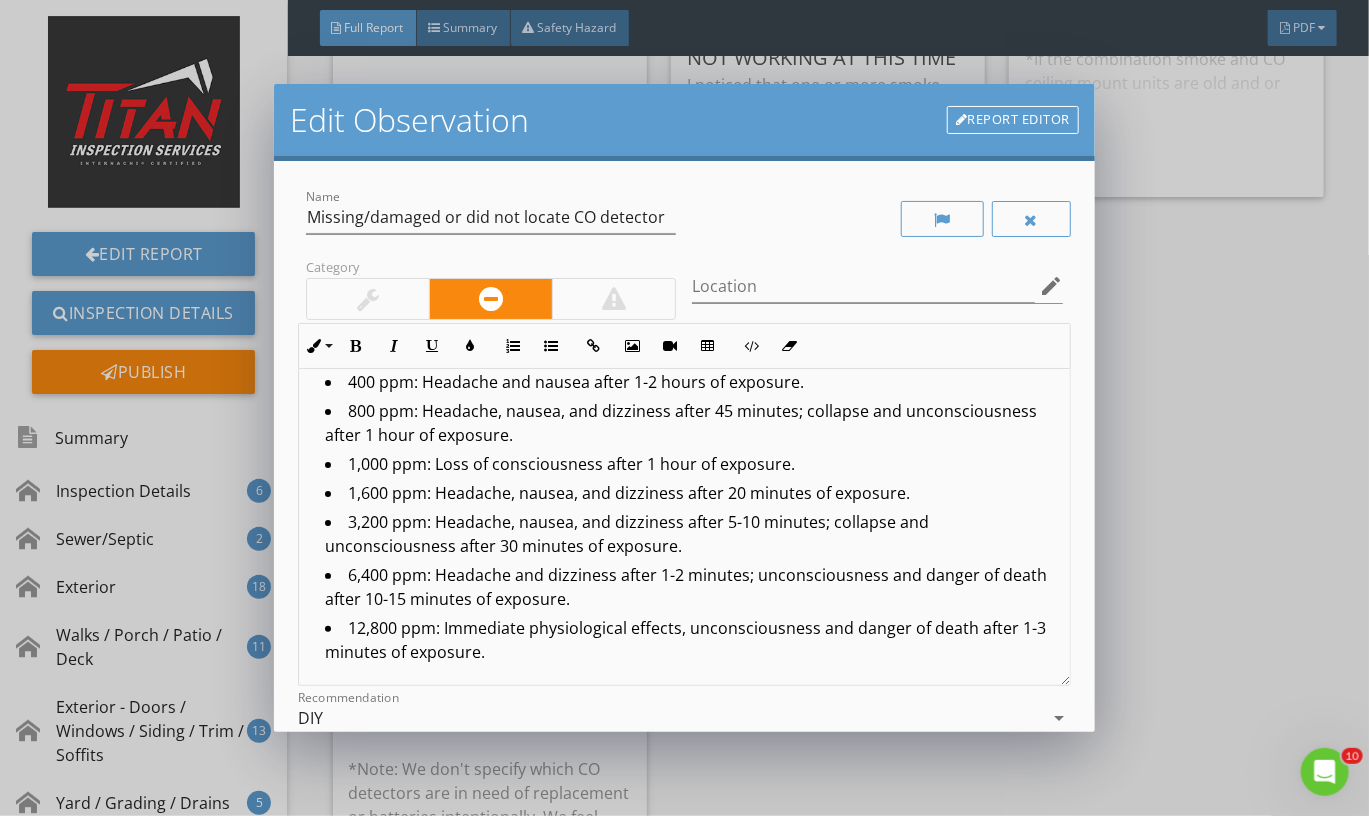scroll, scrollTop: 1443, scrollLeft: 0, axis: vertical 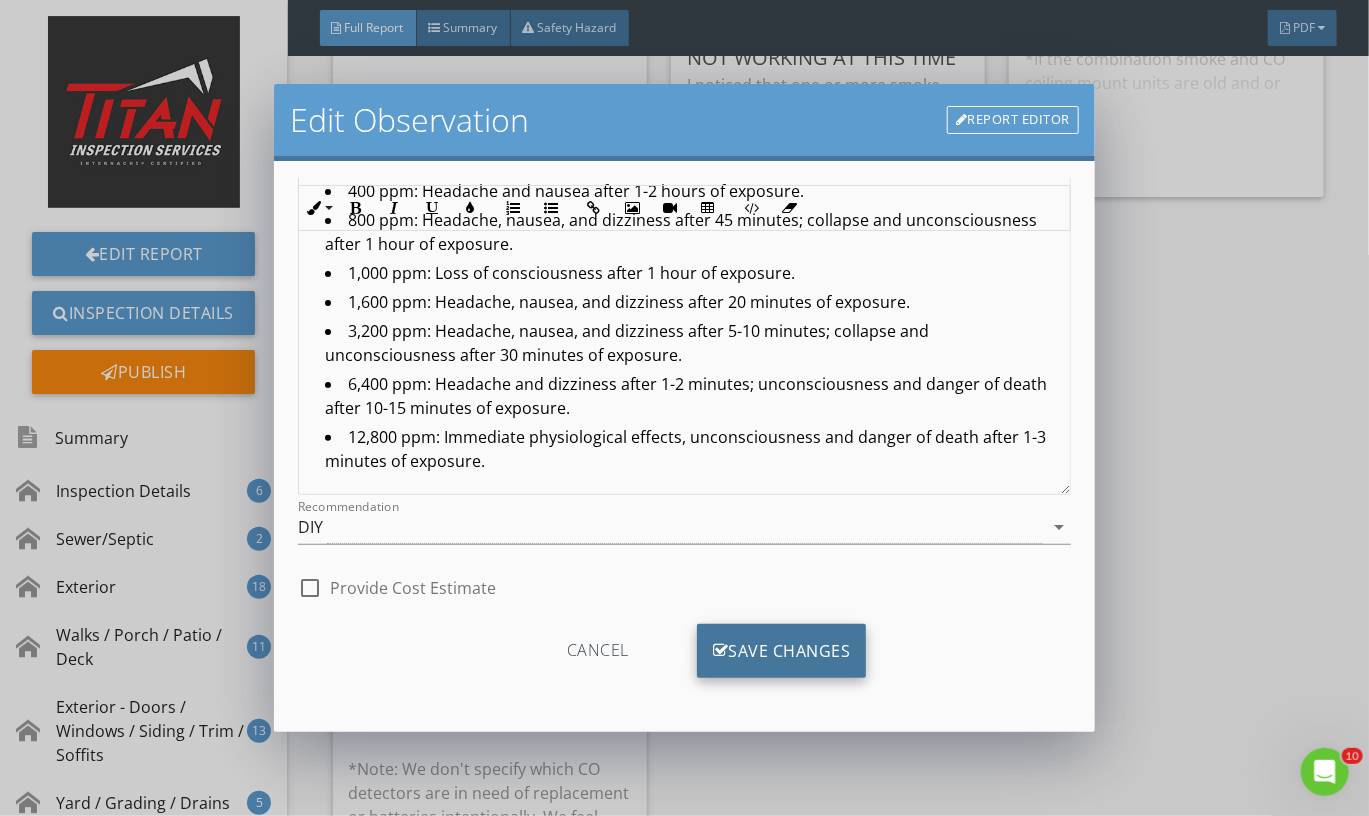 click on "Save Changes" at bounding box center (782, 651) 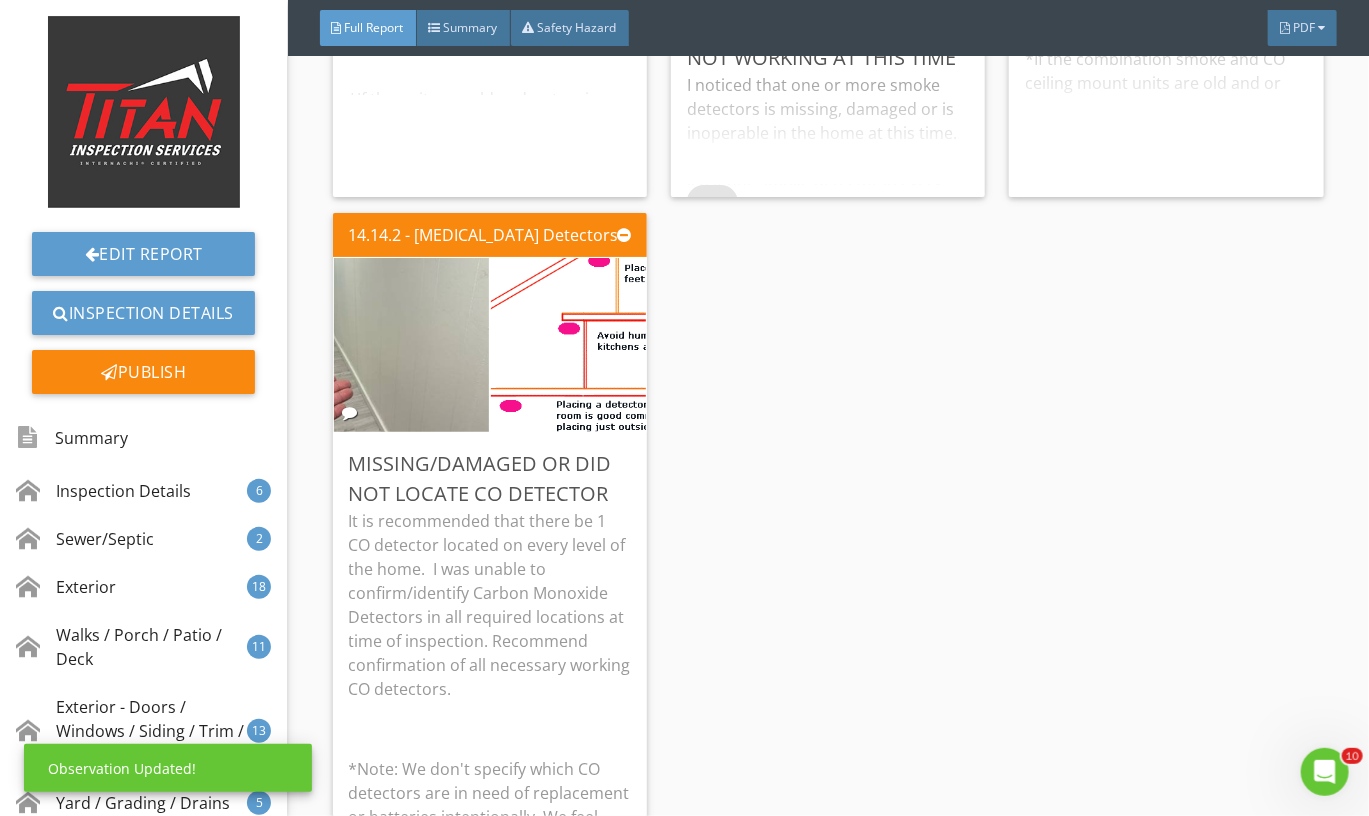 scroll, scrollTop: 0, scrollLeft: 0, axis: both 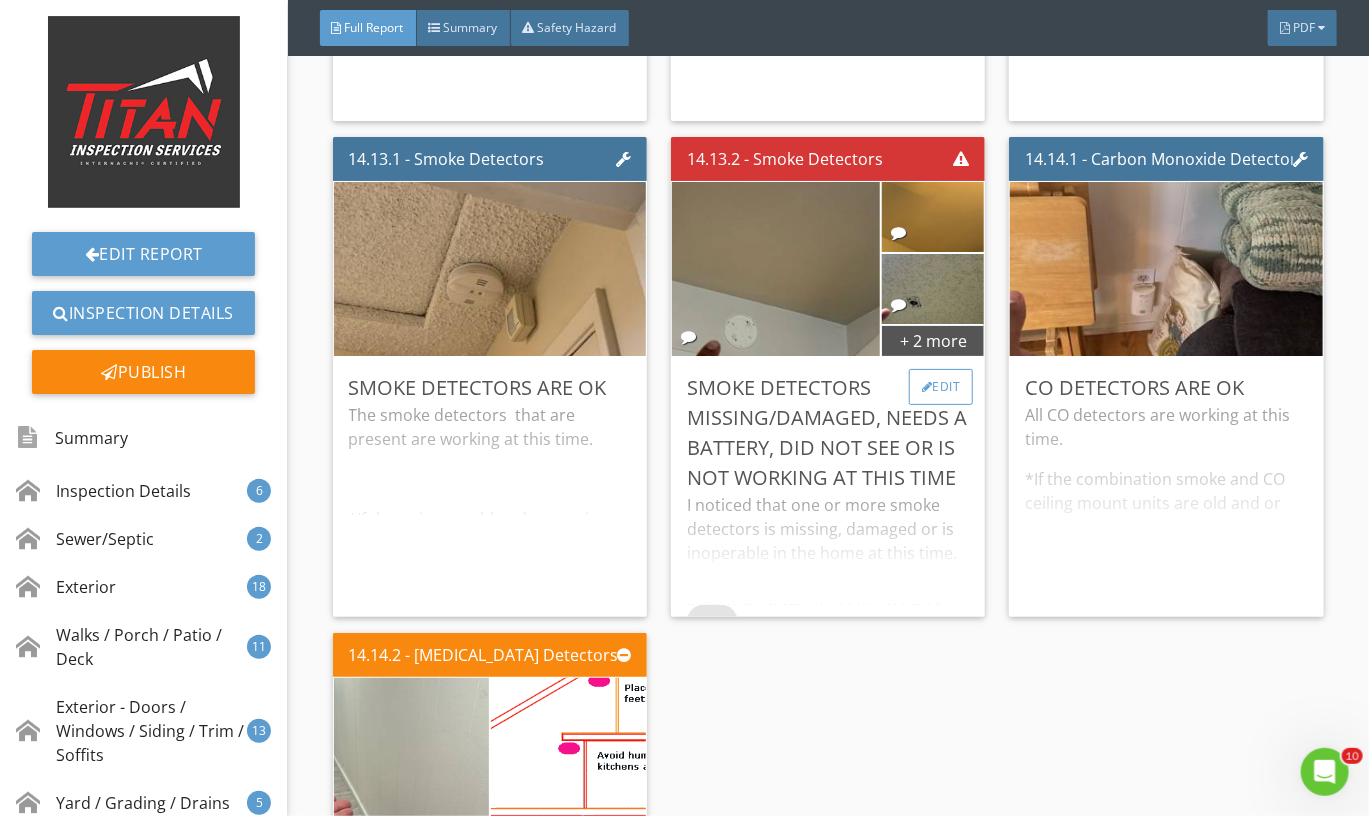 click on "Edit" at bounding box center (941, 387) 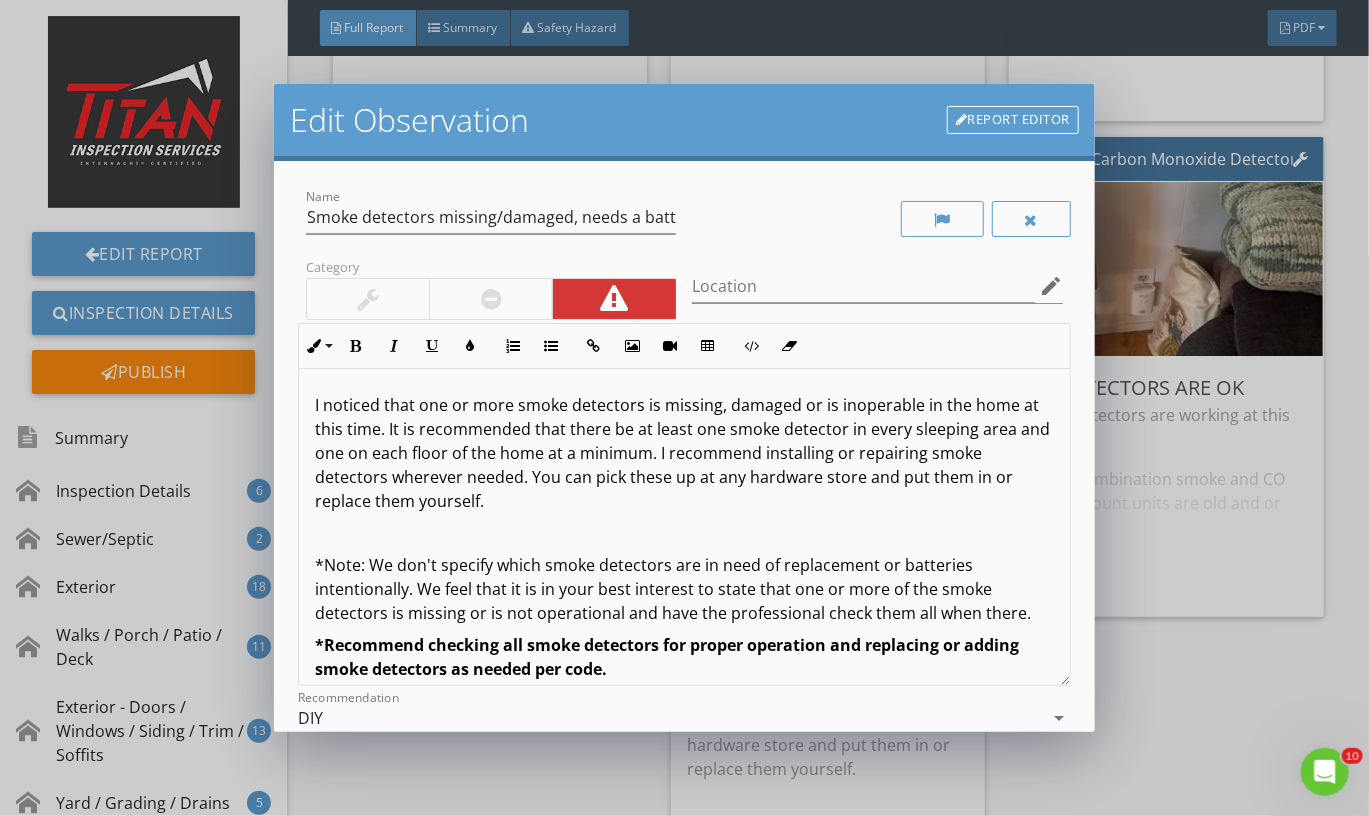 click at bounding box center [491, 299] 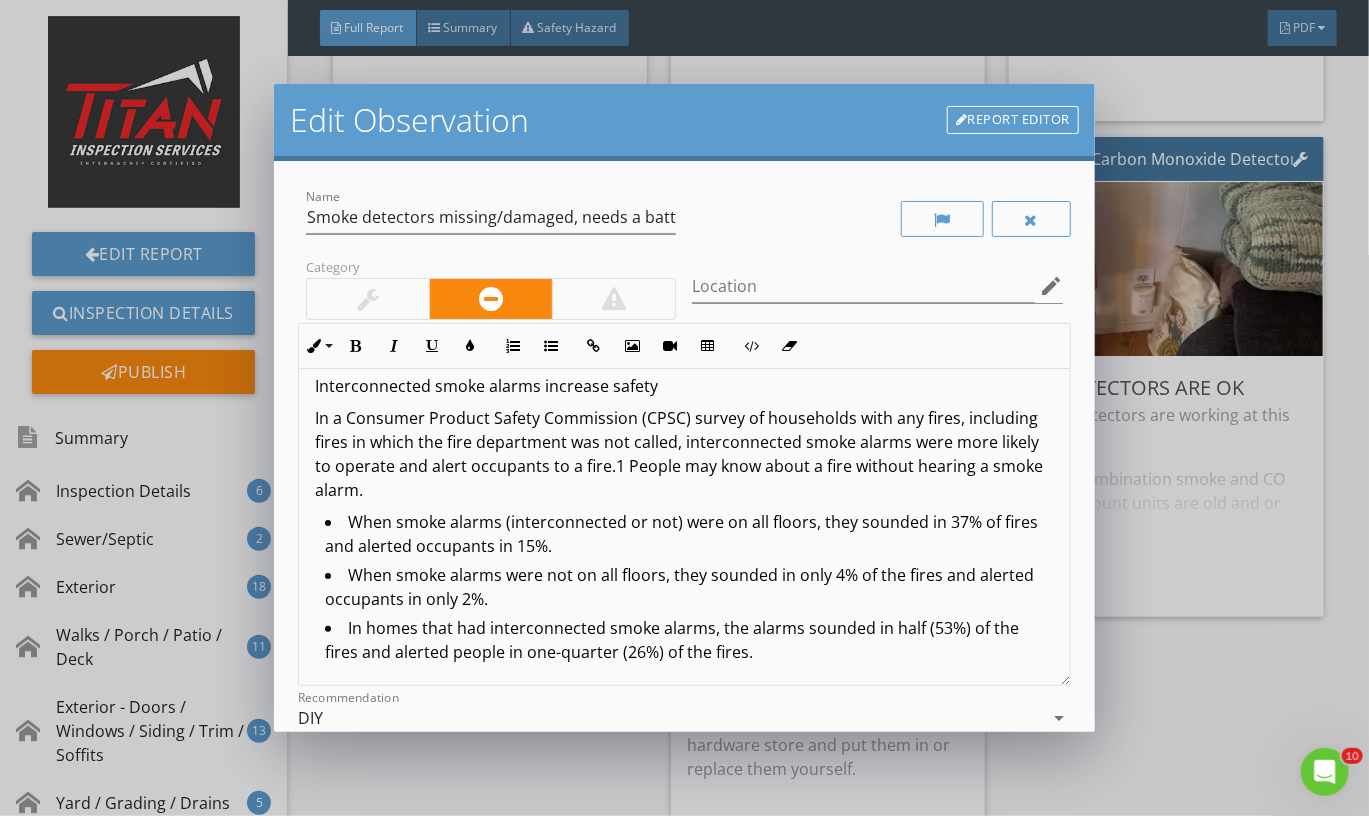 scroll, scrollTop: 2170, scrollLeft: 0, axis: vertical 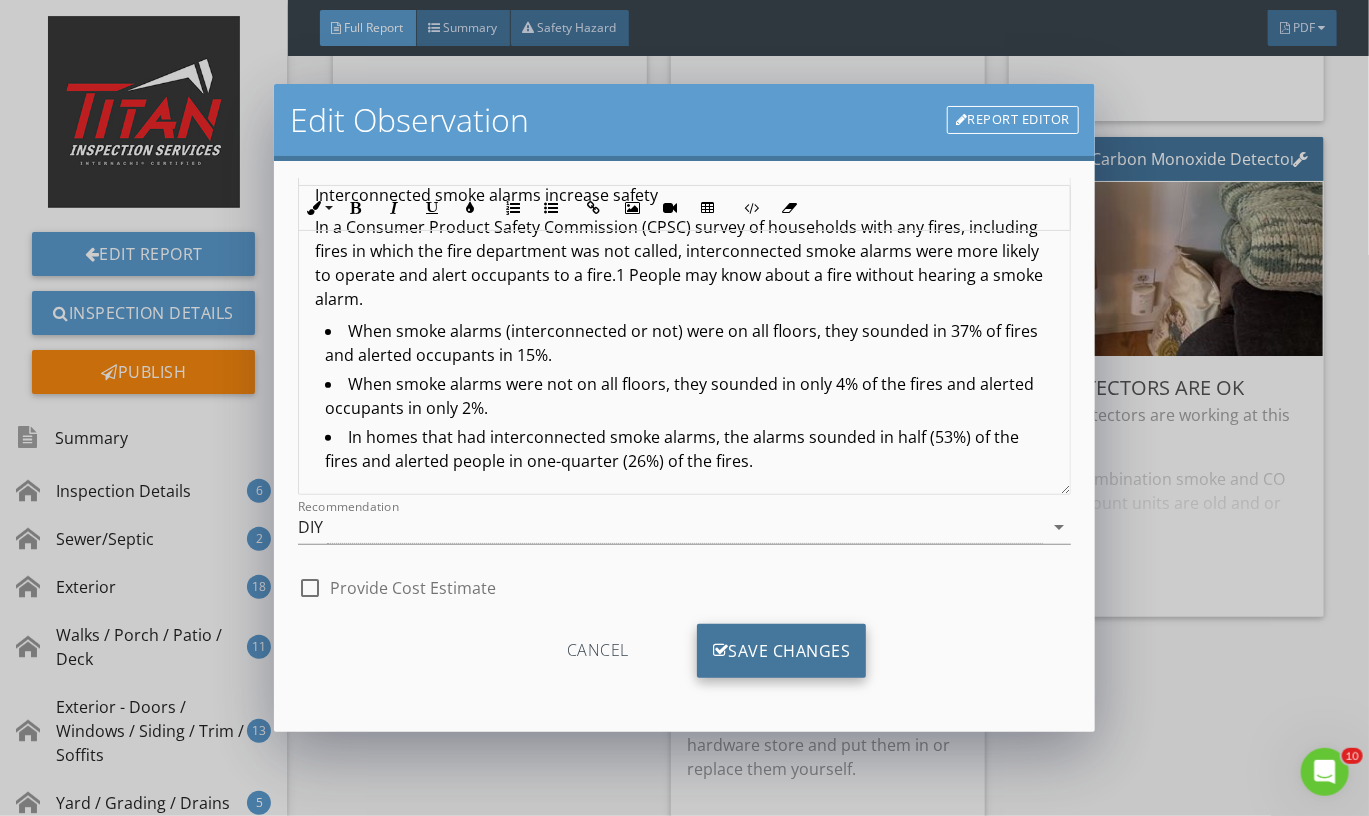 click on "Save Changes" at bounding box center [782, 651] 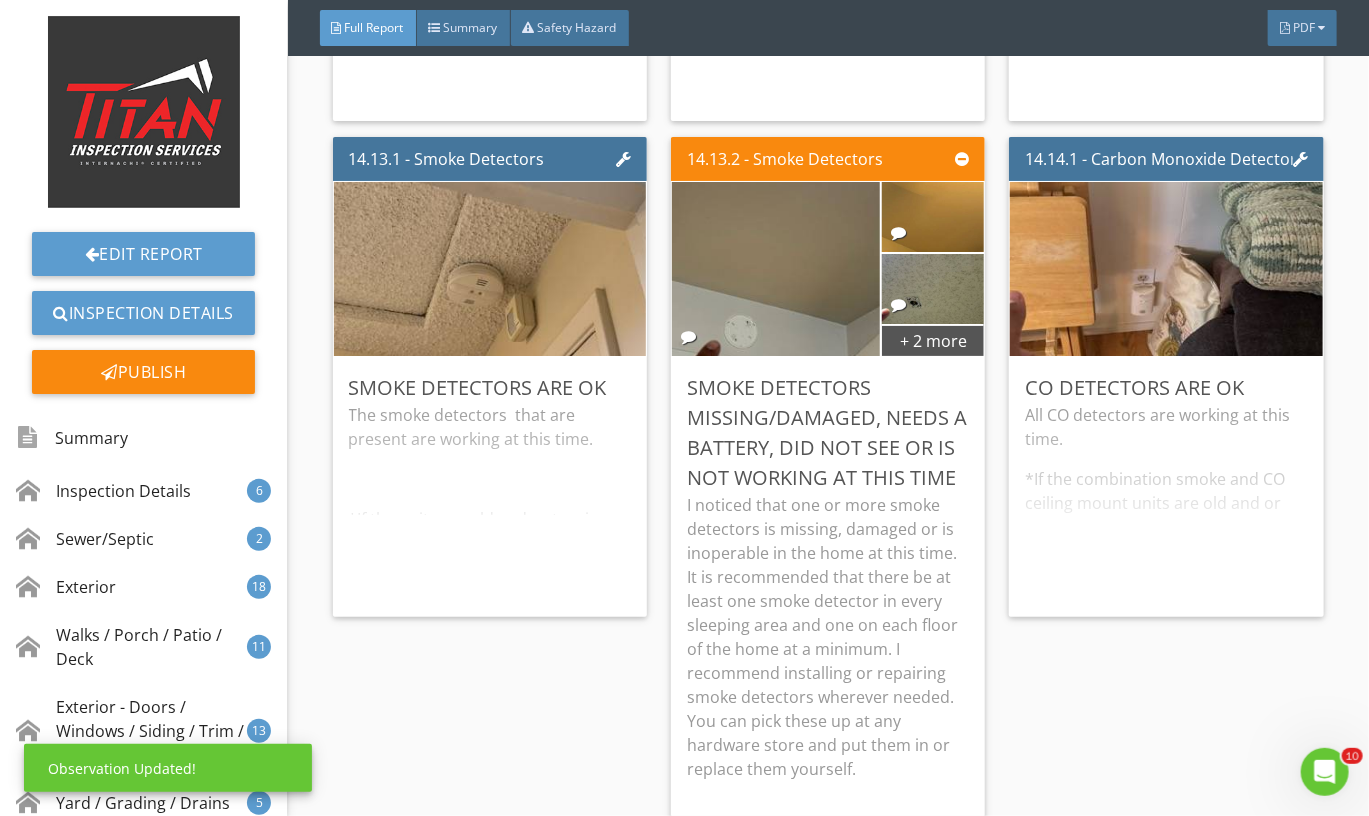 scroll, scrollTop: 0, scrollLeft: 0, axis: both 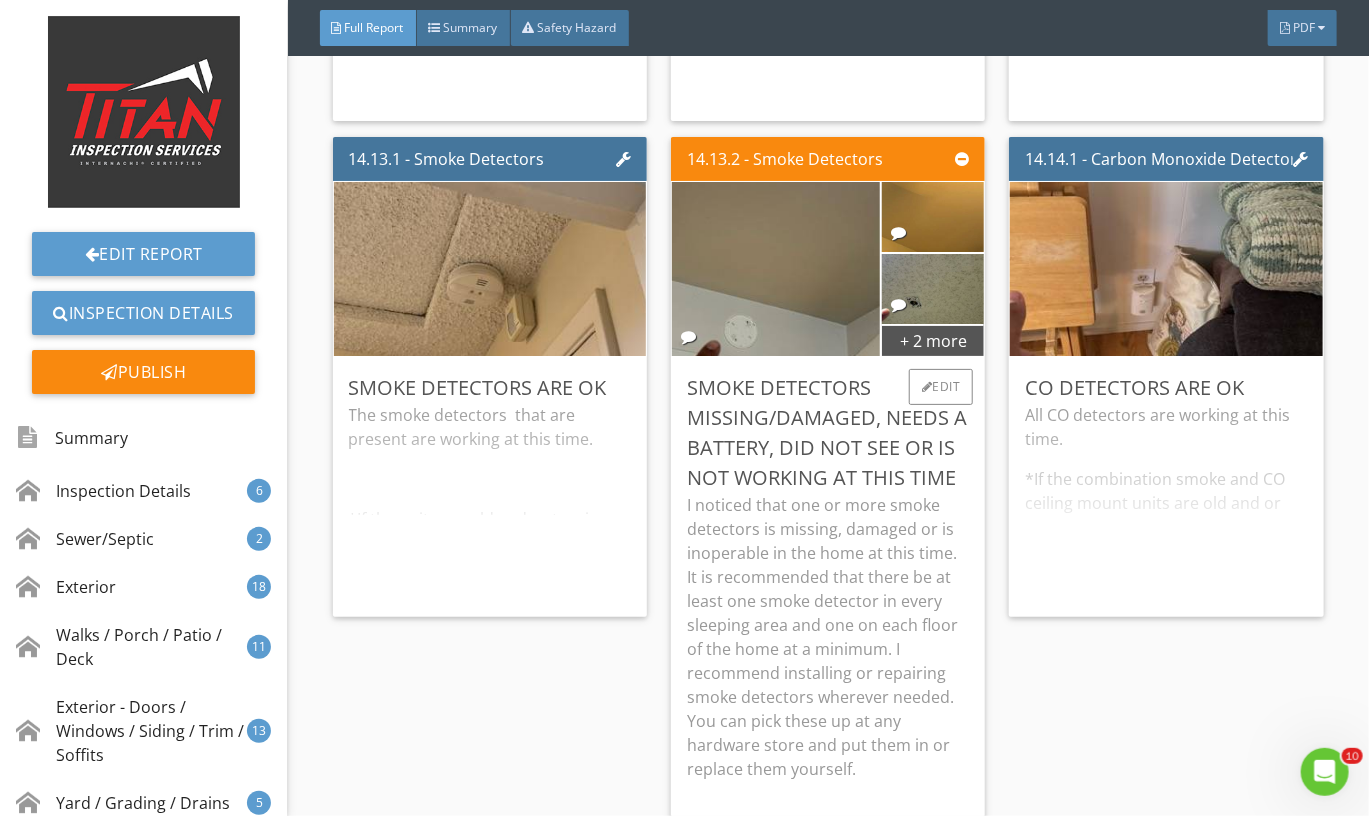click on "I noticed that one or more smoke detectors is missing, damaged or is inoperable in the home at this time. It is recommended that there be at least one smoke detector in every sleeping area and one on each floor of the home at a minimum. I recommend installing or repairing smoke detectors wherever needed. You can pick these up at any hardware store and put them in or replace them yourself." at bounding box center [828, 637] 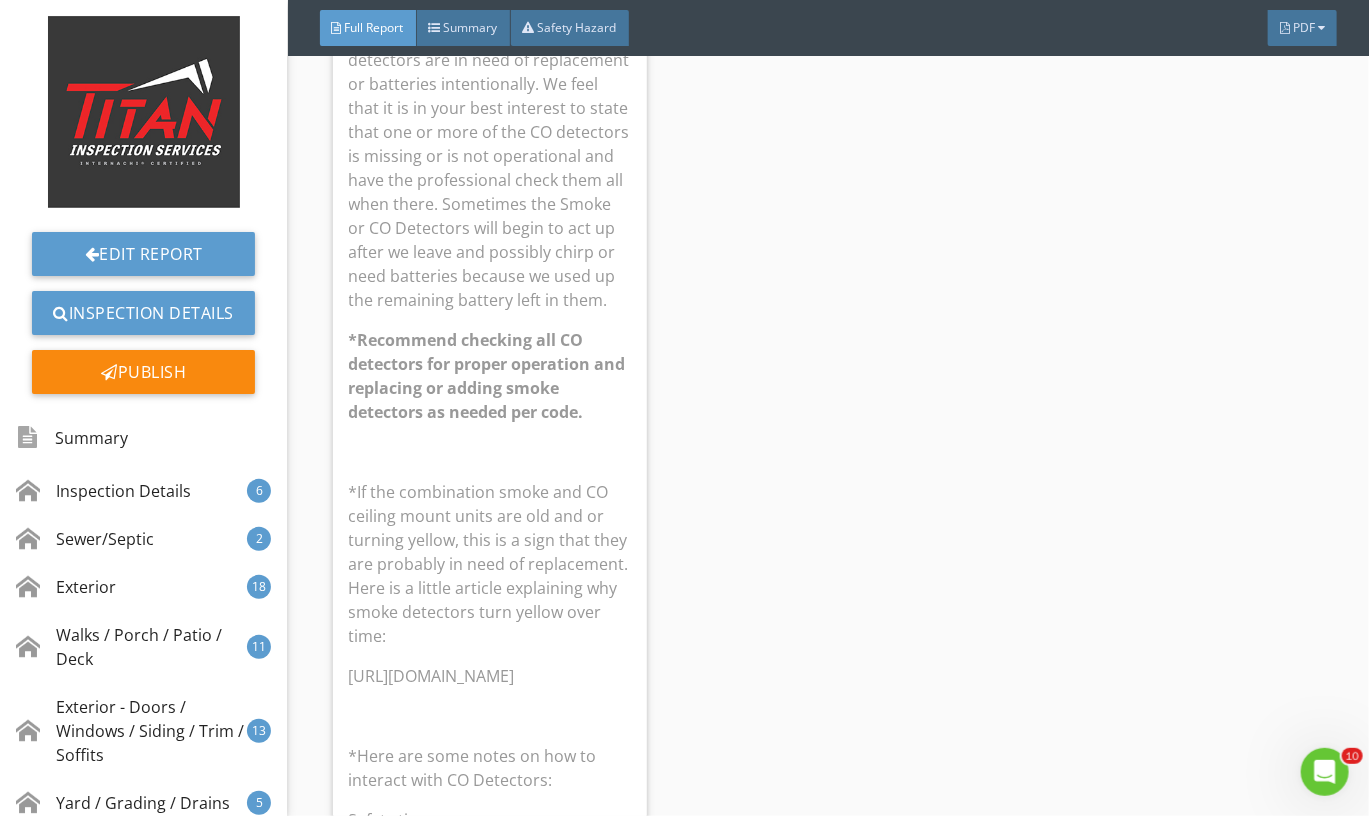 scroll, scrollTop: 38209, scrollLeft: 0, axis: vertical 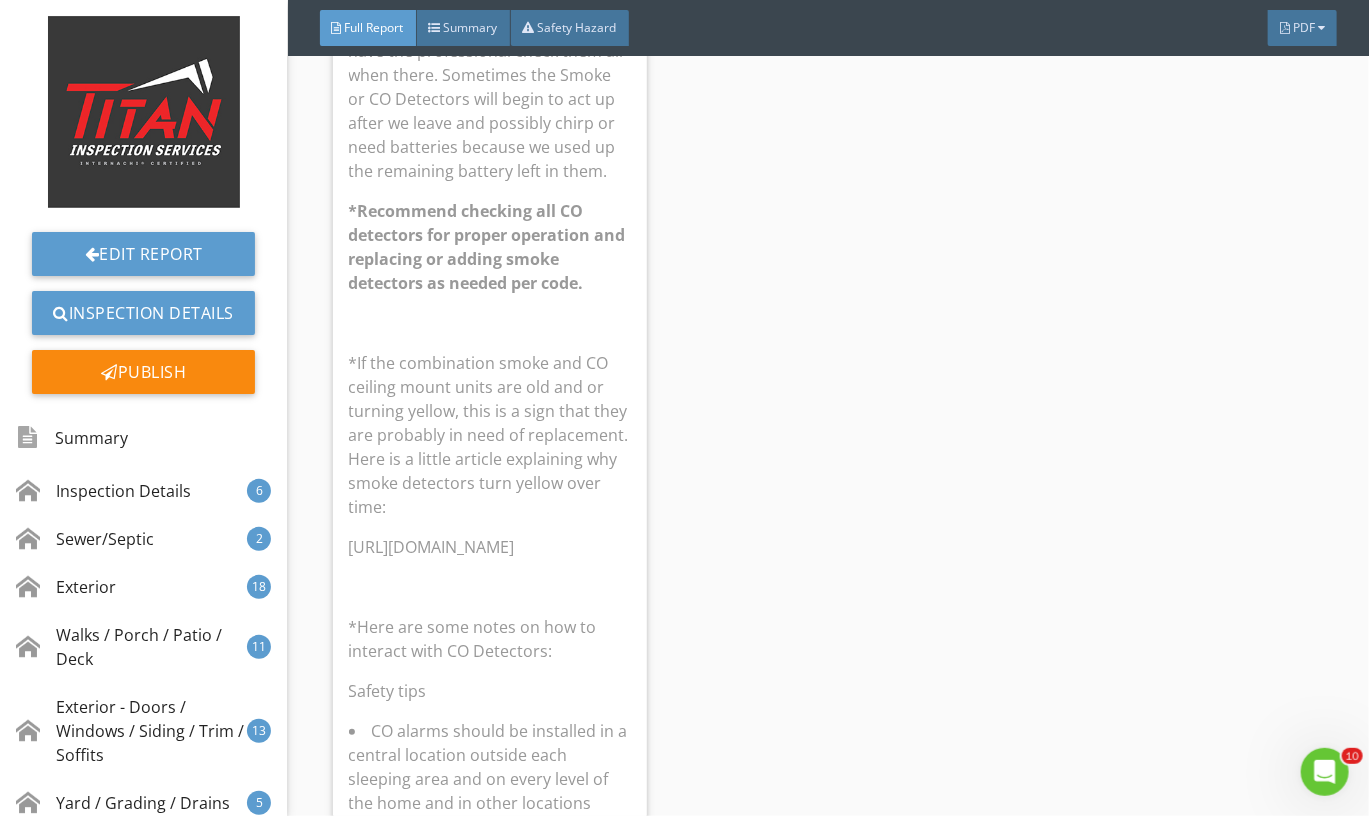 click on "*Note: We don't specify which CO detectors are in need of replacement or batteries intentionally. We feel that it is in your best interest to state that one or more of the CO detectors is missing or is not operational and have the professional check them all when there. Sometimes the Smoke or CO Detectors will begin to act up after we leave and possibly chirp or need batteries because we used up the remaining battery left in them." at bounding box center [490, 39] 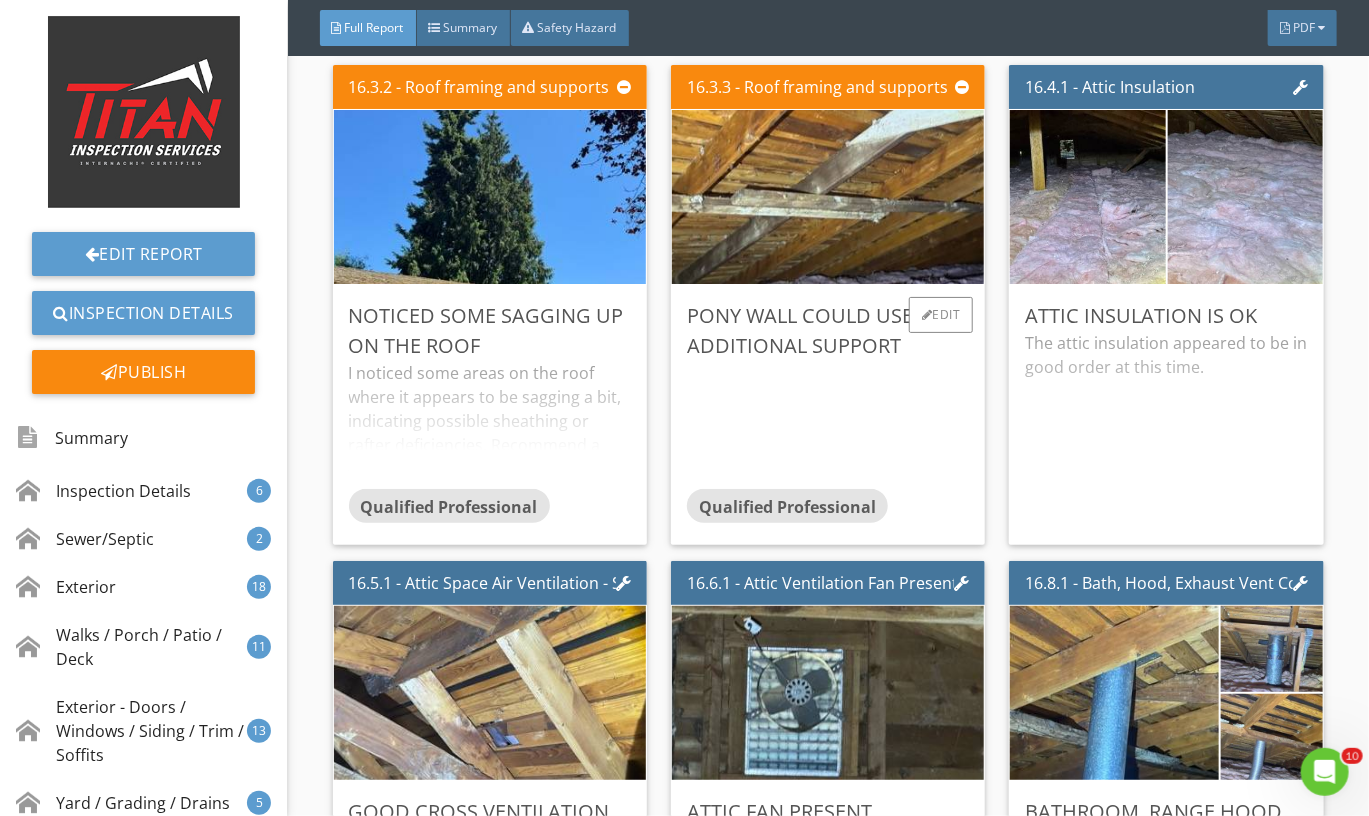 scroll, scrollTop: 40356, scrollLeft: 0, axis: vertical 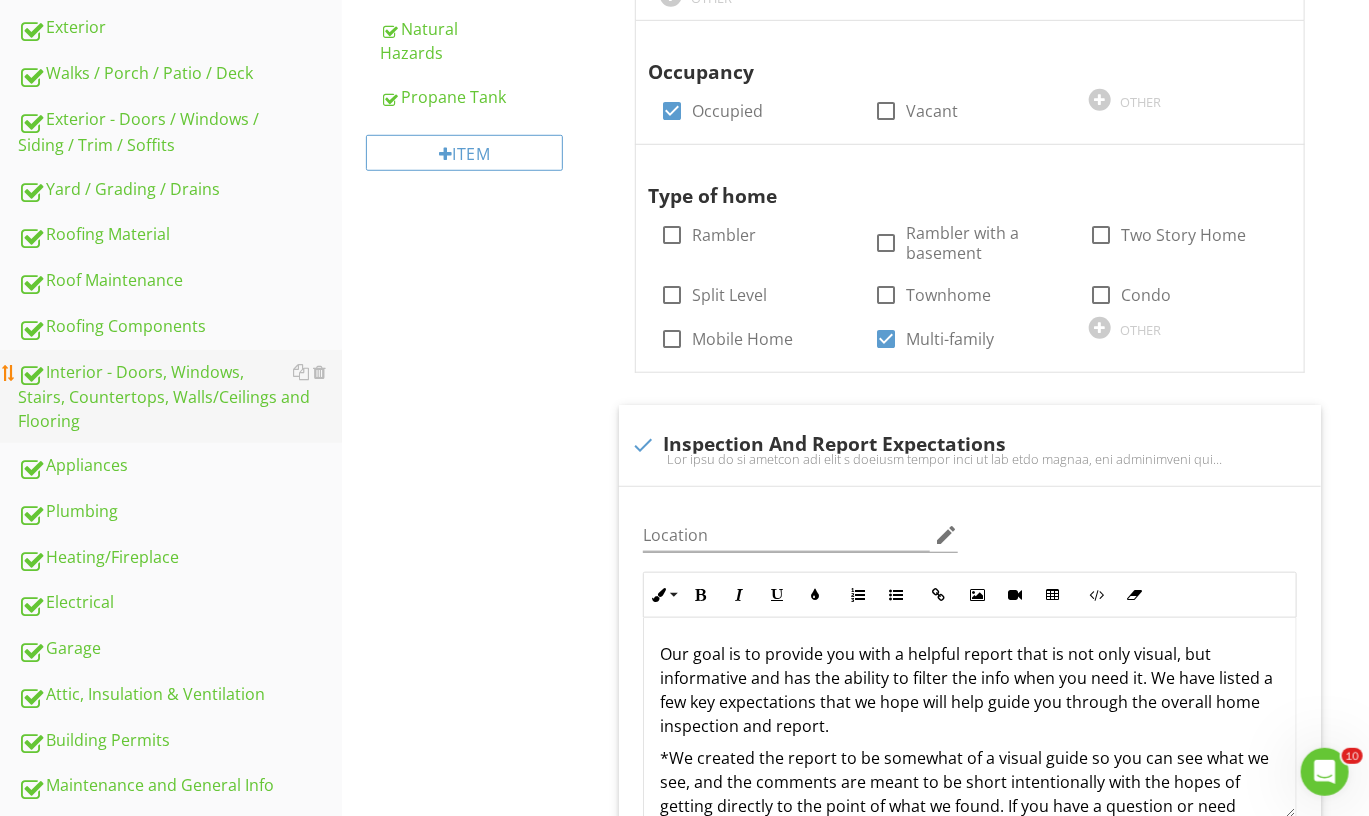 click on "Interior - Doors, Windows, Stairs, Countertops, Walls/Ceilings and Flooring" at bounding box center [180, 397] 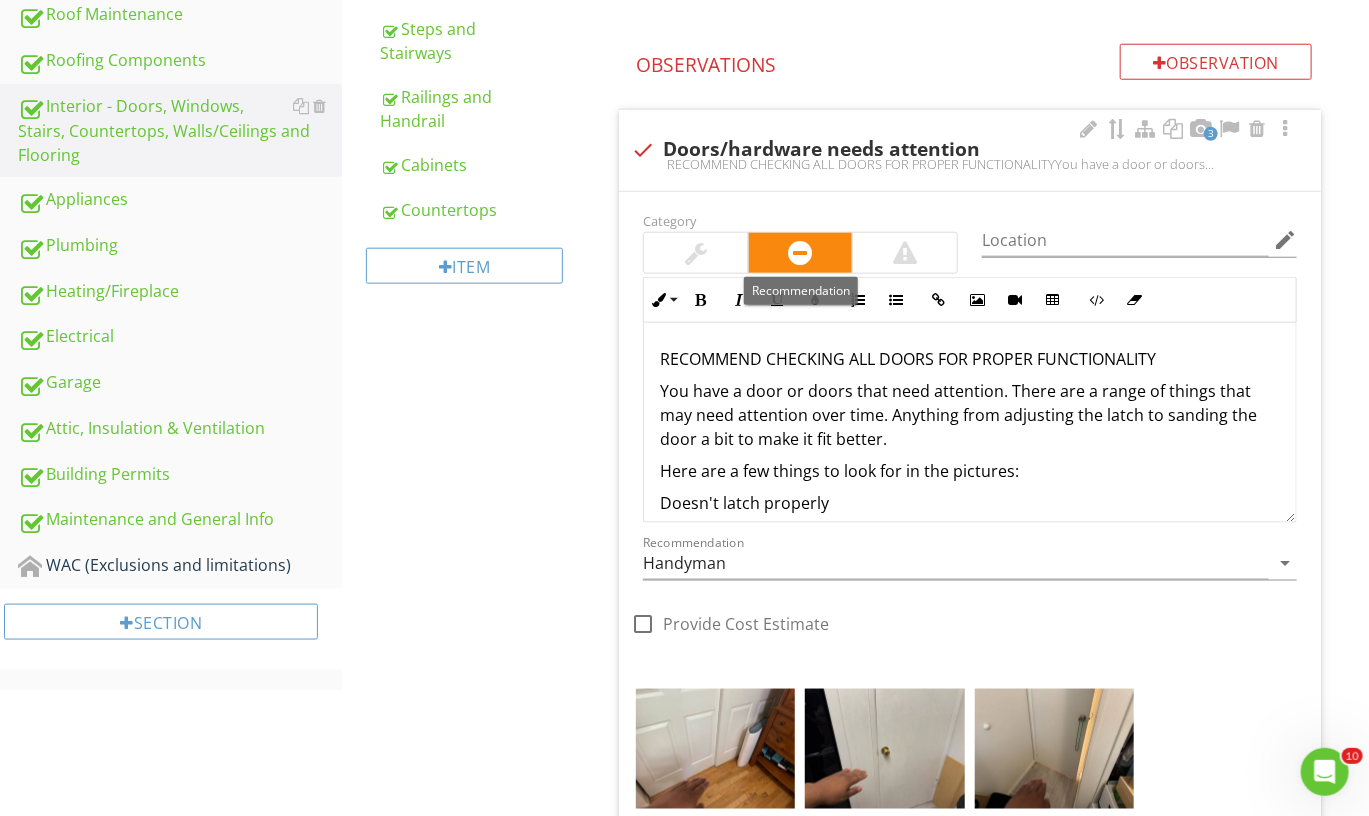 scroll, scrollTop: 845, scrollLeft: 0, axis: vertical 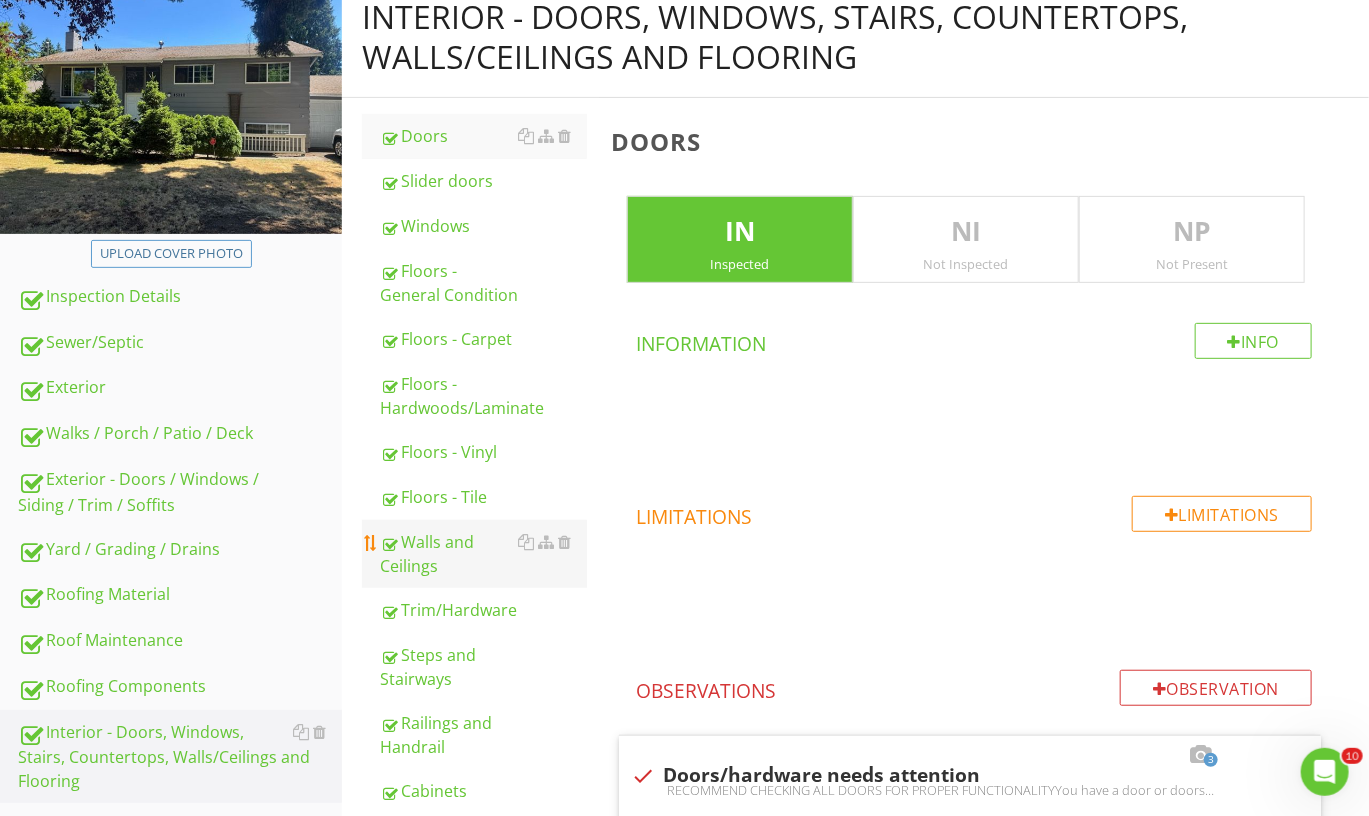 click on "Walls and Ceilings" at bounding box center (483, 554) 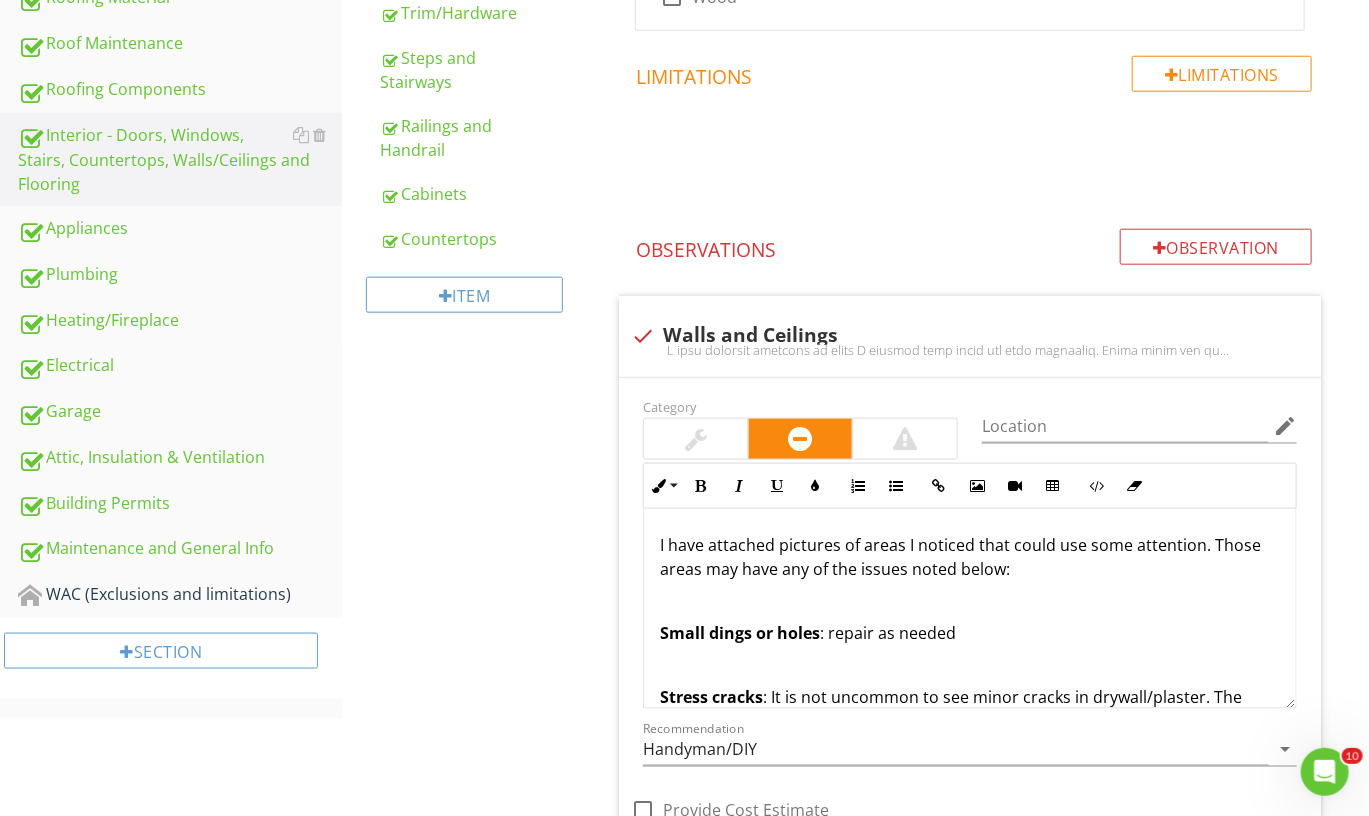 scroll, scrollTop: 865, scrollLeft: 0, axis: vertical 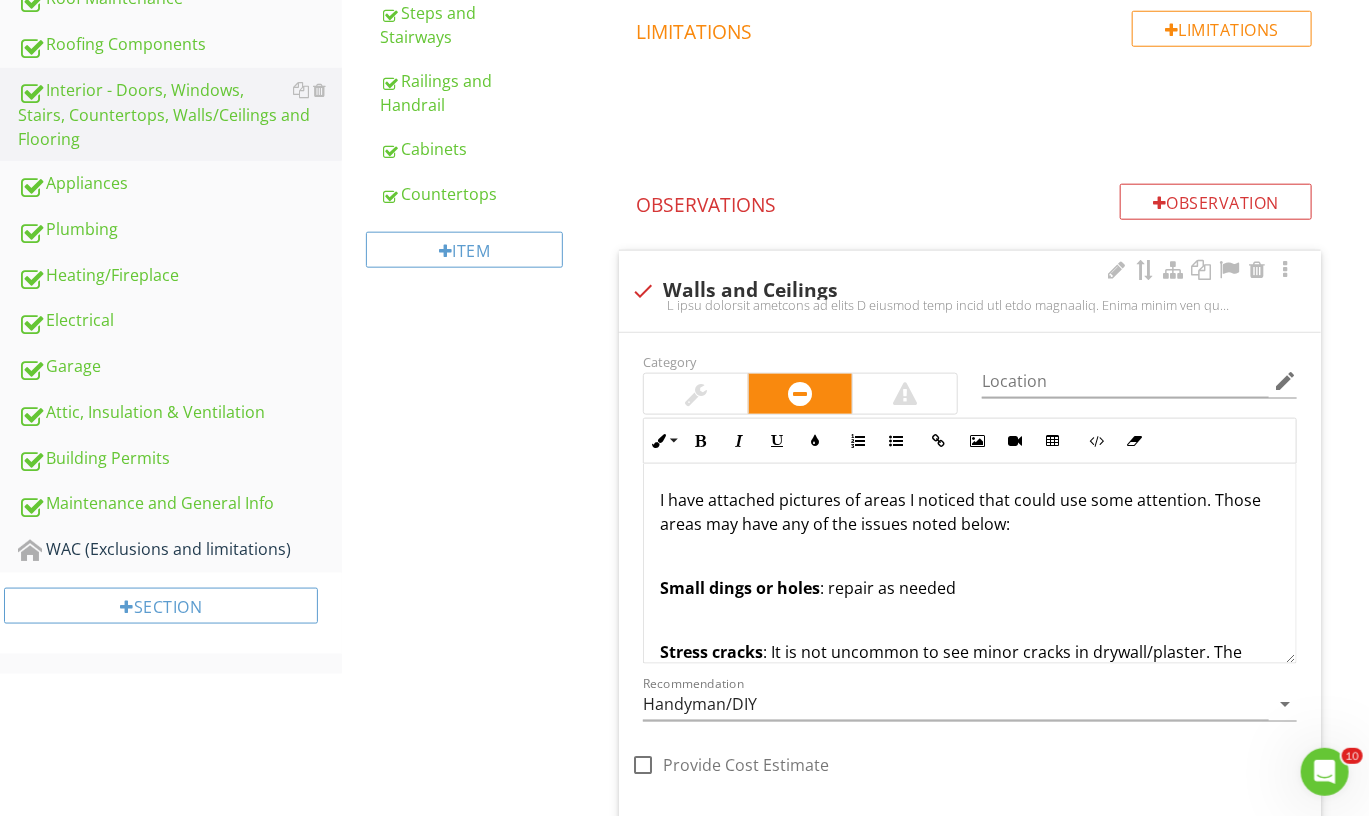 click at bounding box center (643, 291) 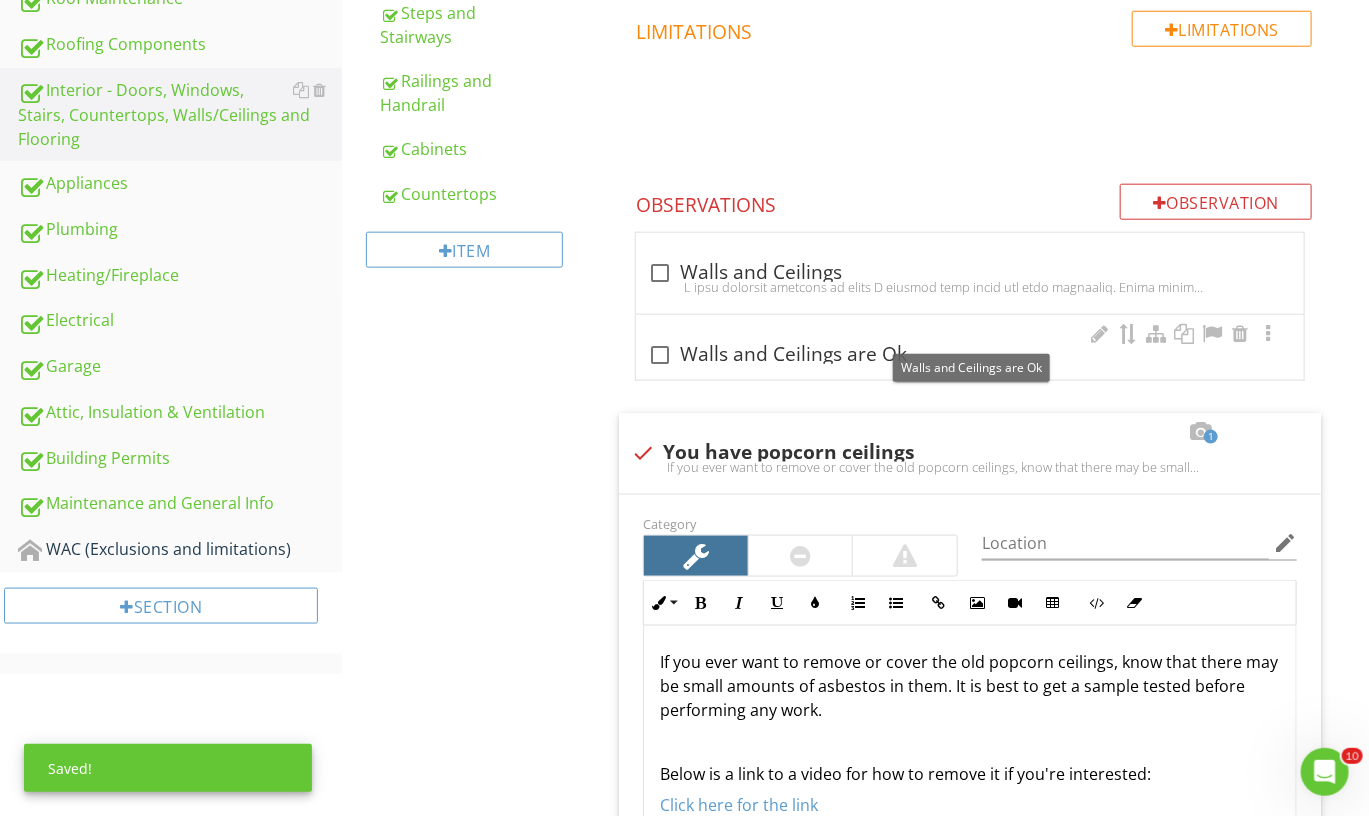 click at bounding box center [660, 355] 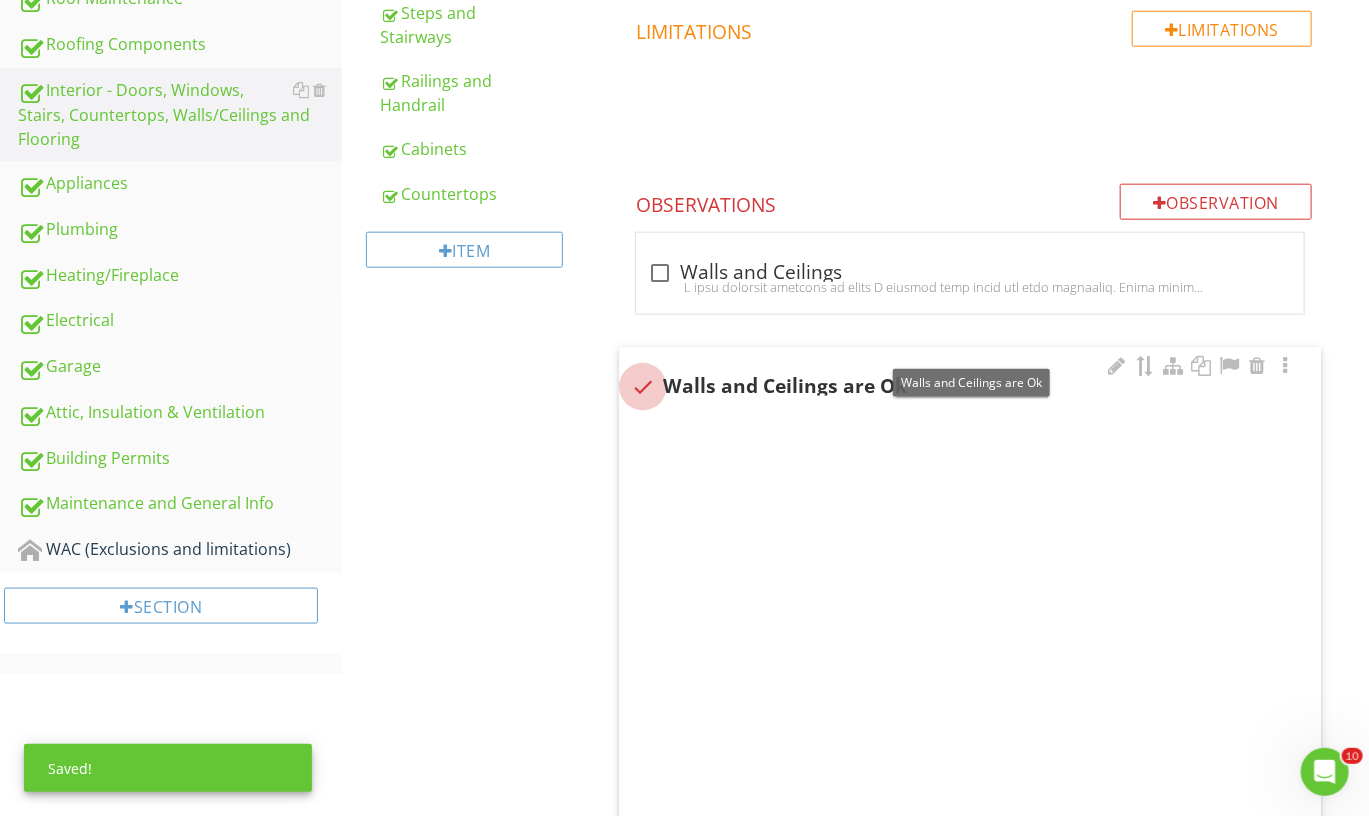 checkbox on "true" 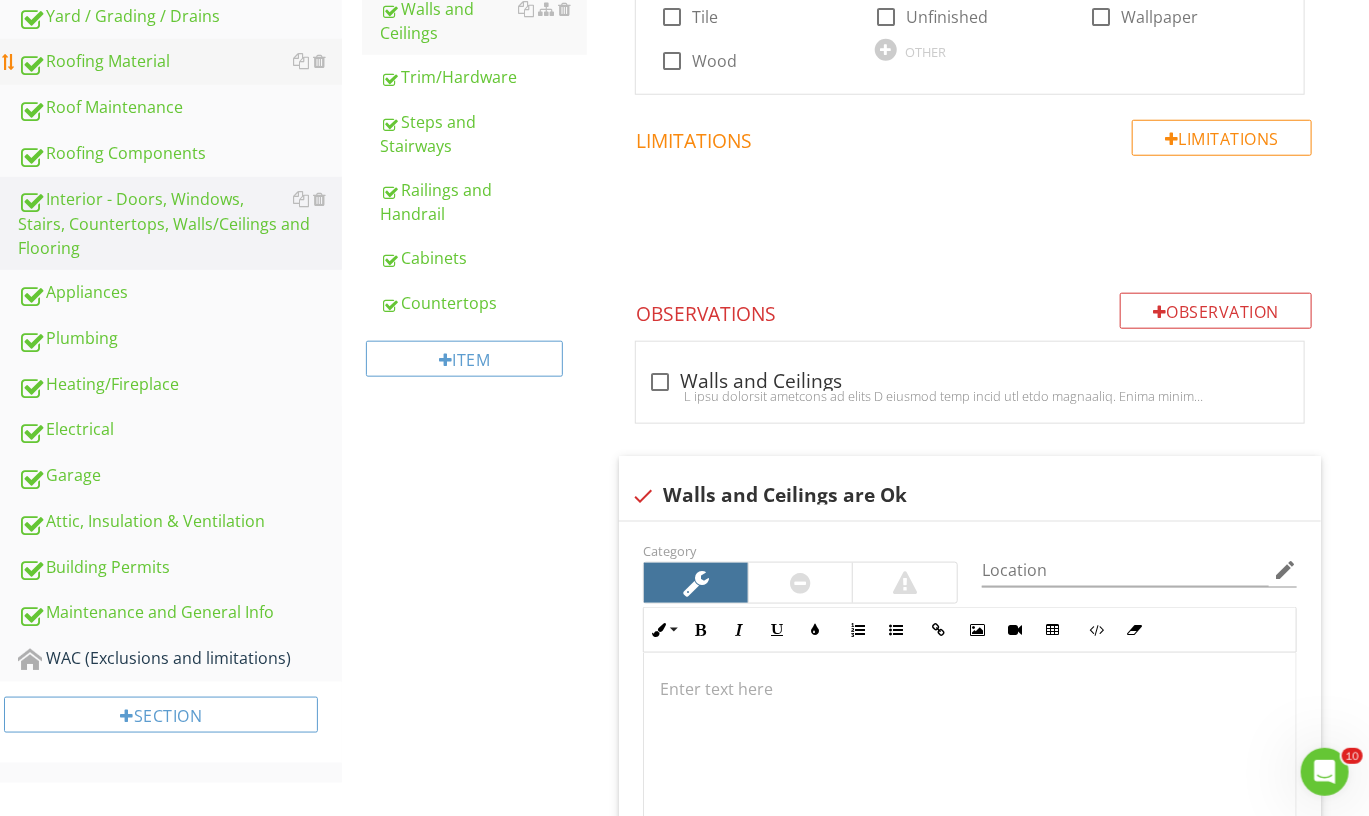 scroll, scrollTop: 788, scrollLeft: 0, axis: vertical 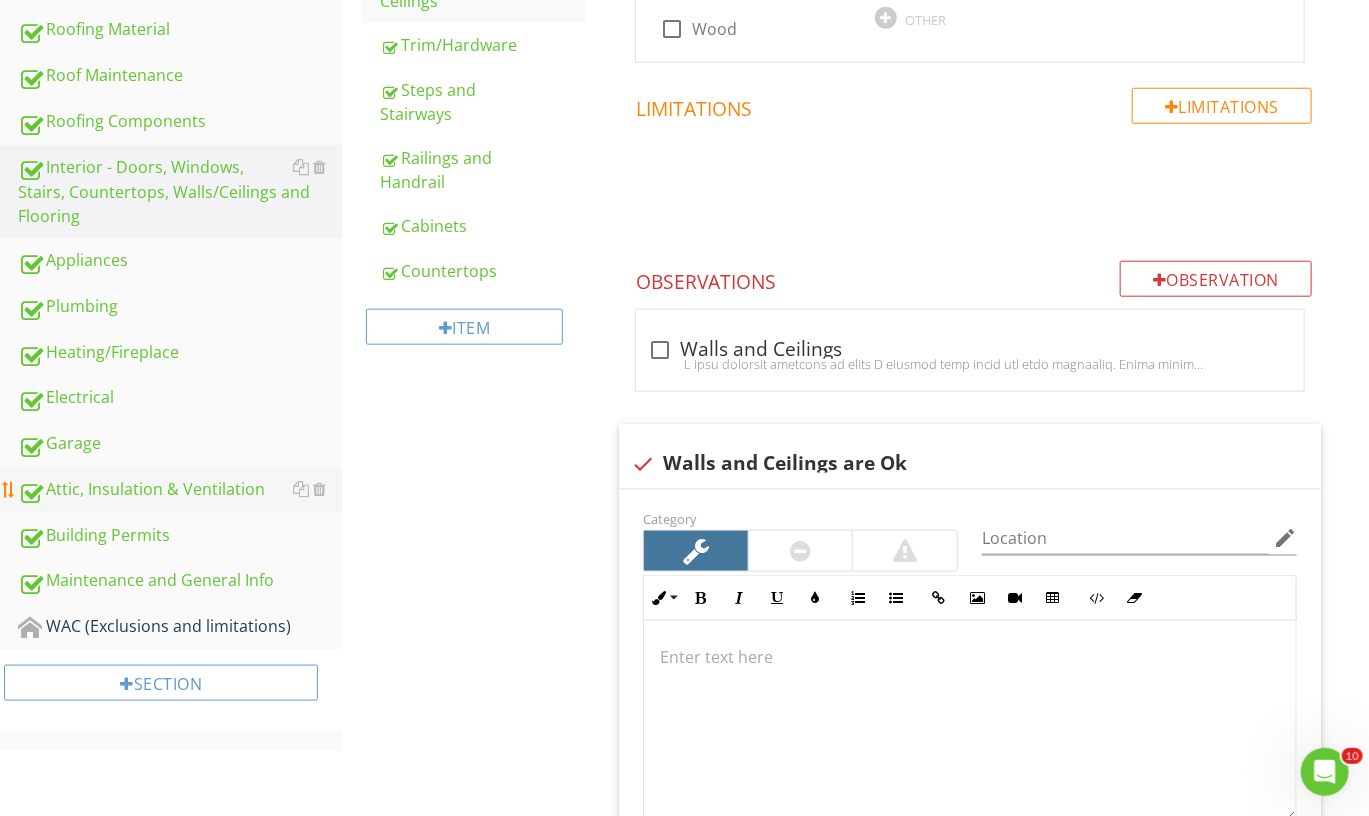 click on "Attic, Insulation & Ventilation" at bounding box center (180, 490) 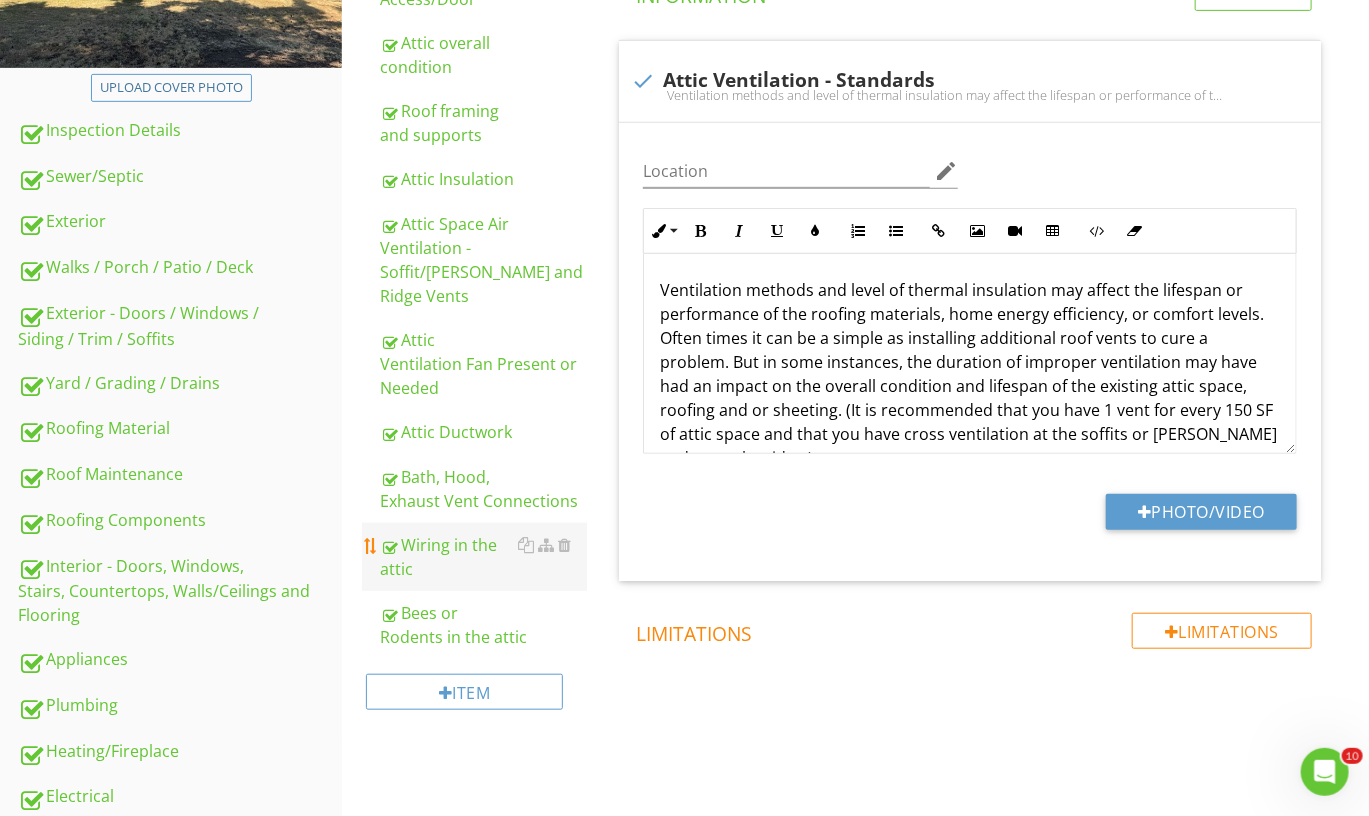scroll, scrollTop: 360, scrollLeft: 0, axis: vertical 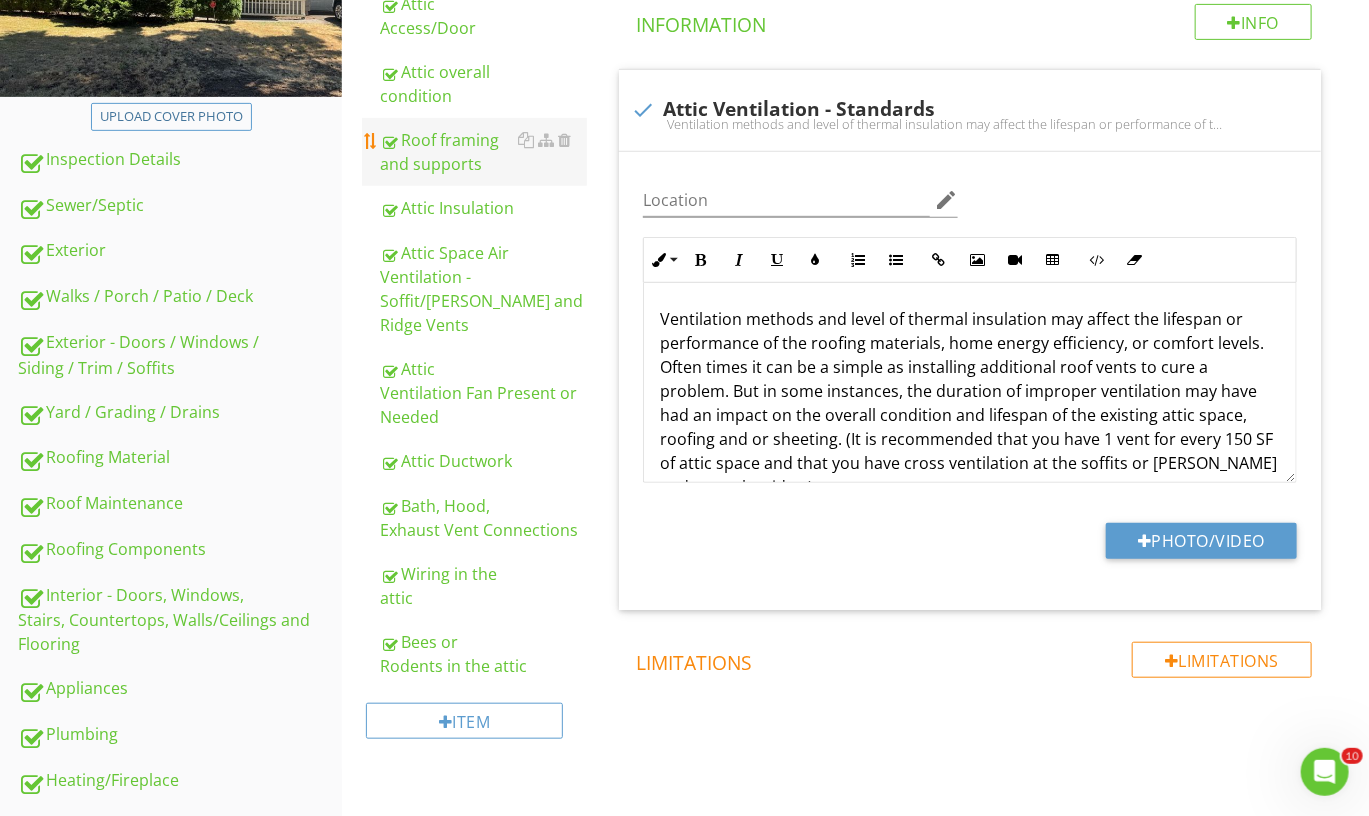 click on "Roof framing and supports" at bounding box center (483, 152) 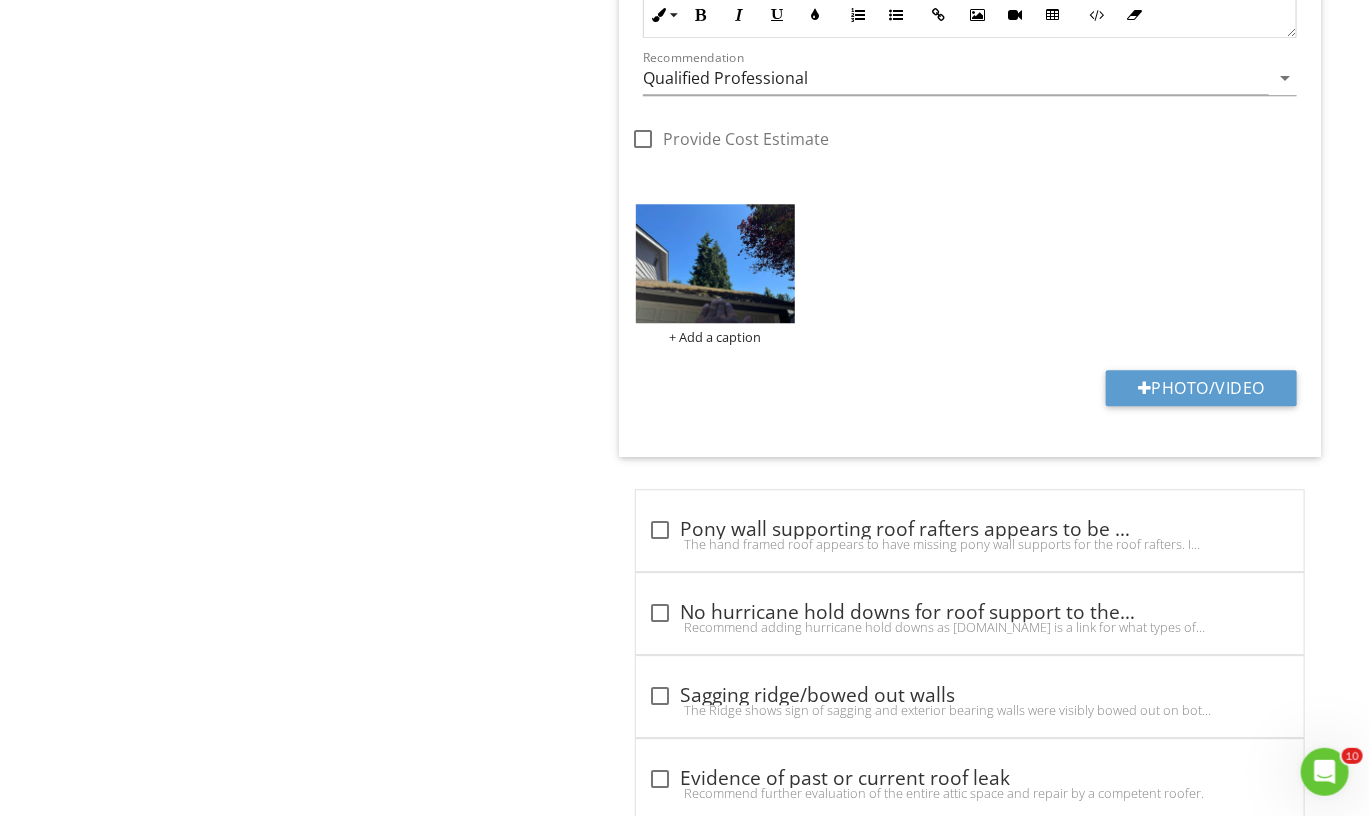 scroll, scrollTop: 2163, scrollLeft: 0, axis: vertical 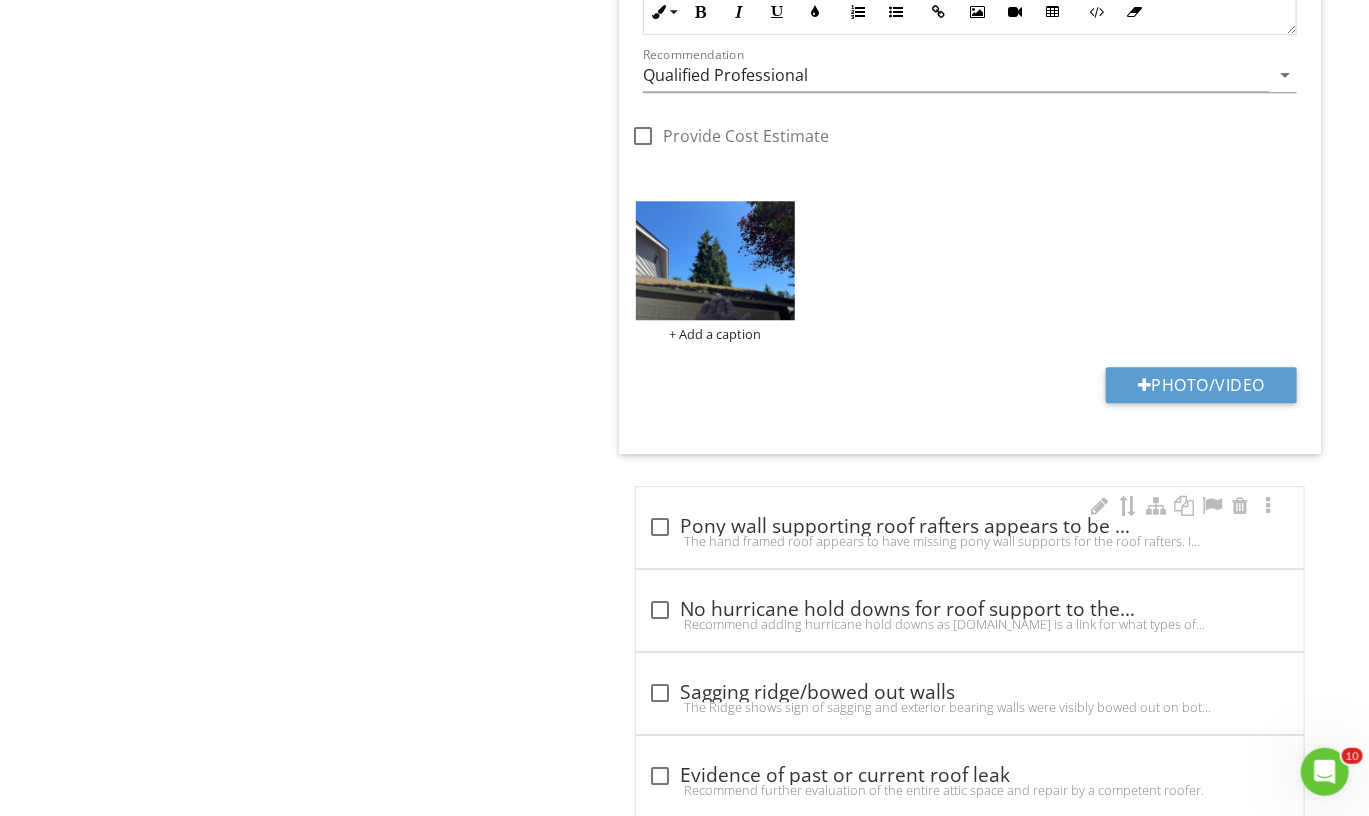 click on "check_box_outline_blank
Pony wall supporting roof rafters appears to be missing" at bounding box center (970, 527) 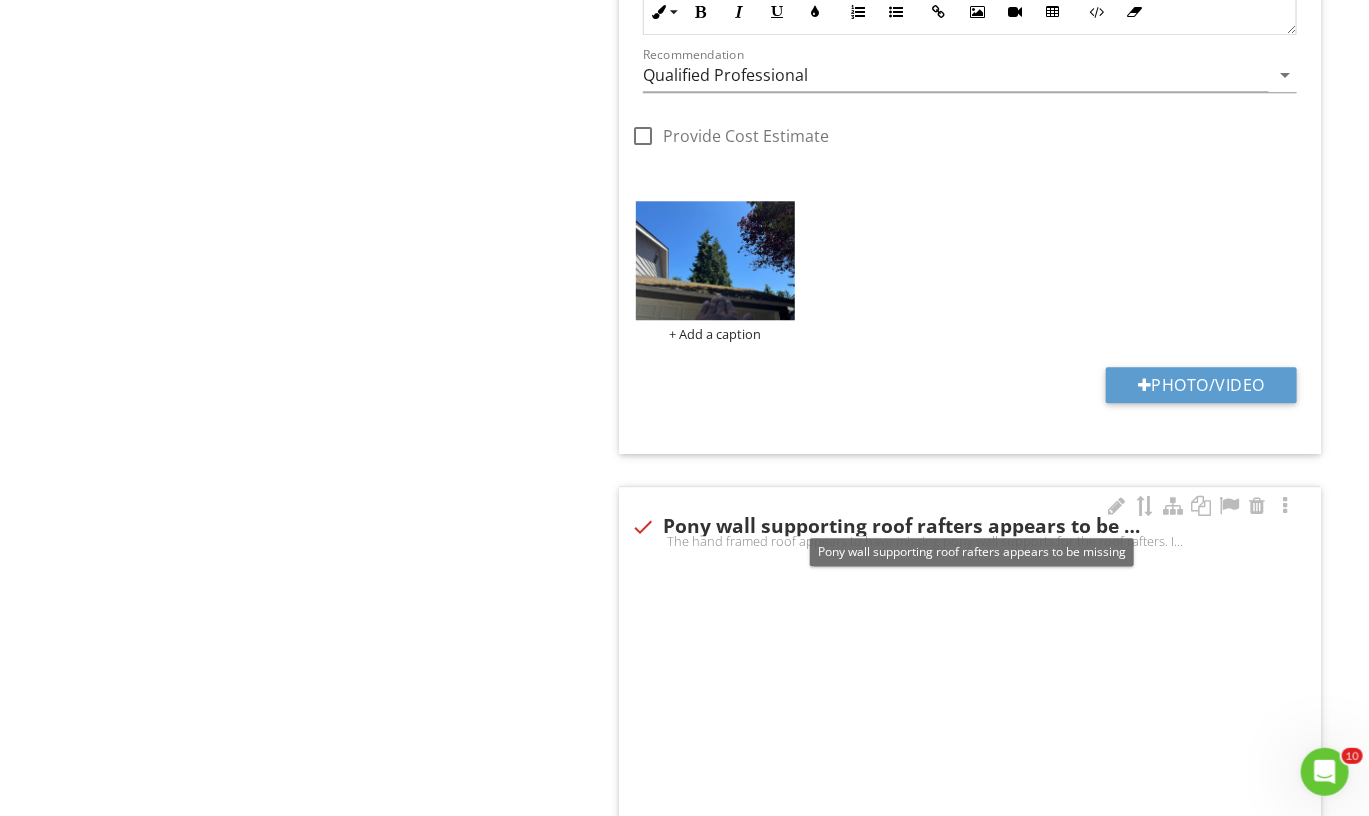 checkbox on "true" 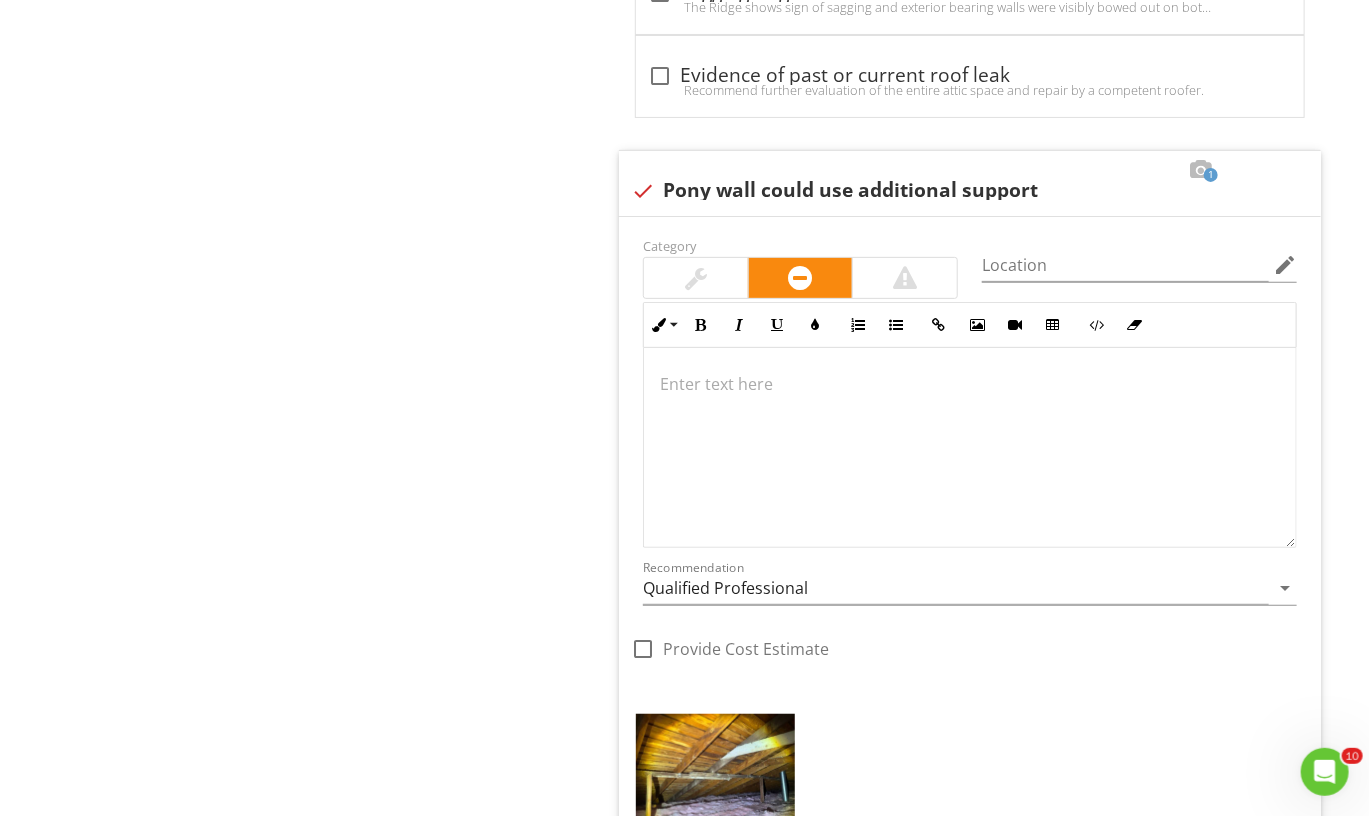 scroll, scrollTop: 3492, scrollLeft: 0, axis: vertical 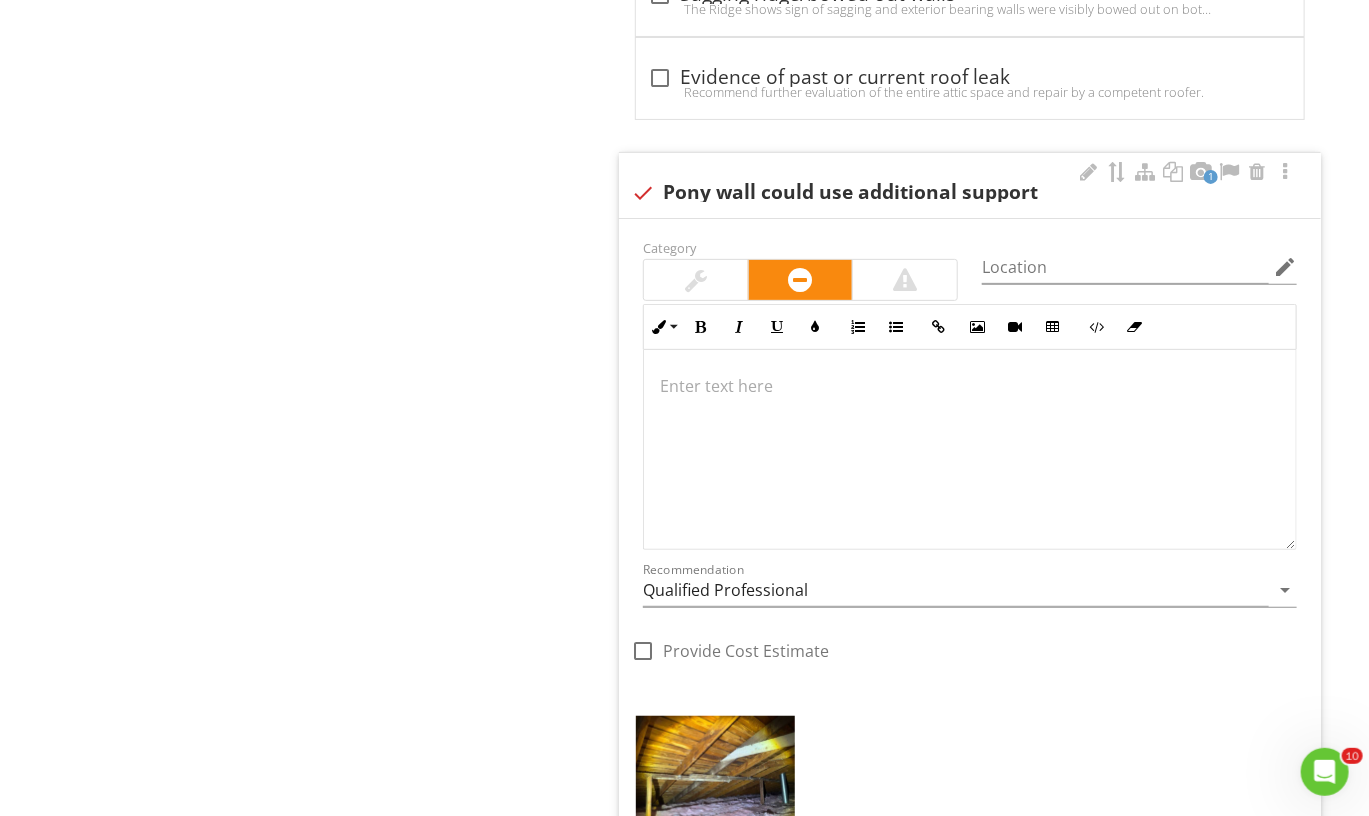 drag, startPoint x: 708, startPoint y: 748, endPoint x: 889, endPoint y: 470, distance: 331.73032 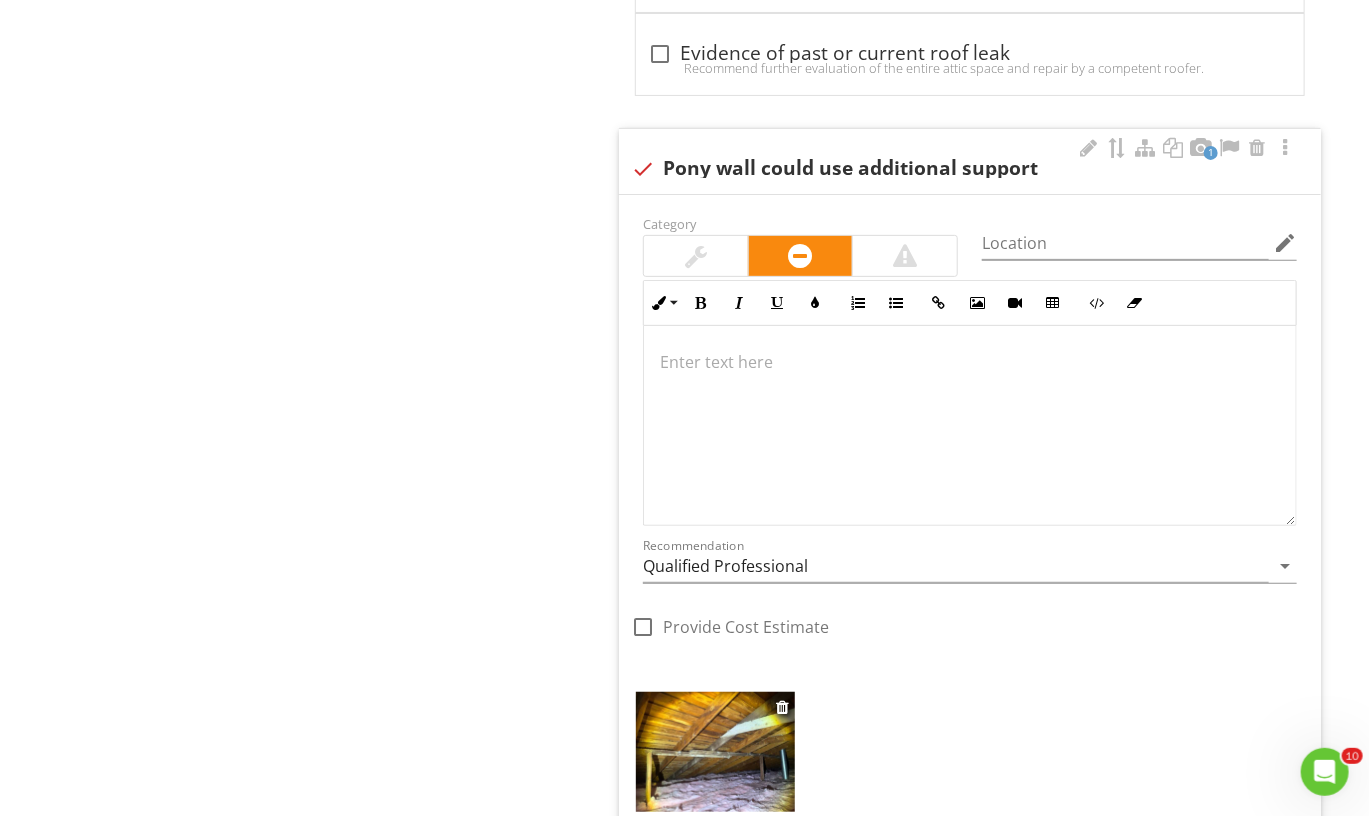 scroll, scrollTop: 3520, scrollLeft: 0, axis: vertical 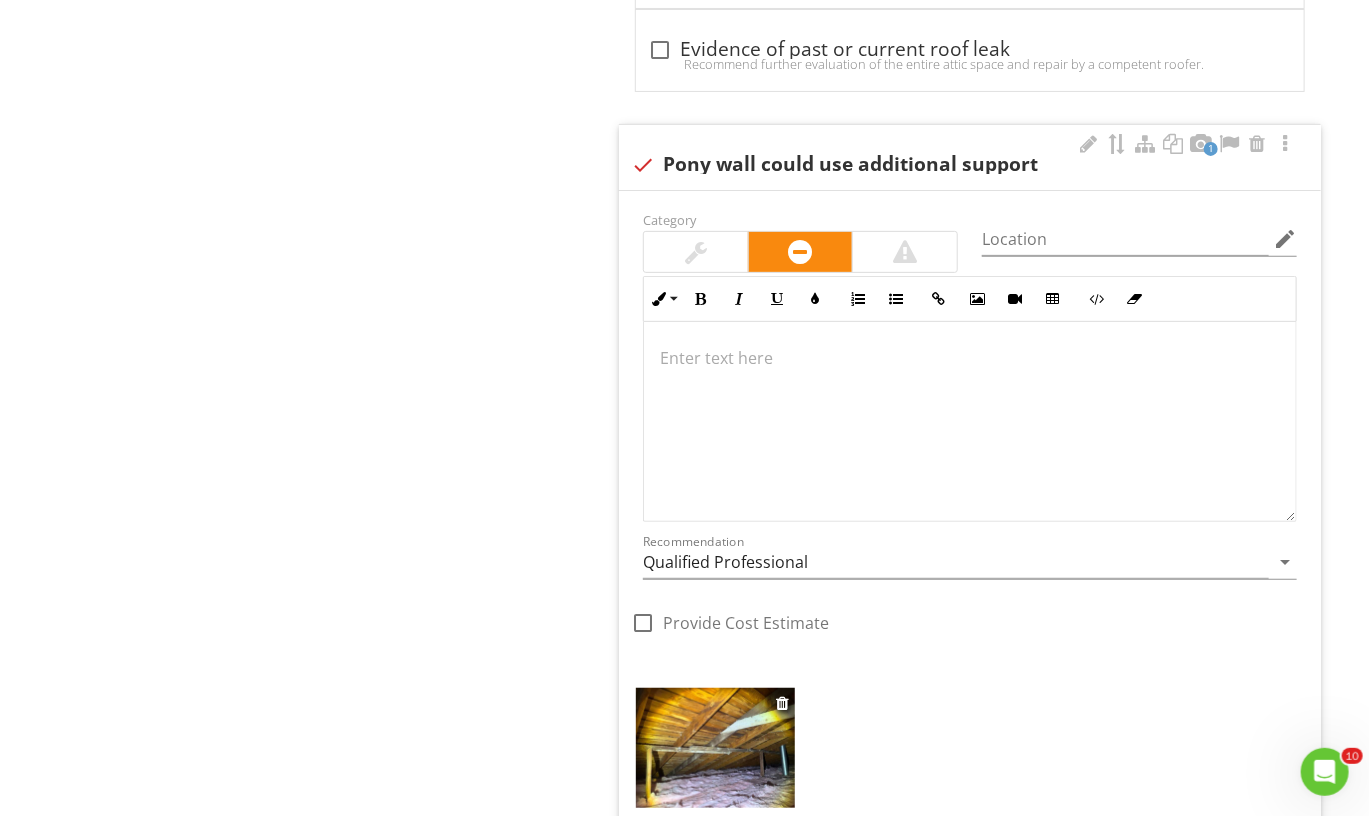 drag, startPoint x: 743, startPoint y: 721, endPoint x: 707, endPoint y: 749, distance: 45.607018 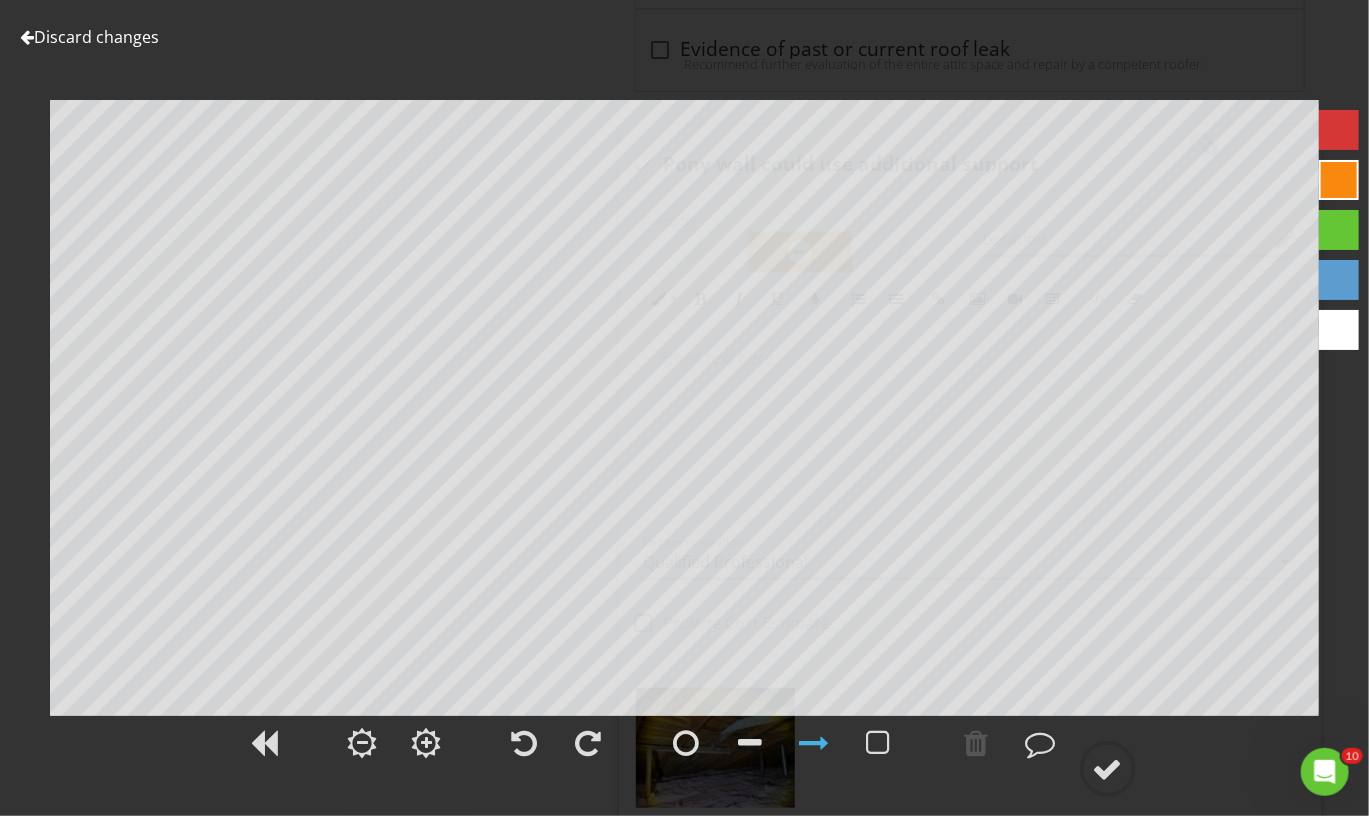 click on "Discard changes" at bounding box center (89, 37) 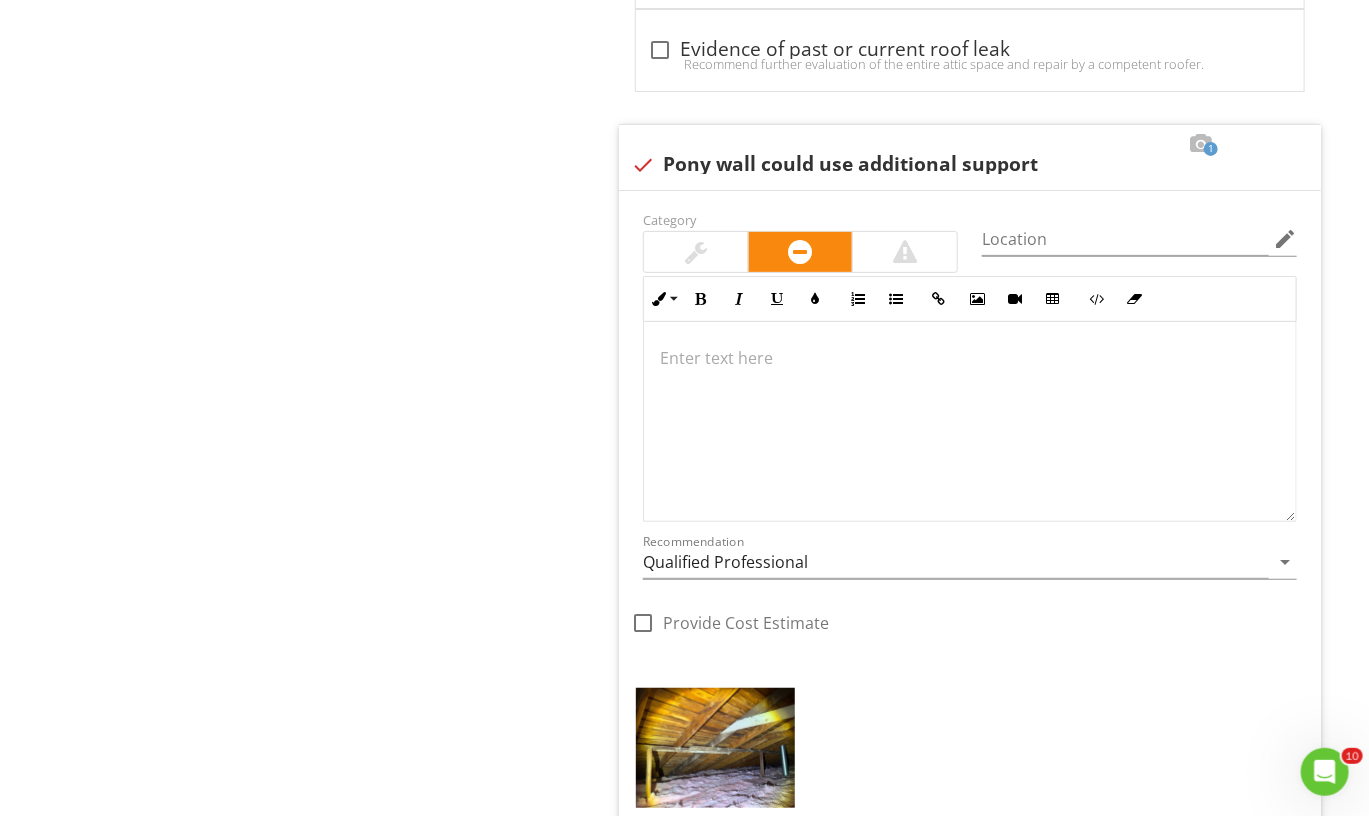 click on "Attic, Insulation & Ventilation
General
Attic Access/Door
Attic overall condition
Roof framing and supports
Attic Insulation
Attic Space Air Ventilation - Soffit/[PERSON_NAME] and Ridge Vents
Attic Ventilation Fan Present or Needed
Attic [GEOGRAPHIC_DATA]
Bath, Hood, Exhaust Vent Connections
Wiring in the attic
Bees or Rodents in the attic
Item
Roof framing and supports
IN   Inspected NI   Not Inspected NP   Not Present
Info
Information
Limitations
Limitations
Observation" at bounding box center [855, -1107] 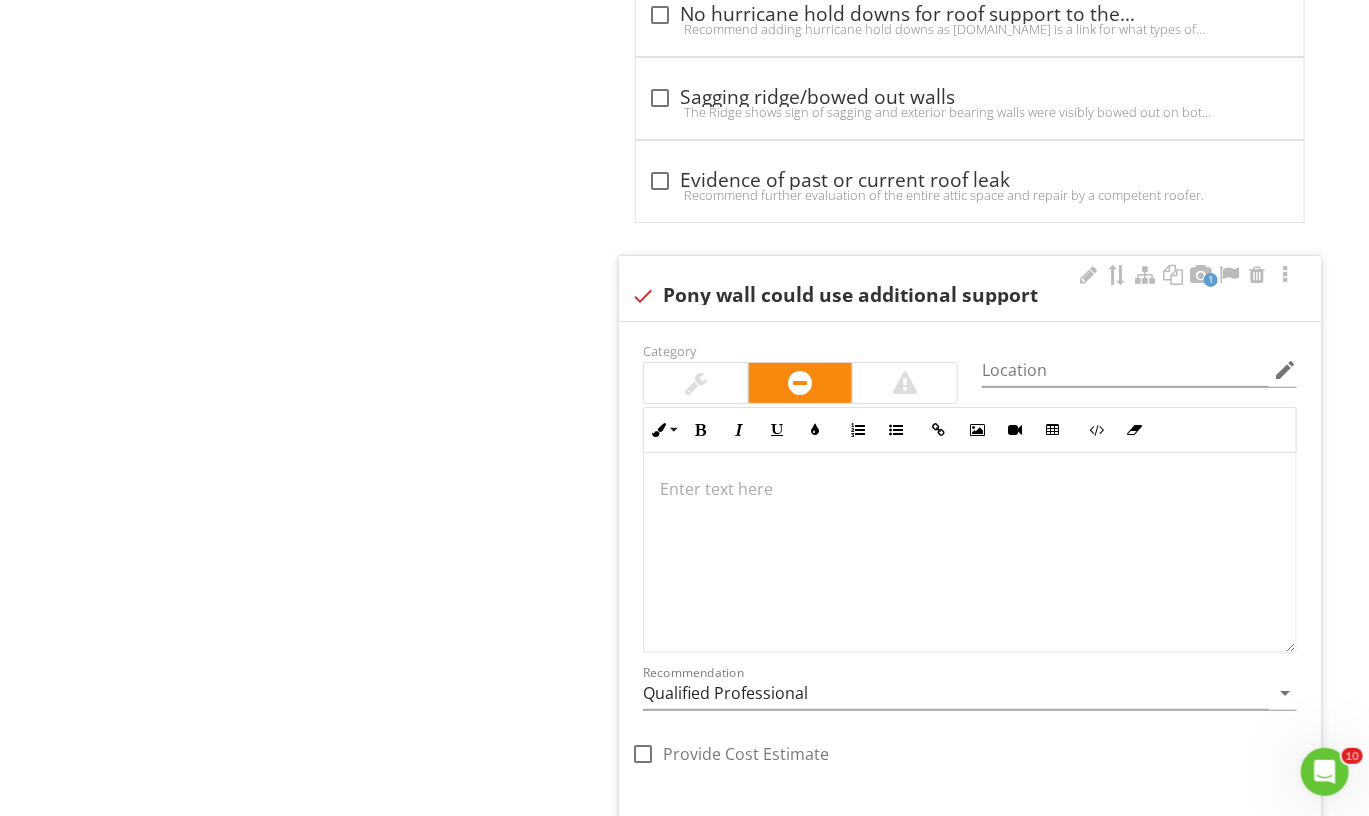 scroll, scrollTop: 3361, scrollLeft: 0, axis: vertical 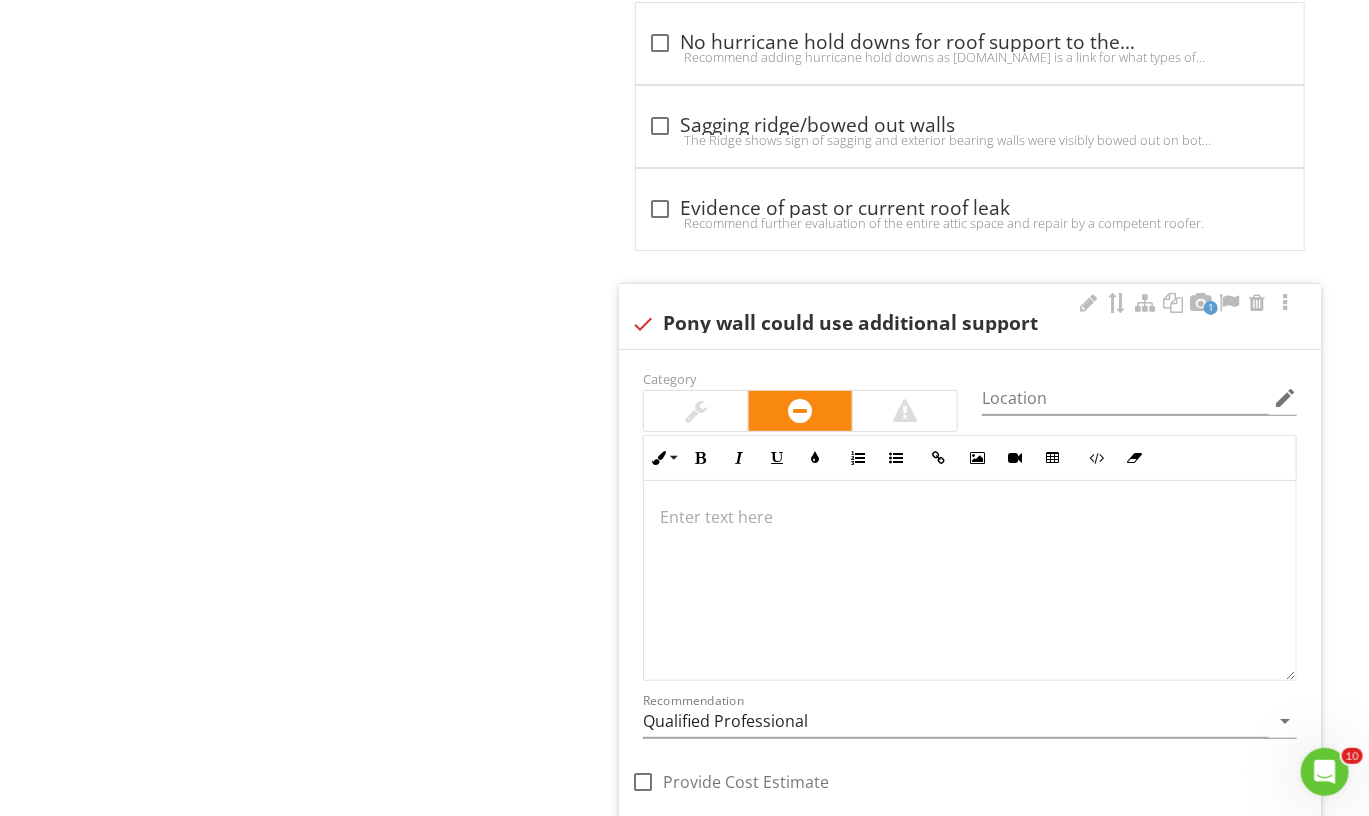 click on "Category" at bounding box center (800, 399) 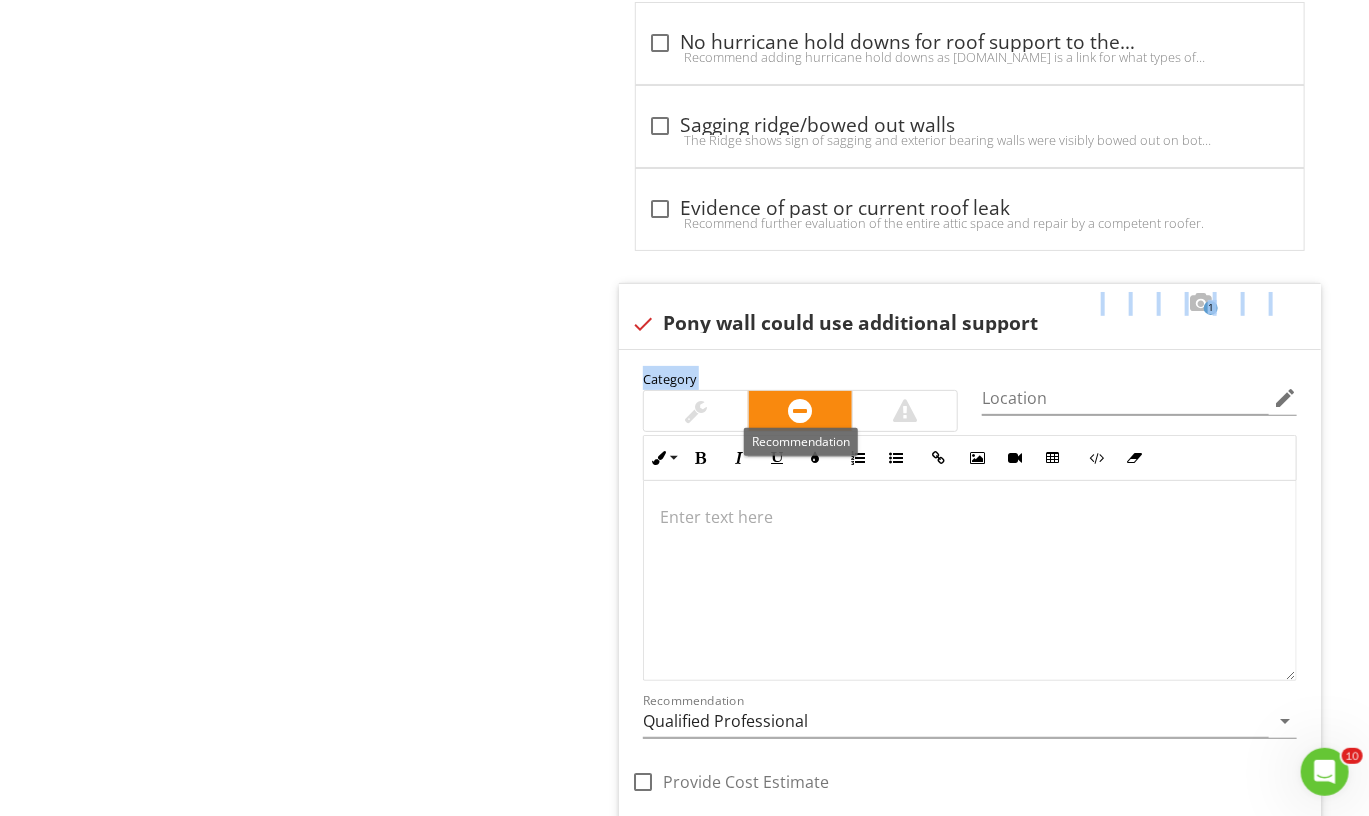 drag, startPoint x: 763, startPoint y: 357, endPoint x: 934, endPoint y: 259, distance: 197.09135 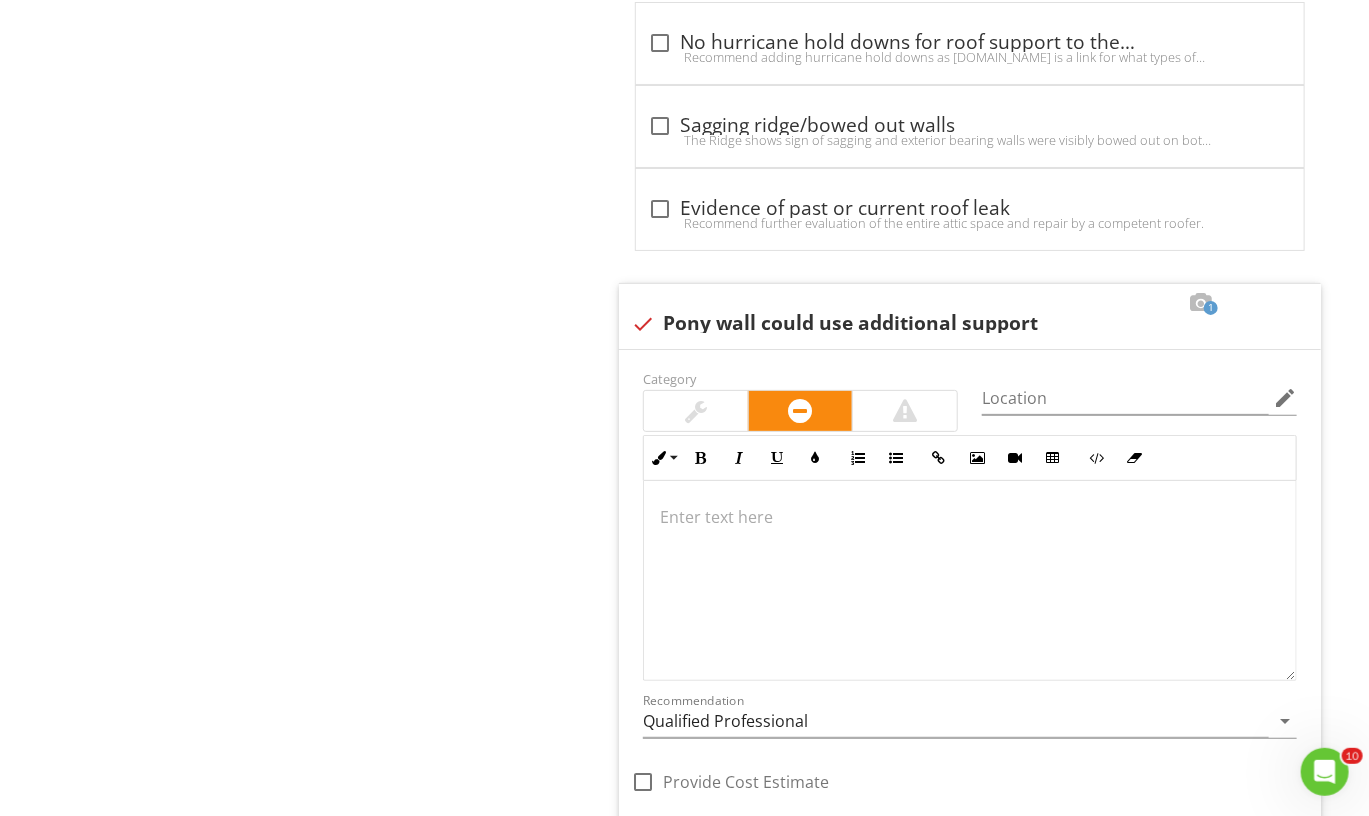 click on "Attic, Insulation & Ventilation
General
Attic Access/Door
Attic overall condition
Roof framing and supports
Attic Insulation
Attic Space Air Ventilation - Soffit/[PERSON_NAME] and Ridge Vents
Attic Ventilation Fan Present or Needed
Attic [GEOGRAPHIC_DATA]
Bath, Hood, Exhaust Vent Connections
Wiring in the attic
Bees or Rodents in the attic
Item
Roof framing and supports
IN   Inspected NI   Not Inspected NP   Not Present
Info
Information
Limitations
Limitations
Observation" at bounding box center (855, -948) 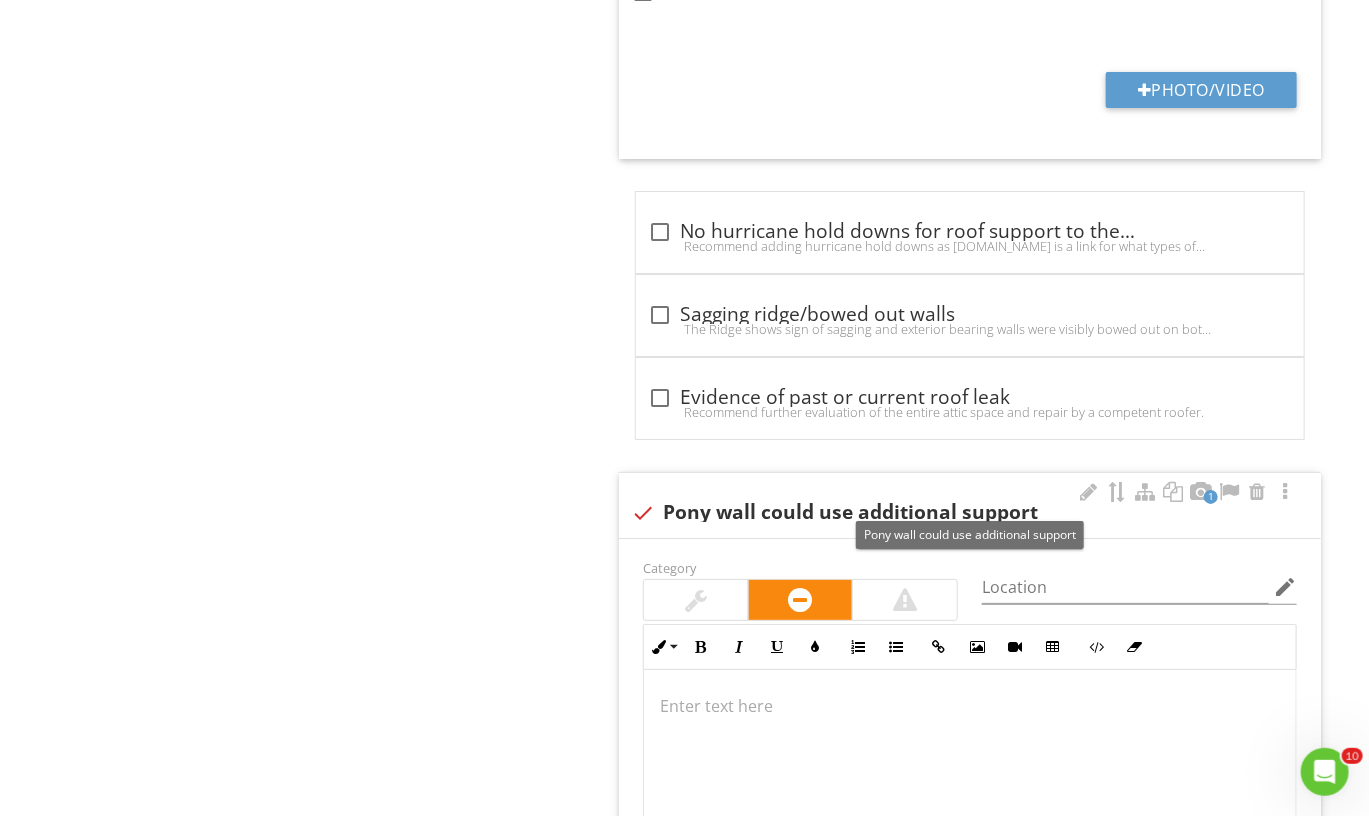 scroll, scrollTop: 3165, scrollLeft: 0, axis: vertical 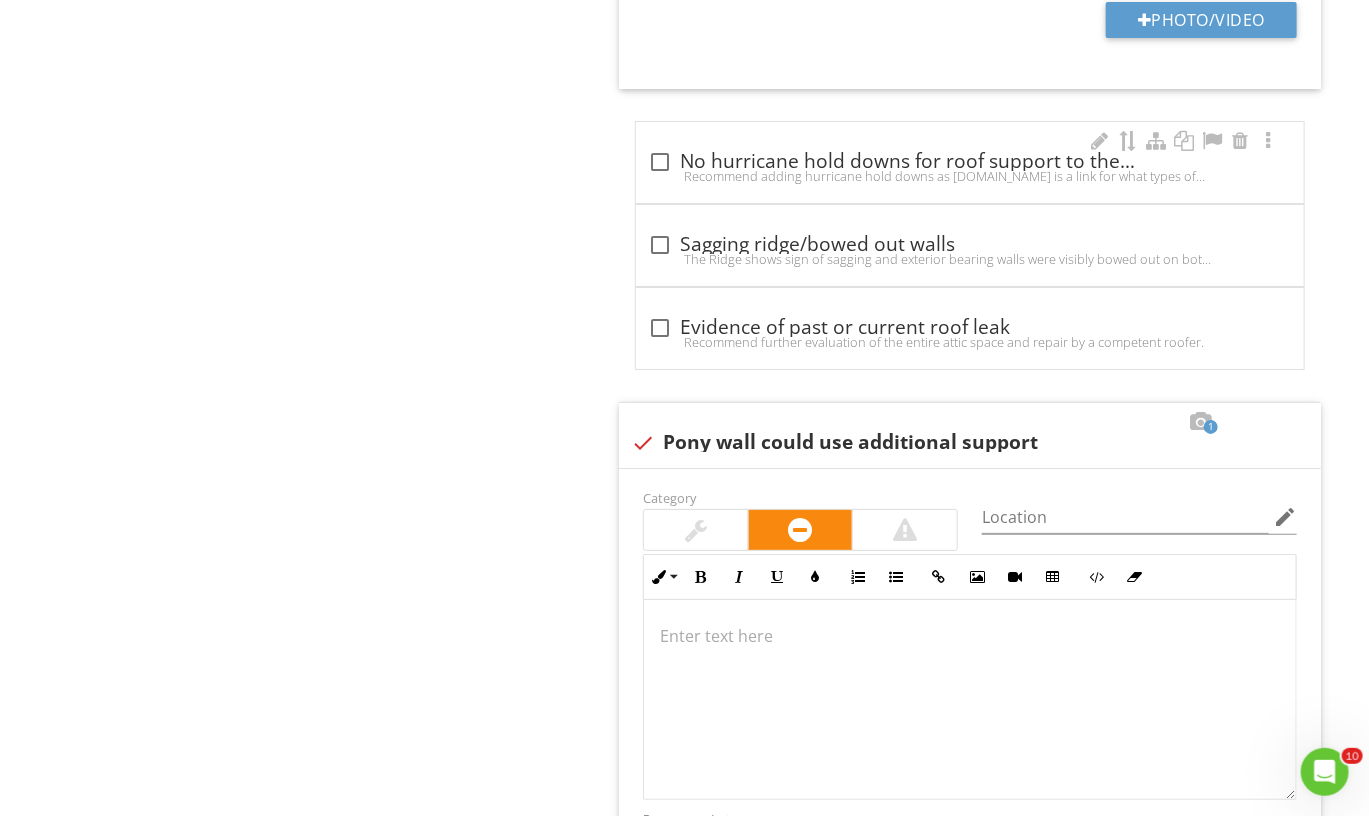 drag, startPoint x: 1115, startPoint y: 408, endPoint x: 1122, endPoint y: 184, distance: 224.10934 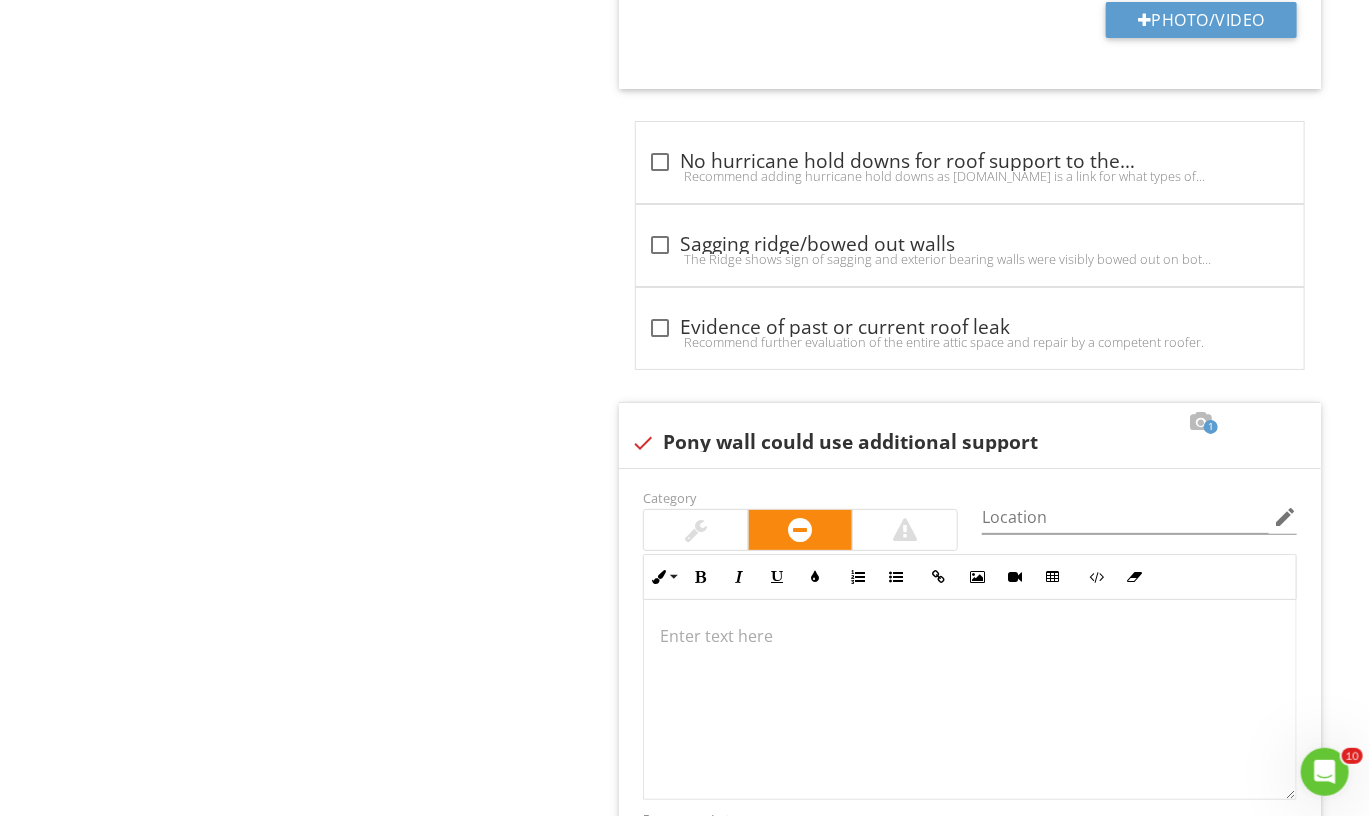 click on "Attic, Insulation & Ventilation
General
Attic Access/Door
Attic overall condition
Roof framing and supports
Attic Insulation
Attic Space Air Ventilation - Soffit/Gable and Ridge Vents
Attic Ventilation Fan Present or Needed
Attic Ductwork
Bath, Hood, Exhaust Vent Connections
Wiring in the attic
Bees or Rodents in the attic
Item
Roof framing and supports
IN   Inspected NI   Not Inspected NP   Not Present
Info
Information
Limitations
Limitations
Observation" at bounding box center [855, -829] 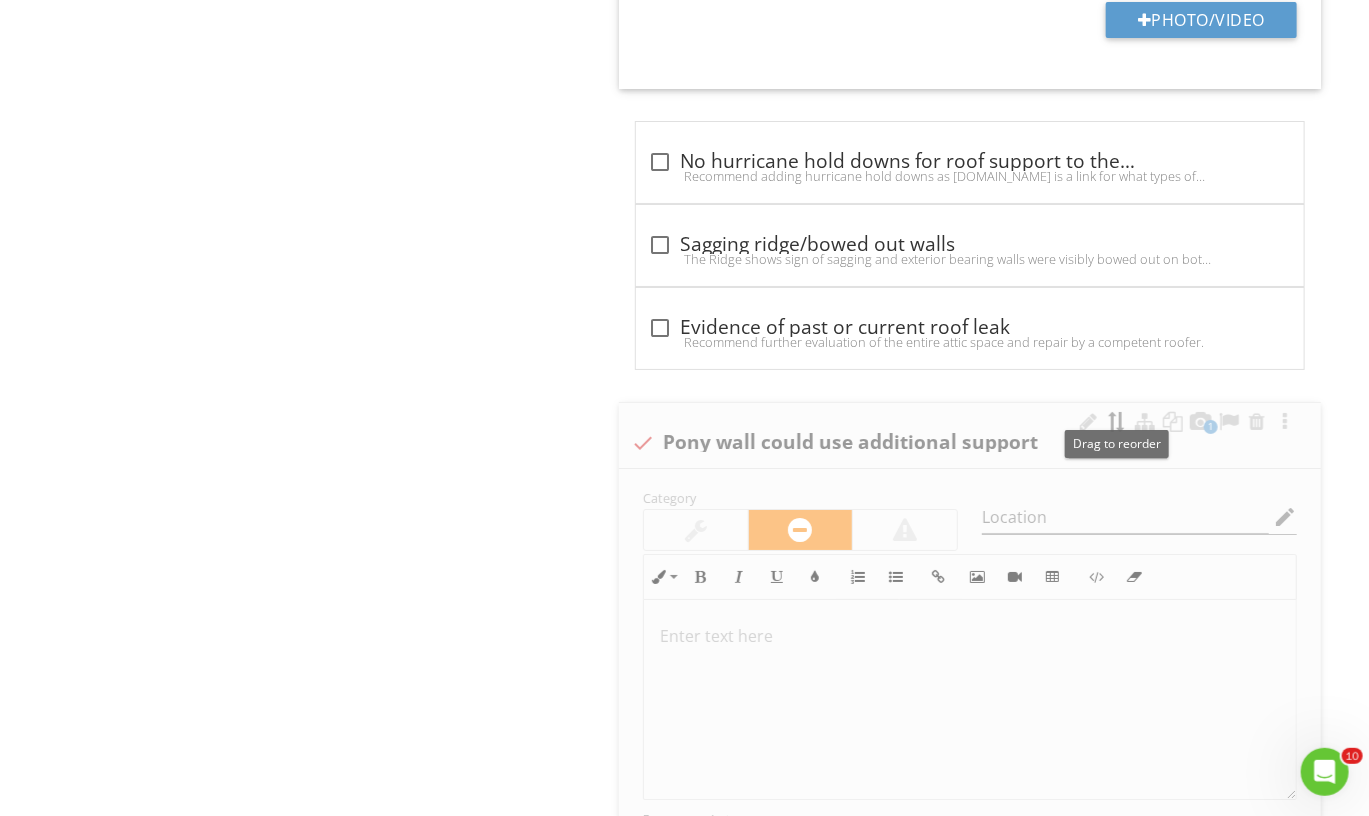 click on "Attic, Insulation & Ventilation
General
Attic Access/Door
Attic overall condition
Roof framing and supports
Attic Insulation
Attic Space Air Ventilation - Soffit/Gable and Ridge Vents
Attic Ventilation Fan Present or Needed
Attic Ductwork
Bath, Hood, Exhaust Vent Connections
Wiring in the attic
Bees or Rodents in the attic
Item
Roof framing and supports
IN   Inspected NI   Not Inspected NP   Not Present
Info
Information
Limitations
Limitations
Observation" at bounding box center (855, -829) 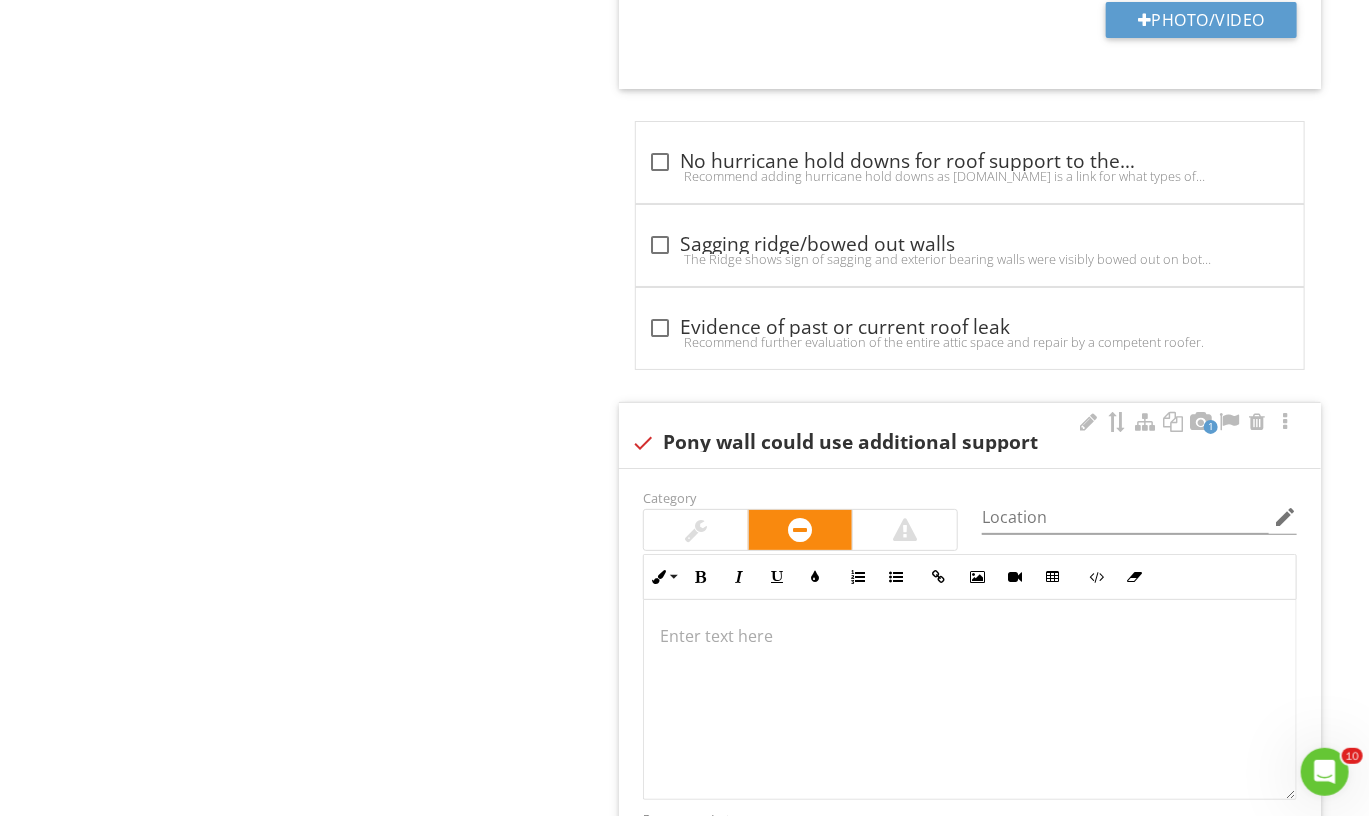 drag, startPoint x: 1121, startPoint y: 402, endPoint x: 768, endPoint y: 691, distance: 456.21268 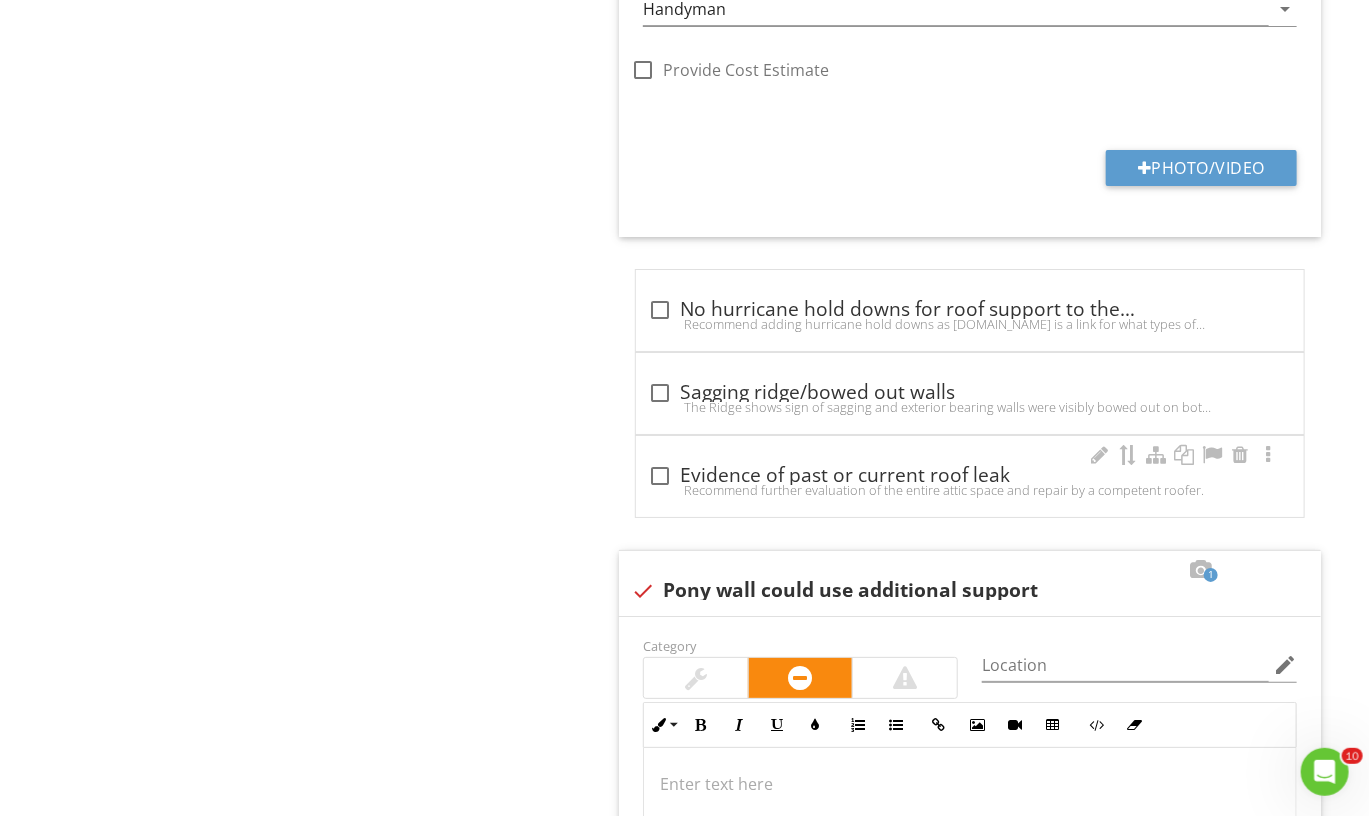 scroll, scrollTop: 3084, scrollLeft: 0, axis: vertical 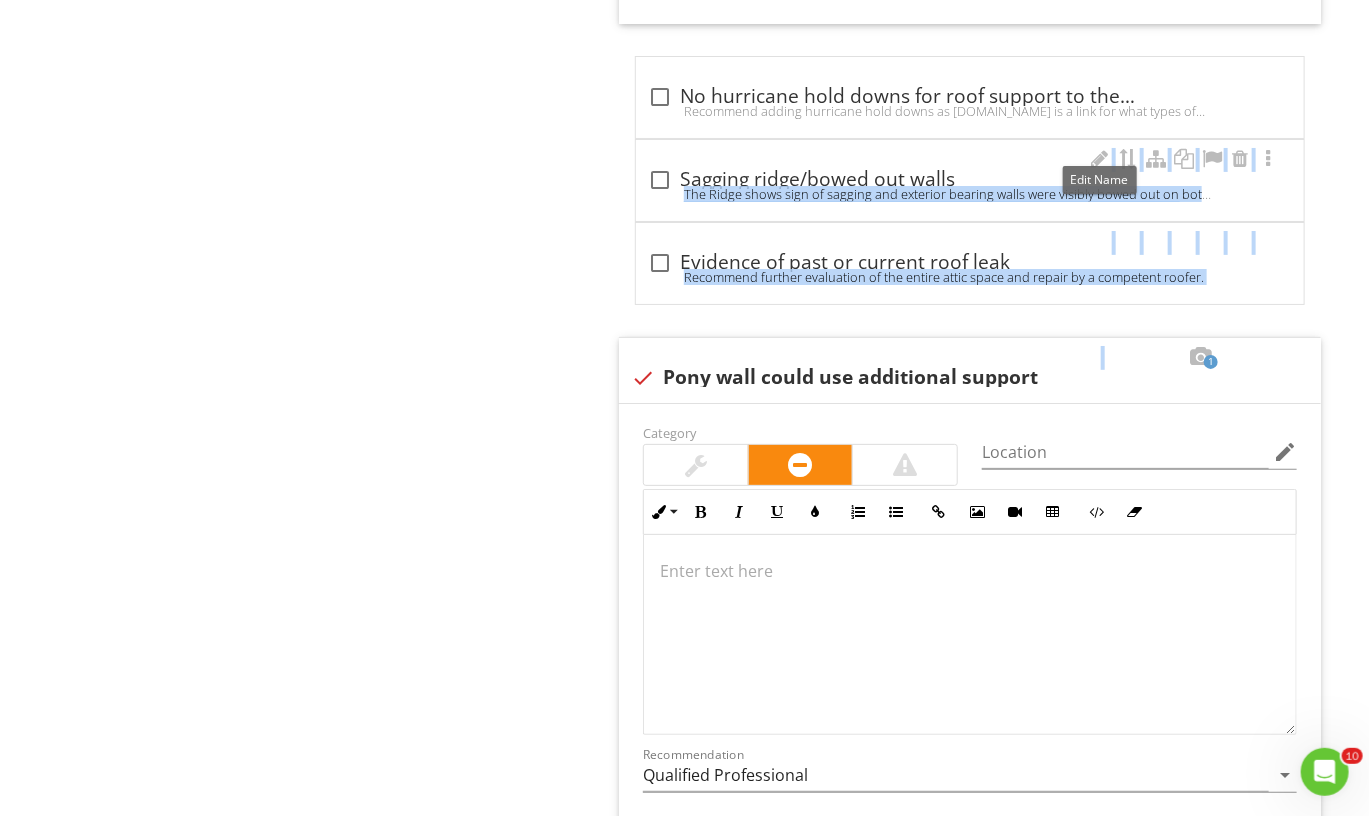 drag, startPoint x: 1122, startPoint y: 344, endPoint x: 1102, endPoint y: 141, distance: 203.98285 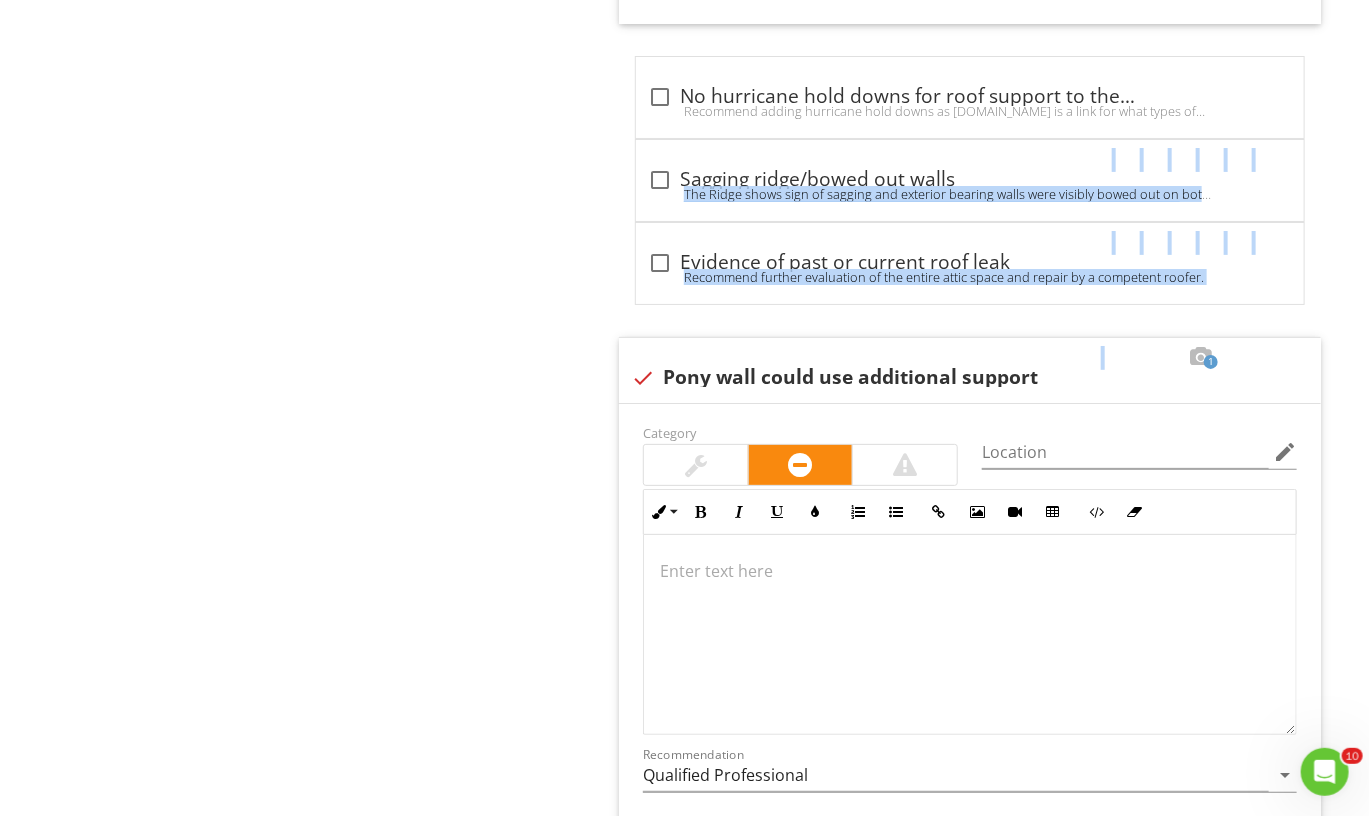 click on "Upload cover photo
Inspection Details
Sewer/Septic
Exterior
Walks / Porch / Patio / Deck
Exterior - Doors / Windows / Siding / Trim / Soffits
Yard / Grading / Drains
Roofing Material
Roof Maintenance
Roofing Components
Interior - Doors, Windows, Stairs, Countertops, Walls/Ceilings and Flooring
Appliances
Plumbing
Heating/Fireplace
Electrical
Garage
Attic, Insulation & Ventilation
Building Permits
Maintenance and General Info
WAC (Exclusions and limitations)
Section
General" at bounding box center (684, -894) 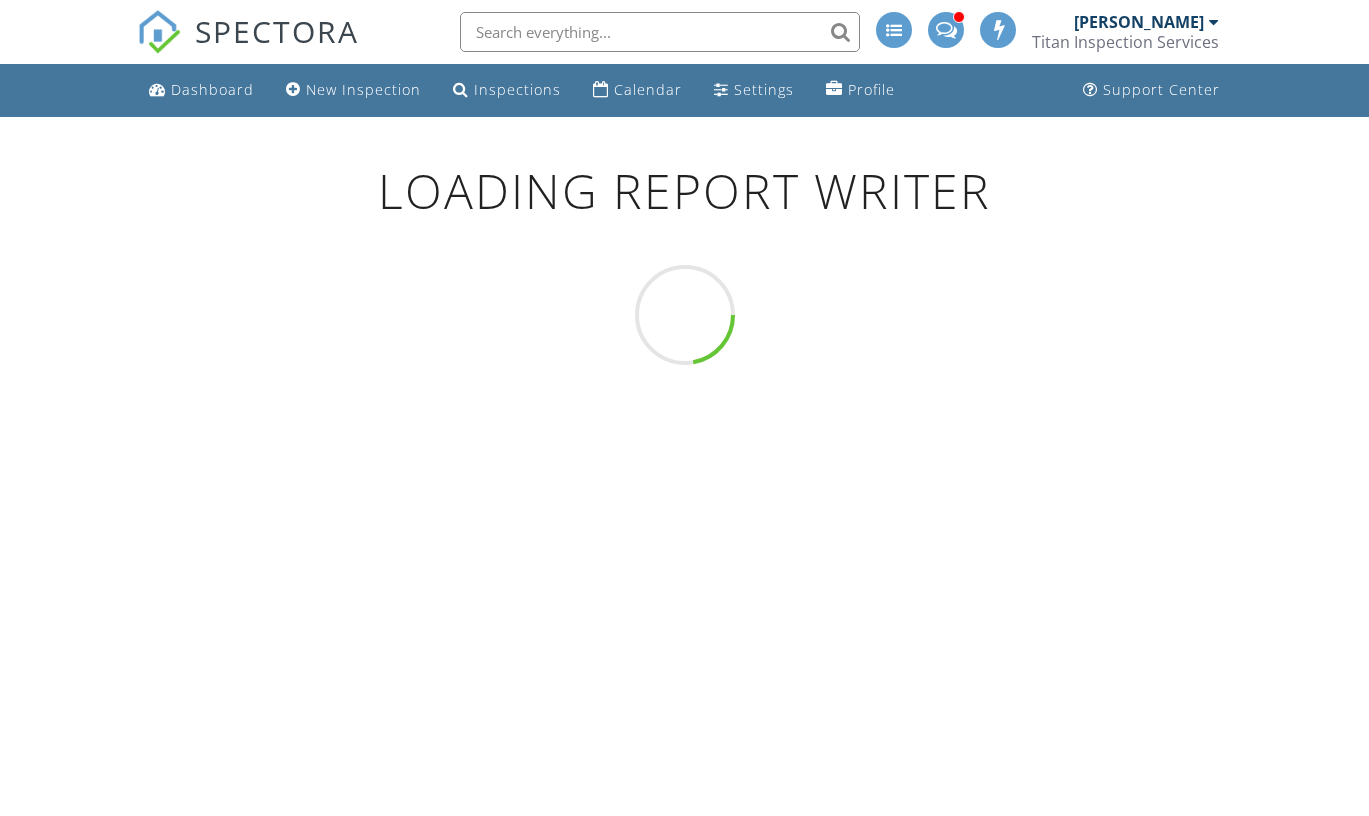 scroll, scrollTop: 0, scrollLeft: 0, axis: both 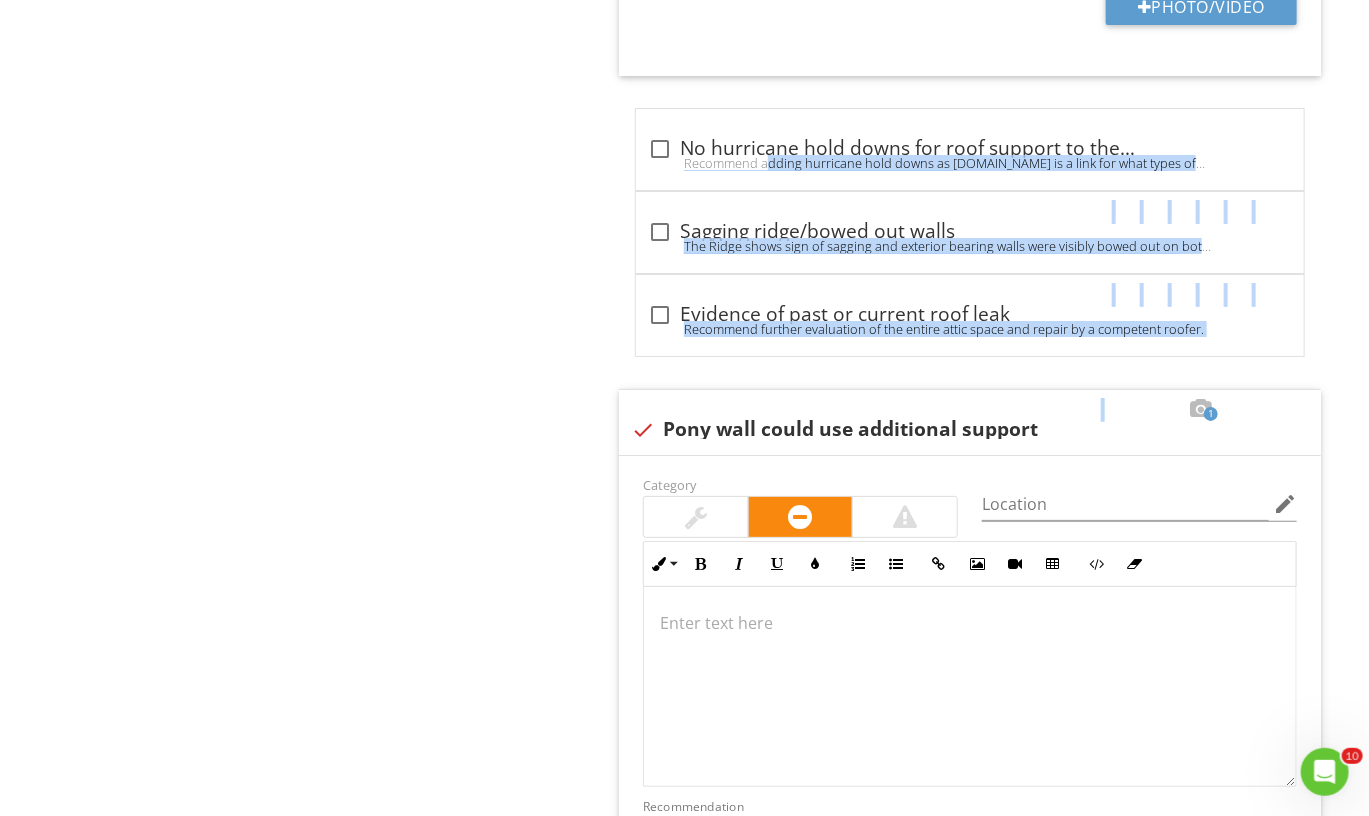 drag, startPoint x: 1116, startPoint y: 396, endPoint x: 452, endPoint y: 137, distance: 712.72504 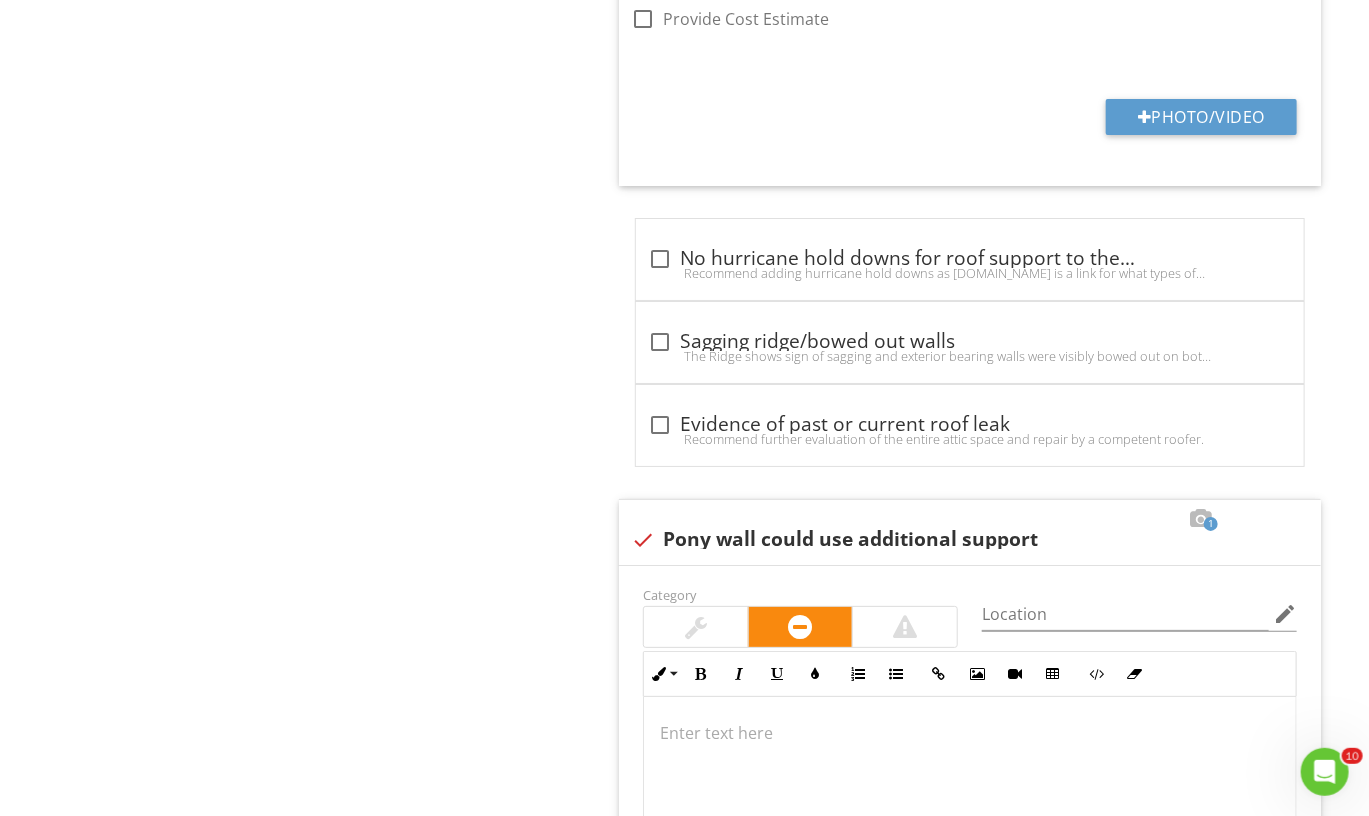 scroll, scrollTop: 3169, scrollLeft: 0, axis: vertical 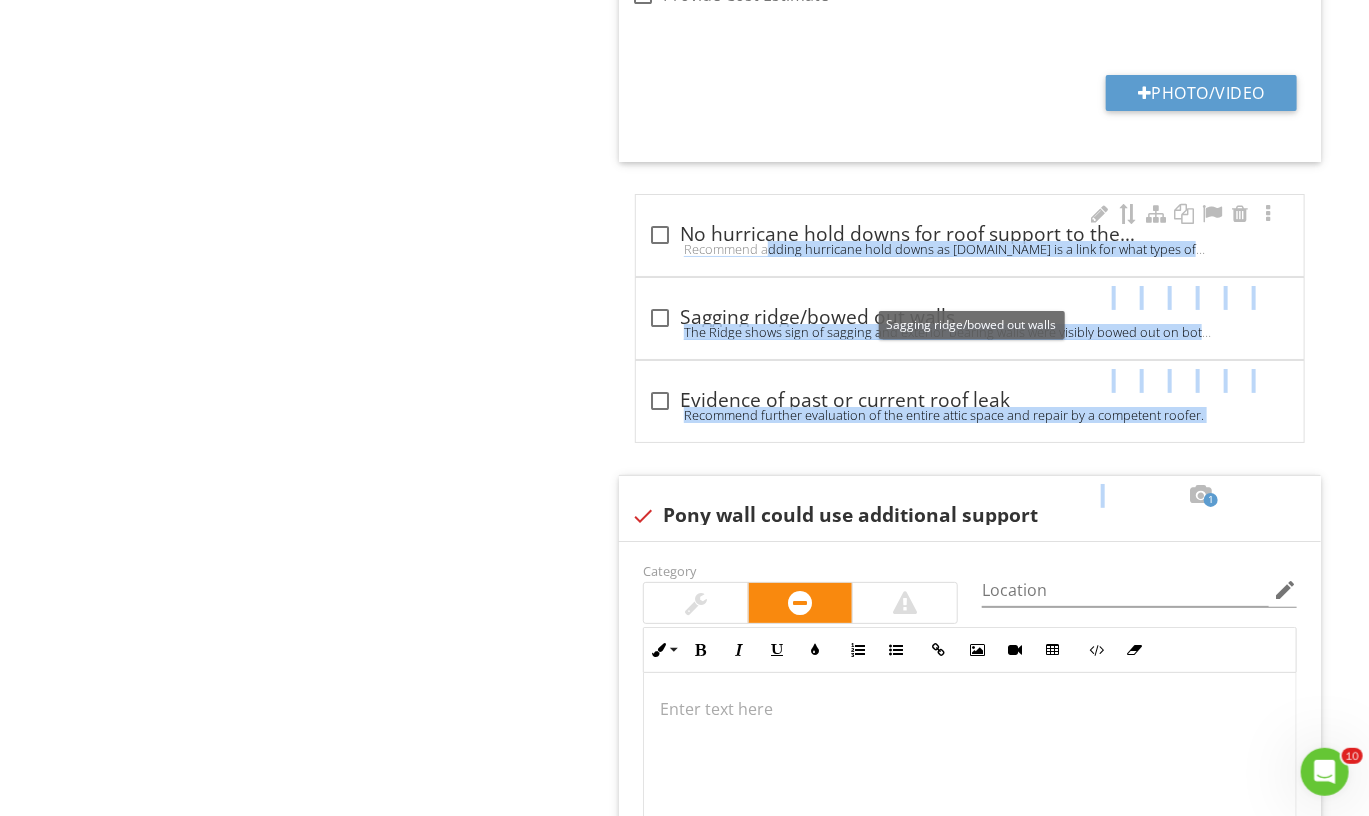 drag, startPoint x: 1115, startPoint y: 489, endPoint x: 1081, endPoint y: 214, distance: 277.09384 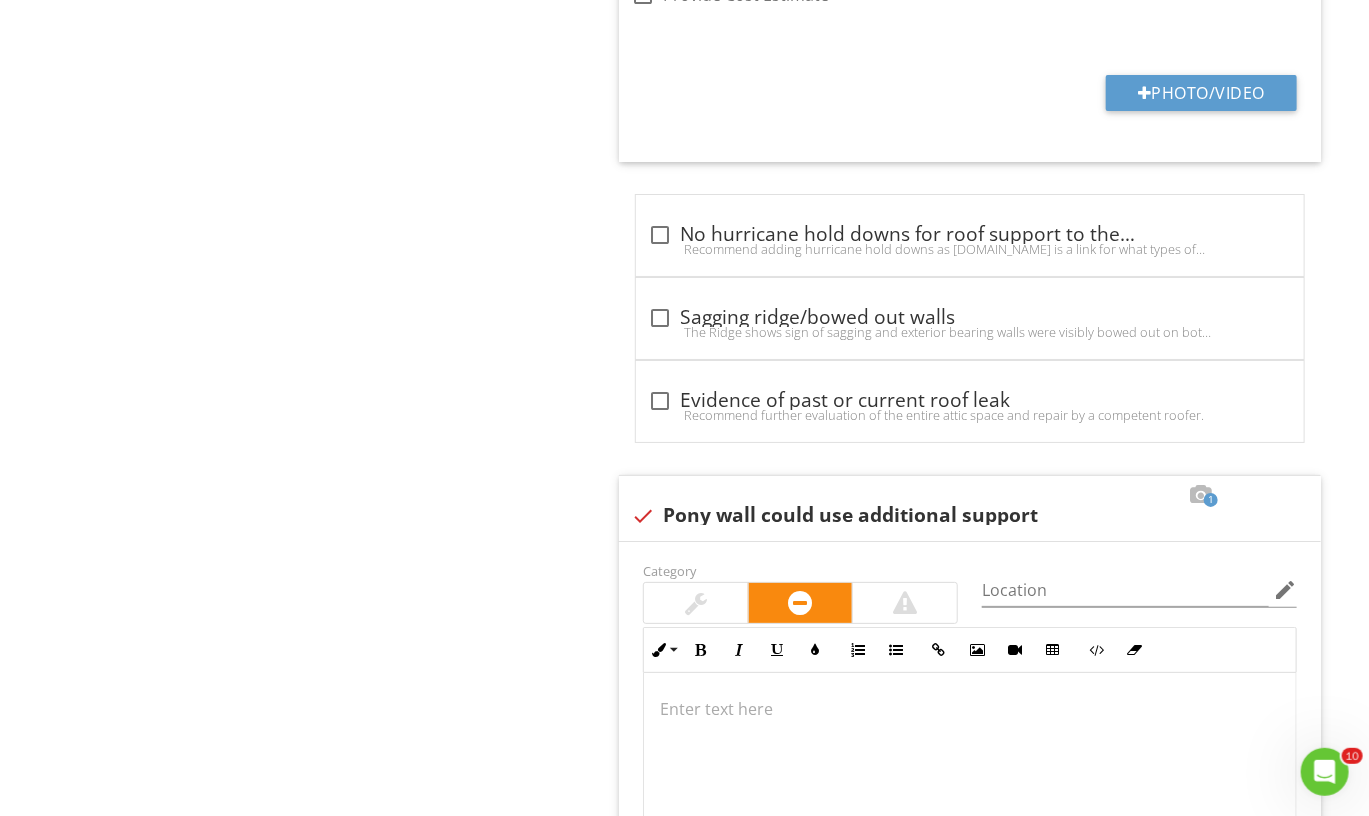 click on "Attic, Insulation & Ventilation
General
Attic Access/Door
Attic overall condition
Roof framing and supports
Attic Insulation
Attic Space Air Ventilation - Soffit/[PERSON_NAME] and Ridge Vents
Attic Ventilation Fan Present or Needed
Attic [GEOGRAPHIC_DATA]
Bath, Hood, Exhaust Vent Connections
Wiring in the attic
Bees or Rodents in the attic
Item
Roof framing and supports
IN   Inspected NI   Not Inspected NP   Not Present
Info
Information
Limitations
Limitations
Observation" at bounding box center [855, -756] 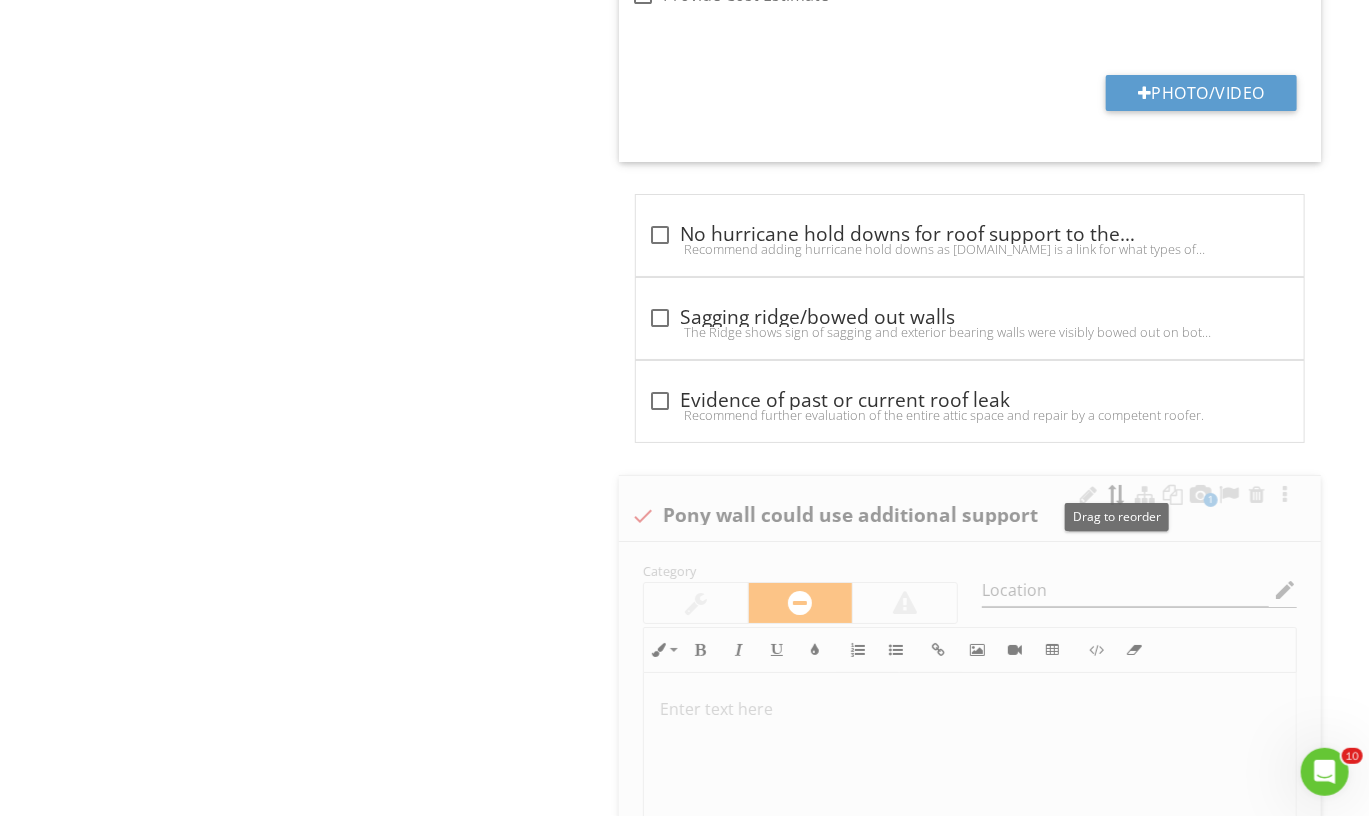 scroll, scrollTop: 3137, scrollLeft: 0, axis: vertical 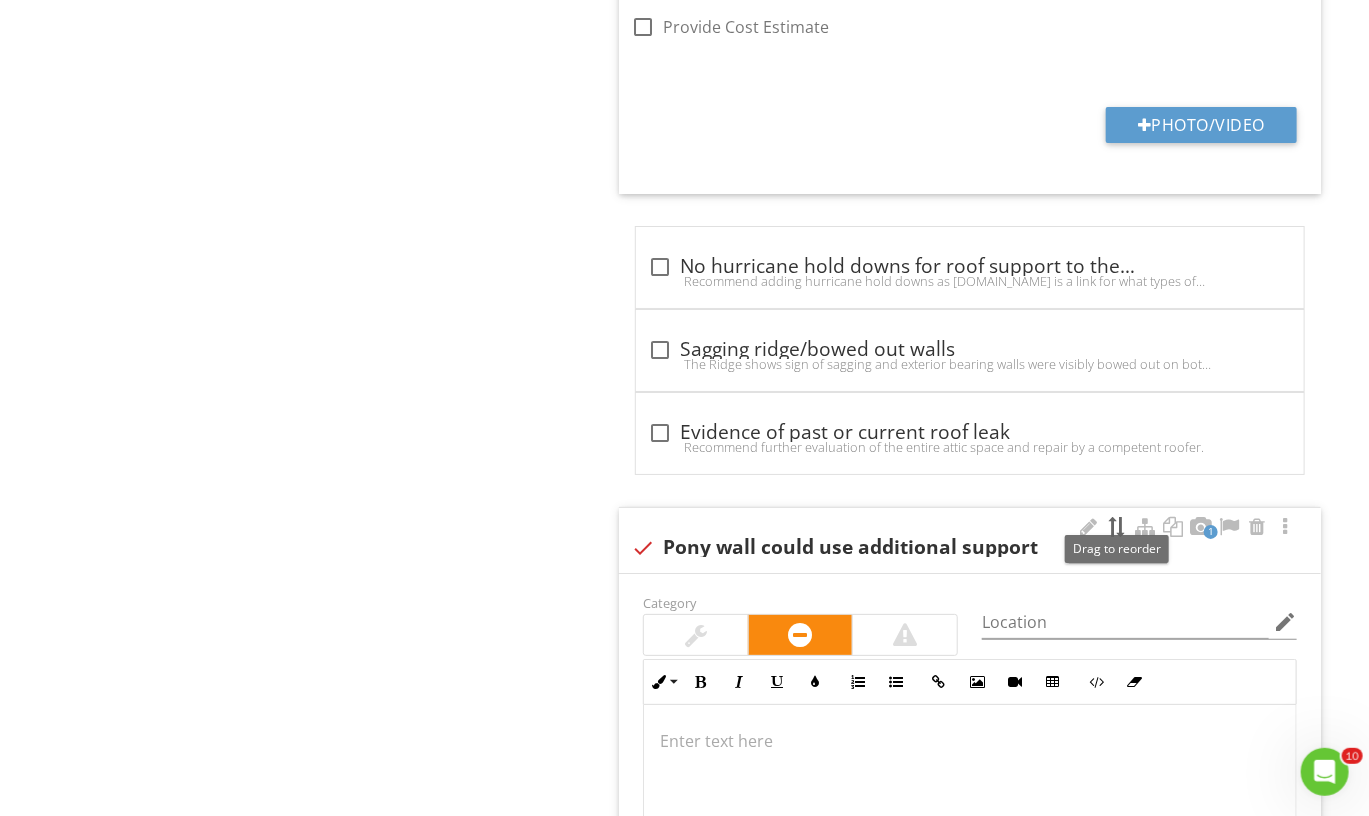 click on "Attic, Insulation & Ventilation
General
Attic Access/Door
Attic overall condition
Roof framing and supports
Attic Insulation
Attic Space Air Ventilation - Soffit/[PERSON_NAME] and Ridge Vents
Attic Ventilation Fan Present or Needed
Attic [GEOGRAPHIC_DATA]
Bath, Hood, Exhaust Vent Connections
Wiring in the attic
Bees or Rodents in the attic
Item
Roof framing and supports
IN   Inspected NI   Not Inspected NP   Not Present
Info
Information
Limitations
Limitations
Observation" at bounding box center (855, -724) 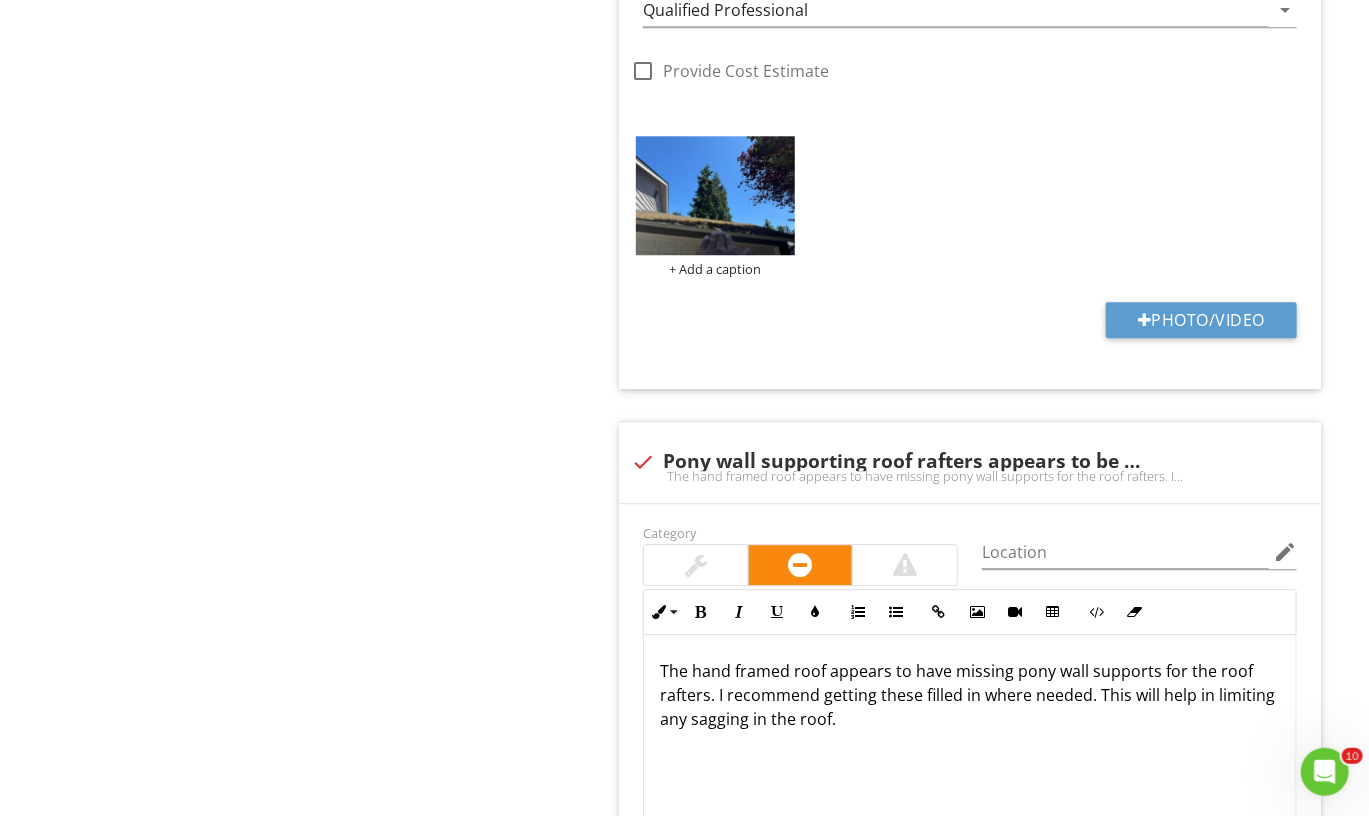 scroll, scrollTop: 2264, scrollLeft: 0, axis: vertical 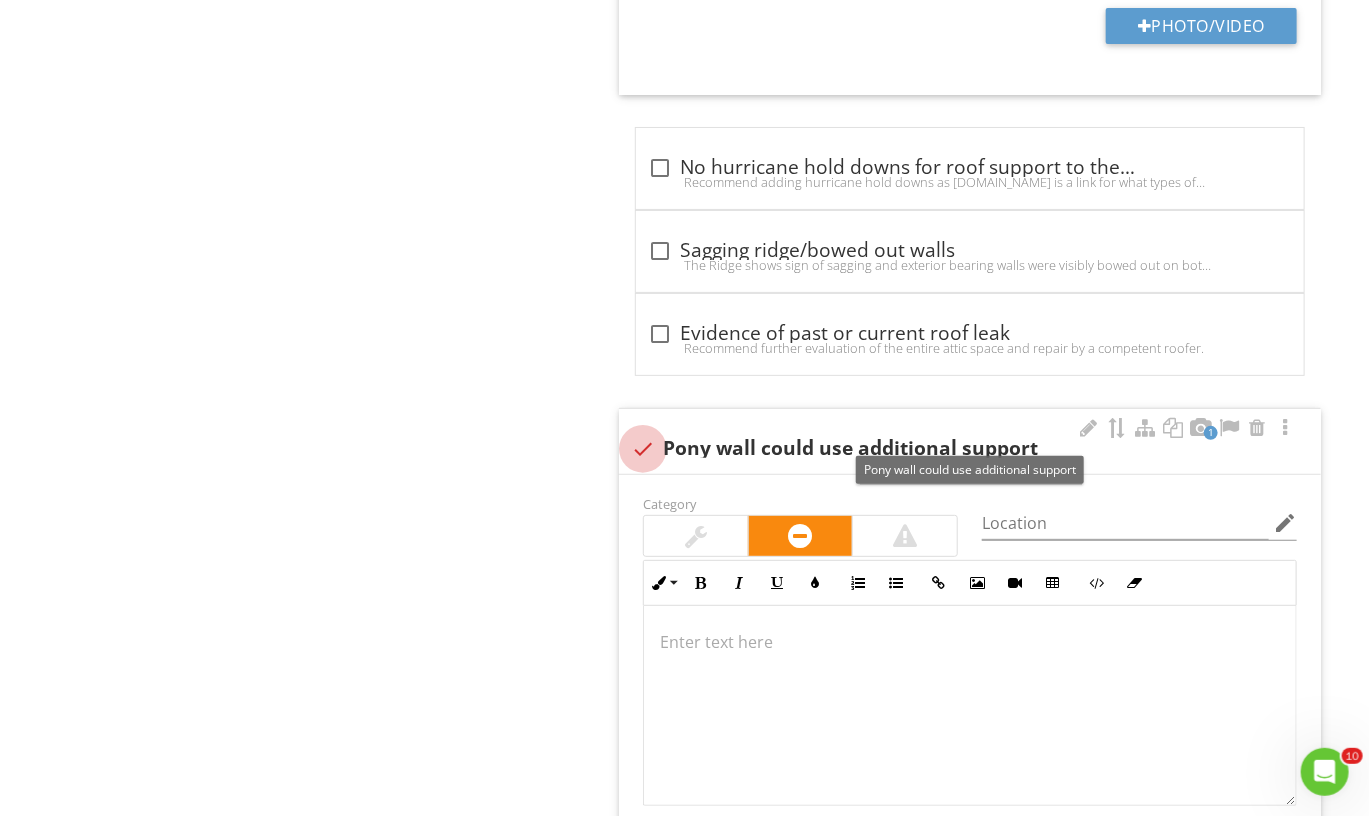 click at bounding box center (643, 449) 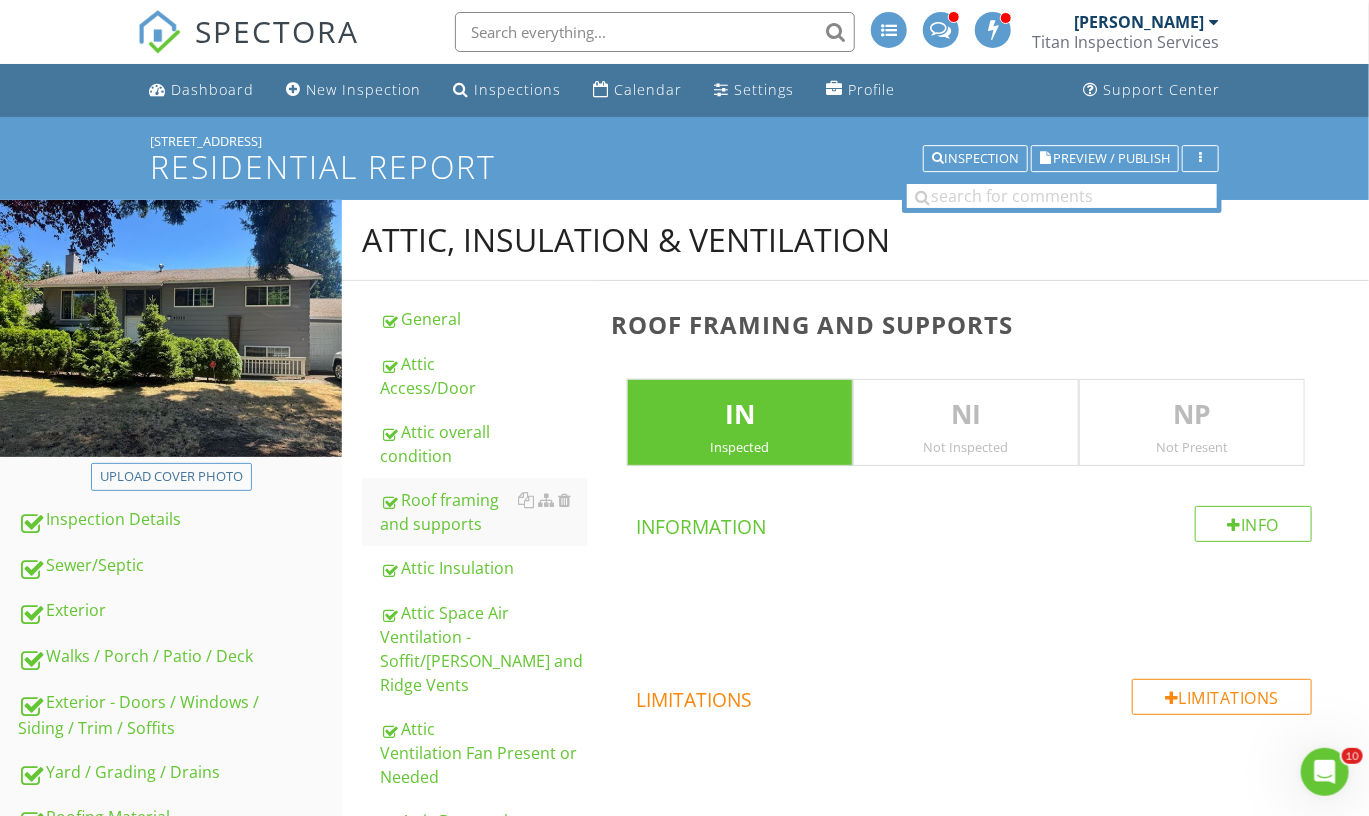scroll, scrollTop: 0, scrollLeft: 0, axis: both 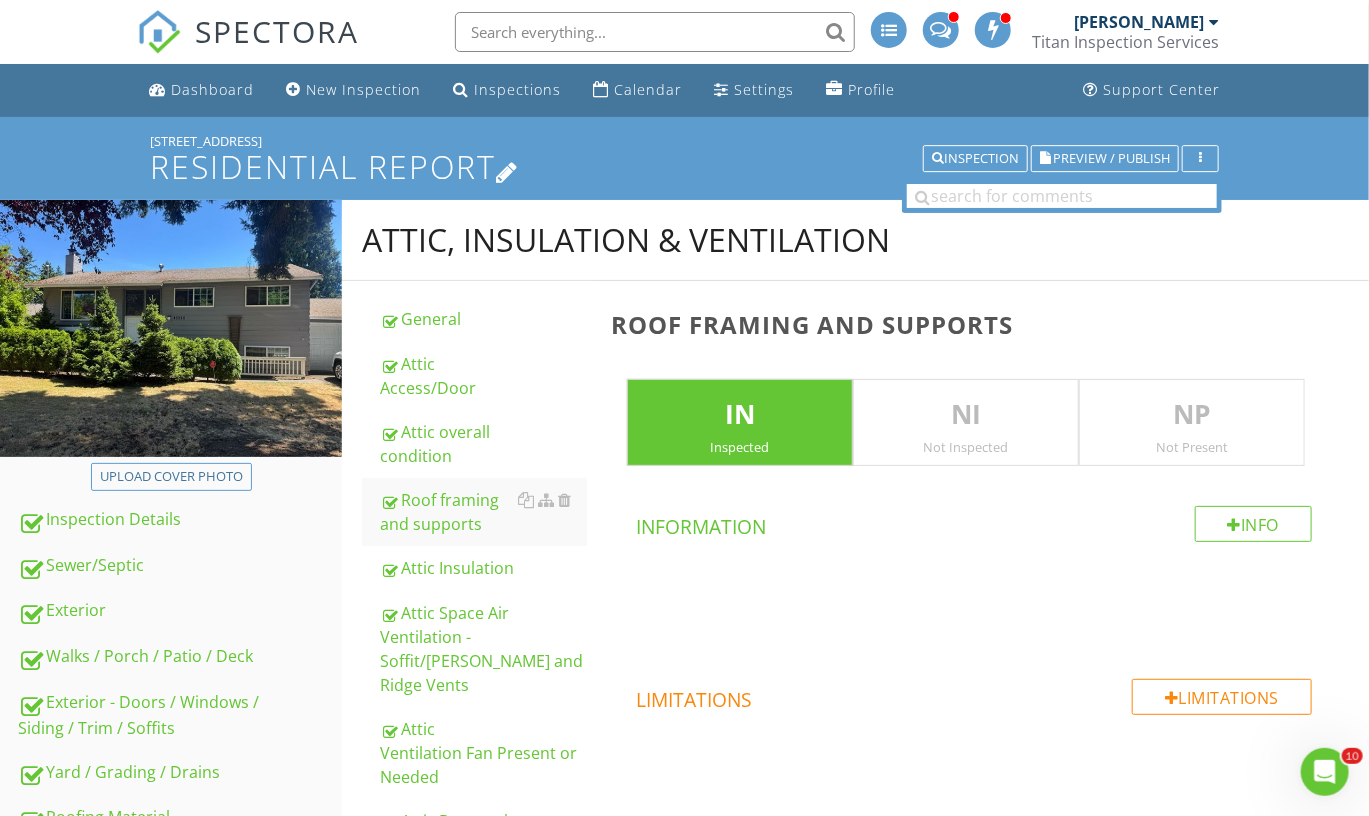 click on "Residential Report" at bounding box center [685, 166] 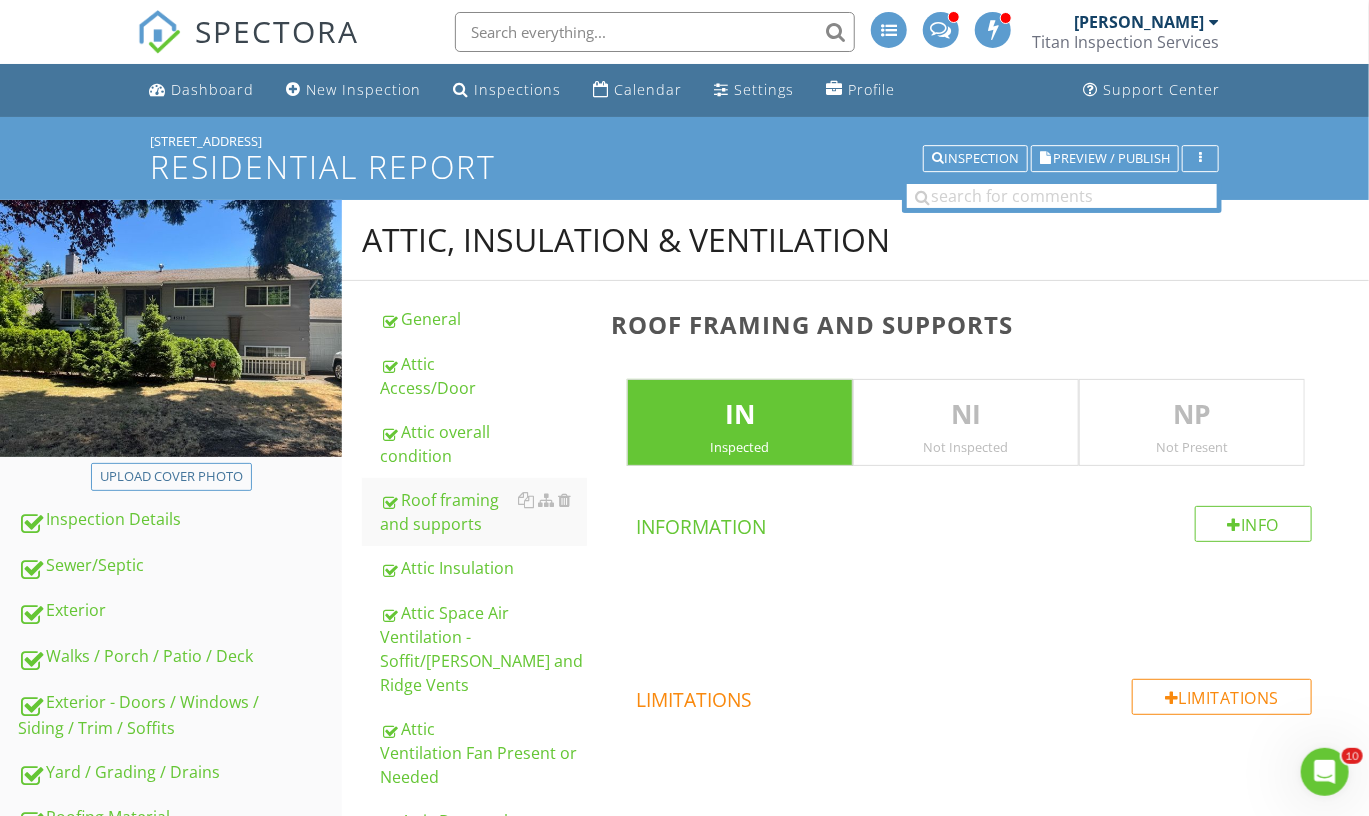 click on "Edit Report   Name Residential Report
Header Text
keyboard_arrow_down   Full Report Header Text     Summary Header Text
Display Options
keyboard_arrow_down   check_box Display Item Ratings Grid in Report
What does this look like?
check_box Display Category Counts Summary
What does this look like?
check_box_outline_blank Display 'Items Inspected' Count
With
vs
without
check_box_outline_blank Display Inspector Signature   Configure Signature    |
Where does this display?
check_box Display Standards of Practice
Set per-section by clicking the 'pencil' icon next to each
section.
What does this look like?
check_box Display Recommendations   check_box Smart Layout for Informational Comments
Minimize whitespace by separating short and long comments.
What does this look like?
PDF Options   check_box Display Table of Contents" at bounding box center [684, 408] 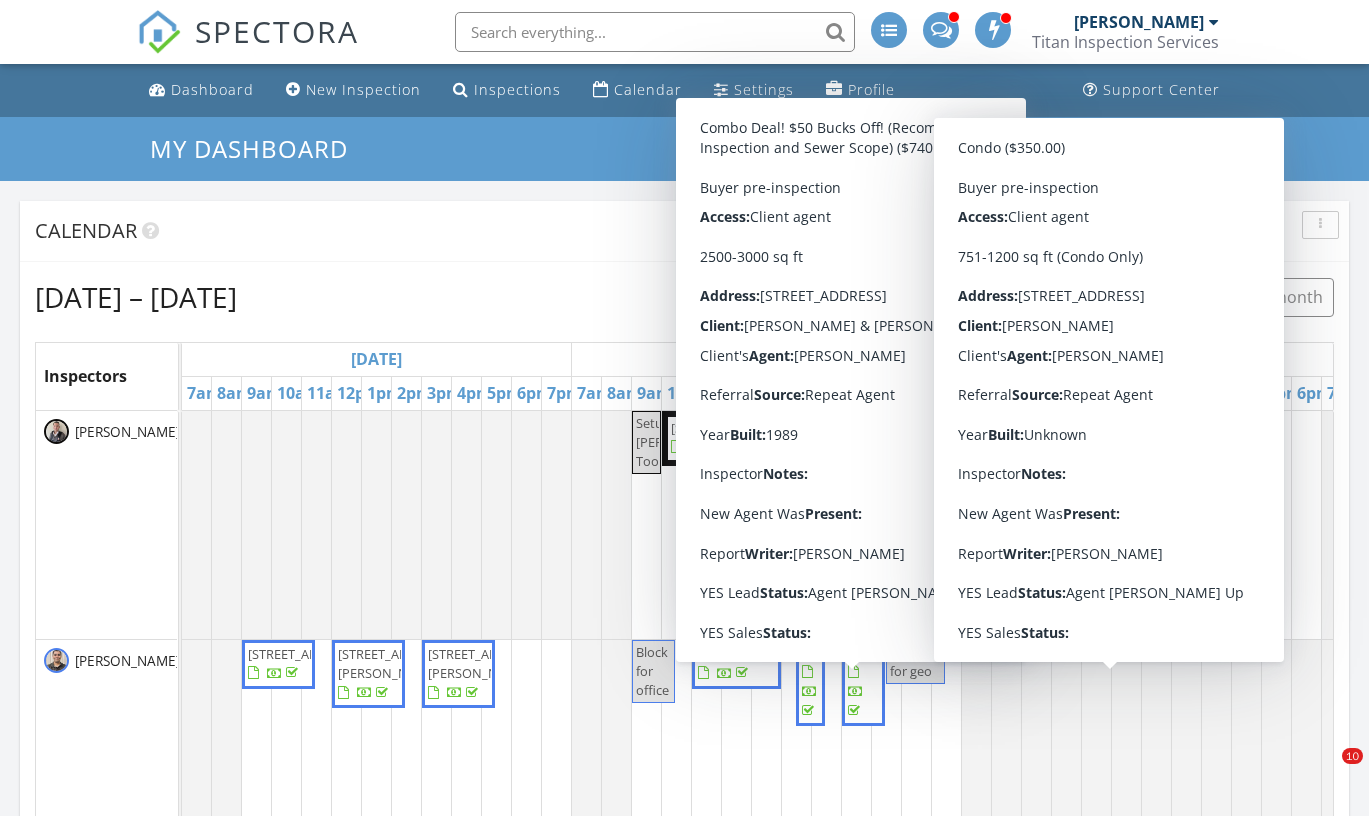 scroll, scrollTop: 281, scrollLeft: 1, axis: both 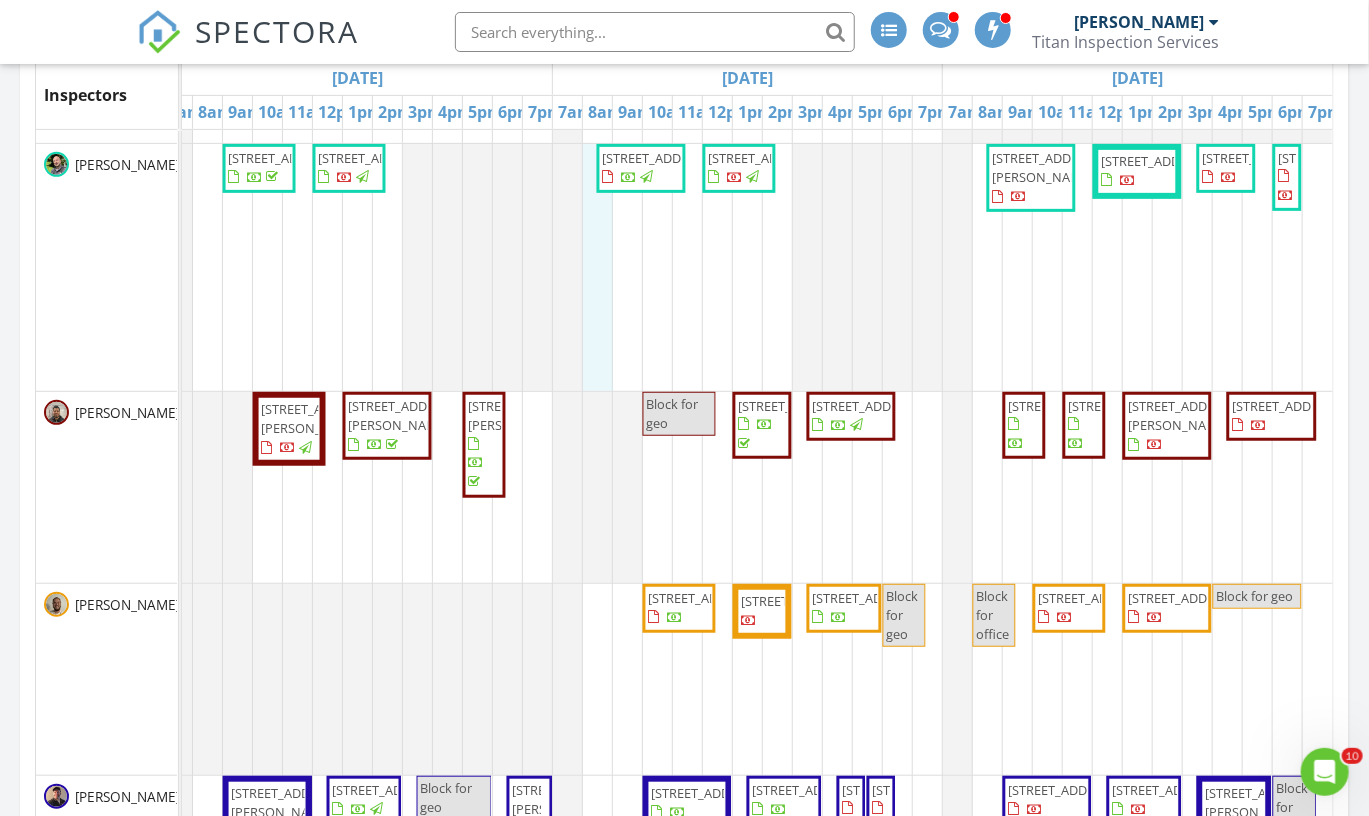 click on "Setup Jacob’s Tools
15306 233rd Ave E, Orting 98360
8604 120th St Ct E, Puyallup 98373
142 Veranda Ln SE, Olympia 98513
13912 178th St E, Puyallup 98375
3907 McCormick Vlg Dr, Bremerton 98312" at bounding box center (-32, 1073) 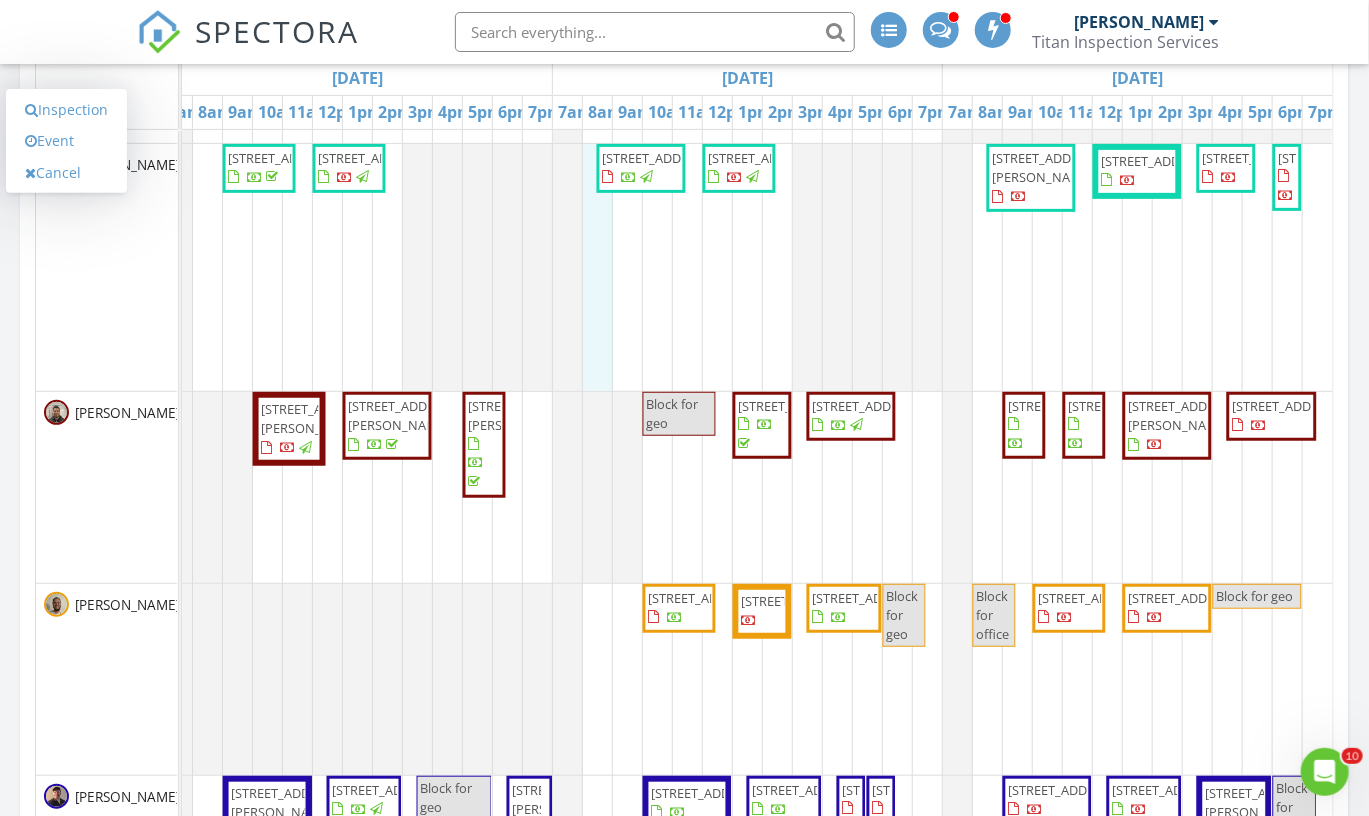 scroll, scrollTop: 280, scrollLeft: 5, axis: both 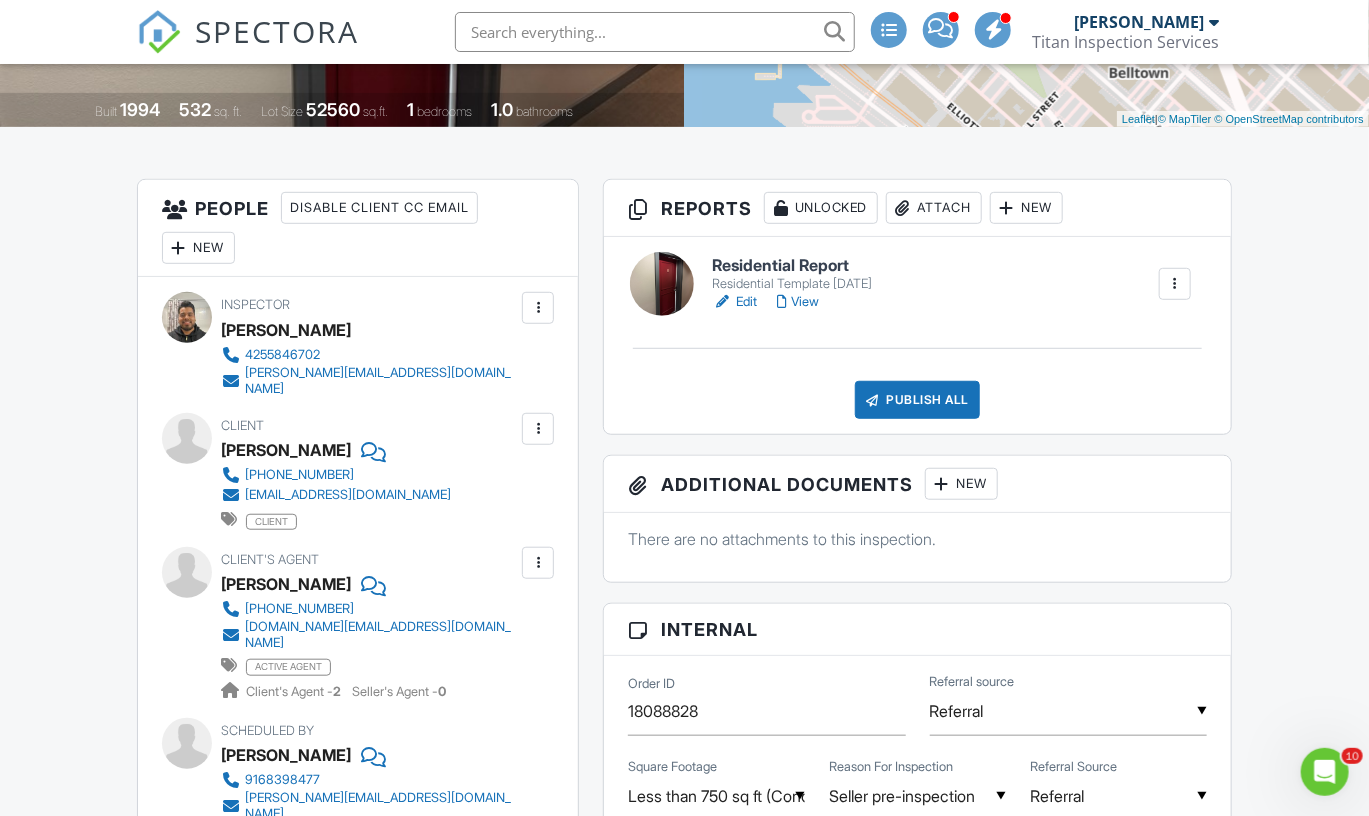 click on "Publish All
Checking report completion" at bounding box center [917, 400] 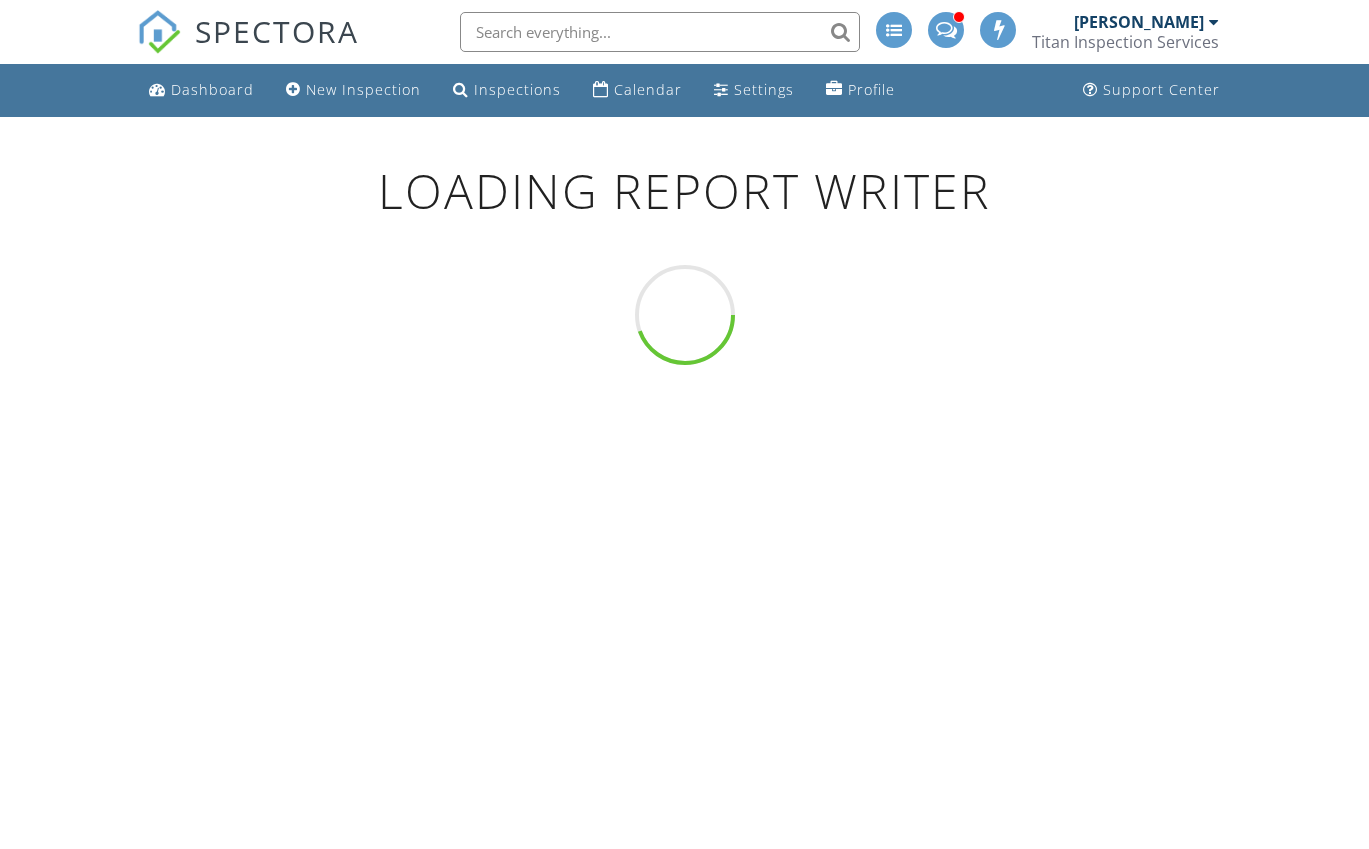 scroll, scrollTop: 0, scrollLeft: 0, axis: both 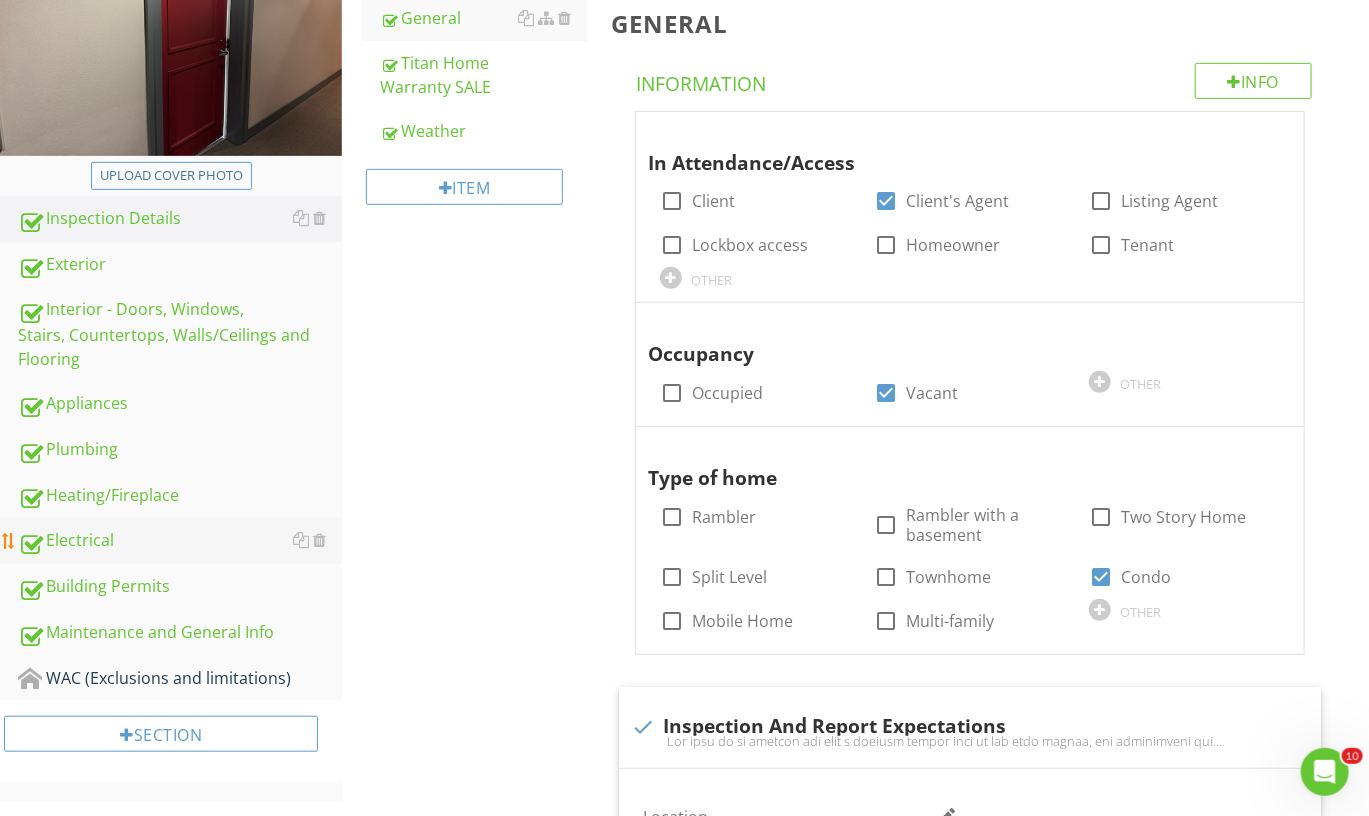 click on "Electrical" at bounding box center (180, 541) 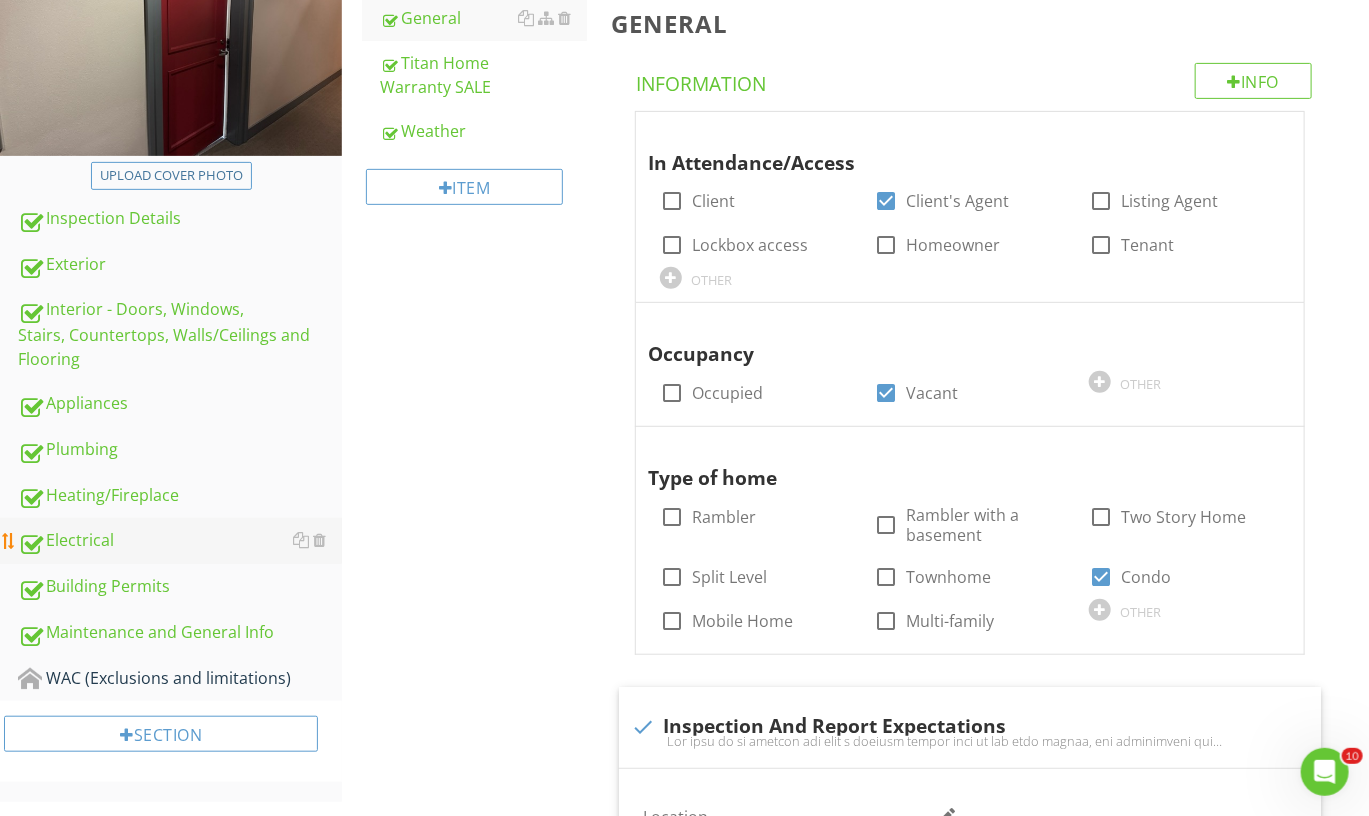 scroll, scrollTop: 300, scrollLeft: 0, axis: vertical 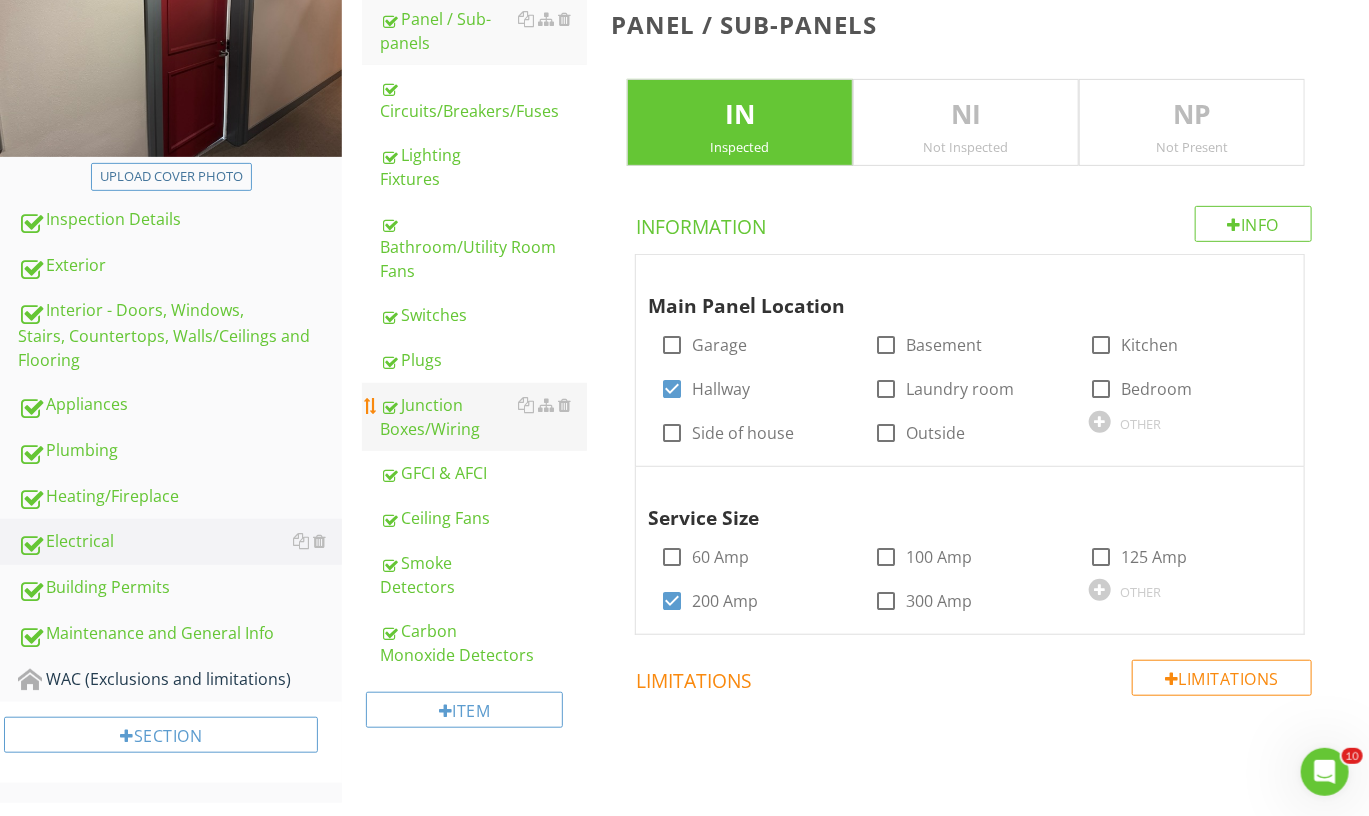 click on "Junction Boxes/Wiring" at bounding box center [483, 417] 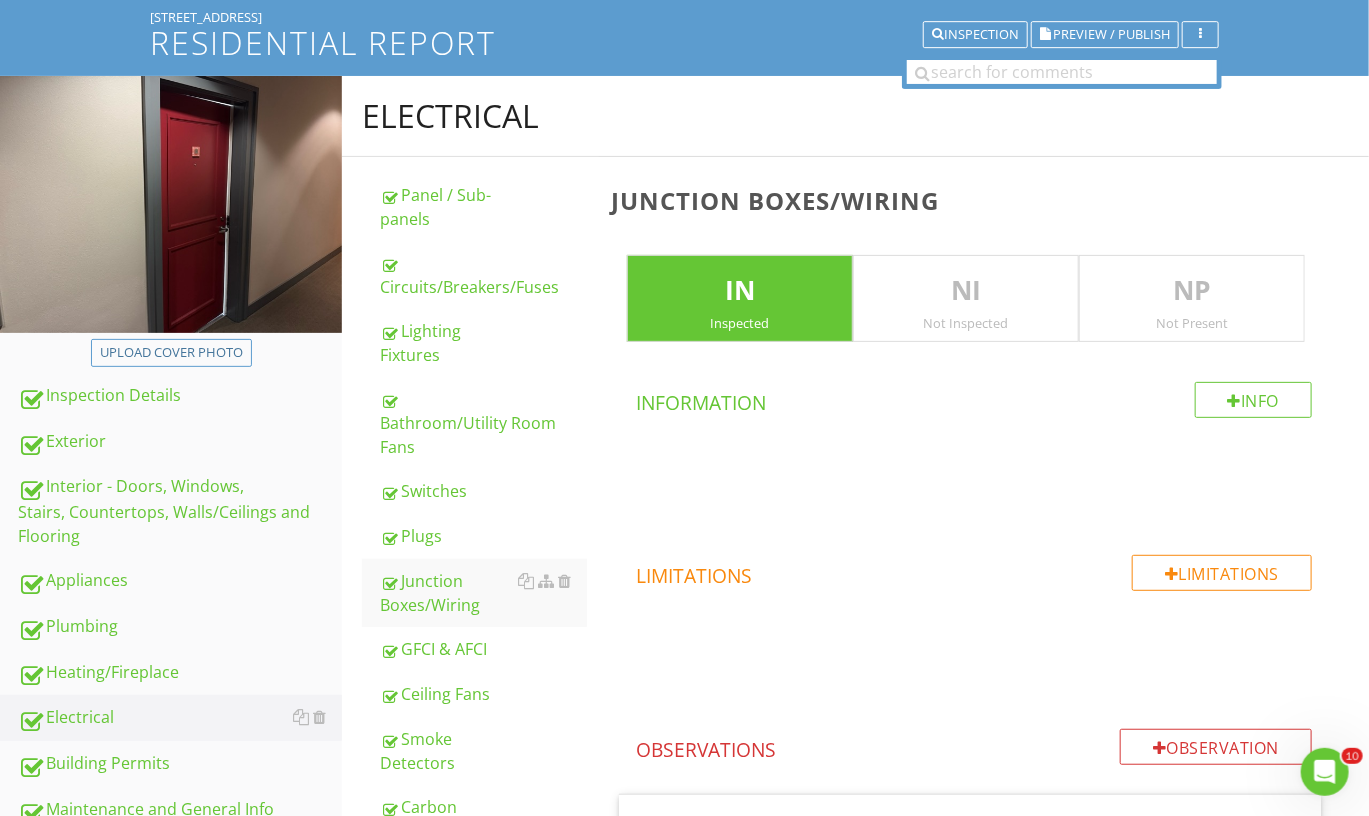 scroll, scrollTop: 115, scrollLeft: 0, axis: vertical 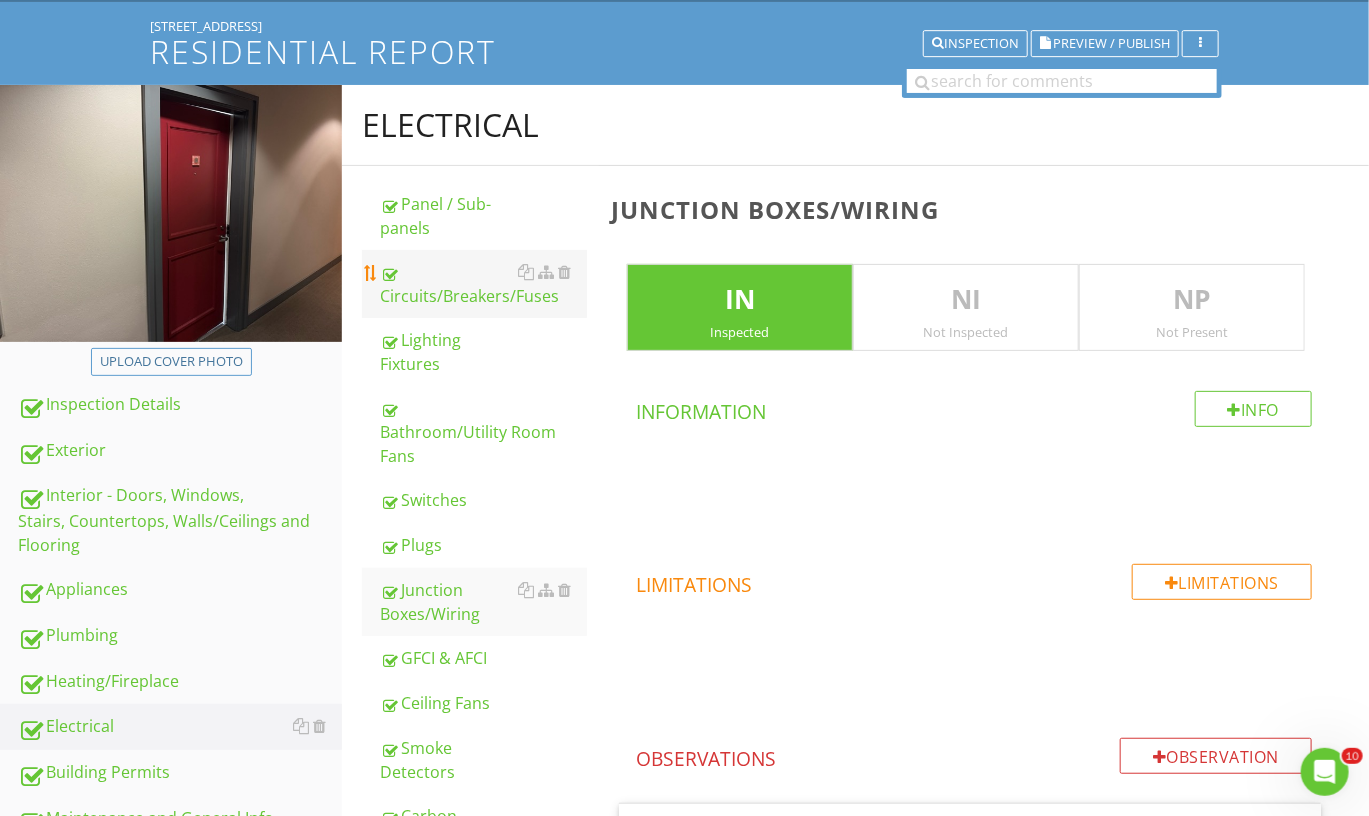 click on "Circuits/Breakers/Fuses" at bounding box center (483, 284) 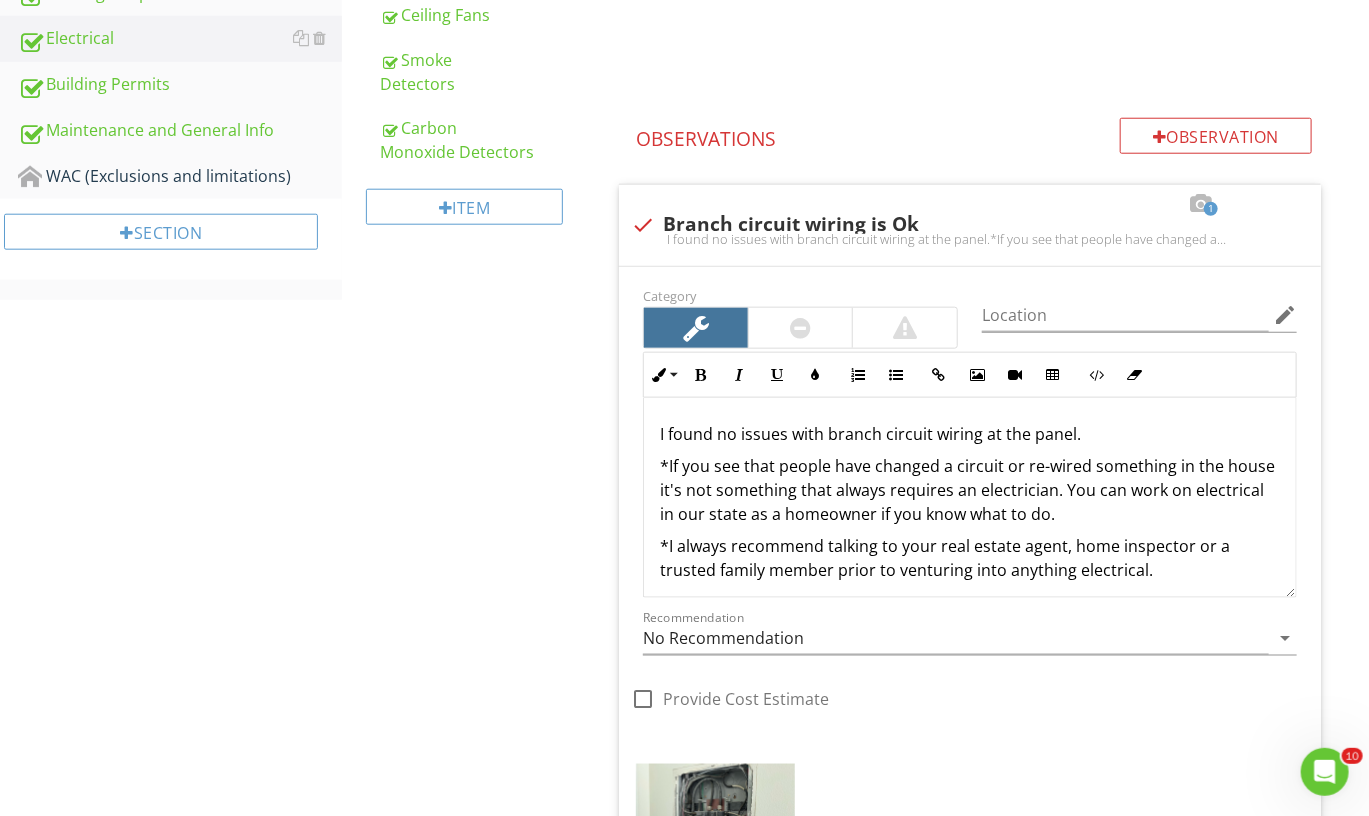 scroll, scrollTop: 844, scrollLeft: 0, axis: vertical 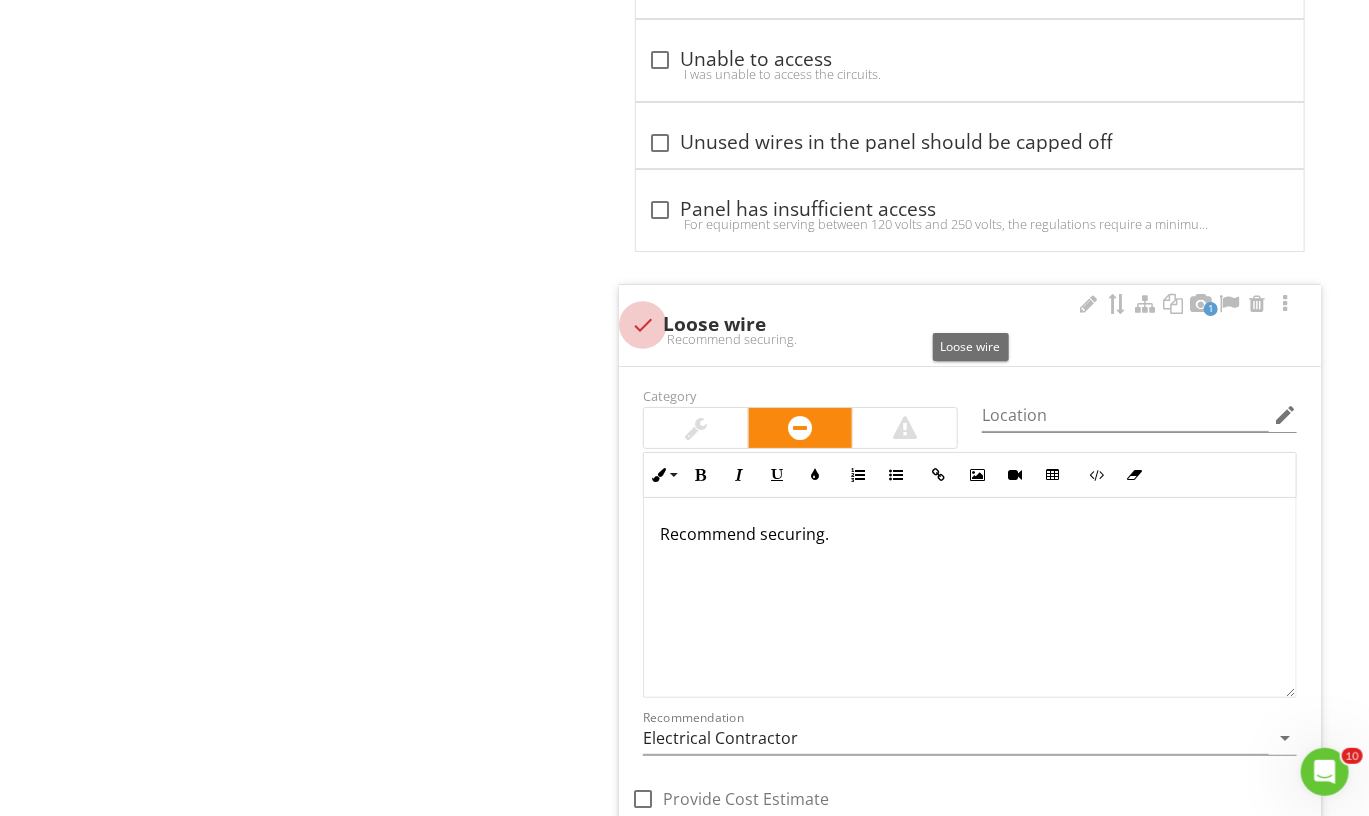 click at bounding box center (643, 325) 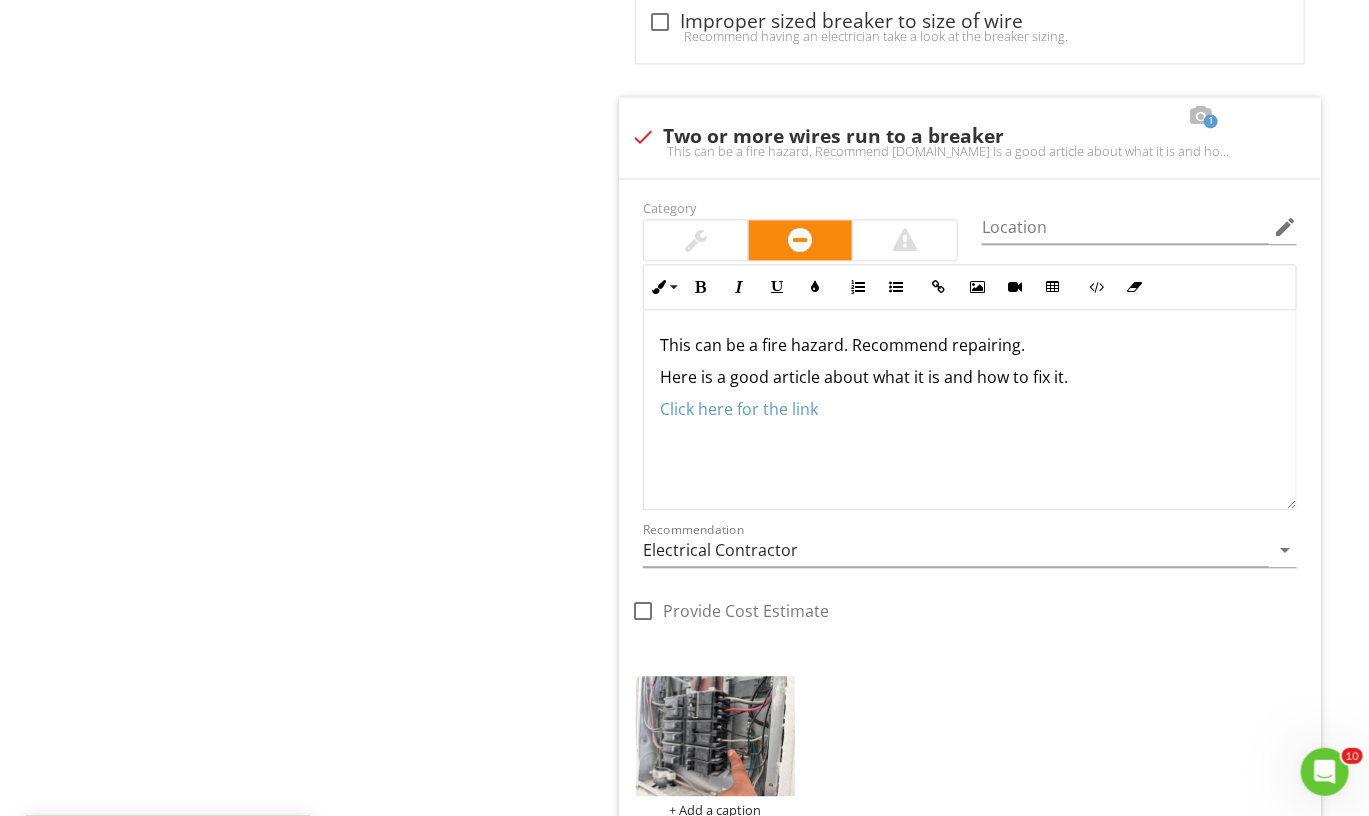 scroll, scrollTop: 1865, scrollLeft: 0, axis: vertical 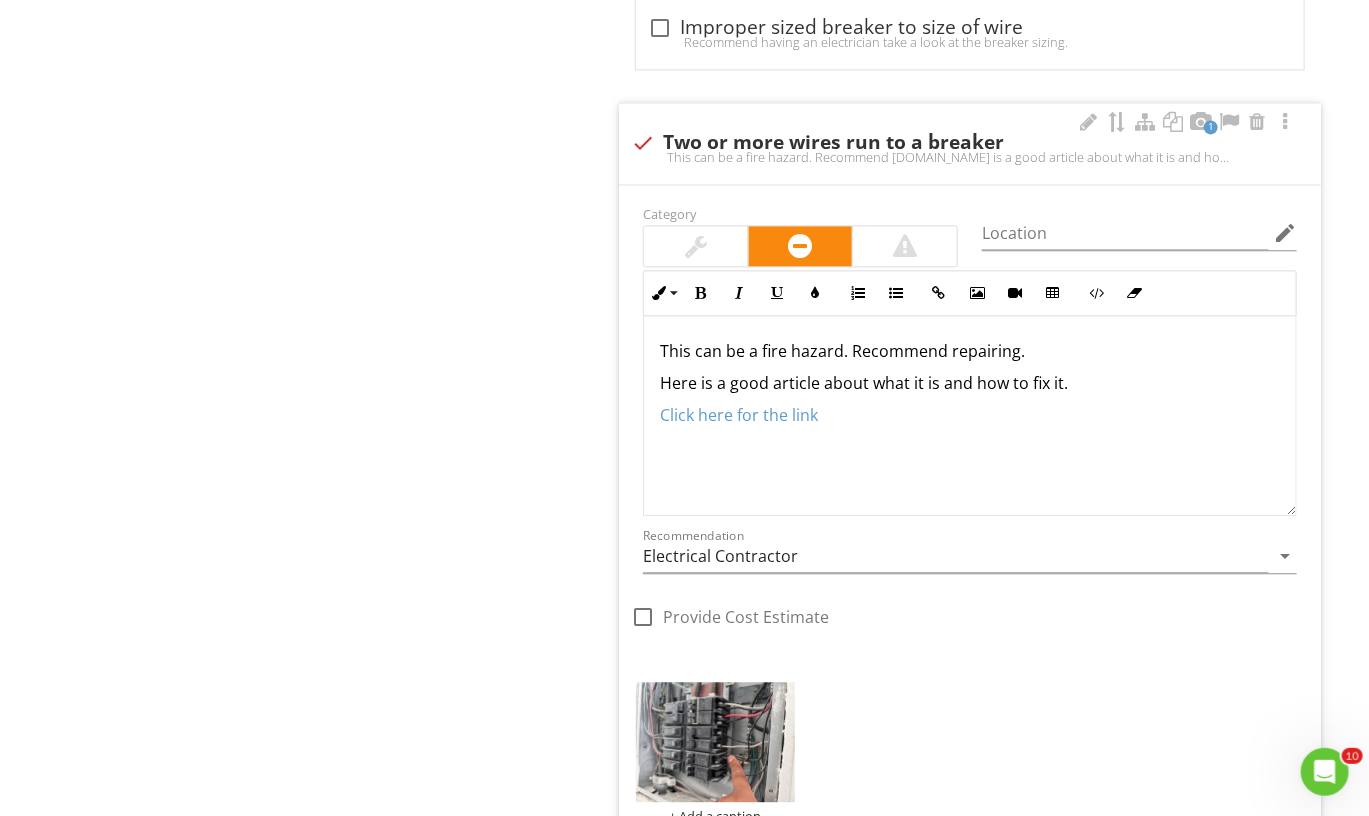 click on "This can be a fire hazard. Recommend repairing." at bounding box center [970, 351] 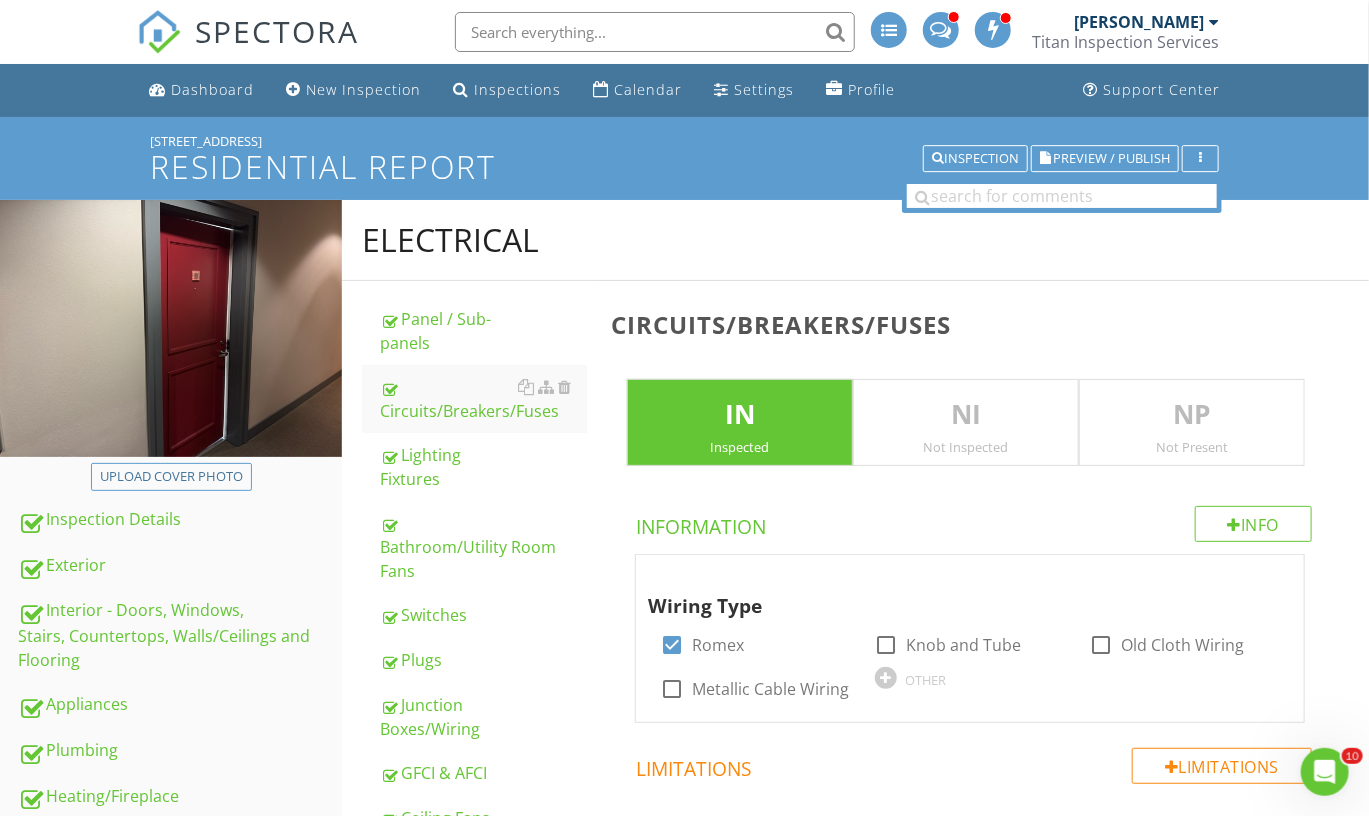 scroll, scrollTop: 0, scrollLeft: 0, axis: both 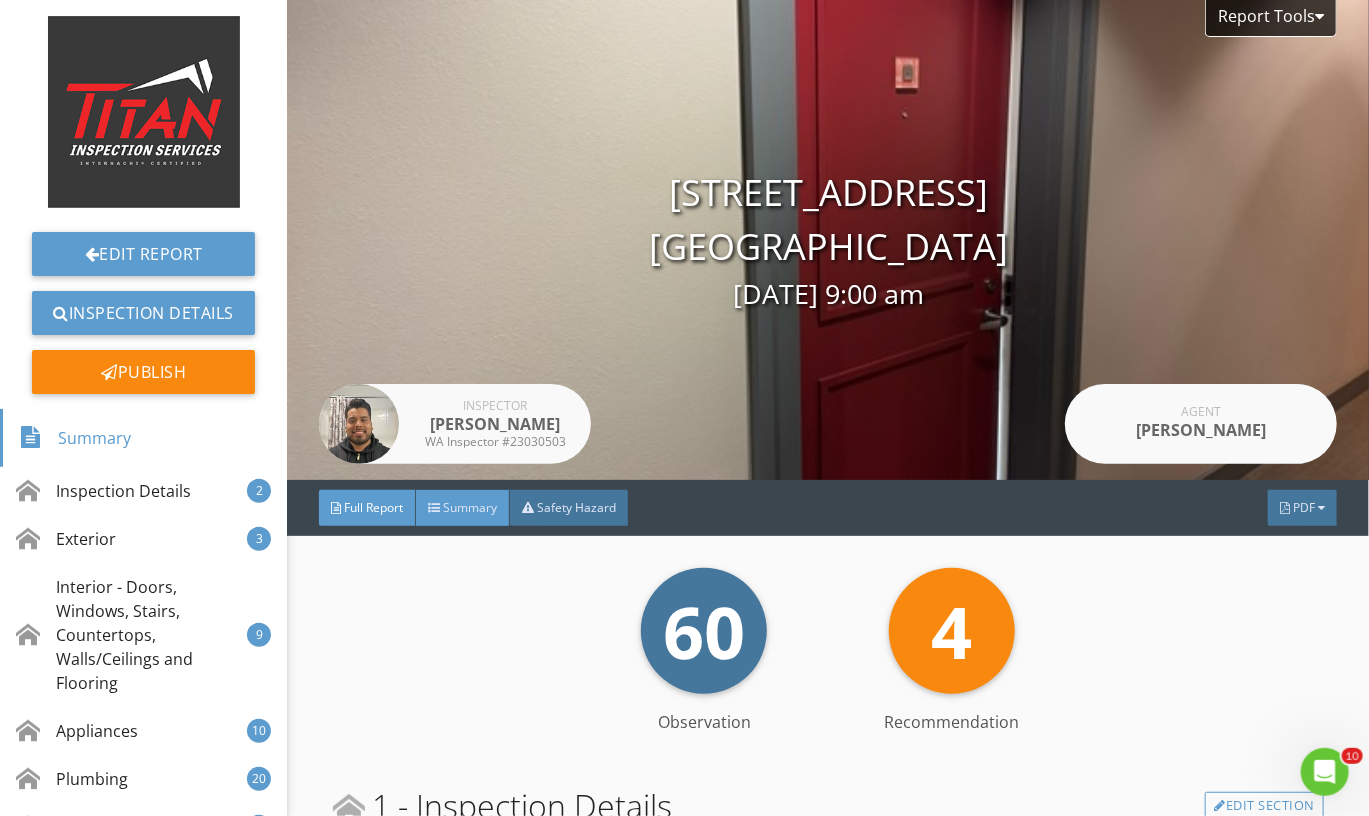 click on "Summary" at bounding box center (463, 508) 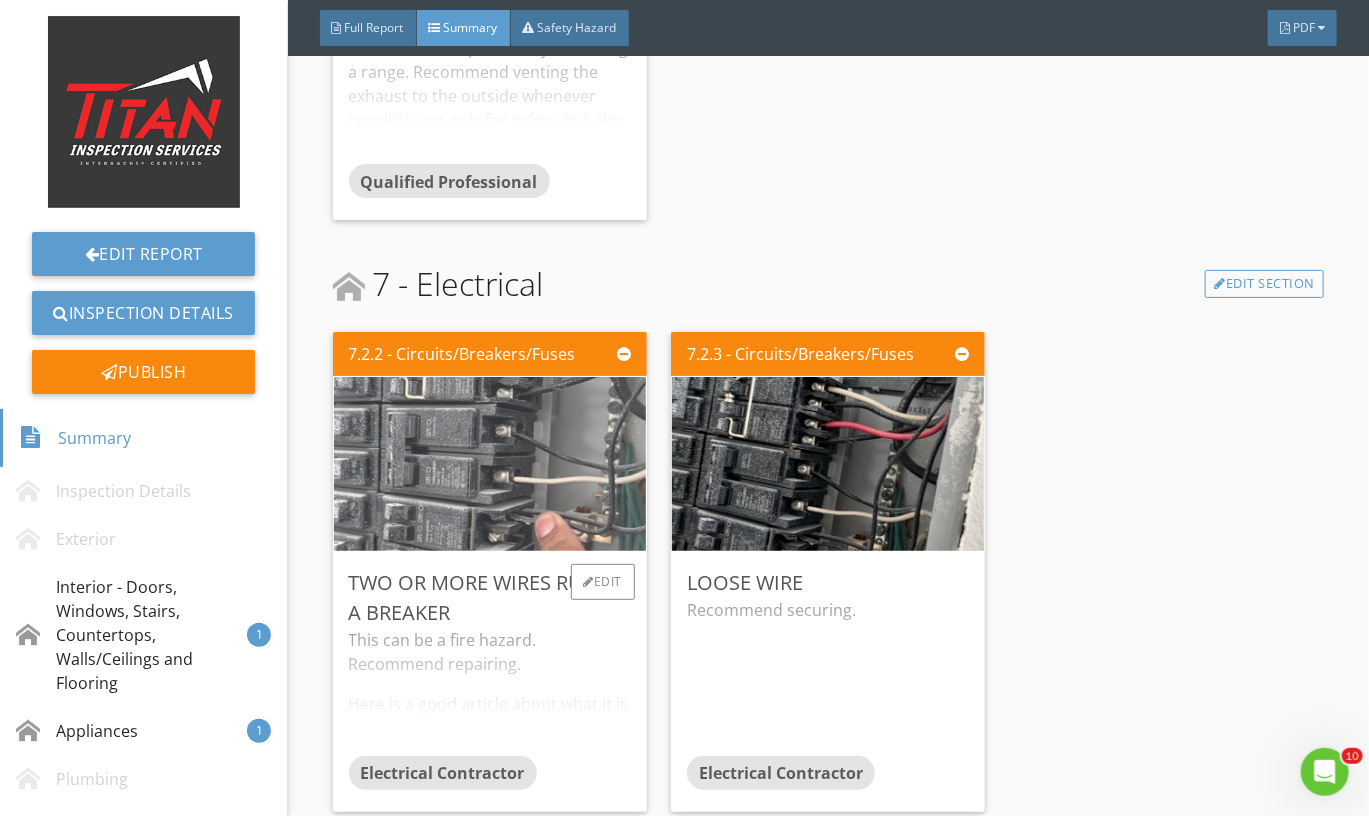 scroll, scrollTop: 1483, scrollLeft: 0, axis: vertical 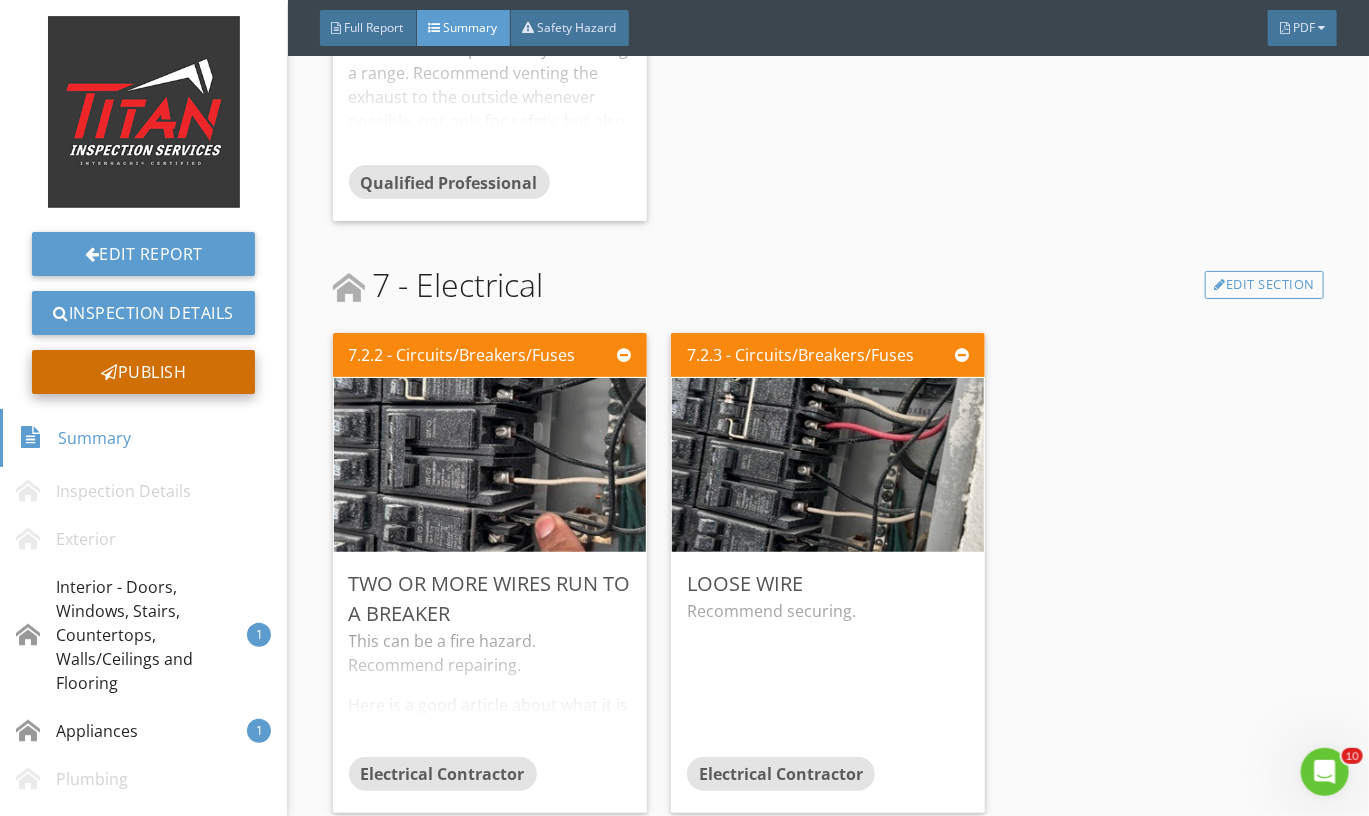 click on "Publish" at bounding box center (143, 372) 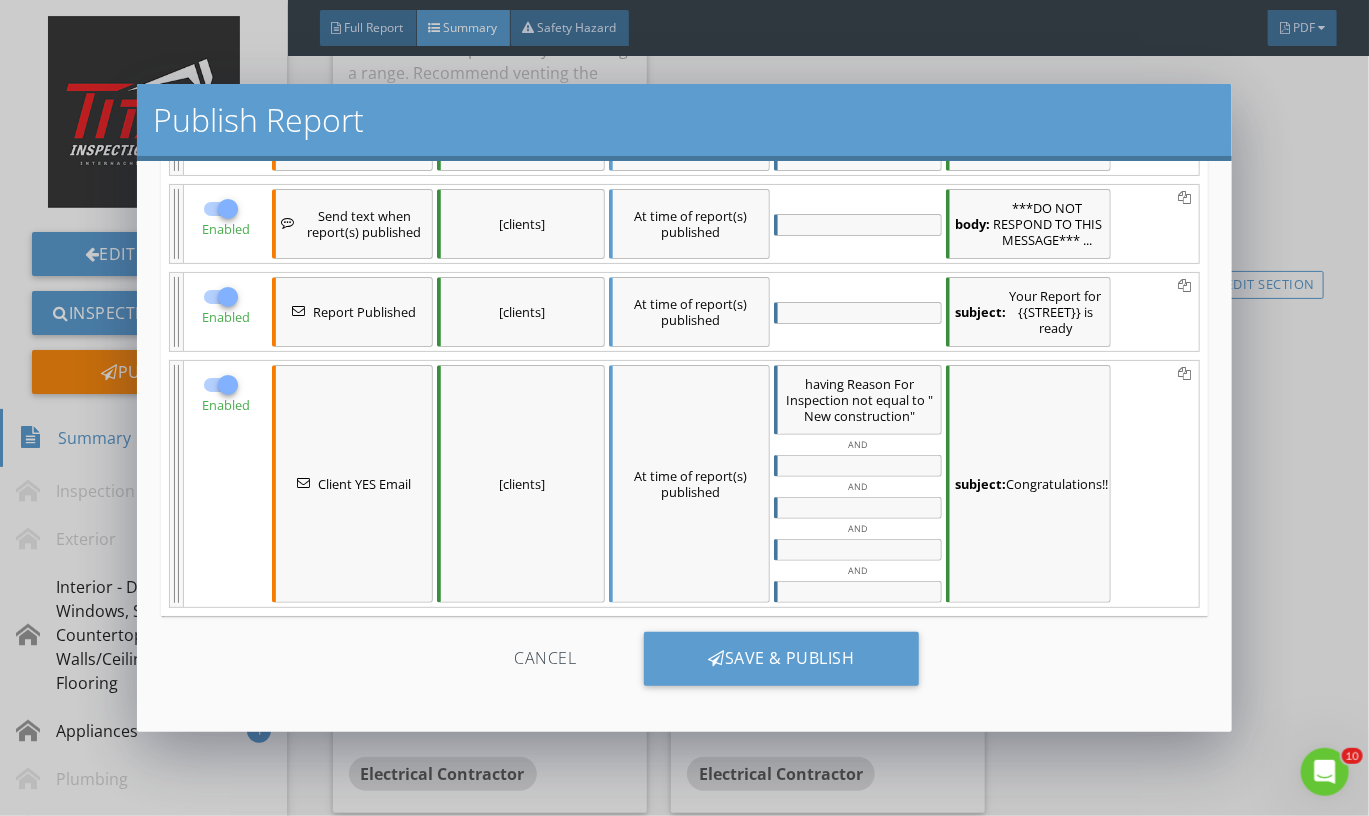 scroll, scrollTop: 332, scrollLeft: 0, axis: vertical 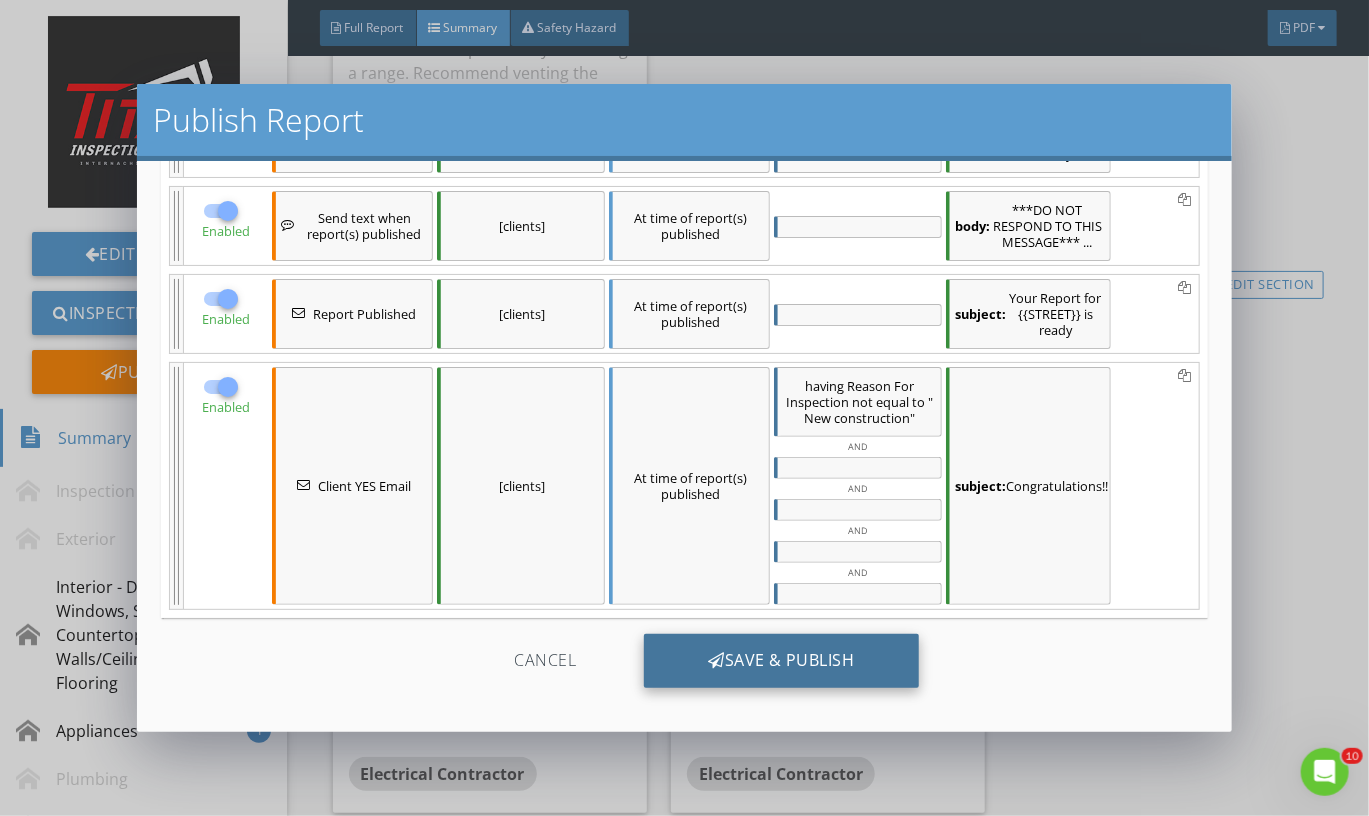 click on "Save & Publish" at bounding box center (781, 661) 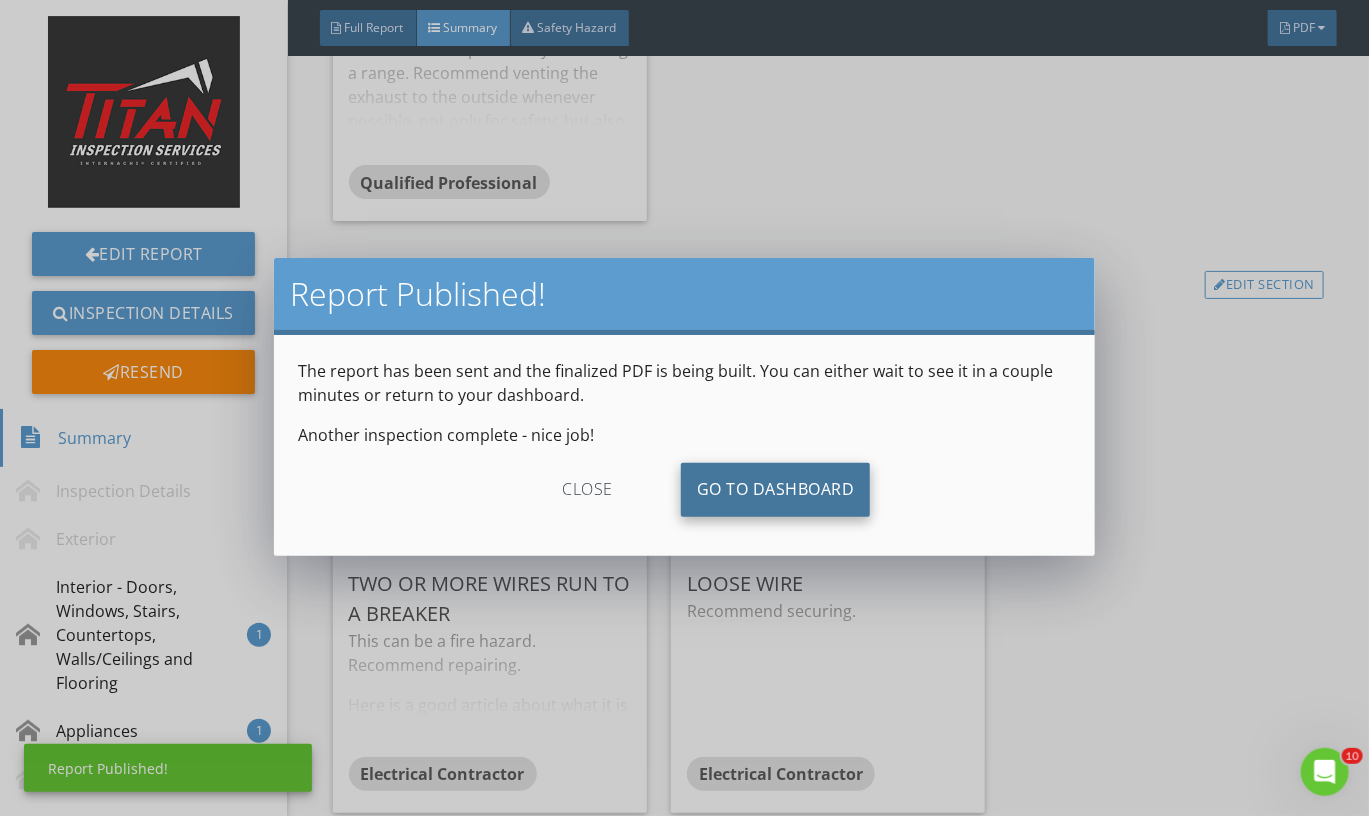 click on "Go To Dashboard" at bounding box center (776, 490) 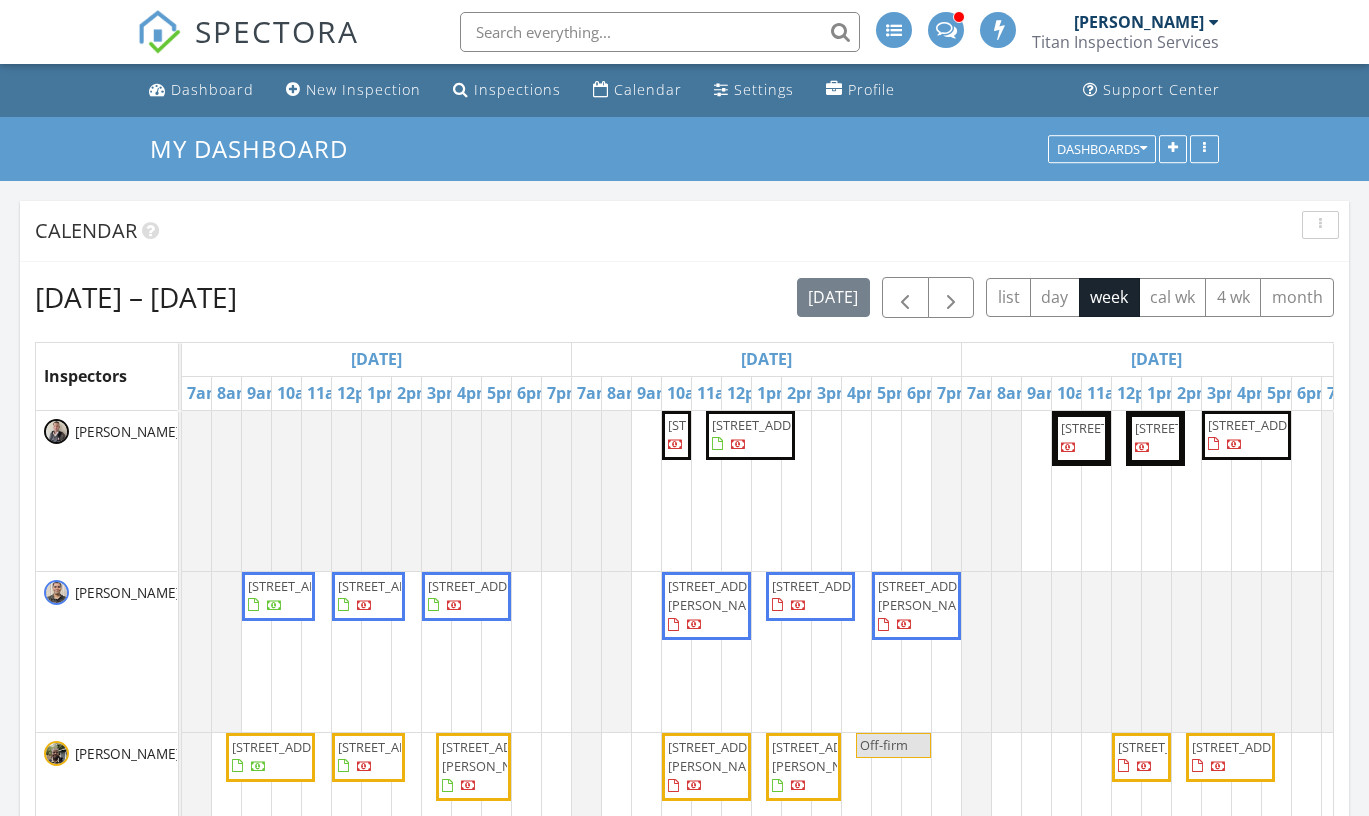 scroll, scrollTop: 0, scrollLeft: 0, axis: both 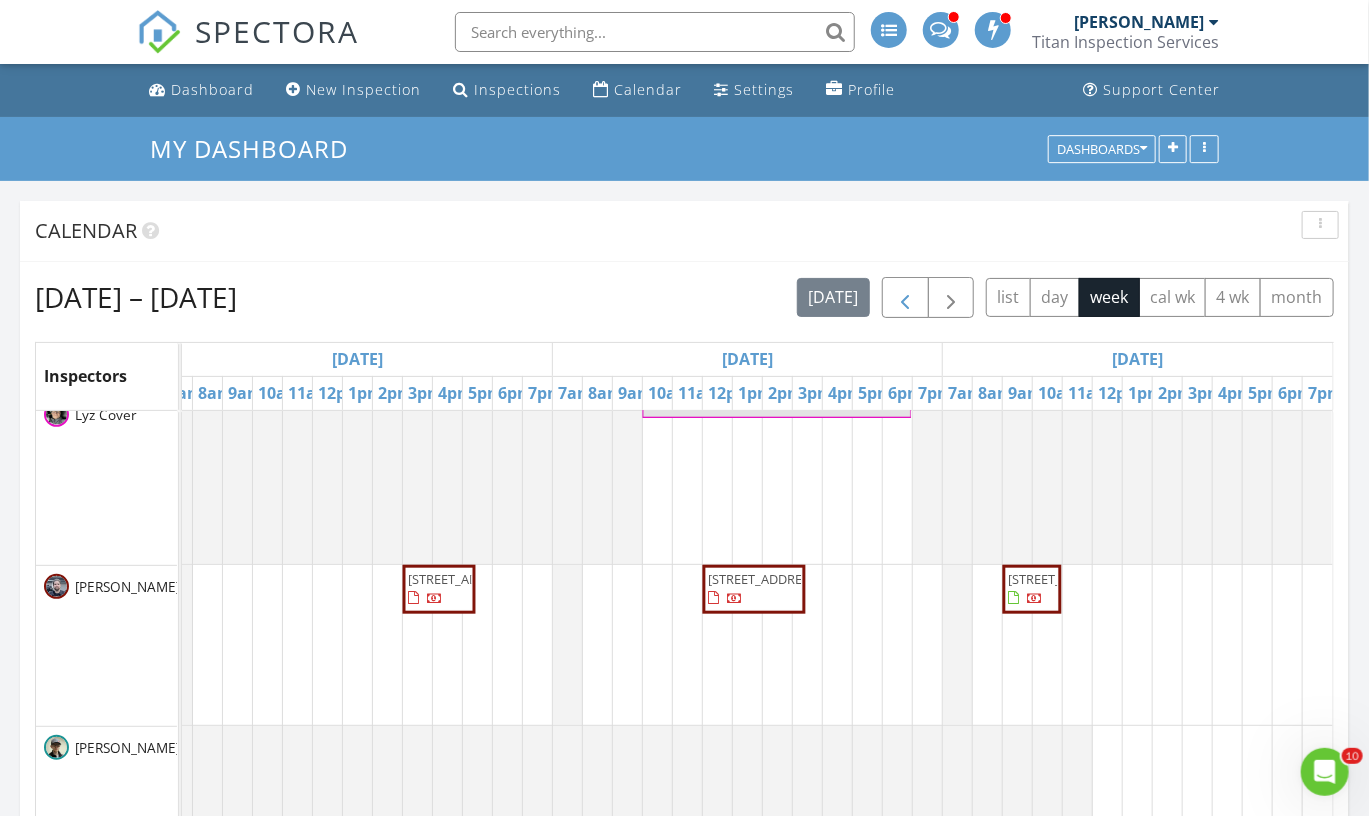 click at bounding box center (905, 297) 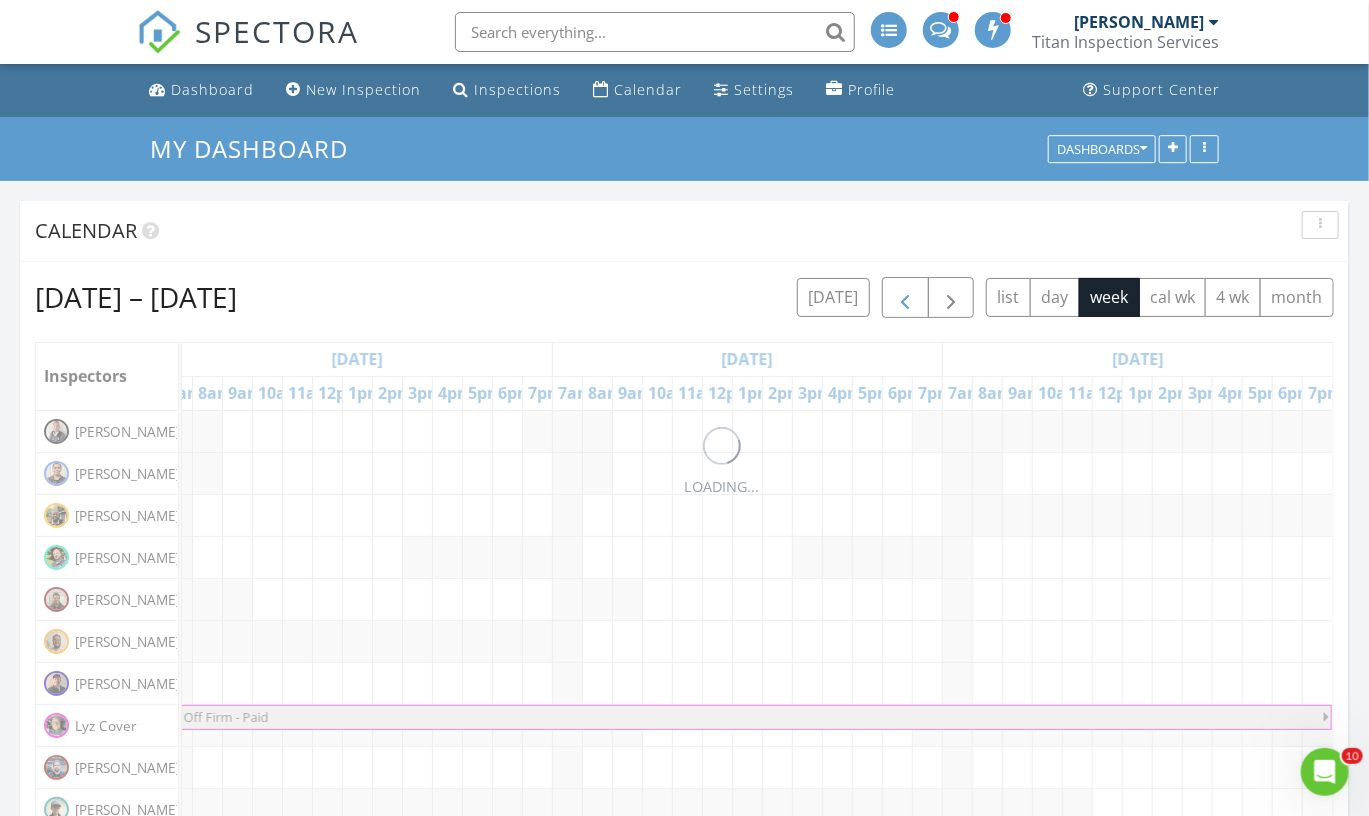 scroll, scrollTop: 0, scrollLeft: 0, axis: both 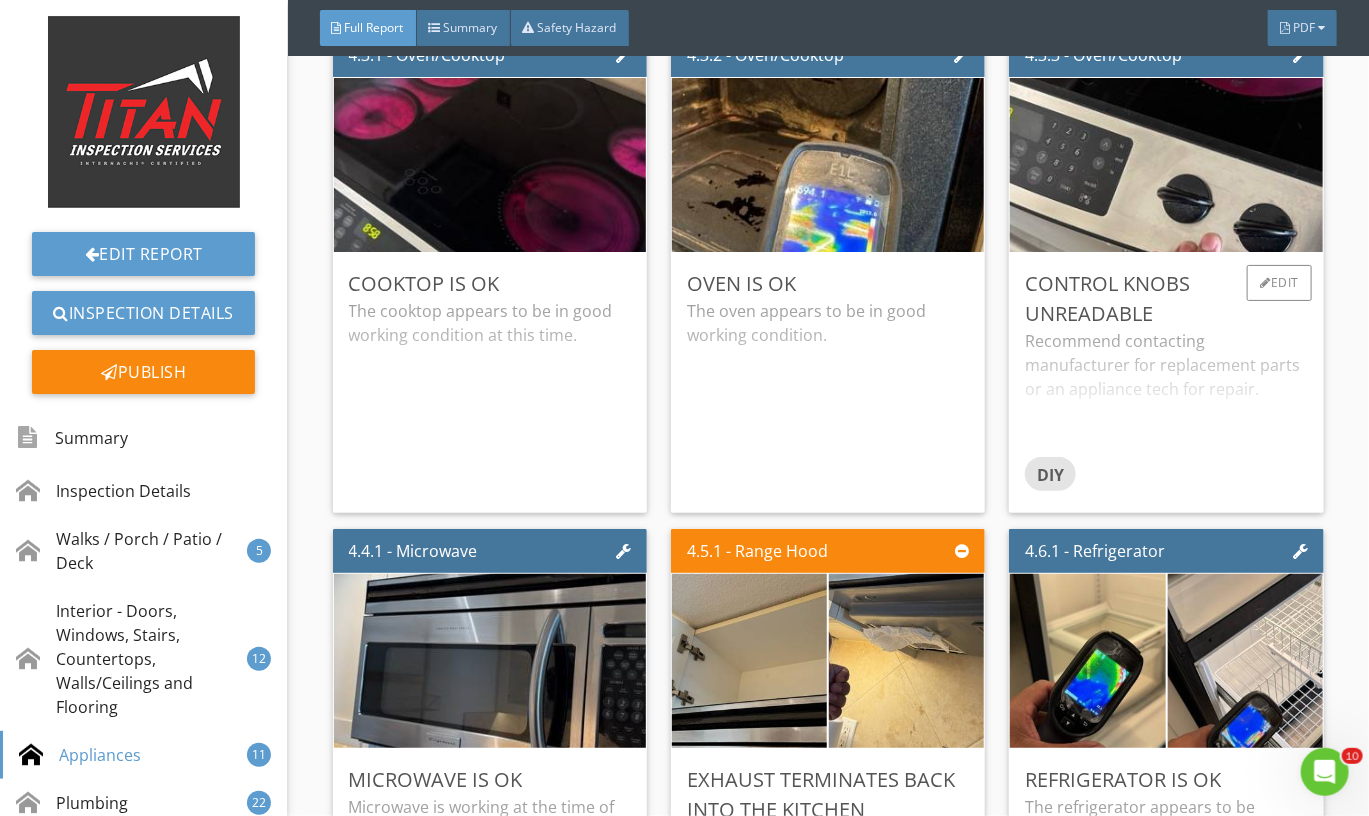 click on "Recommend contacting manufacturer for replacement parts or an appliance tech for repair." at bounding box center [1166, 393] 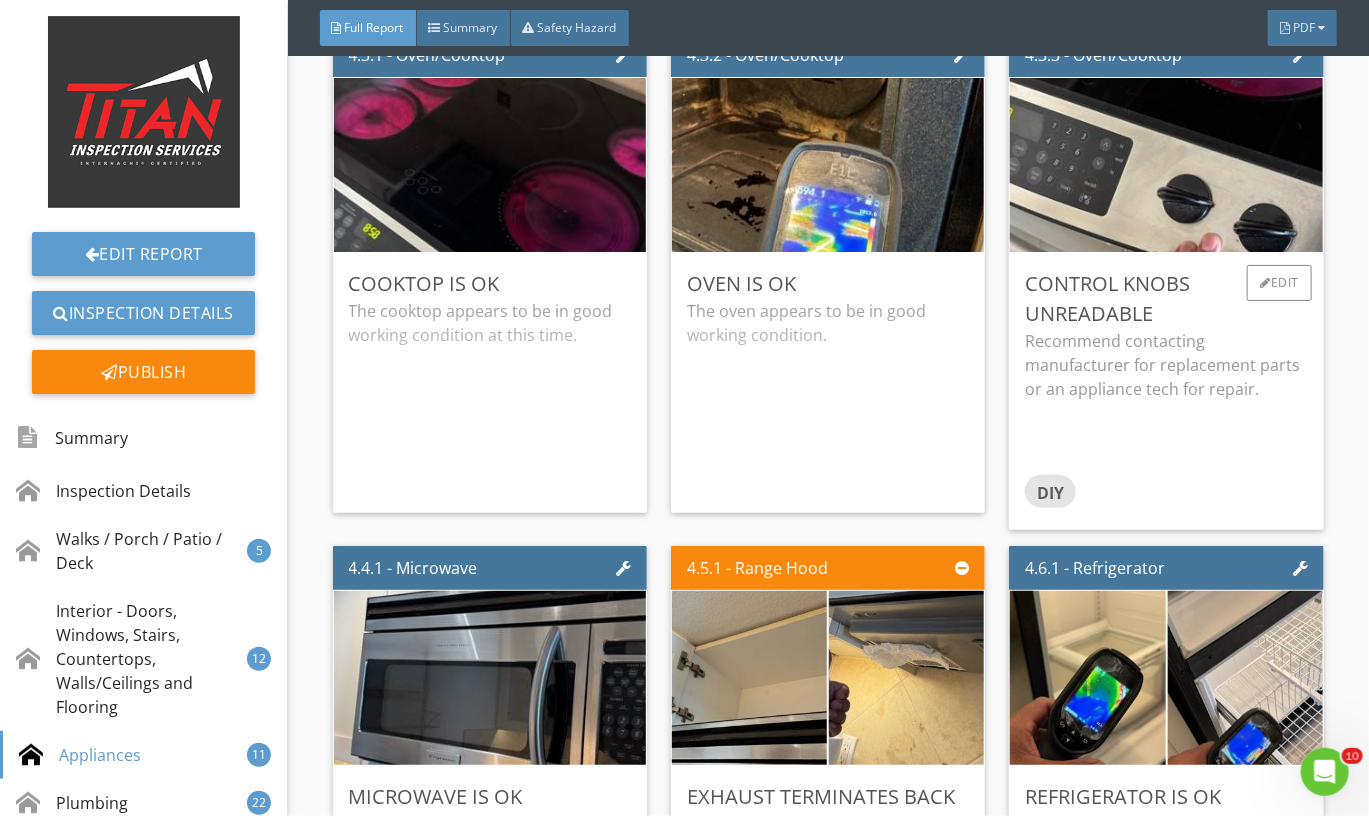 click on "Recommend contacting manufacturer for replacement parts or an appliance tech for repair." at bounding box center (1166, 365) 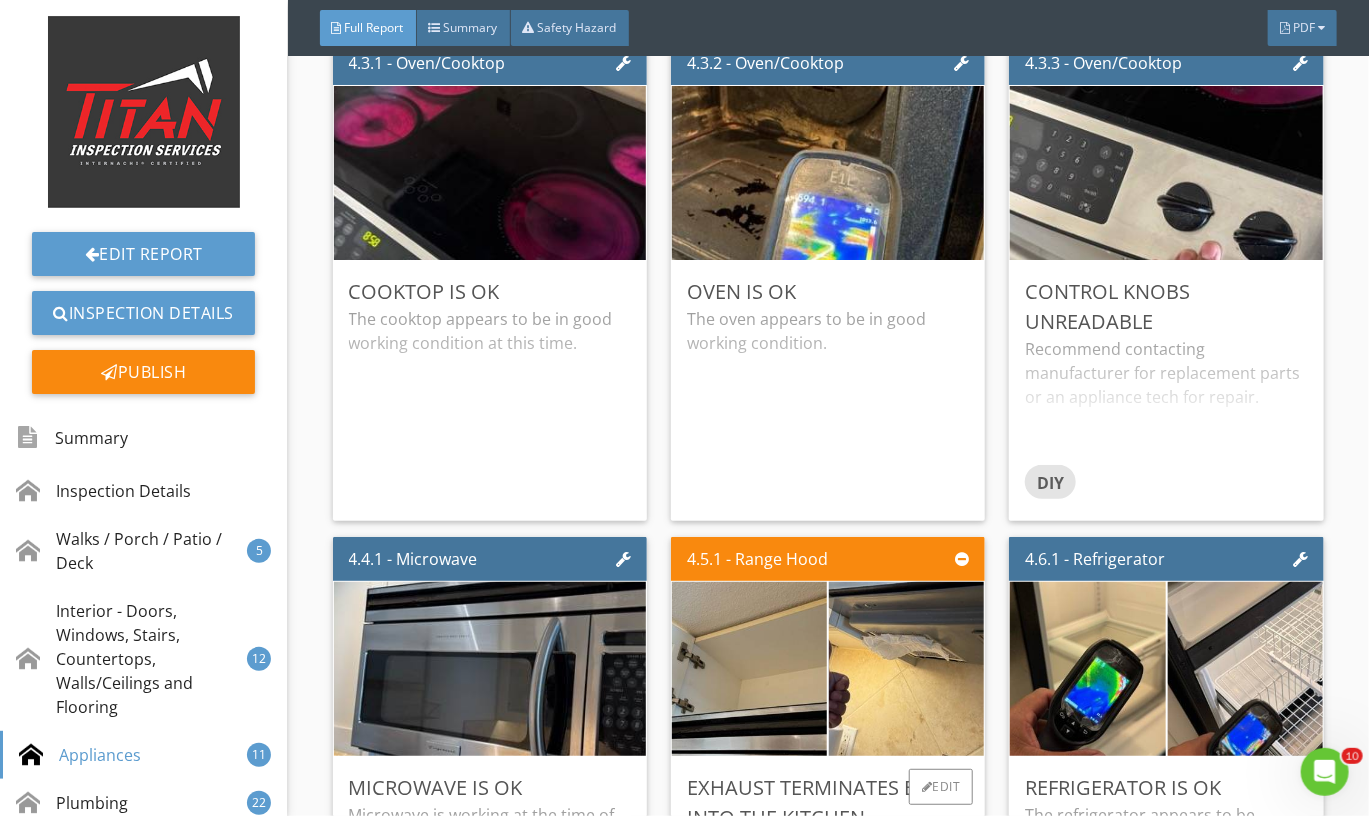 scroll, scrollTop: 7345, scrollLeft: 0, axis: vertical 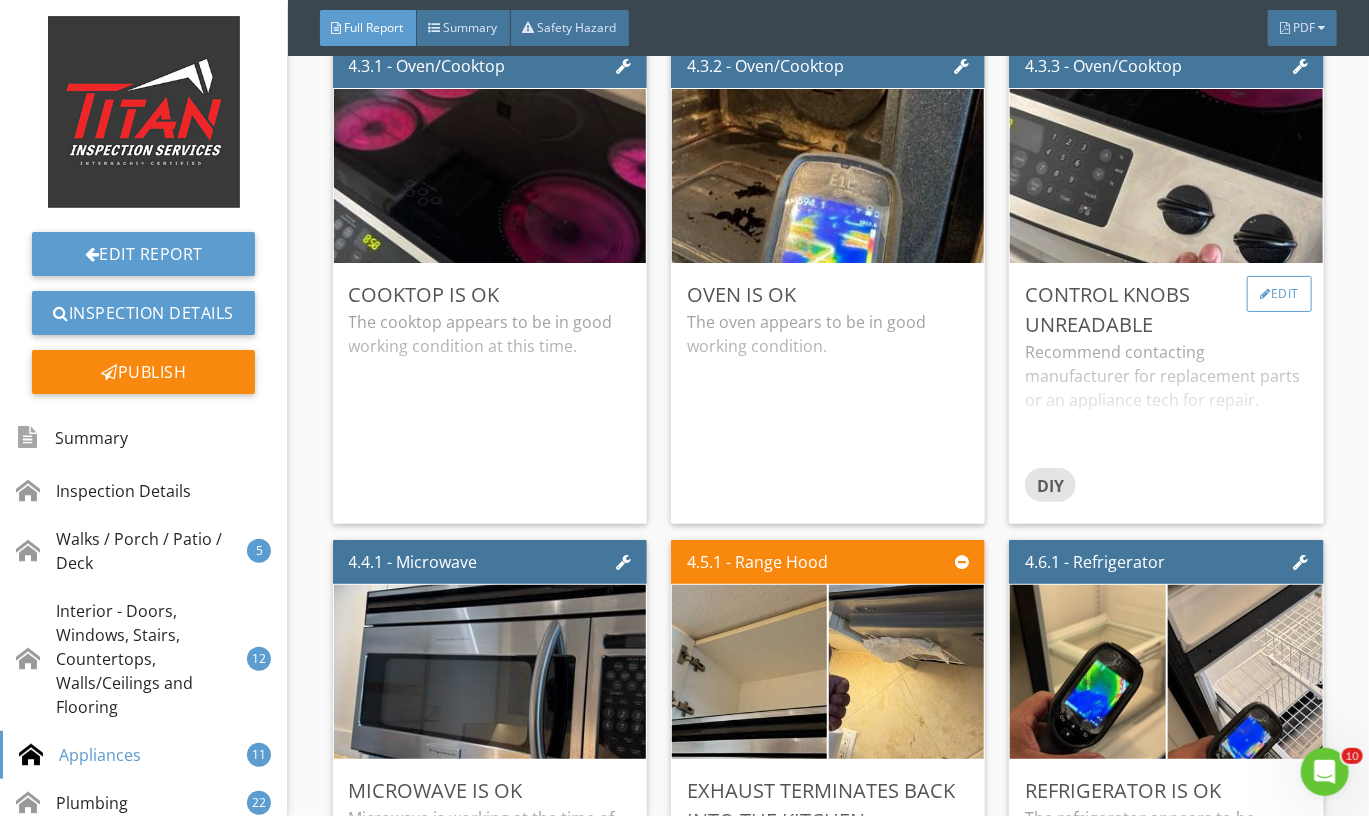 click on "Edit" at bounding box center [1279, 294] 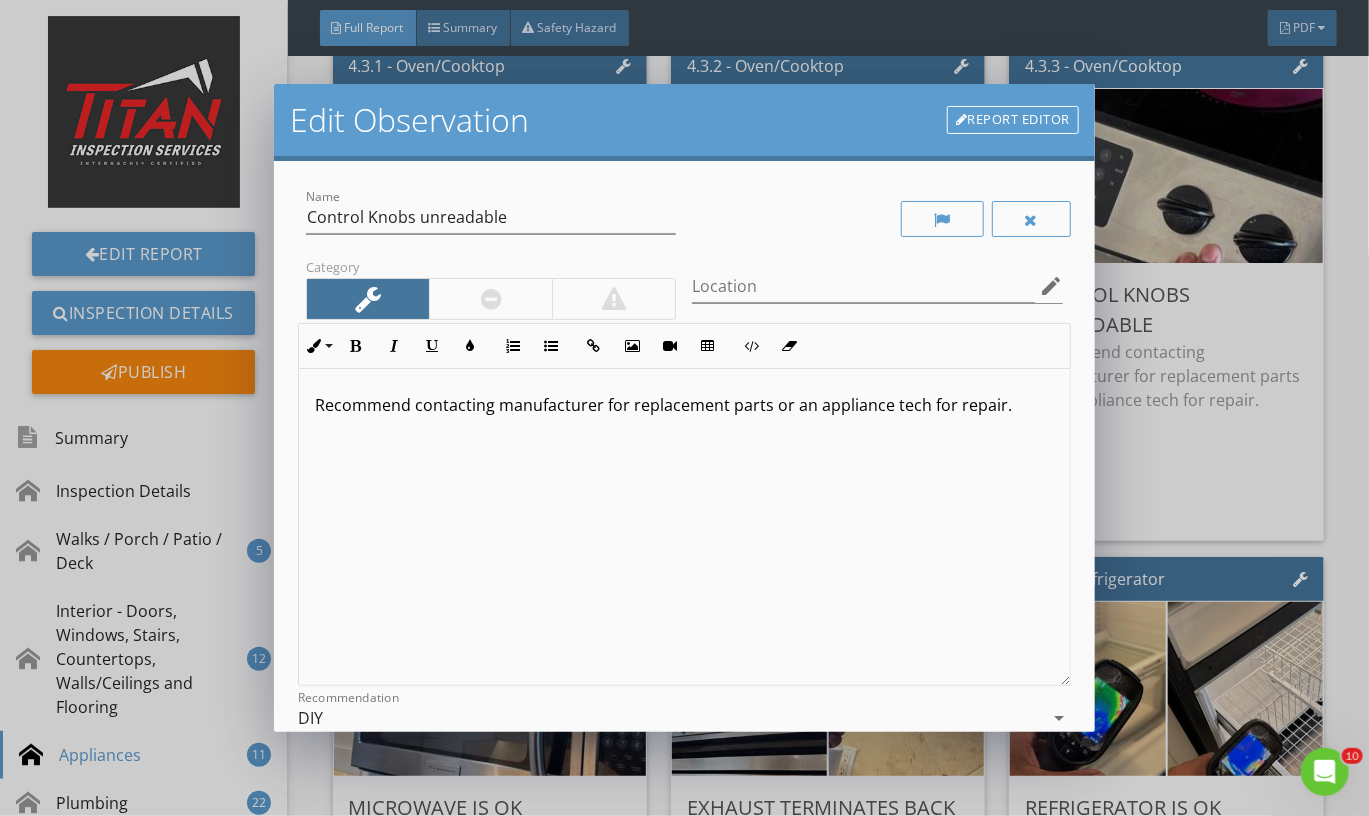drag, startPoint x: 1039, startPoint y: 424, endPoint x: 309, endPoint y: 377, distance: 731.5115 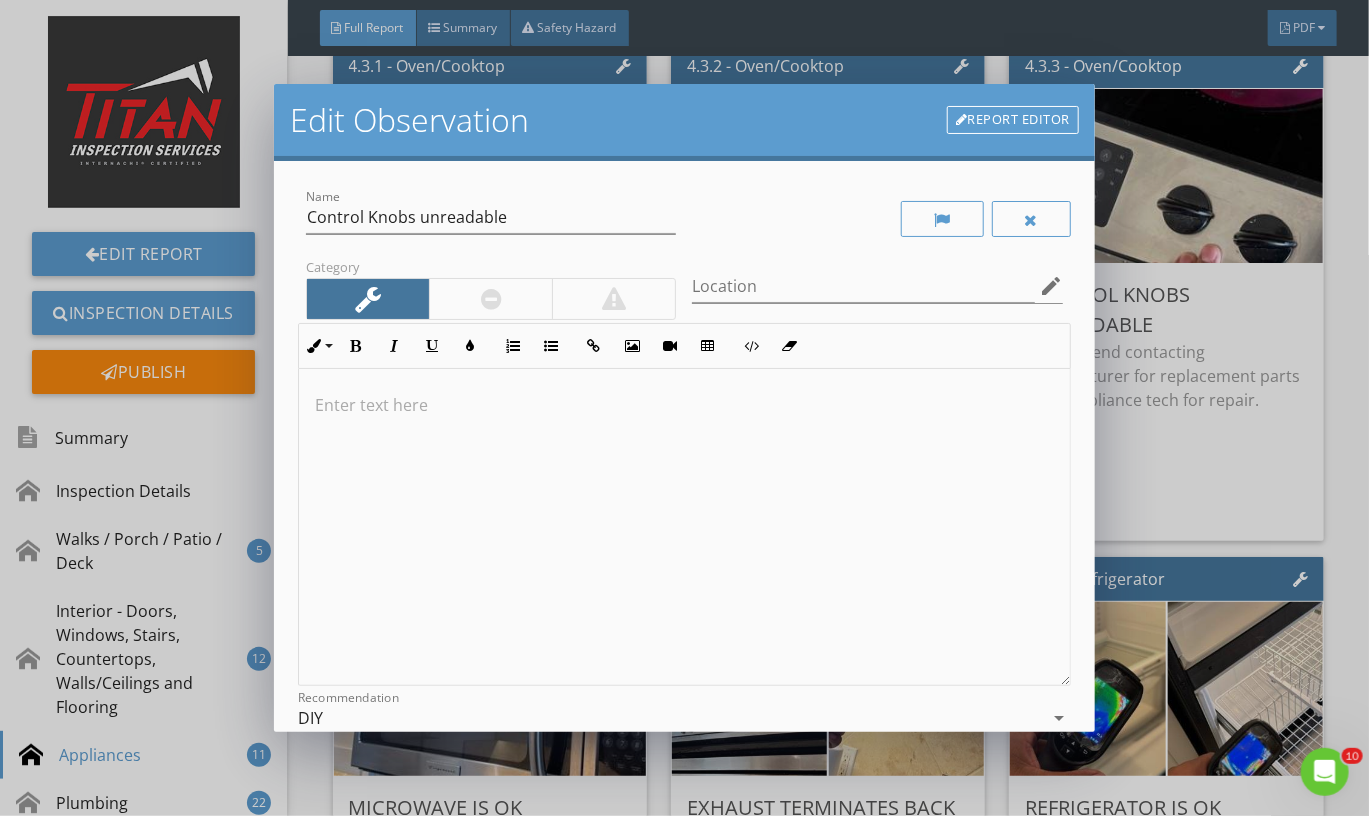 type 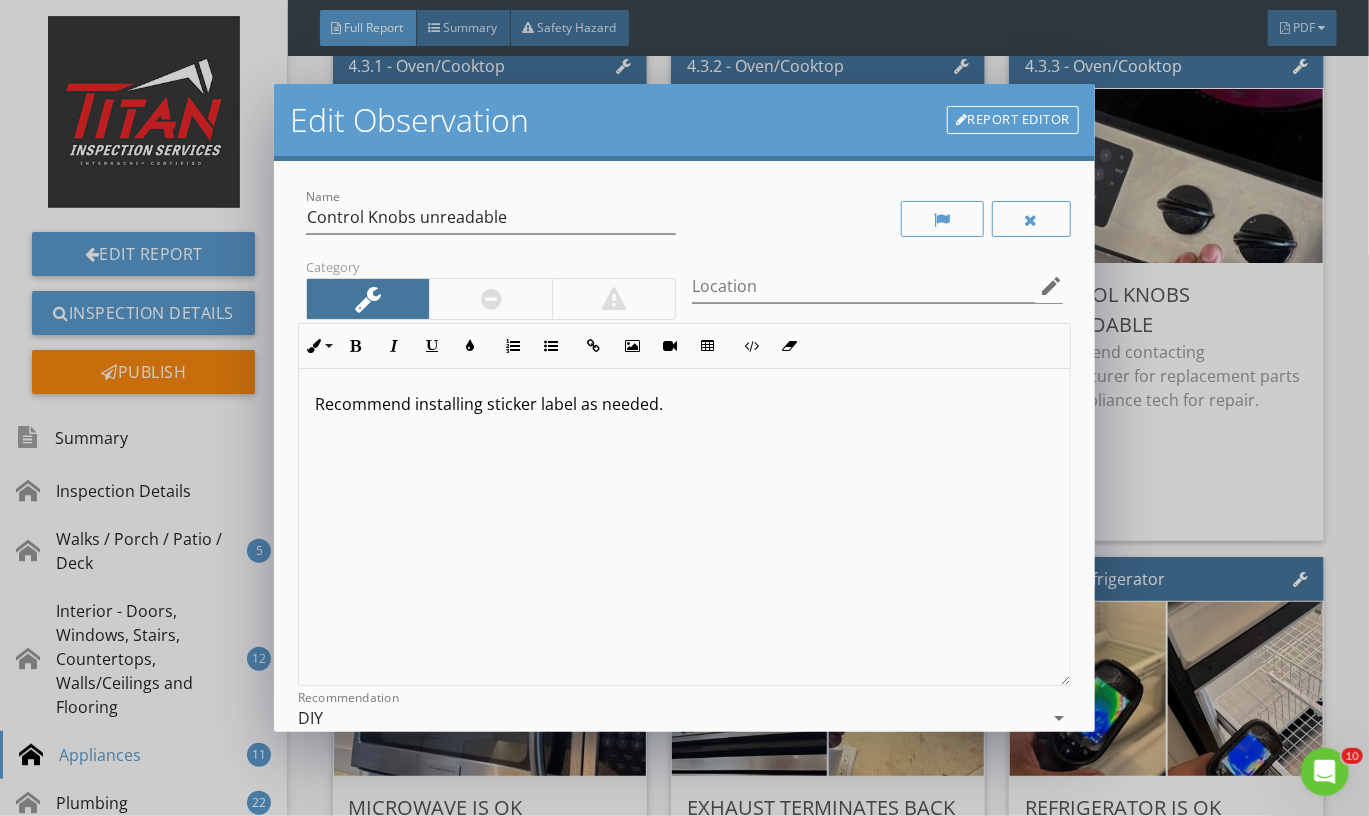 scroll, scrollTop: 1, scrollLeft: 0, axis: vertical 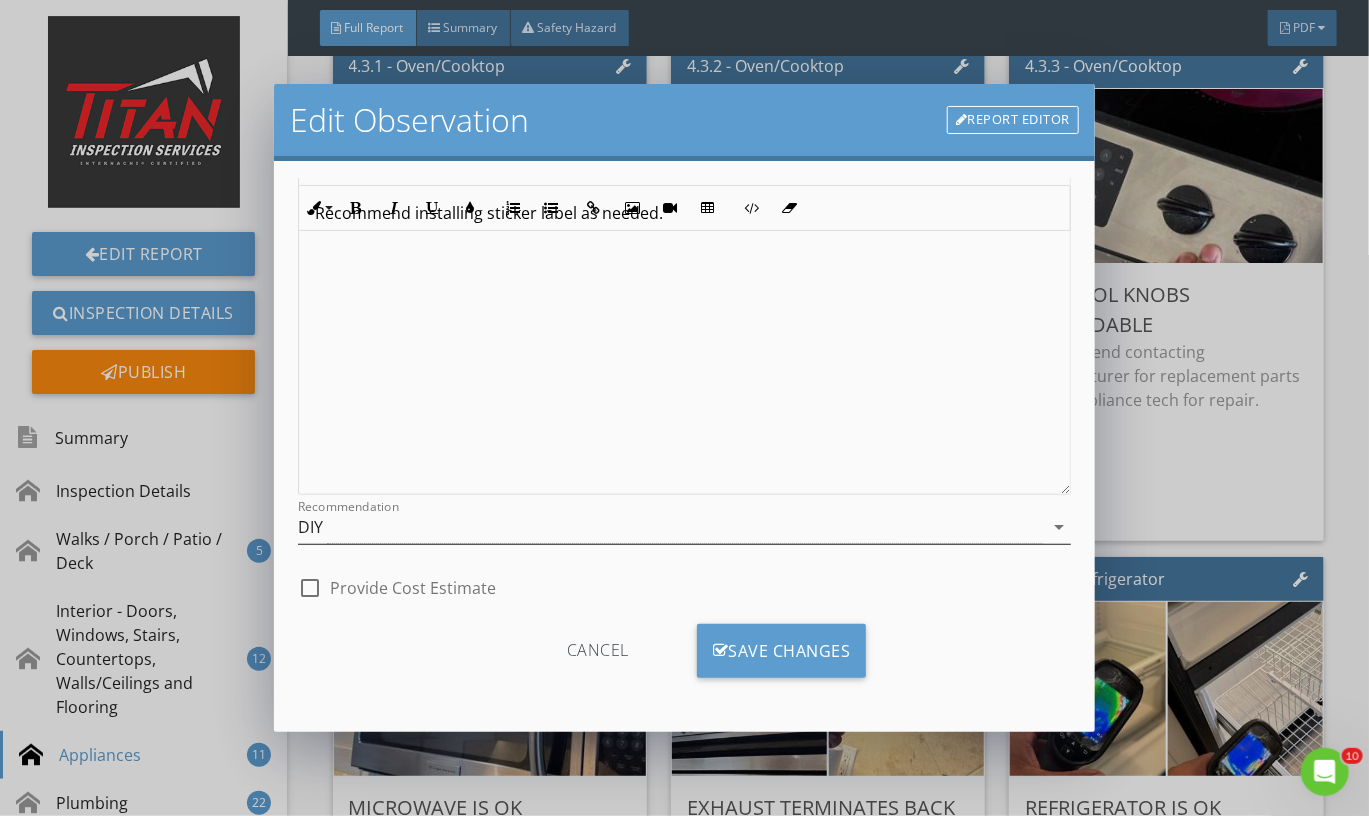 click on "DIY" at bounding box center (670, 527) 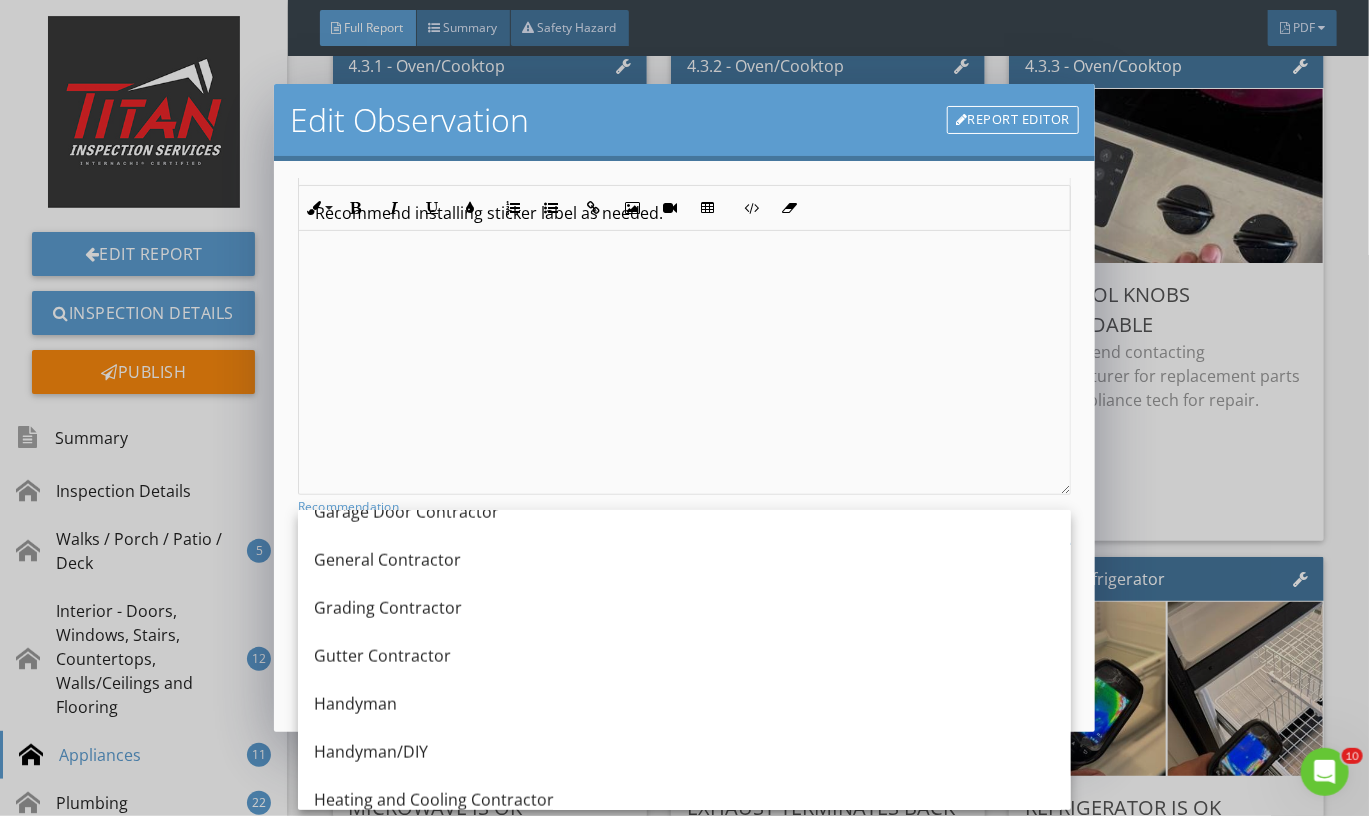 scroll, scrollTop: 1147, scrollLeft: 0, axis: vertical 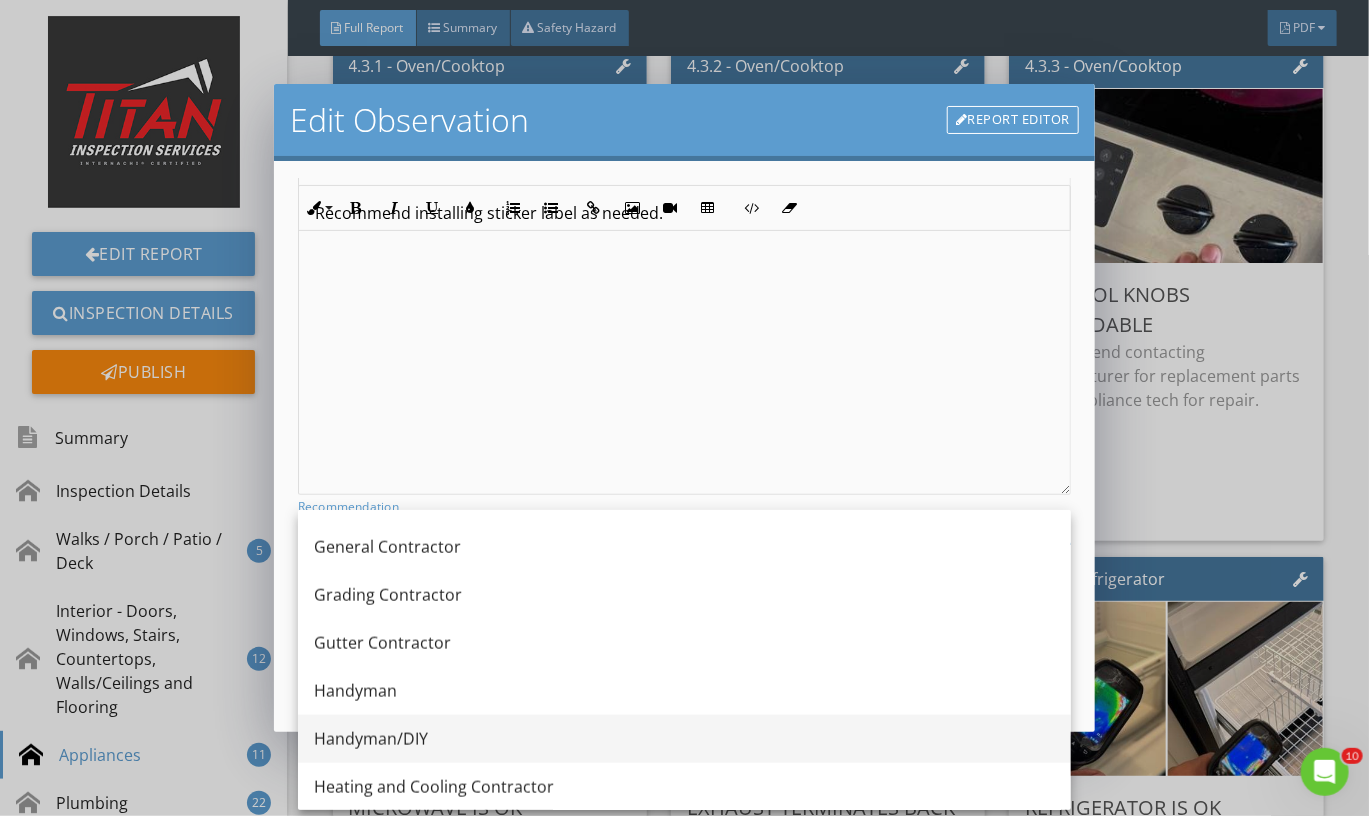 click on "Handyman/DIY" at bounding box center (684, 739) 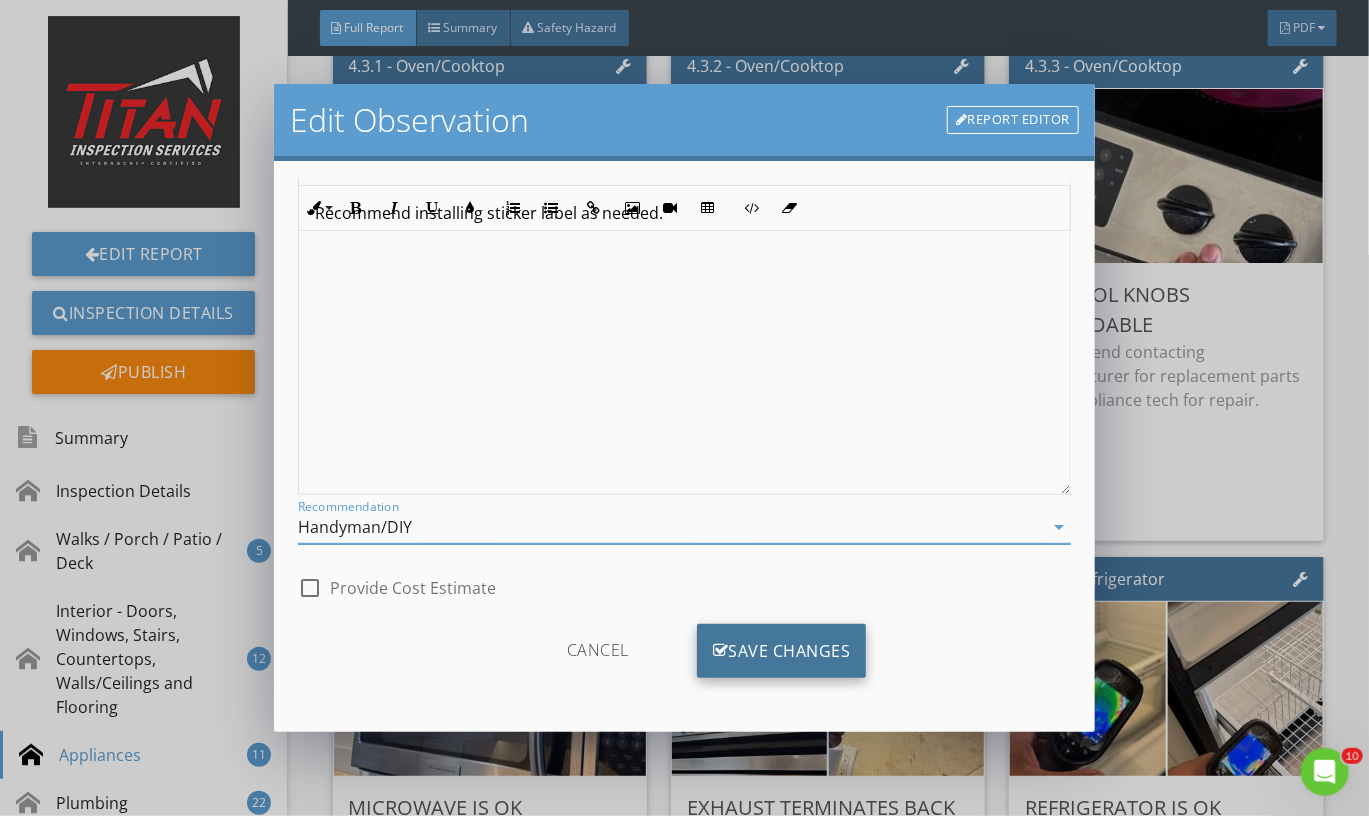 click on "Save Changes" at bounding box center [782, 651] 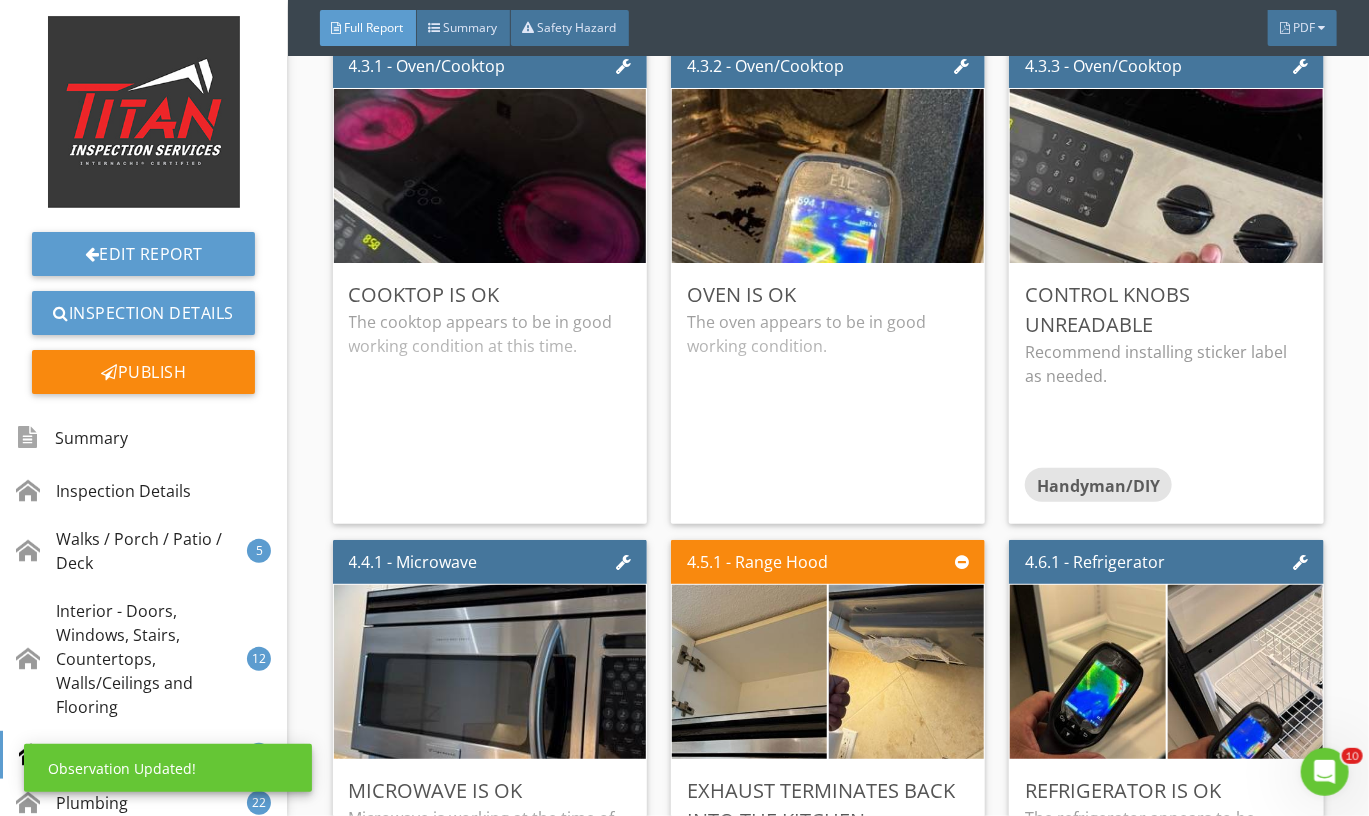 scroll, scrollTop: 0, scrollLeft: 0, axis: both 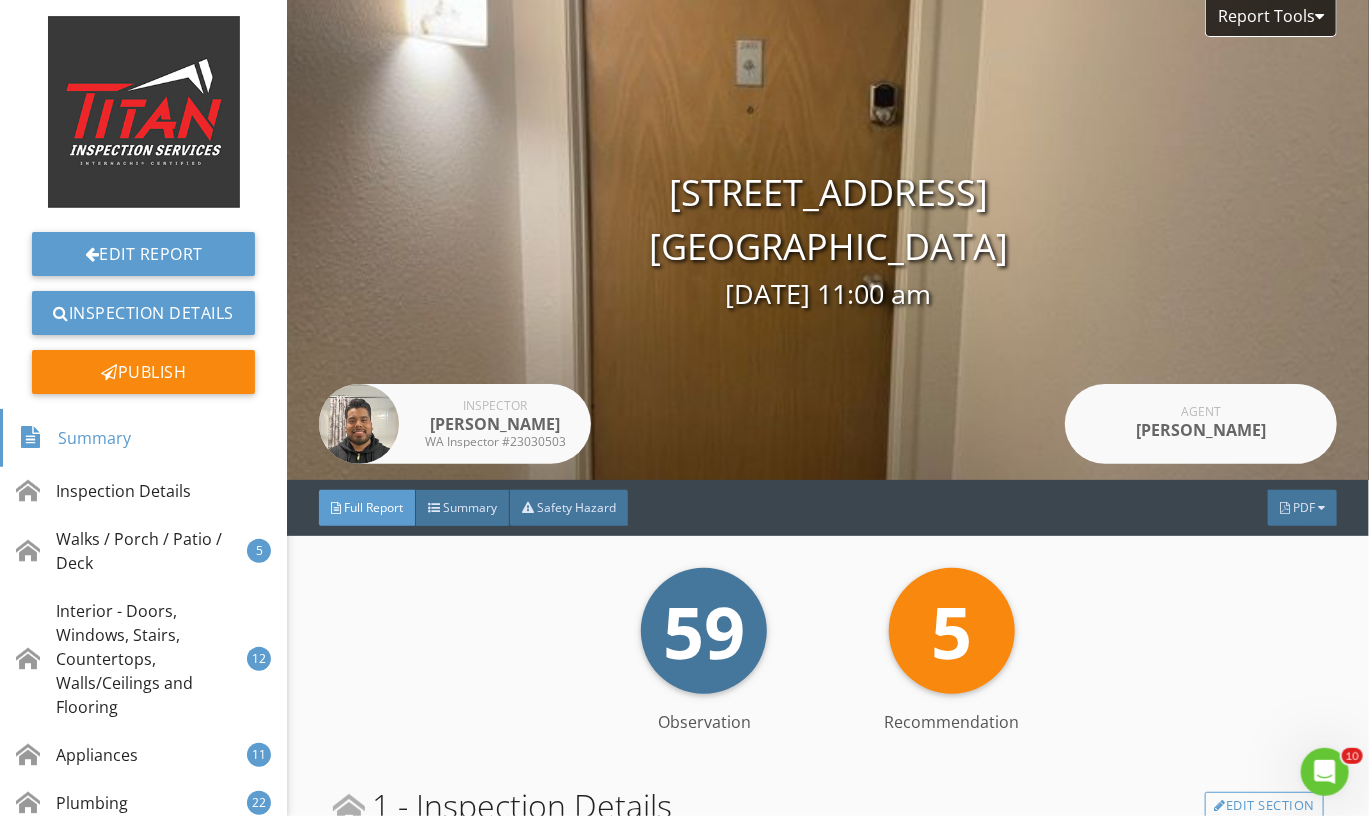 click on "Full Report     Summary     Safety Hazard     PDF" at bounding box center [828, 508] 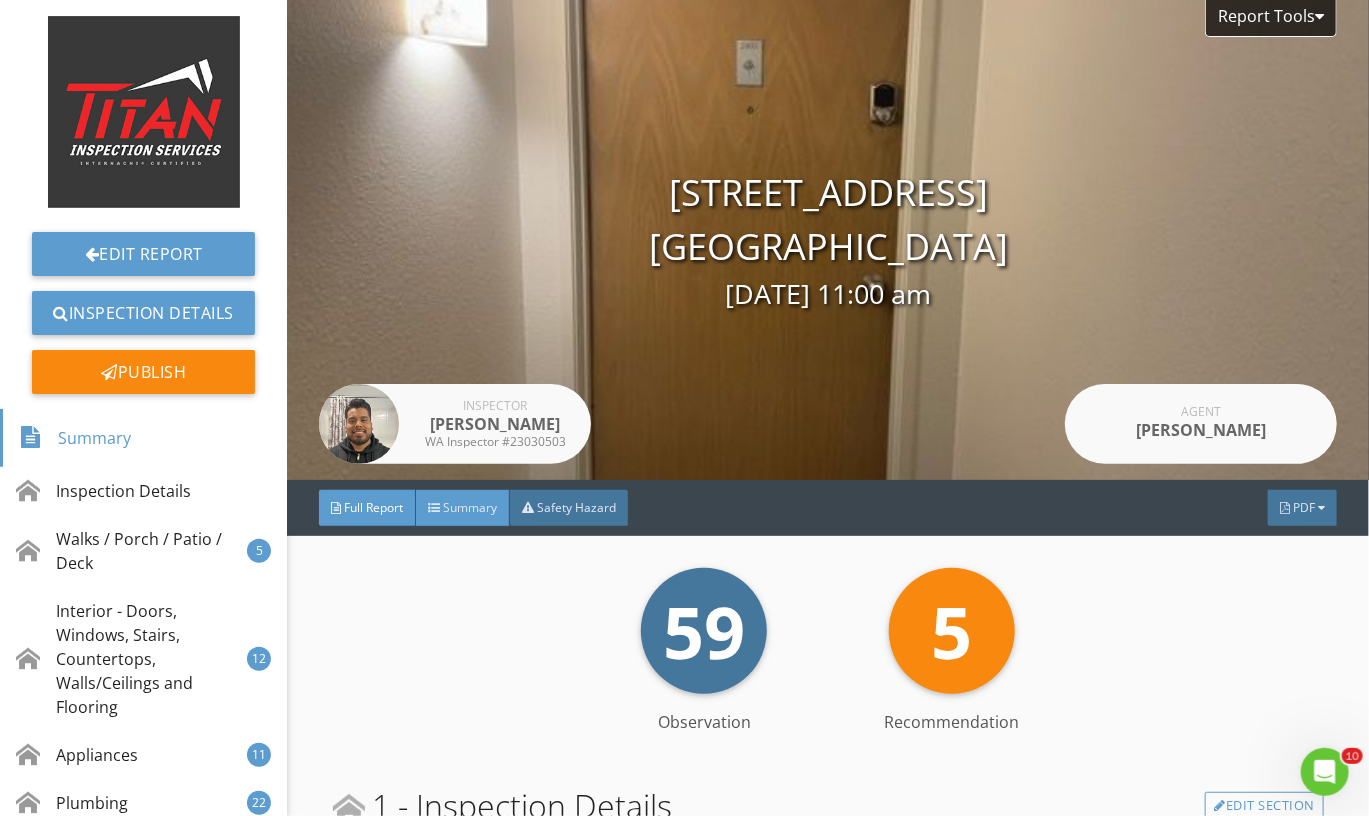 click on "Summary" at bounding box center (470, 507) 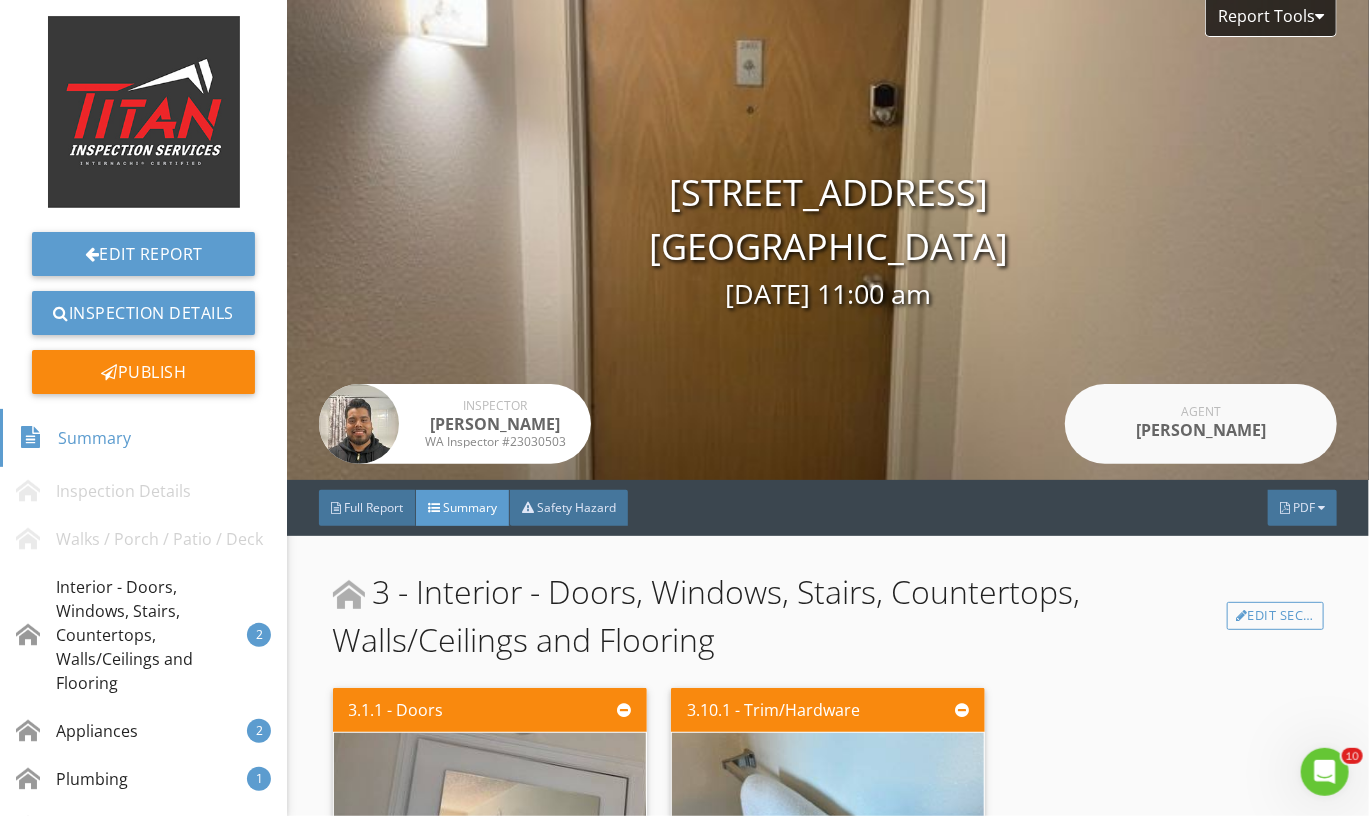 scroll, scrollTop: 0, scrollLeft: 0, axis: both 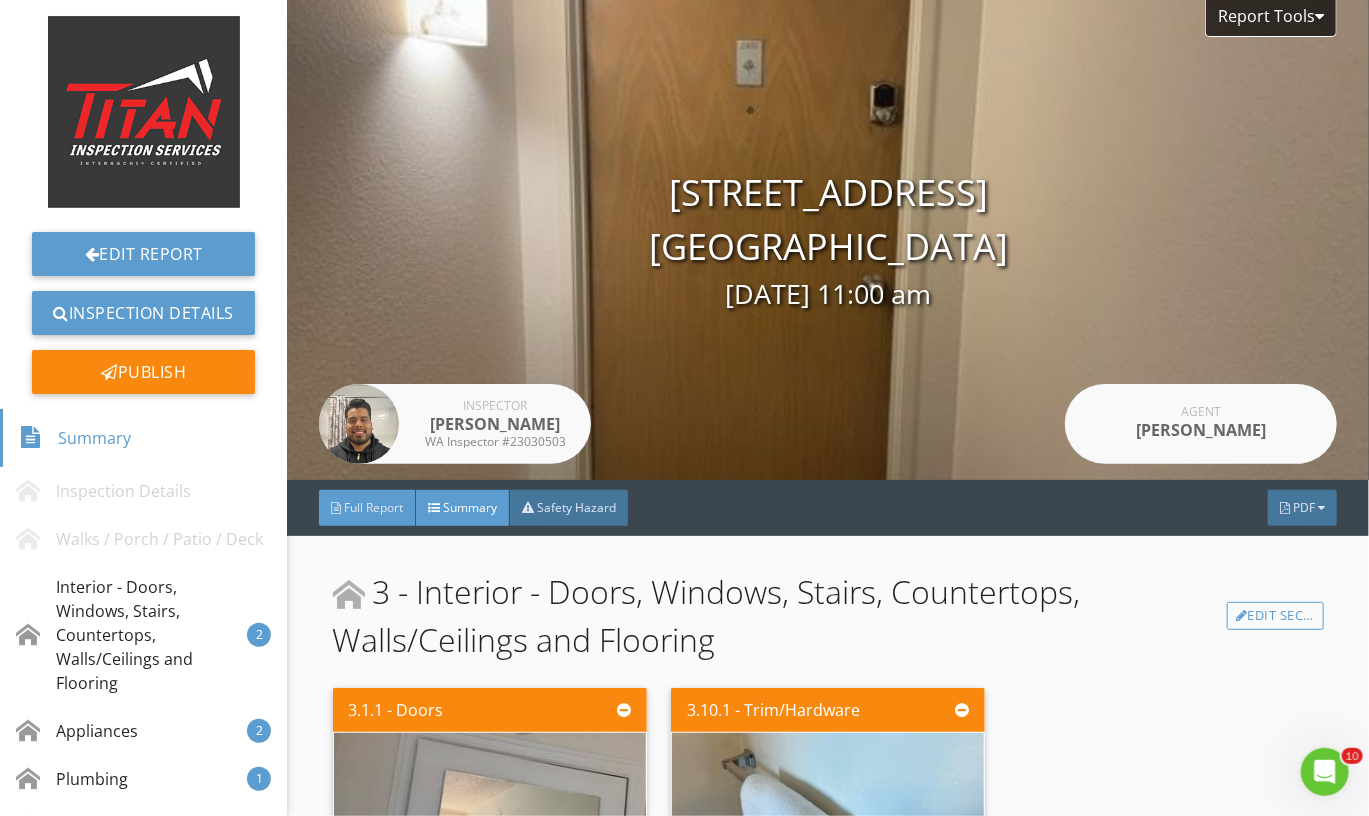 click on "Full Report" at bounding box center [373, 507] 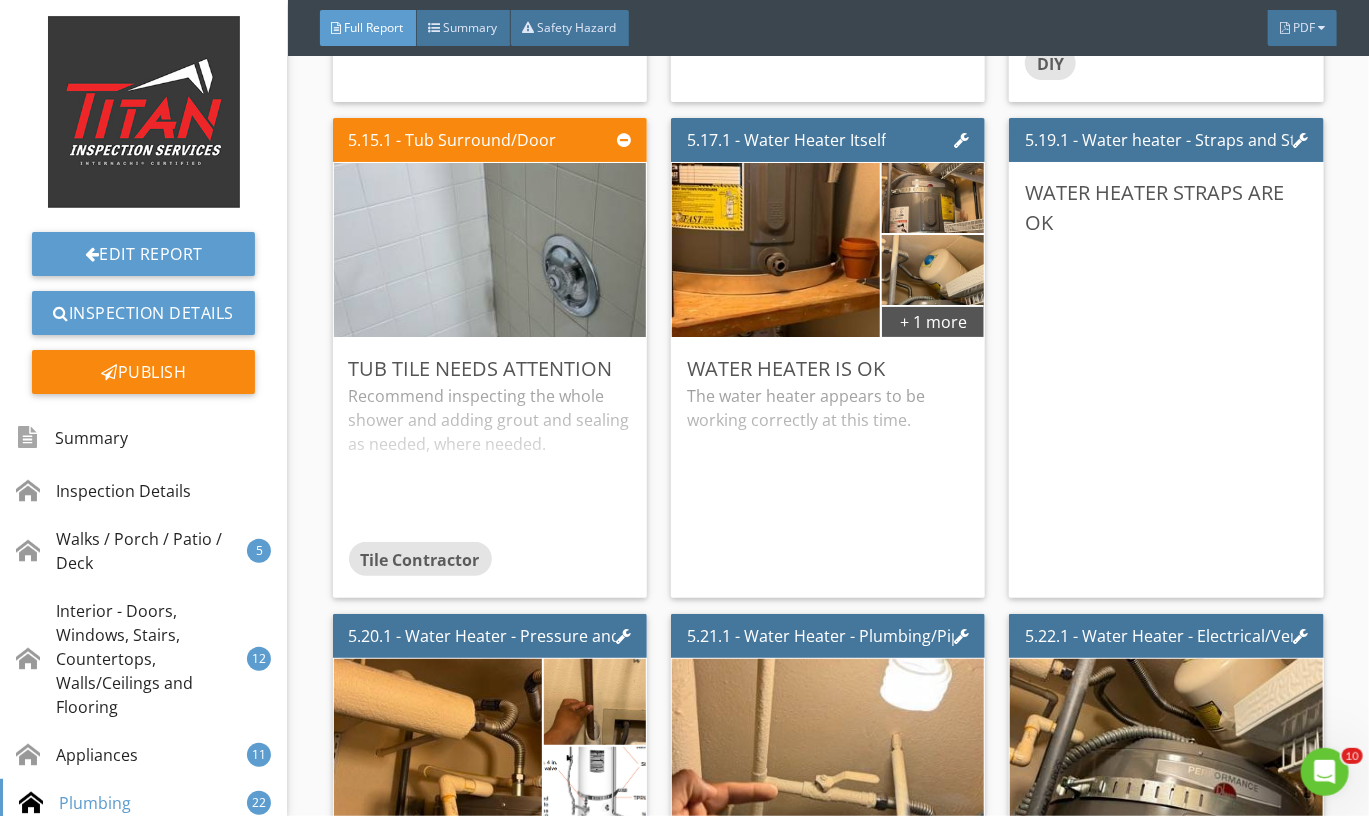 scroll, scrollTop: 12151, scrollLeft: 0, axis: vertical 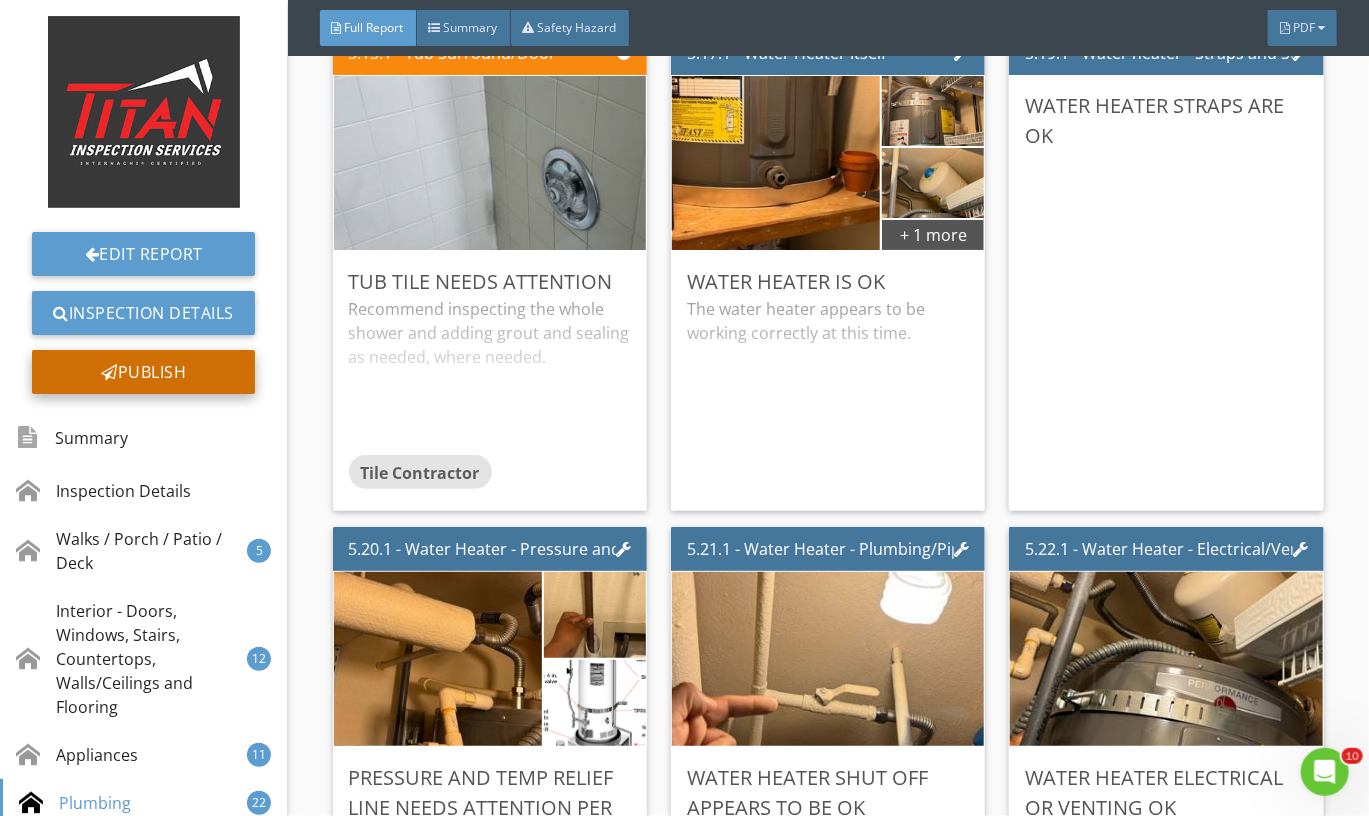 click on "Publish" at bounding box center (143, 372) 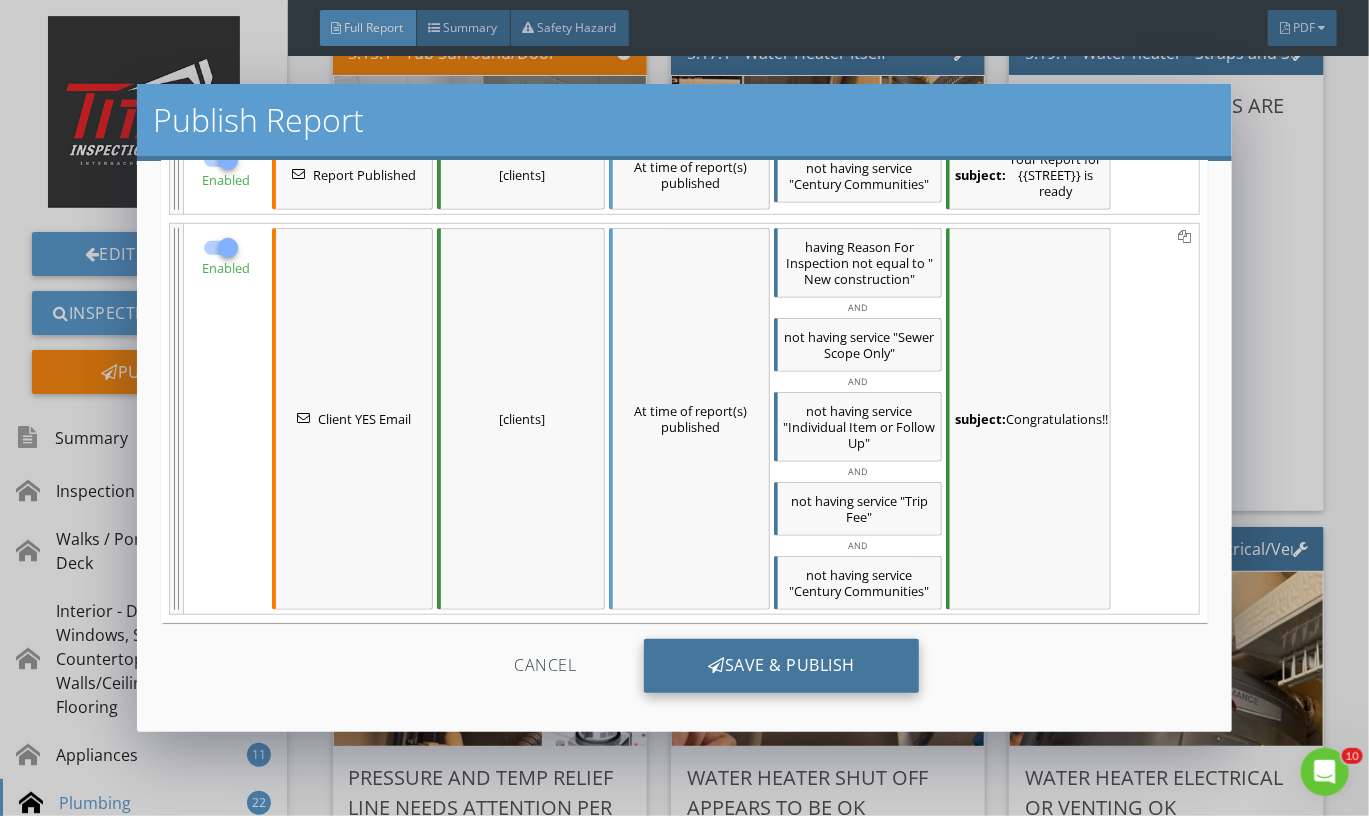 scroll, scrollTop: 470, scrollLeft: 0, axis: vertical 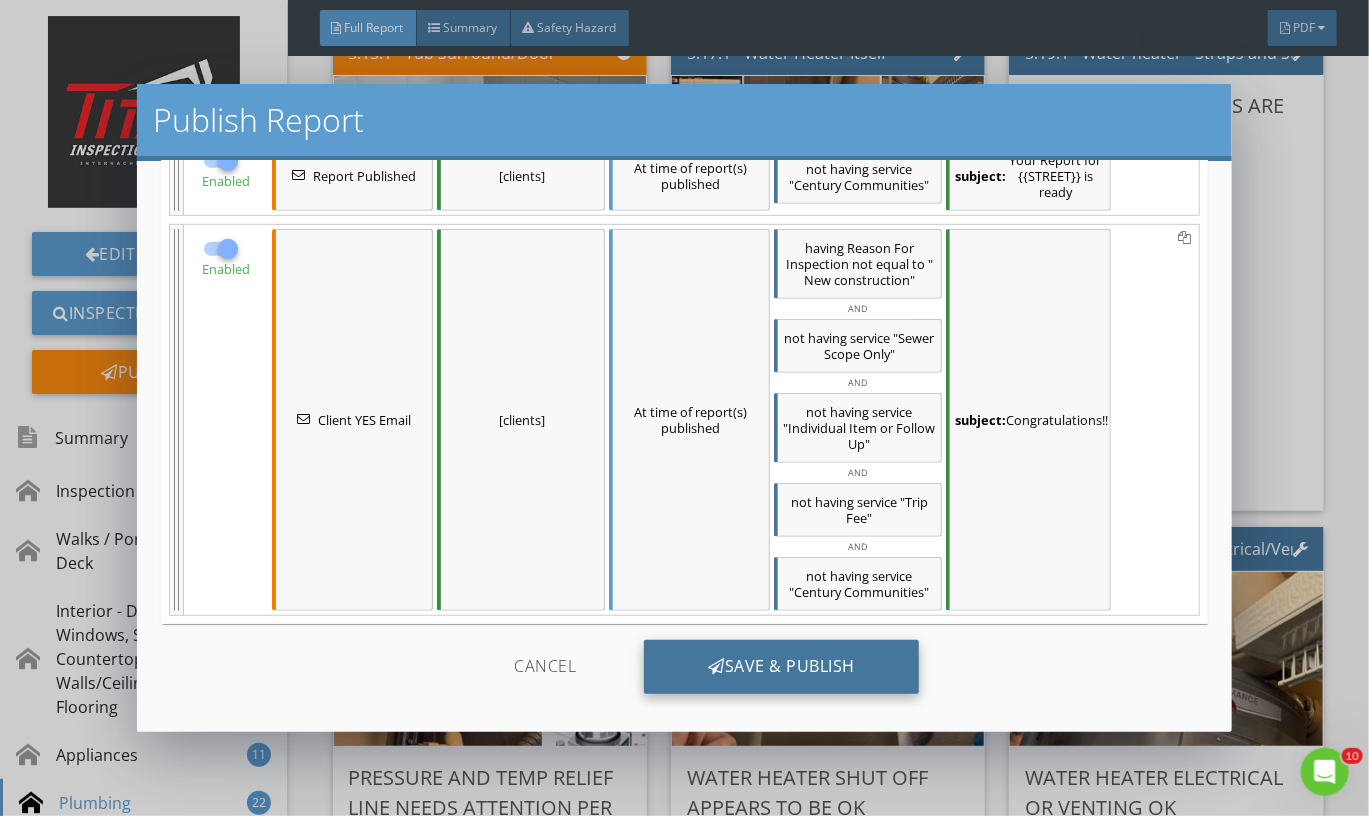 click on "Save & Publish" at bounding box center [781, 667] 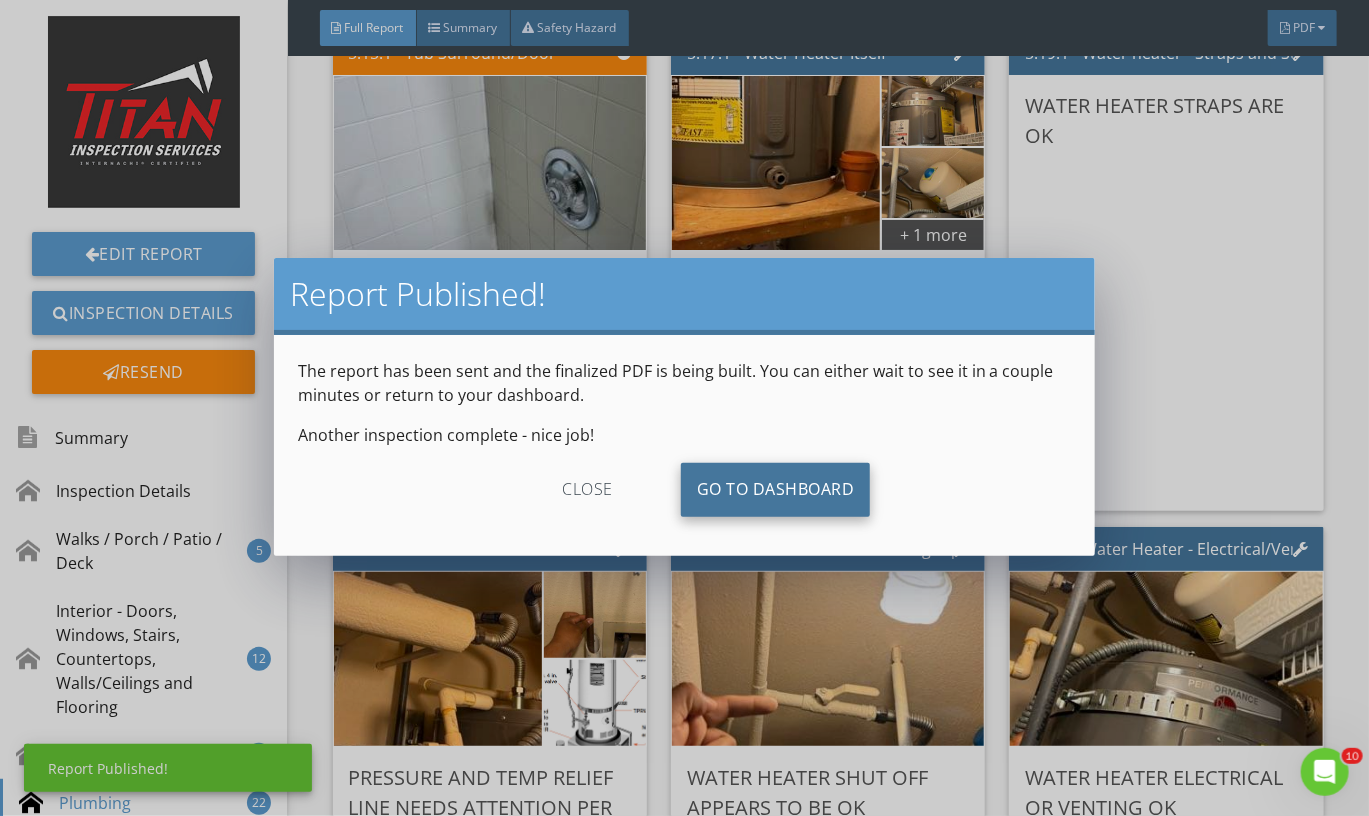 click on "Go To Dashboard" at bounding box center [776, 490] 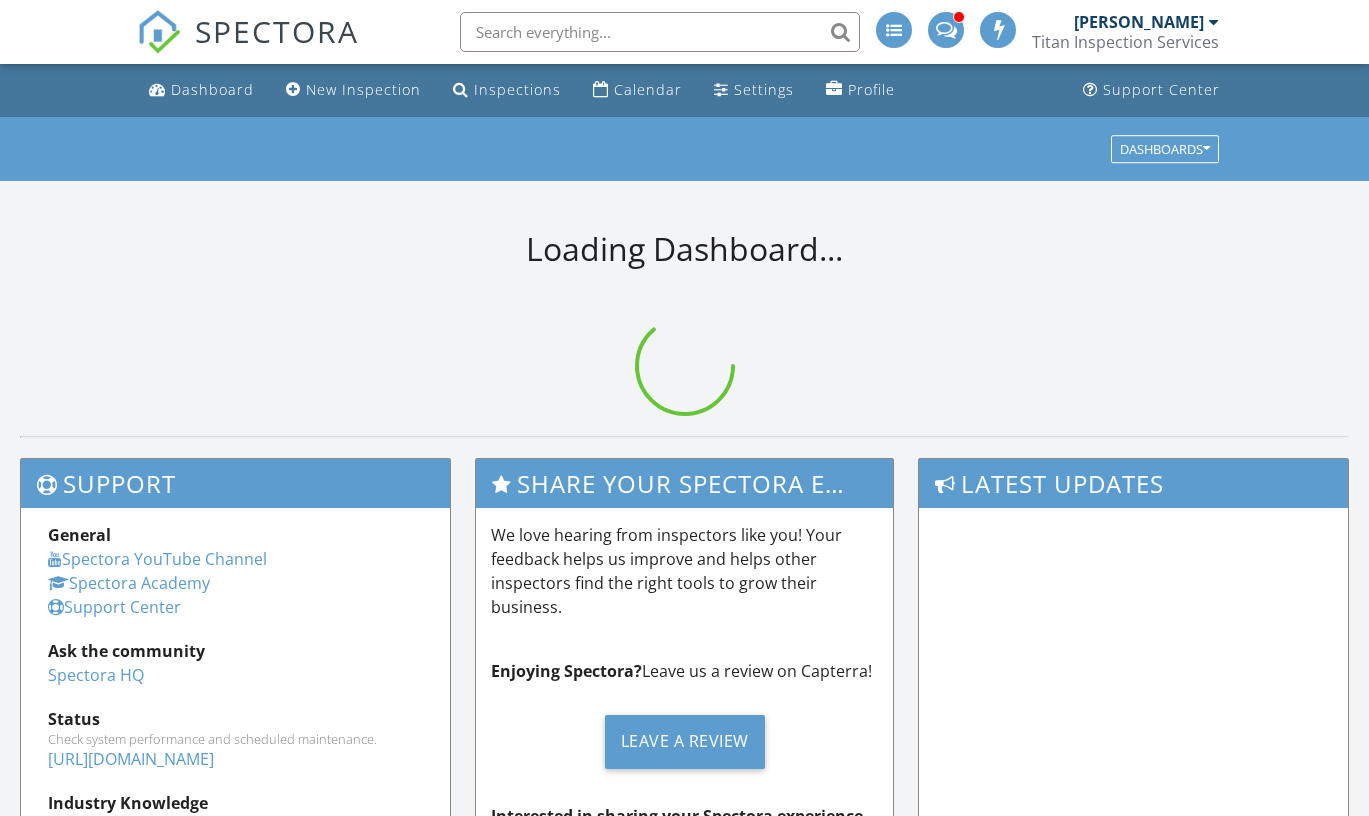 scroll, scrollTop: 0, scrollLeft: 0, axis: both 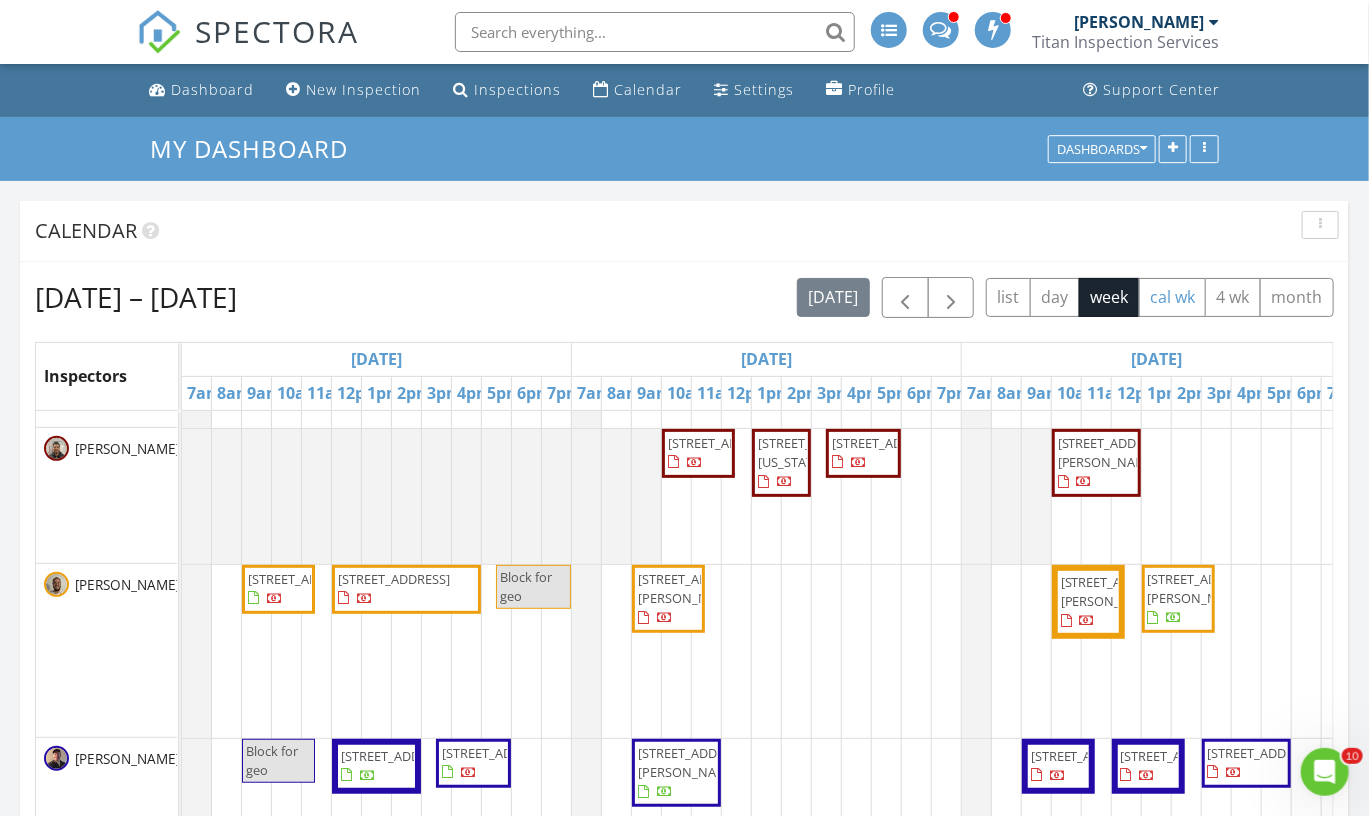click on "cal wk" at bounding box center [1173, 297] 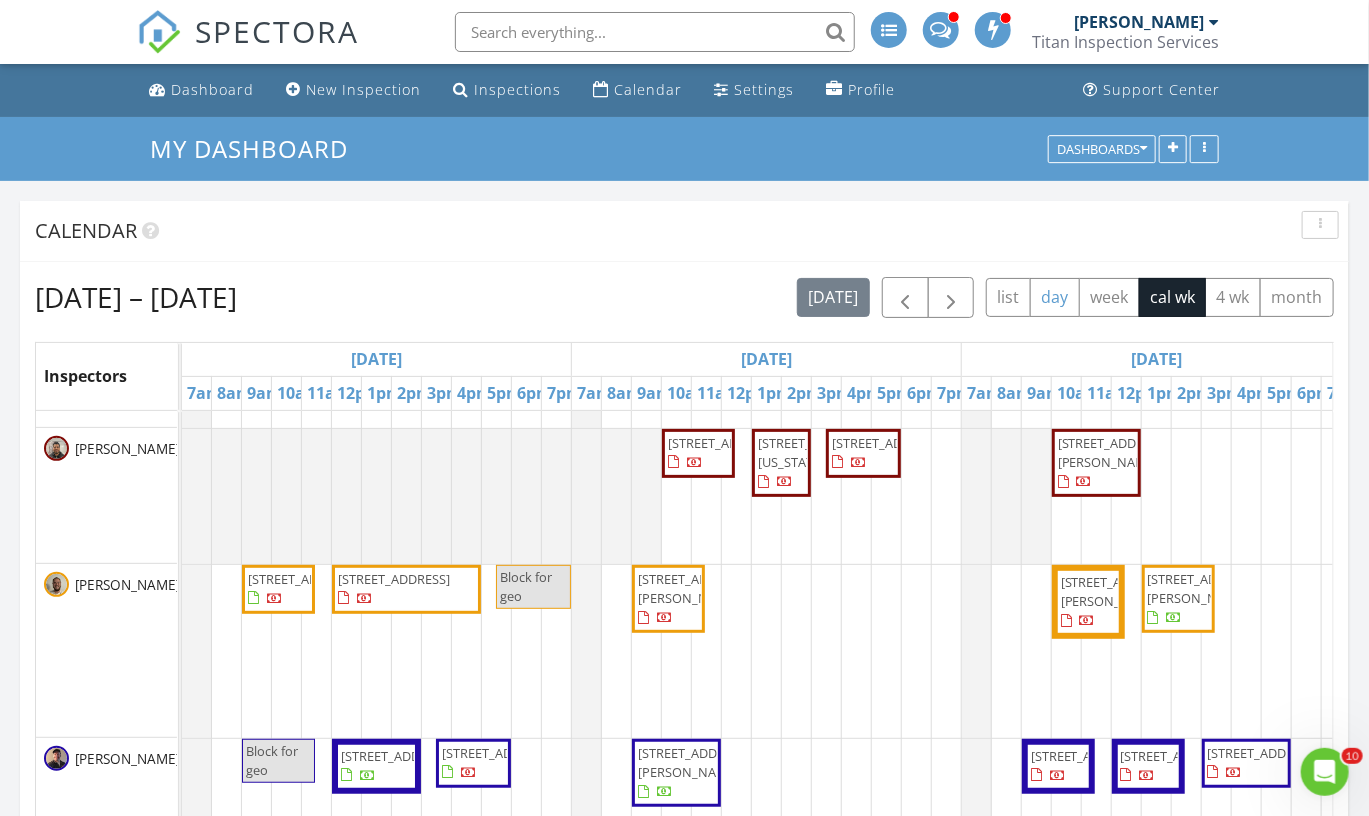 scroll, scrollTop: 600, scrollLeft: 0, axis: vertical 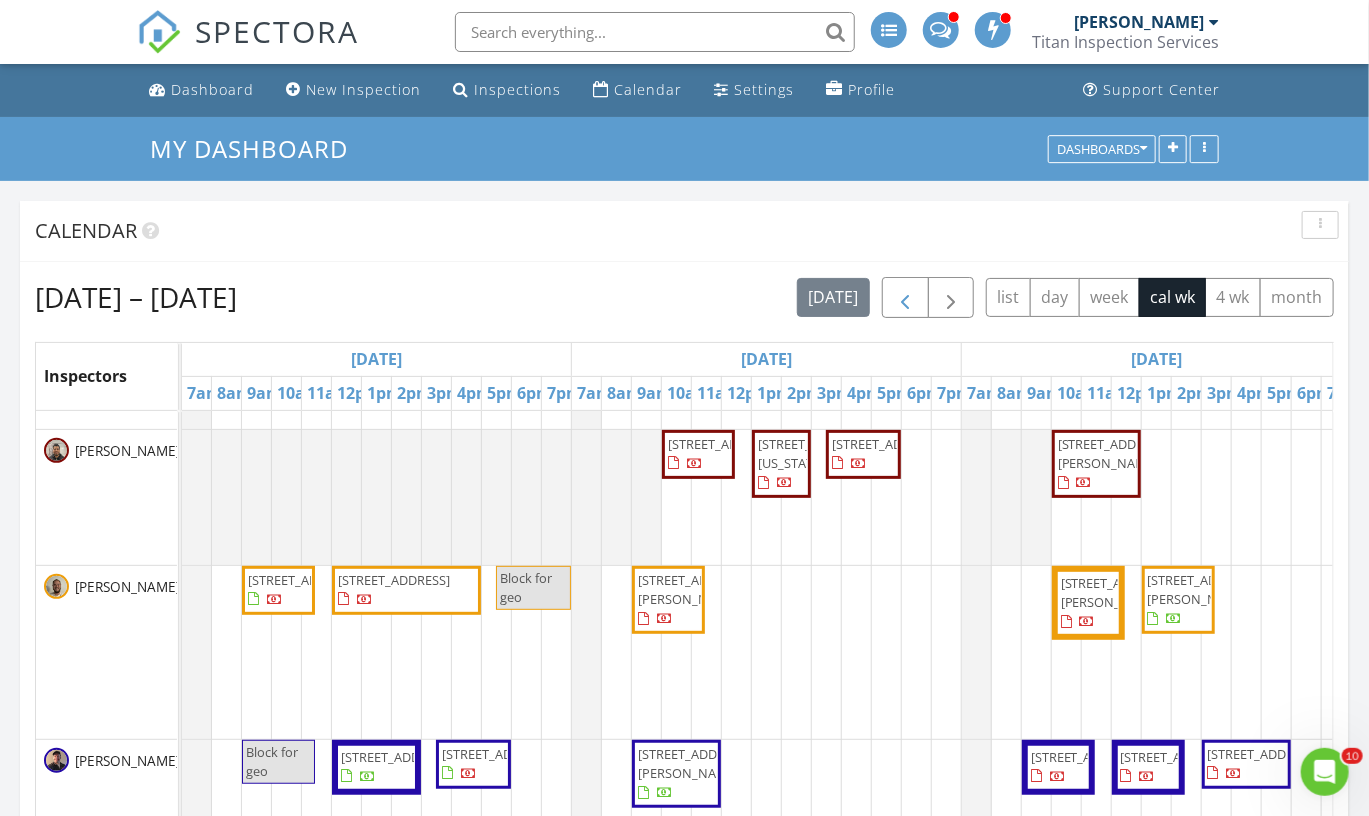 click at bounding box center (905, 297) 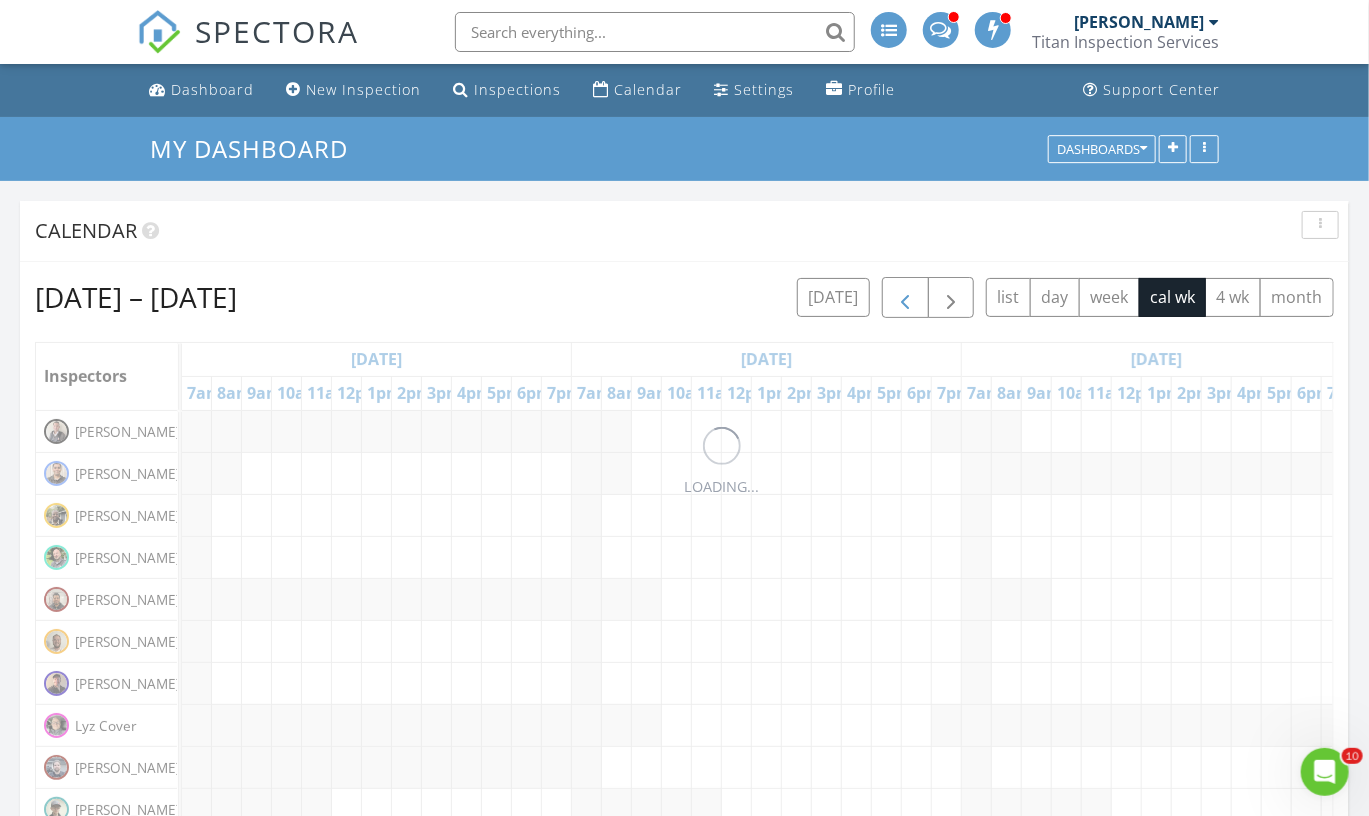 scroll, scrollTop: 0, scrollLeft: 0, axis: both 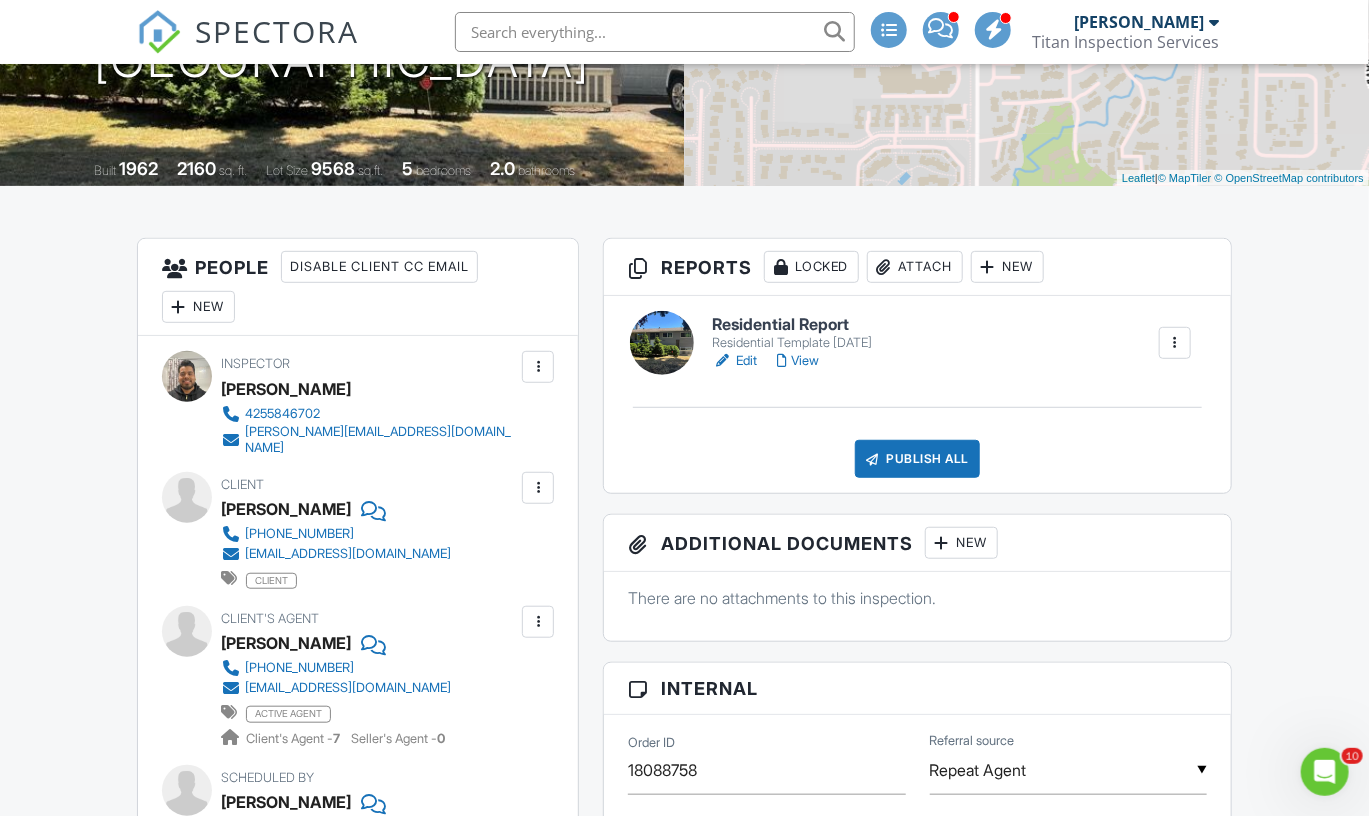 click on "Residential Report
Residential Template 10-18-2023
Edit
View
Quick Publish
Copy
Delete
Publish All
Checking report completion" at bounding box center [917, 394] 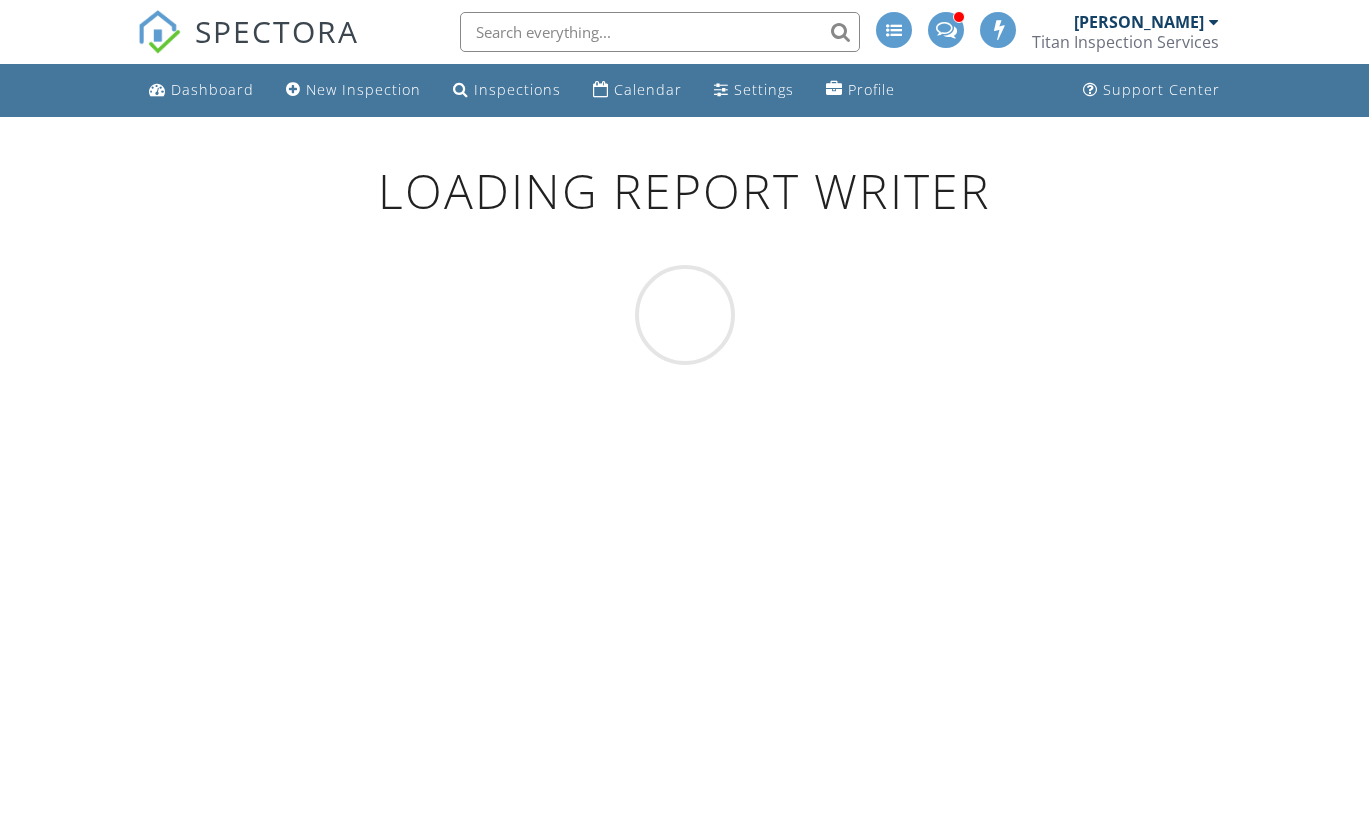 scroll, scrollTop: 0, scrollLeft: 0, axis: both 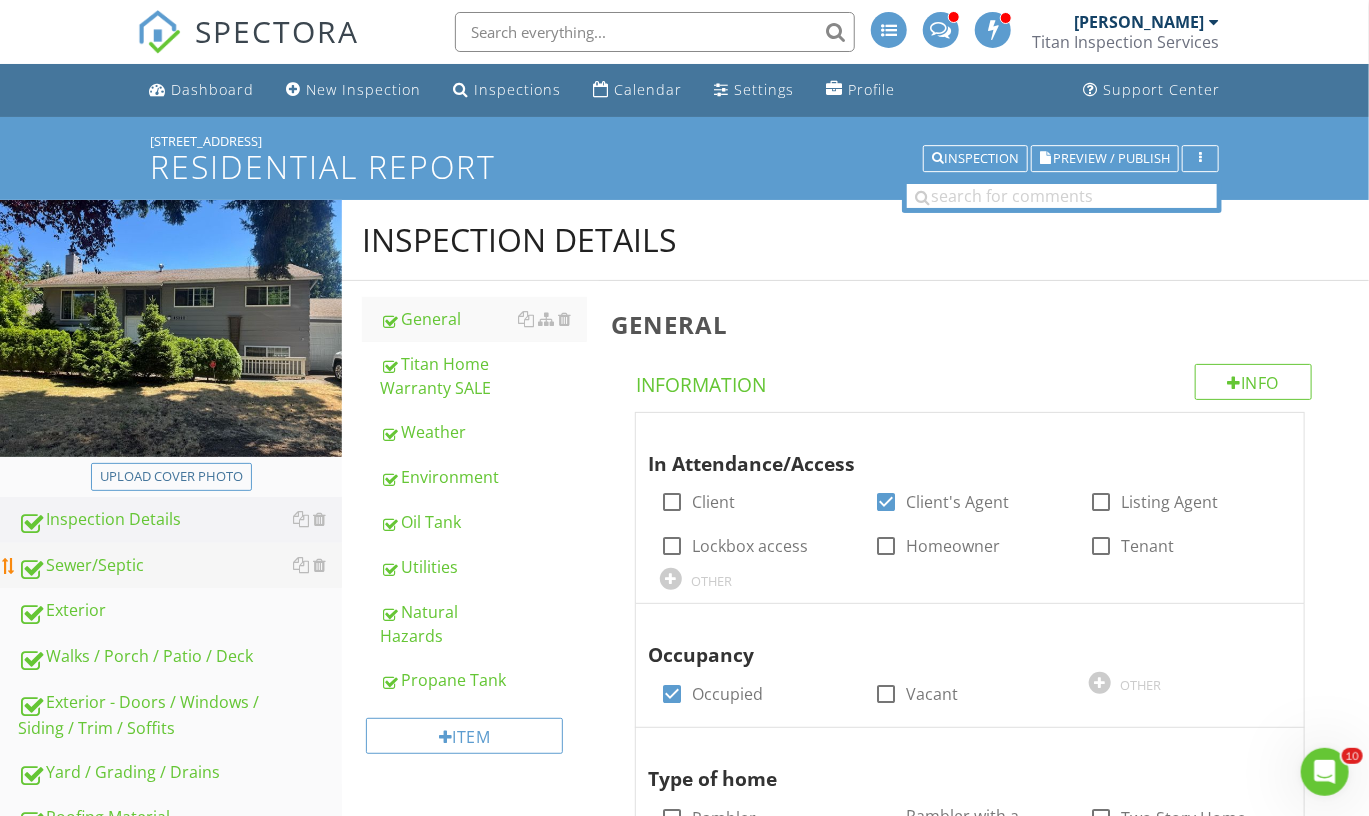 click on "Sewer/Septic" at bounding box center [180, 566] 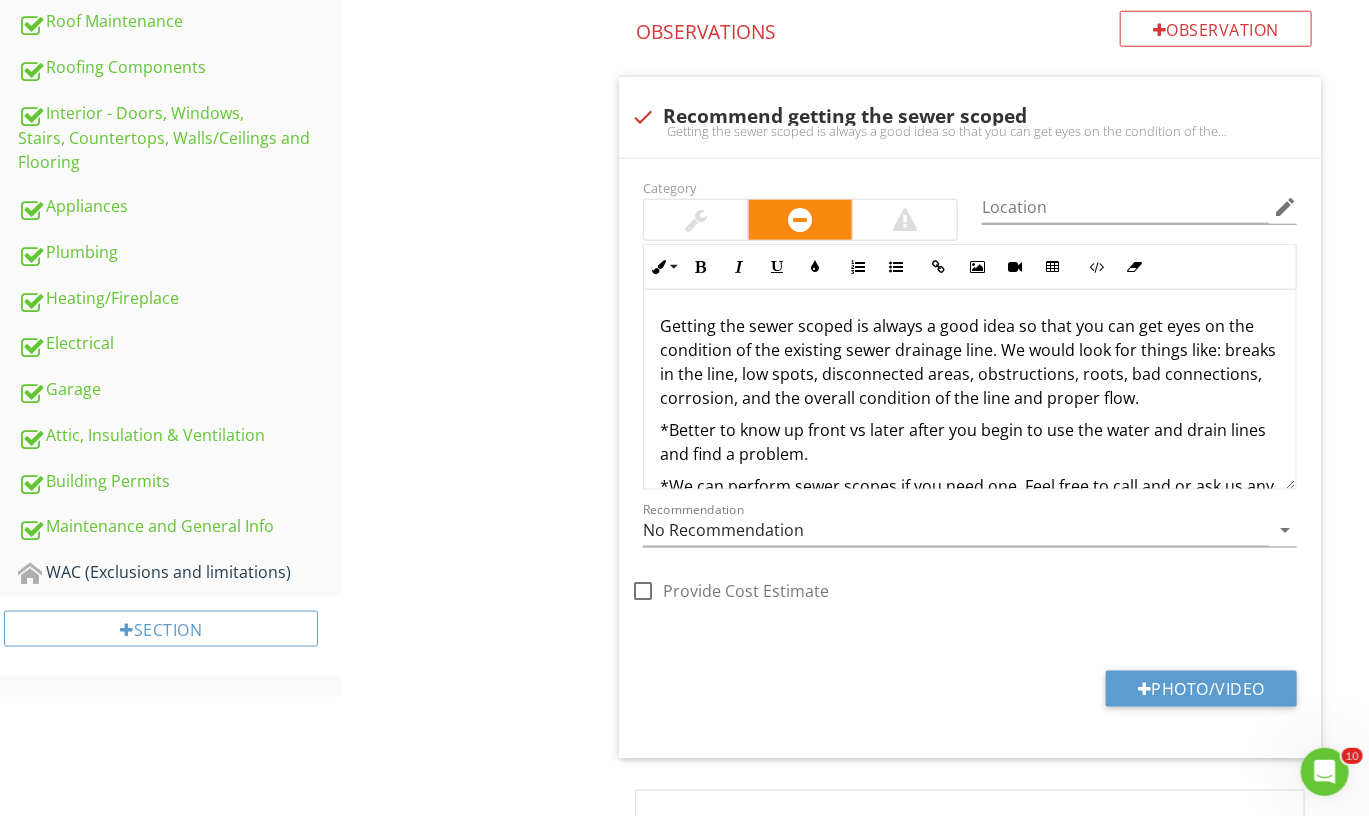 scroll, scrollTop: 837, scrollLeft: 0, axis: vertical 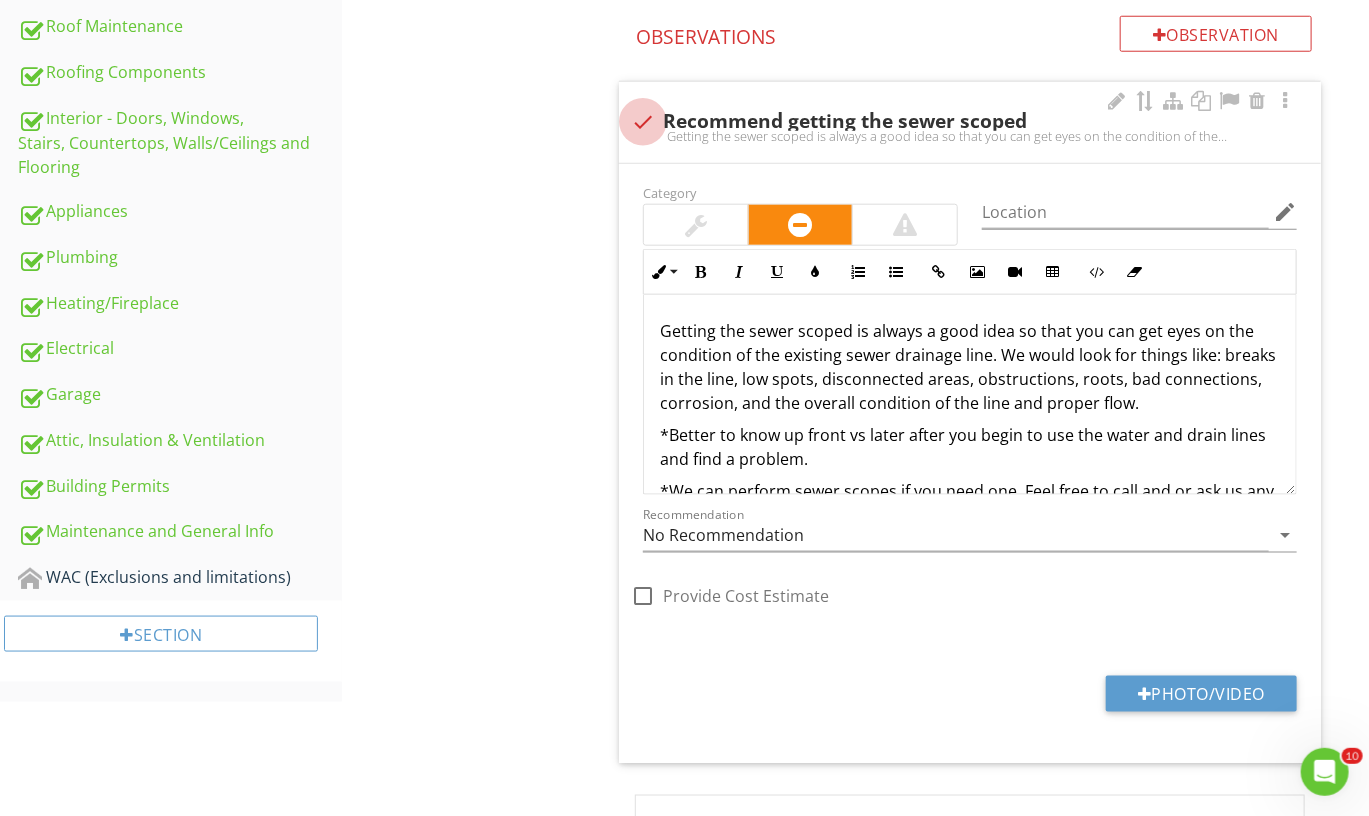 click at bounding box center (643, 122) 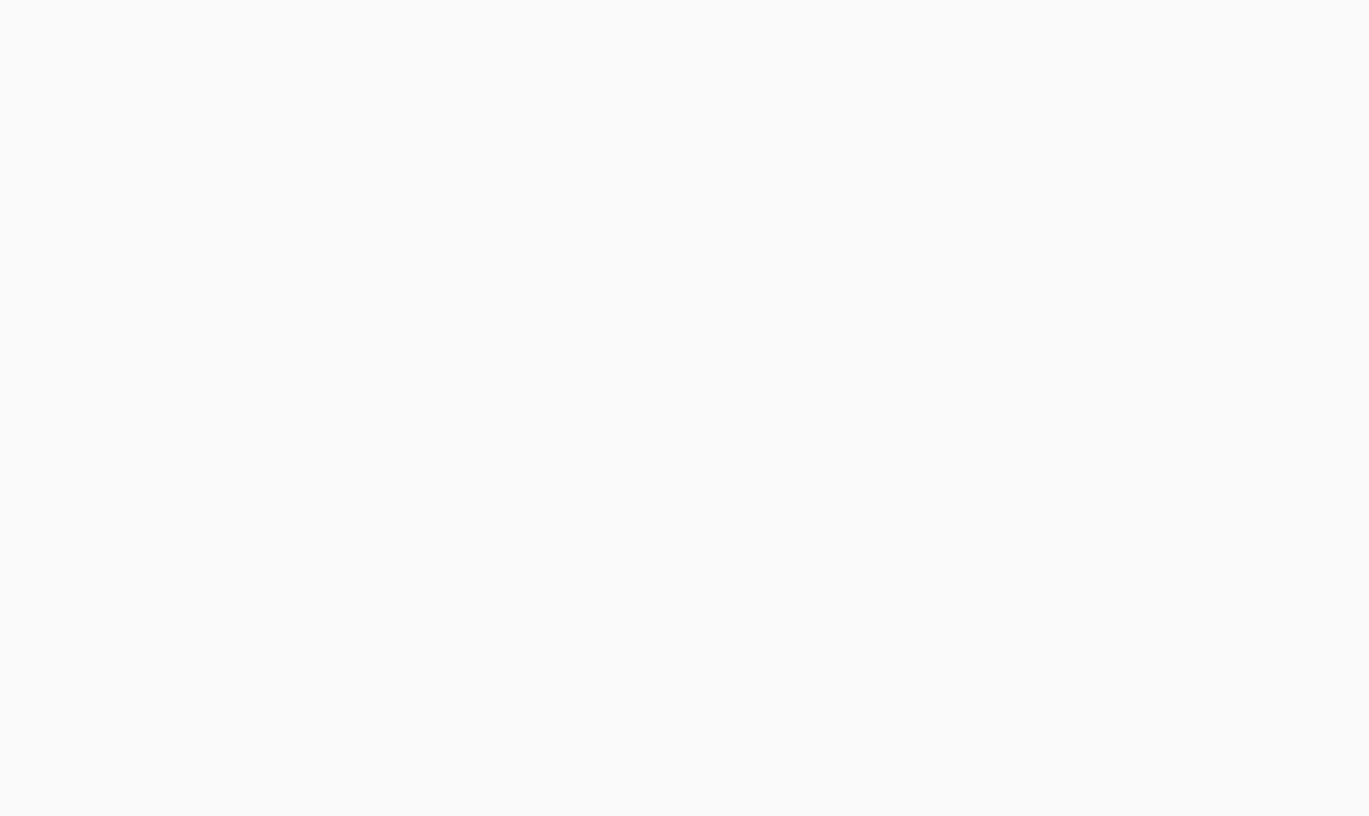 scroll, scrollTop: 0, scrollLeft: 0, axis: both 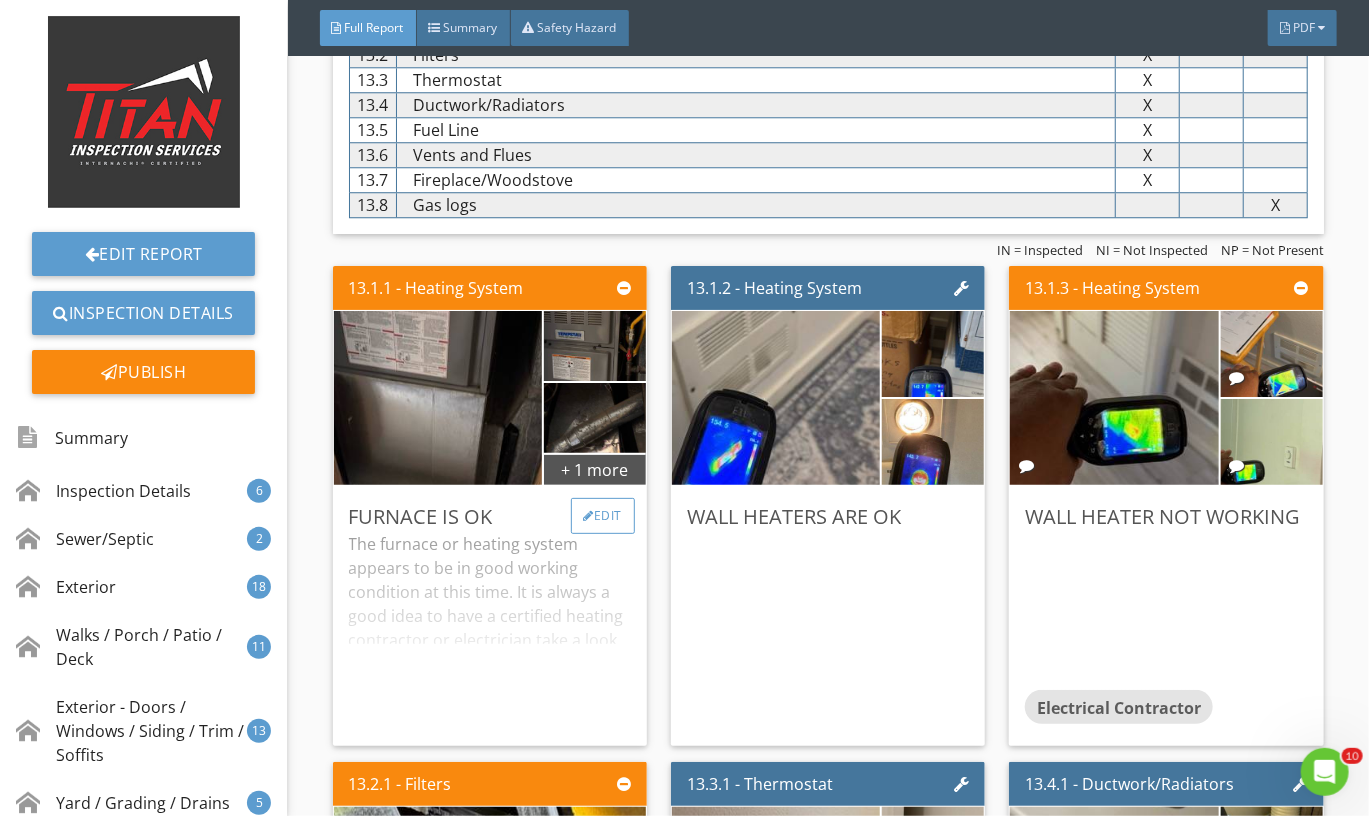 click on "Edit" at bounding box center [603, 516] 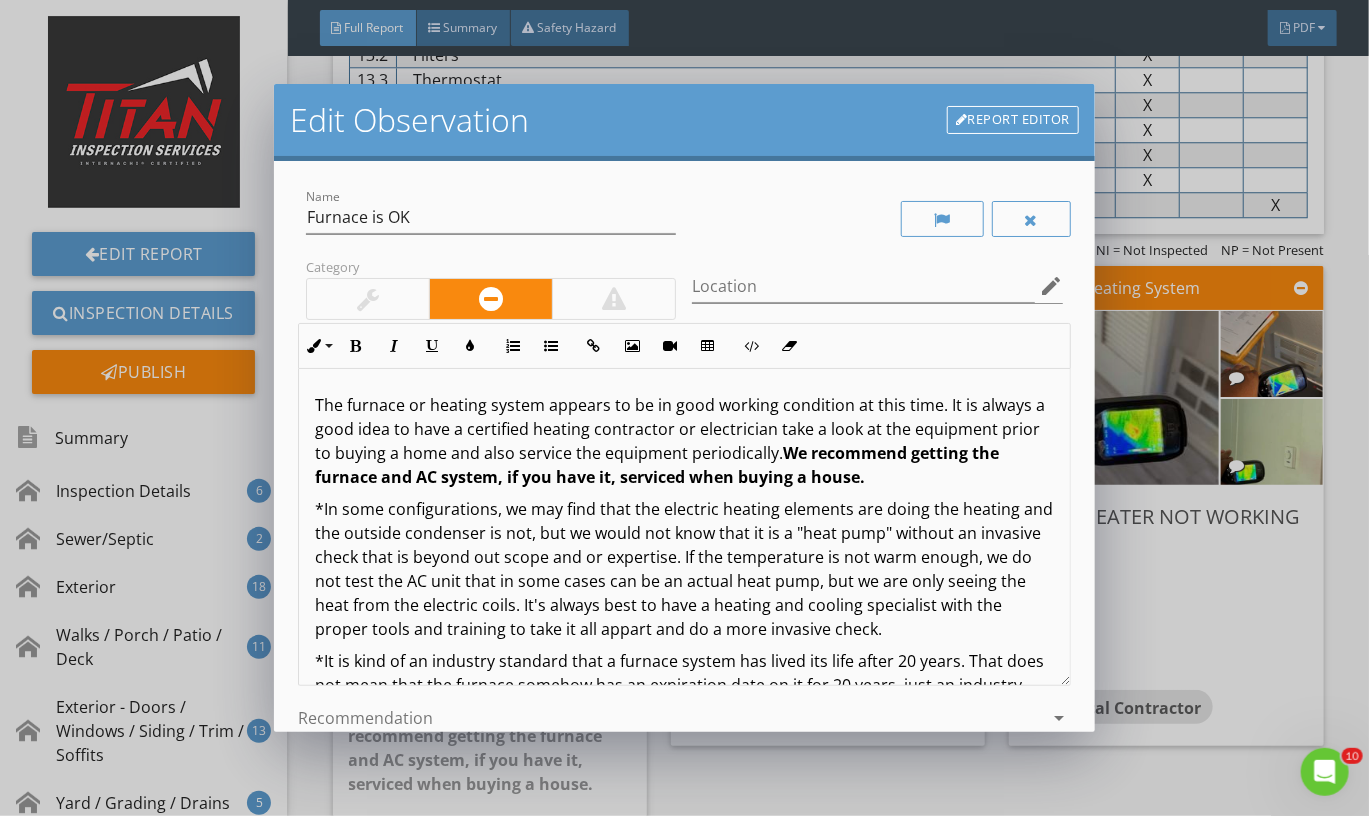 scroll, scrollTop: 0, scrollLeft: 0, axis: both 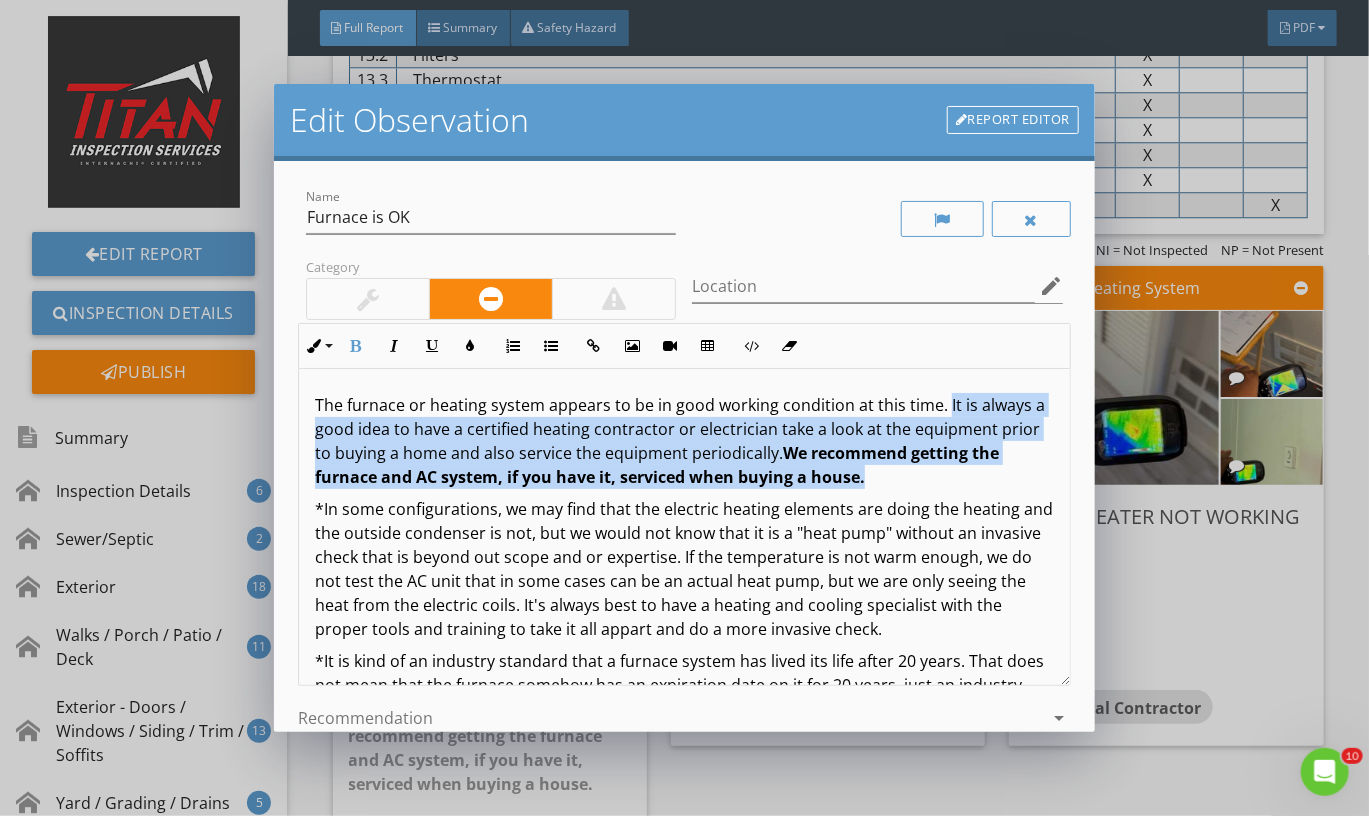drag, startPoint x: 935, startPoint y: 487, endPoint x: 961, endPoint y: 408, distance: 83.1685 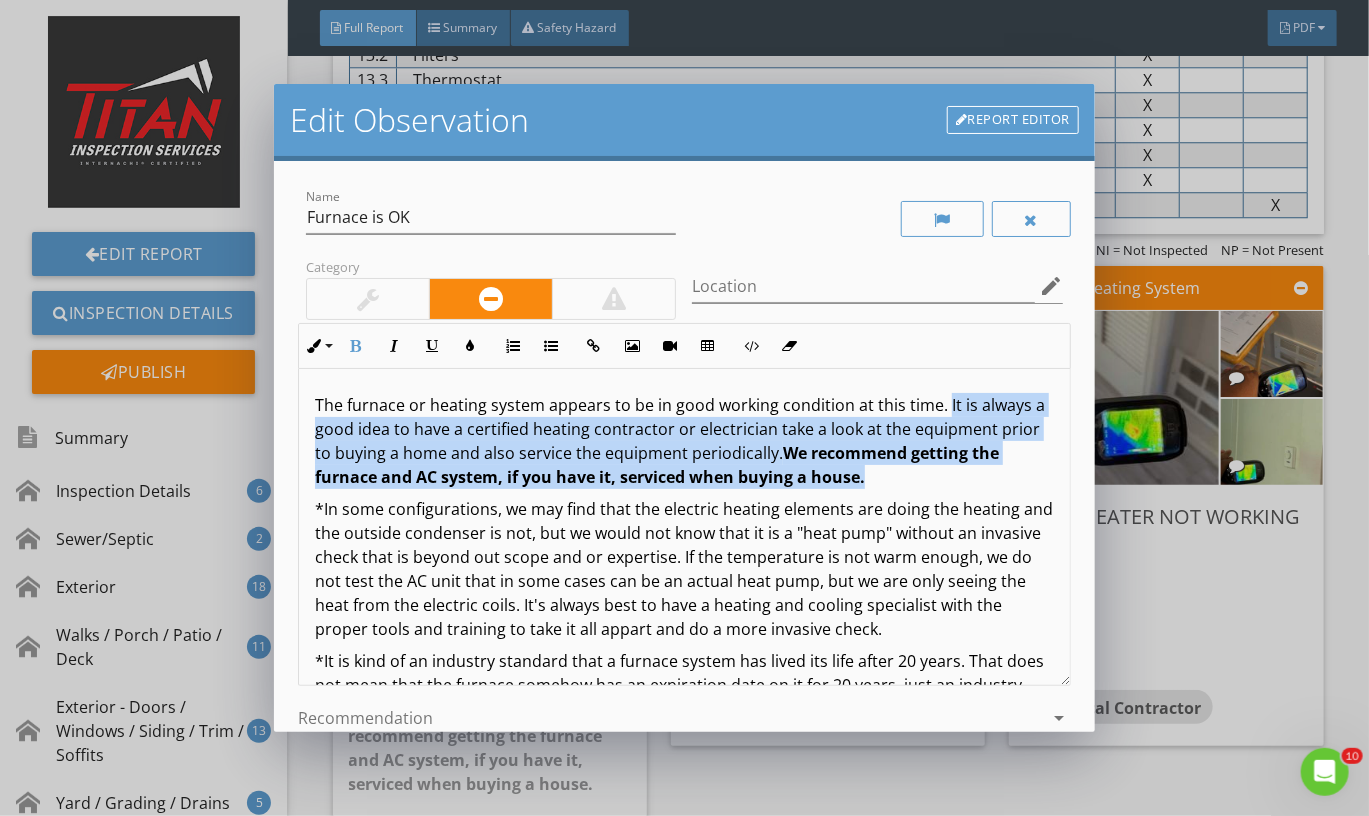click on "The furnace or heating system appears to be in good working condition at this time. It is always a good idea to have a certified heating contractor or electrician take a look at the equipment prior to buying a home and also service the equipment periodically.  We recommend getting the furnace and AC system, if you have it, serviced when buying a house." at bounding box center [684, 441] 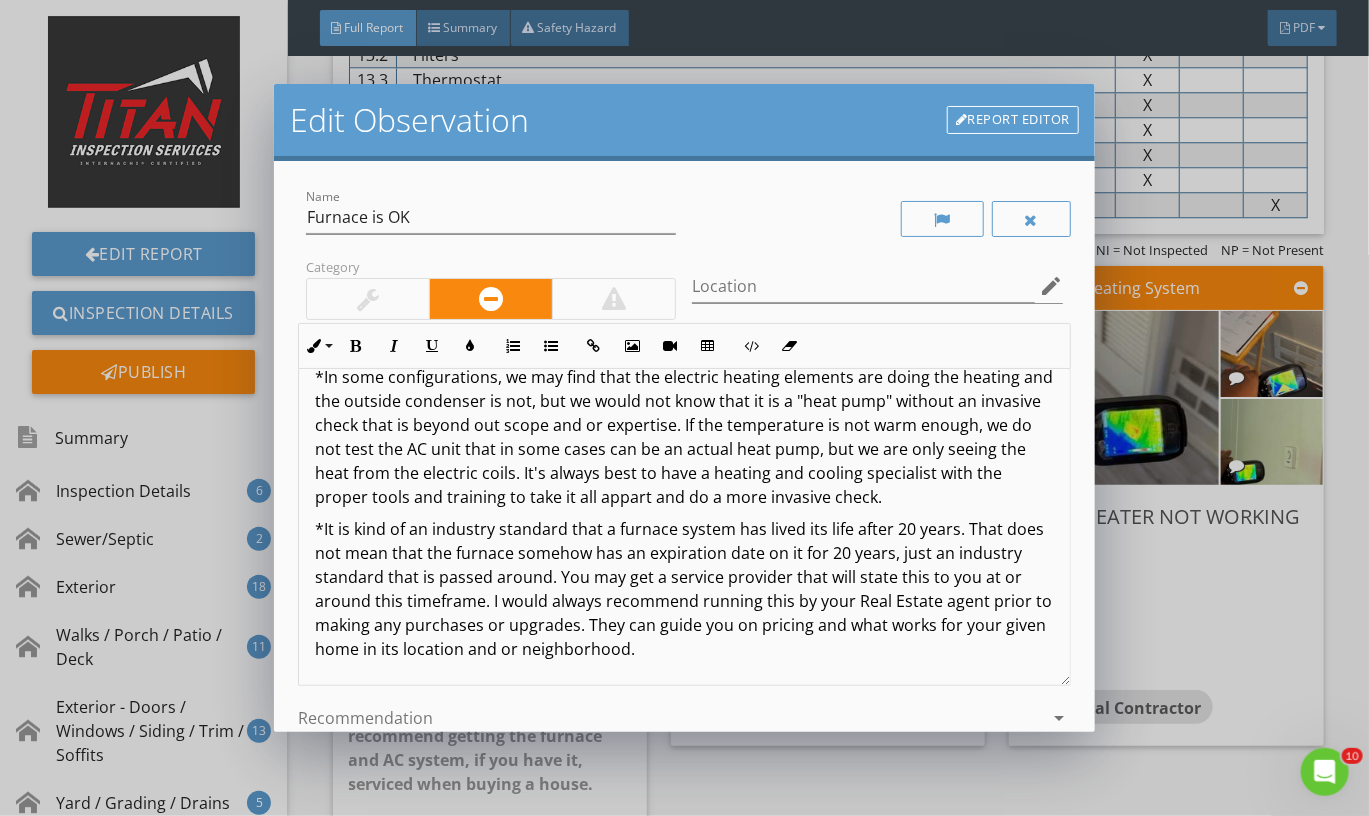 scroll, scrollTop: 69, scrollLeft: 0, axis: vertical 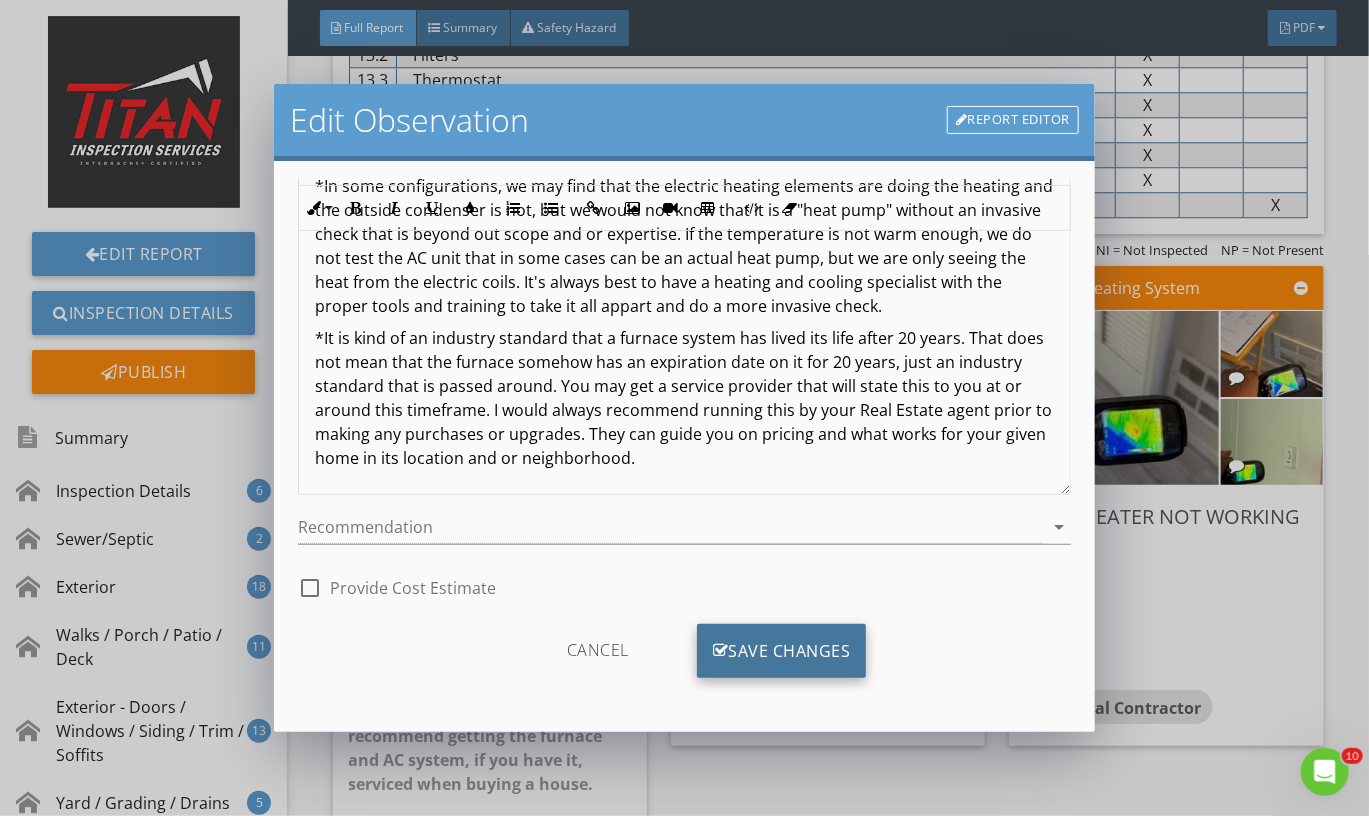 click on "Save Changes" at bounding box center (782, 651) 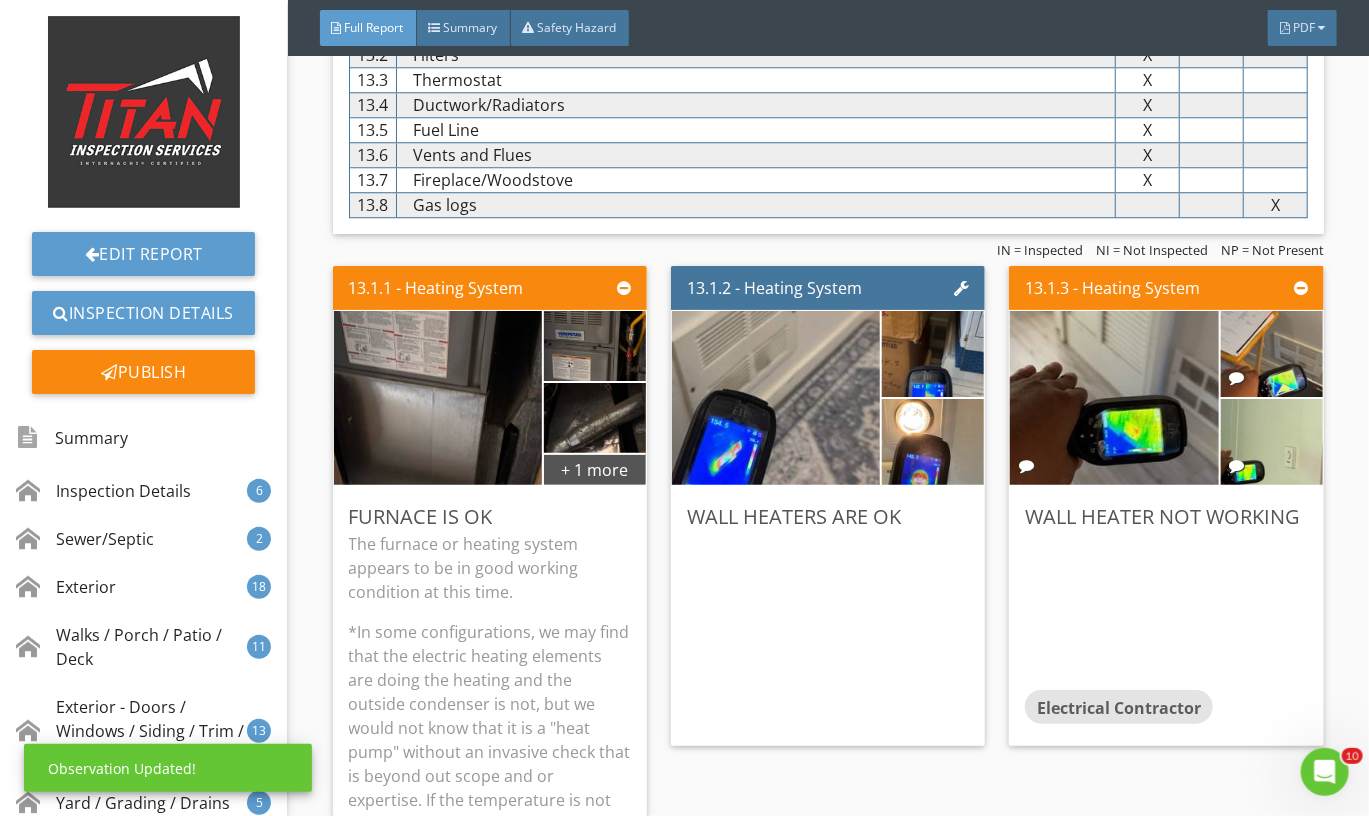 scroll, scrollTop: 0, scrollLeft: 0, axis: both 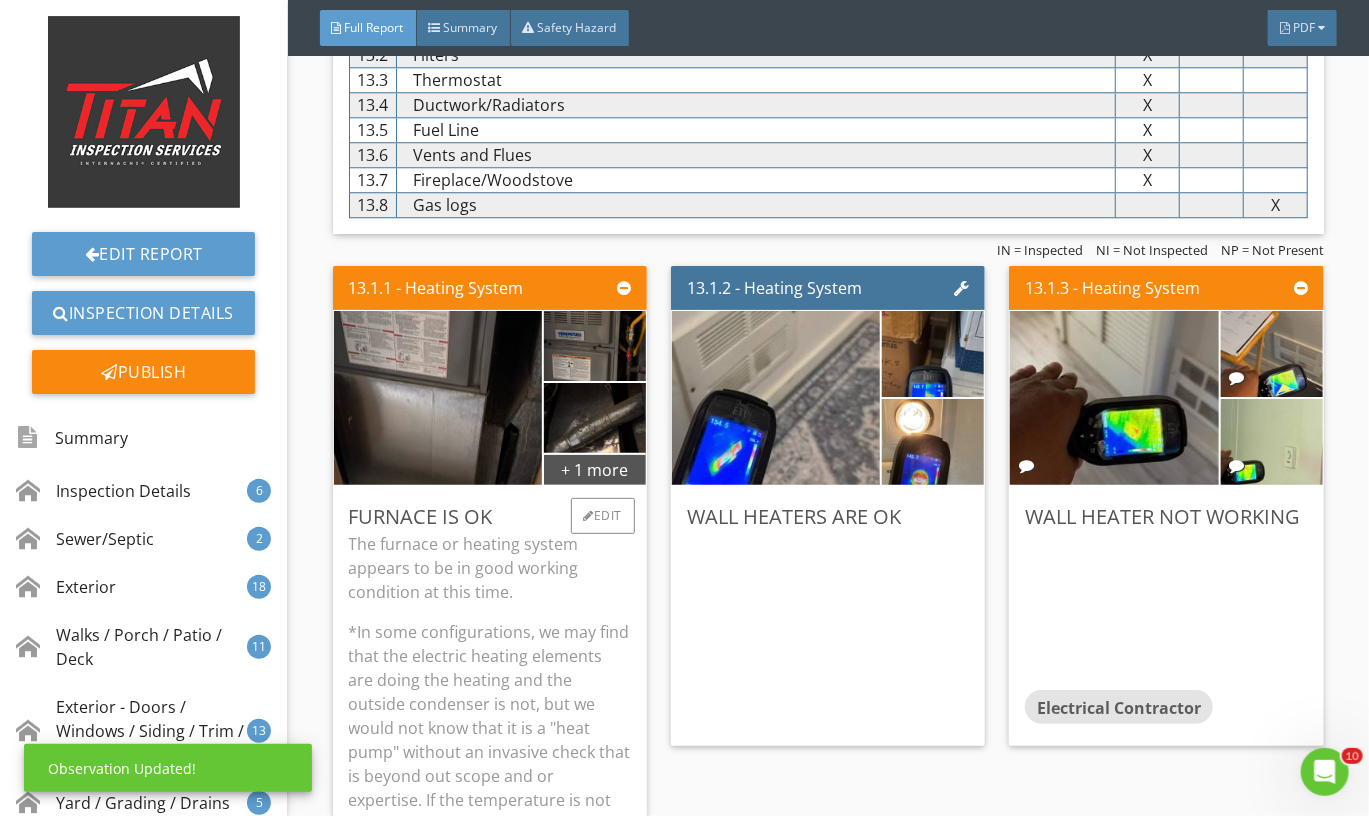 click on "The furnace or heating system appears to be in good working condition at this time.  *In some configurations, we may find that the electric heating elements are doing the heating and the outside condenser is not, but we would not know that it is a "heat pump" without an invasive check that is beyond out scope and or expertise. If the temperature is not warm enough, we do not test the AC unit that in some cases can be an actual heat pump, but we are only seeing the heat from the electric coils. It's always best to have a heating and cooling specialist with the proper tools and training to take it all appart and do a more invasive check." at bounding box center [490, 1005] 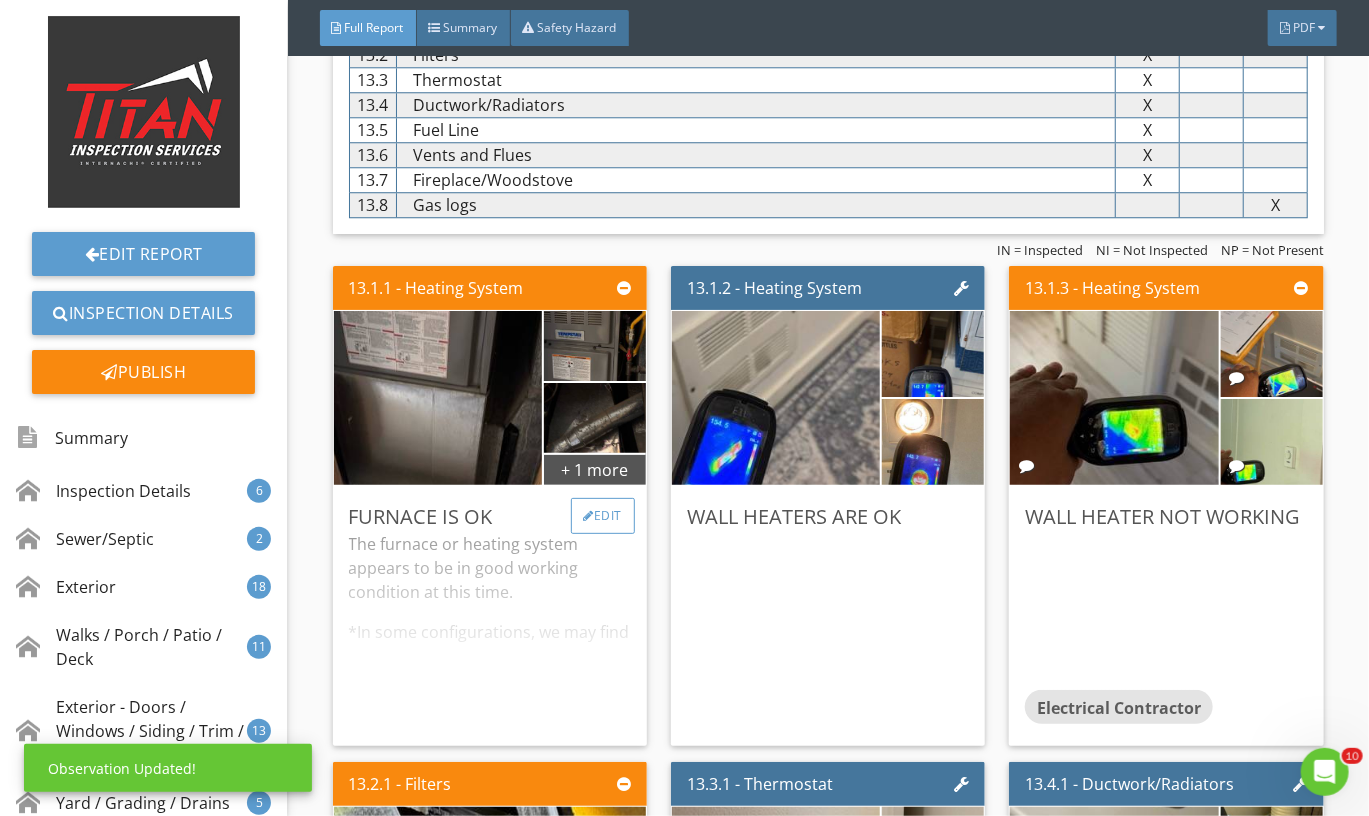 click on "Edit" at bounding box center (603, 516) 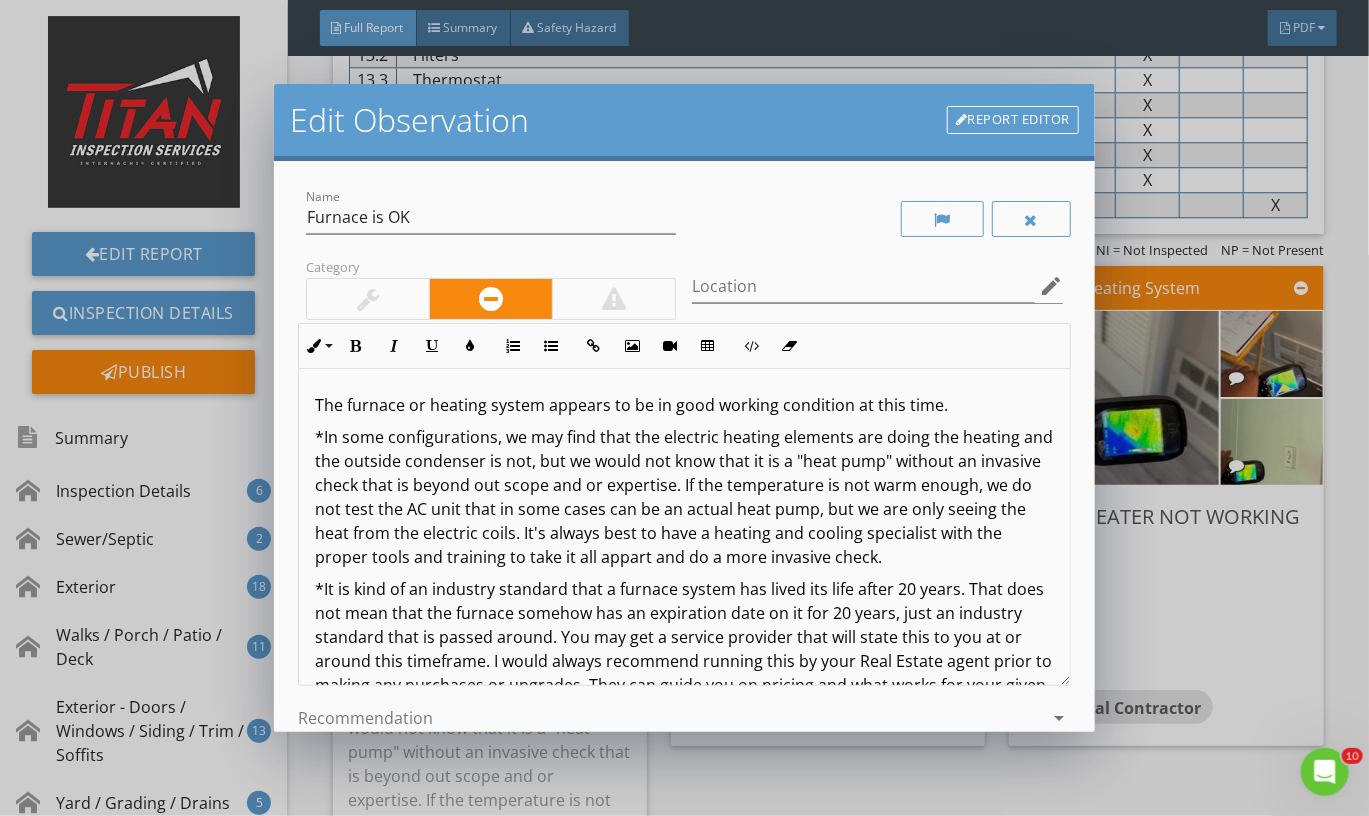 click at bounding box center (368, 299) 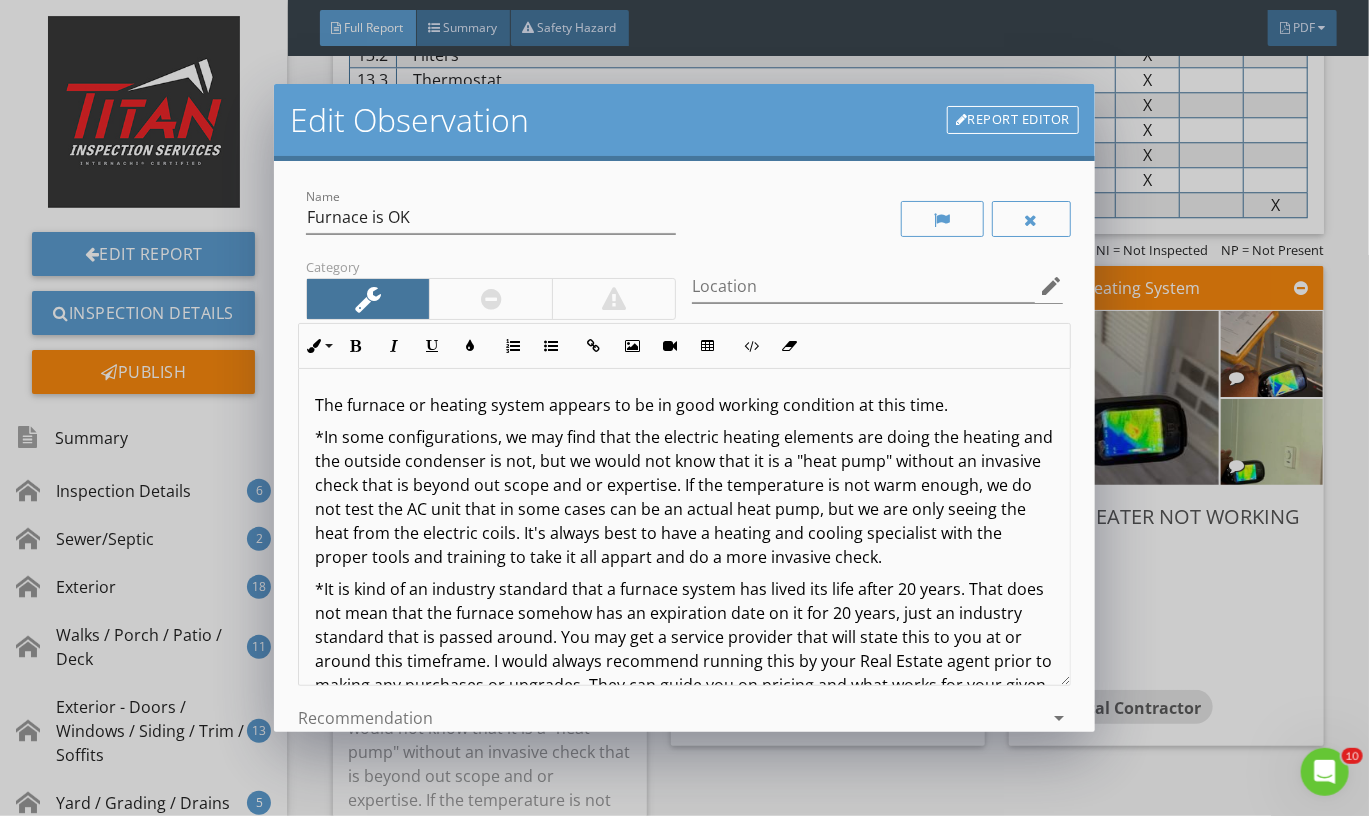 scroll, scrollTop: 69, scrollLeft: 0, axis: vertical 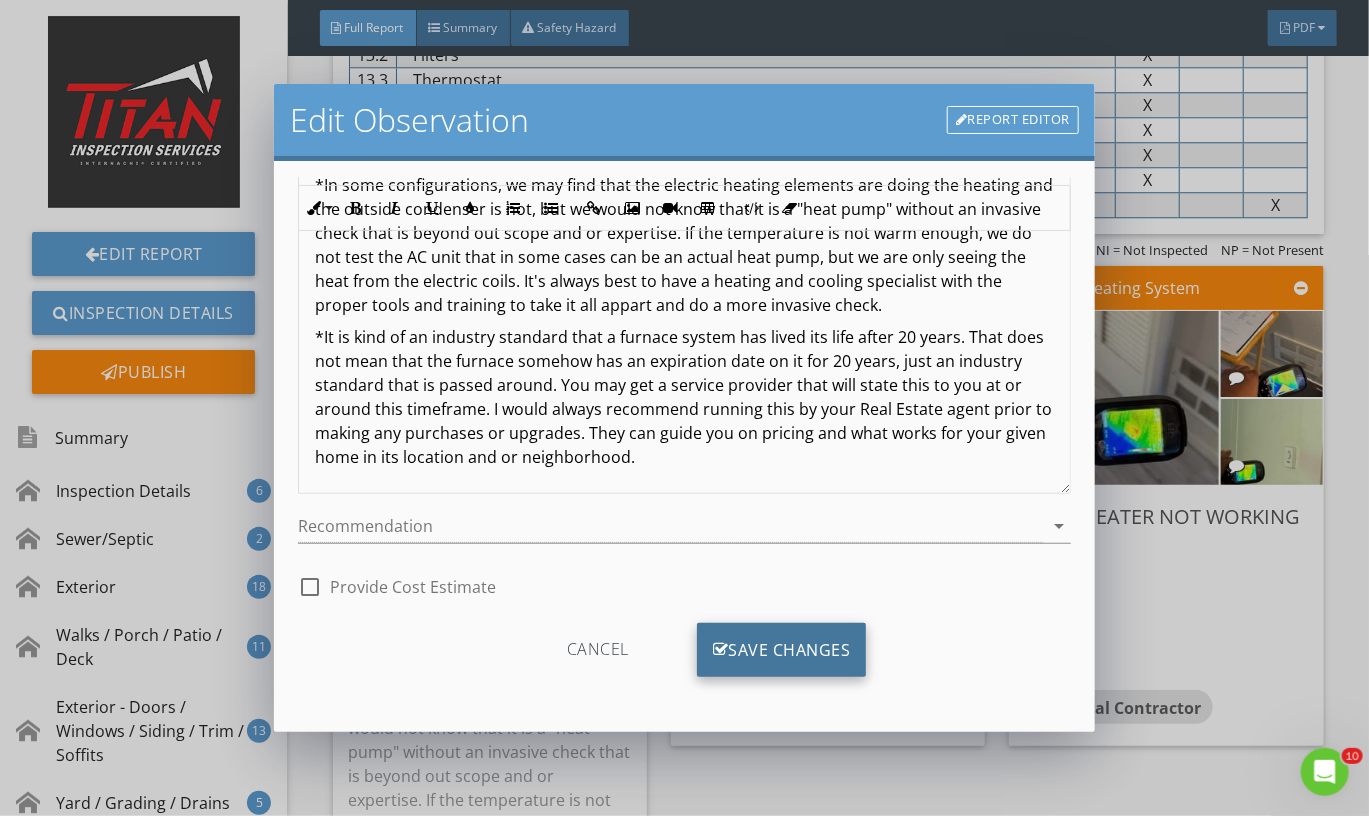 click on "Save Changes" at bounding box center (782, 650) 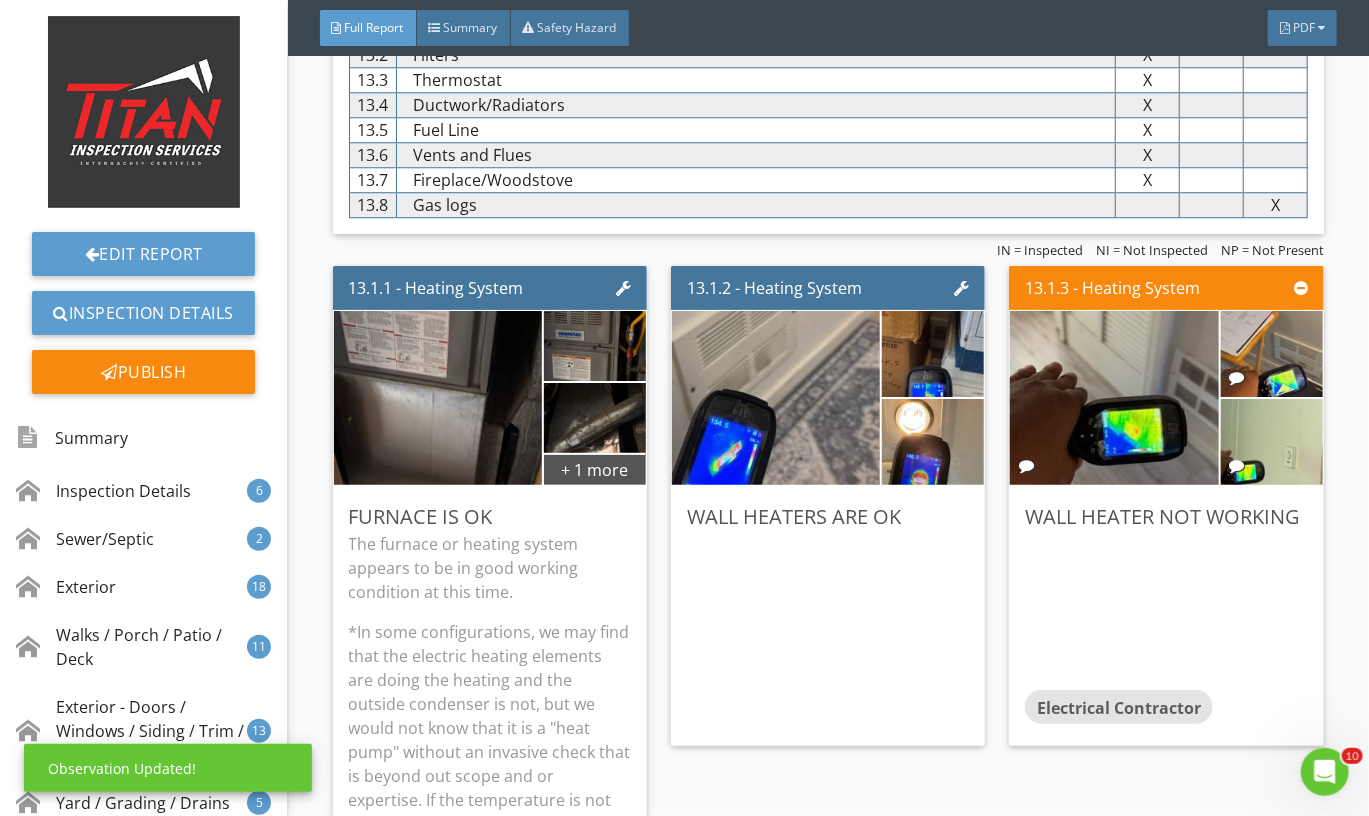 scroll, scrollTop: 0, scrollLeft: 0, axis: both 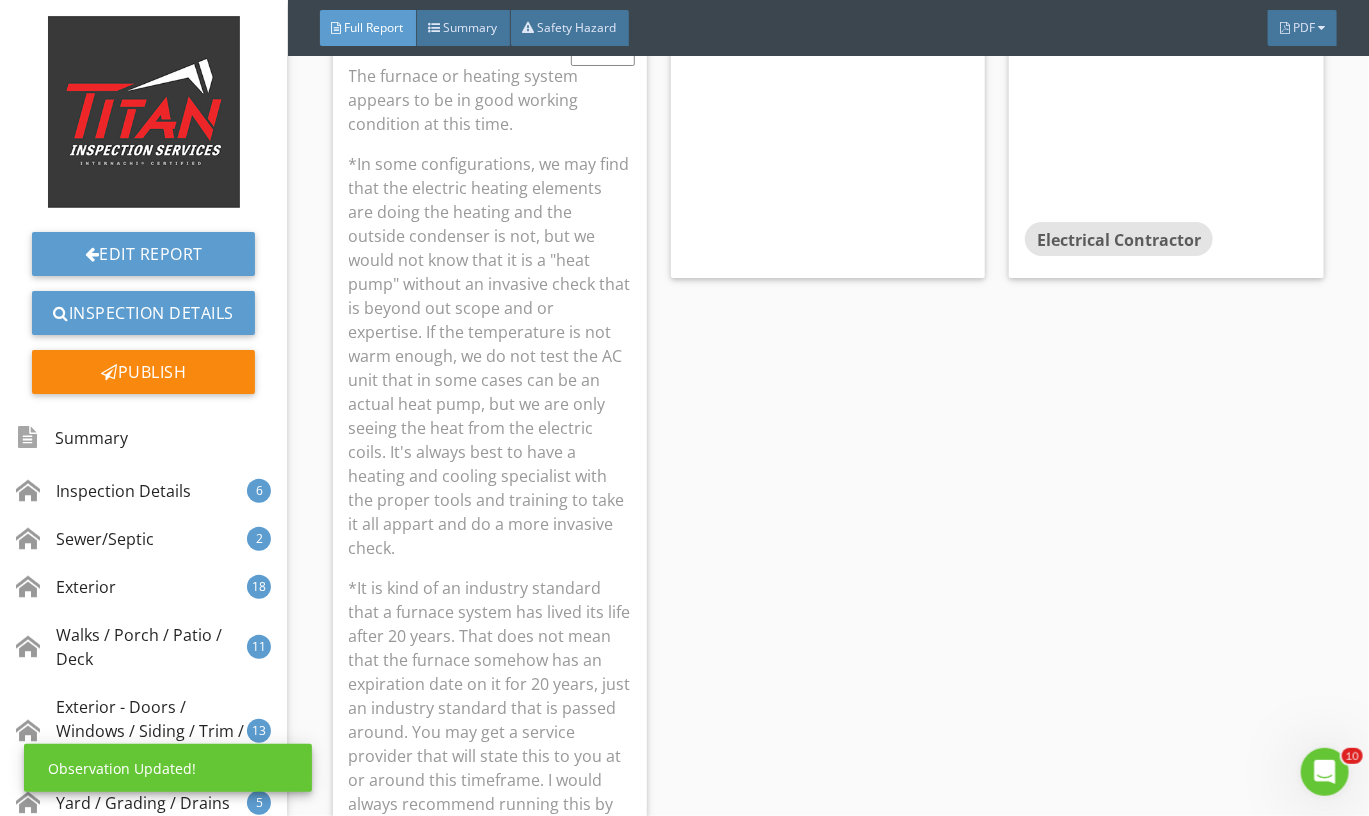 click on "*In some configurations, we may find that the electric heating elements are doing the heating and the outside condenser is not, but we would not know that it is a "heat pump" without an invasive check that is beyond out scope and or expertise. If the temperature is not warm enough, we do not test the AC unit that in some cases can be an actual heat pump, but we are only seeing the heat from the electric coils. It's always best to have a heating and cooling specialist with the proper tools and training to take it all appart and do a more invasive check." at bounding box center [490, 356] 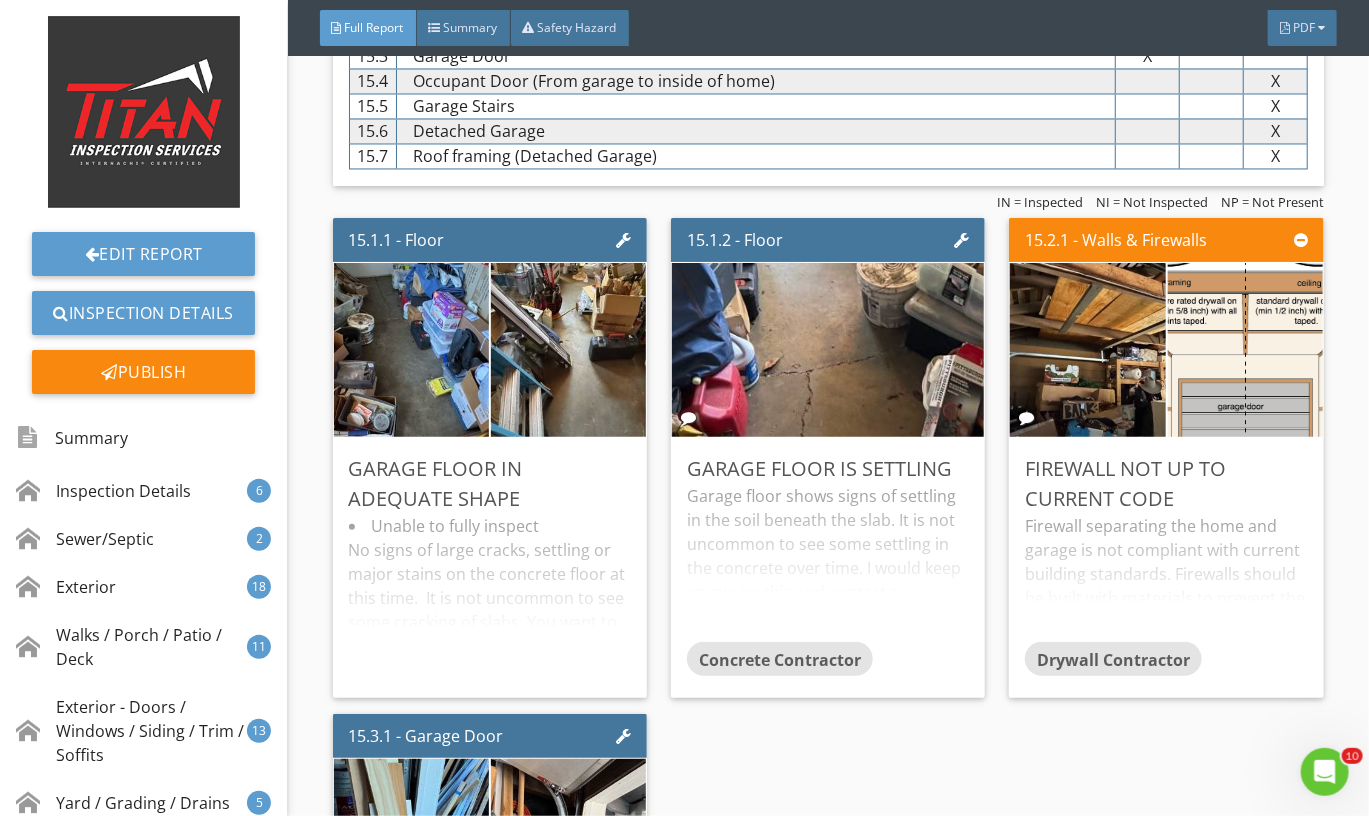scroll, scrollTop: 38183, scrollLeft: 0, axis: vertical 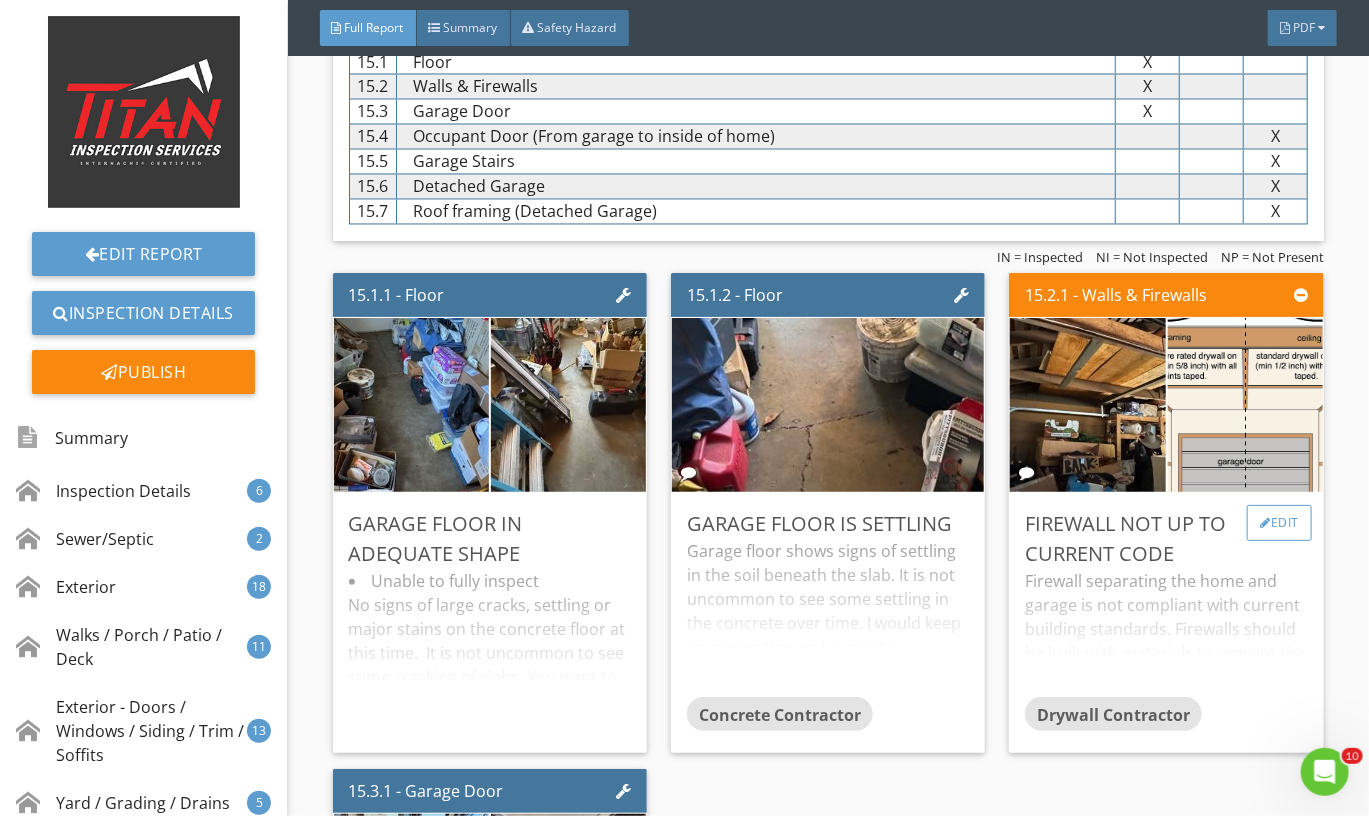 click on "Edit" at bounding box center (1279, 523) 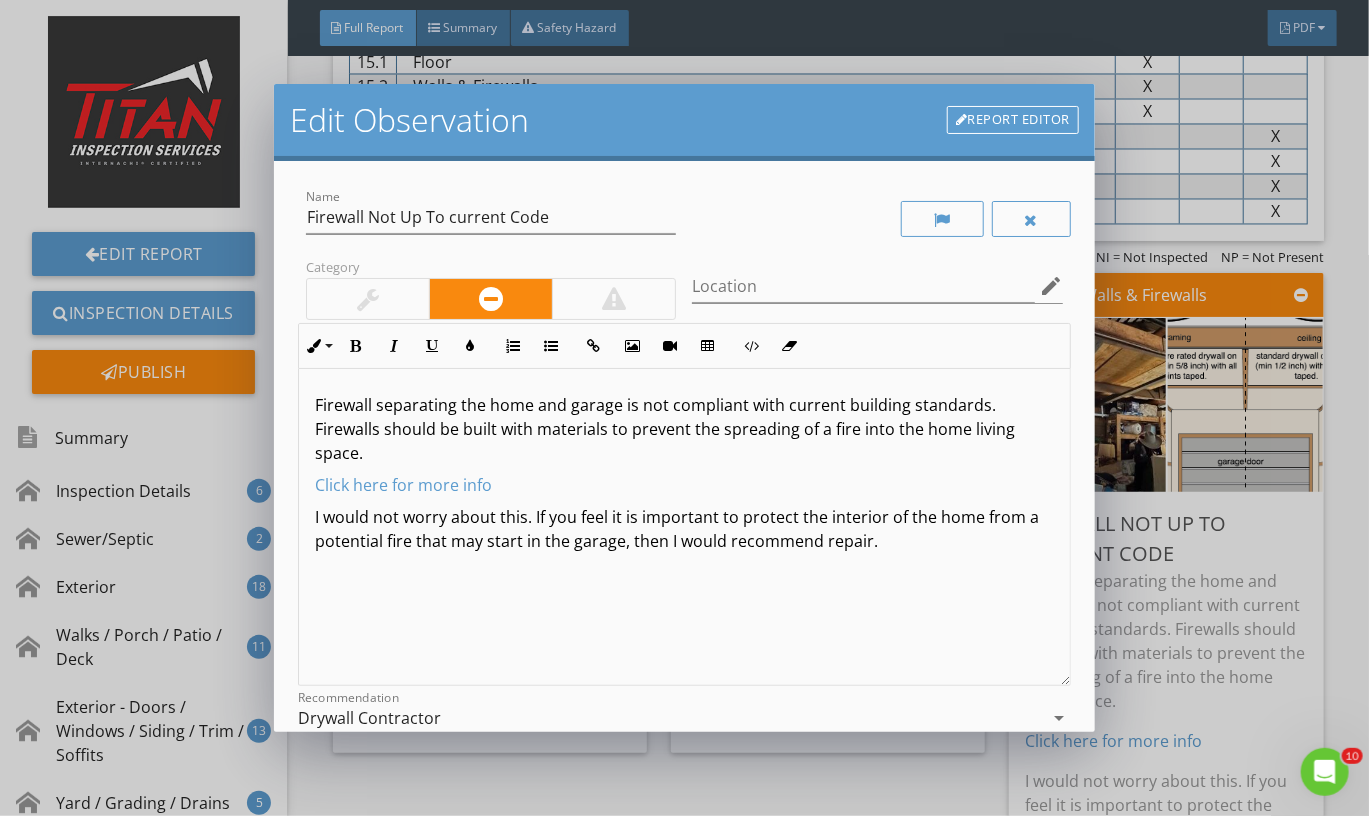 click at bounding box center (368, 299) 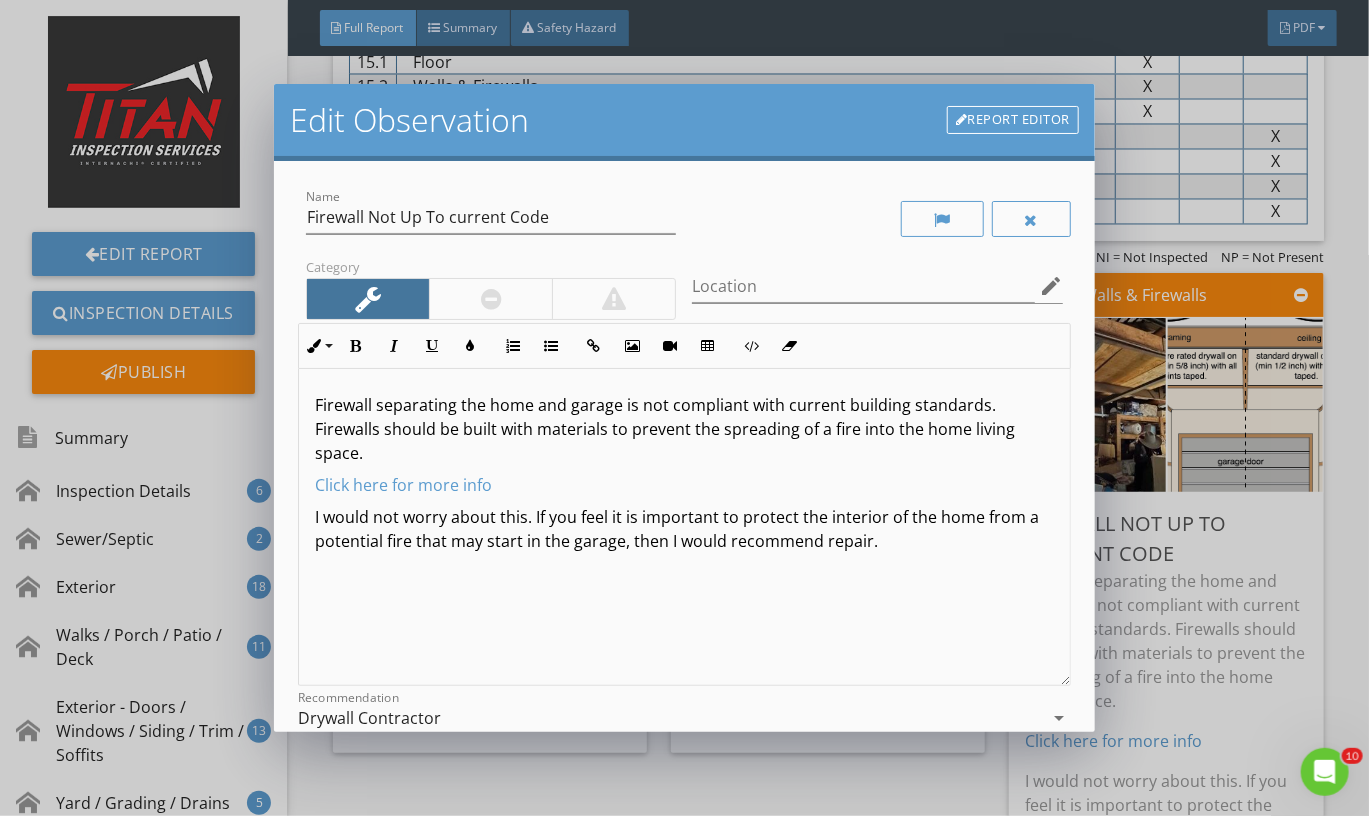 scroll, scrollTop: 1, scrollLeft: 0, axis: vertical 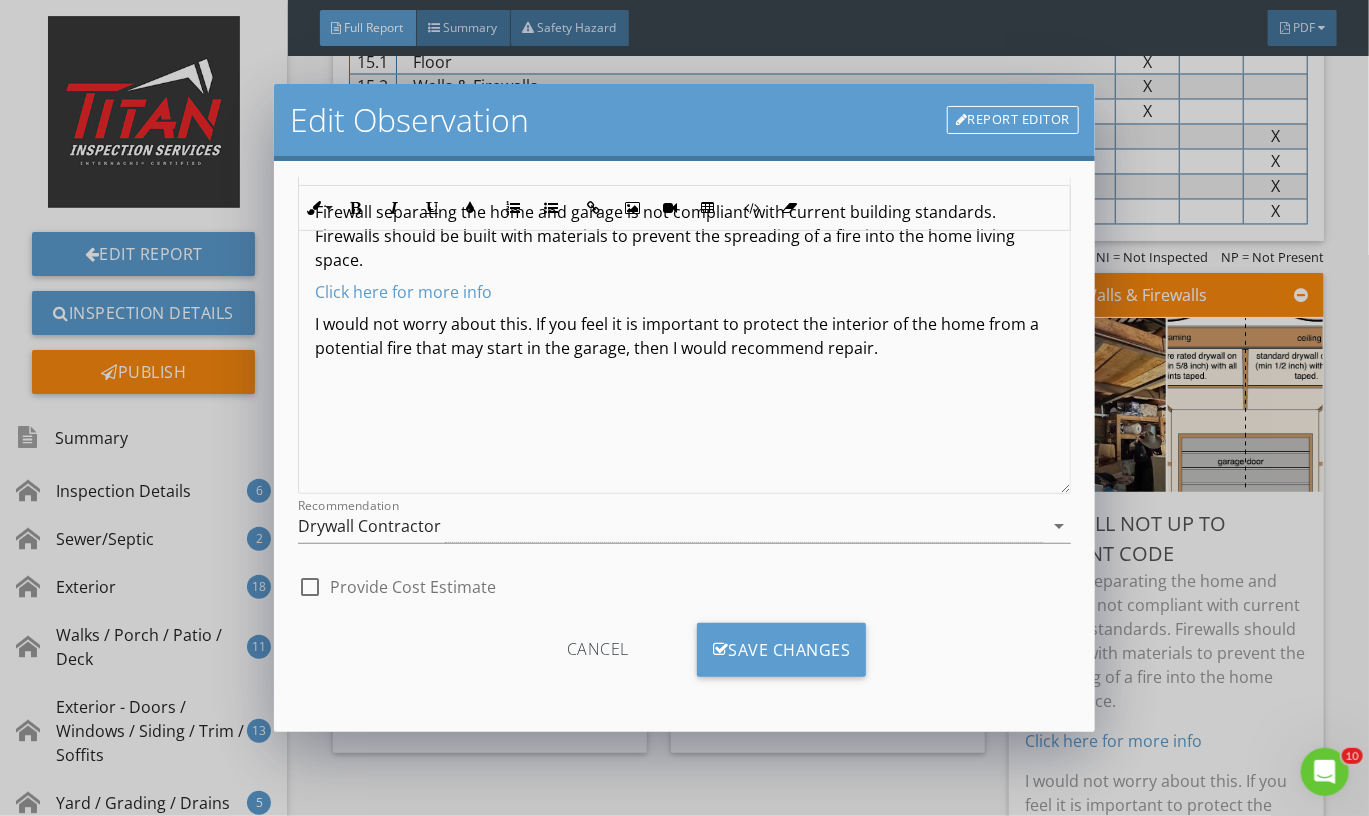 click on "Cancel
Save Changes" at bounding box center (684, 657) 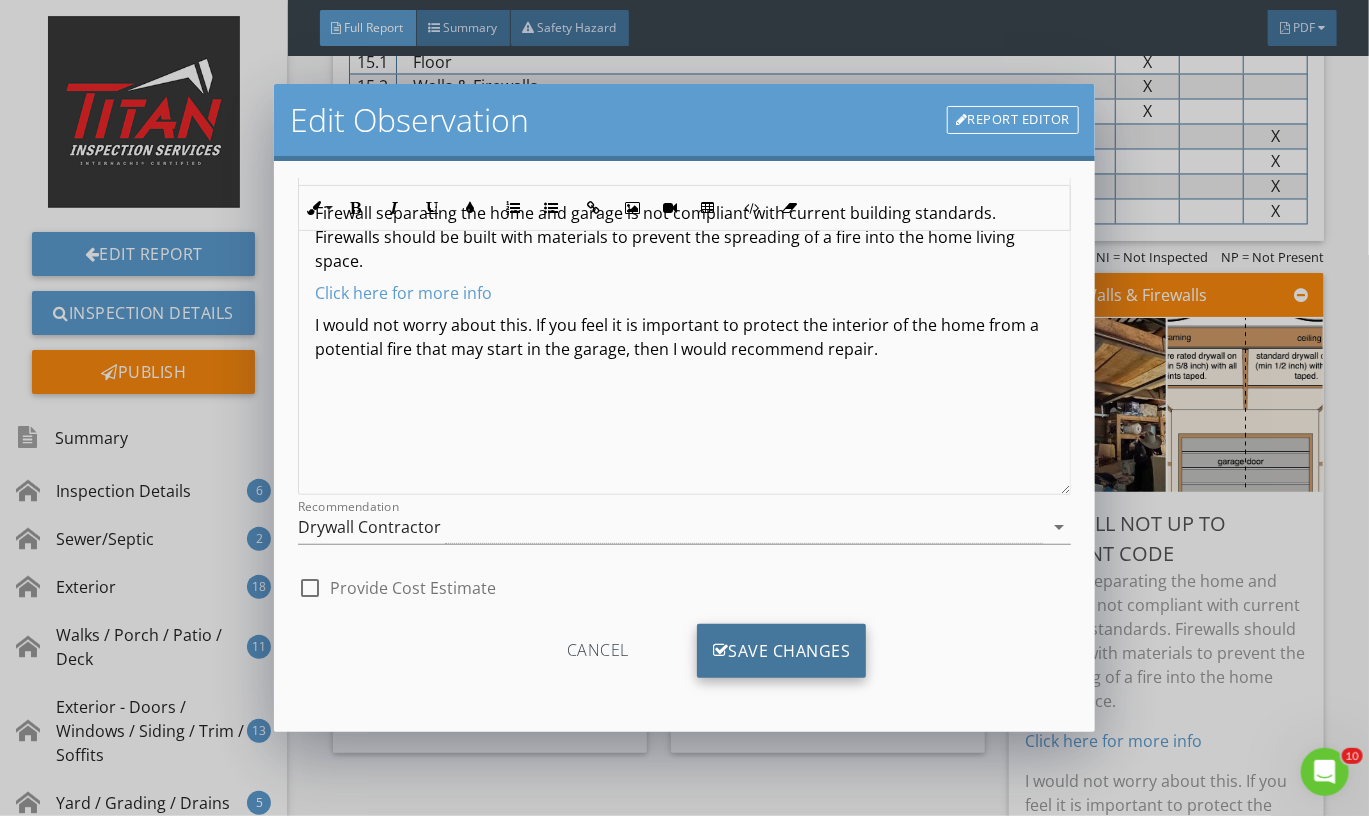 click on "Save Changes" at bounding box center [782, 651] 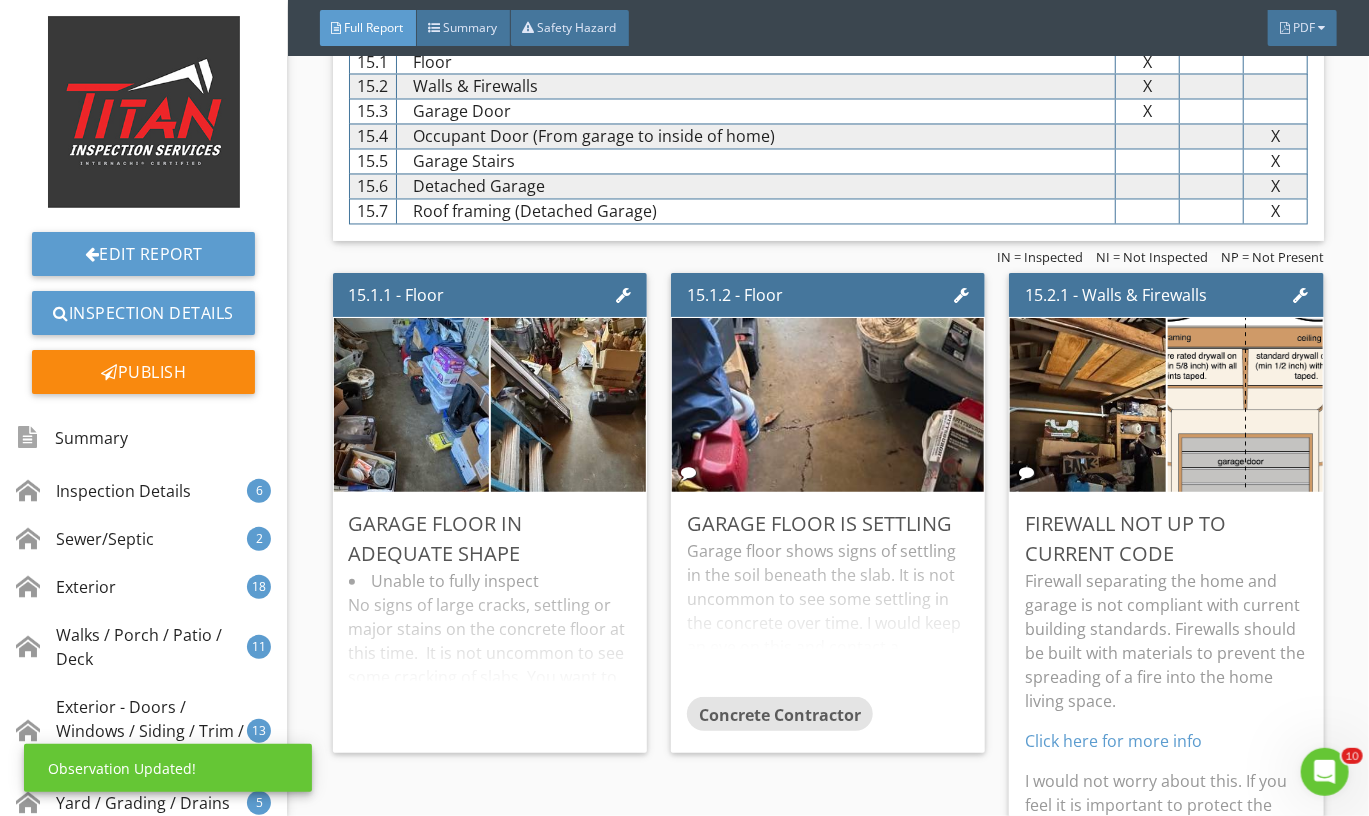 scroll, scrollTop: 0, scrollLeft: 0, axis: both 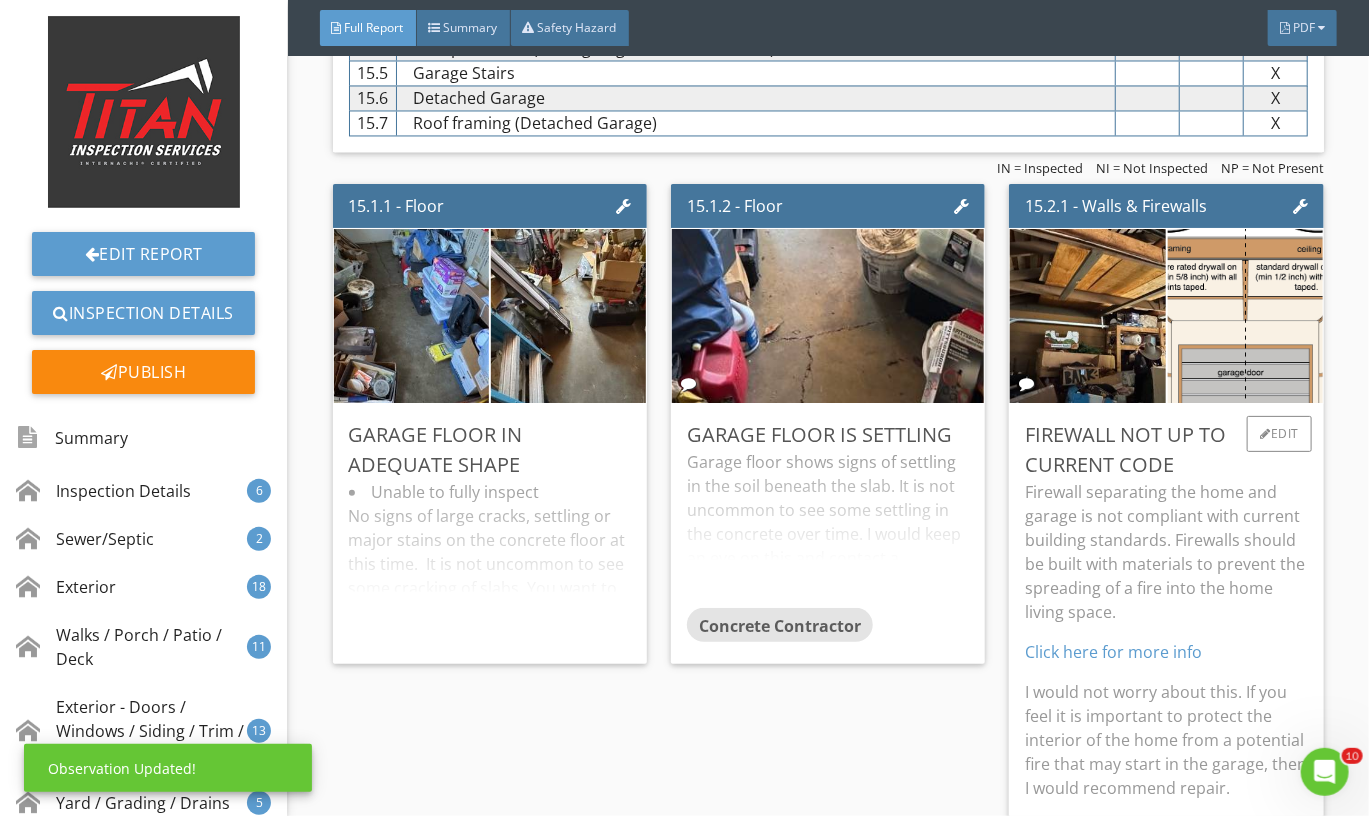 click on "Firewall separating the home and garage is not compliant with current building standards. Firewalls should be built with materials to prevent the spreading of a fire into the home living space." at bounding box center (1166, 552) 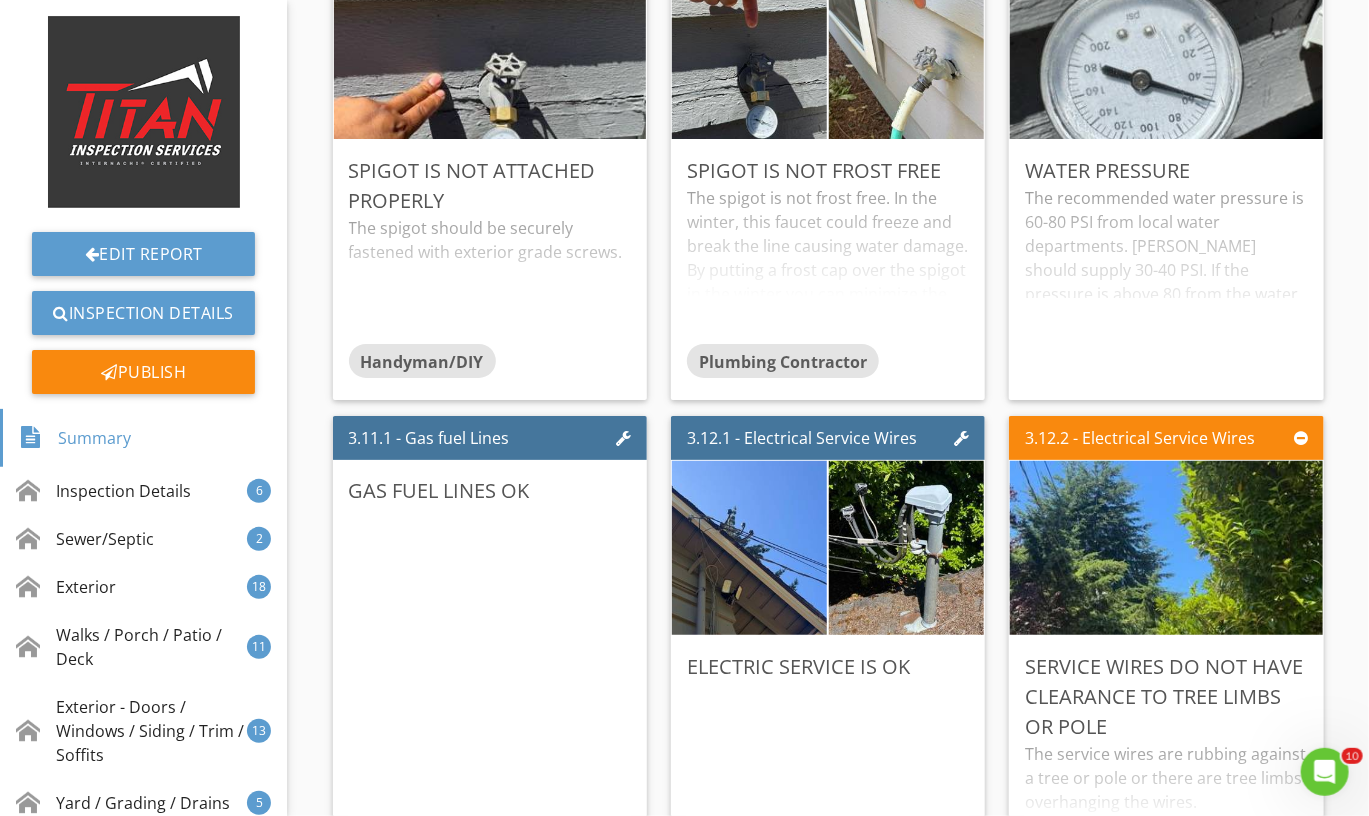 scroll, scrollTop: 0, scrollLeft: 0, axis: both 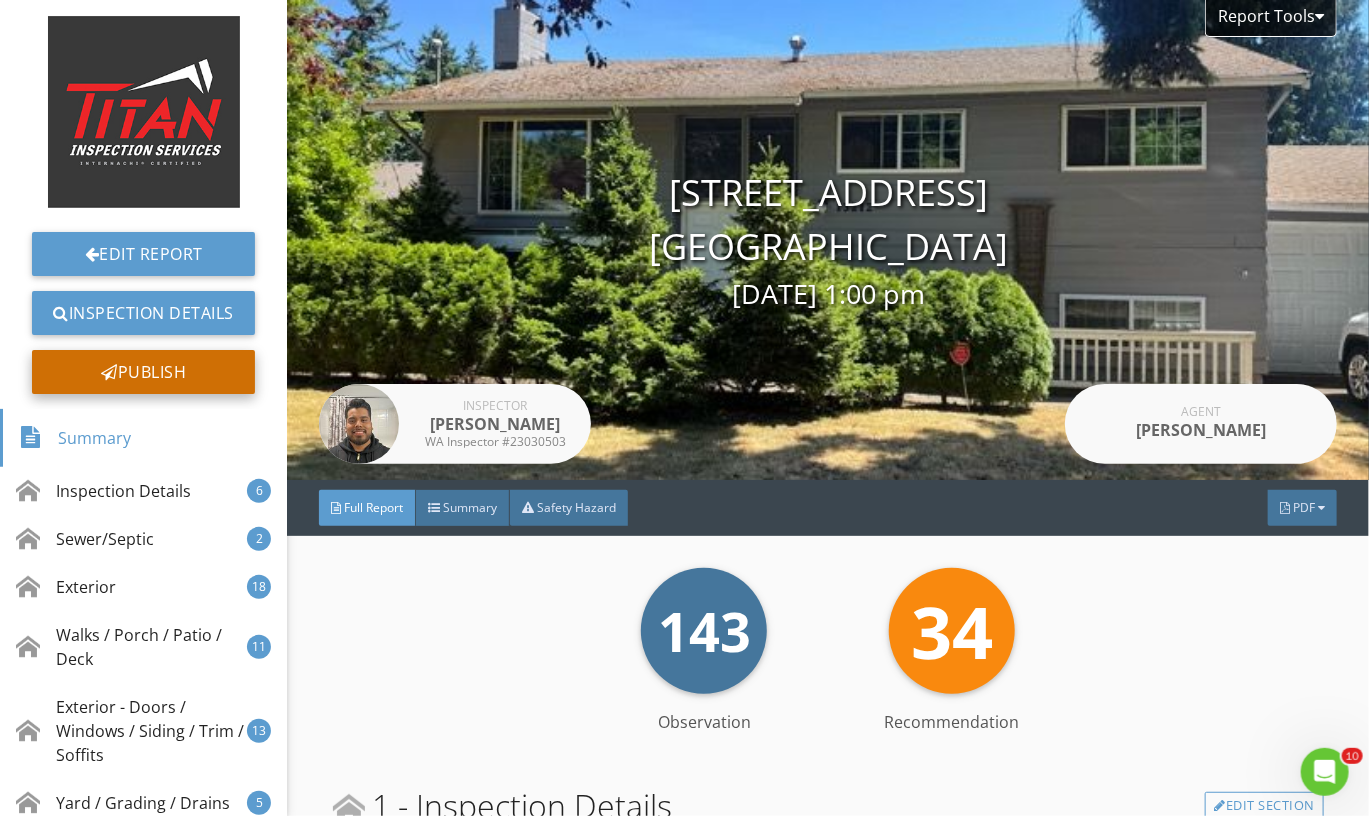 click on "Publish" at bounding box center (143, 372) 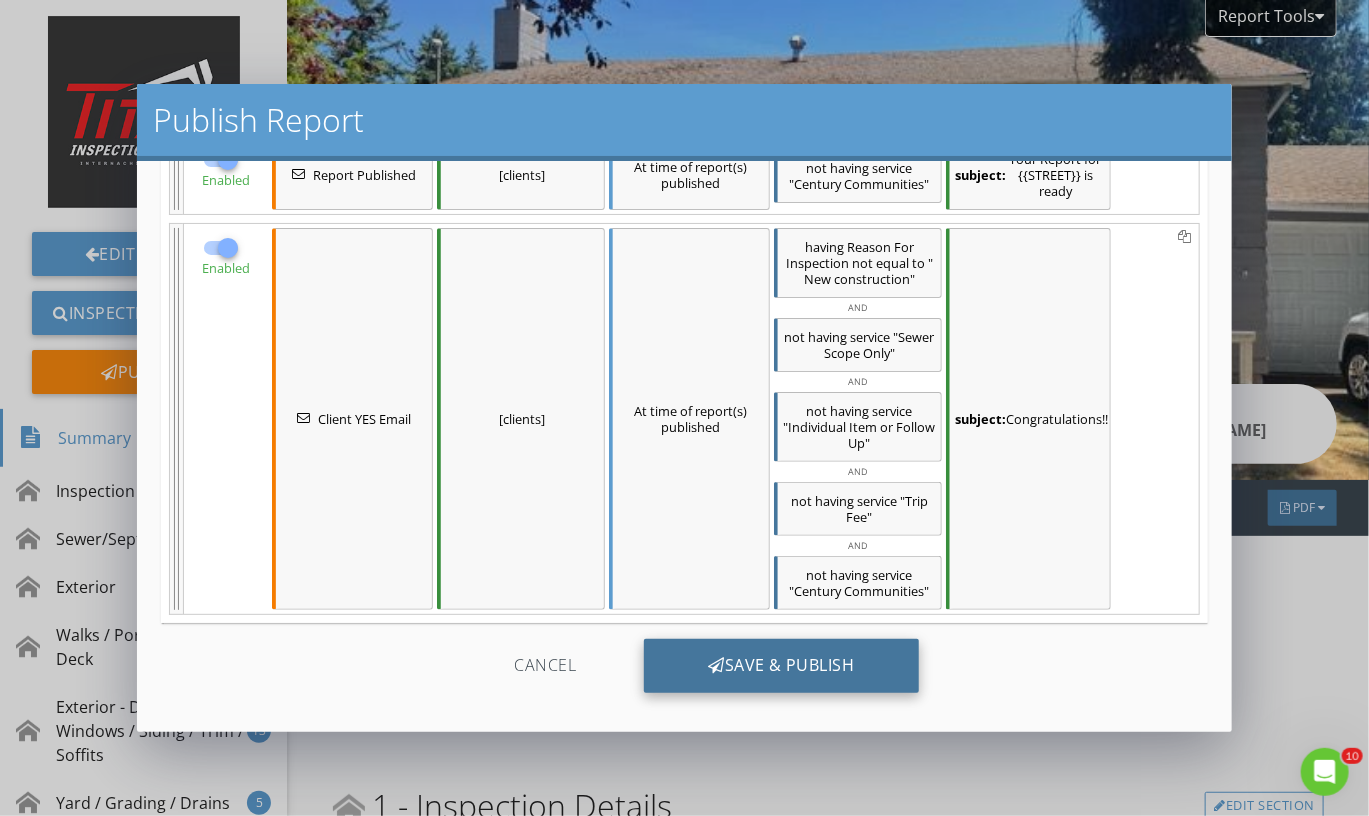 scroll, scrollTop: 470, scrollLeft: 0, axis: vertical 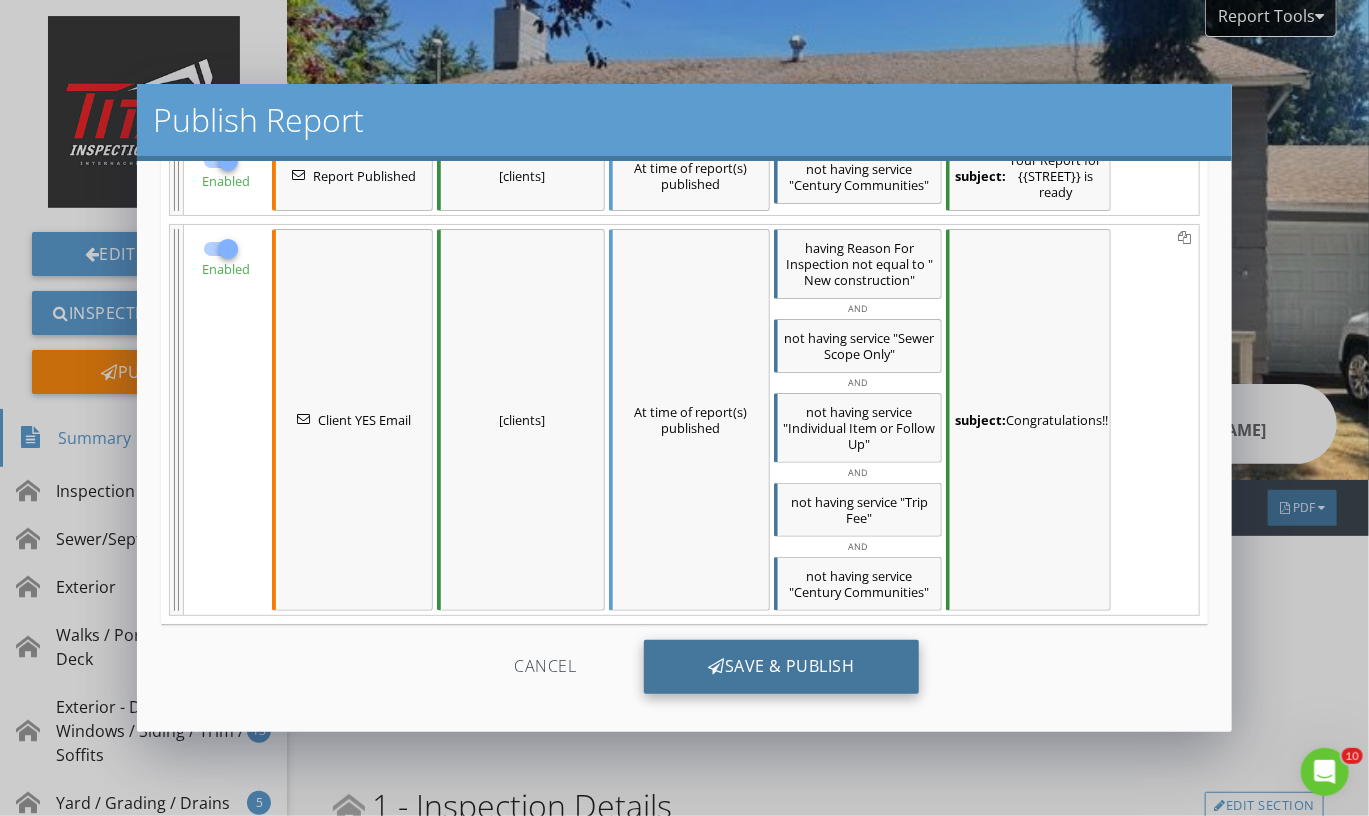 click on "Save & Publish" at bounding box center [781, 667] 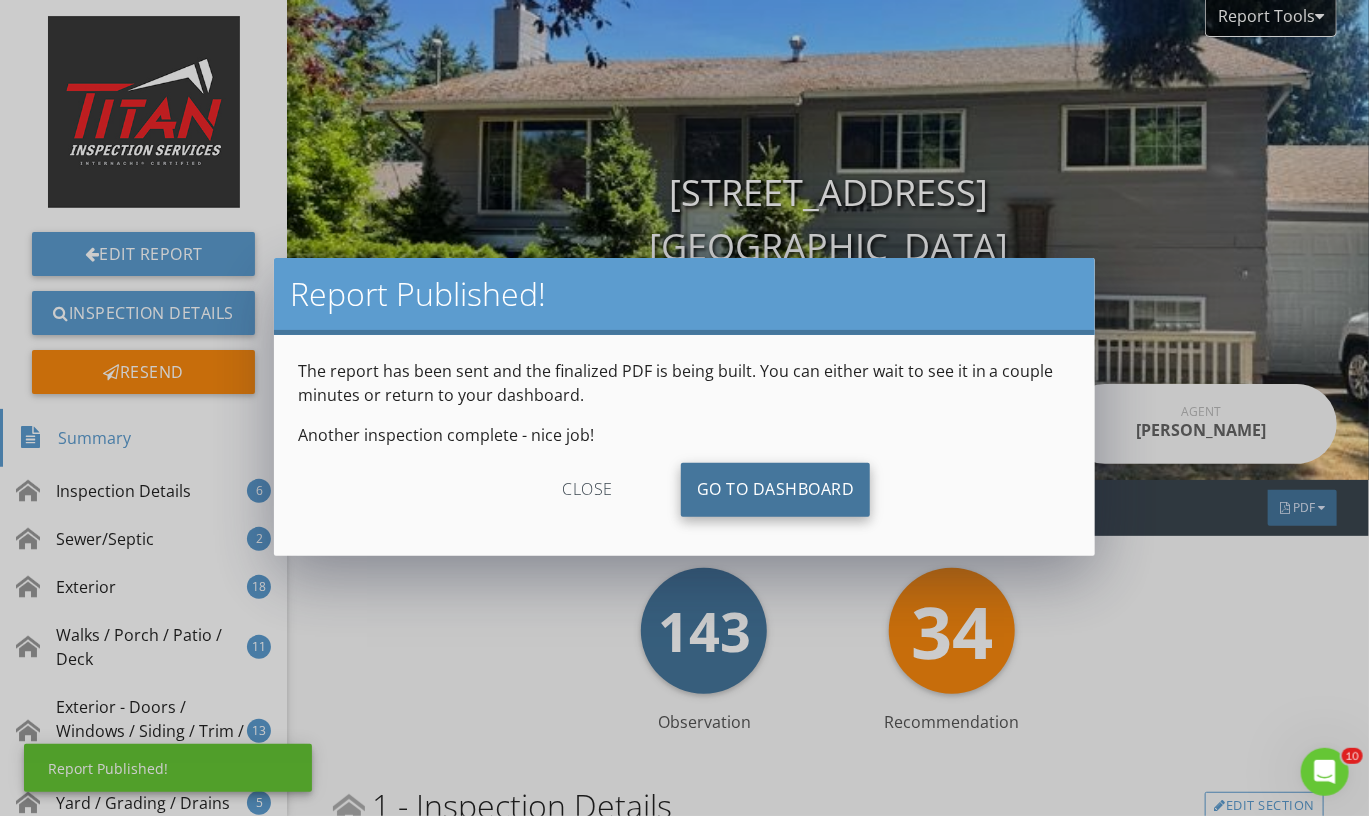 click on "Go To Dashboard" at bounding box center [776, 490] 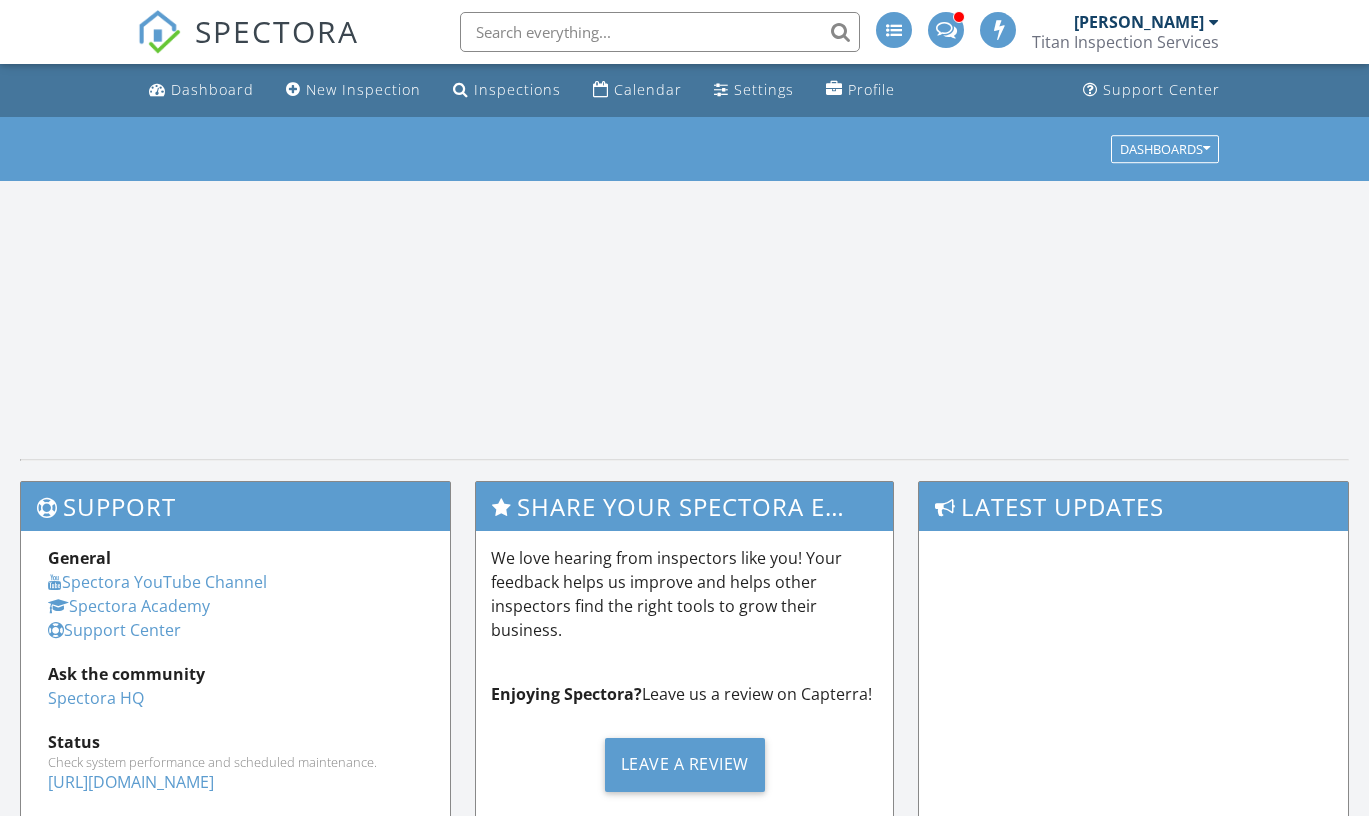 scroll, scrollTop: 0, scrollLeft: 0, axis: both 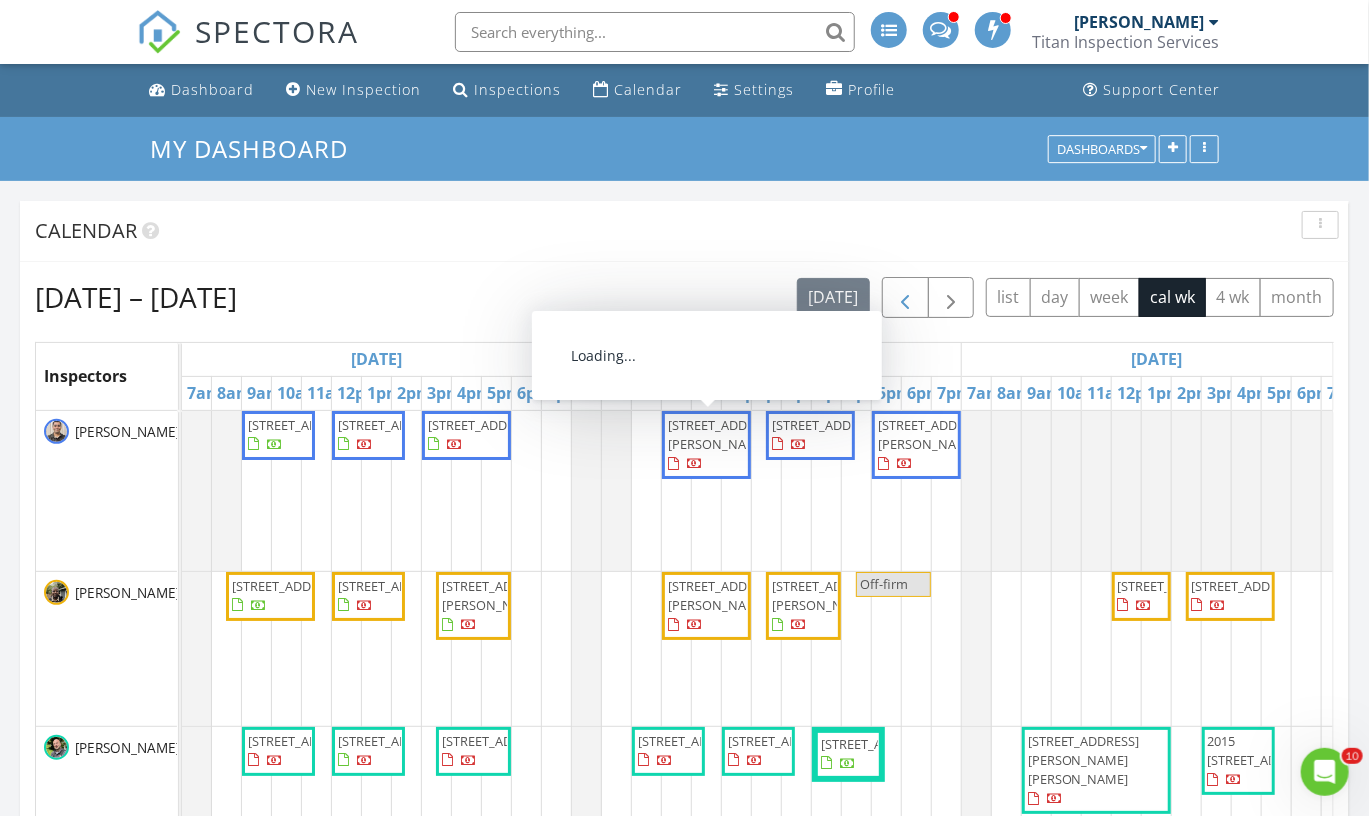 click at bounding box center [905, 297] 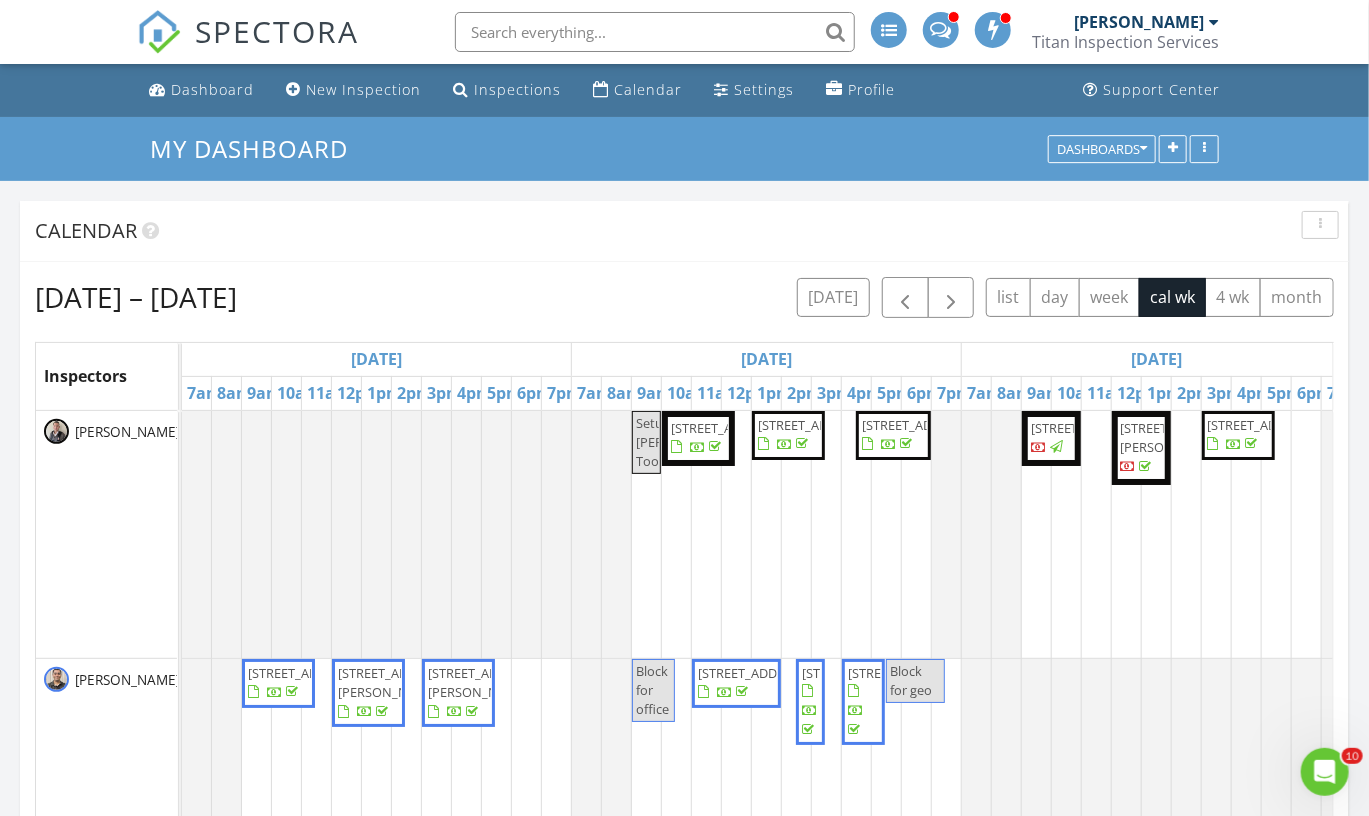 scroll, scrollTop: 437, scrollLeft: 0, axis: vertical 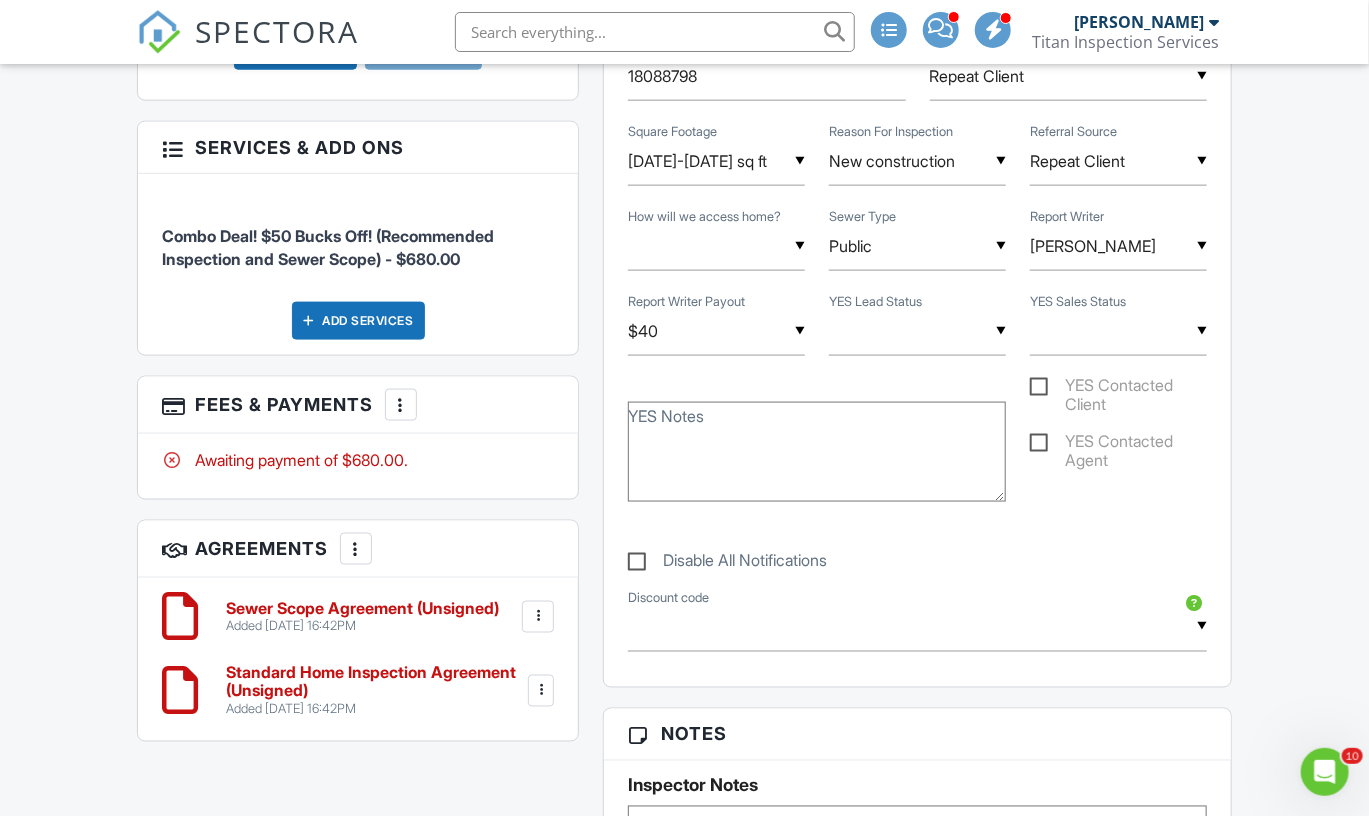 click at bounding box center [917, 331] 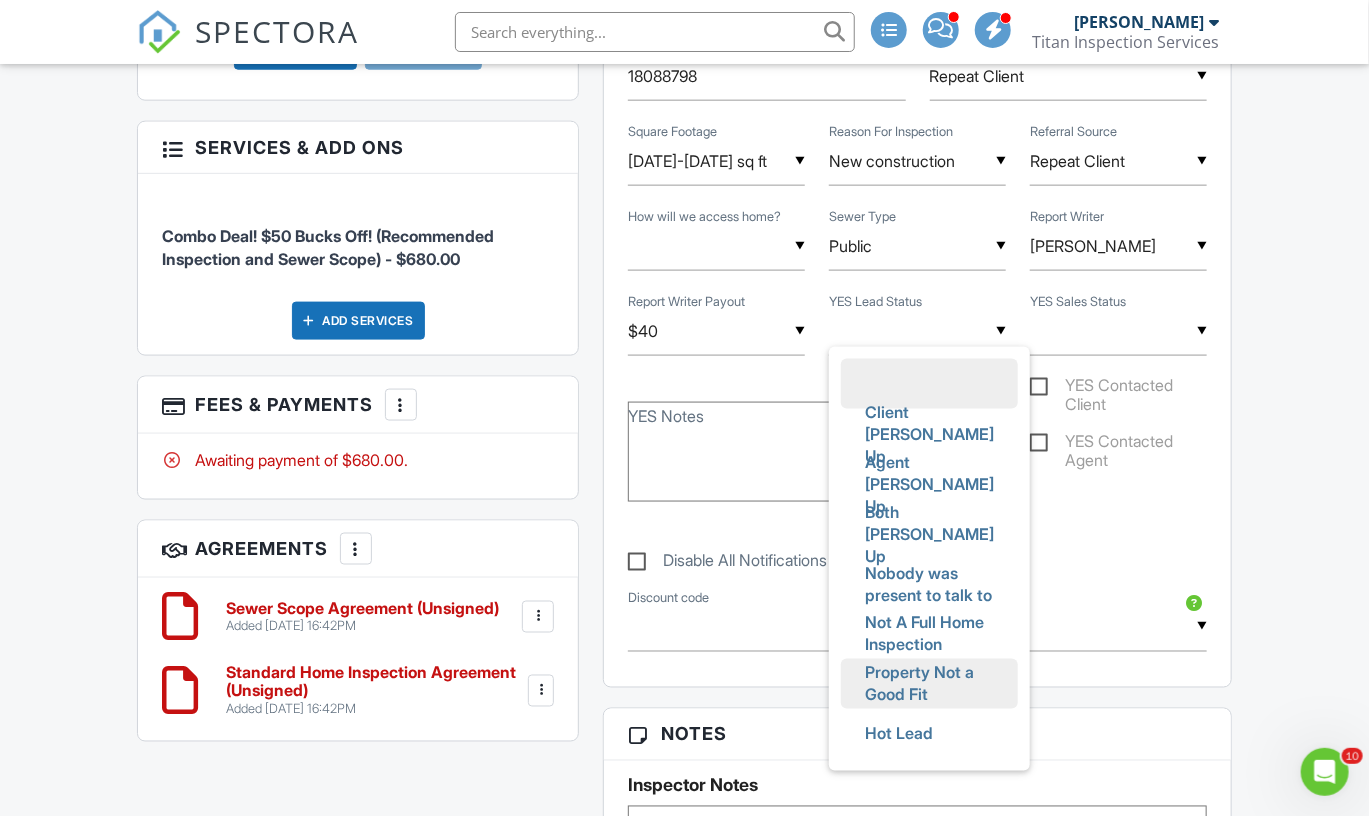 click on "Property Not a Good Fit" at bounding box center (929, 684) 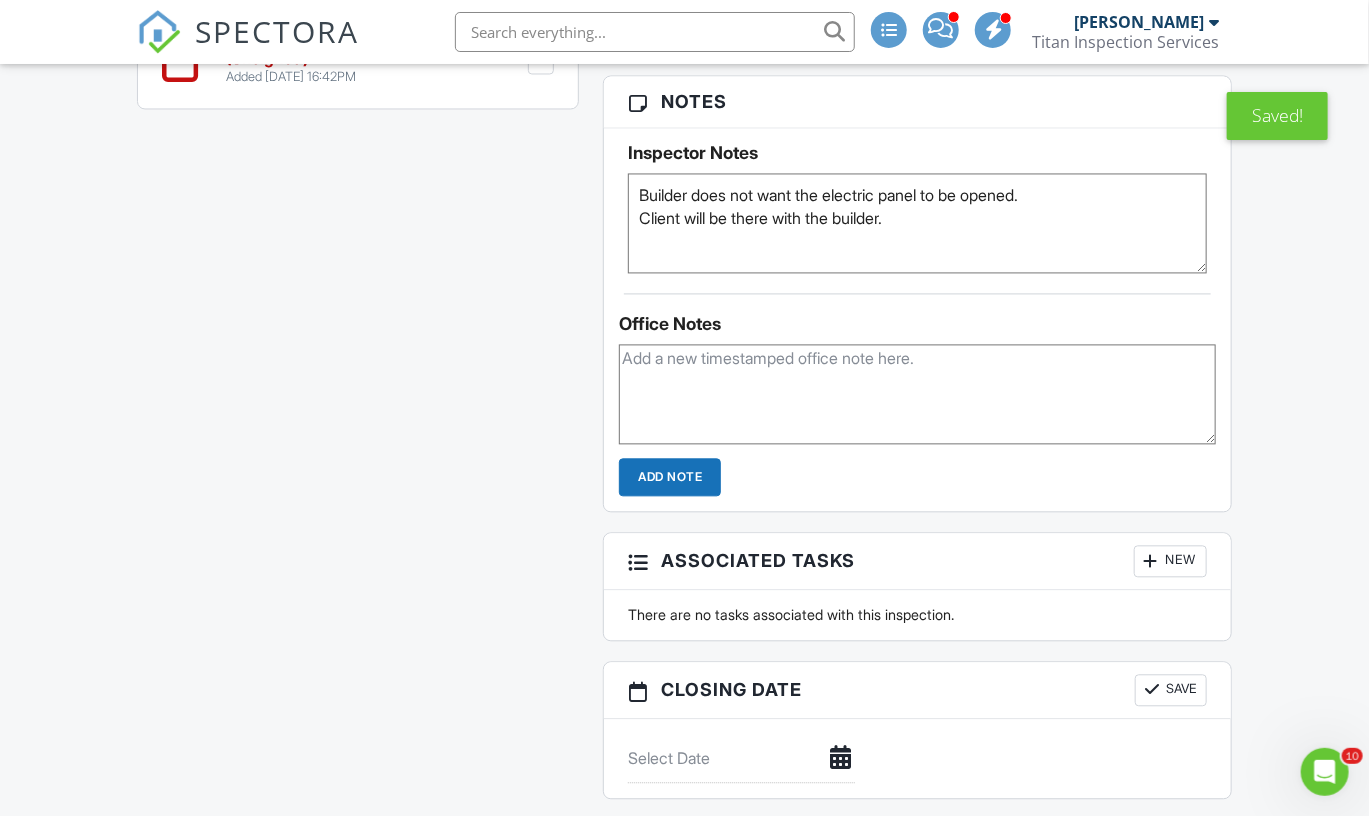 scroll, scrollTop: 1692, scrollLeft: 0, axis: vertical 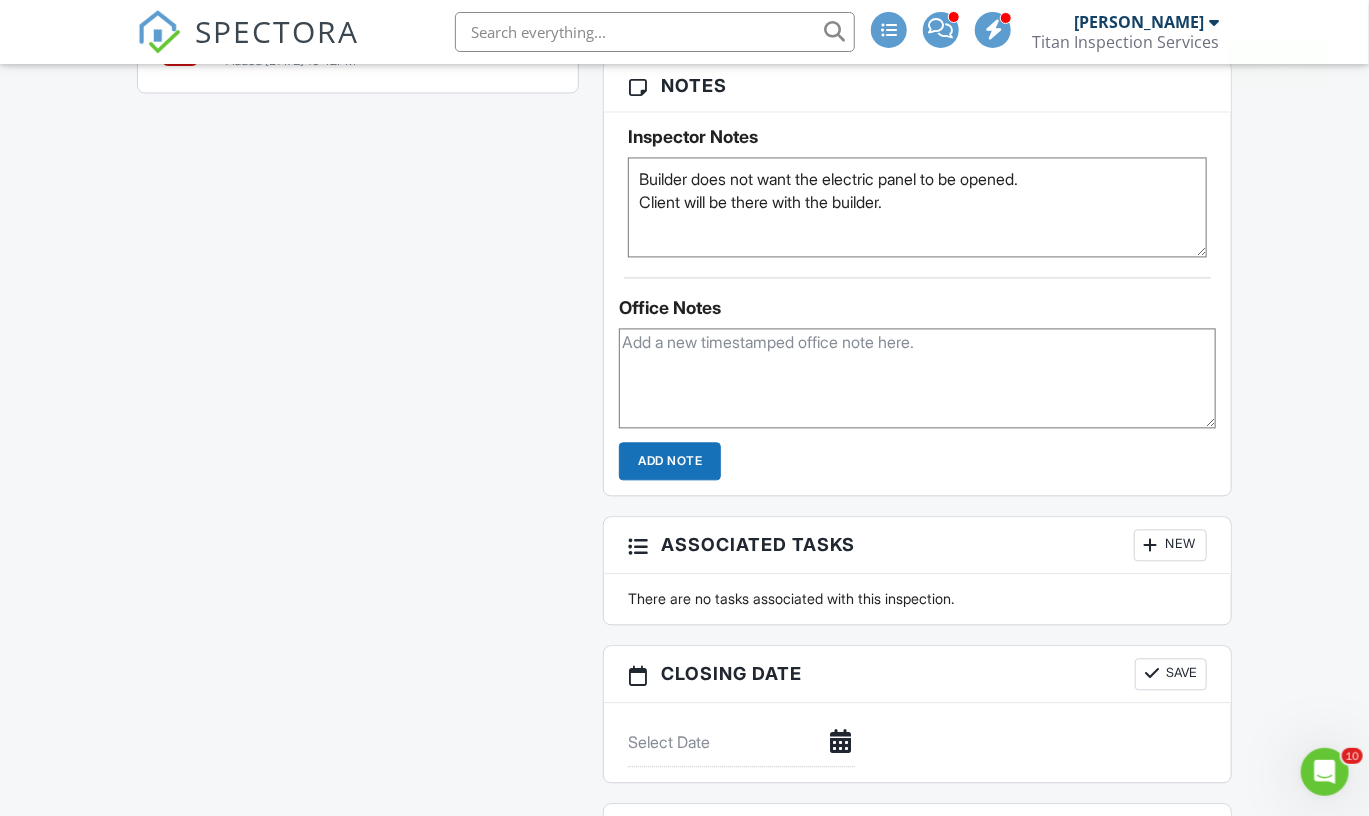 click at bounding box center [917, 378] 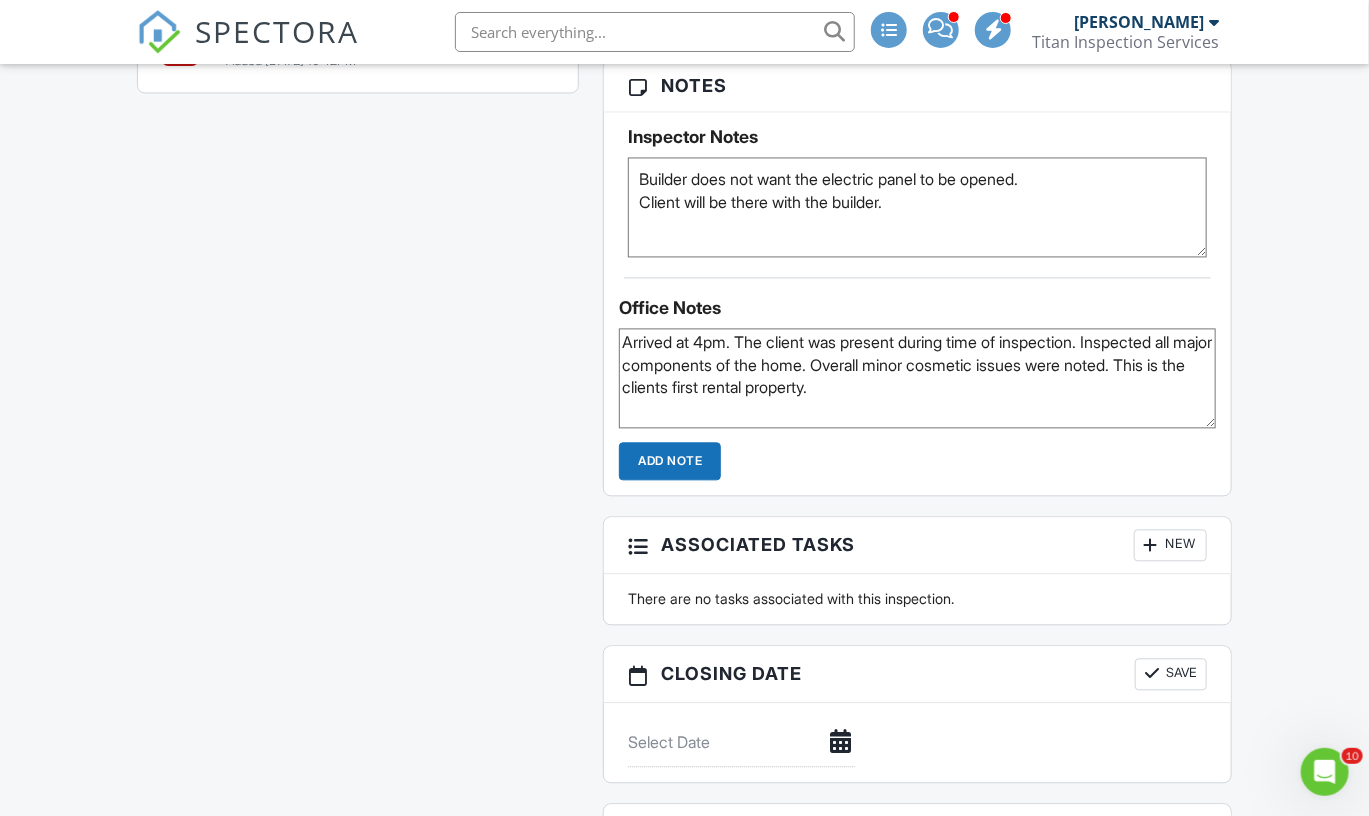 type on "Arrived at 4pm. The client was present during time of inspection. Inspected all major components of the home. Overall minor cosmetic issues were noted. This is the clients first rental property." 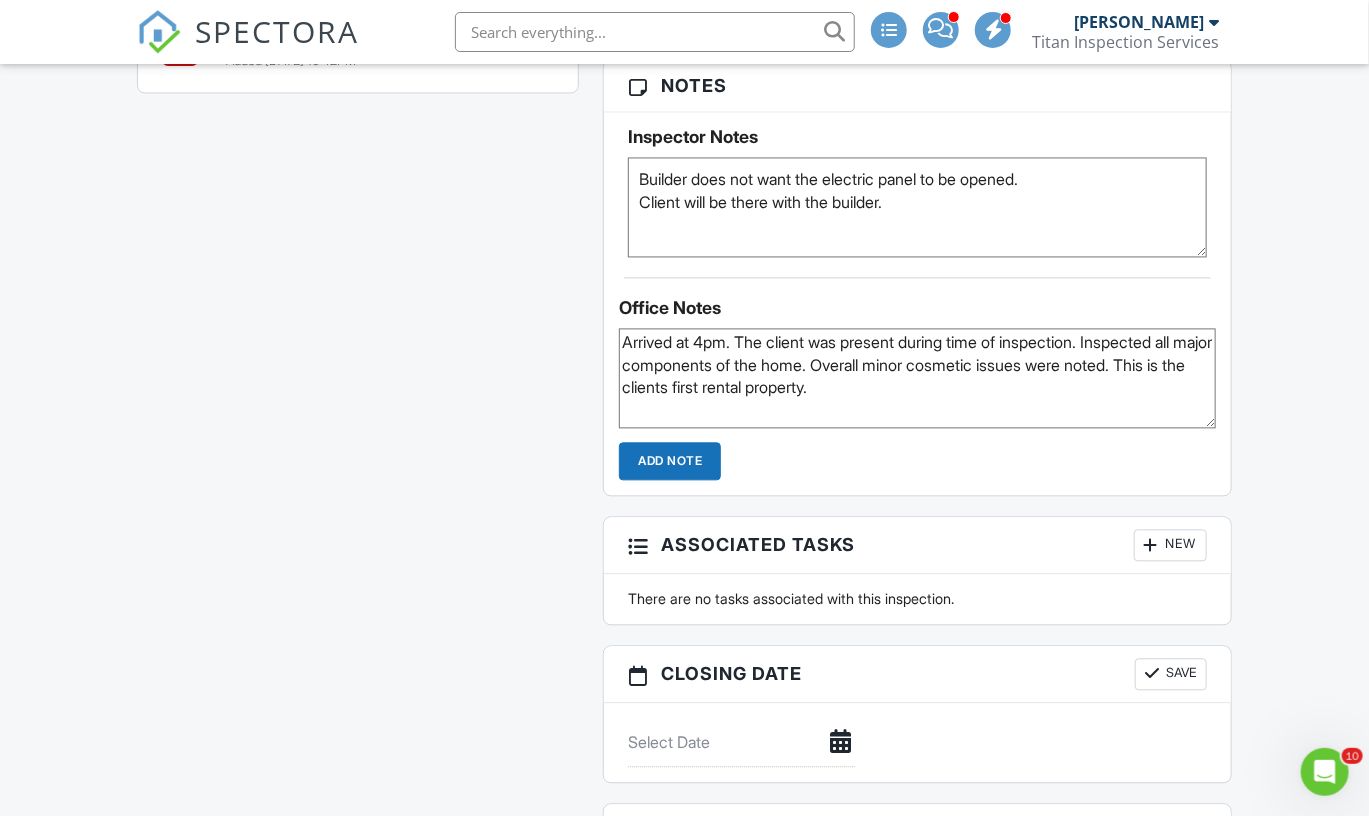 click on "Add Note" at bounding box center [670, 461] 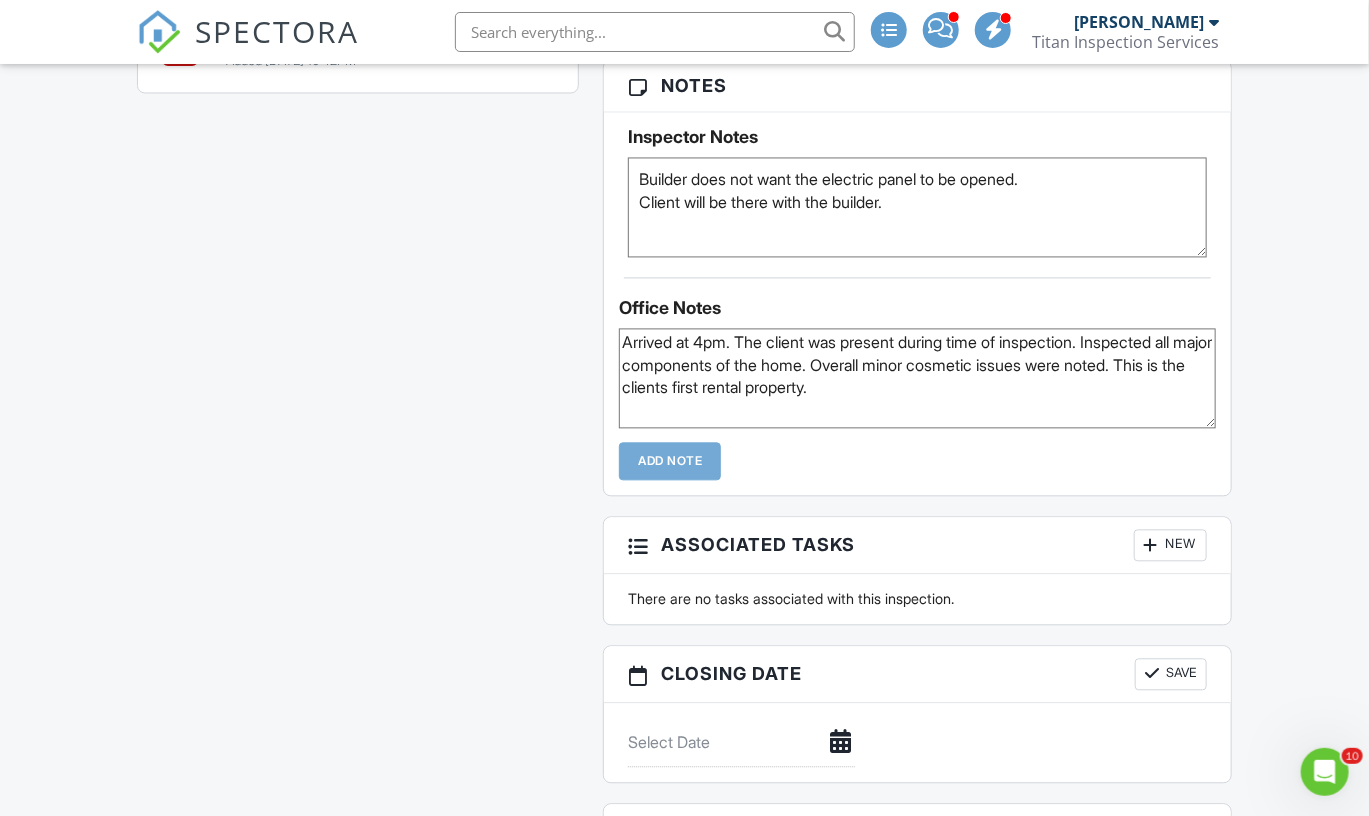 type 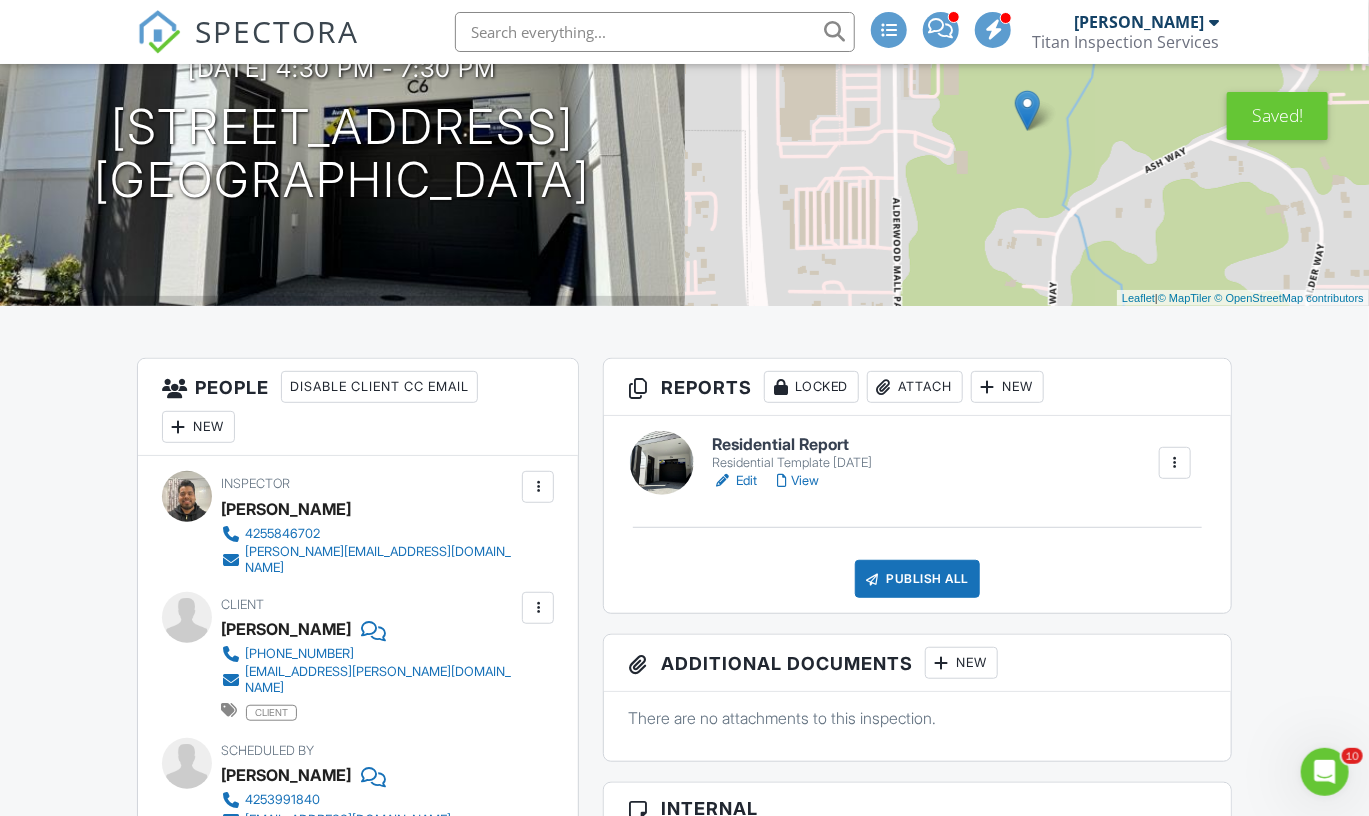 scroll, scrollTop: 221, scrollLeft: 0, axis: vertical 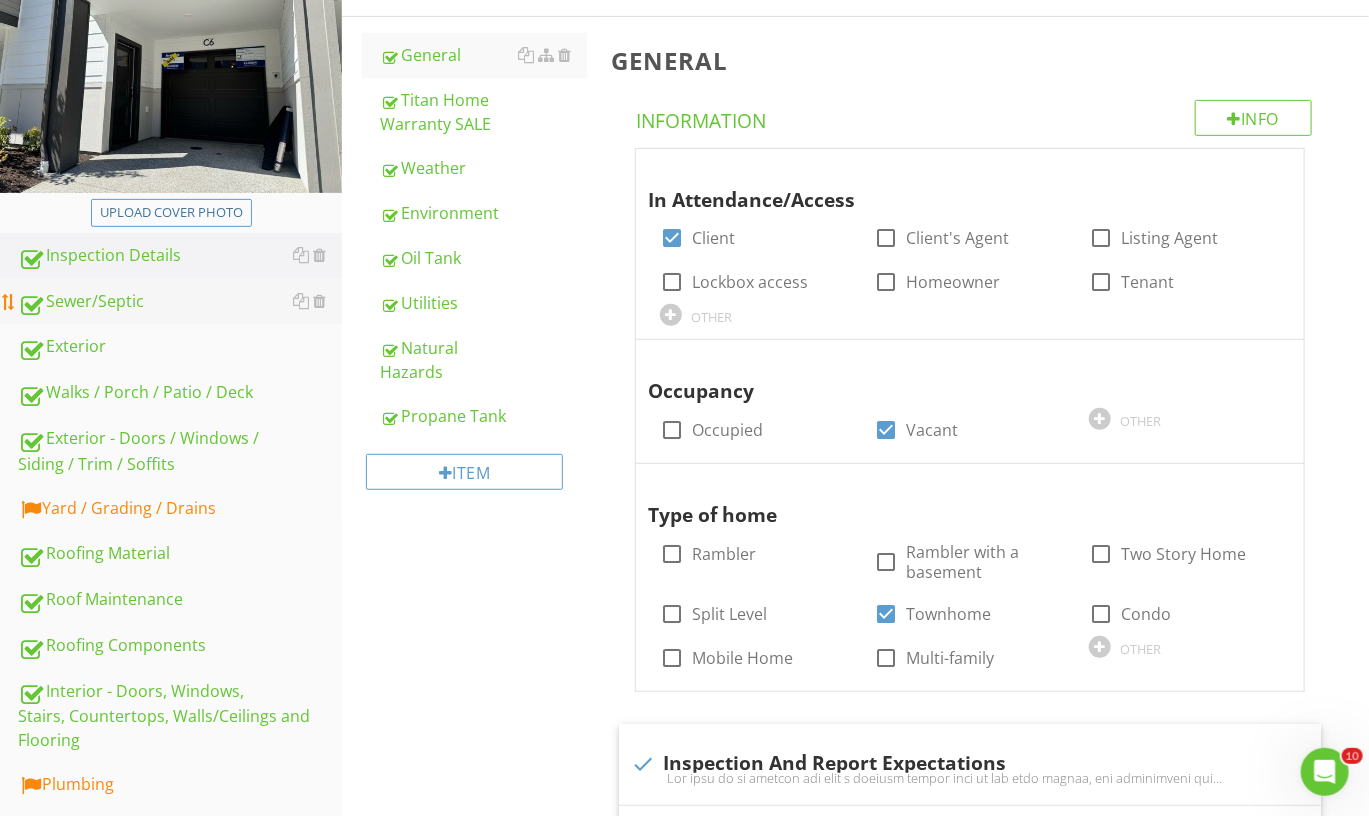click on "Sewer/Septic" at bounding box center (180, 302) 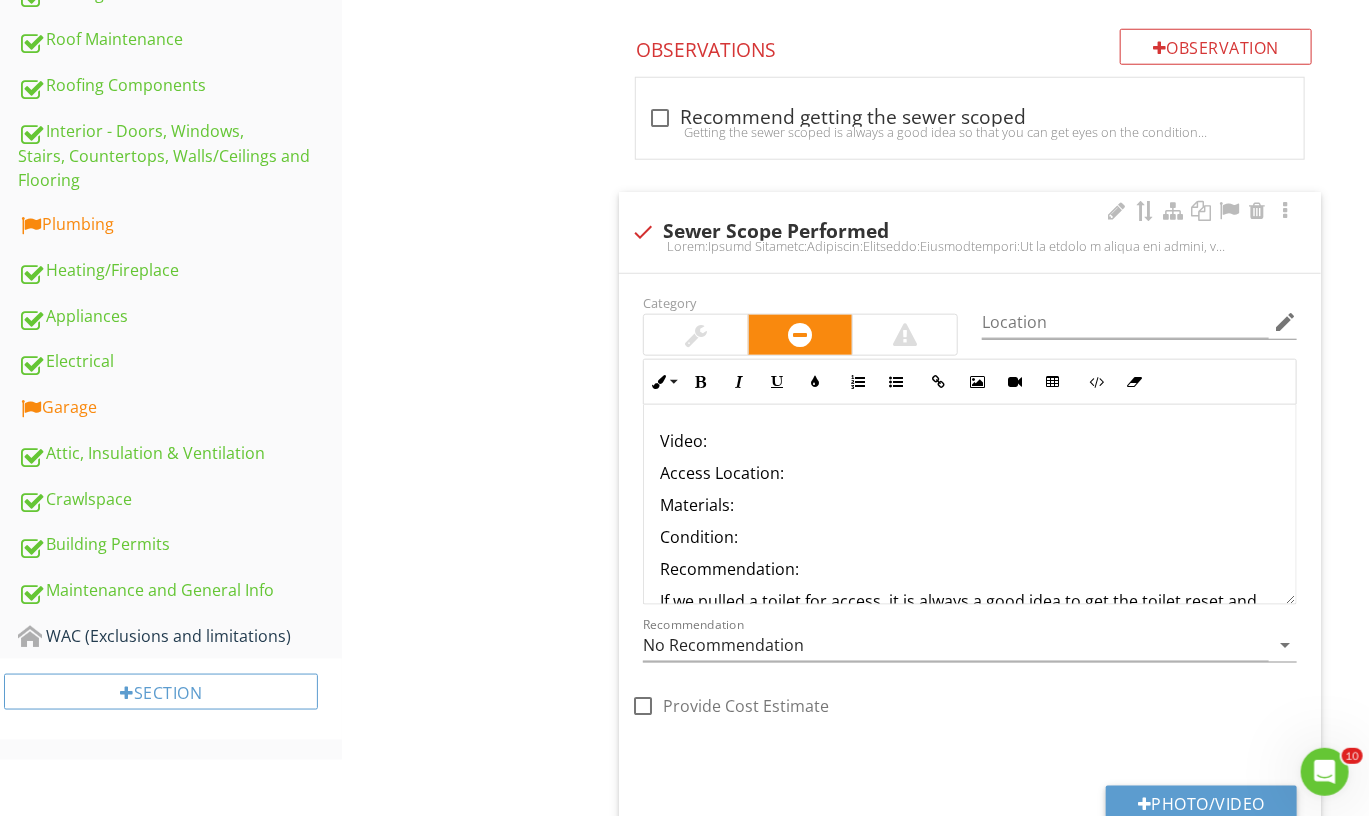 scroll, scrollTop: 837, scrollLeft: 0, axis: vertical 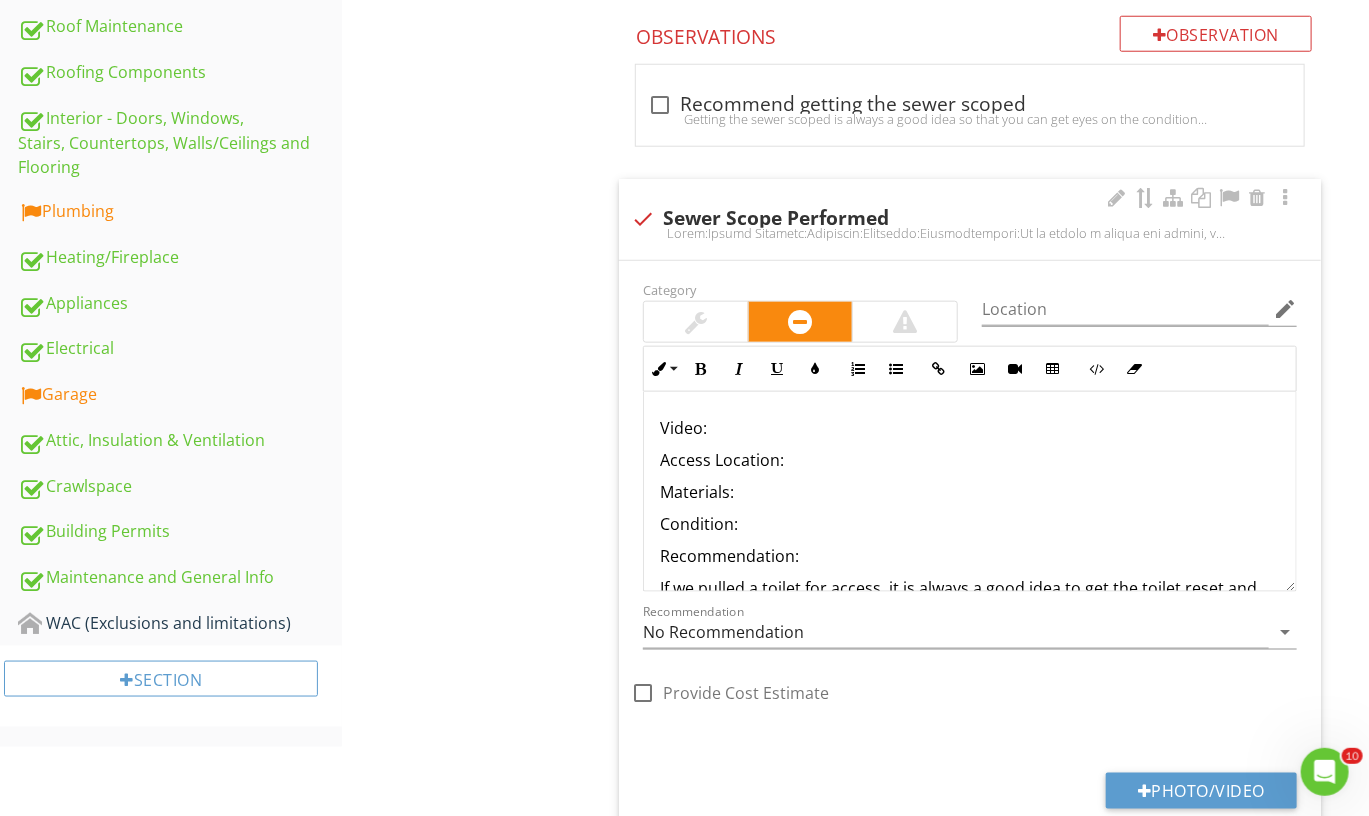 click on "Video:" at bounding box center (970, 428) 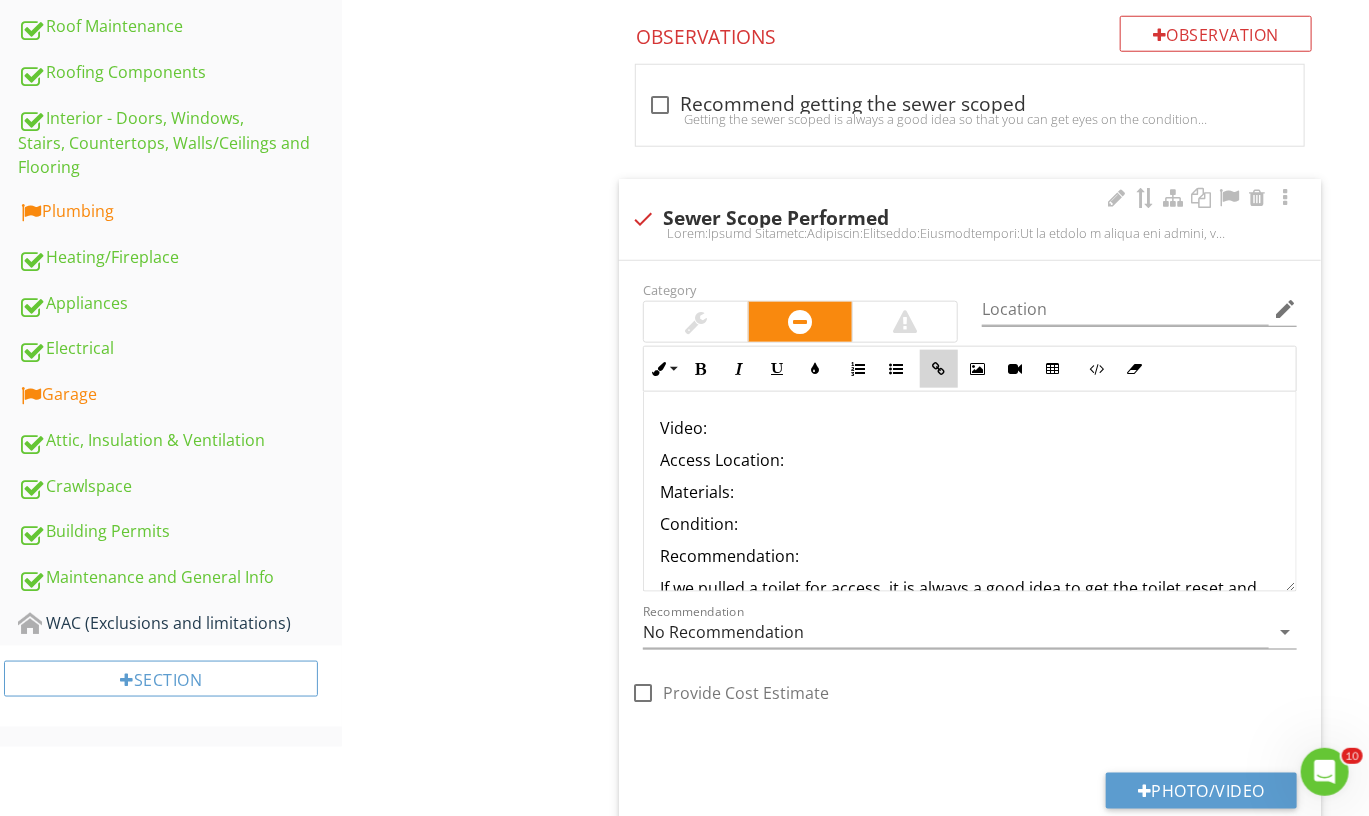 click at bounding box center (939, 369) 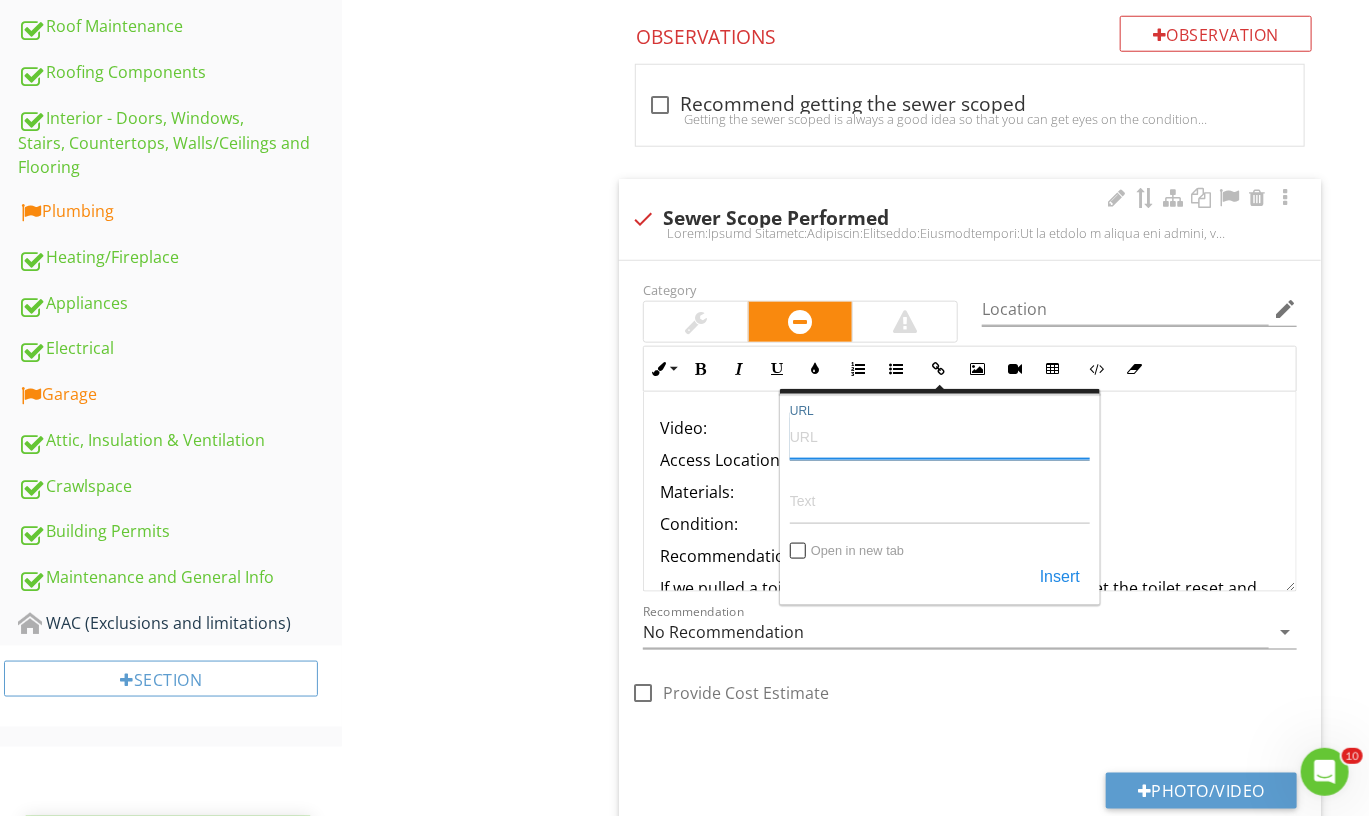 paste on "[URL][DOMAIN_NAME]" 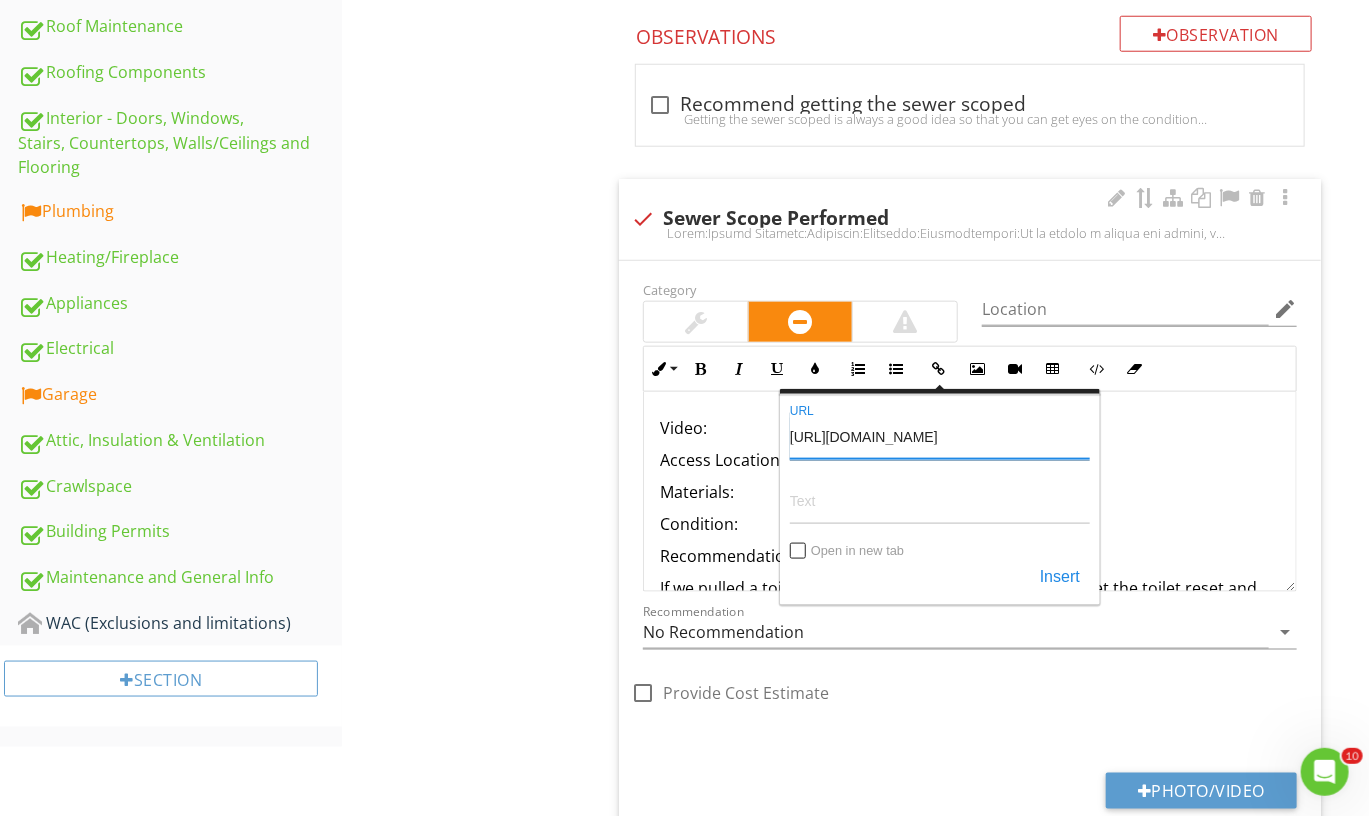 type on "[URL][DOMAIN_NAME]" 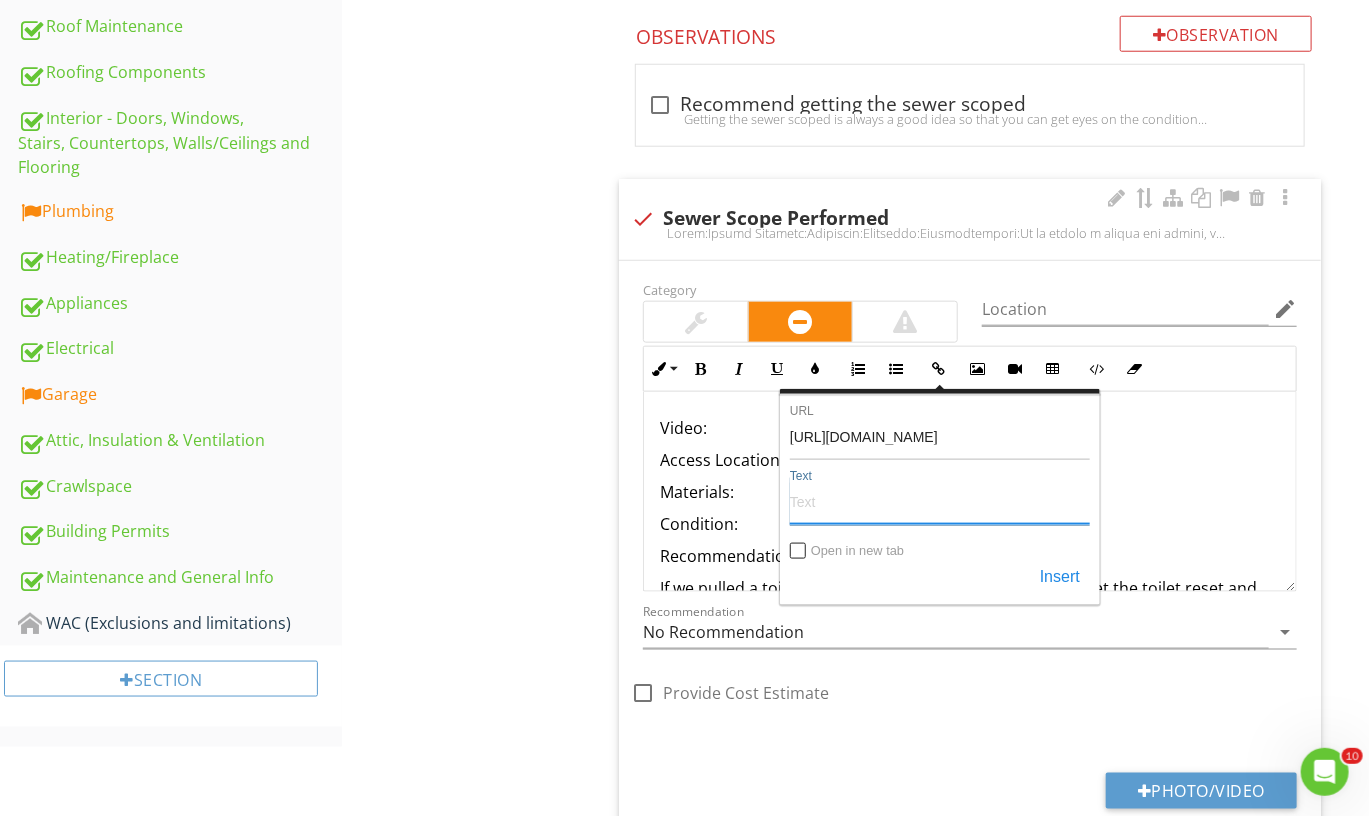 paste on "[URL][DOMAIN_NAME]" 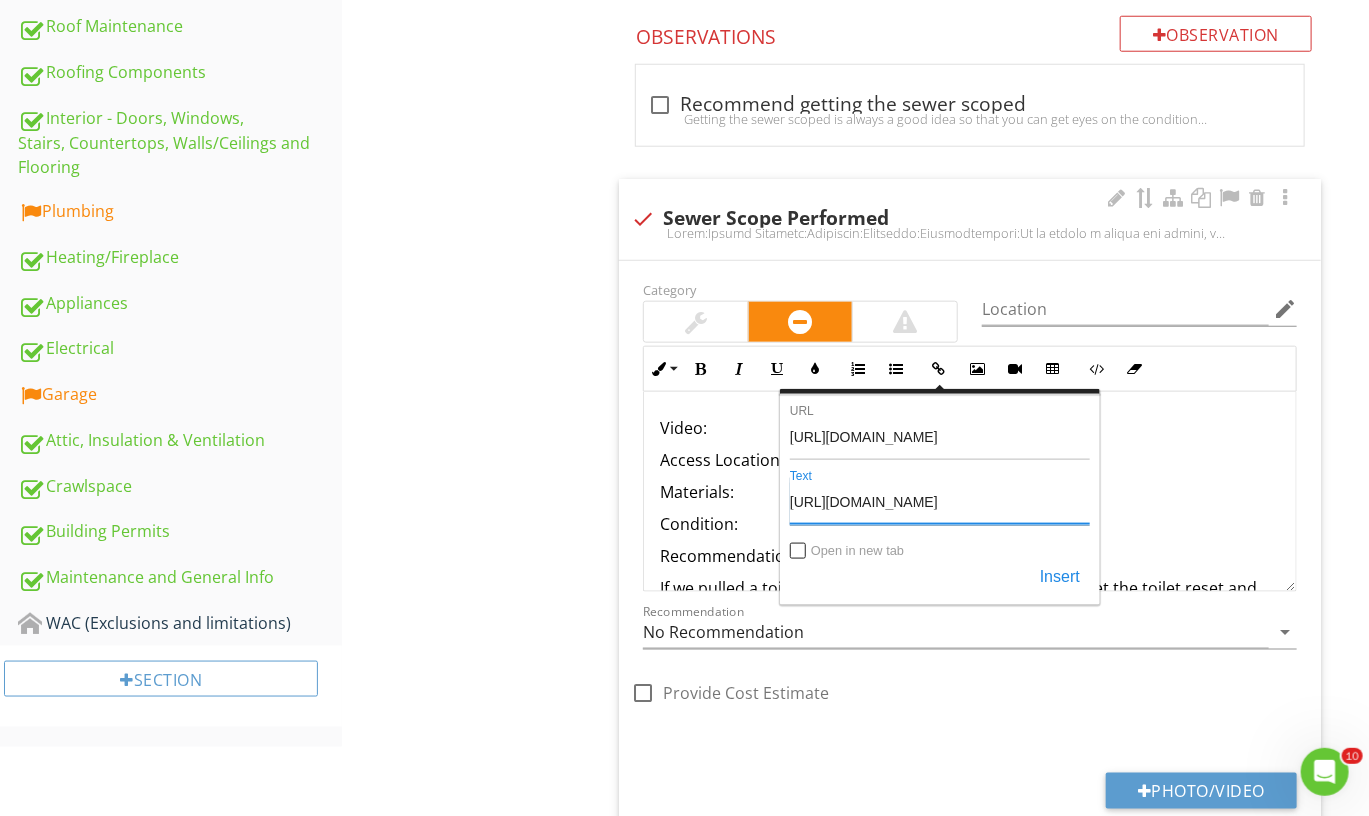 click on "Back [URL][DOMAIN_NAME] URL [URL][DOMAIN_NAME] Text Open in new tab Insert" at bounding box center [940, 497] 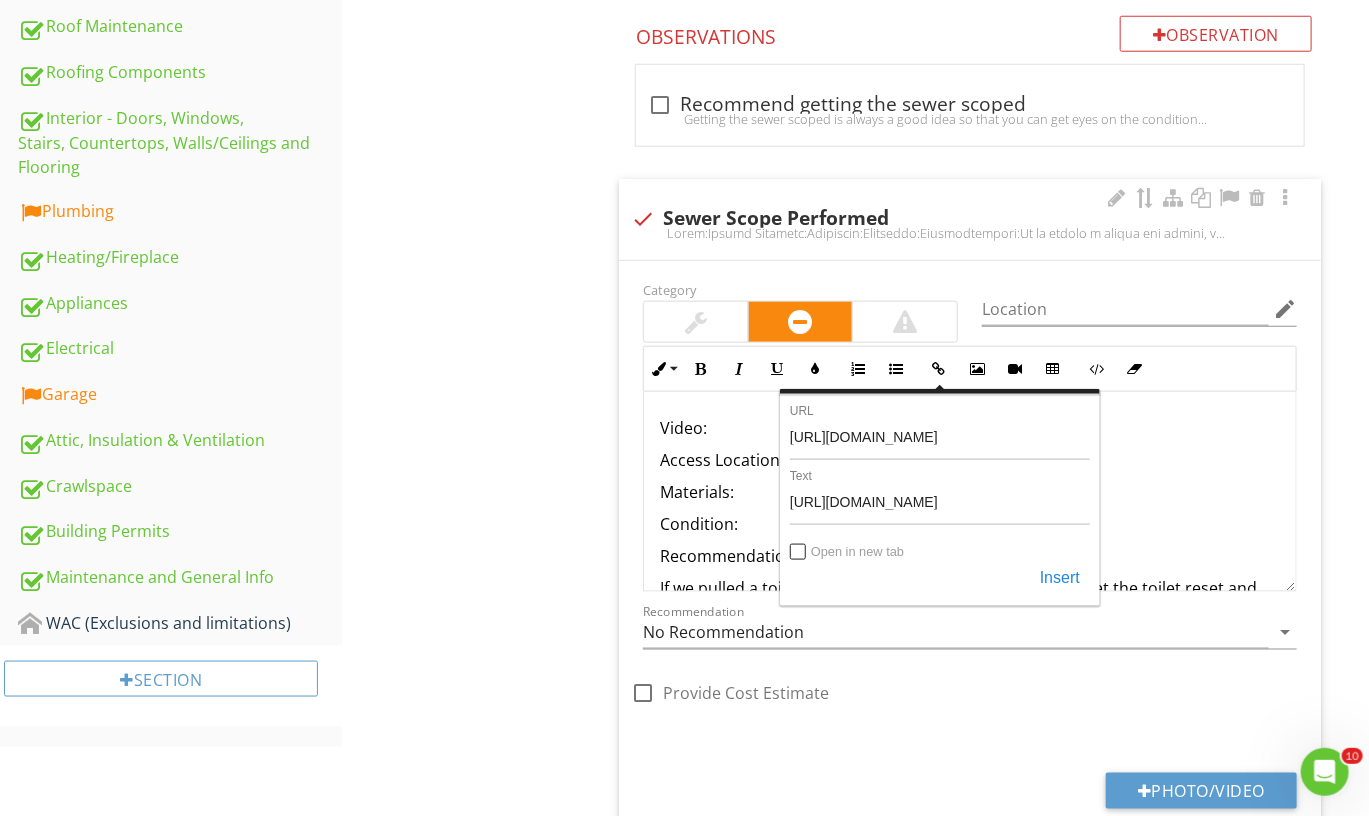 click on "Open in new tab" at bounding box center [799, 553] 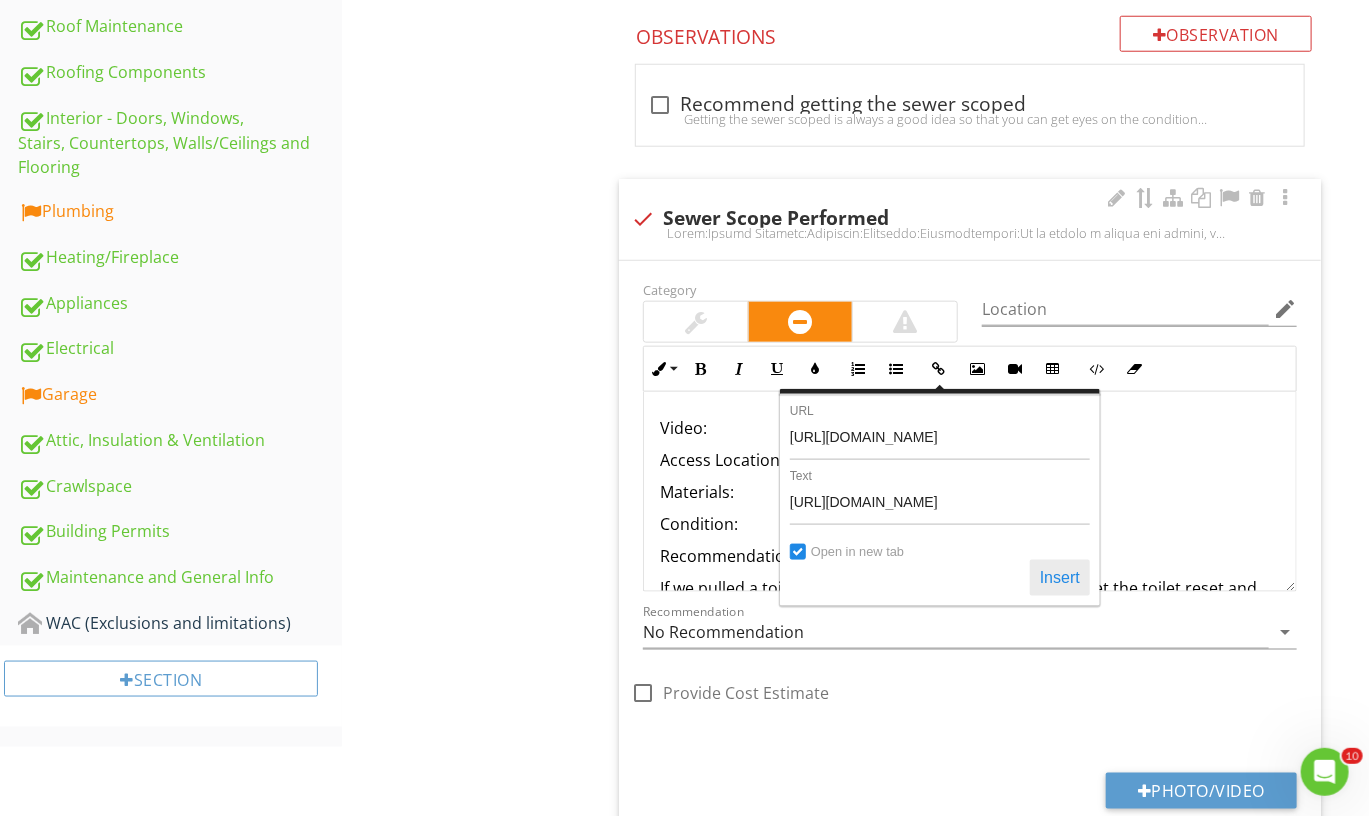click on "Insert" at bounding box center [1060, 578] 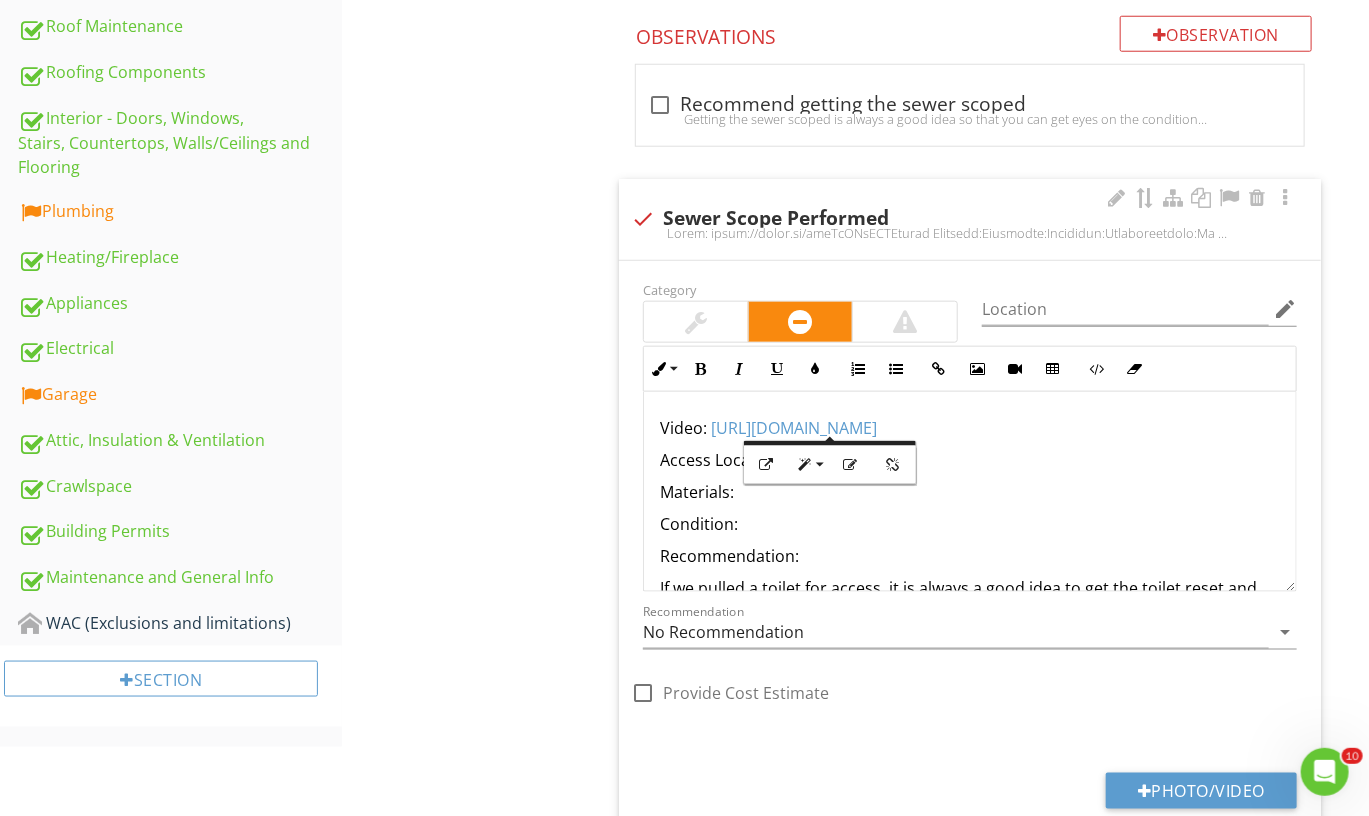 scroll, scrollTop: 836, scrollLeft: 0, axis: vertical 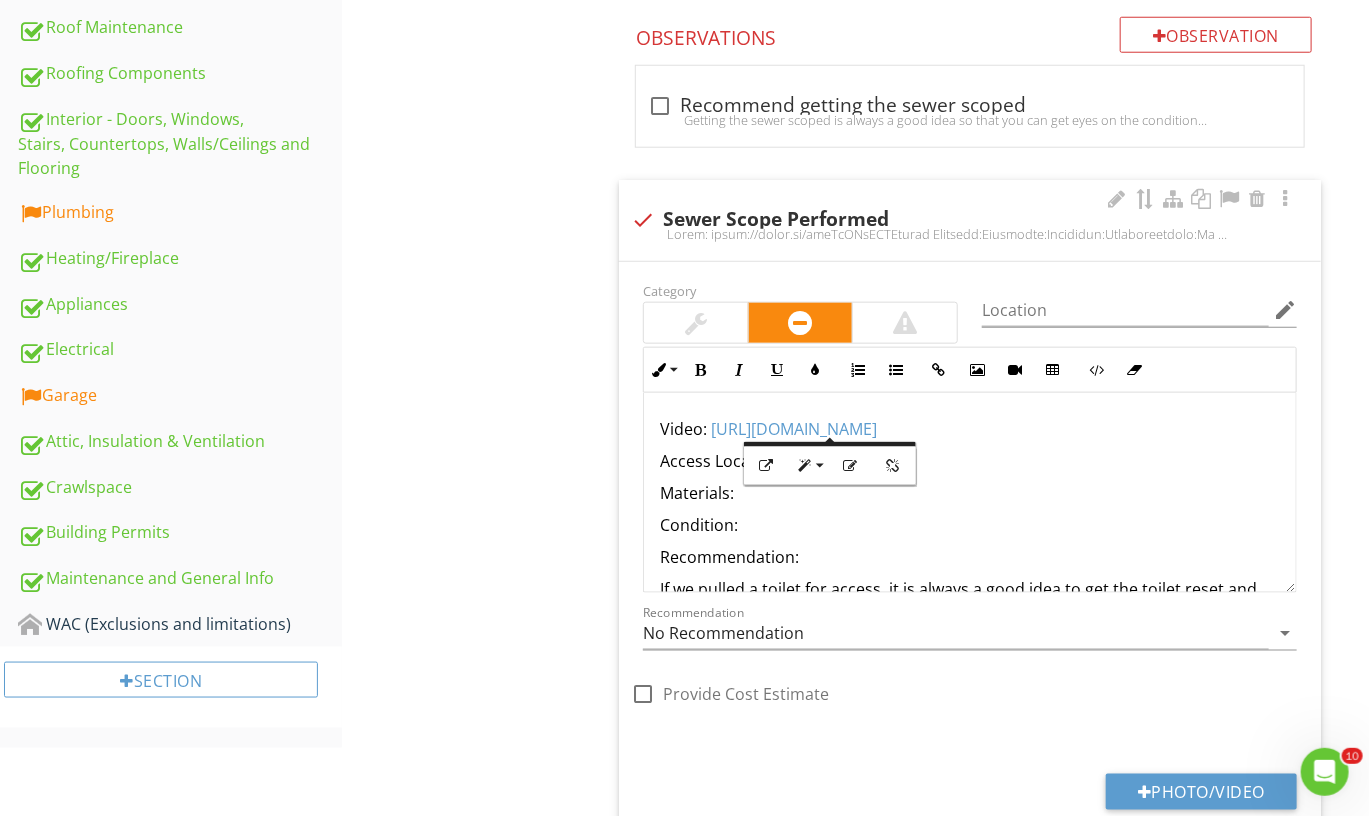 click on "Access Location:" at bounding box center (970, 461) 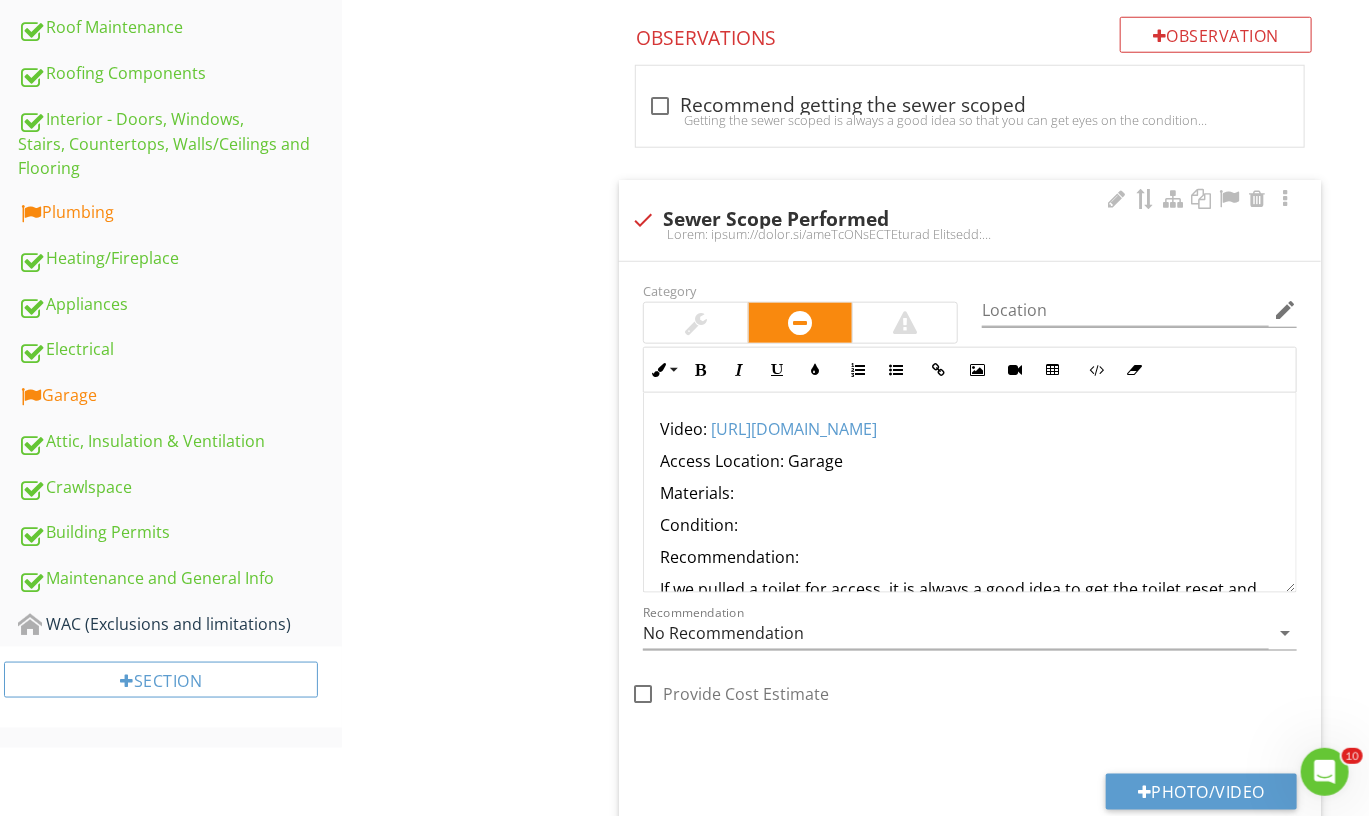 click on "Materials:" at bounding box center [970, 493] 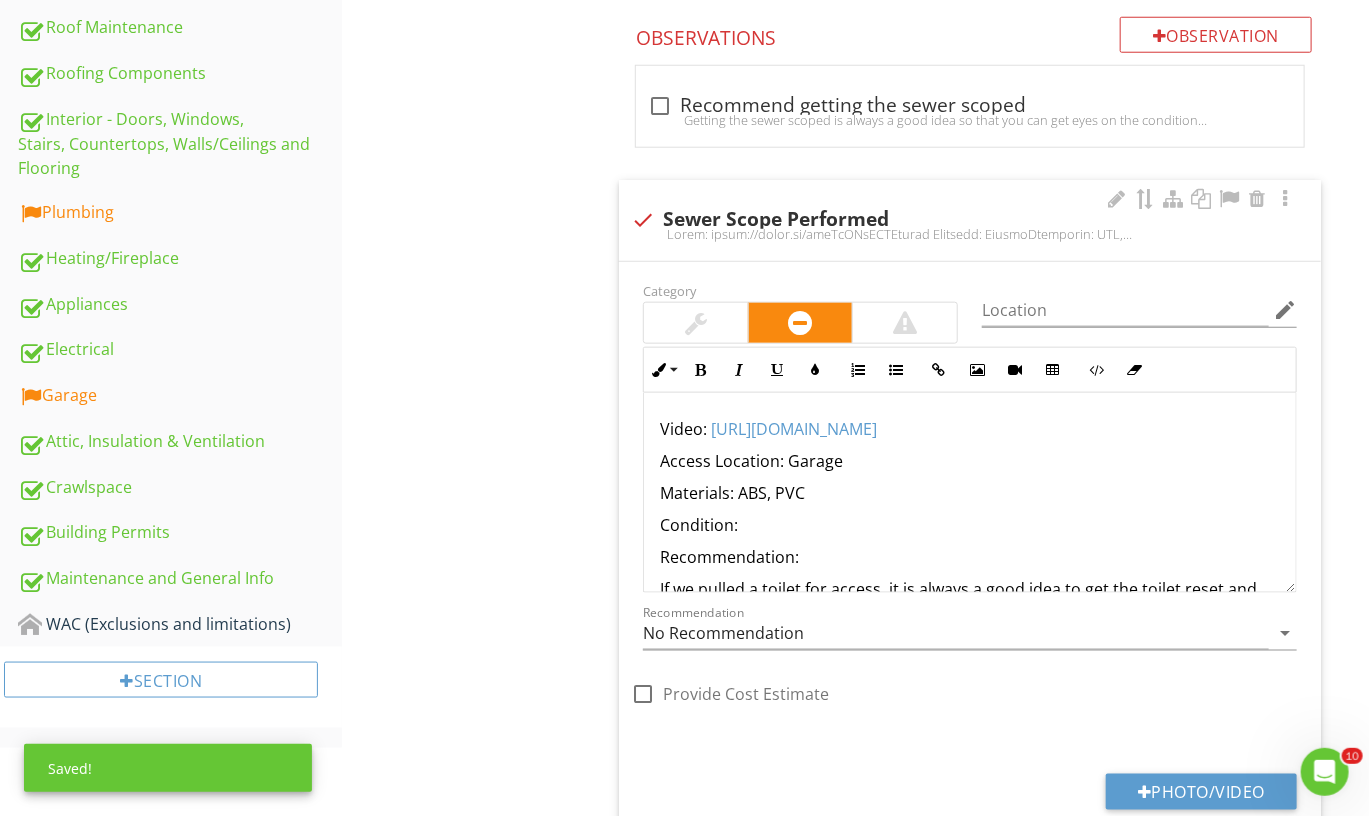 click on "Condition:" at bounding box center [970, 525] 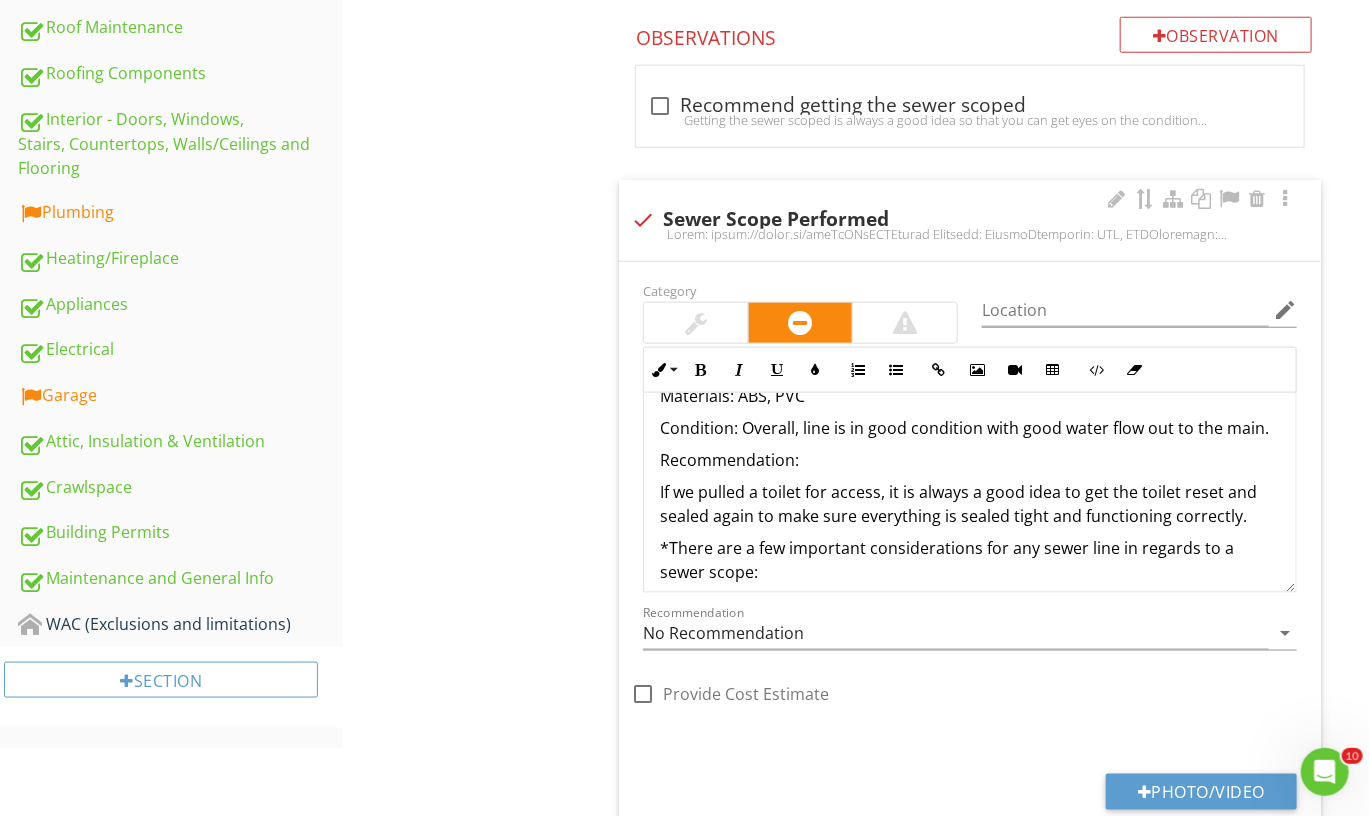 scroll, scrollTop: 101, scrollLeft: 0, axis: vertical 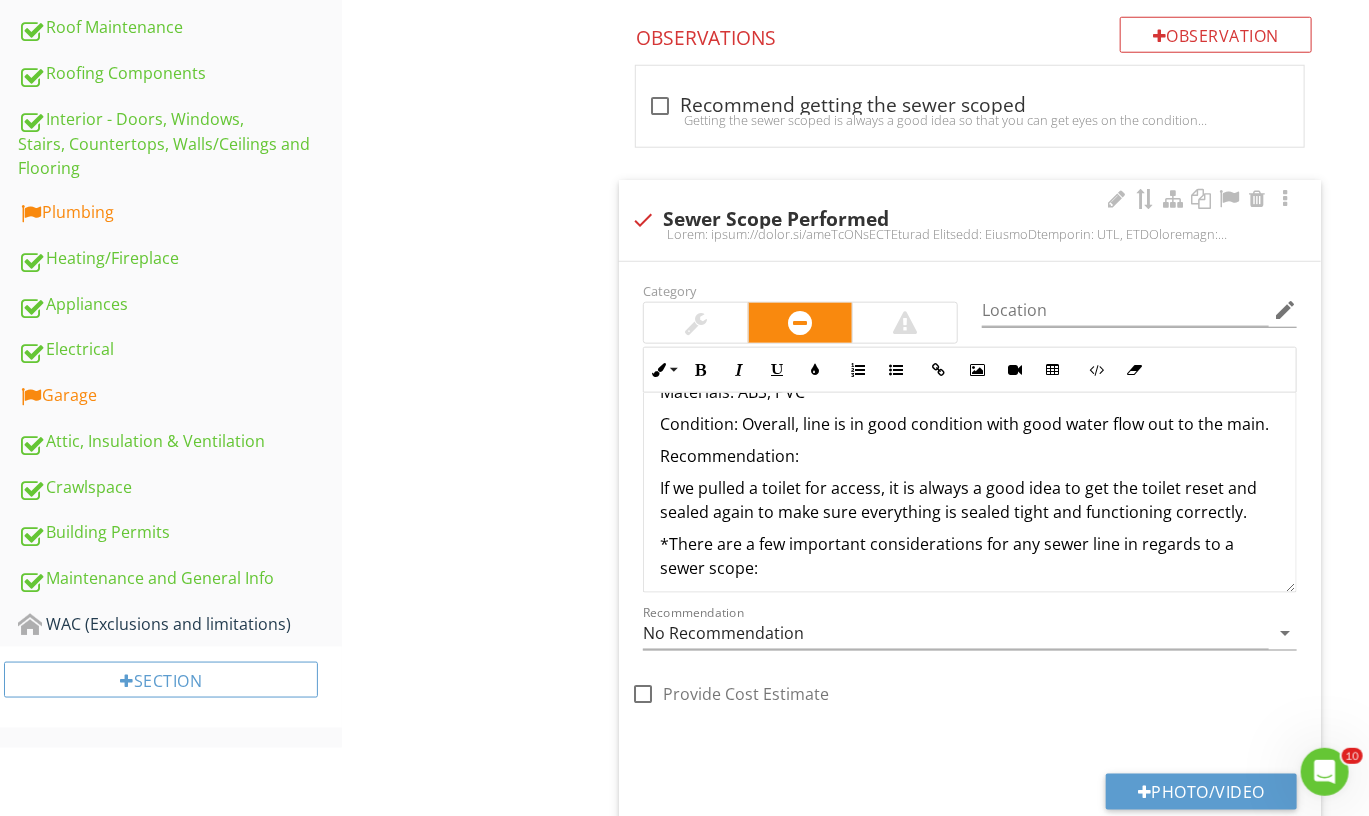 click on "Category" at bounding box center (800, 311) 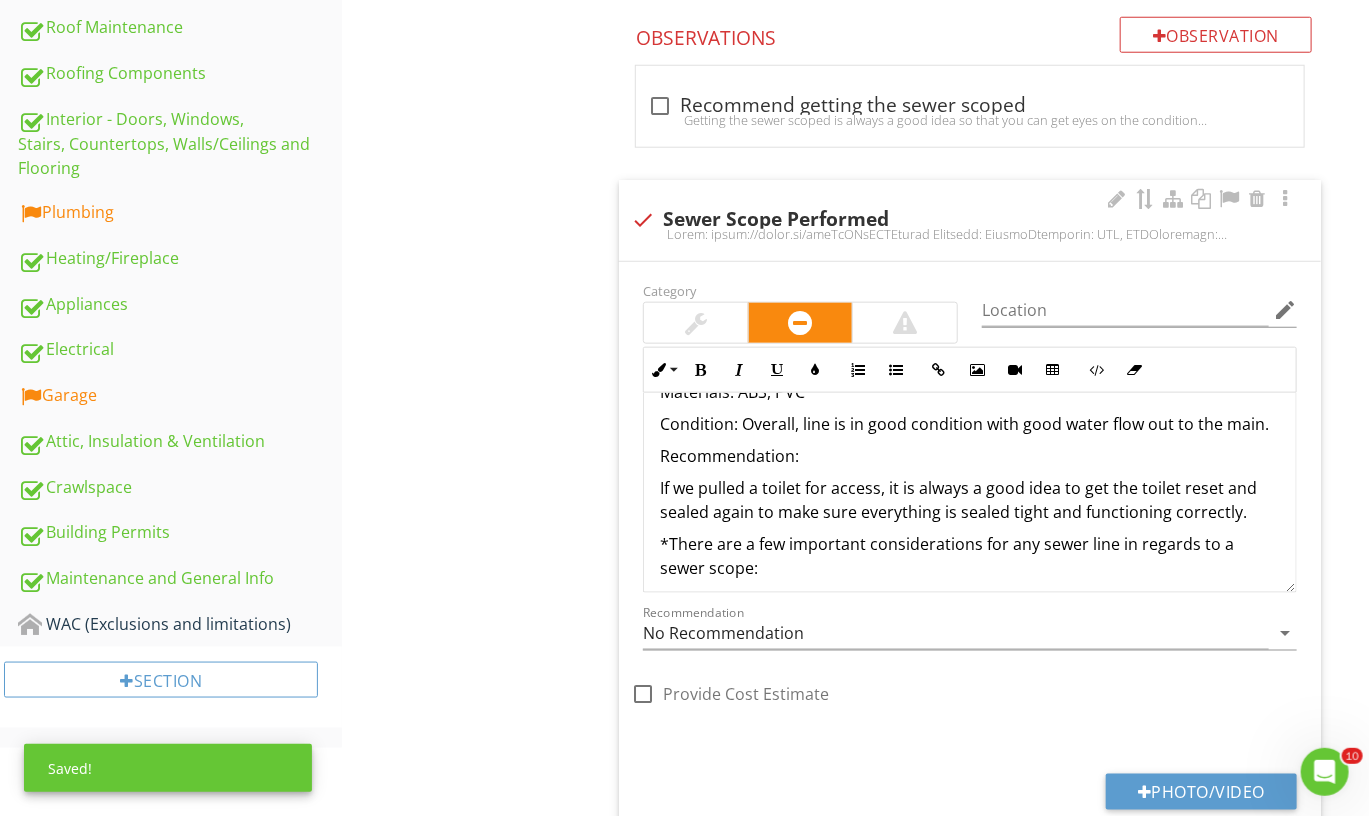 click at bounding box center [696, 323] 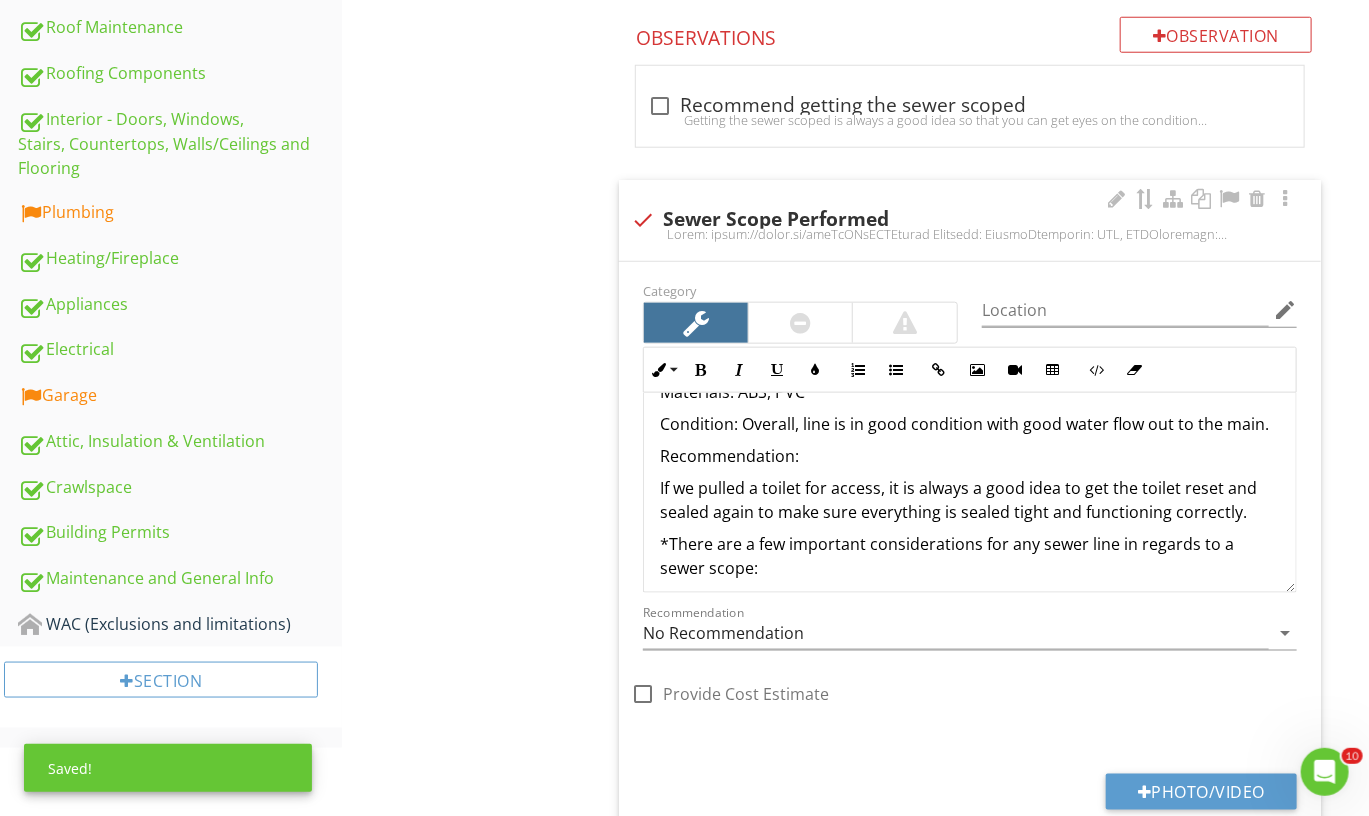 click on "Recommendation:" at bounding box center [970, 456] 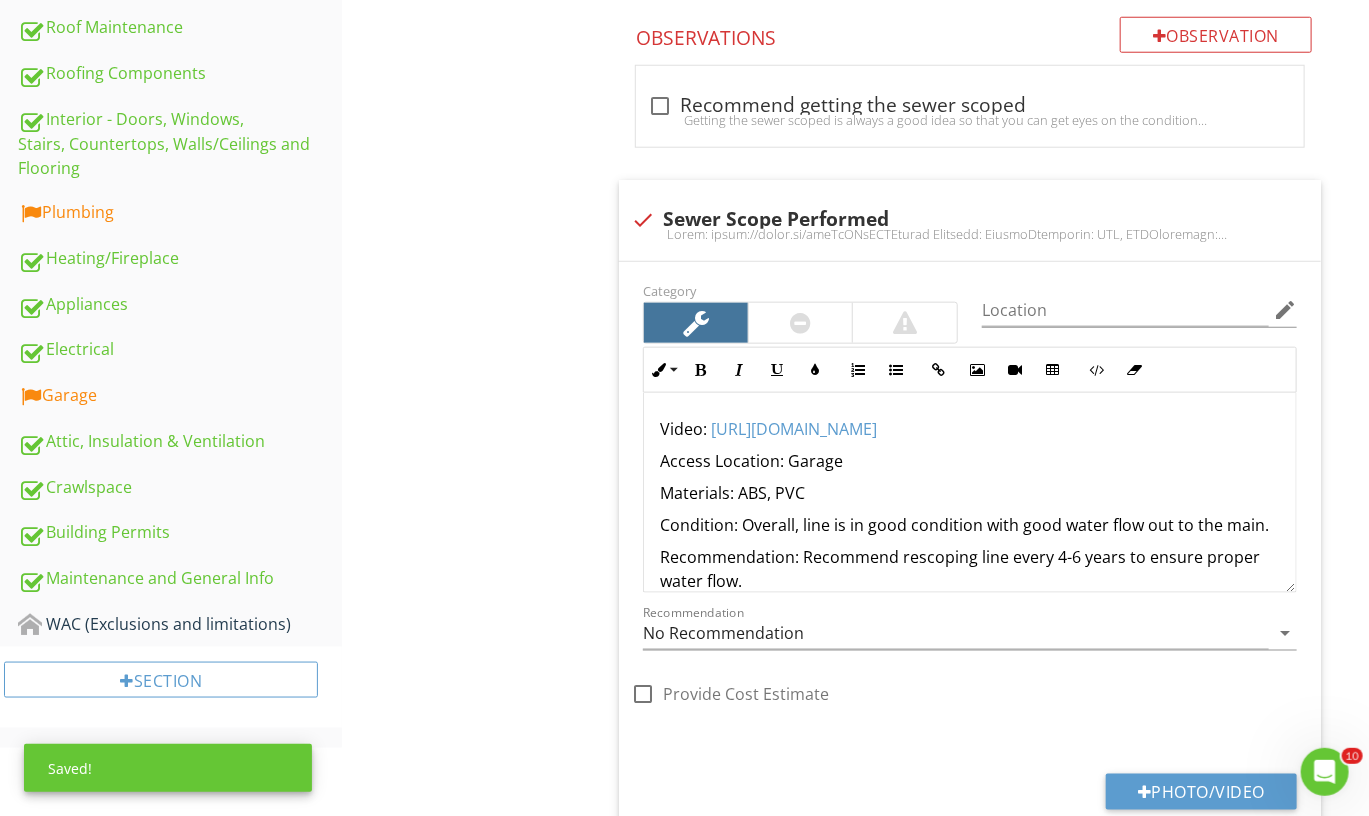 scroll, scrollTop: 0, scrollLeft: 0, axis: both 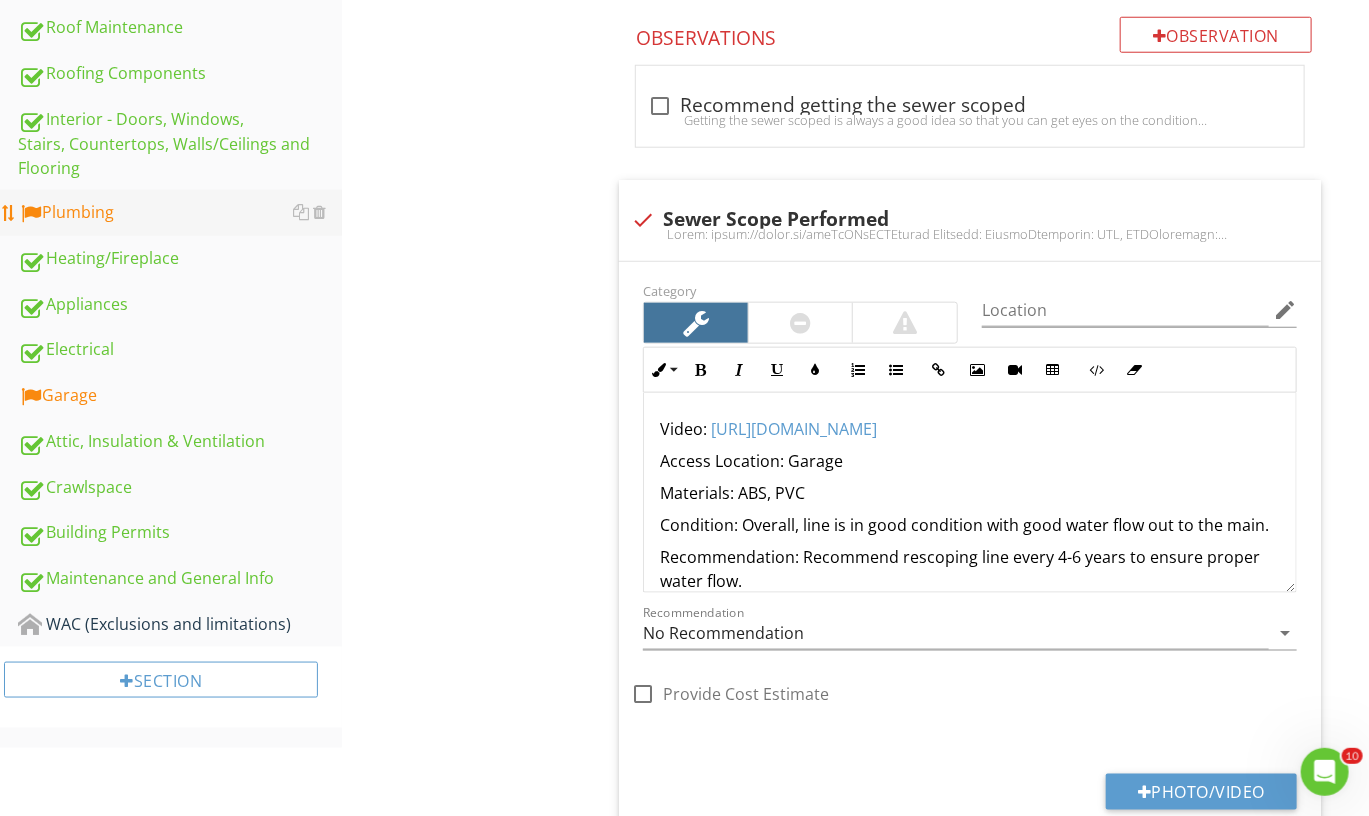 click on "Plumbing" at bounding box center (180, 213) 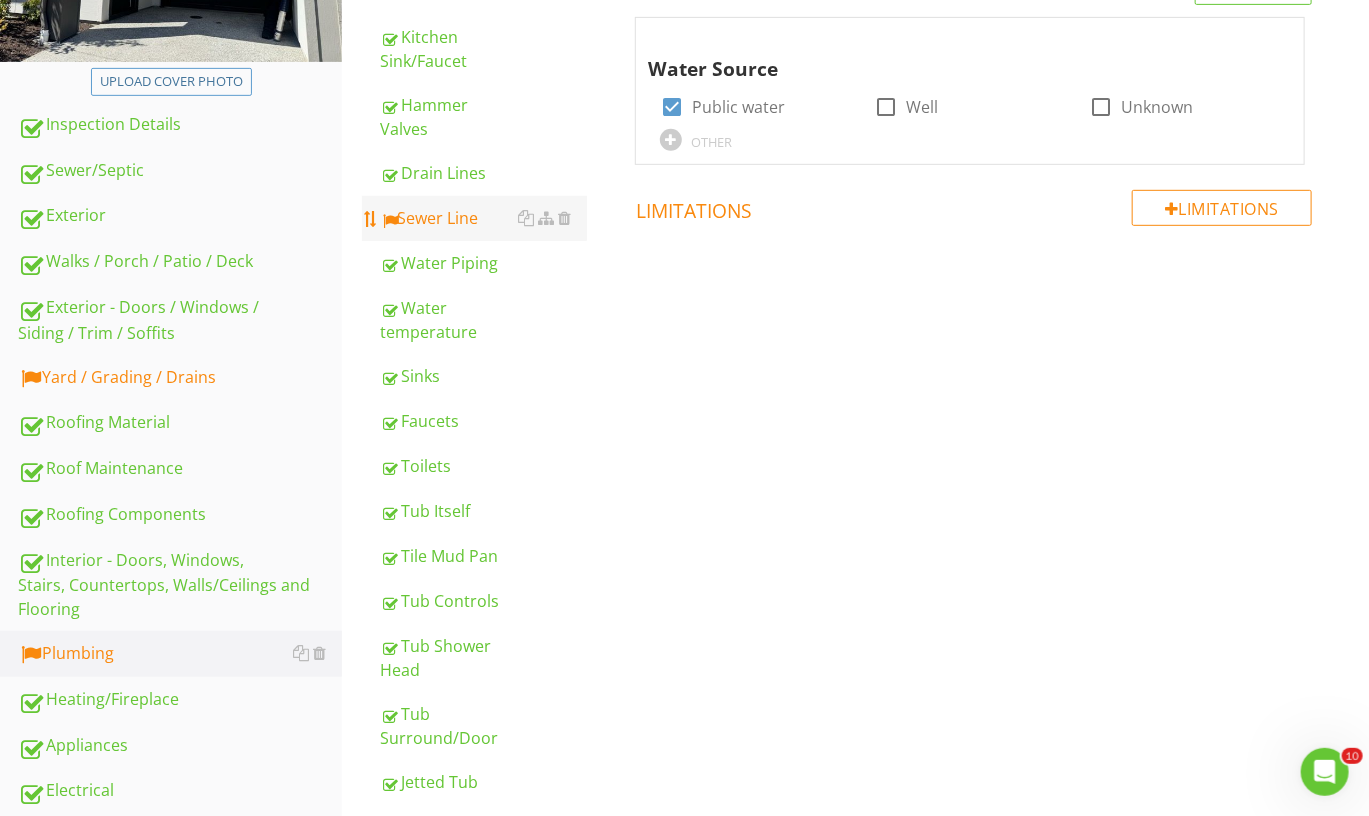 click on "Sewer Line" at bounding box center (483, 218) 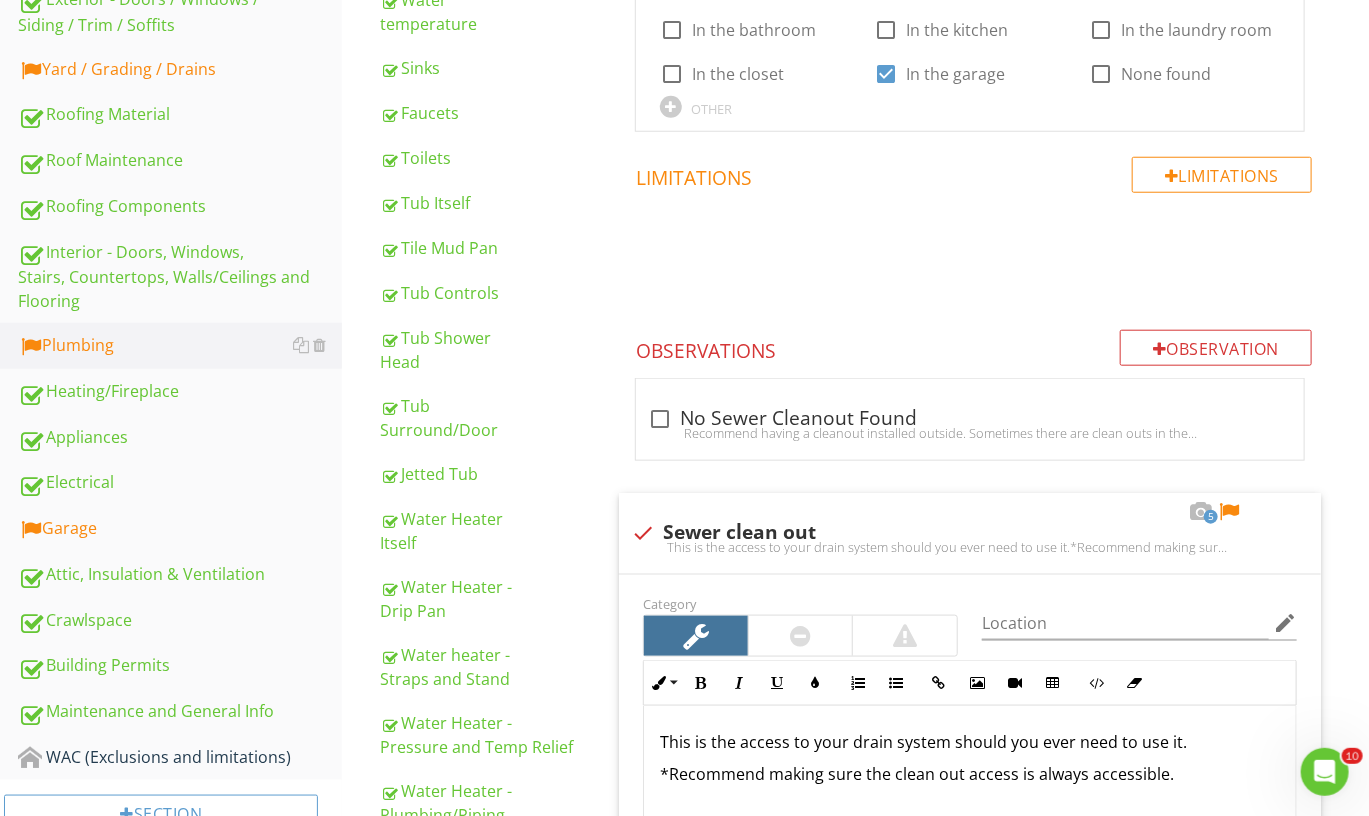 scroll, scrollTop: 652, scrollLeft: 0, axis: vertical 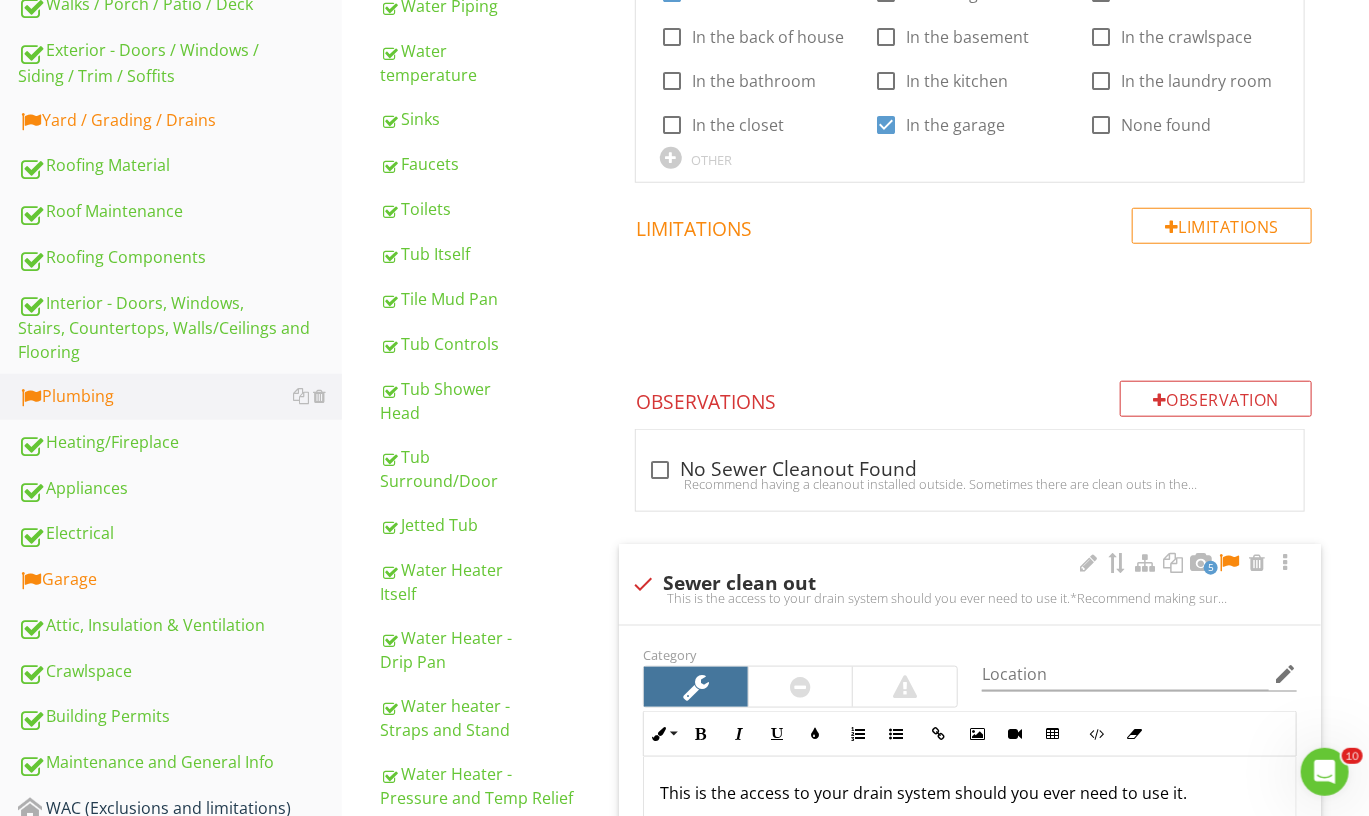 click at bounding box center [1229, 563] 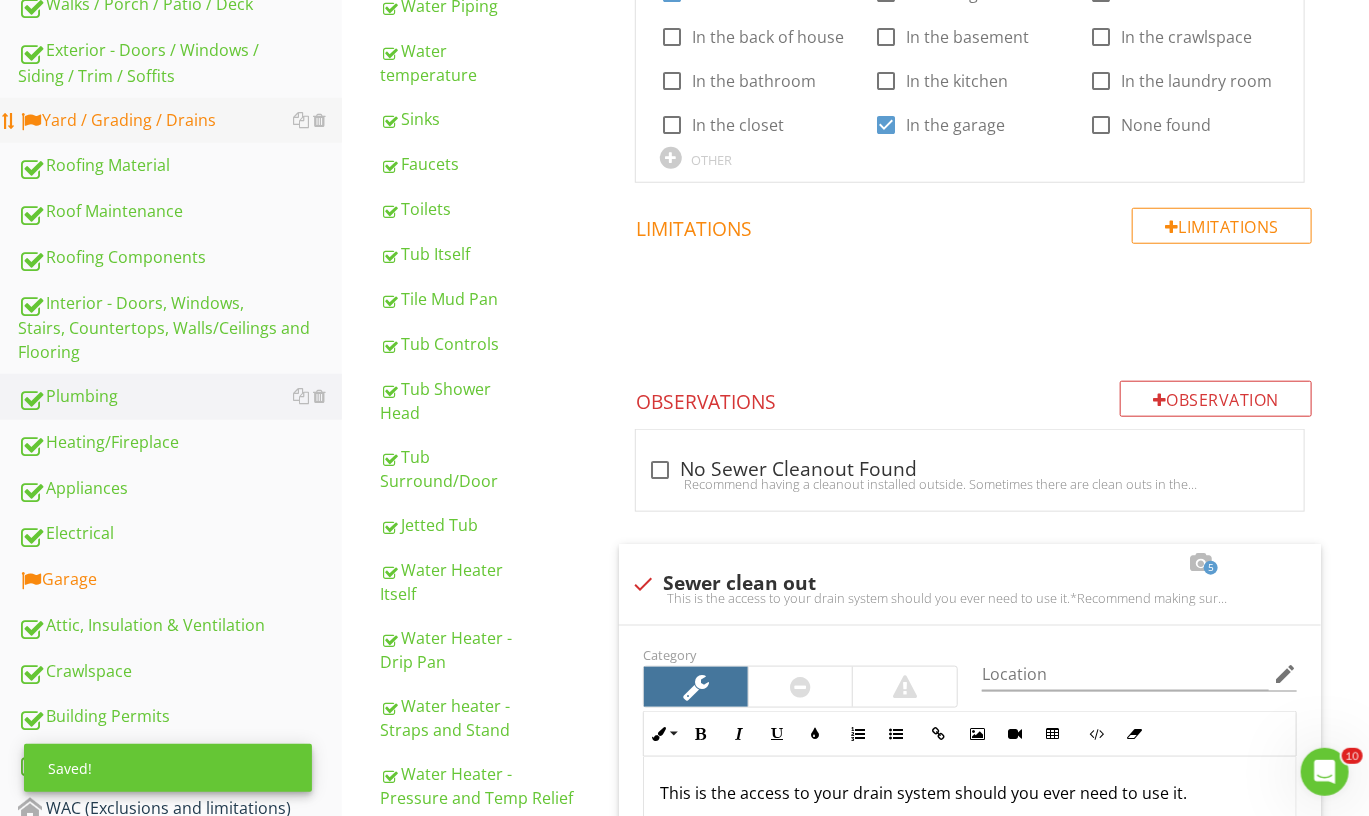 click on "Yard / Grading / Drains" at bounding box center [180, 121] 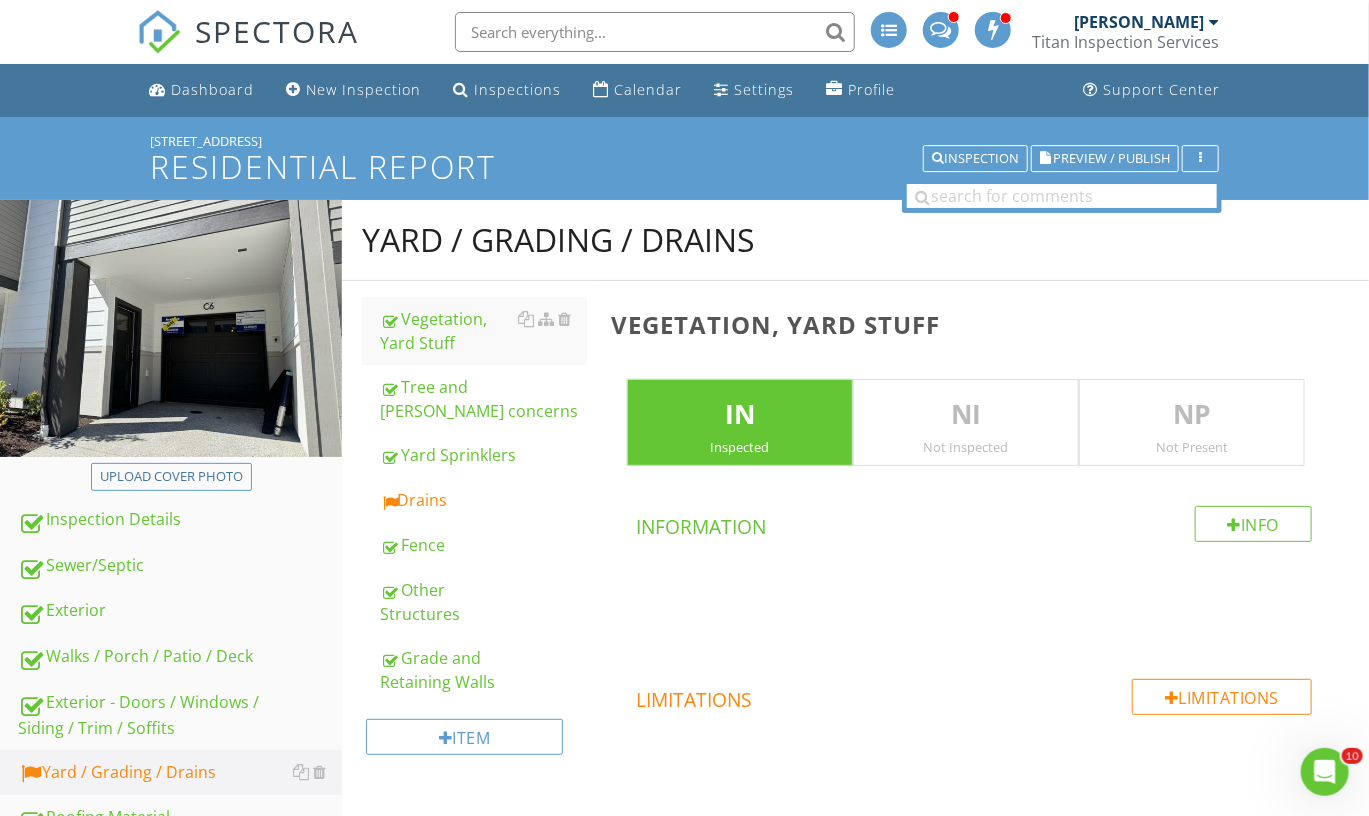 scroll, scrollTop: 0, scrollLeft: 0, axis: both 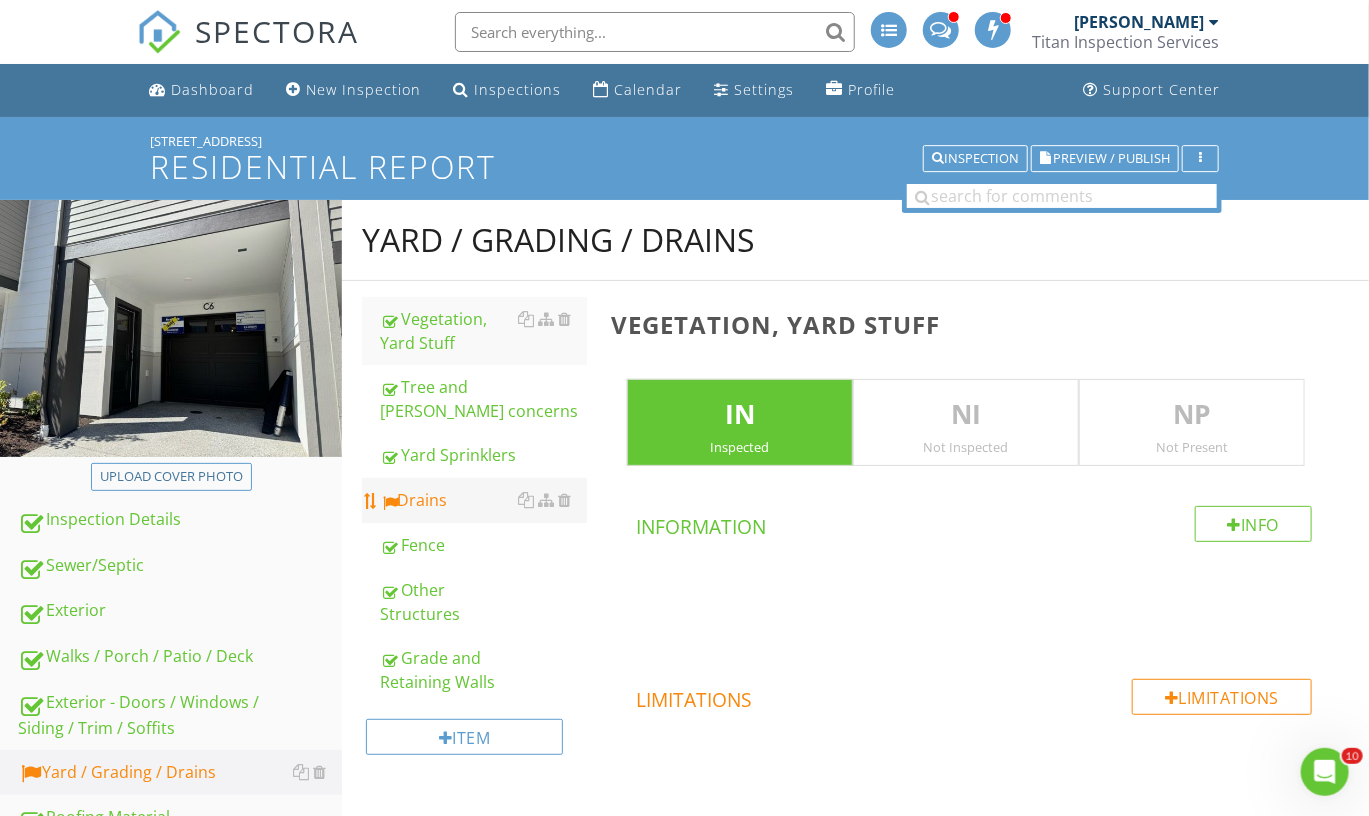 click on "Drains" at bounding box center (483, 500) 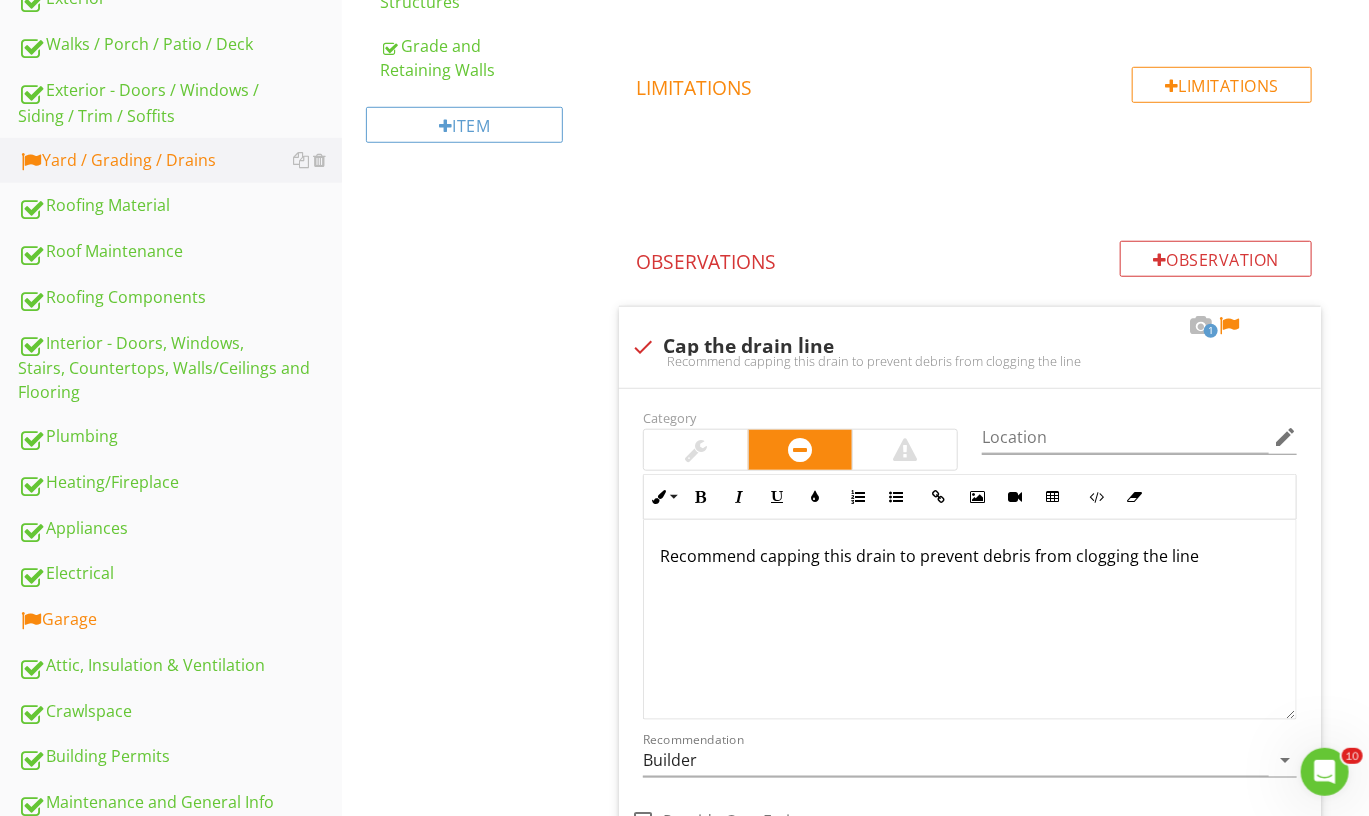 scroll, scrollTop: 683, scrollLeft: 0, axis: vertical 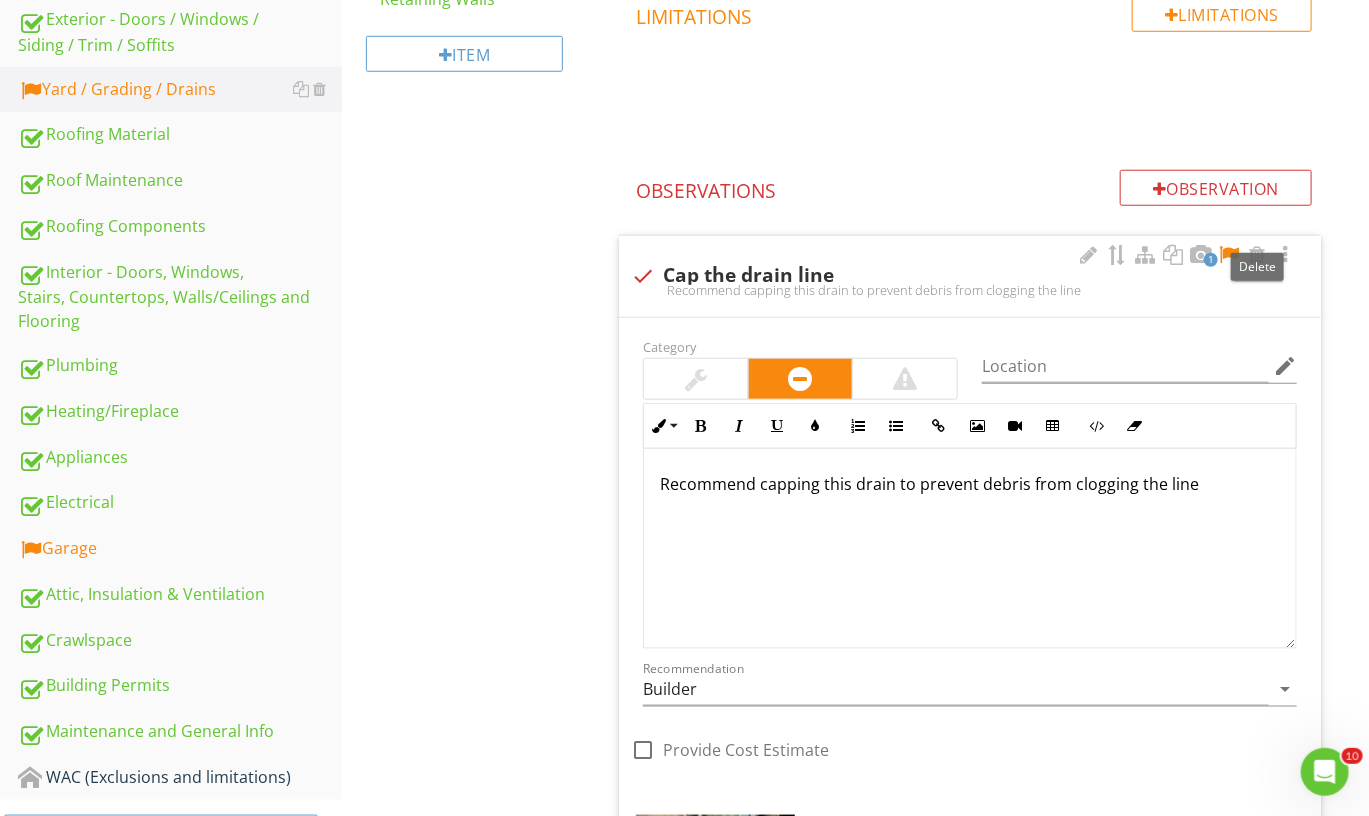 click at bounding box center (1229, 255) 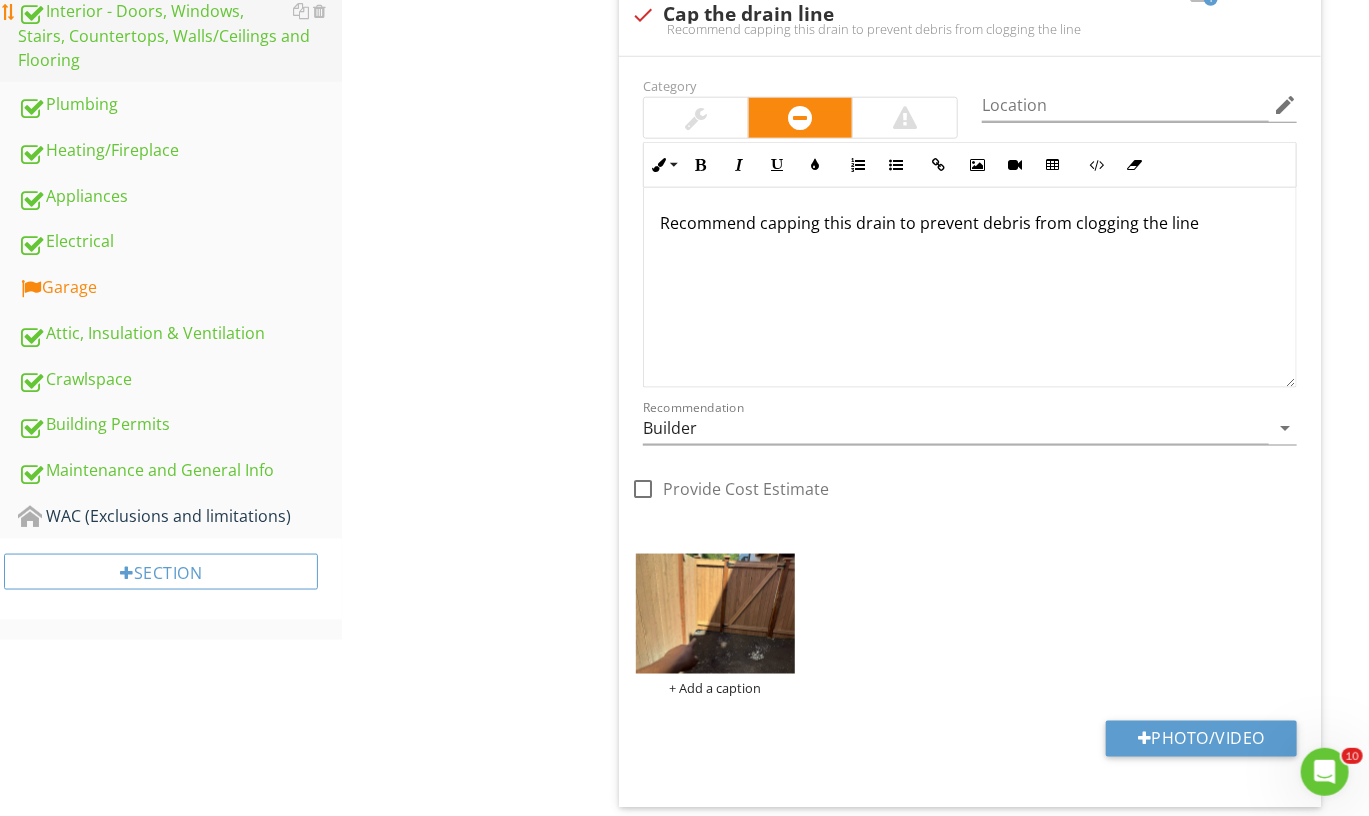 scroll, scrollTop: 1052, scrollLeft: 0, axis: vertical 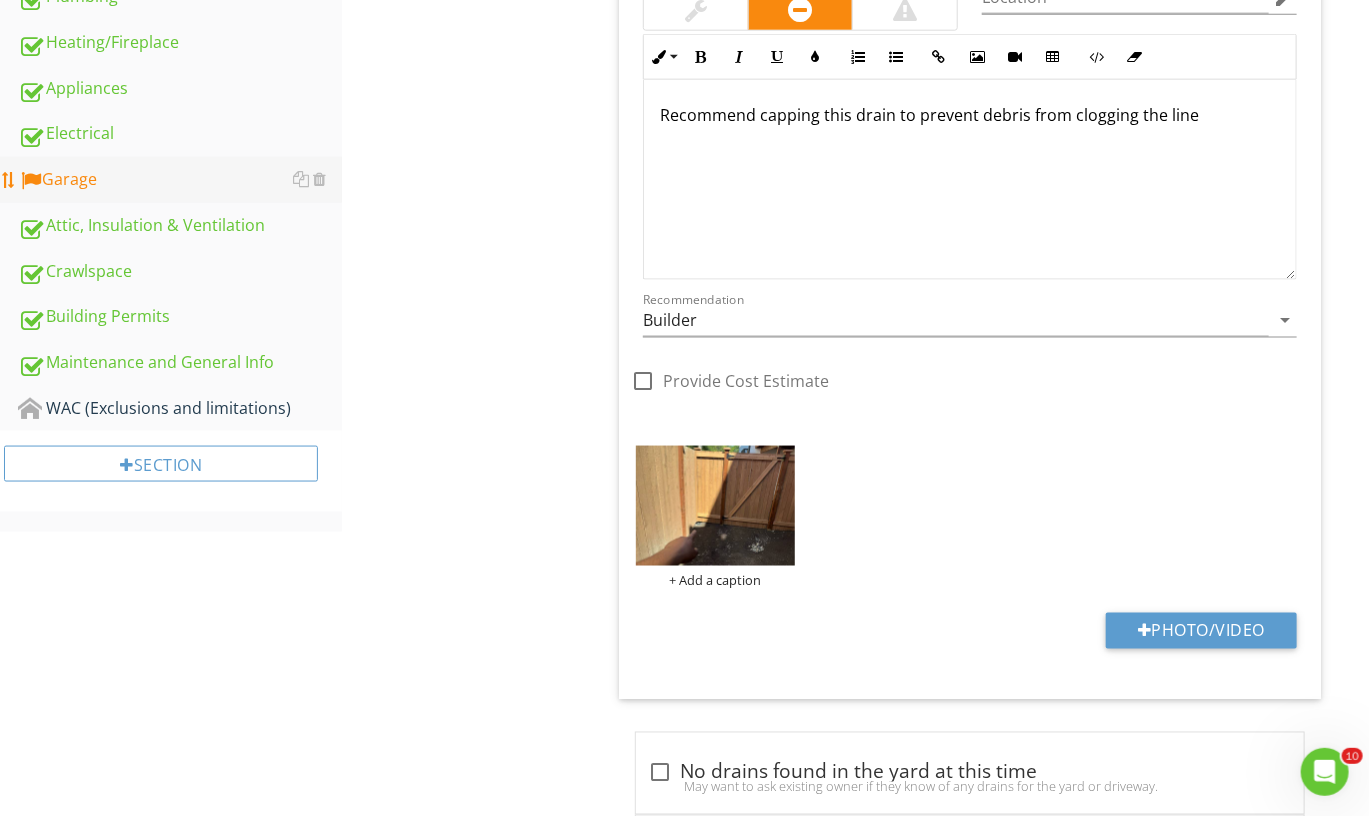 click on "Garage" at bounding box center (180, 180) 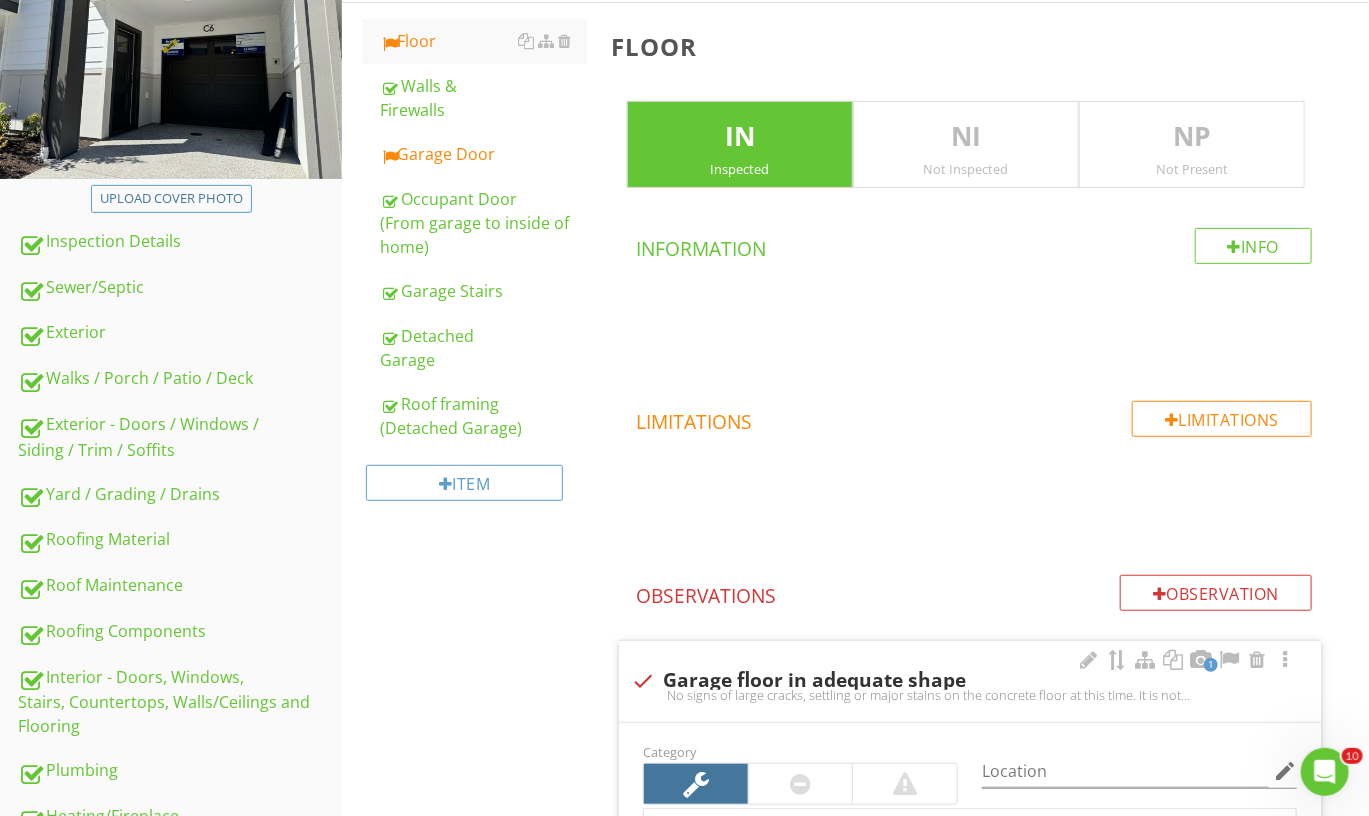scroll, scrollTop: 189, scrollLeft: 0, axis: vertical 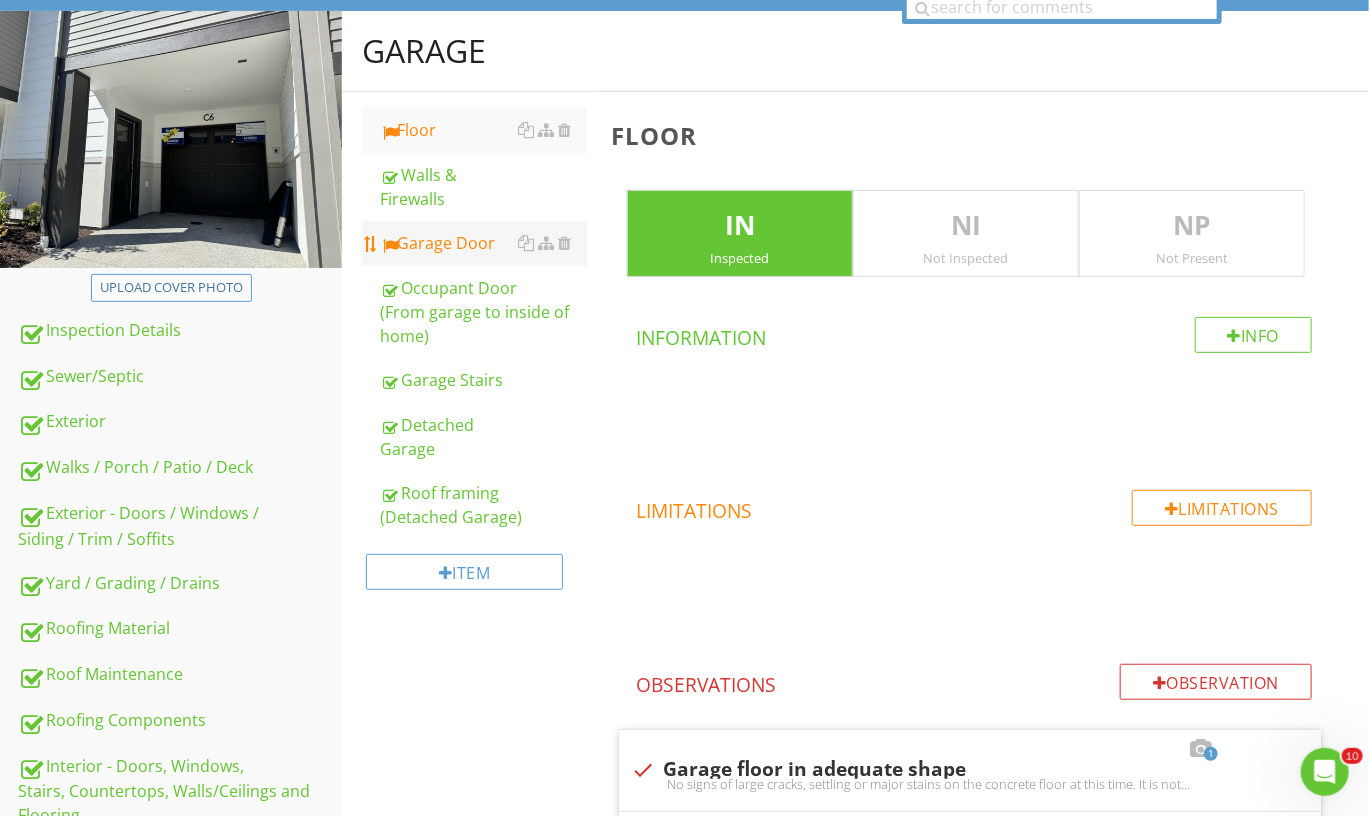 click on "Garage Door" at bounding box center [483, 243] 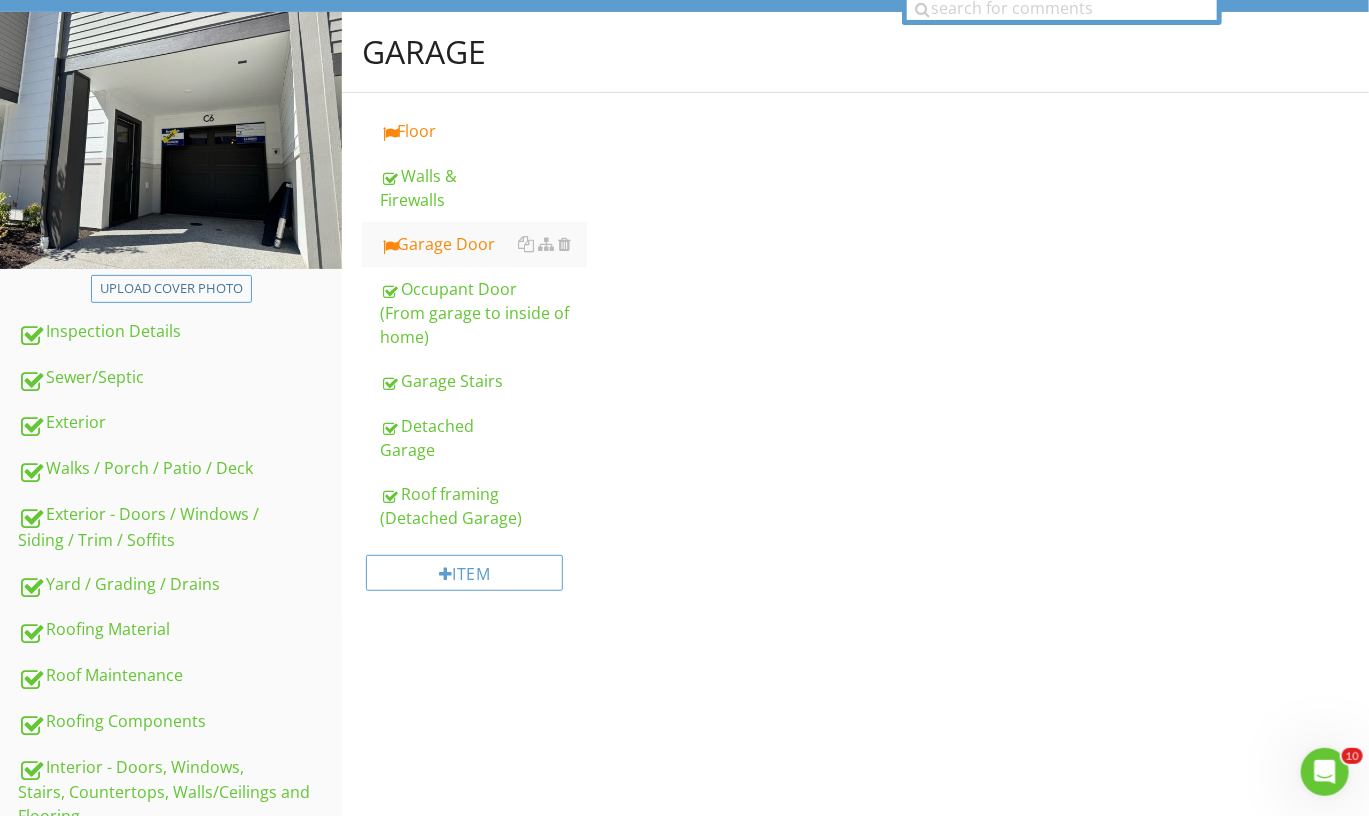 drag, startPoint x: 455, startPoint y: 142, endPoint x: 670, endPoint y: 322, distance: 280.4015 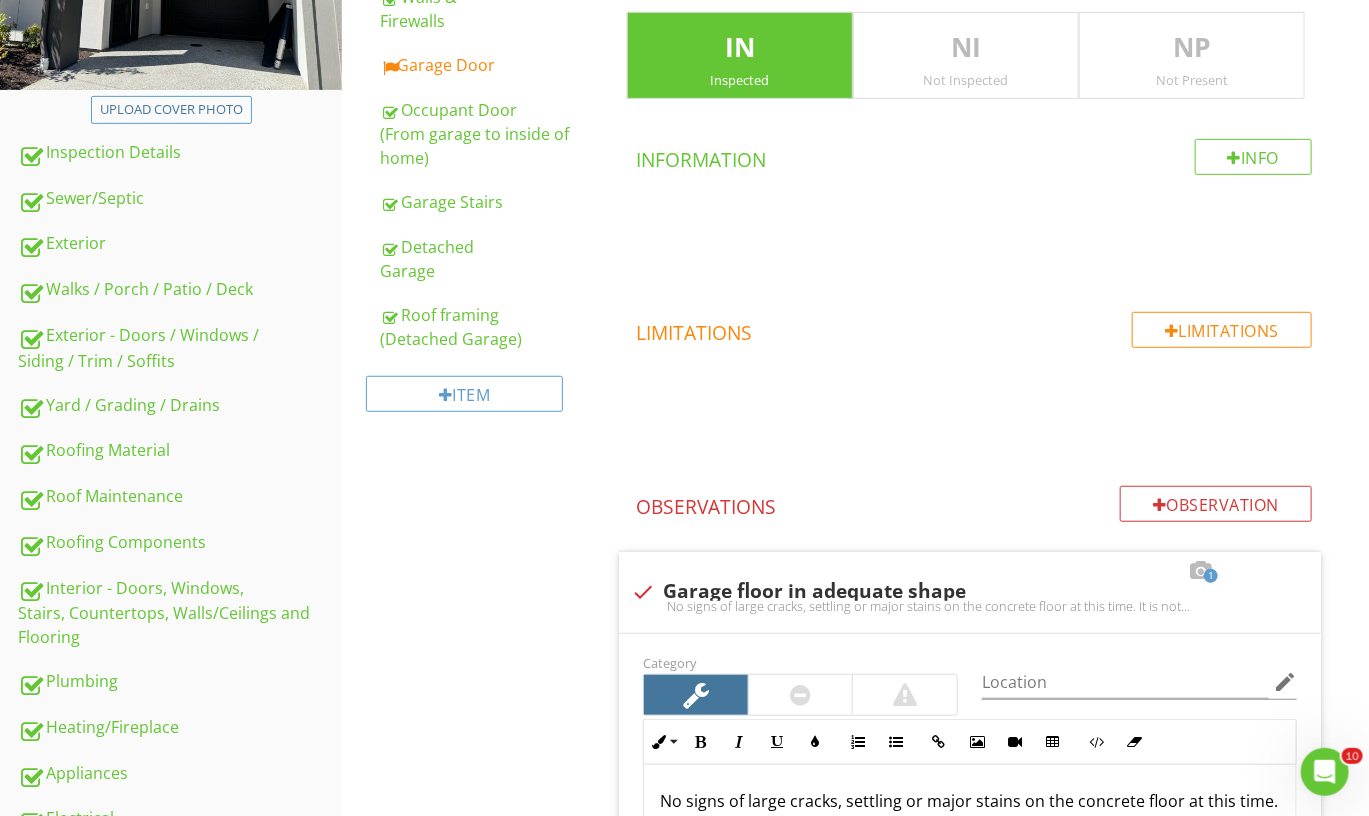 scroll, scrollTop: 797, scrollLeft: 0, axis: vertical 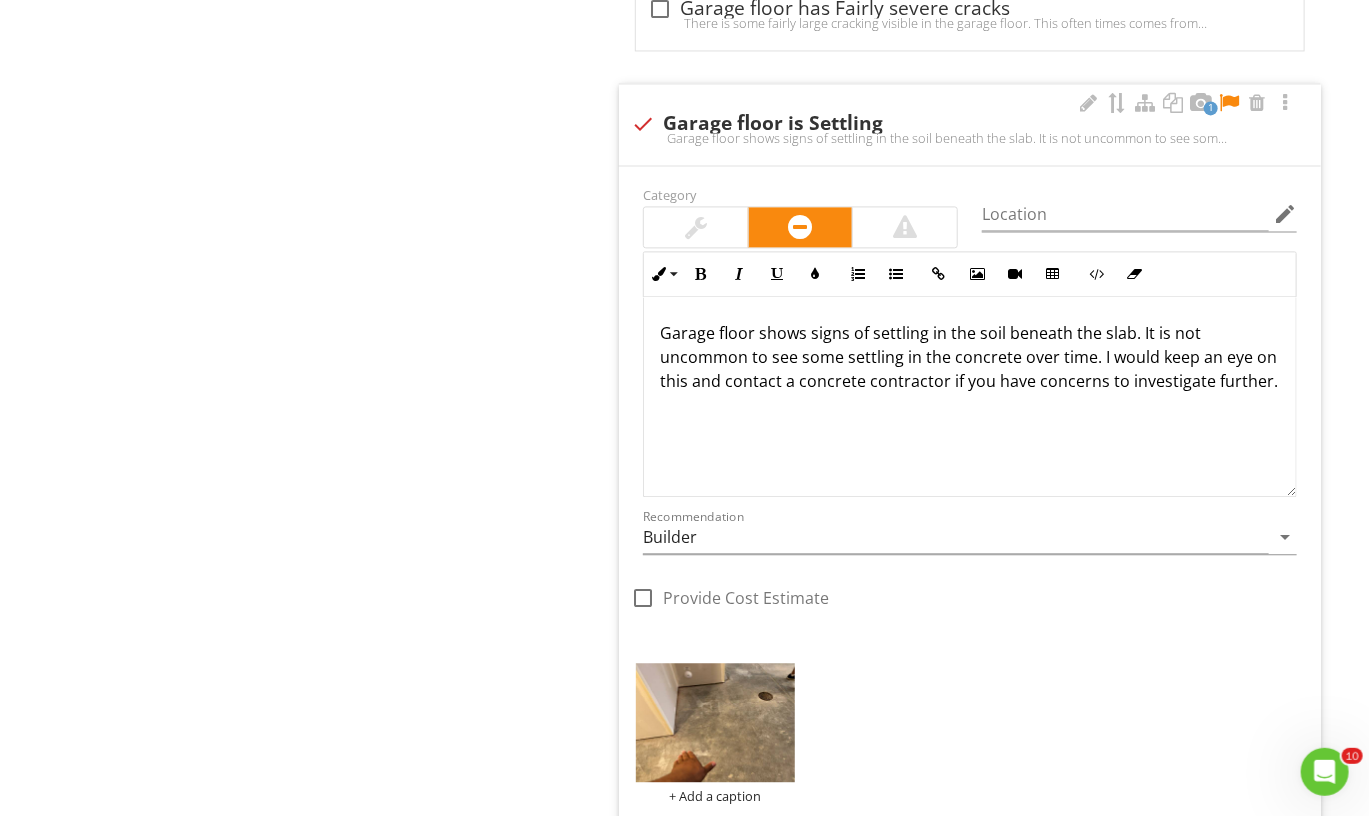 click at bounding box center [1229, 103] 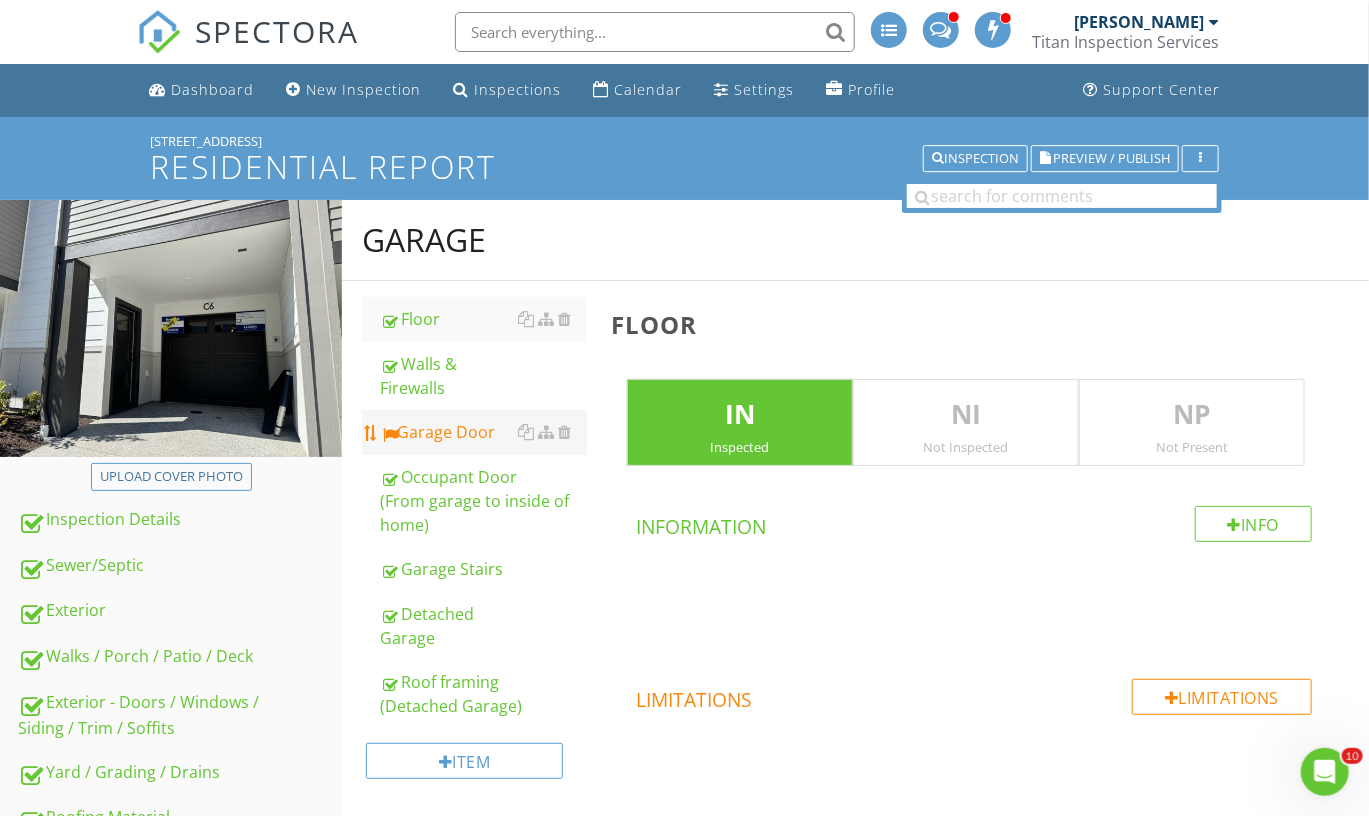 scroll, scrollTop: 0, scrollLeft: 0, axis: both 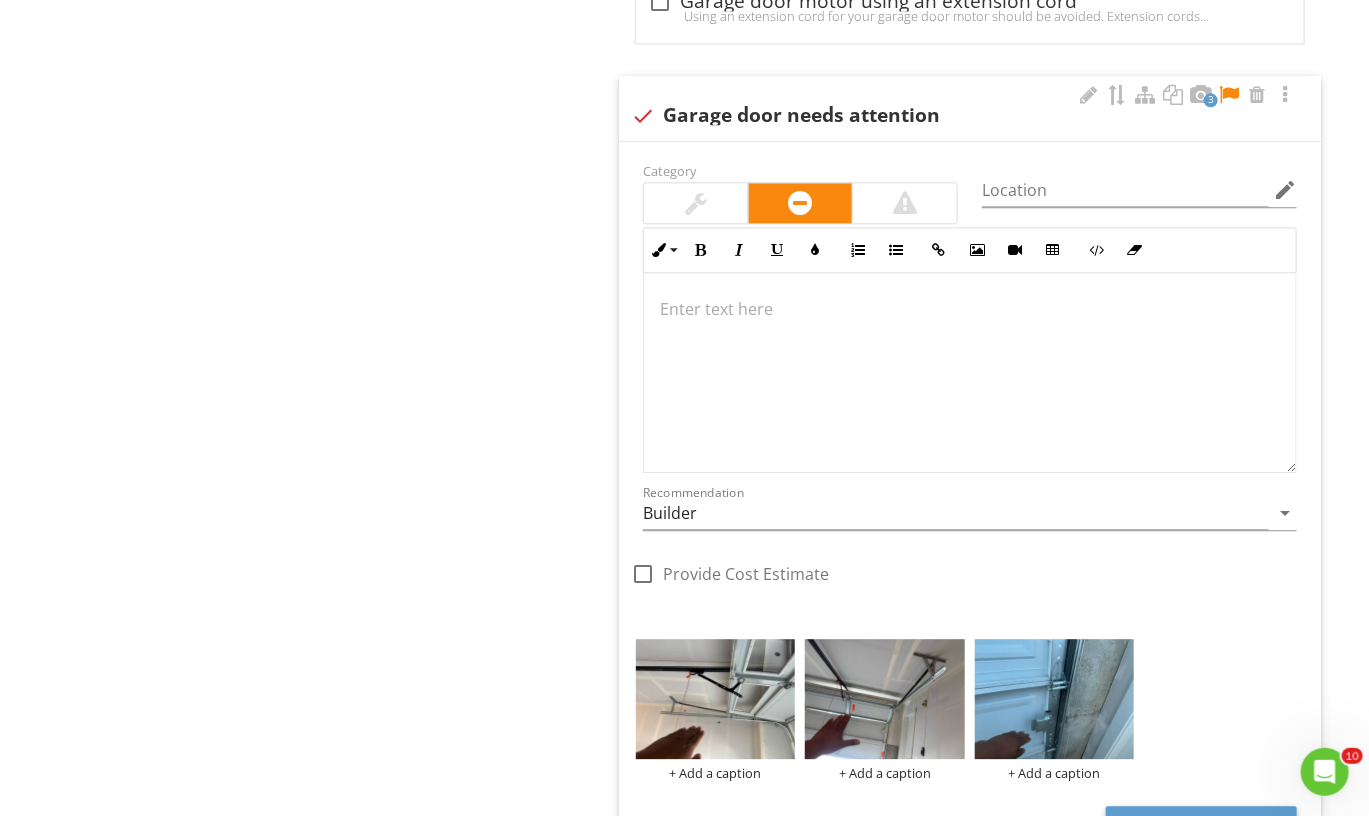 click at bounding box center (1229, 95) 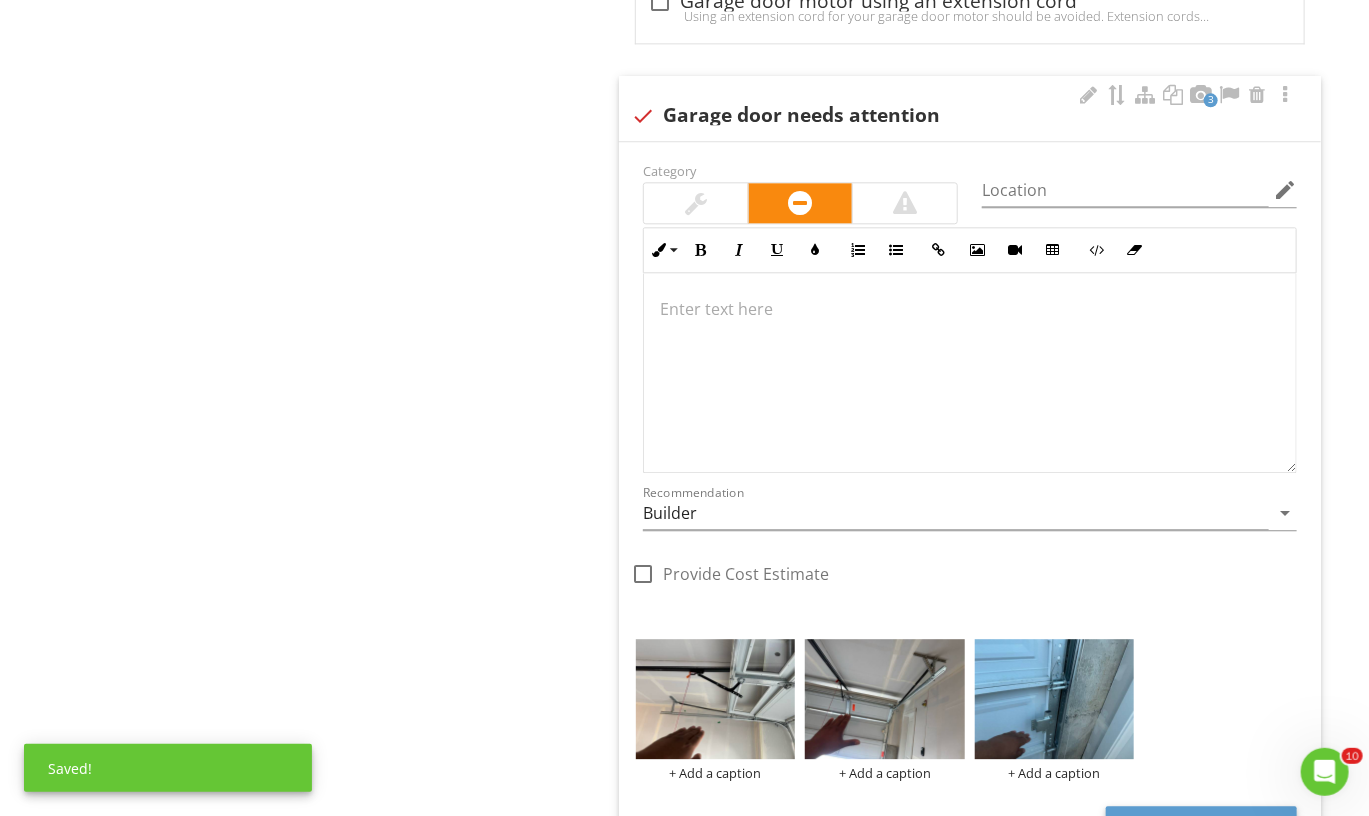 click at bounding box center (970, 373) 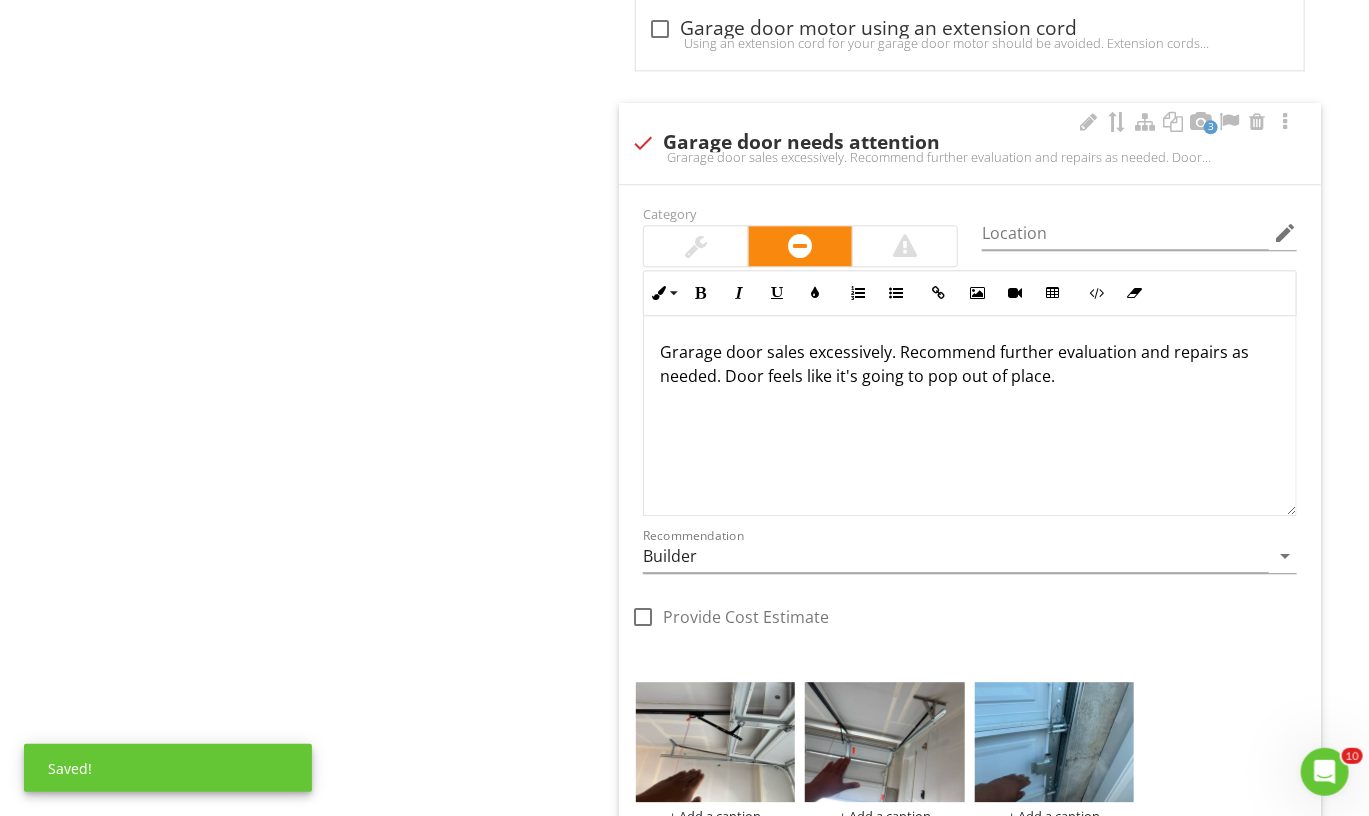 scroll, scrollTop: 2012, scrollLeft: 0, axis: vertical 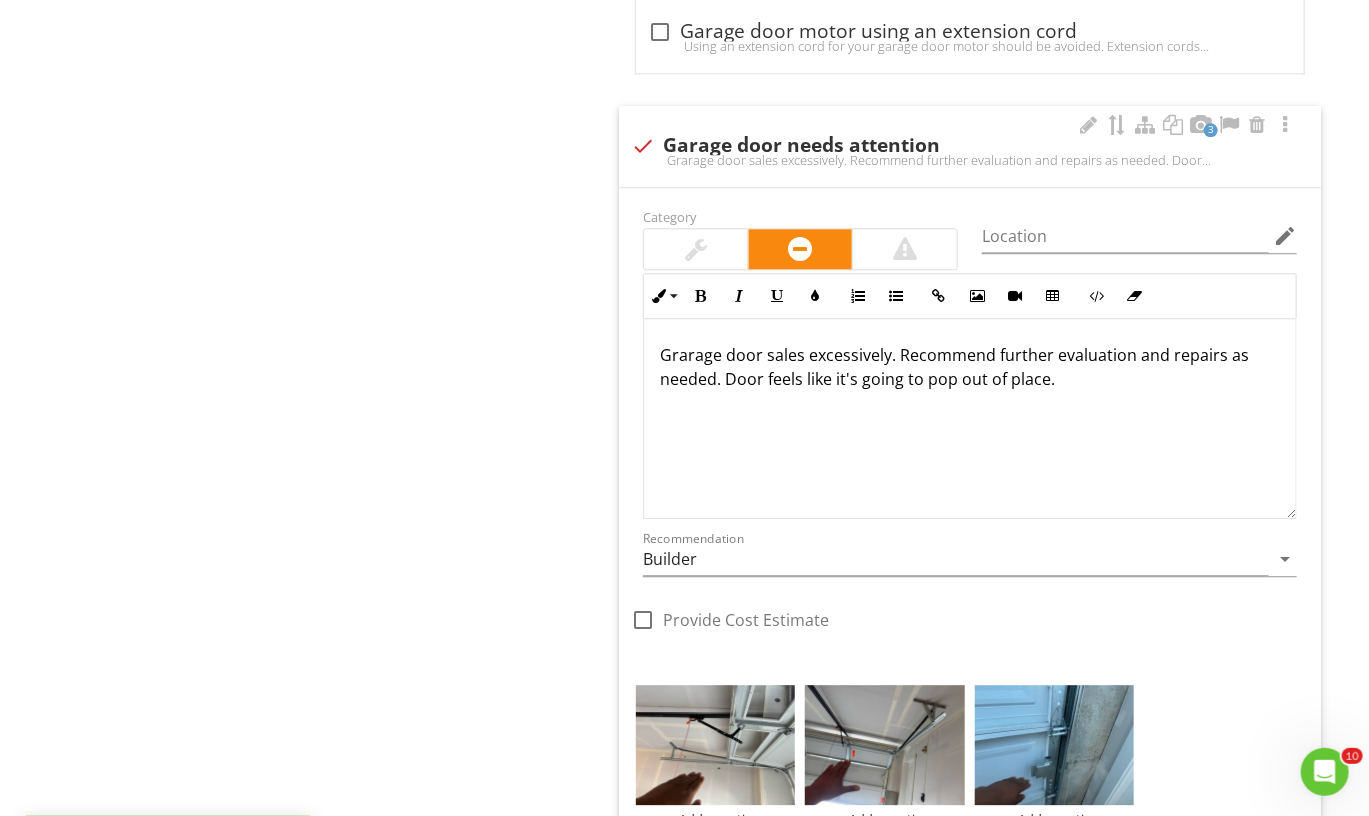 click on "Grarage door sales excessively. Recommend further evaluation and repairs as needed. Door feels like it's going to pop out of place." at bounding box center (970, 367) 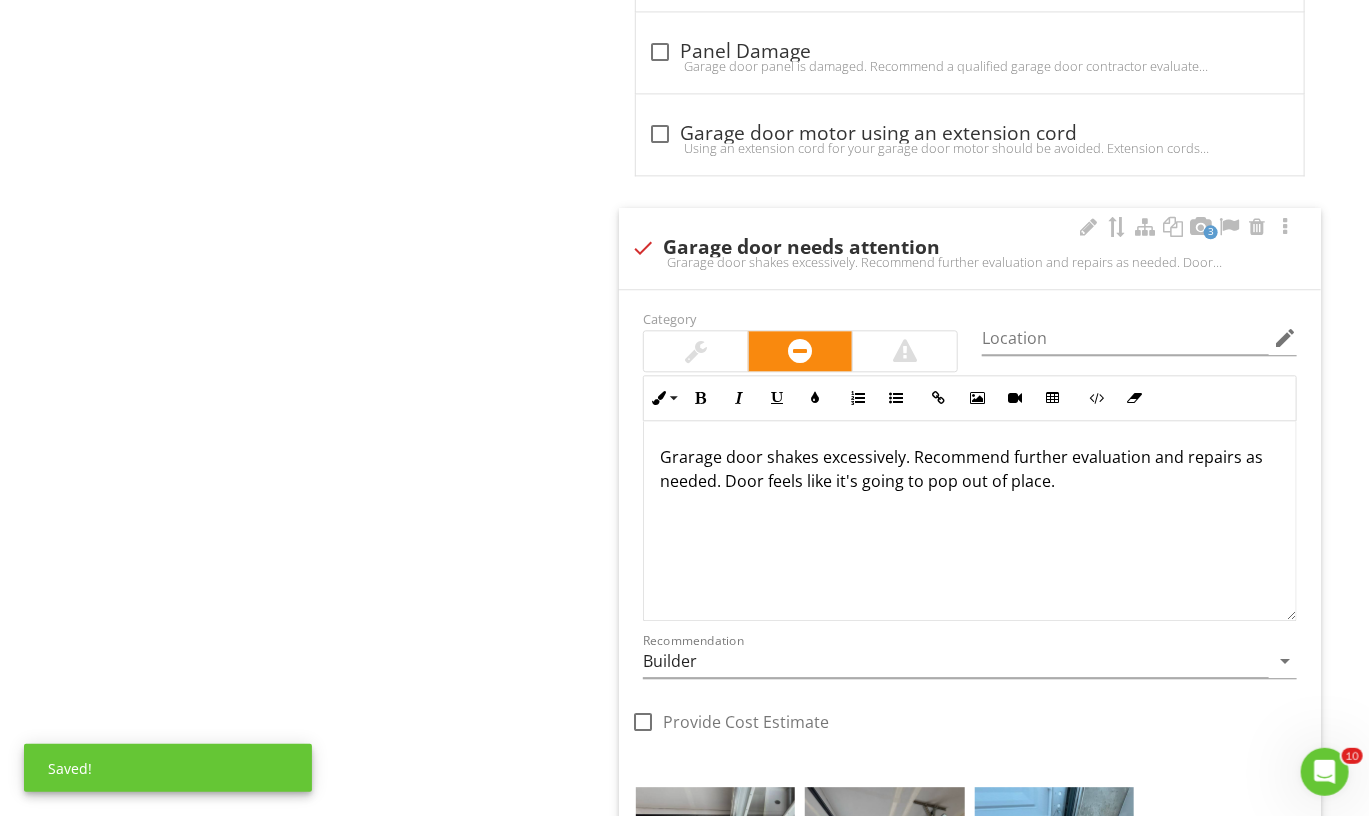 scroll, scrollTop: 1855, scrollLeft: 0, axis: vertical 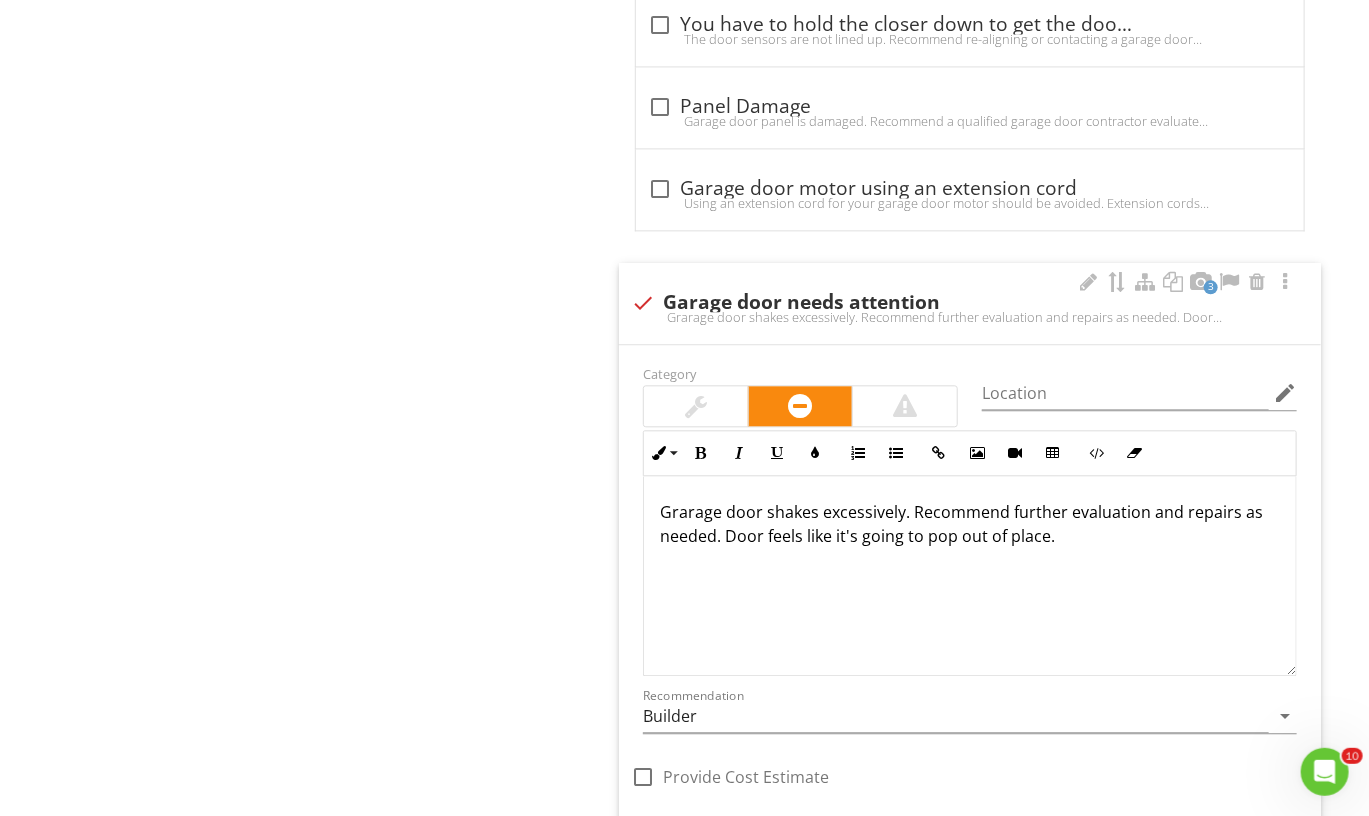 click on "Grarage door shakes excessively. Recommend further evaluation and repairs as needed. Door feels like it's going to pop out of place." at bounding box center (970, 524) 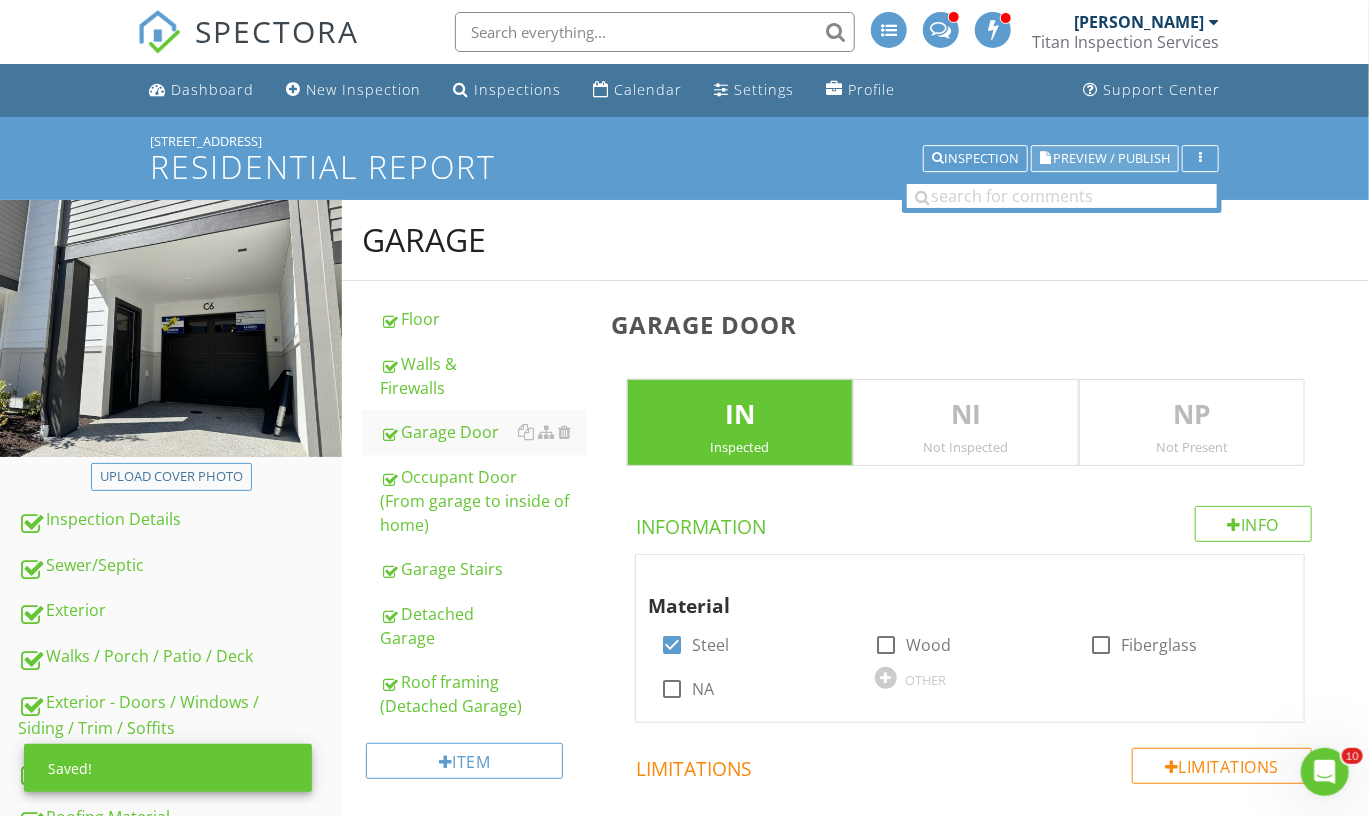 scroll, scrollTop: 0, scrollLeft: 0, axis: both 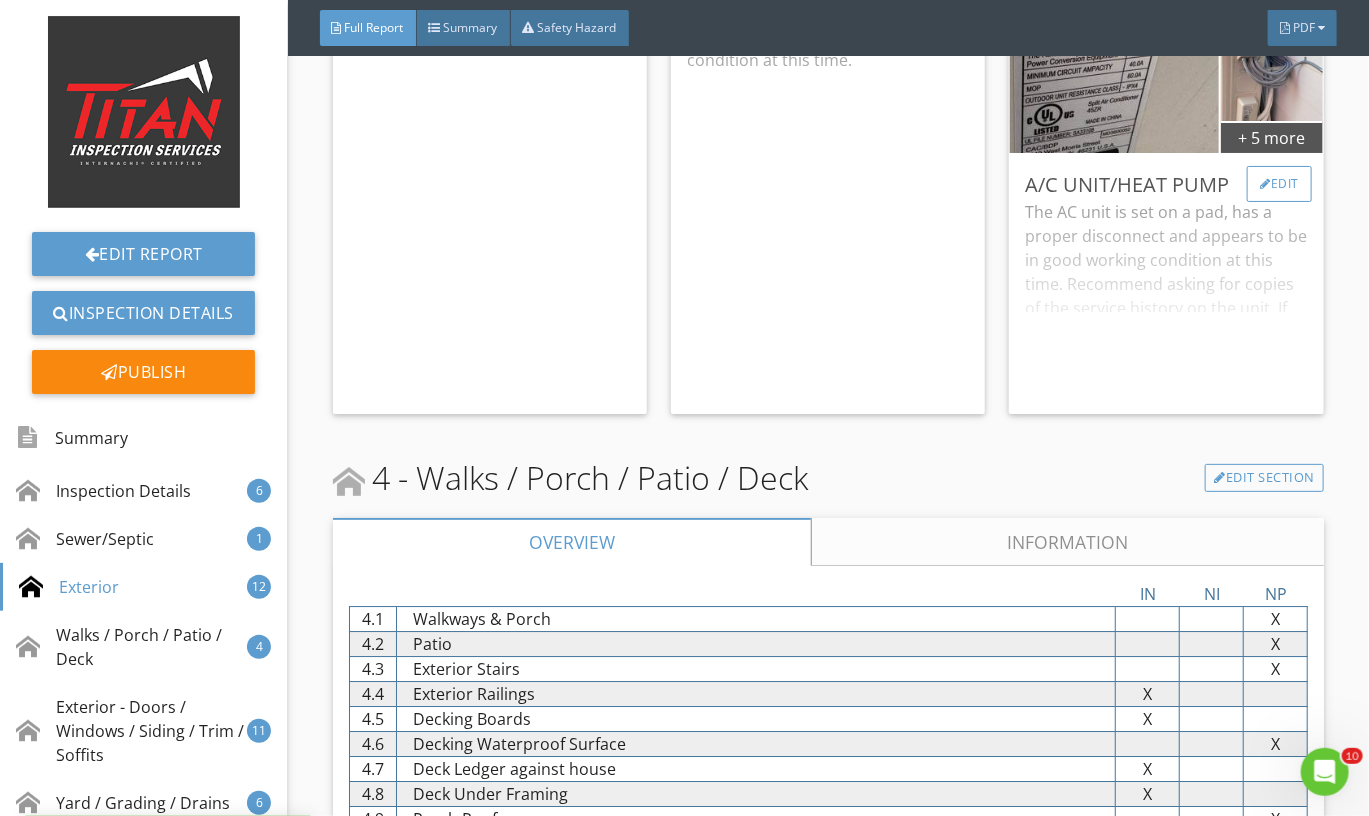 click on "Edit" at bounding box center [1279, 184] 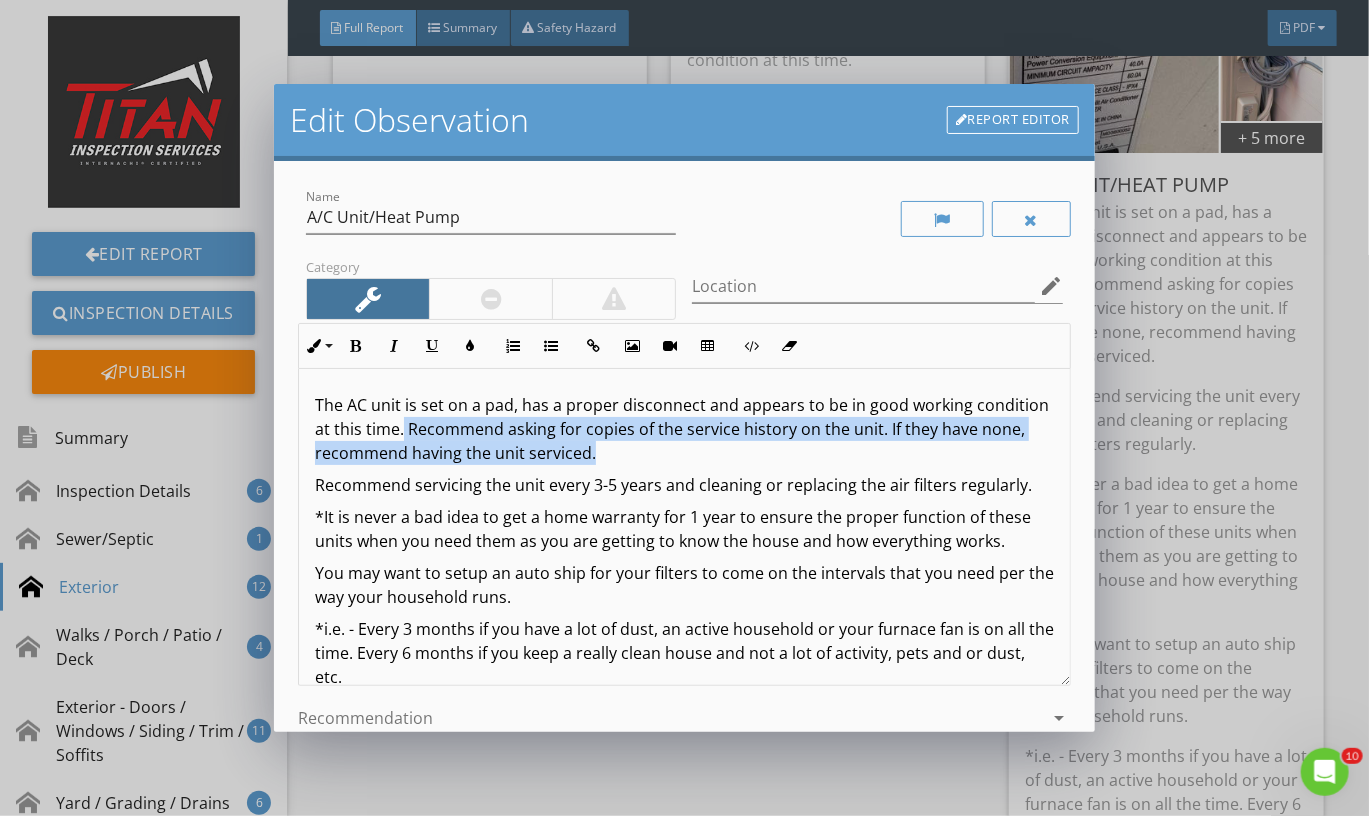 drag, startPoint x: 841, startPoint y: 452, endPoint x: 482, endPoint y: 421, distance: 360.33597 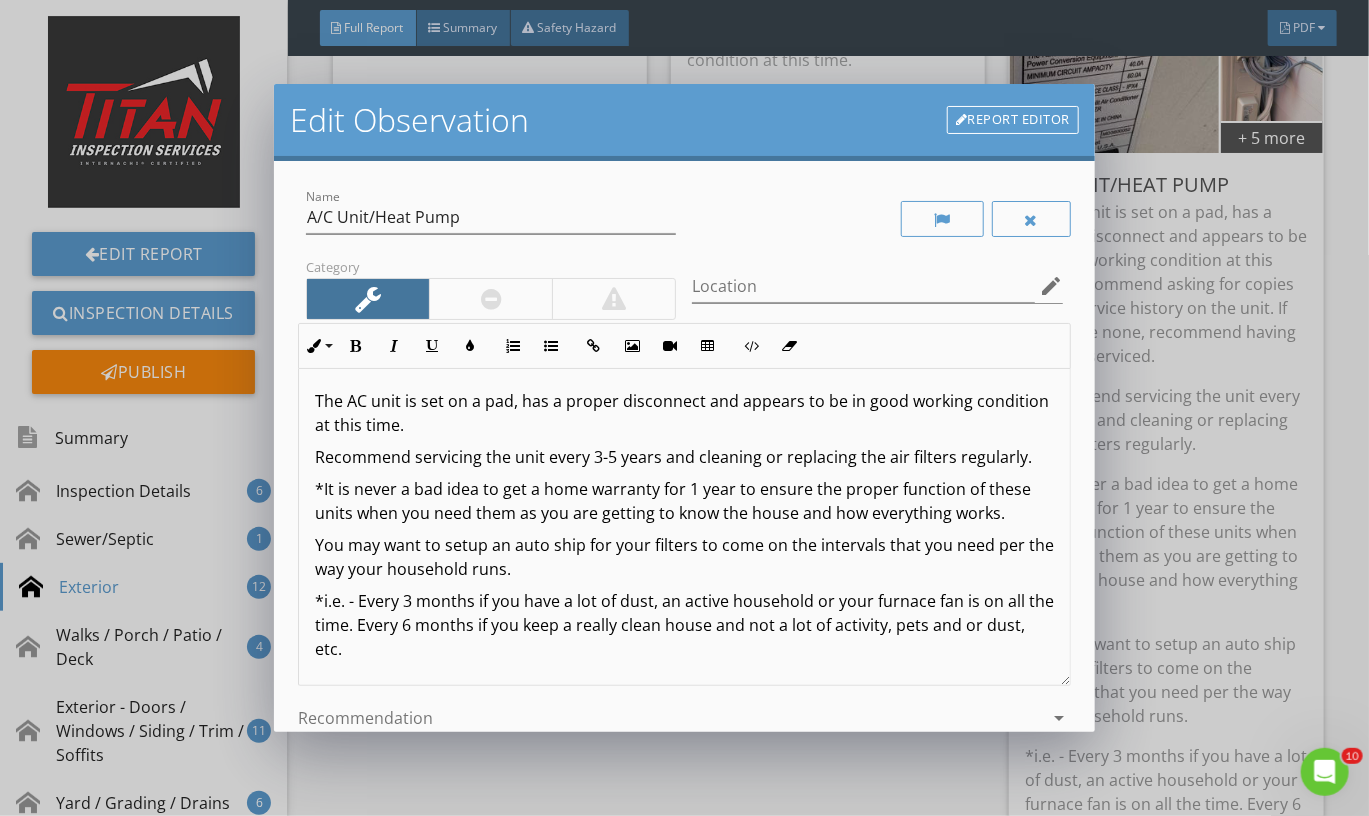 scroll, scrollTop: 11, scrollLeft: 0, axis: vertical 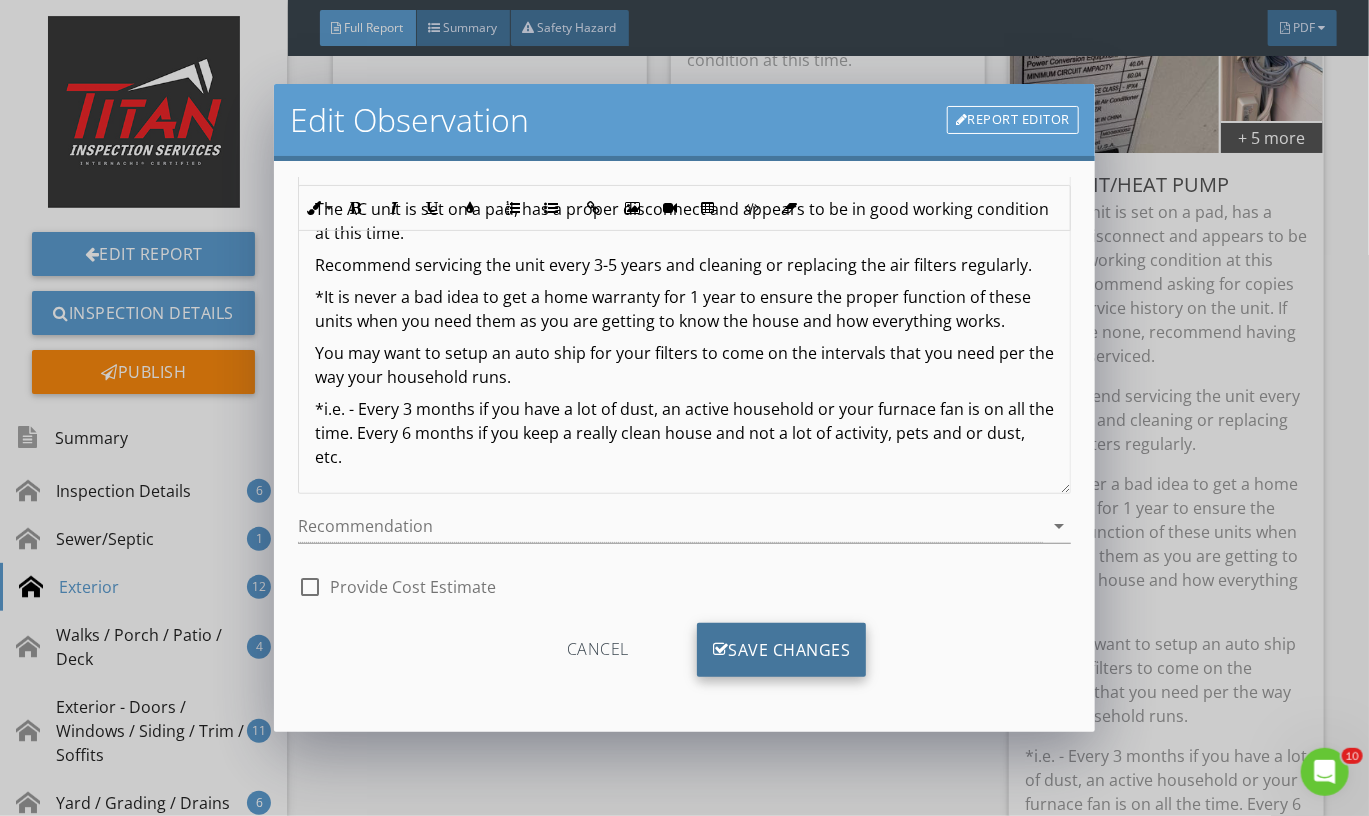 click on "Save Changes" at bounding box center (782, 650) 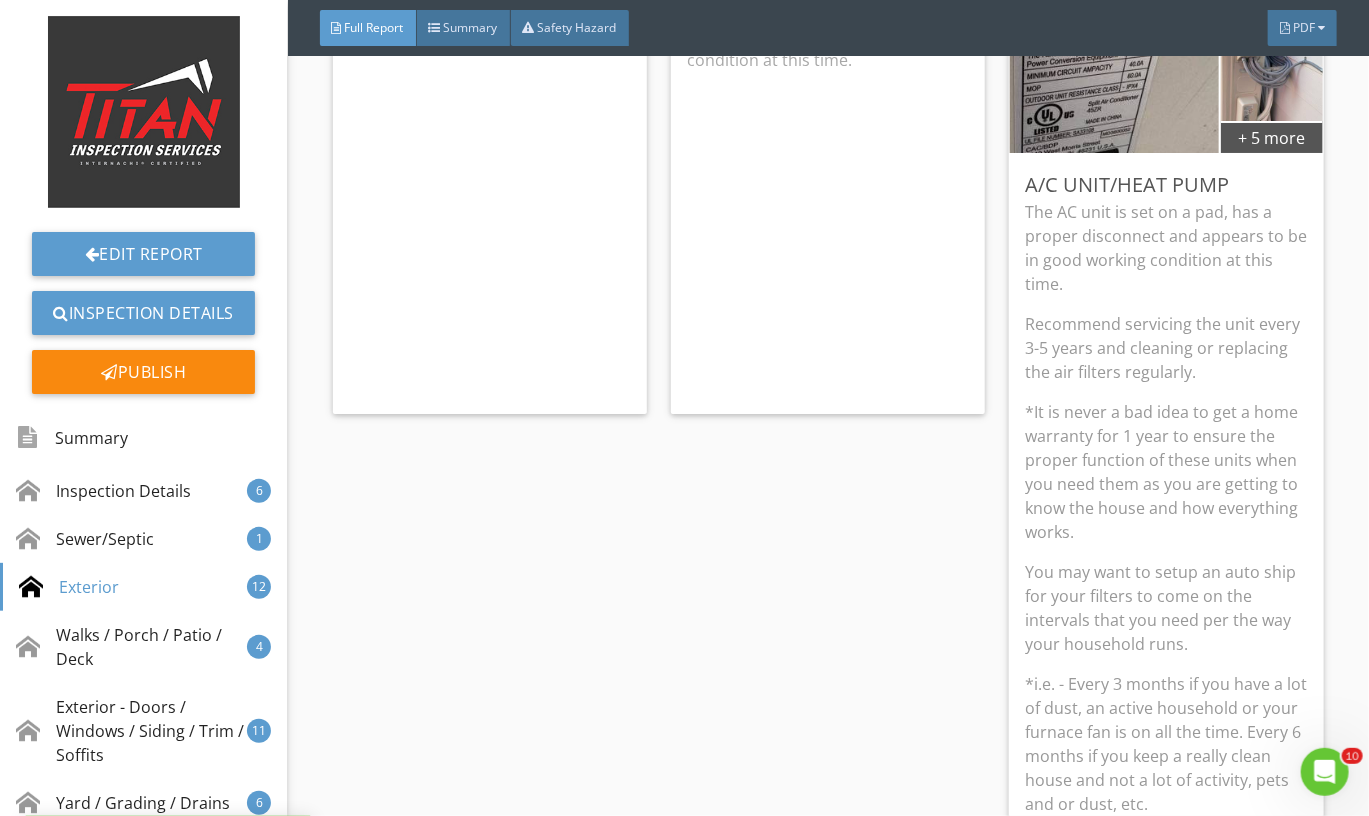 scroll, scrollTop: 0, scrollLeft: 0, axis: both 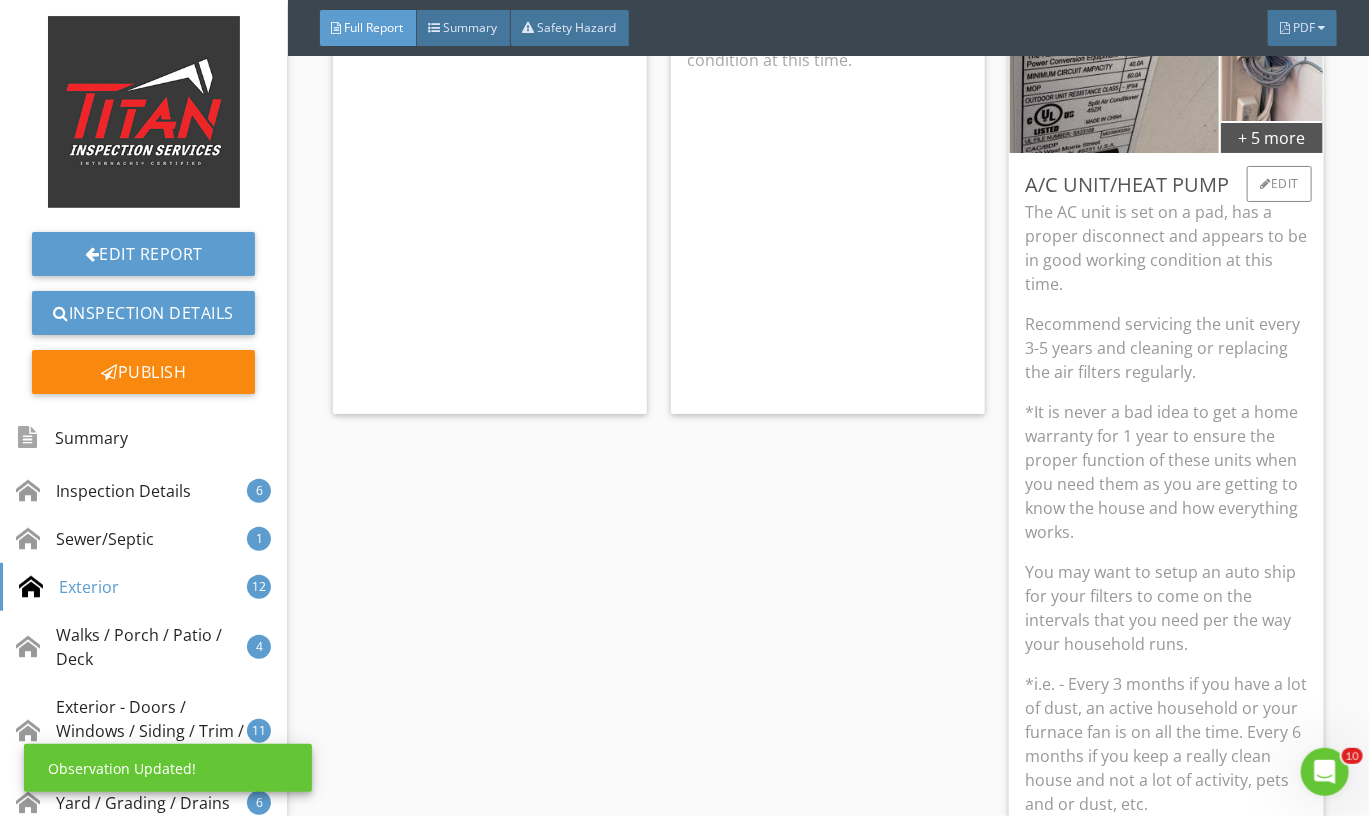 click on "The AC unit is set on a pad, has a proper disconnect and appears to be in good working condition at this time." at bounding box center (1166, 248) 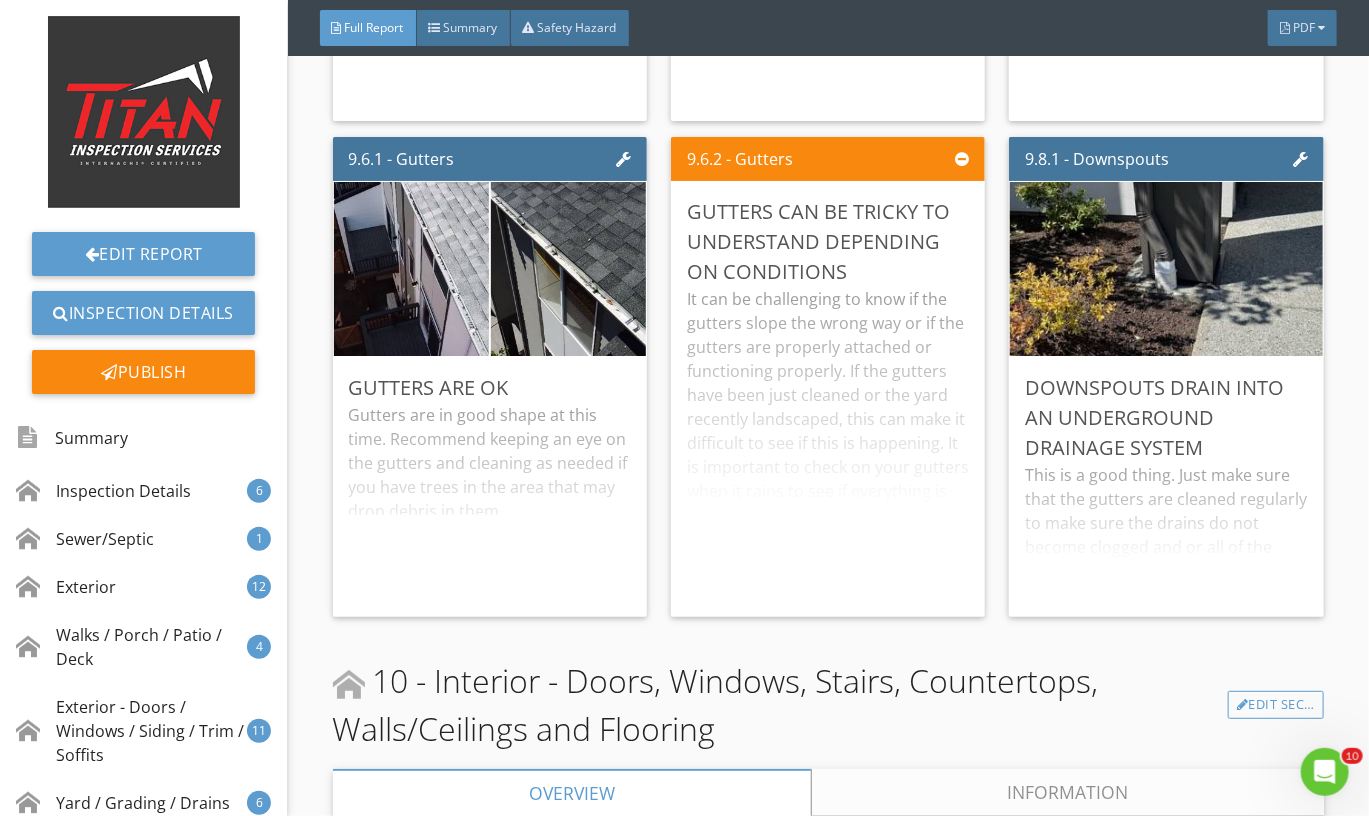 scroll, scrollTop: 14516, scrollLeft: 0, axis: vertical 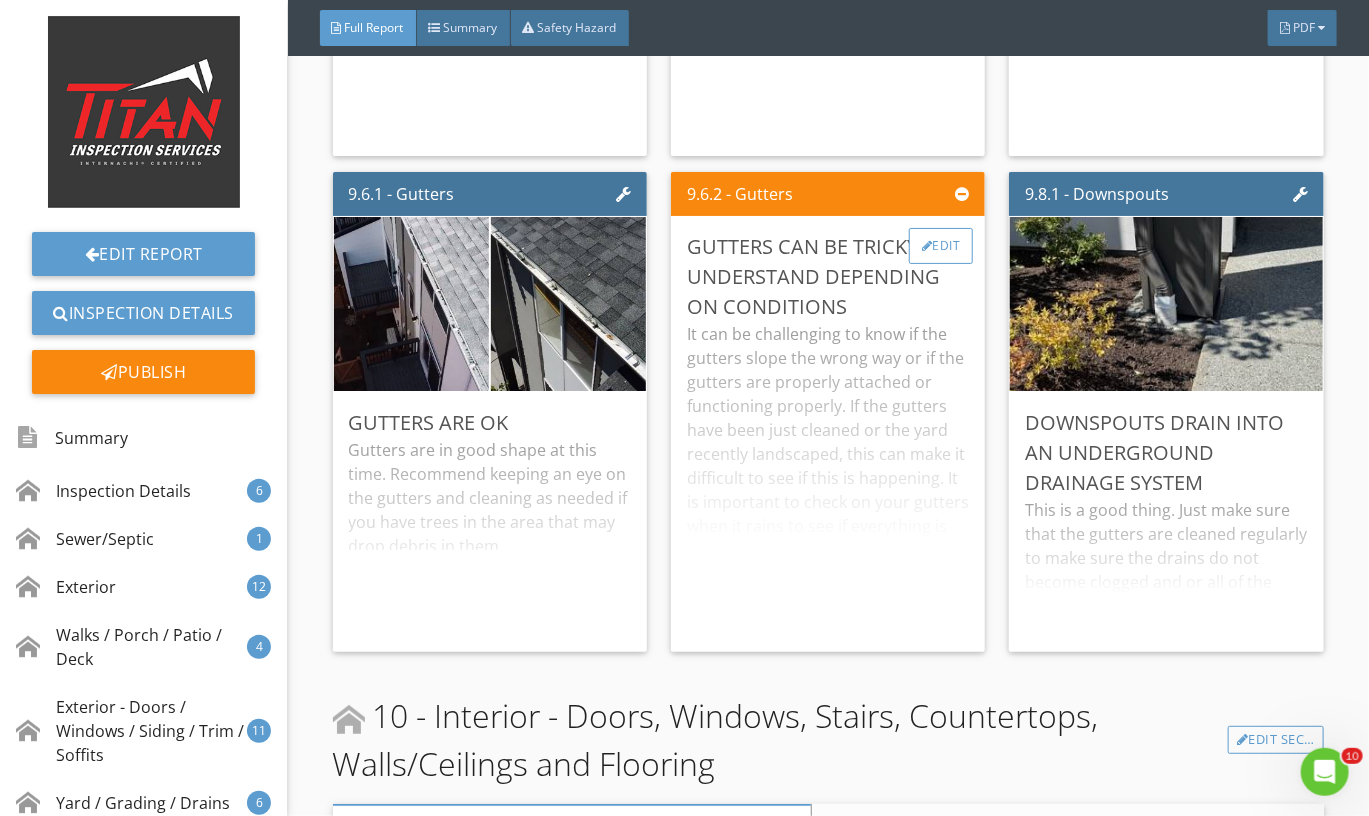 click on "Edit" at bounding box center [941, 246] 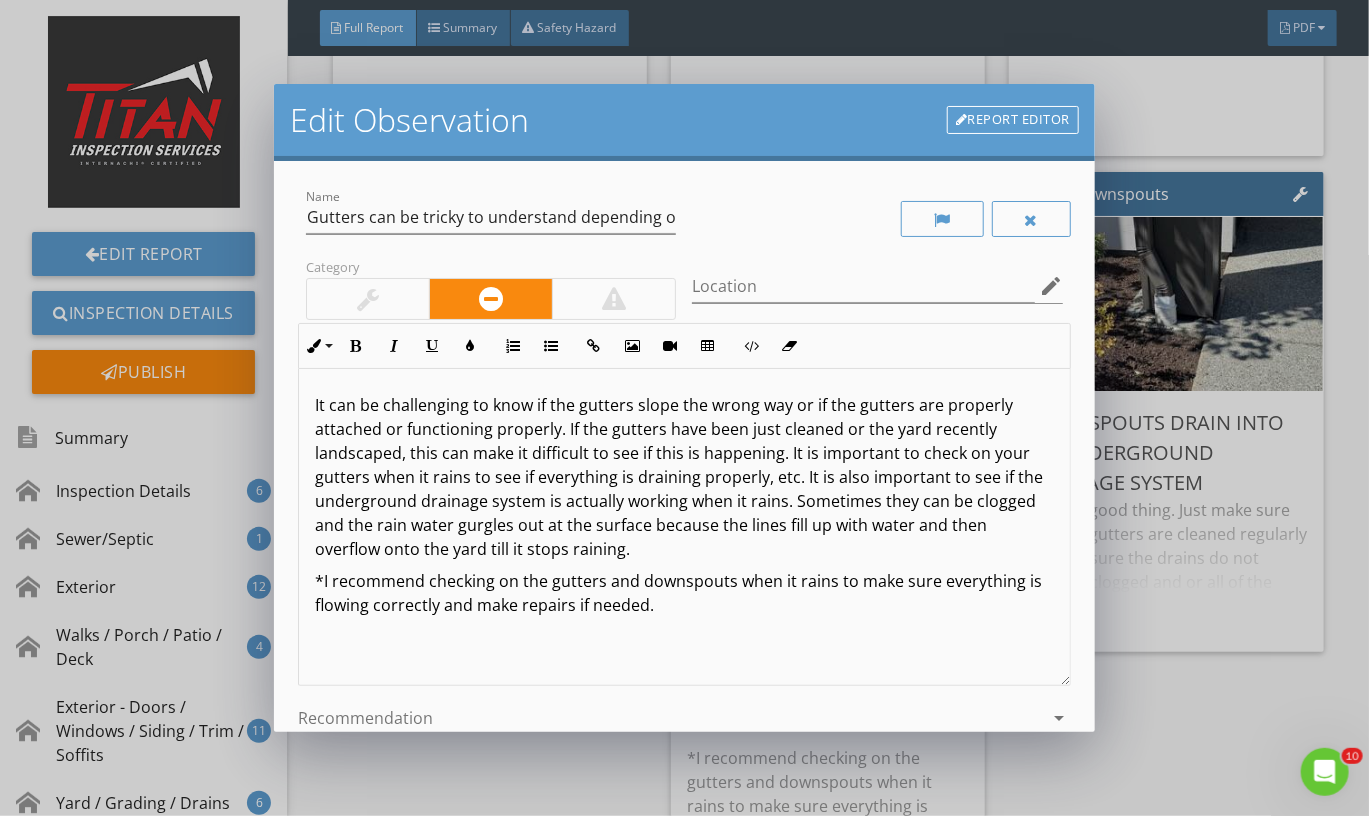 click at bounding box center [368, 299] 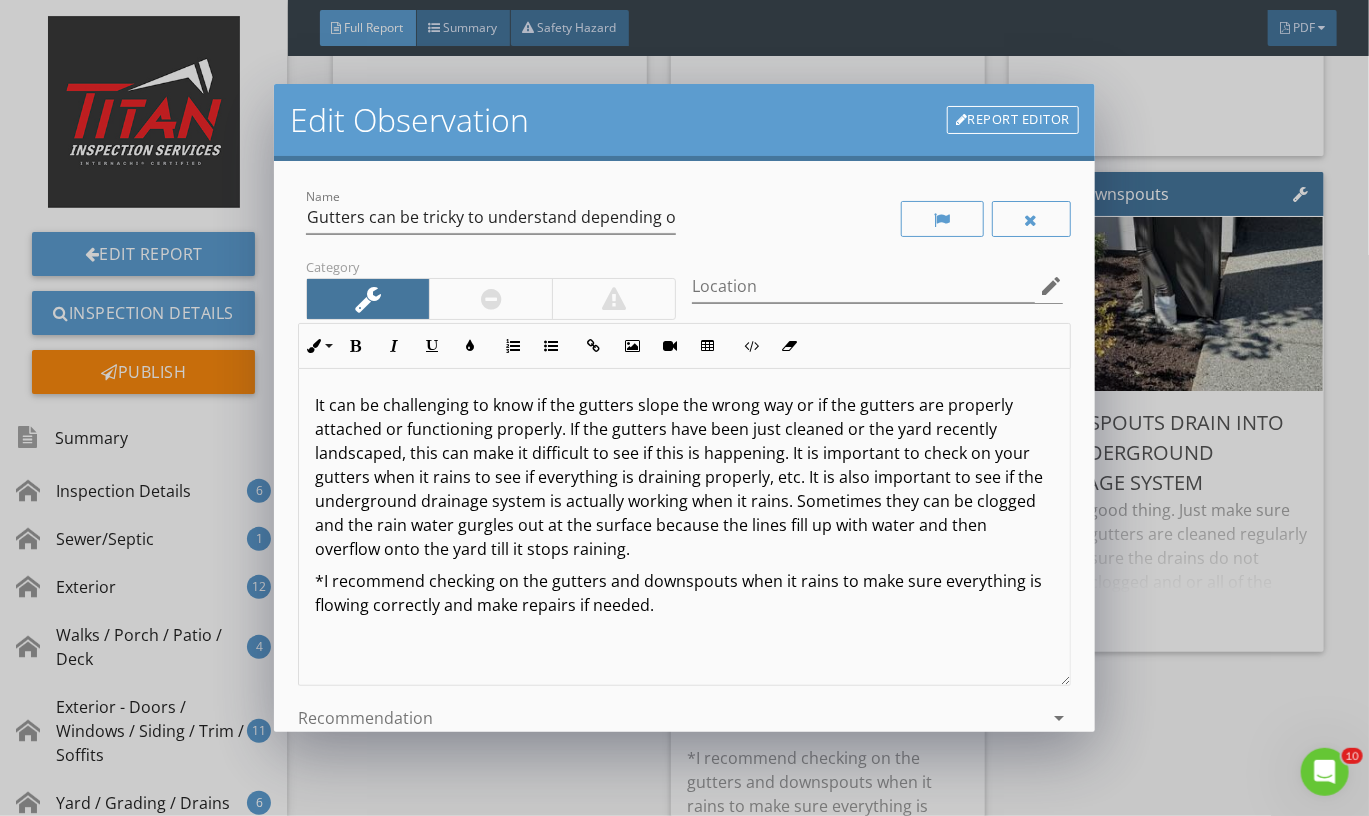 scroll, scrollTop: 1, scrollLeft: 0, axis: vertical 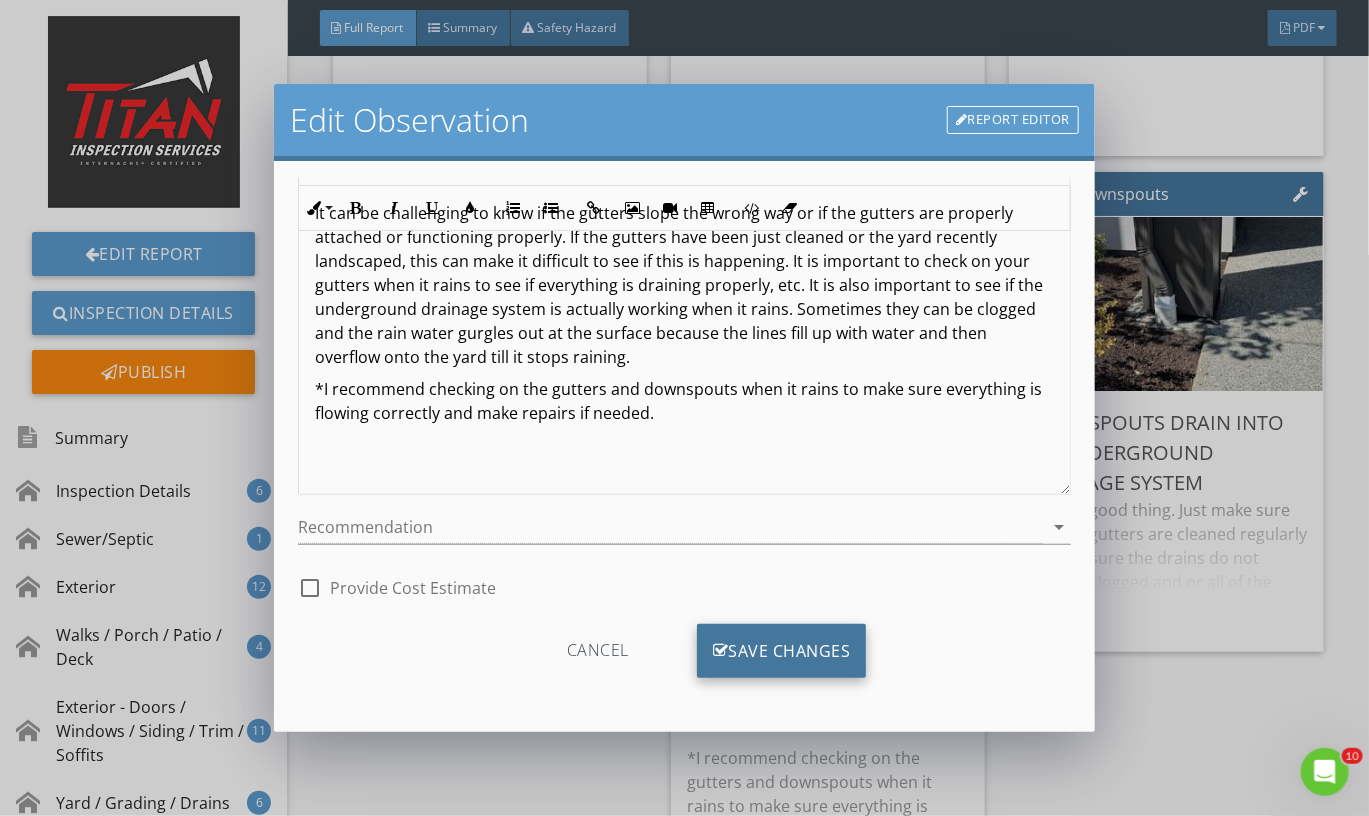 click on "Save Changes" at bounding box center (782, 651) 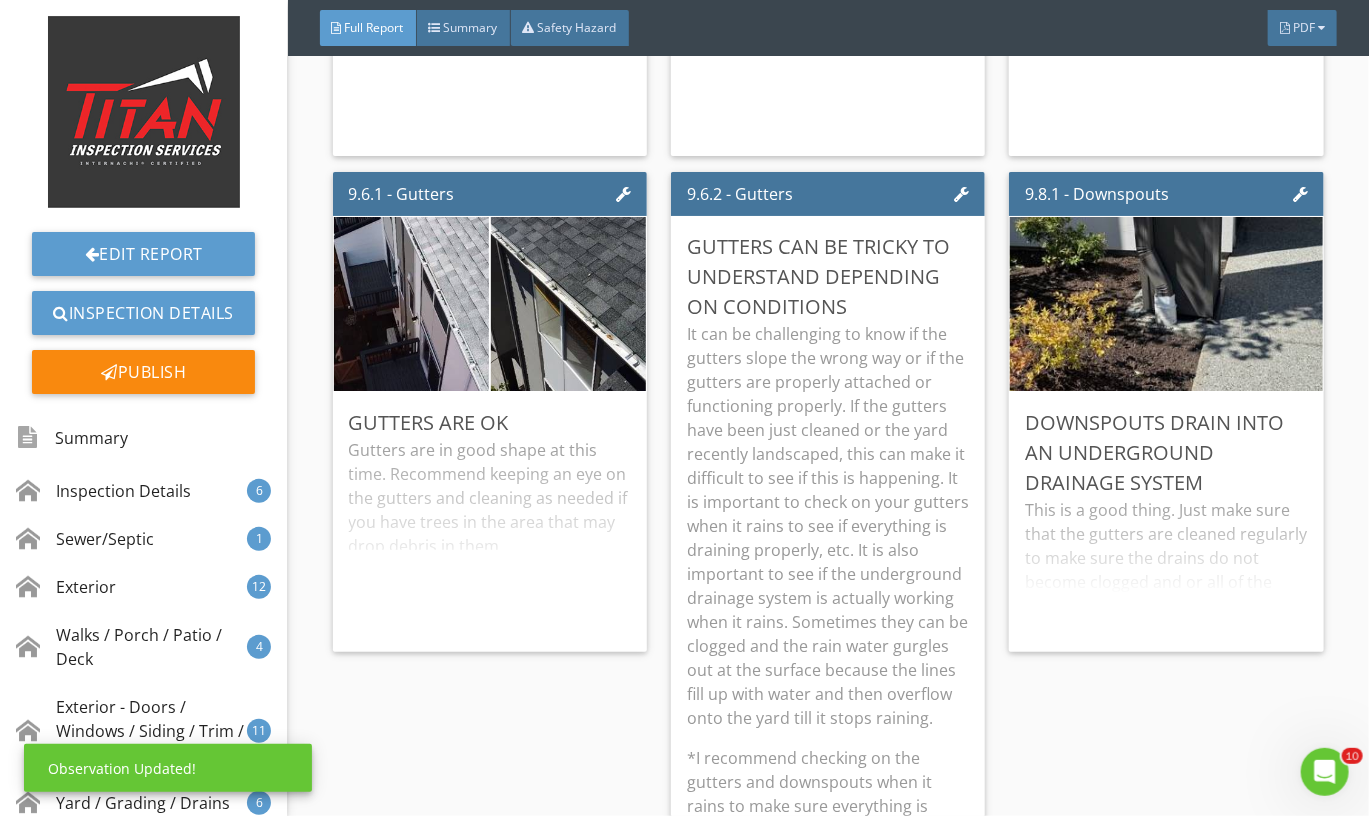 scroll, scrollTop: 0, scrollLeft: 0, axis: both 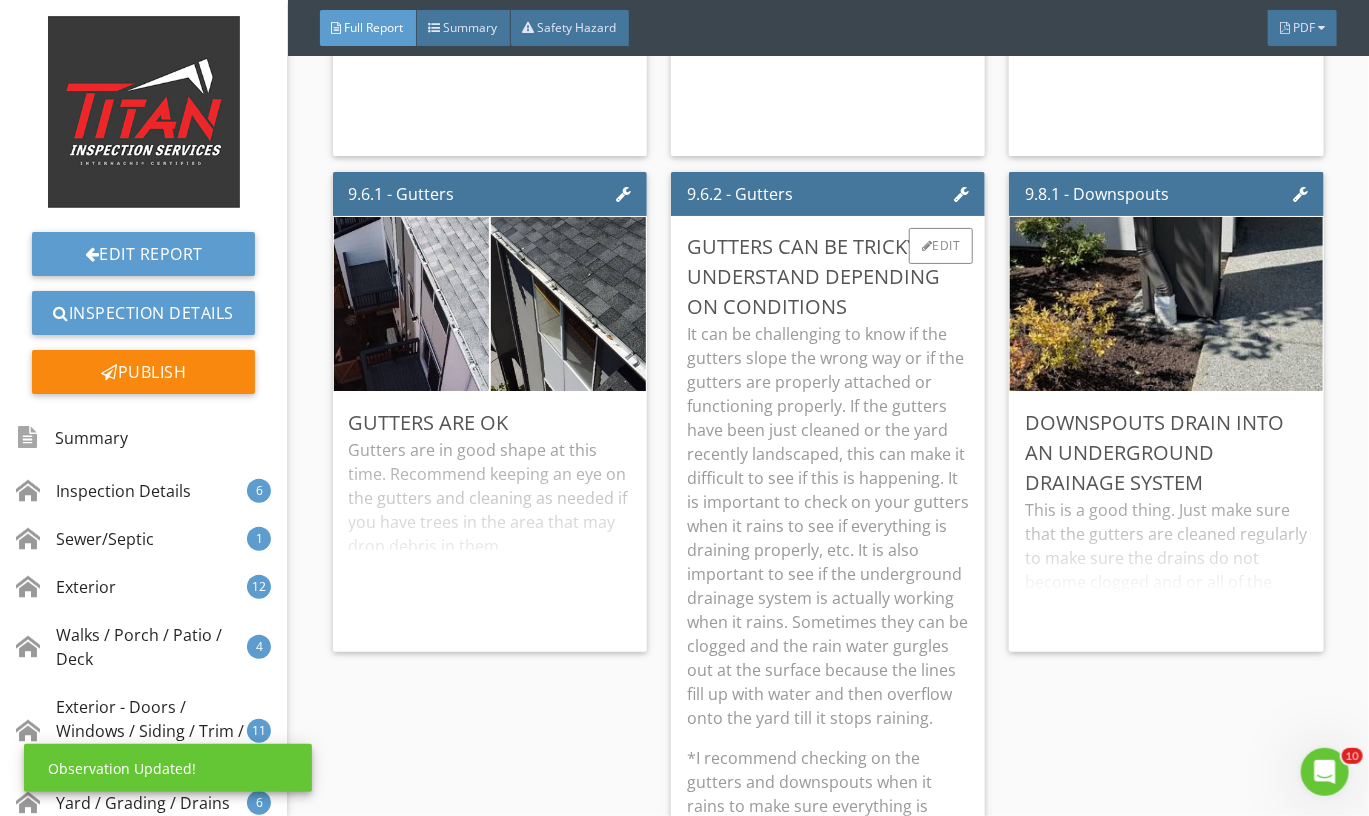 click on "It can be challenging to know if the gutters slope the wrong way or if the gutters are properly attached or functioning properly. If the gutters have been just cleaned or the yard recently landscaped, this can make it difficult to see if this is happening. It is important to check on your gutters when it rains to see if everything is draining properly, etc. It is also important to see if the underground drainage system is actually working when it rains. Sometimes they can be clogged and the rain water gurgles out at the surface because the lines fill up with water and then overflow onto the yard till it stops raining." at bounding box center (828, 526) 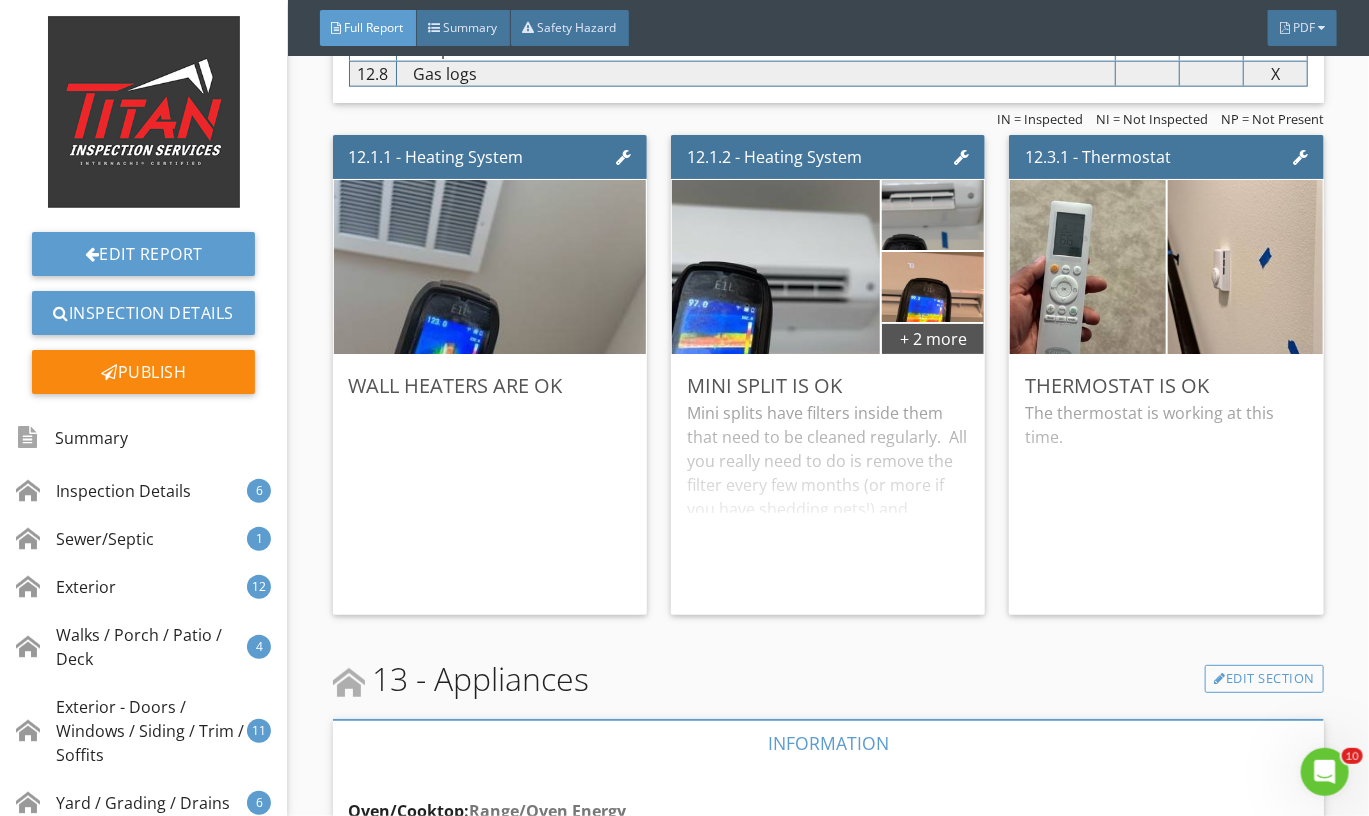 scroll, scrollTop: 20062, scrollLeft: 0, axis: vertical 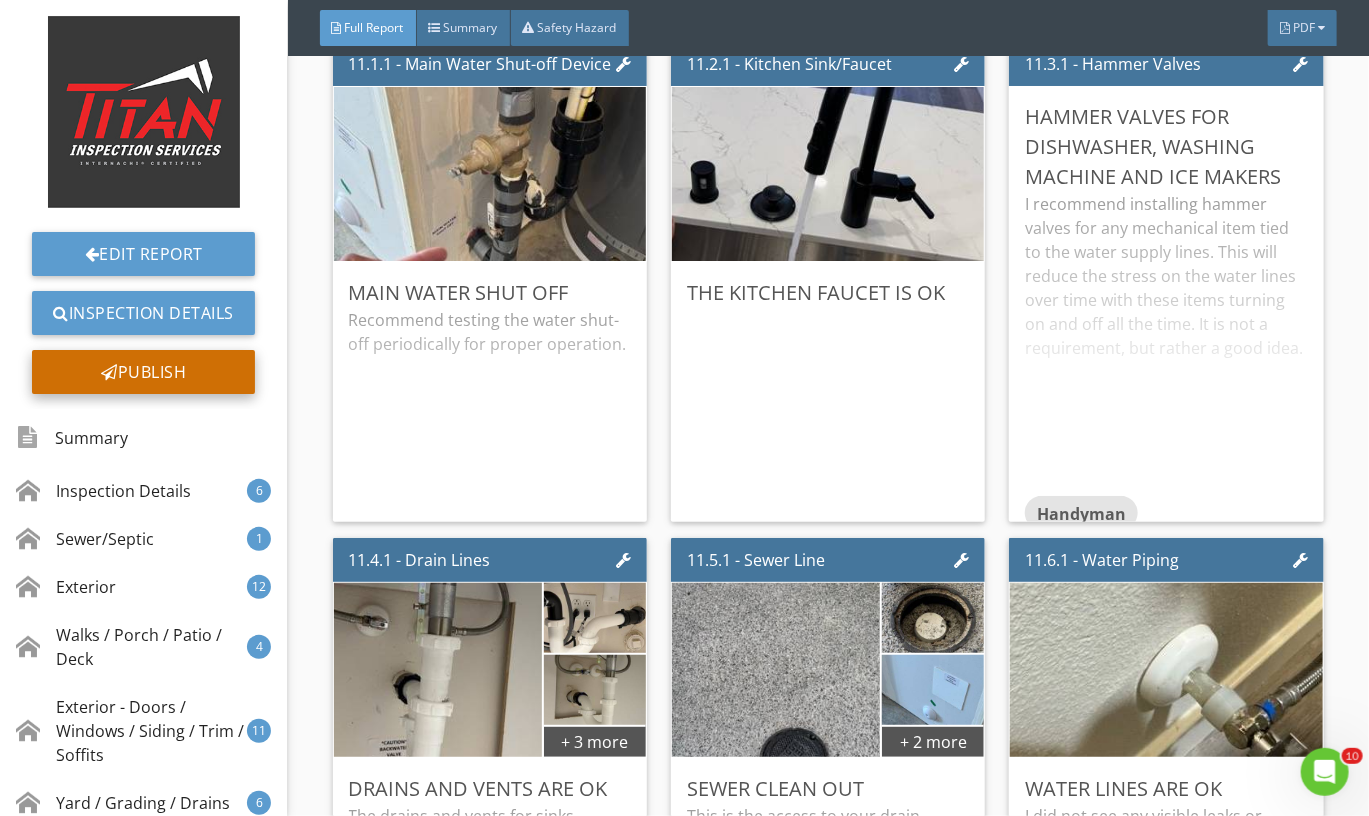 click on "Publish" at bounding box center [143, 372] 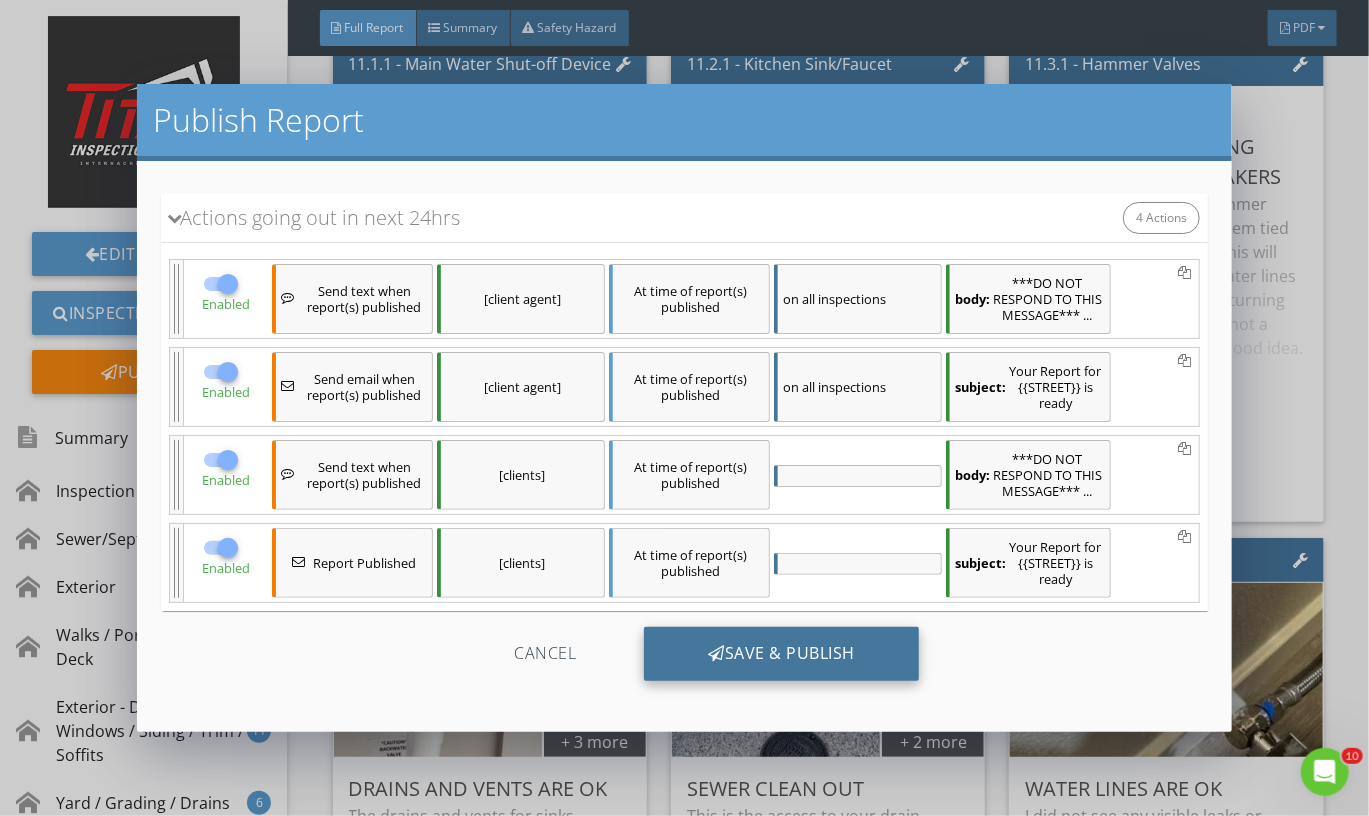 click on "Save & Publish" at bounding box center (781, 654) 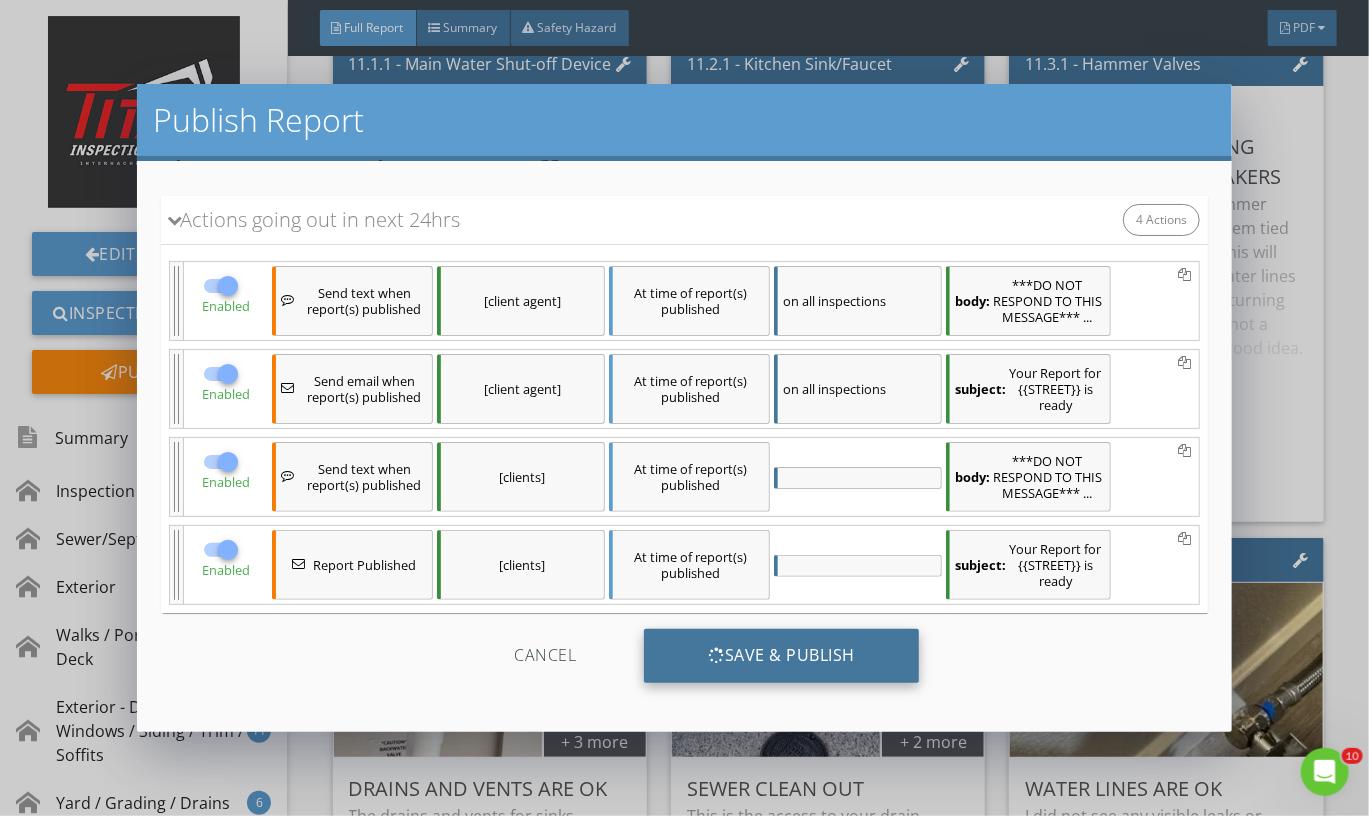 scroll, scrollTop: 80, scrollLeft: 0, axis: vertical 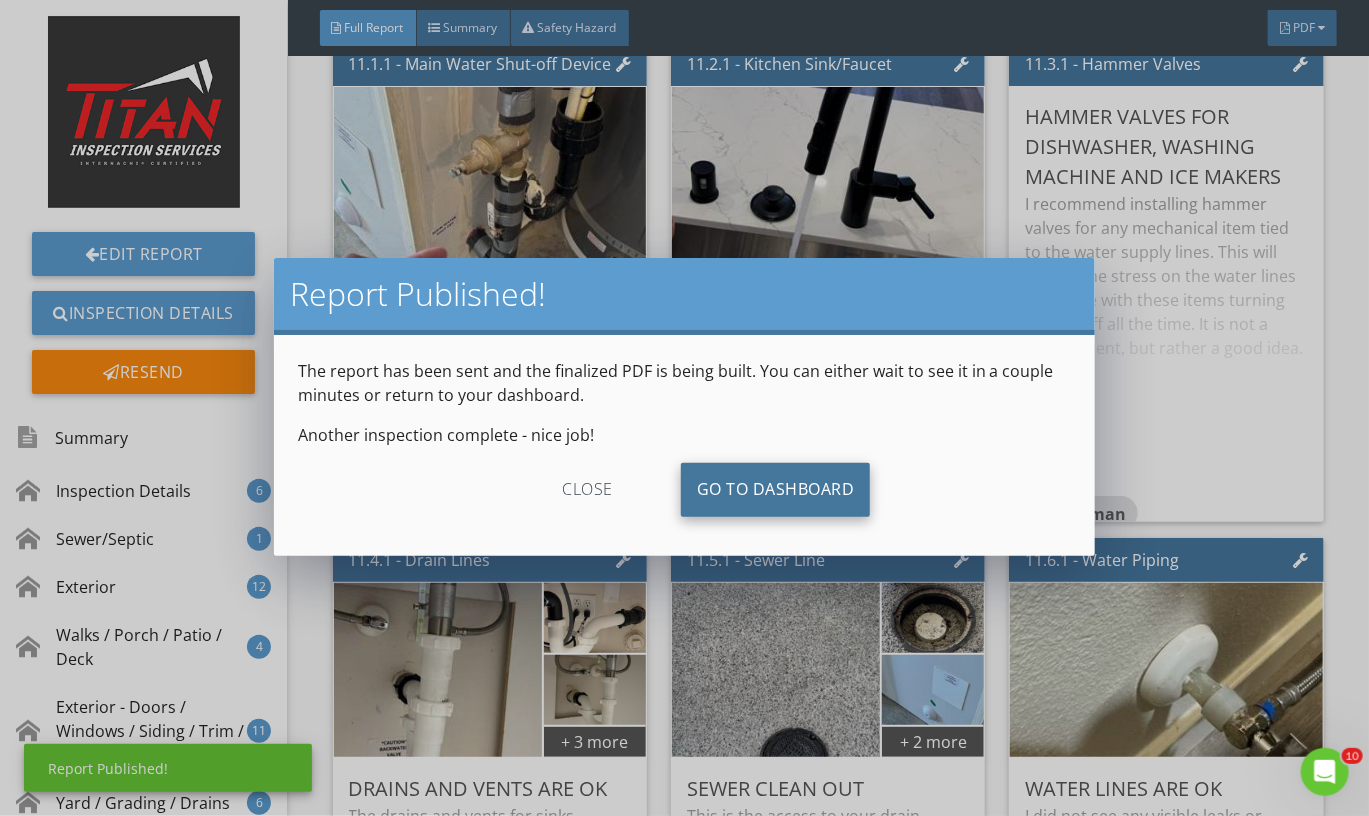 click on "Go To Dashboard" at bounding box center (776, 490) 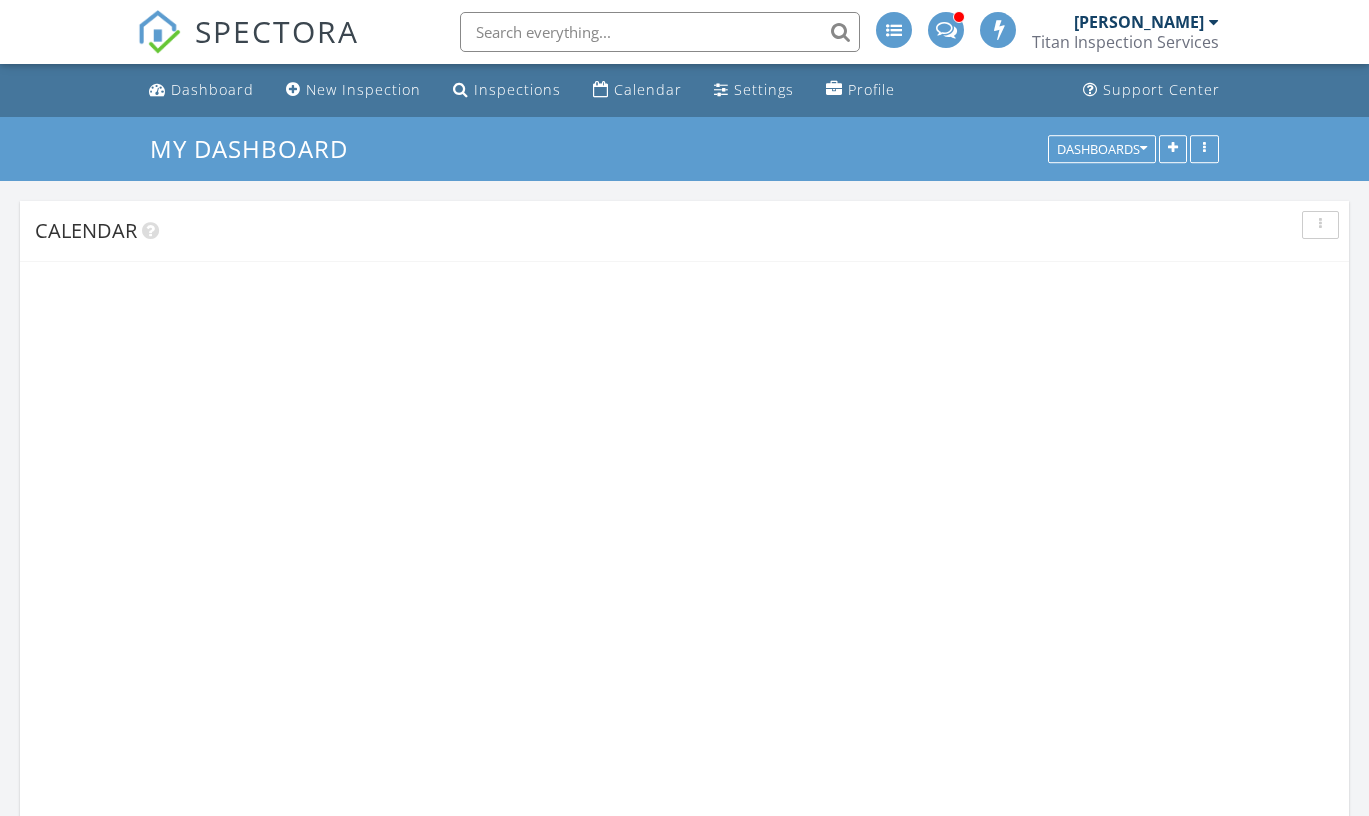 scroll, scrollTop: 0, scrollLeft: 0, axis: both 